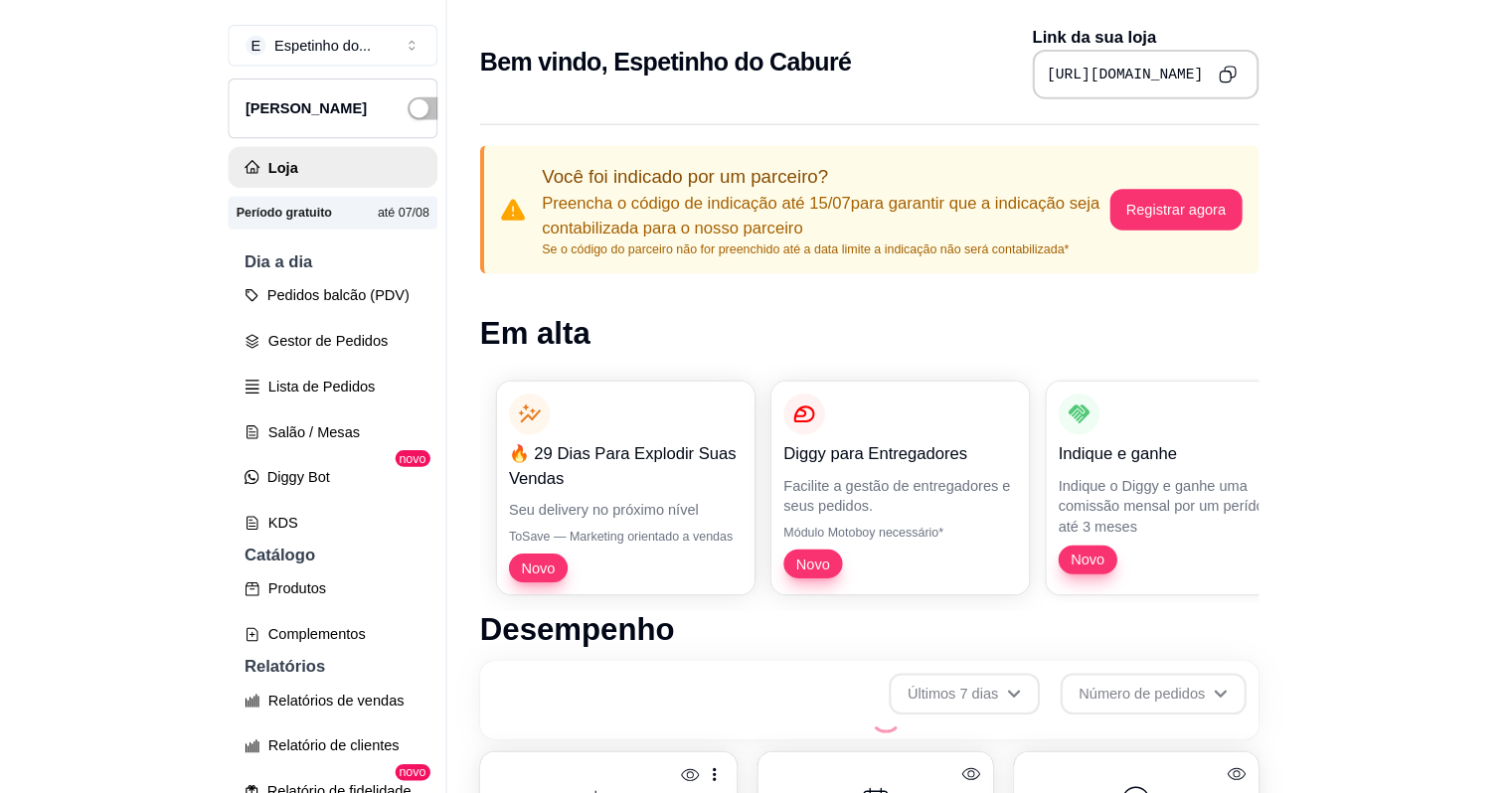 scroll, scrollTop: 0, scrollLeft: 0, axis: both 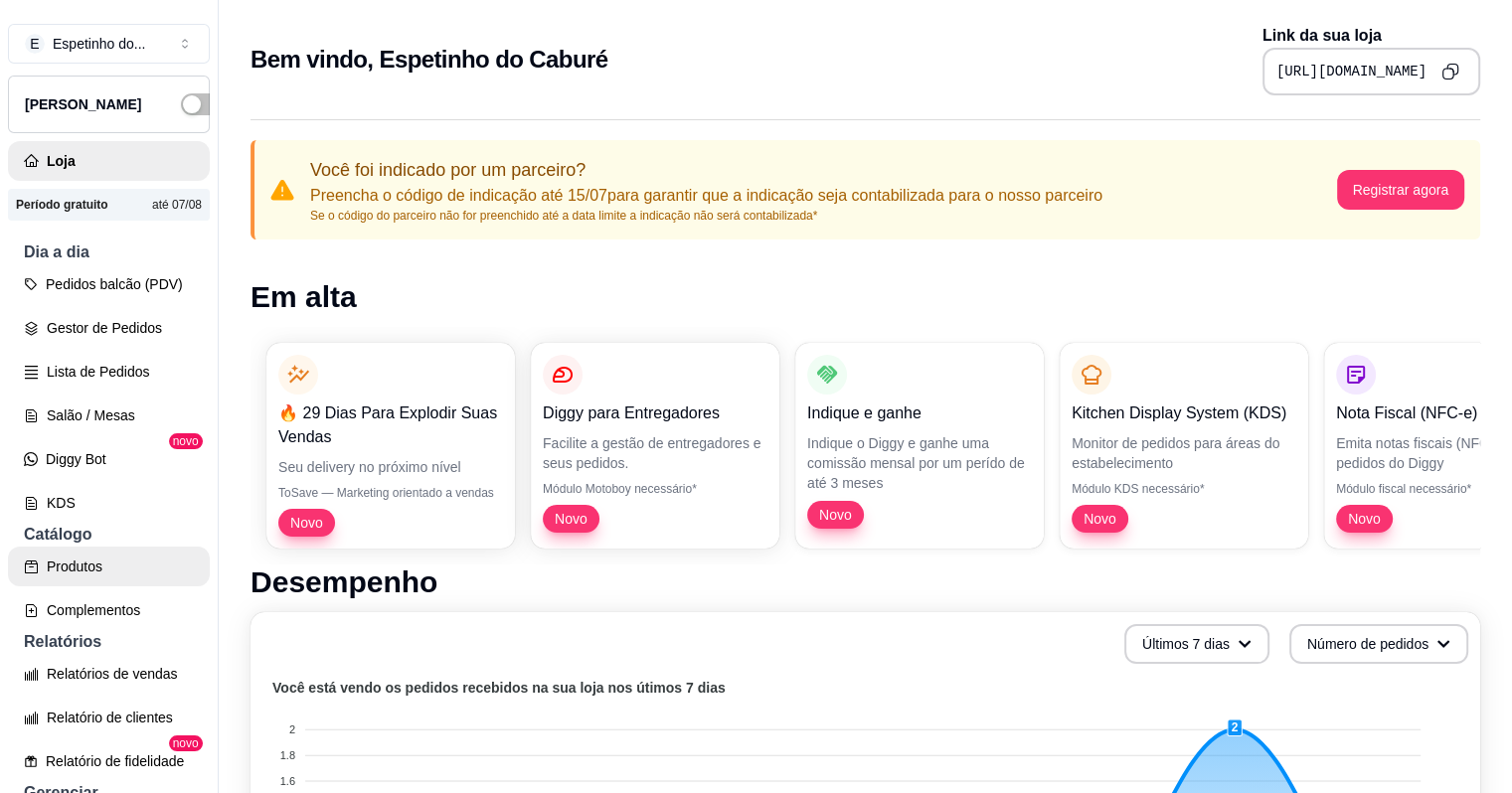 click on "Produtos" at bounding box center (108, 566) 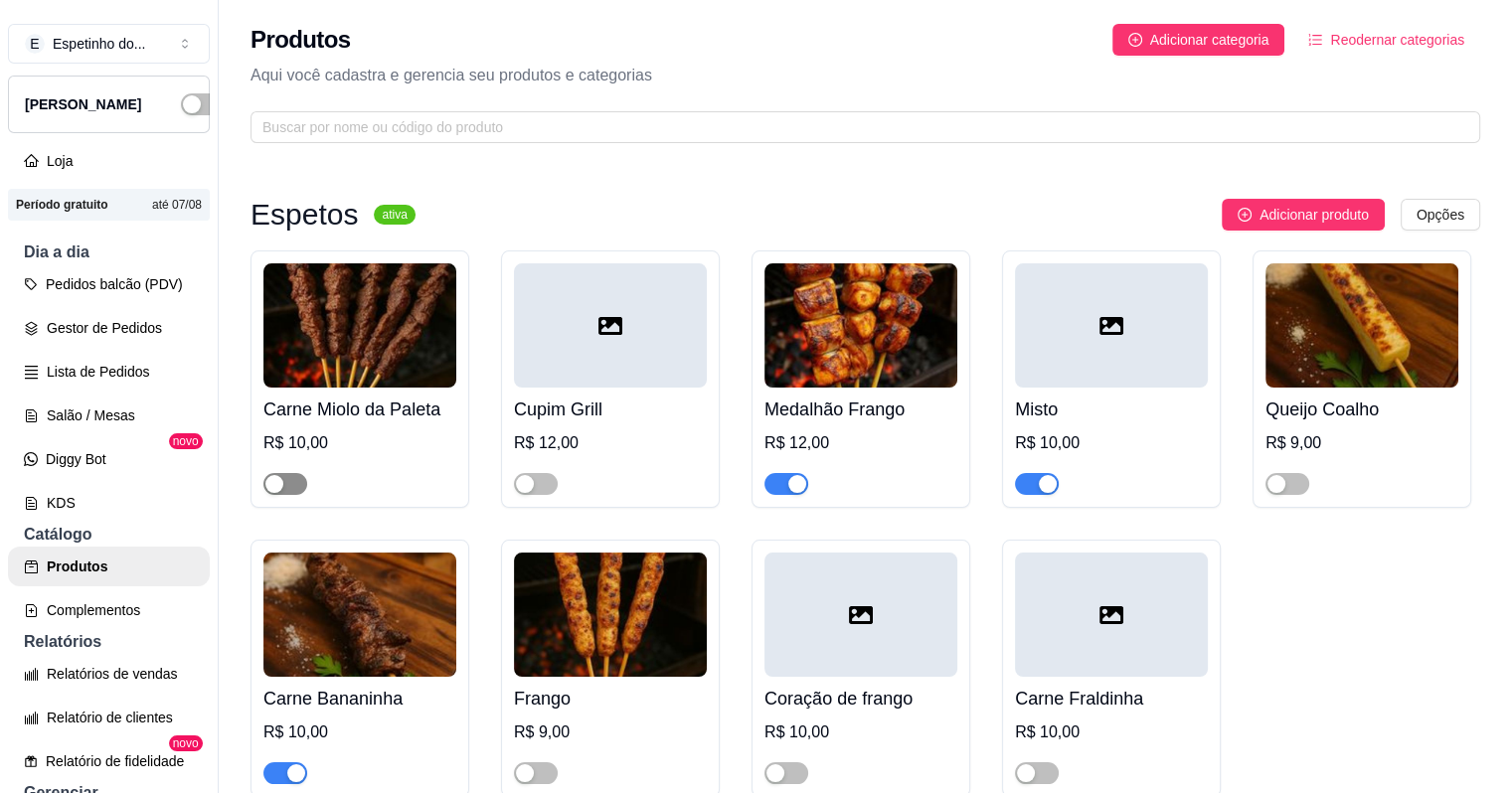 click at bounding box center (274, 484) 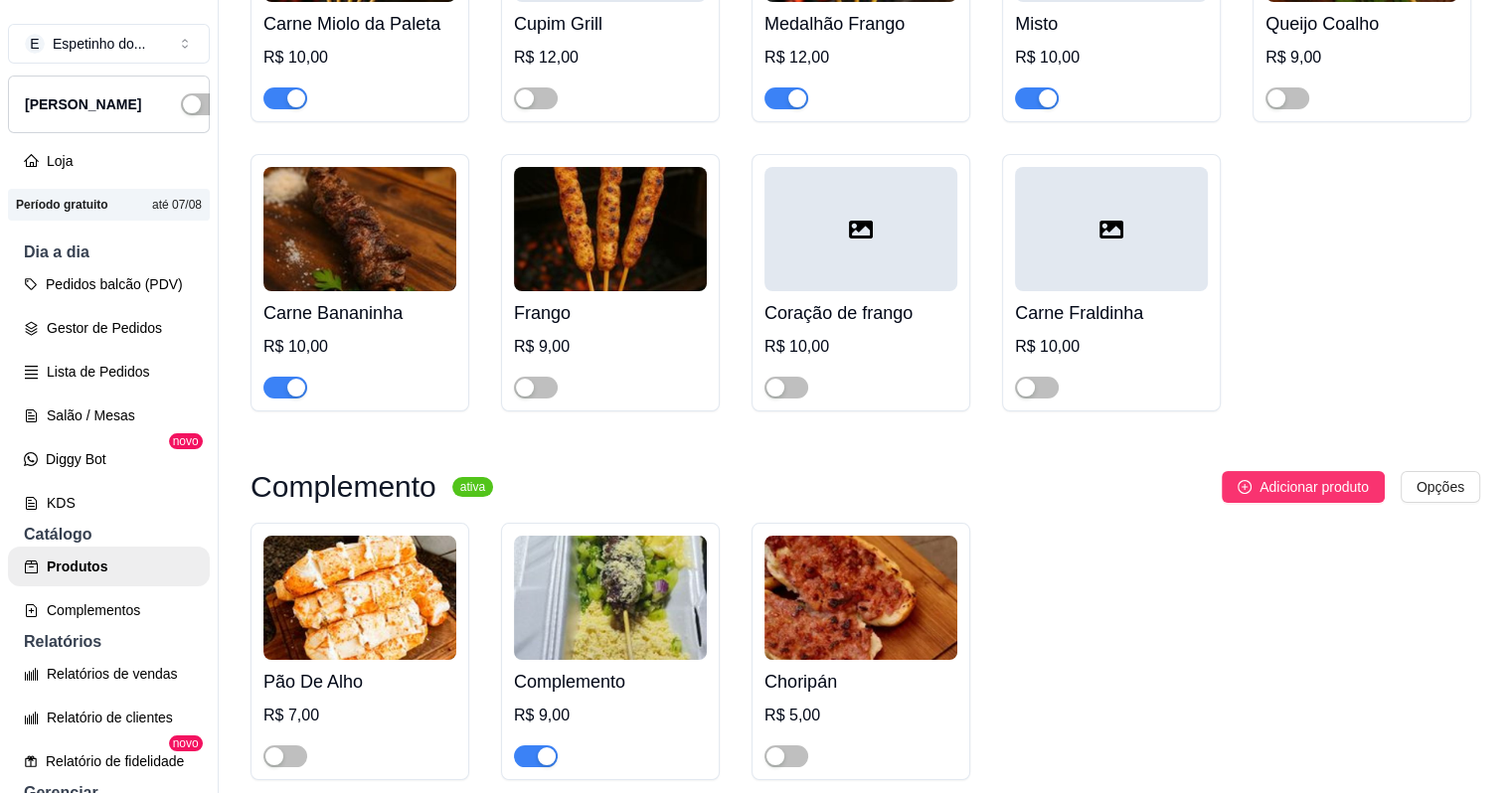 scroll, scrollTop: 387, scrollLeft: 0, axis: vertical 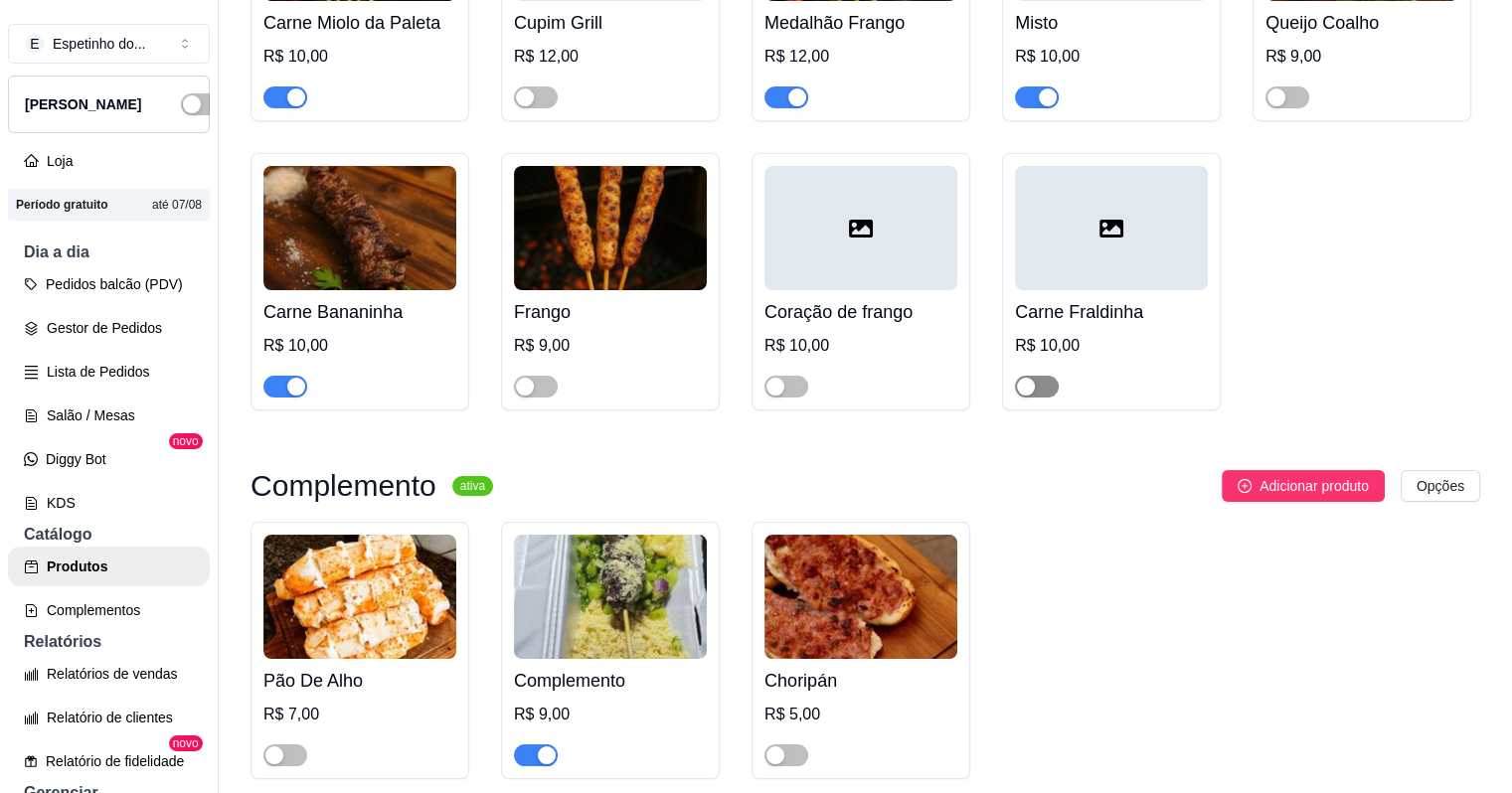 click at bounding box center (1037, 387) 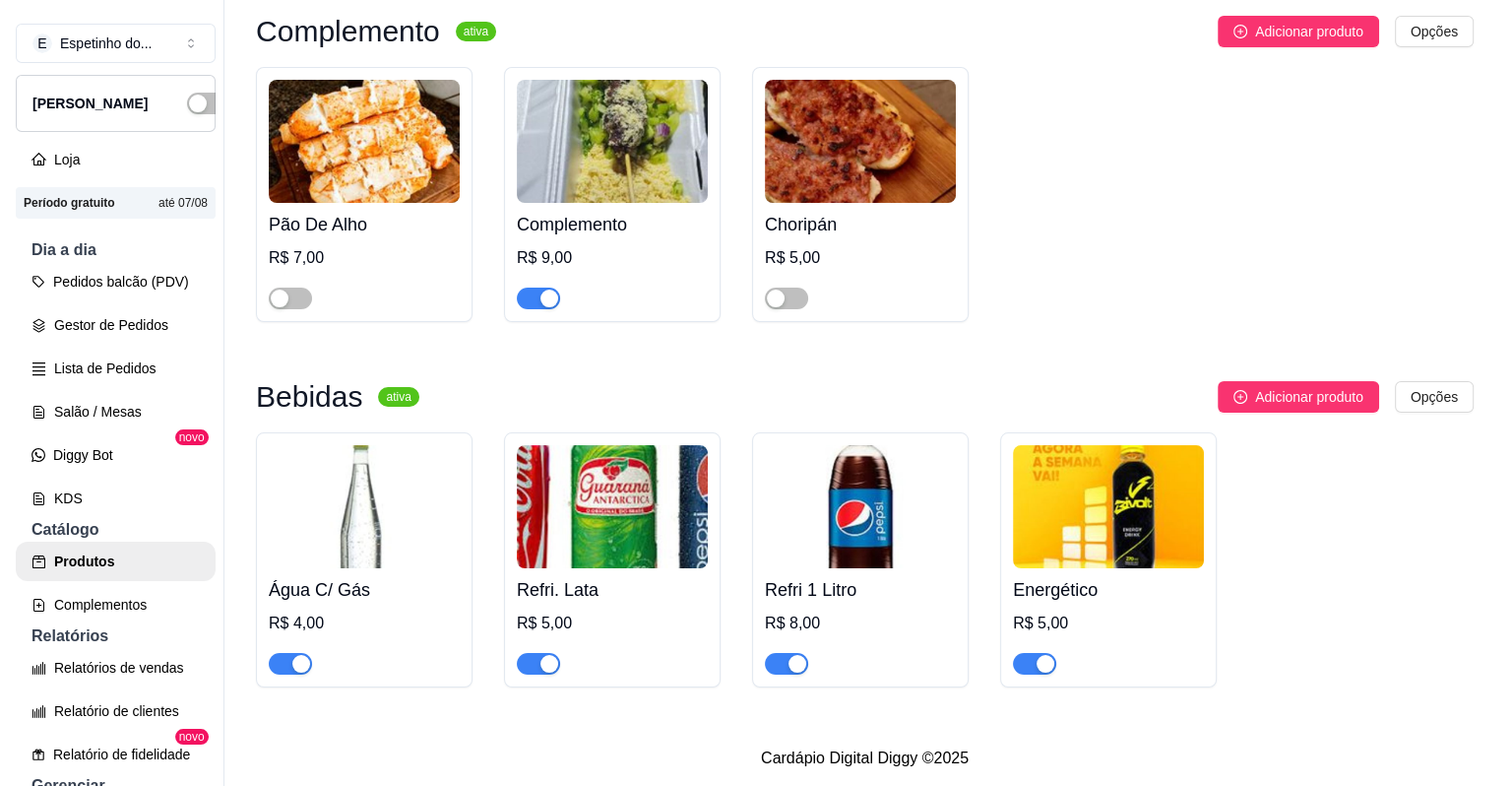 scroll, scrollTop: 1143, scrollLeft: 0, axis: vertical 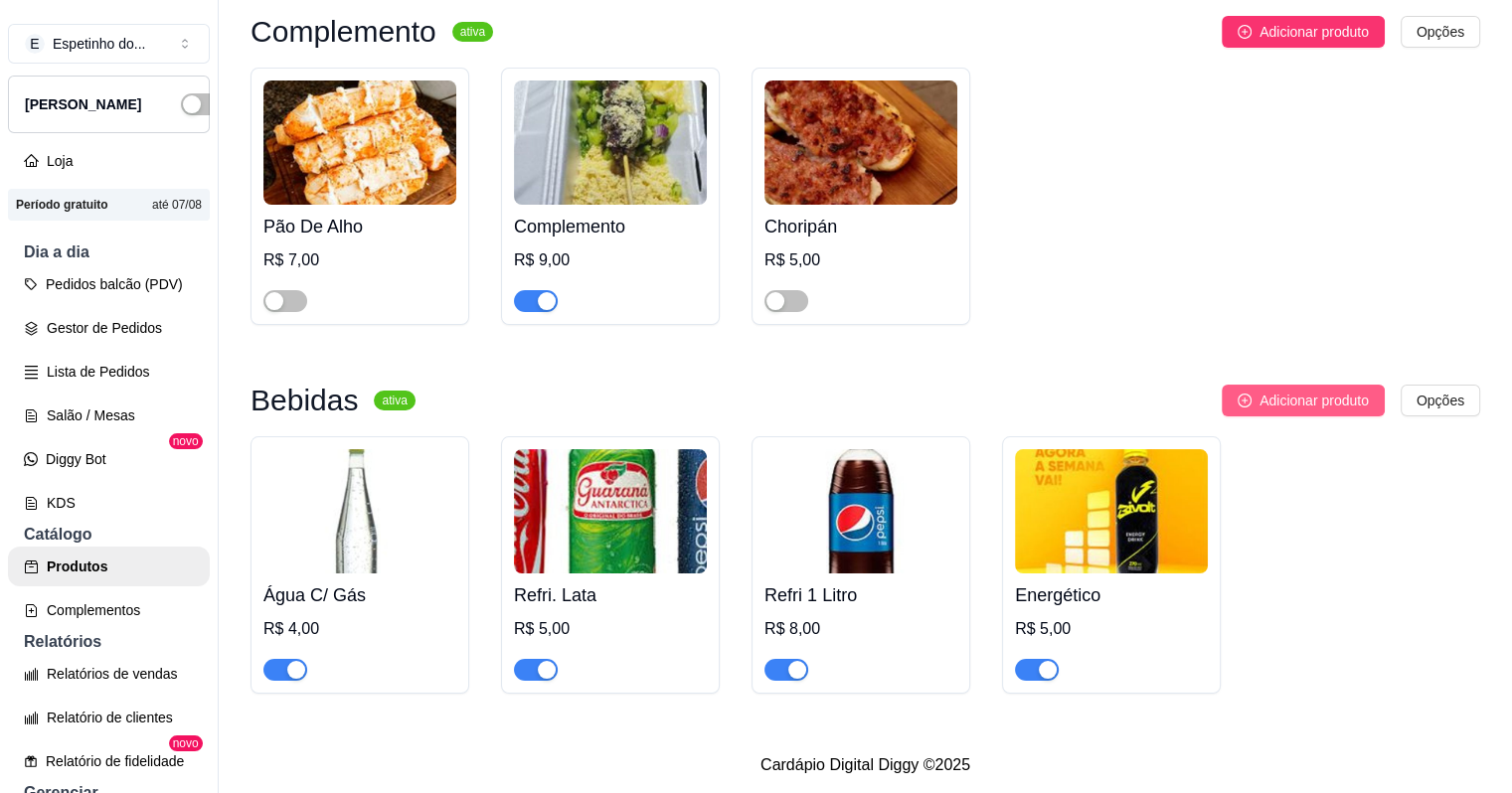 click on "Adicionar produto" at bounding box center (1314, 400) 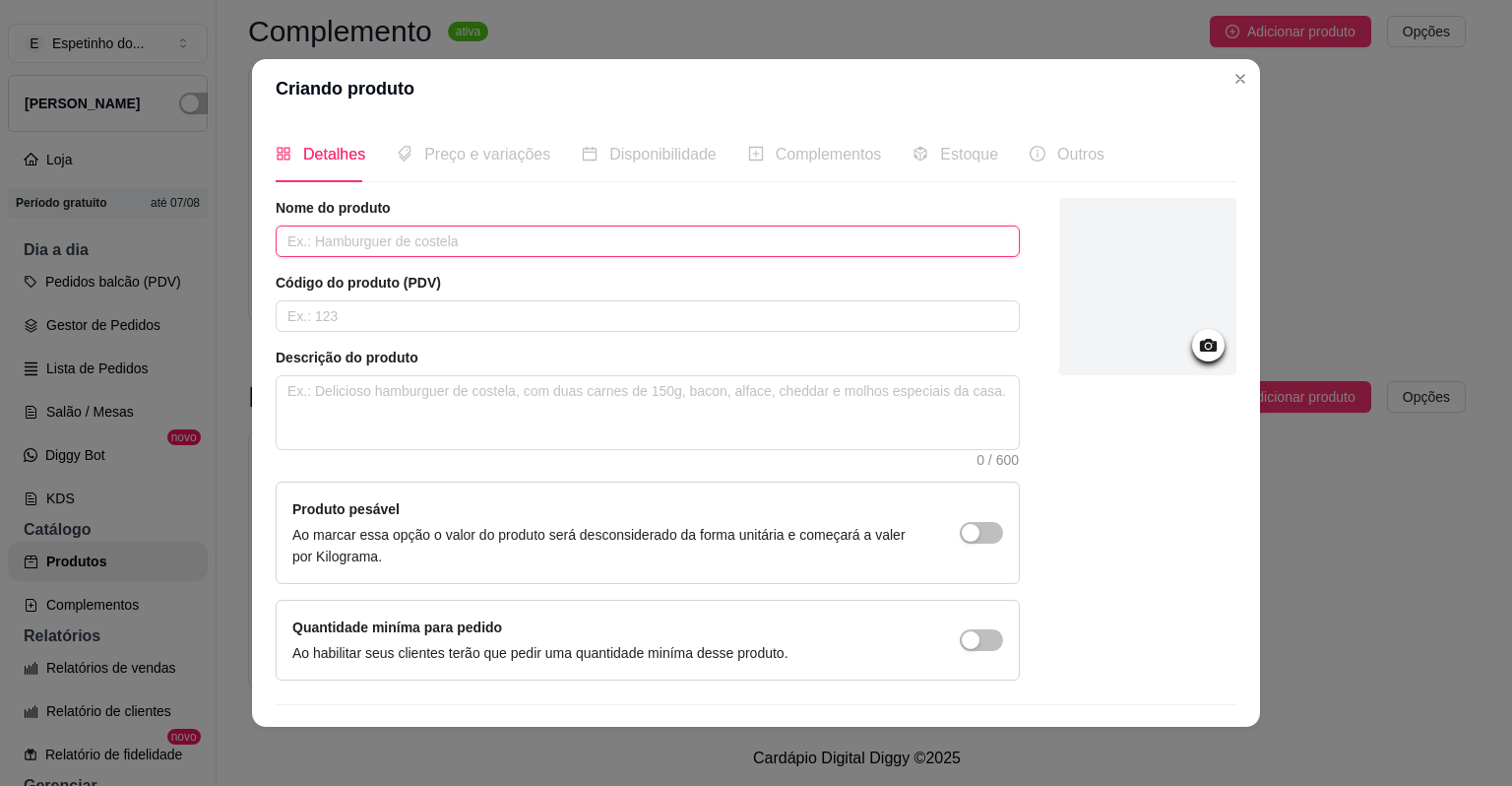 click at bounding box center [648, 241] 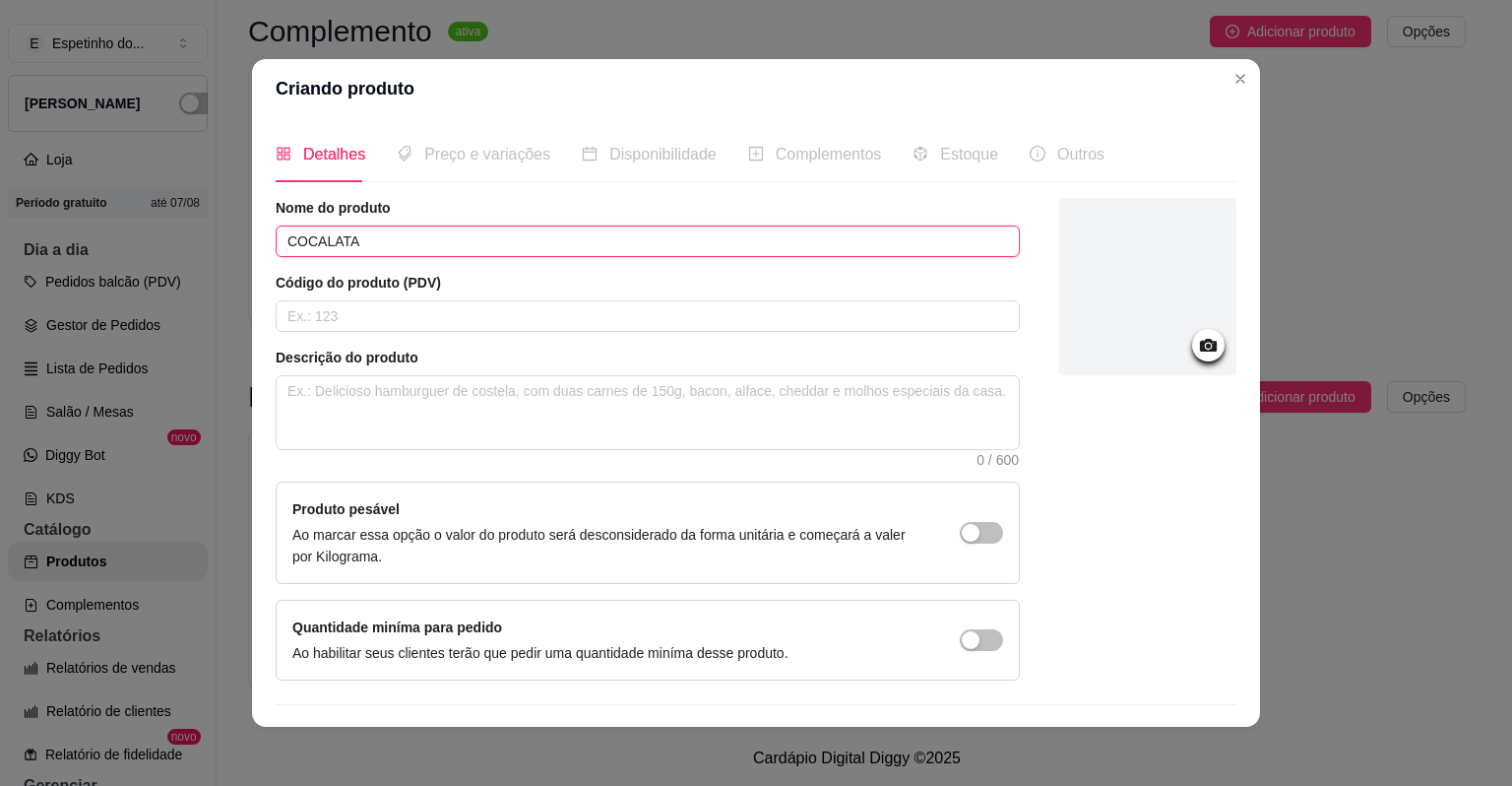 type on "COCALATA" 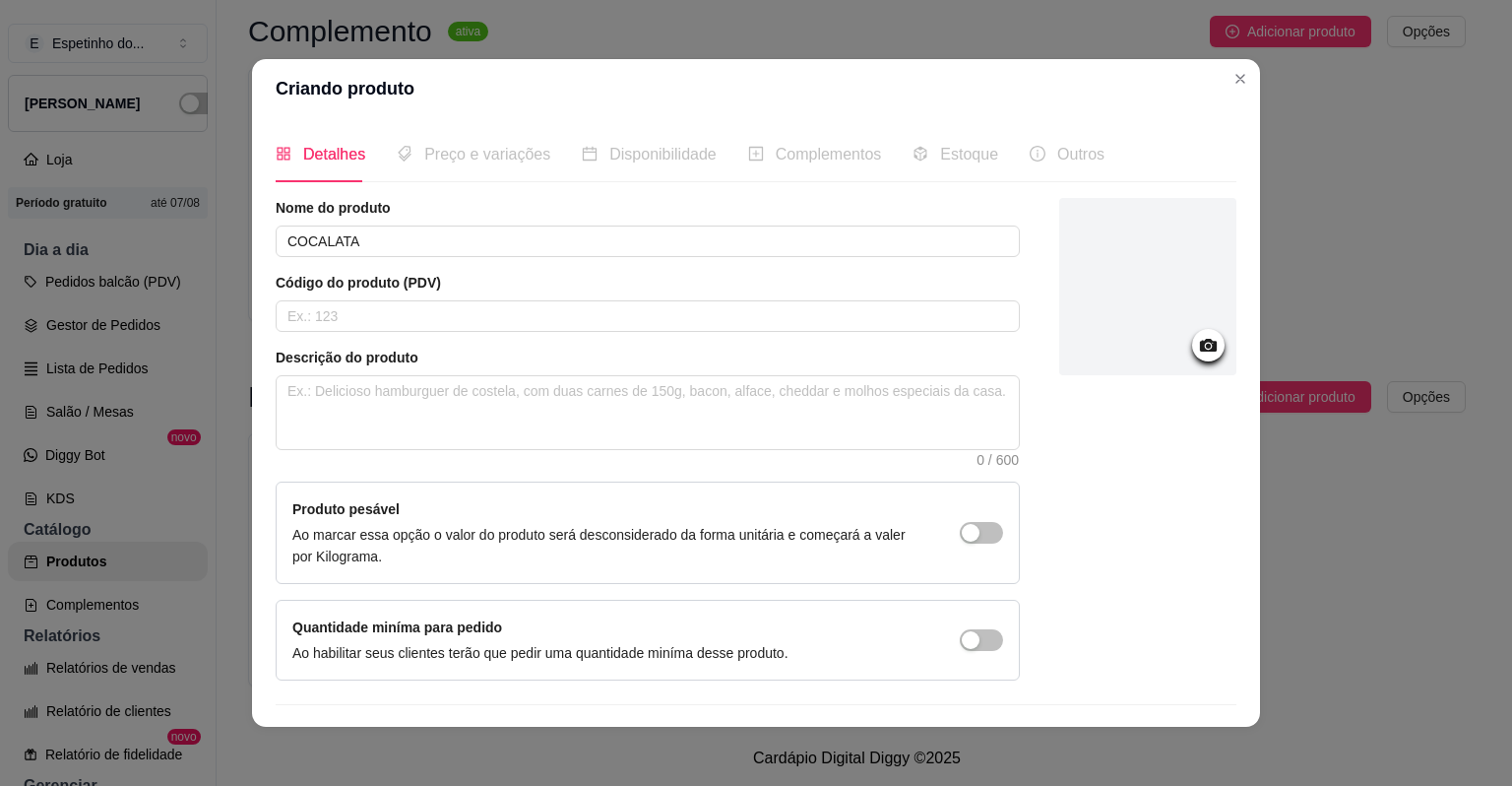 click on "Preço e variações" at bounding box center [487, 154] 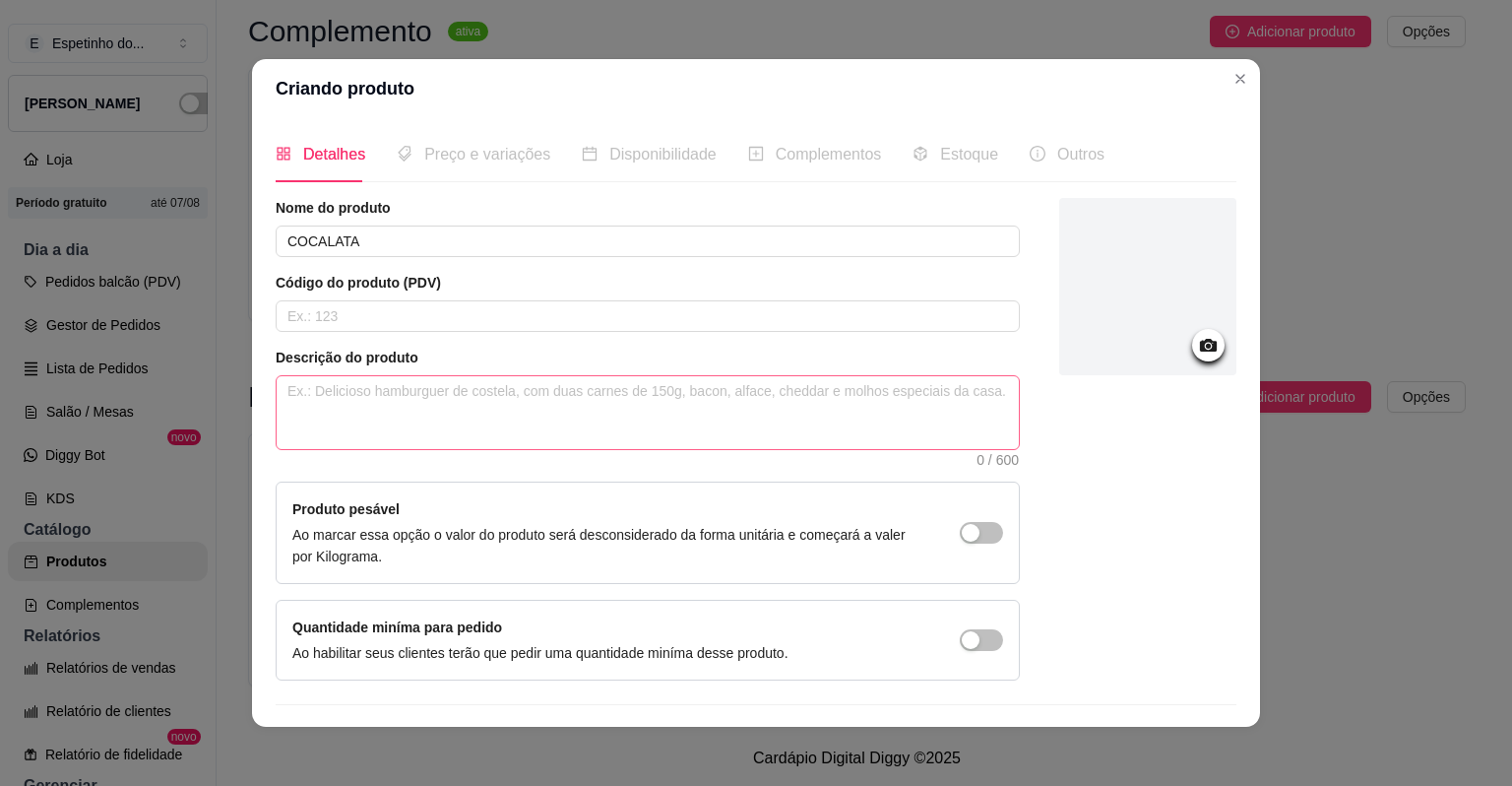 scroll, scrollTop: 46, scrollLeft: 0, axis: vertical 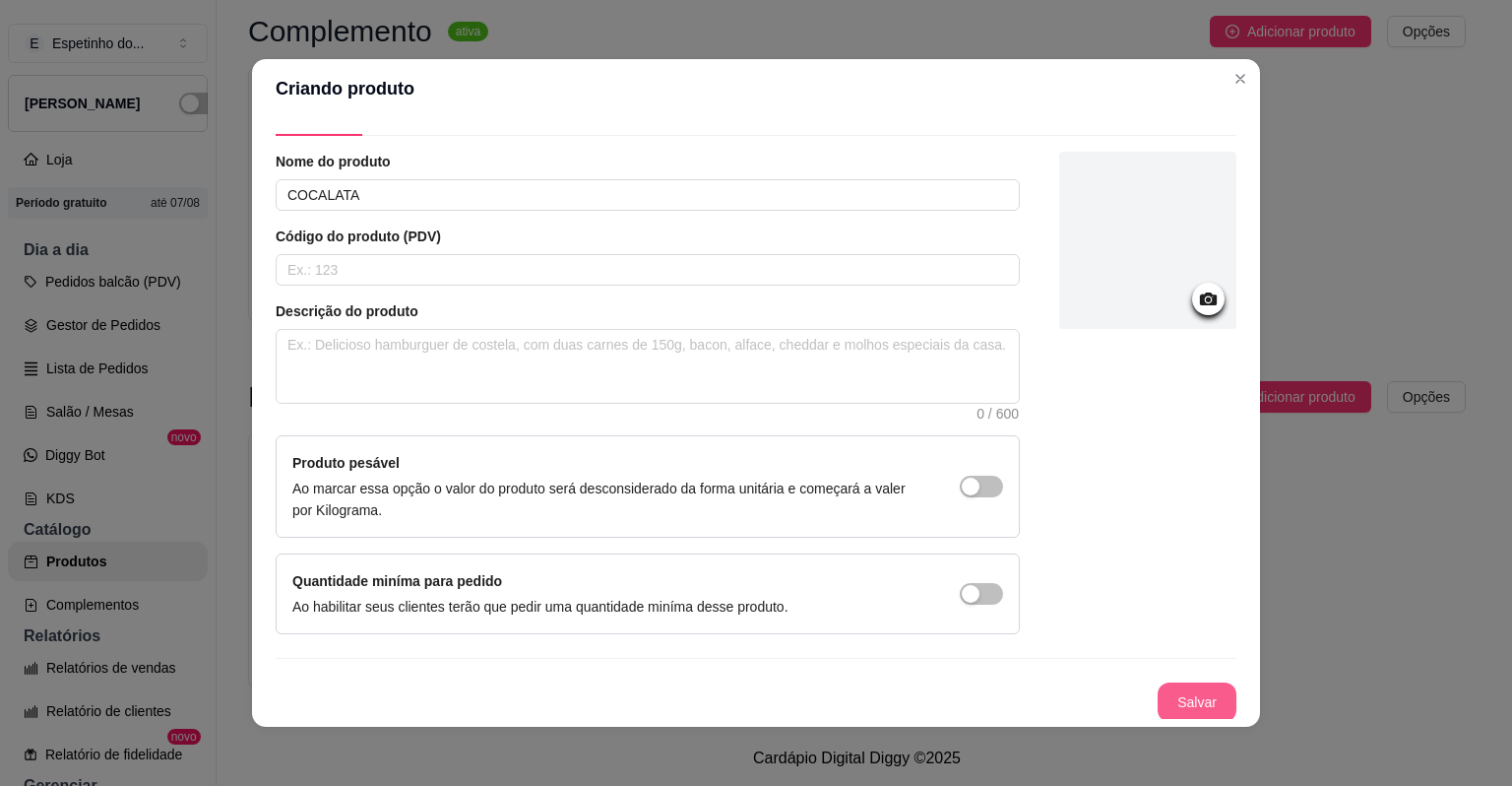 click on "Salvar" at bounding box center (1197, 702) 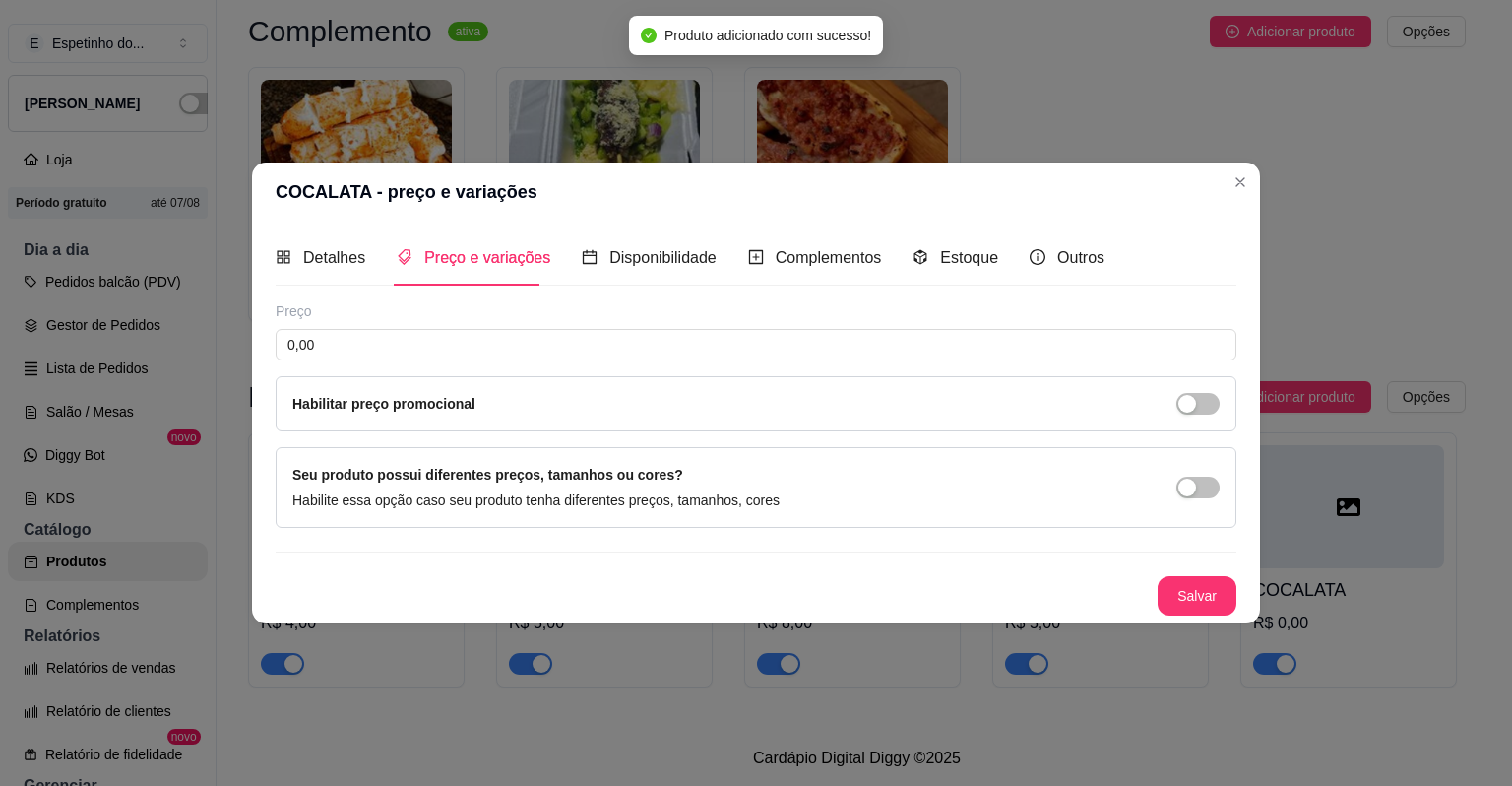 scroll, scrollTop: 0, scrollLeft: 0, axis: both 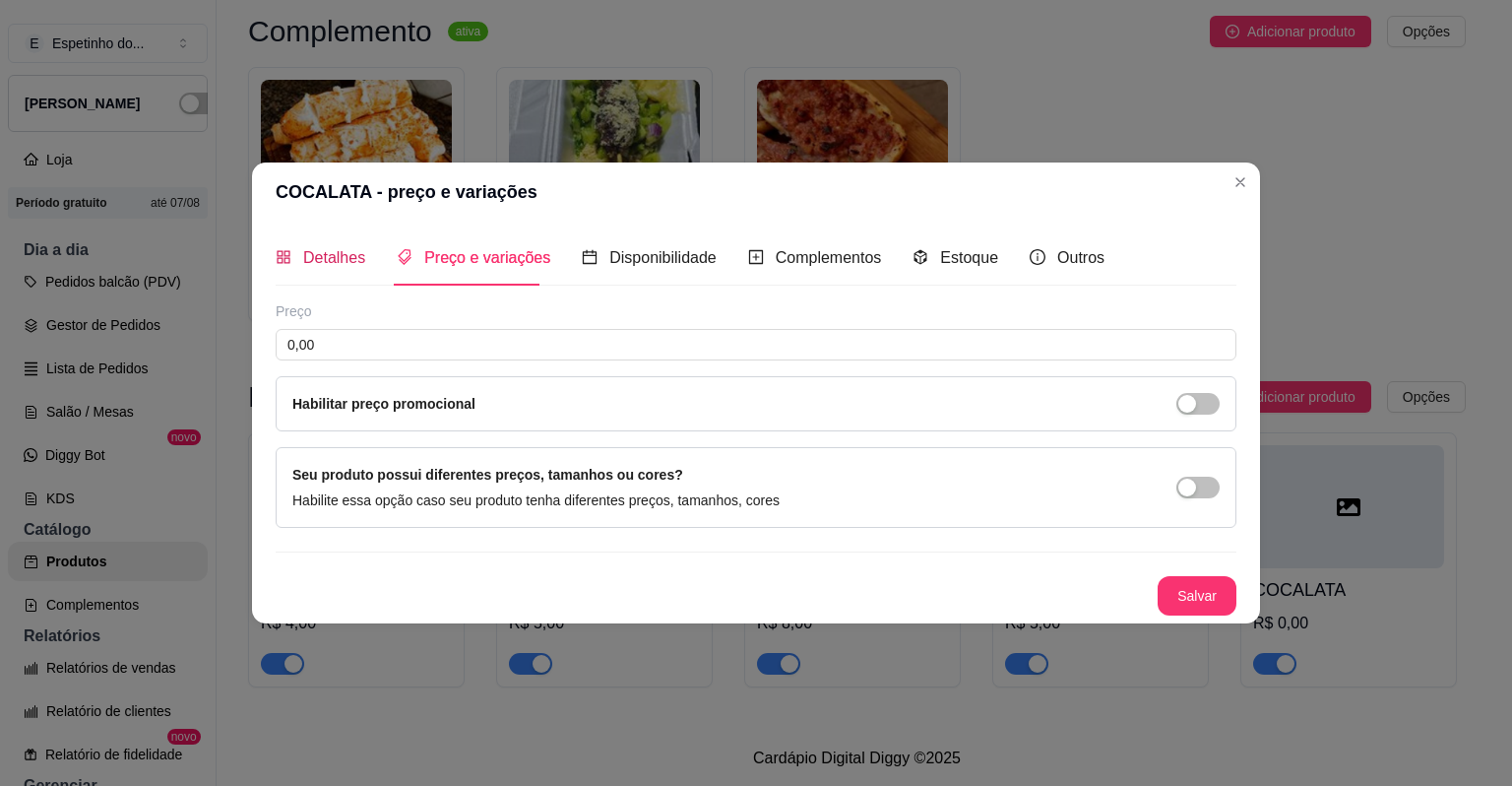 click on "Detalhes" at bounding box center (334, 257) 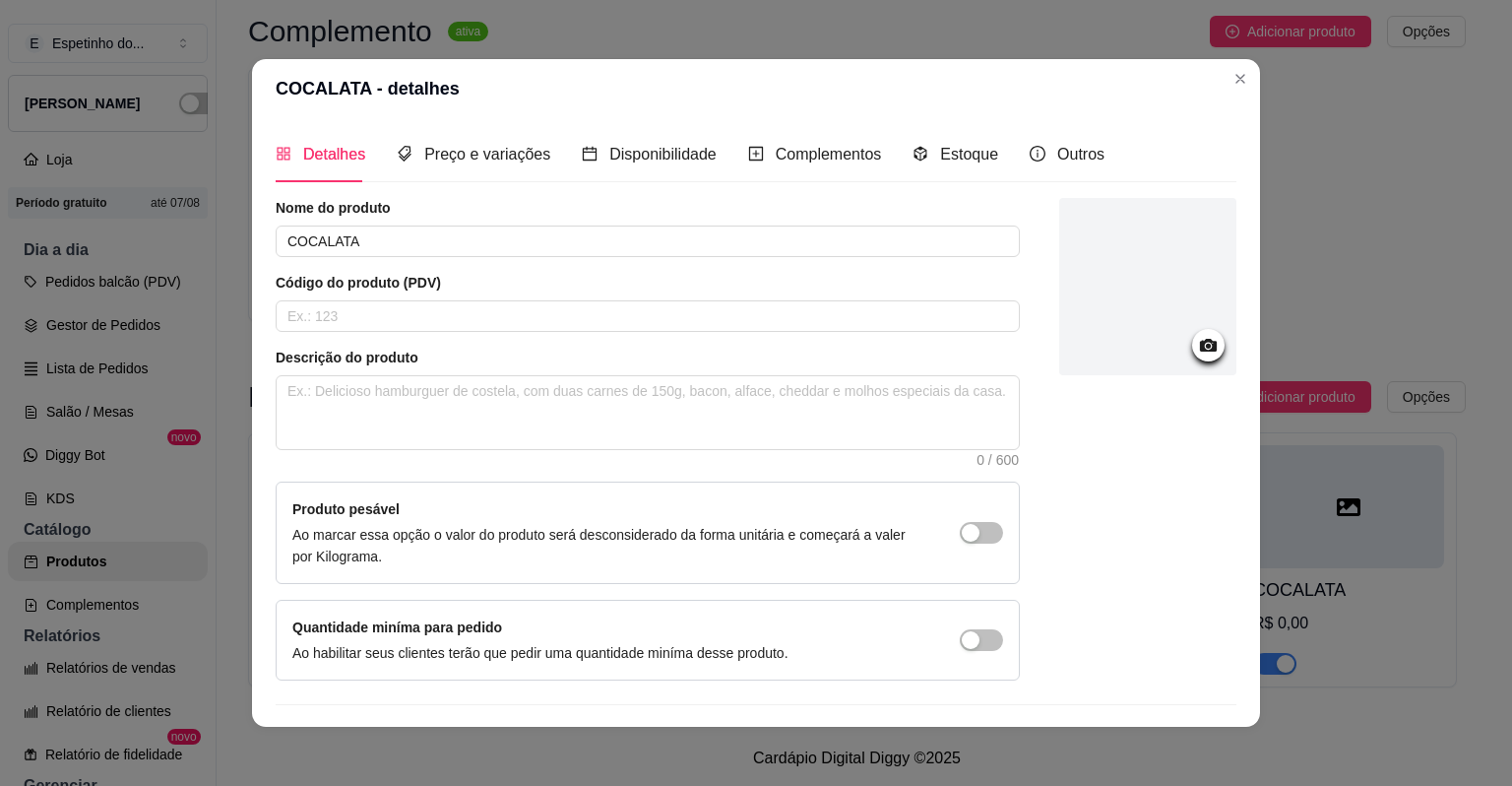 click 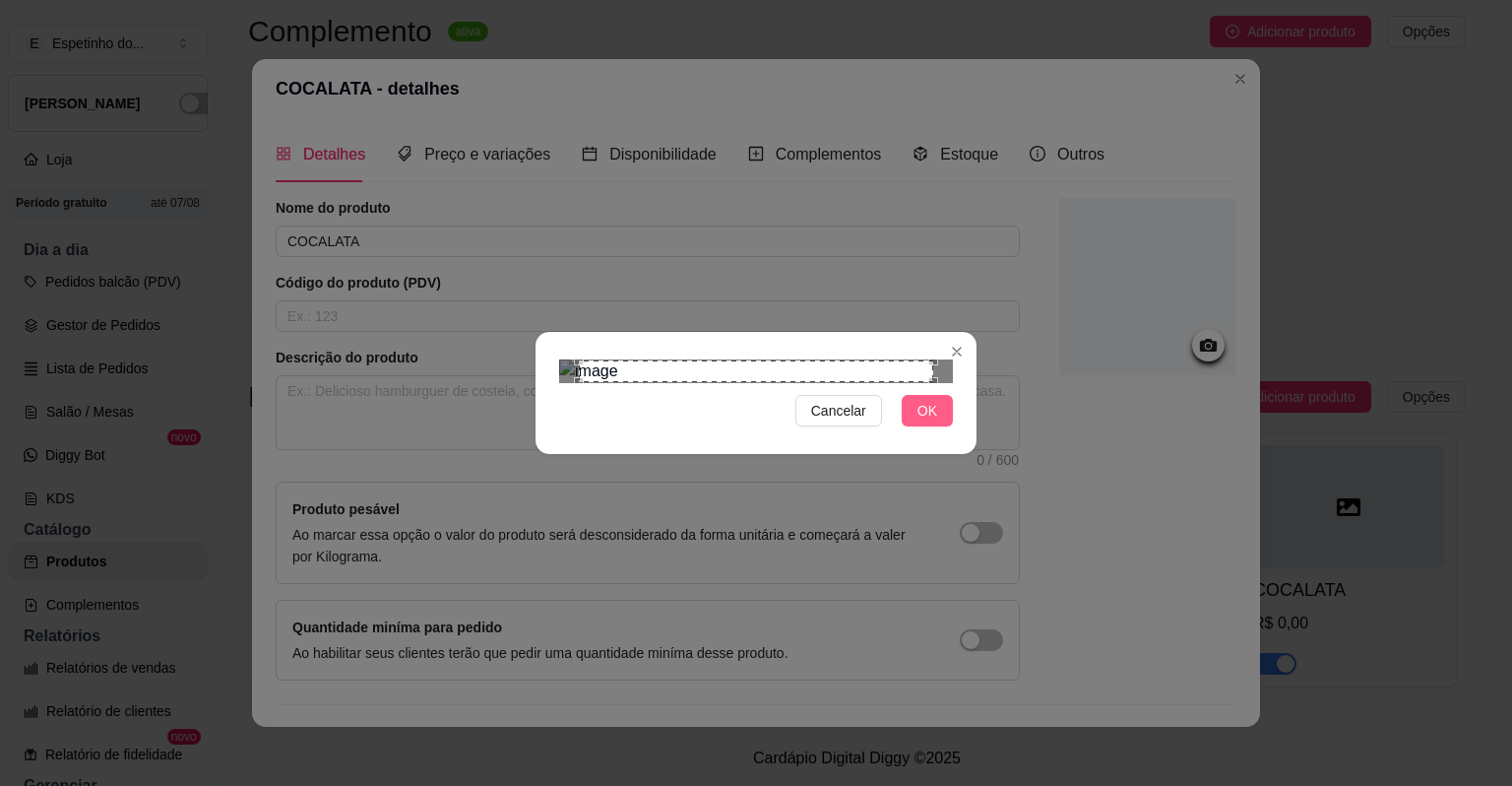 click on "OK" at bounding box center (927, 411) 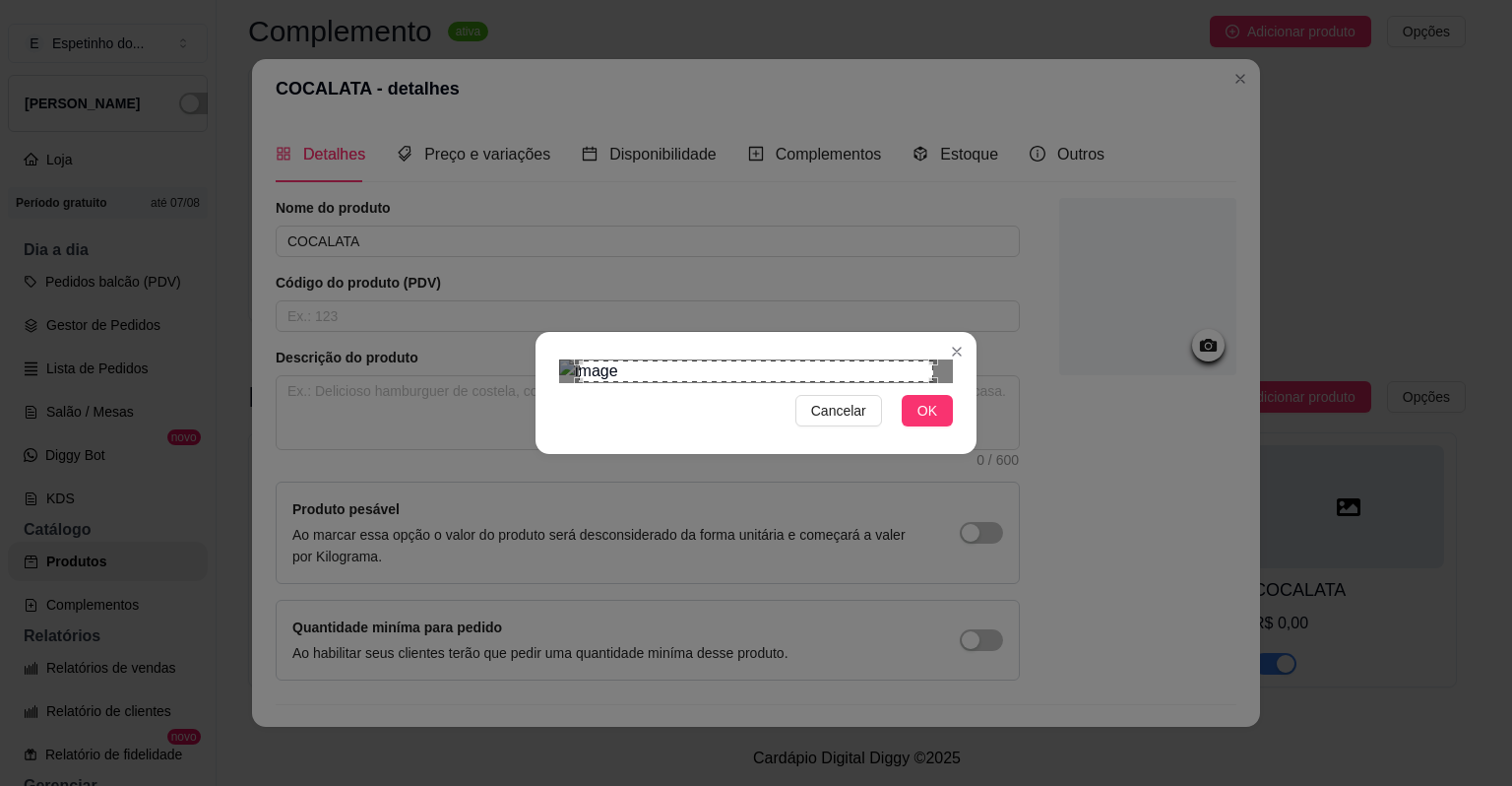 click at bounding box center (756, 371) 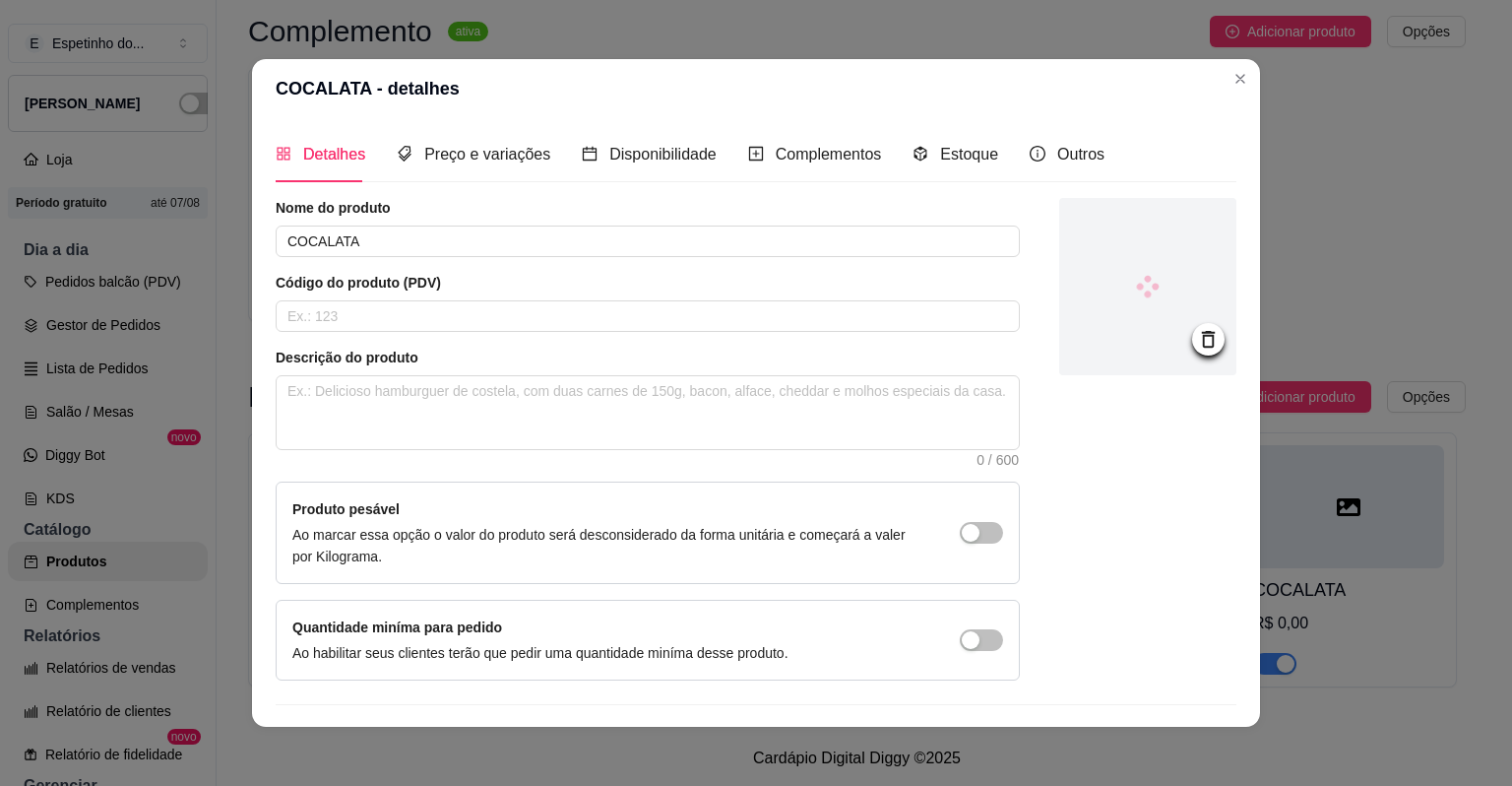 click on "Quantidade miníma para pedido Ao habilitar seus clientes terão que pedir uma quantidade miníma desse produto." at bounding box center [648, 640] 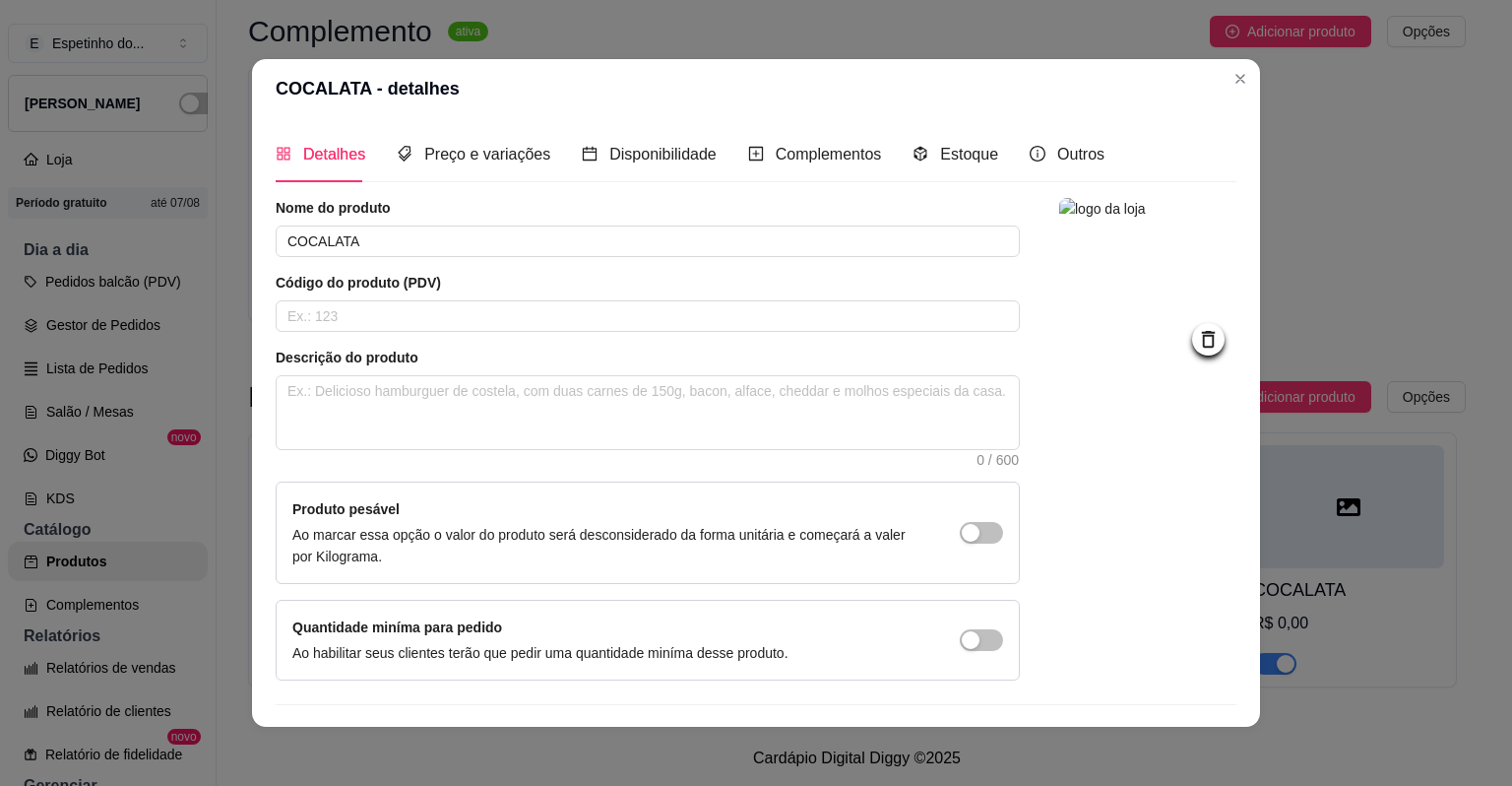 scroll, scrollTop: 46, scrollLeft: 0, axis: vertical 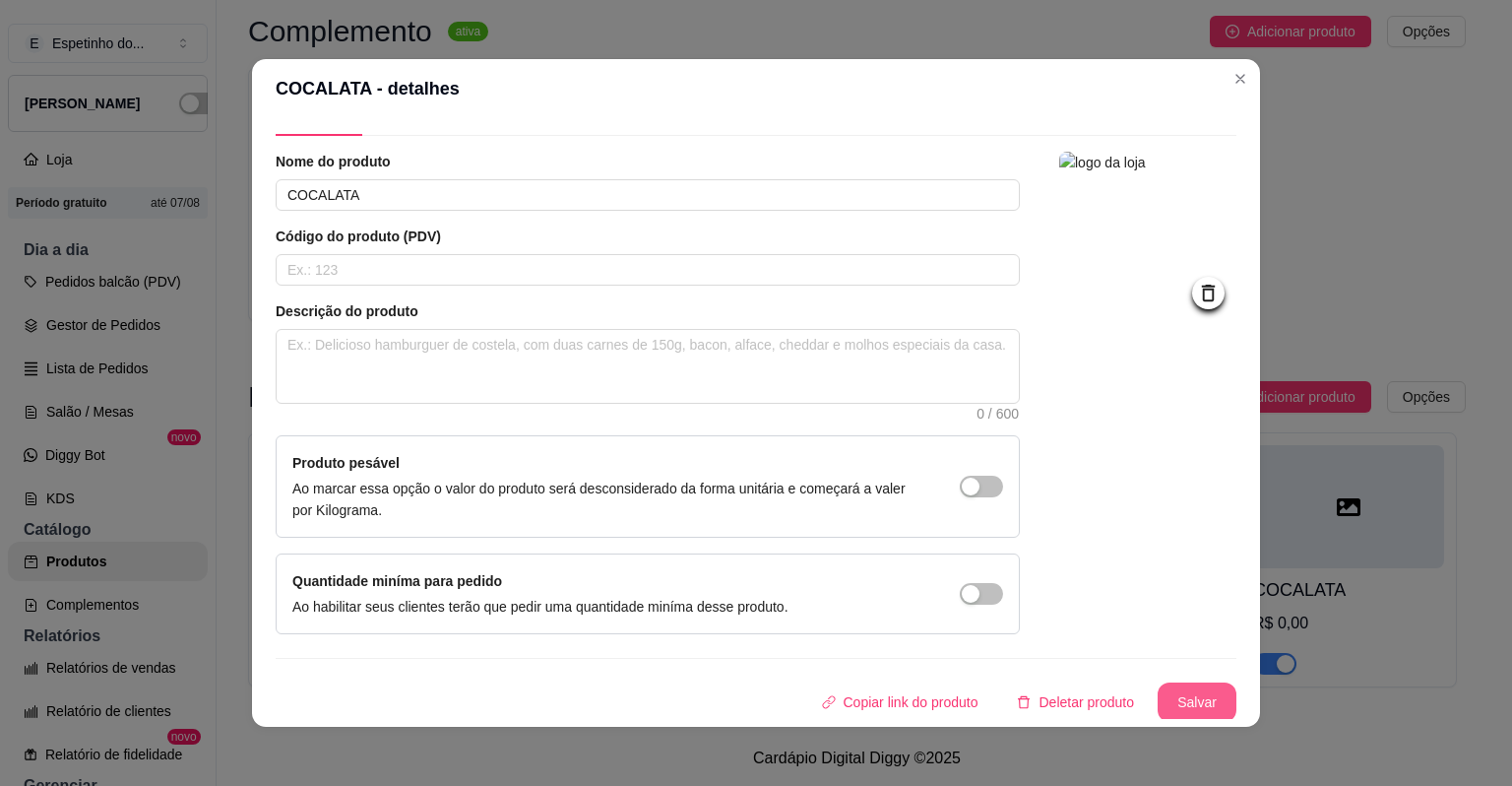 click on "Salvar" at bounding box center [1197, 702] 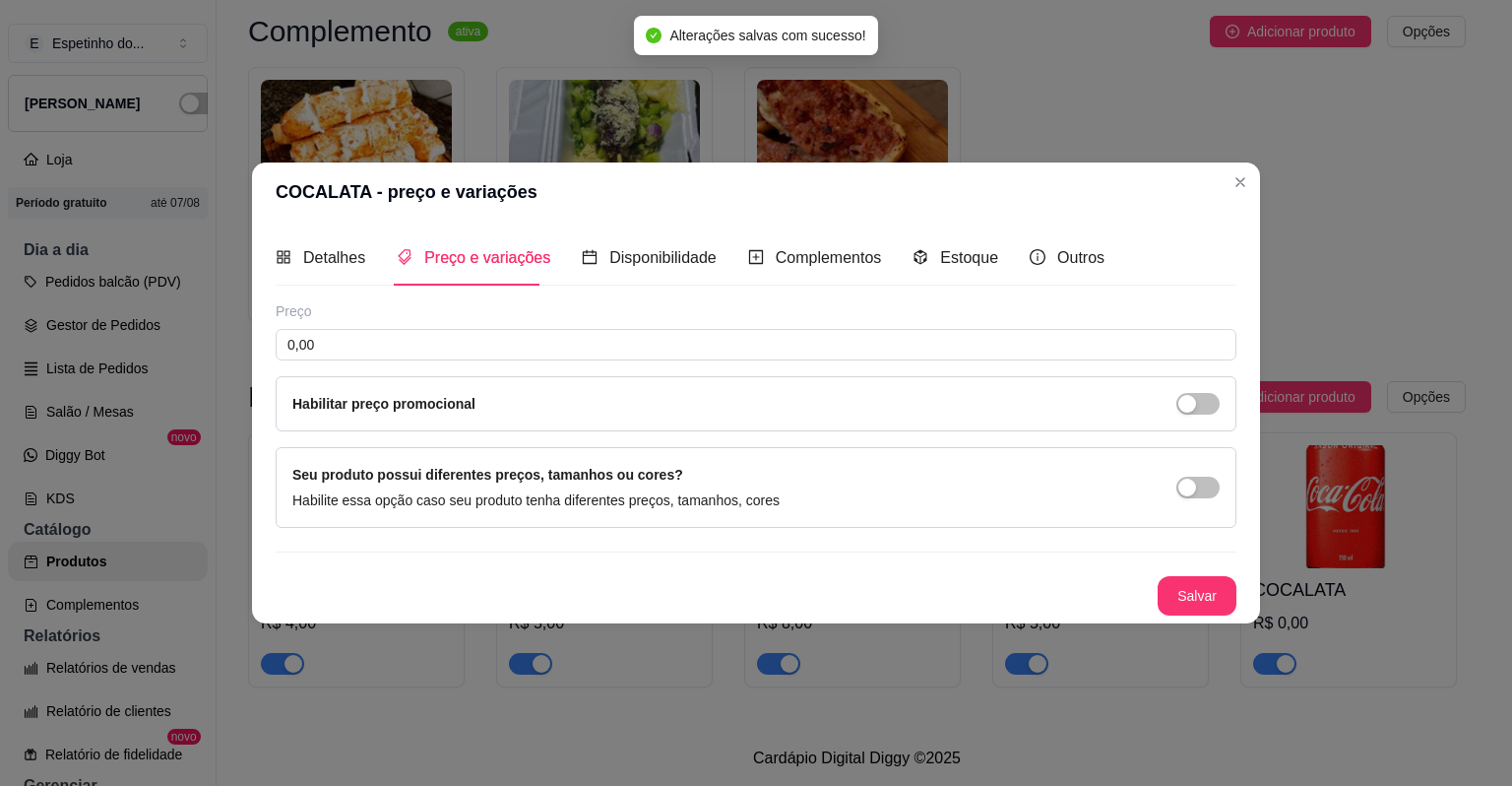 scroll, scrollTop: 0, scrollLeft: 0, axis: both 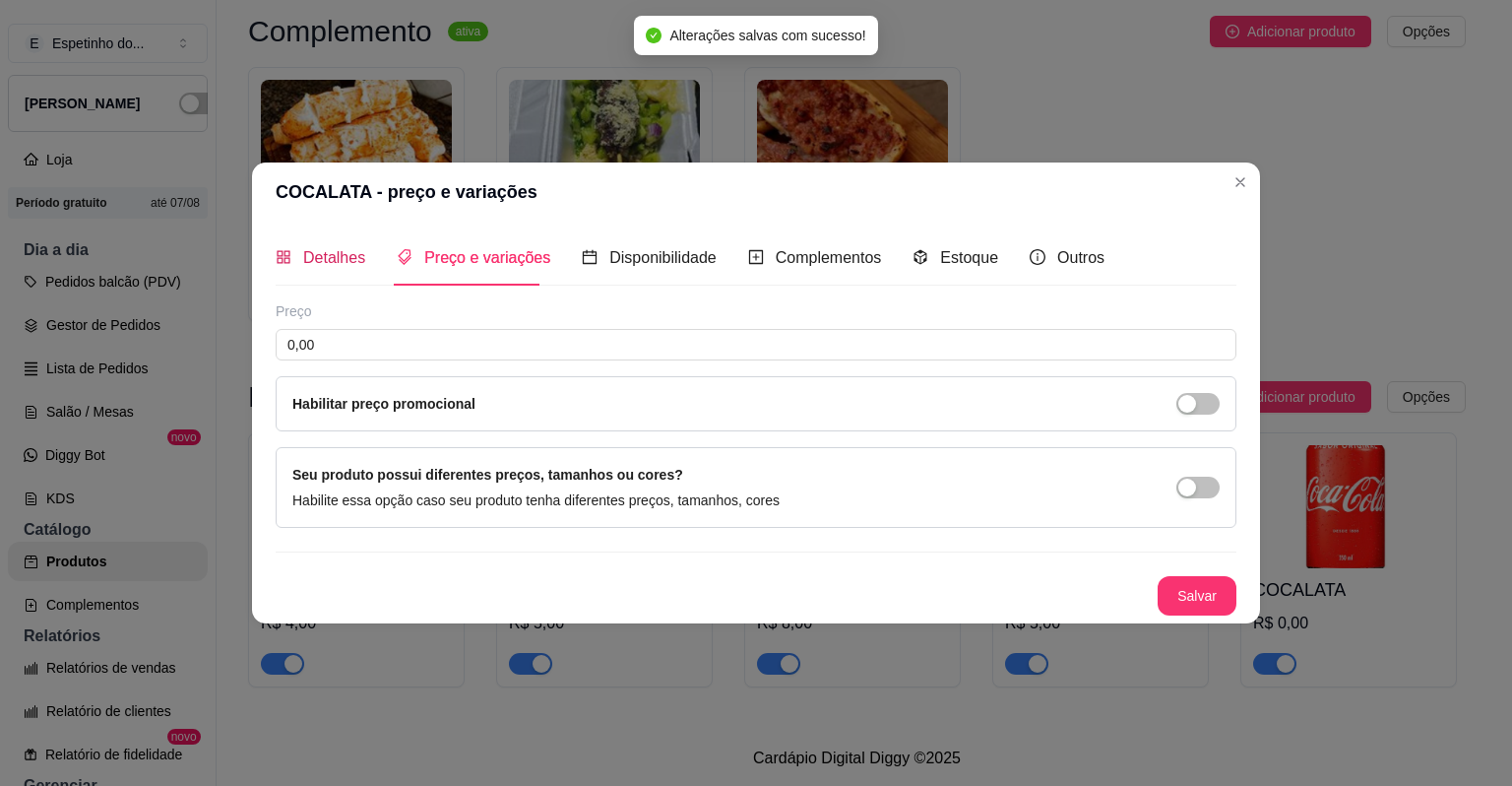 click on "Detalhes" at bounding box center [334, 257] 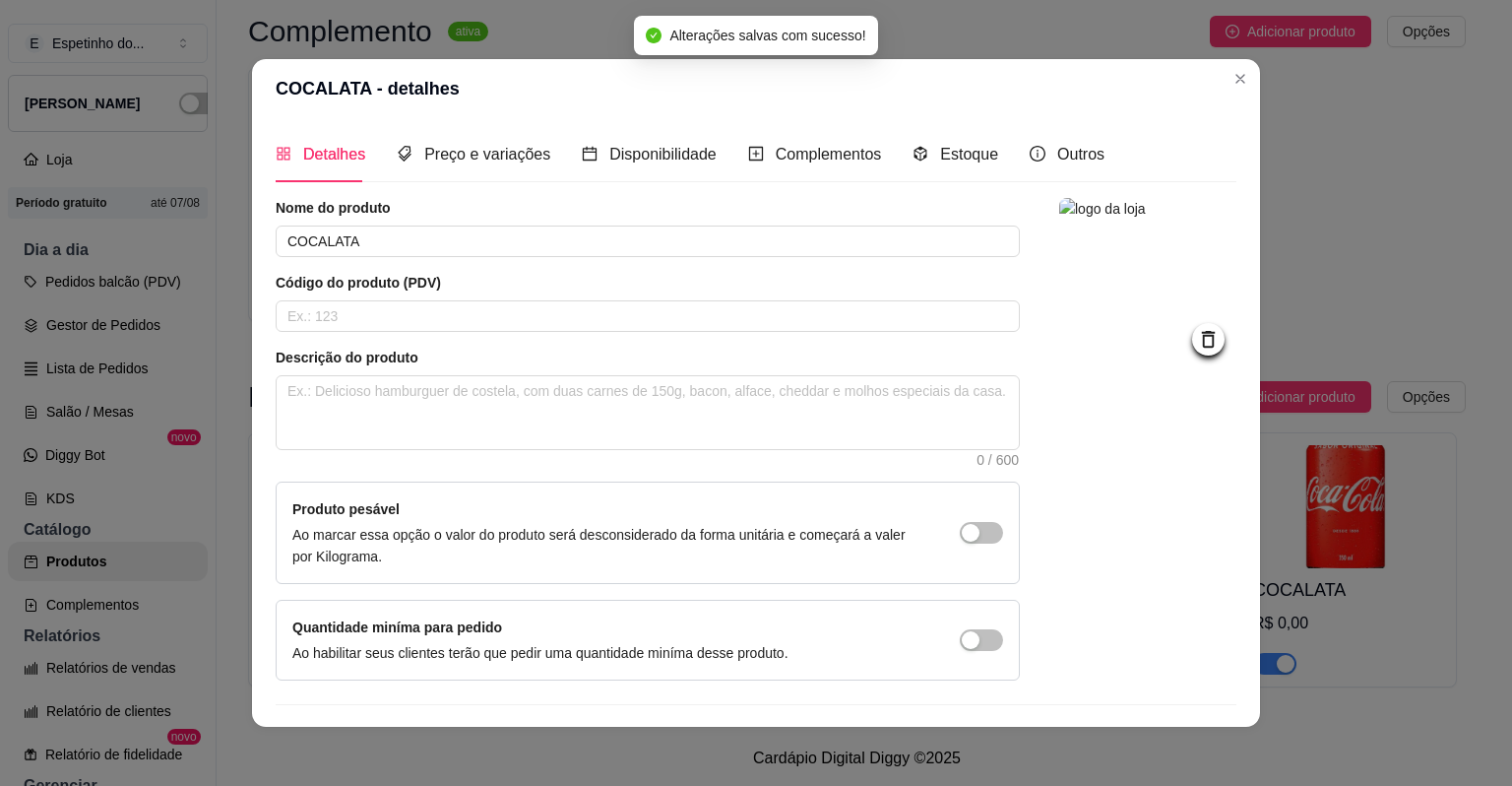 type 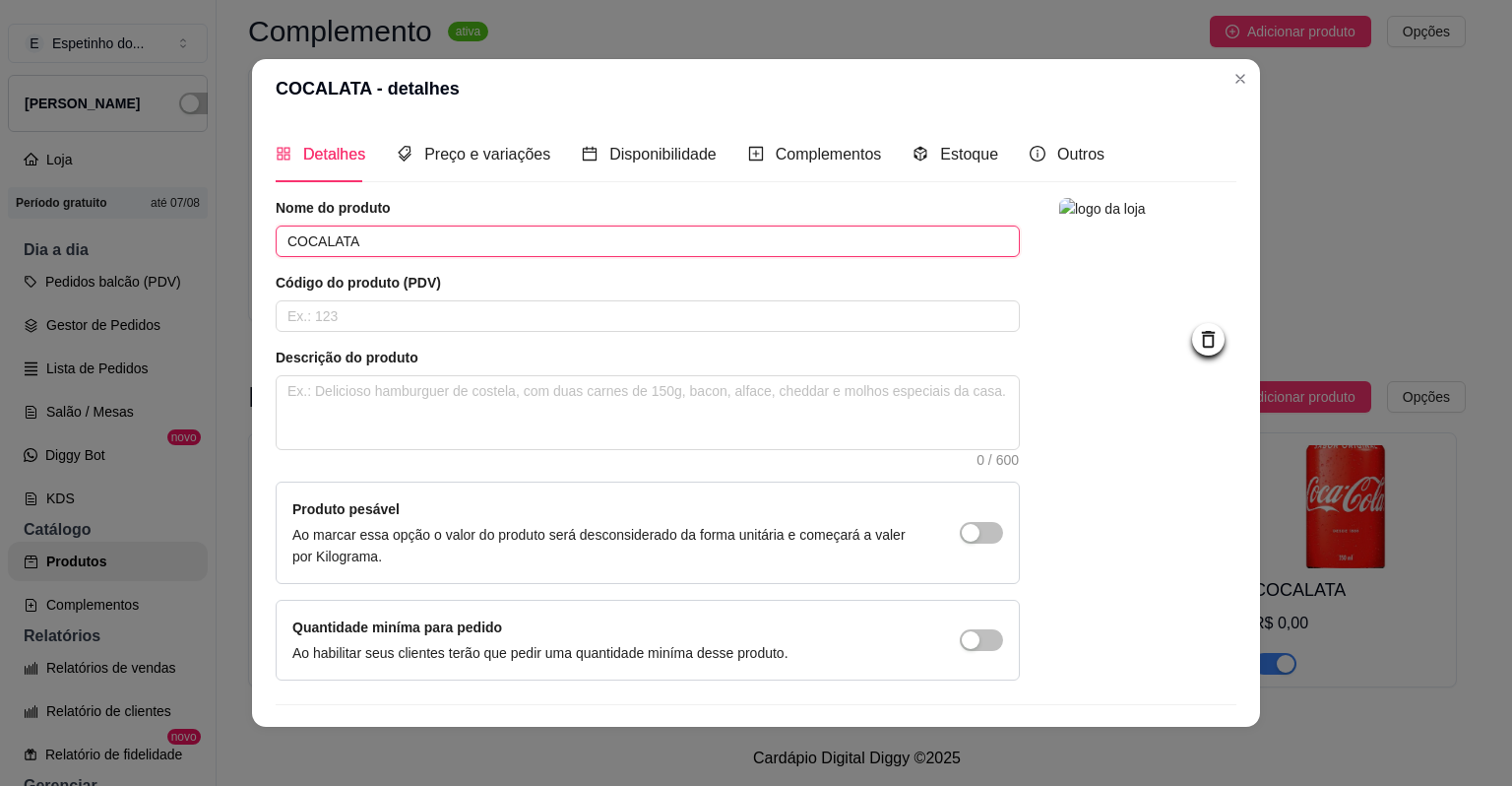click on "COCALATA" at bounding box center [648, 241] 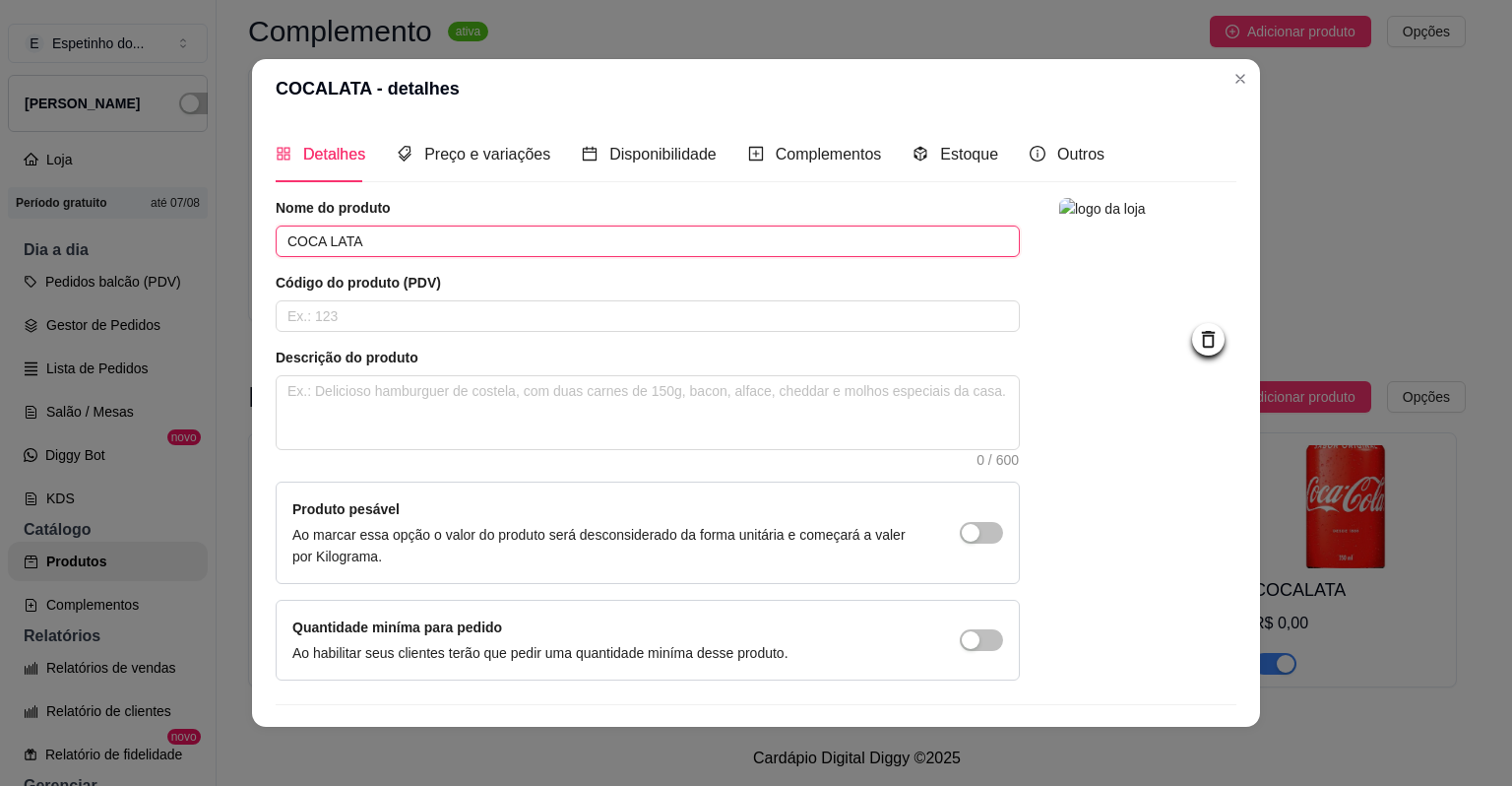 scroll, scrollTop: 46, scrollLeft: 0, axis: vertical 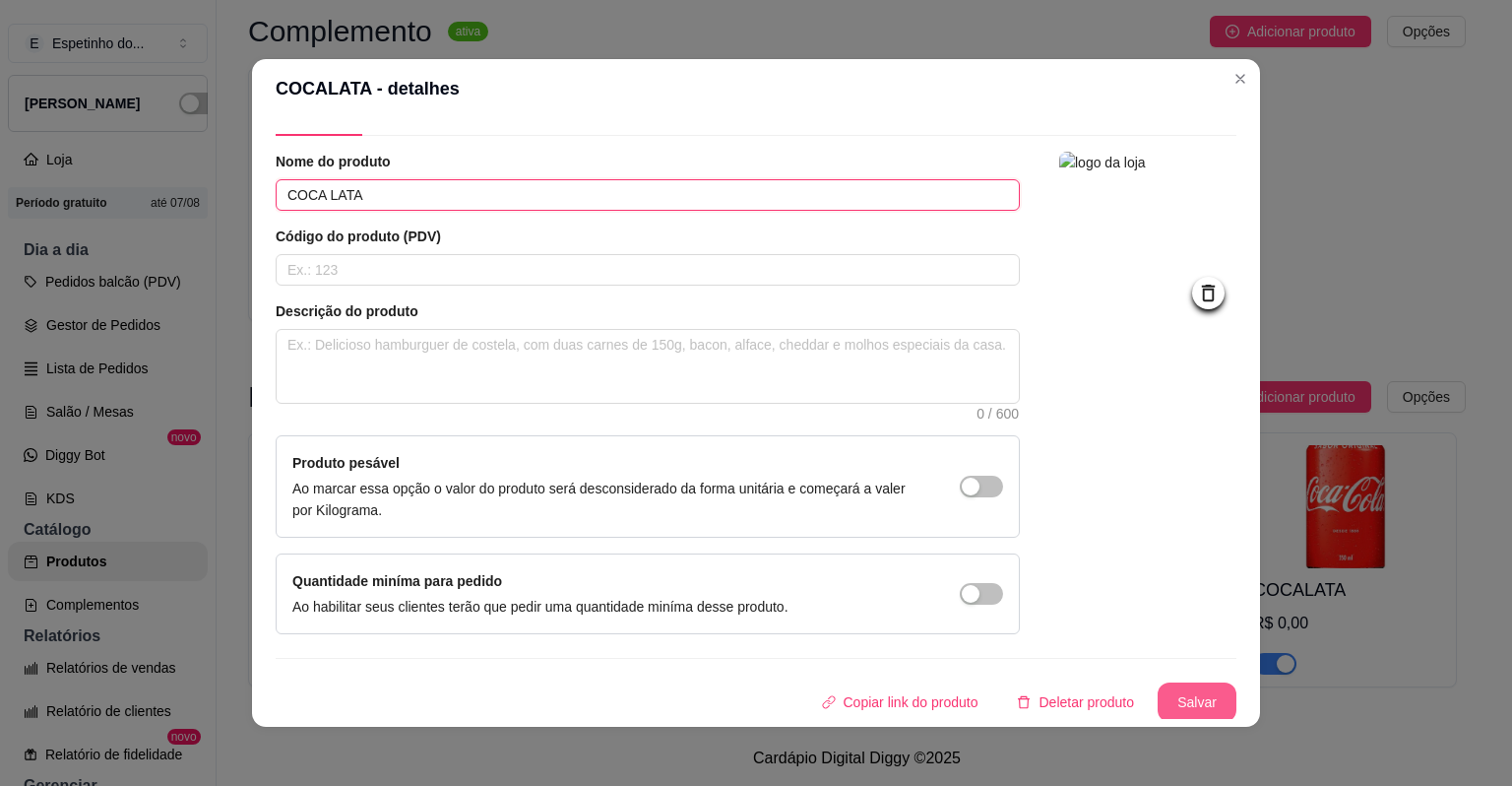 type on "COCA LATA" 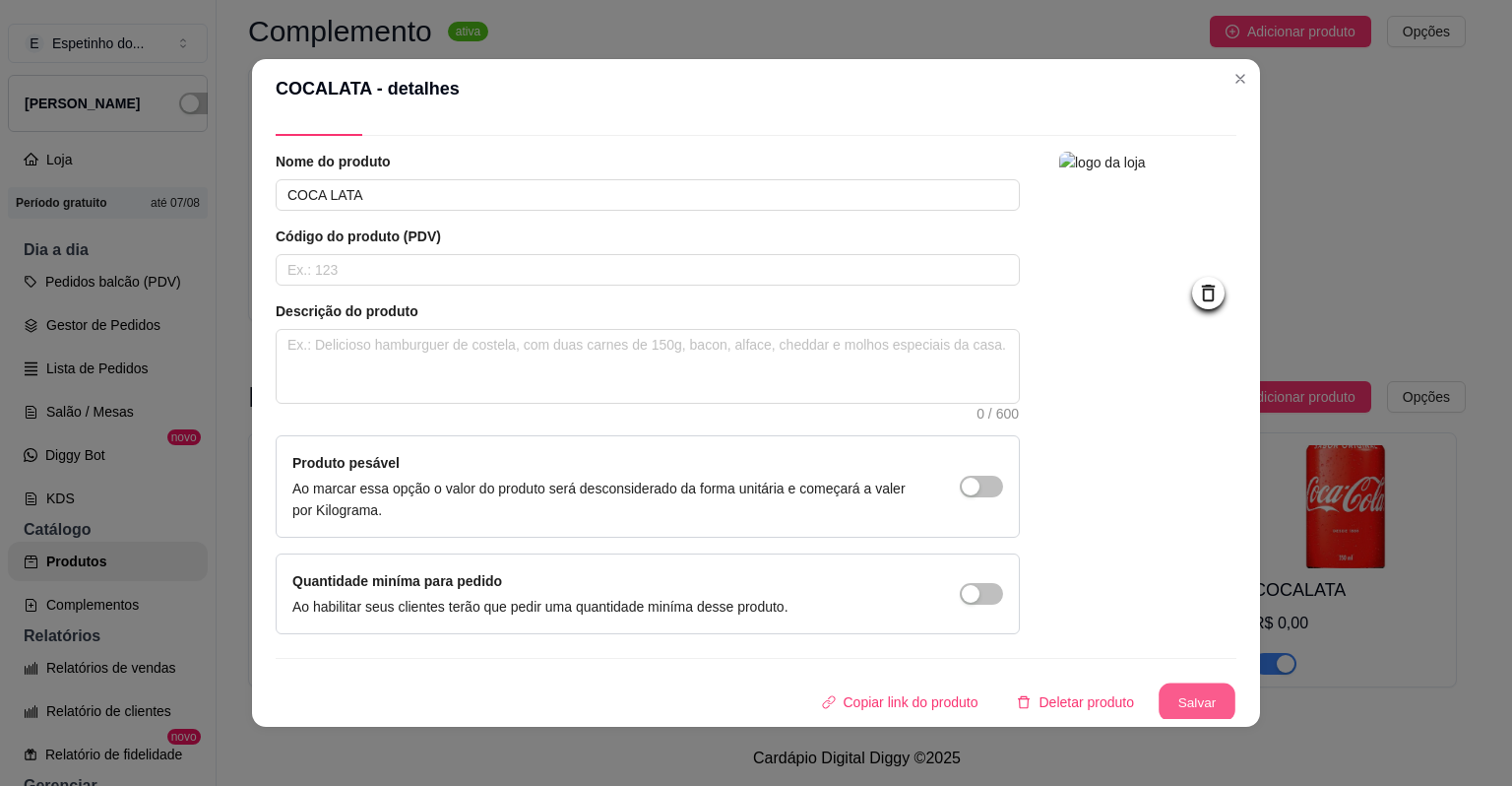click on "Salvar" at bounding box center (1197, 702) 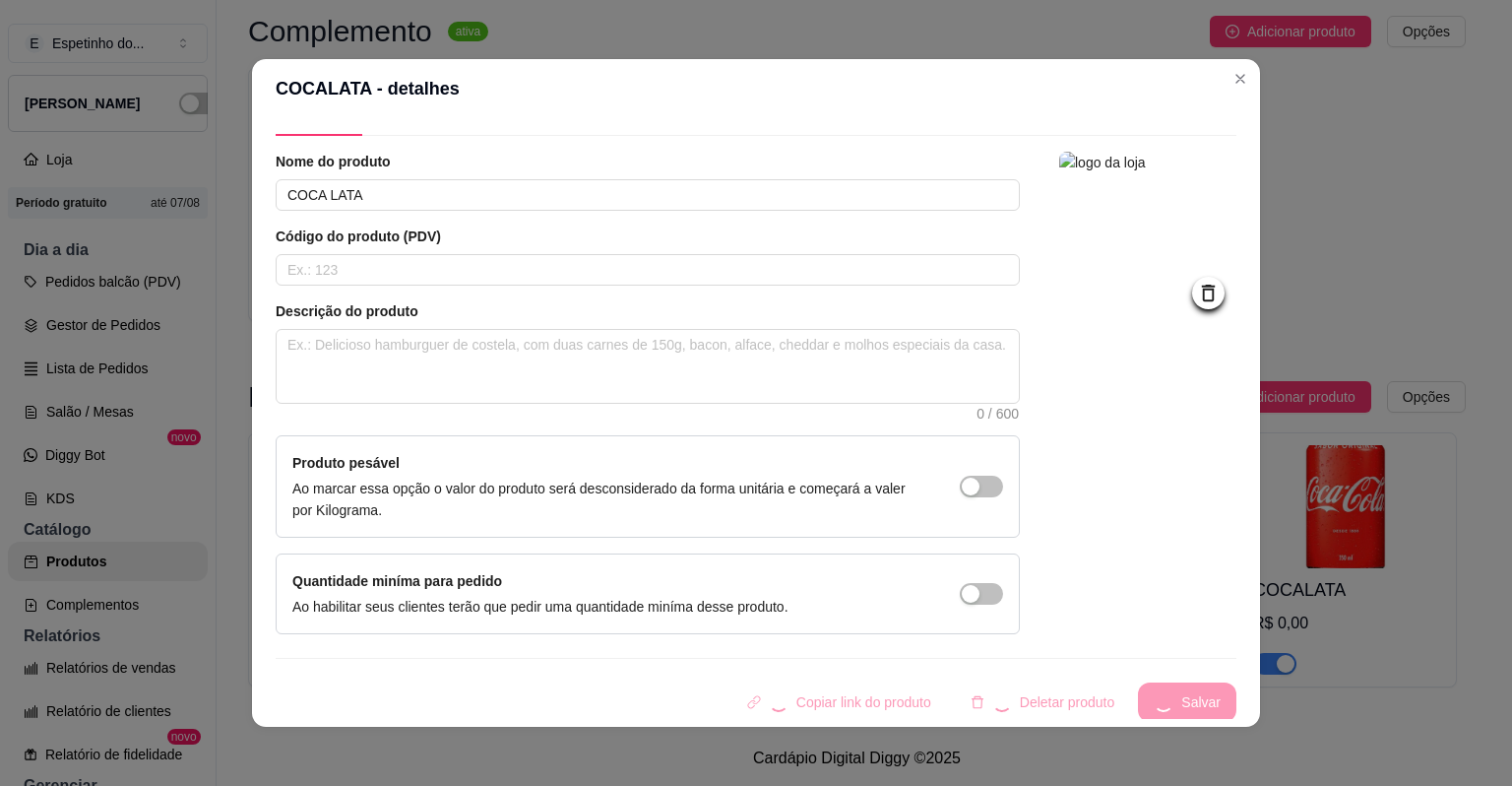 type 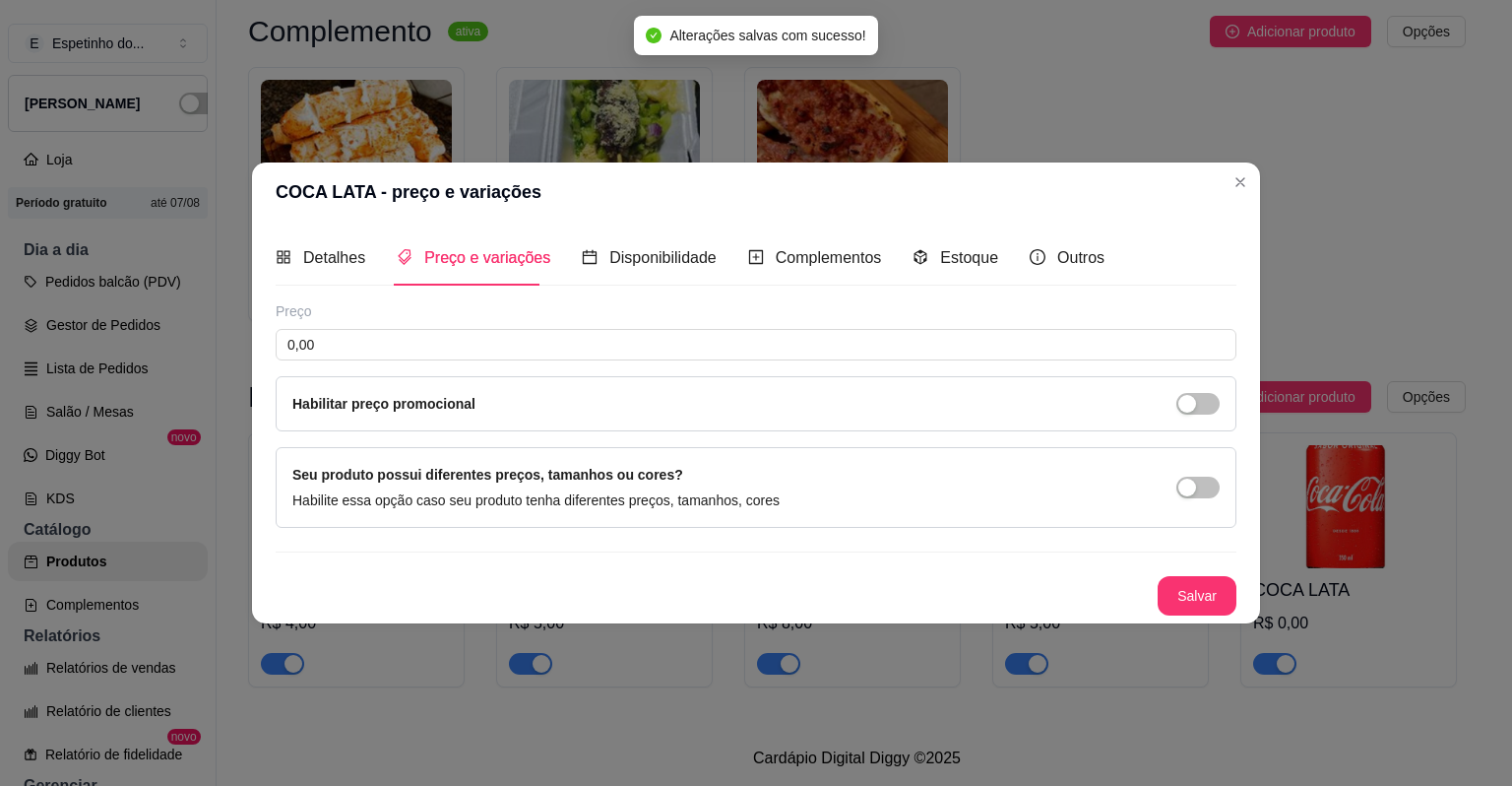scroll, scrollTop: 0, scrollLeft: 0, axis: both 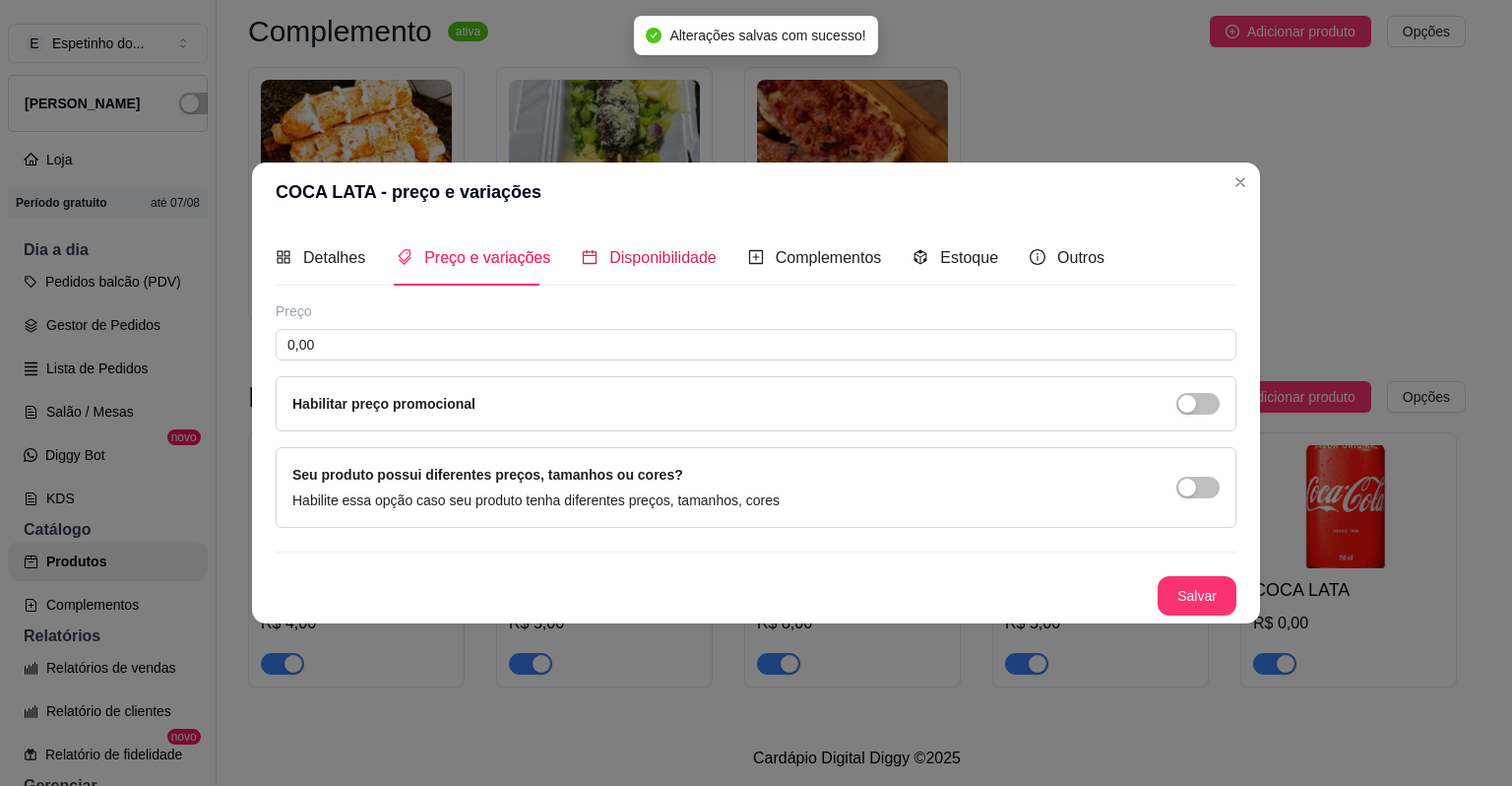 click on "Disponibilidade" at bounding box center [662, 257] 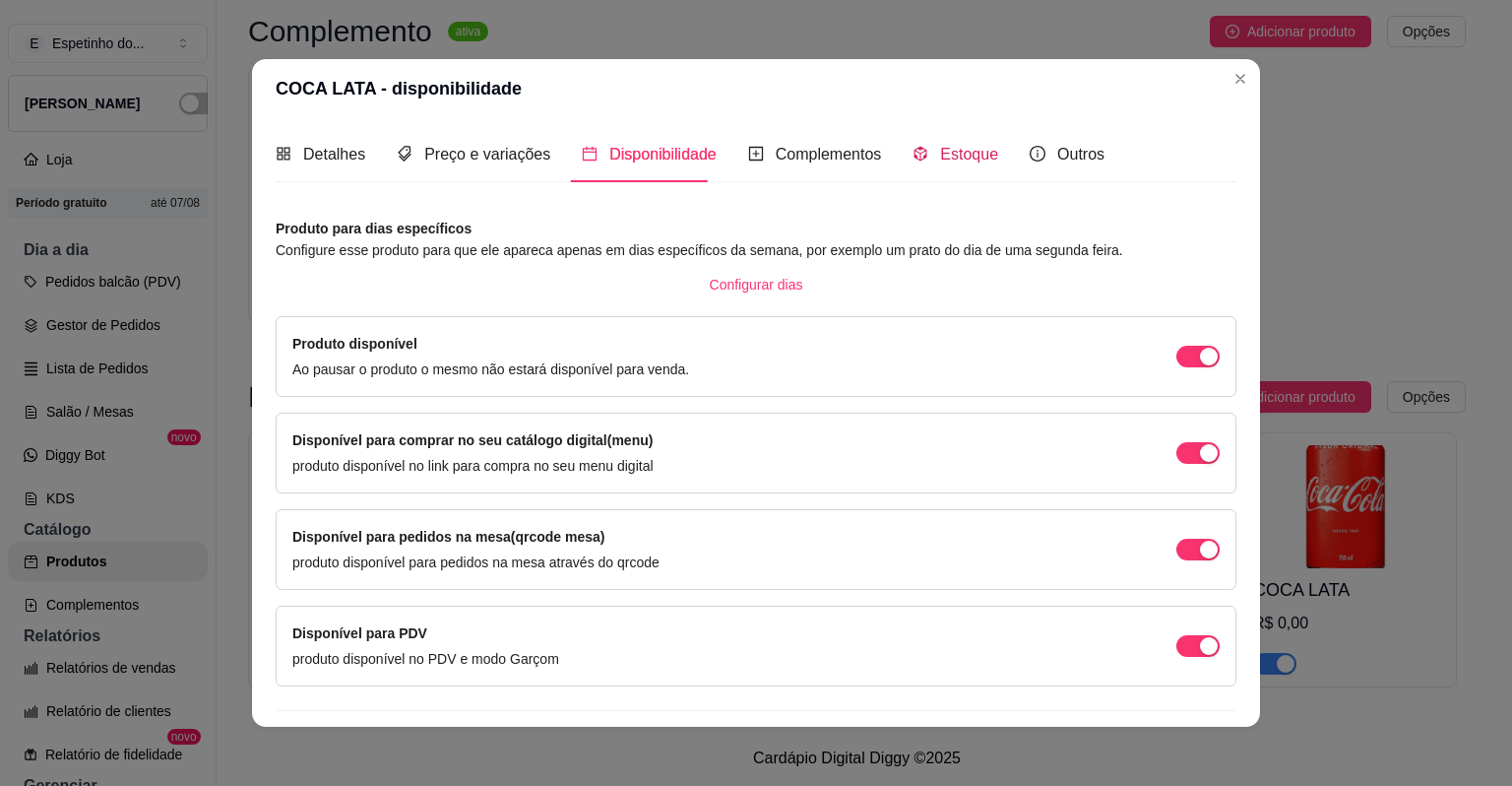 click on "Estoque" at bounding box center (969, 154) 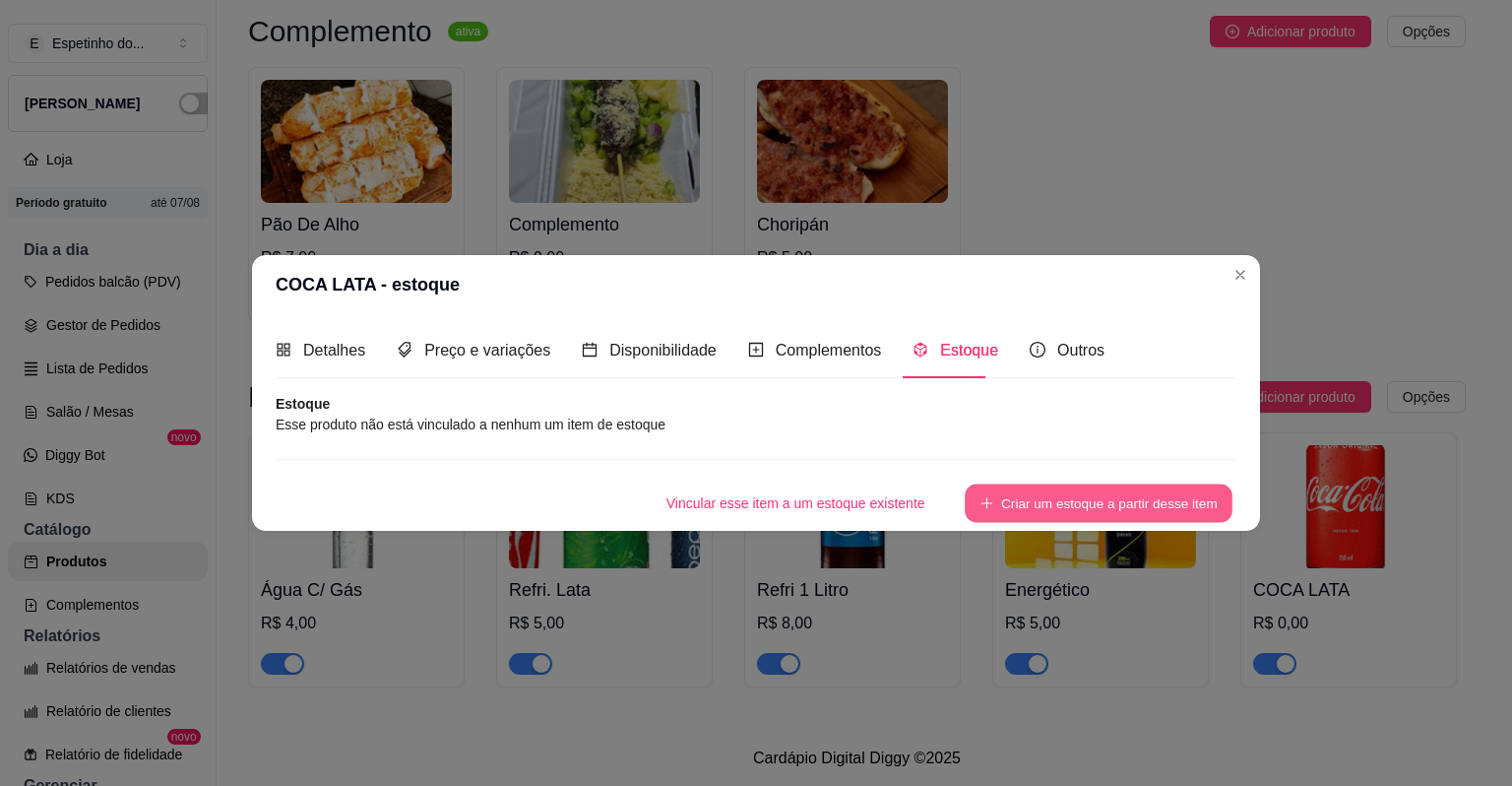click on "Criar um estoque a partir desse item" at bounding box center (1099, 503) 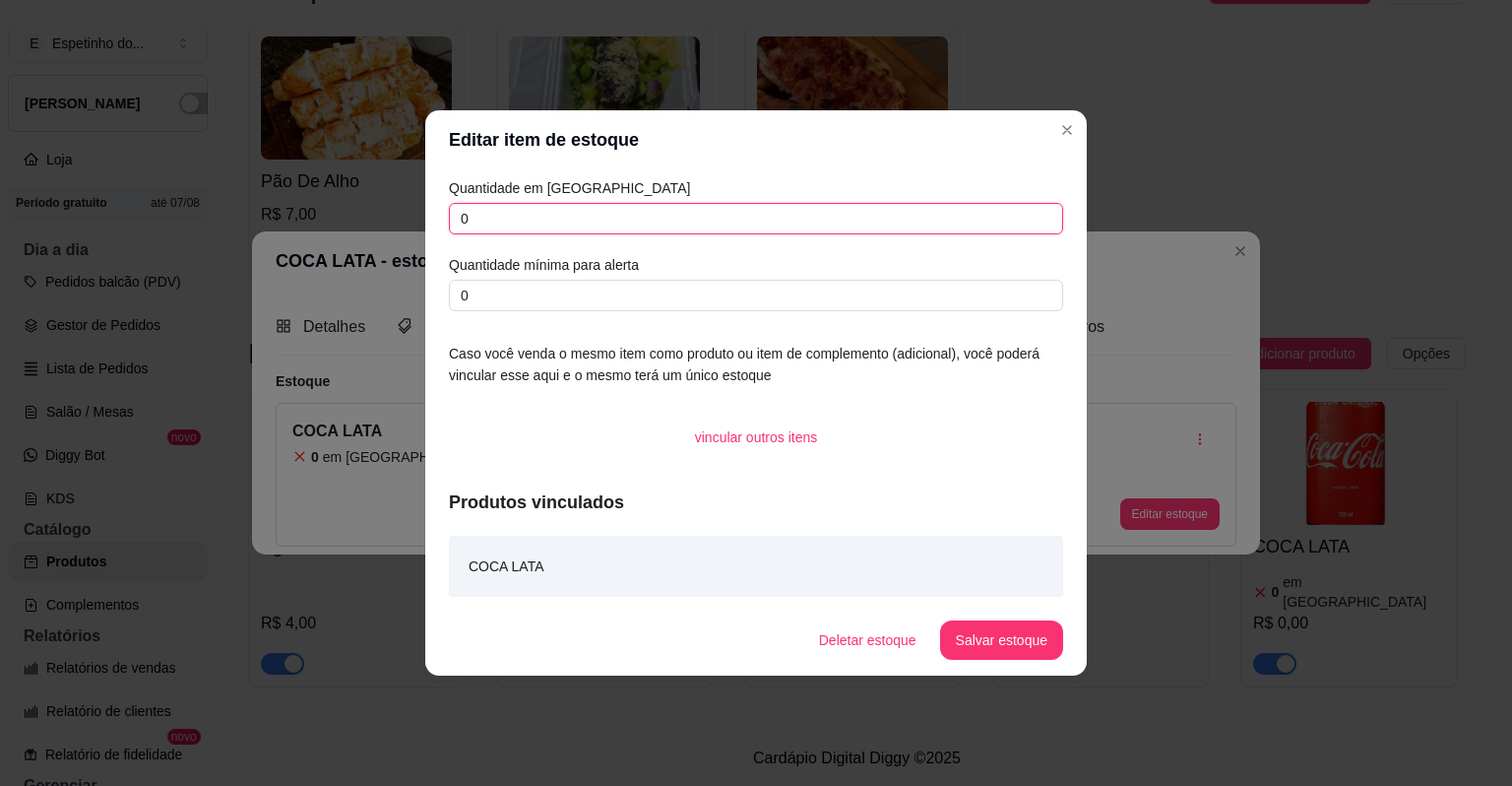 click on "0" at bounding box center (756, 219) 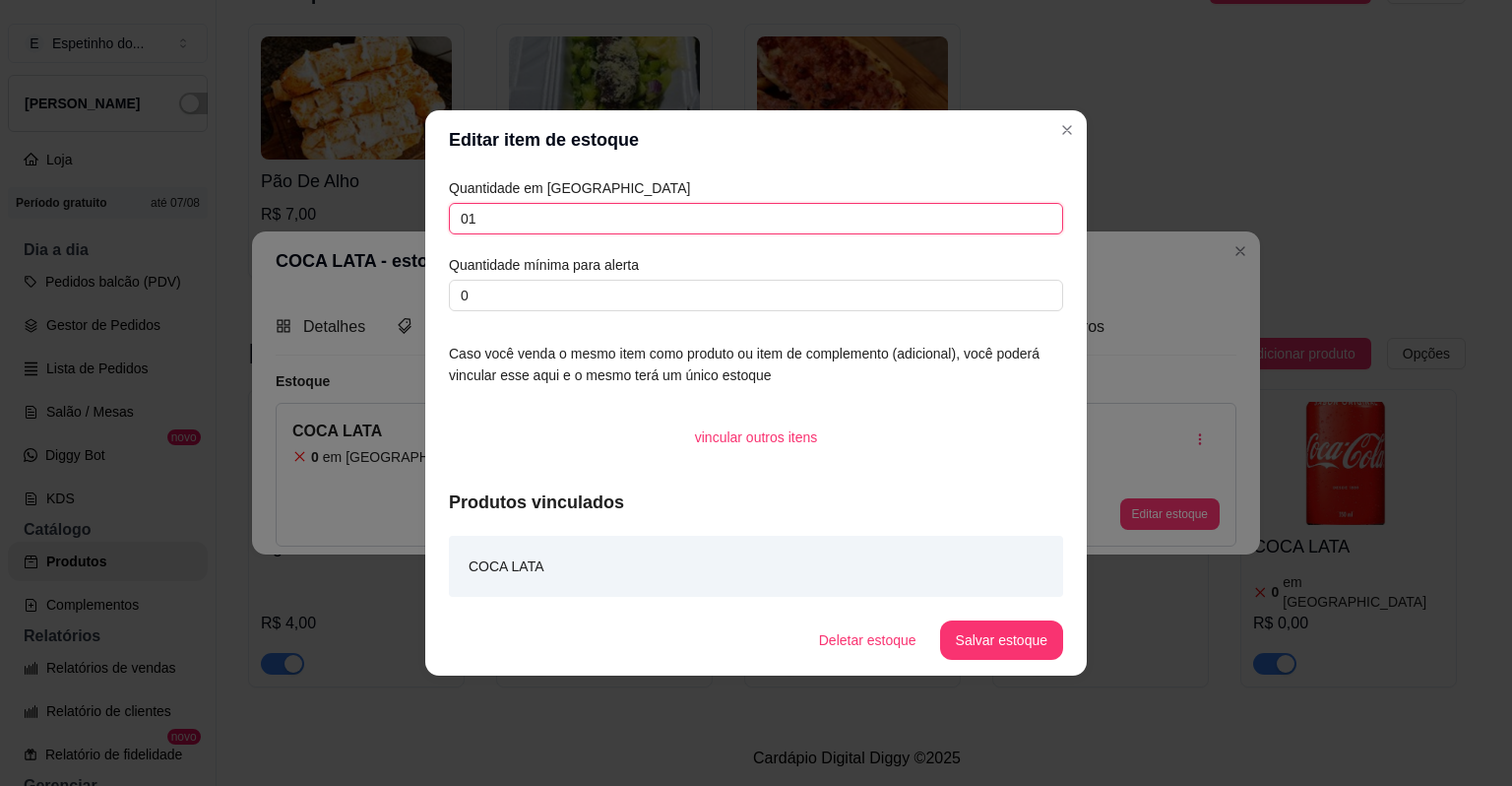 type on "012" 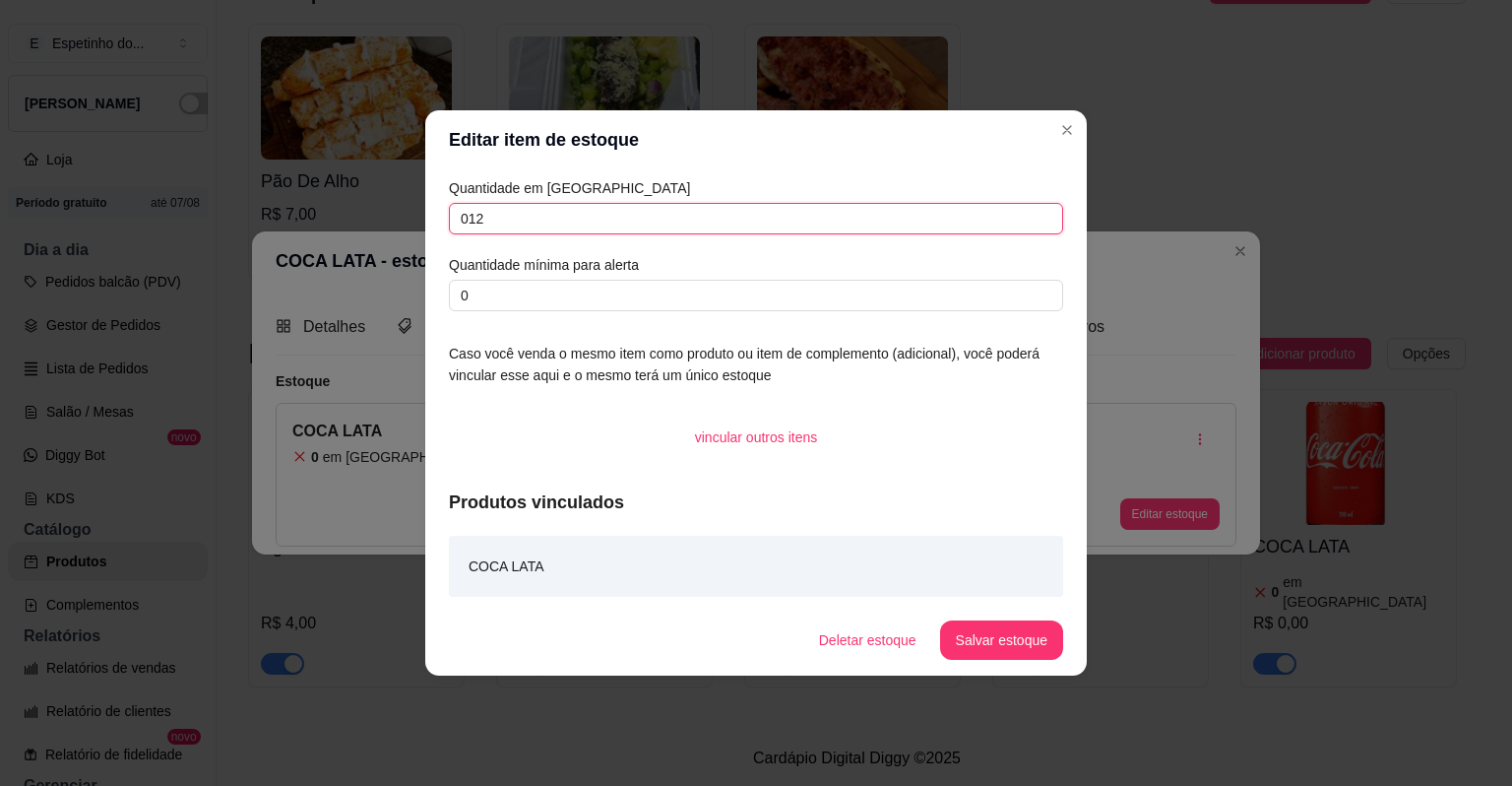 click on "012" at bounding box center [756, 219] 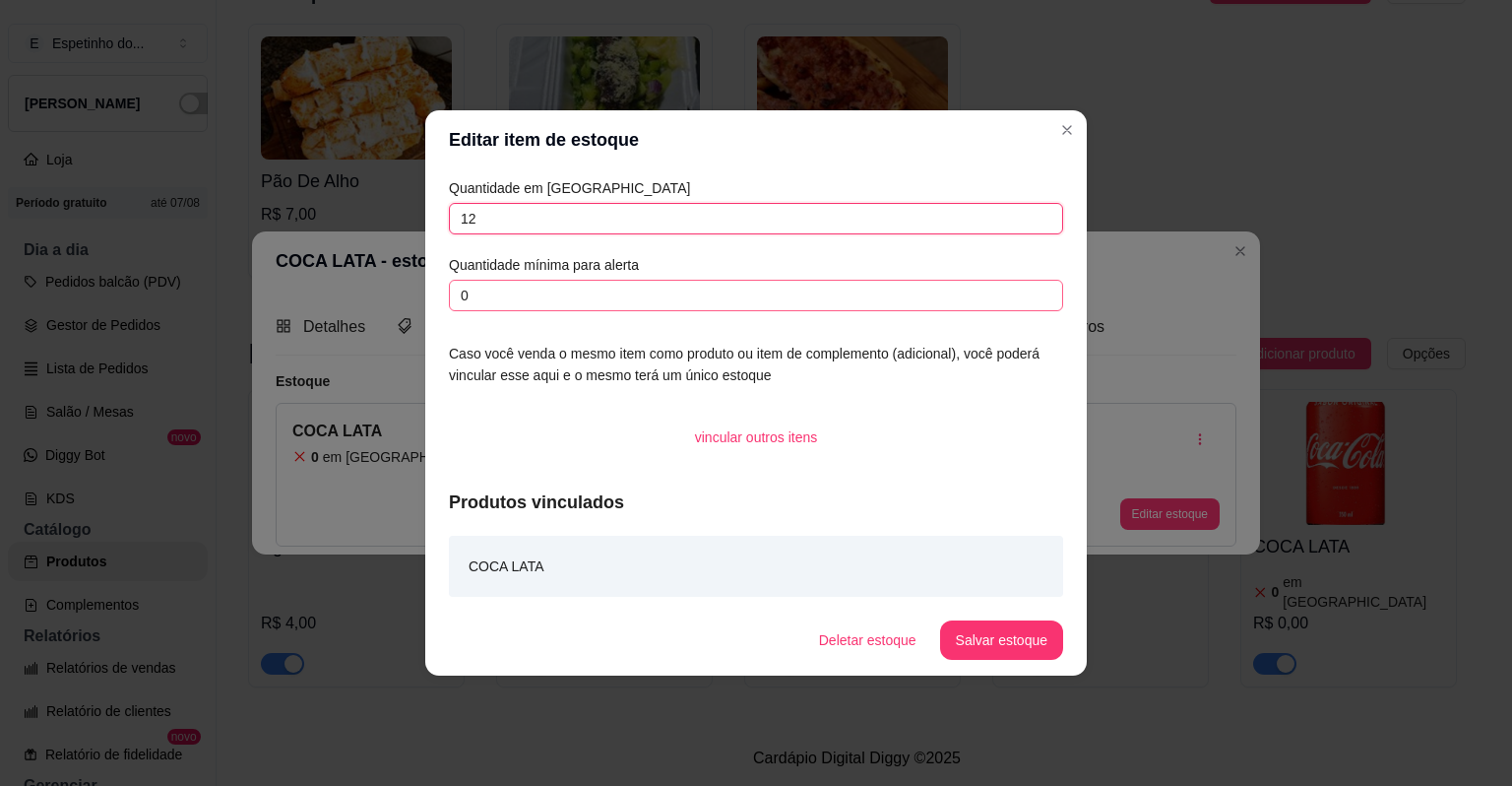 type on "12" 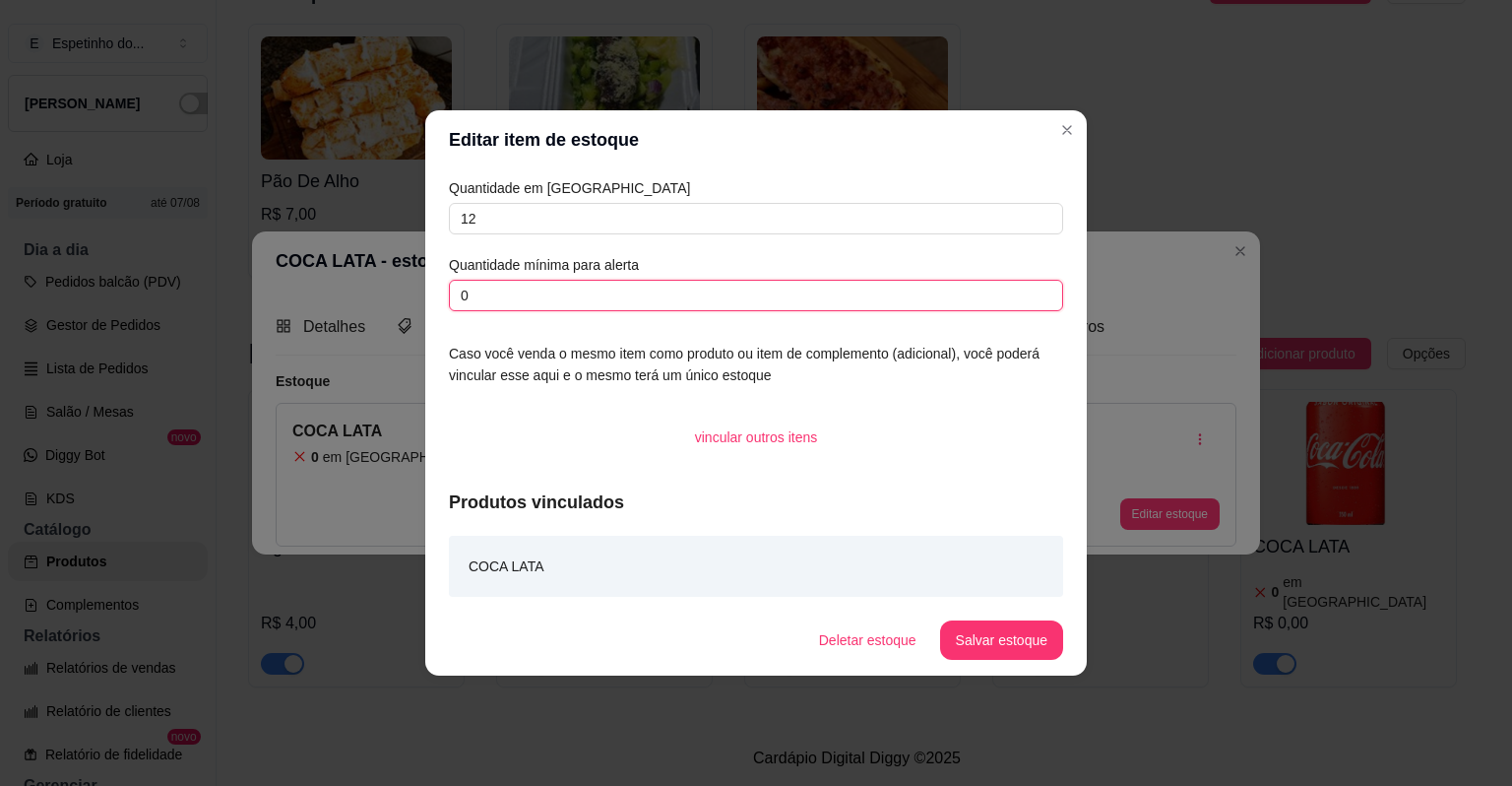 click on "0" at bounding box center (756, 295) 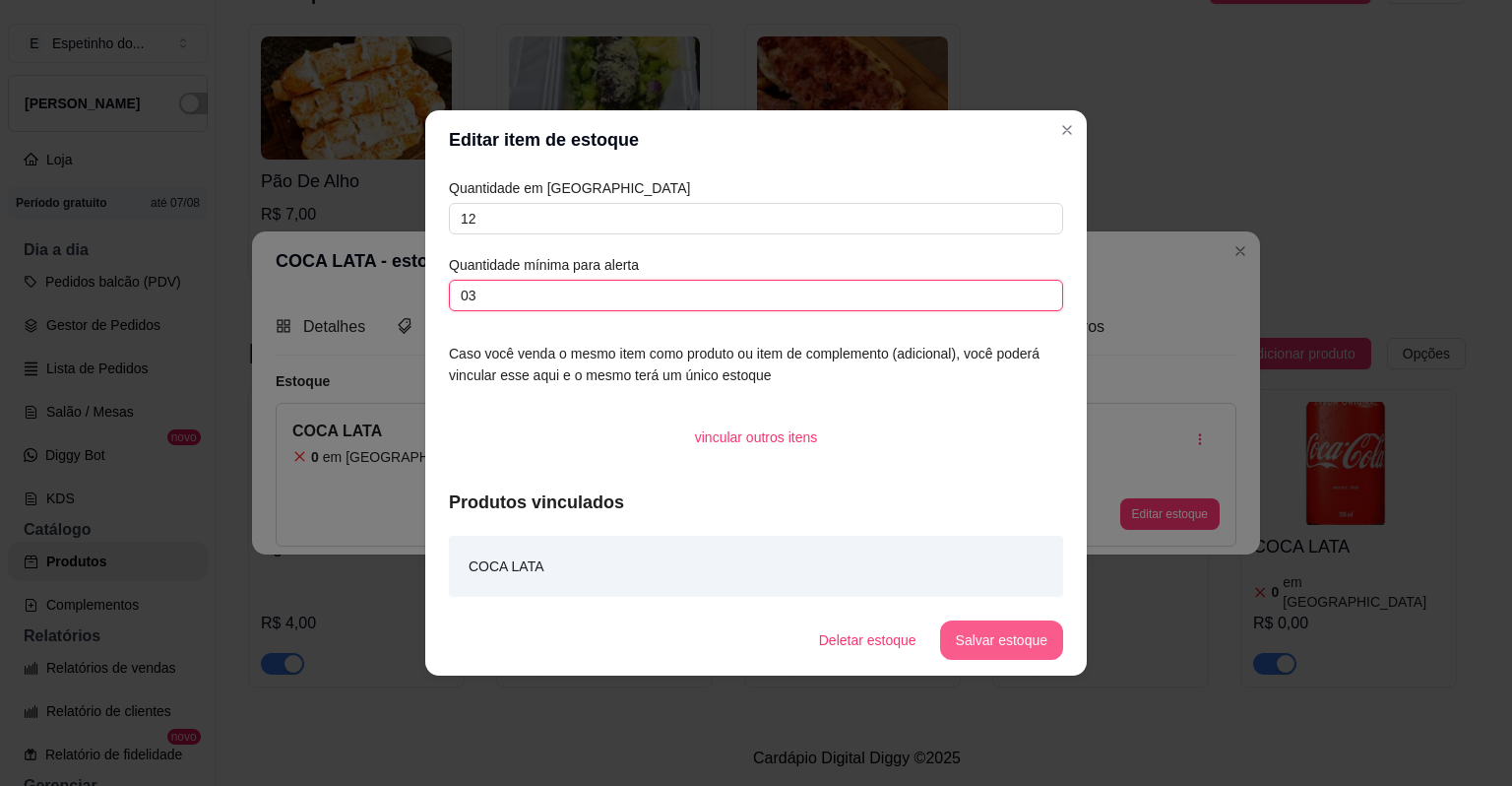 type on "03" 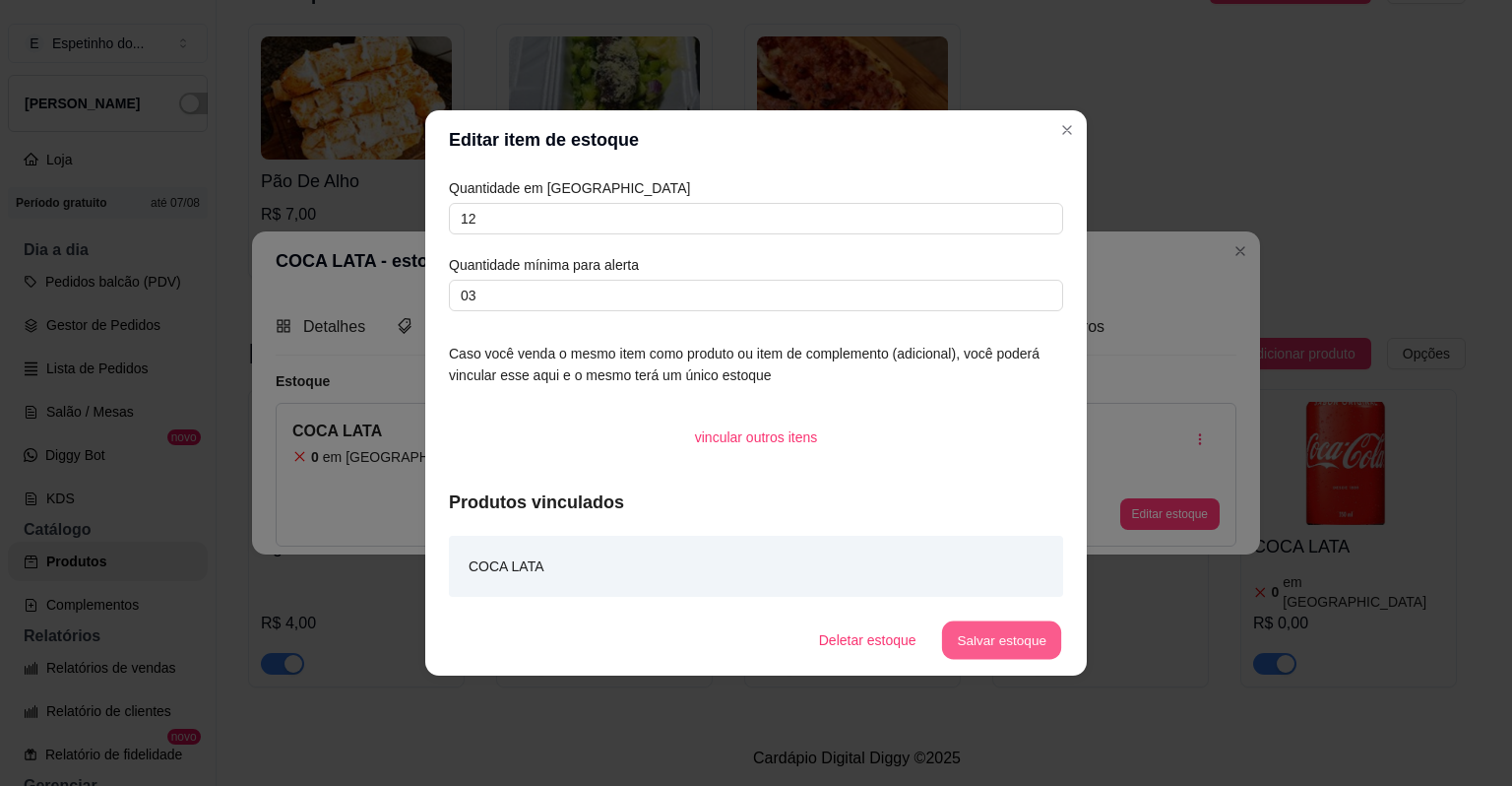 click on "Salvar estoque" at bounding box center (1001, 640) 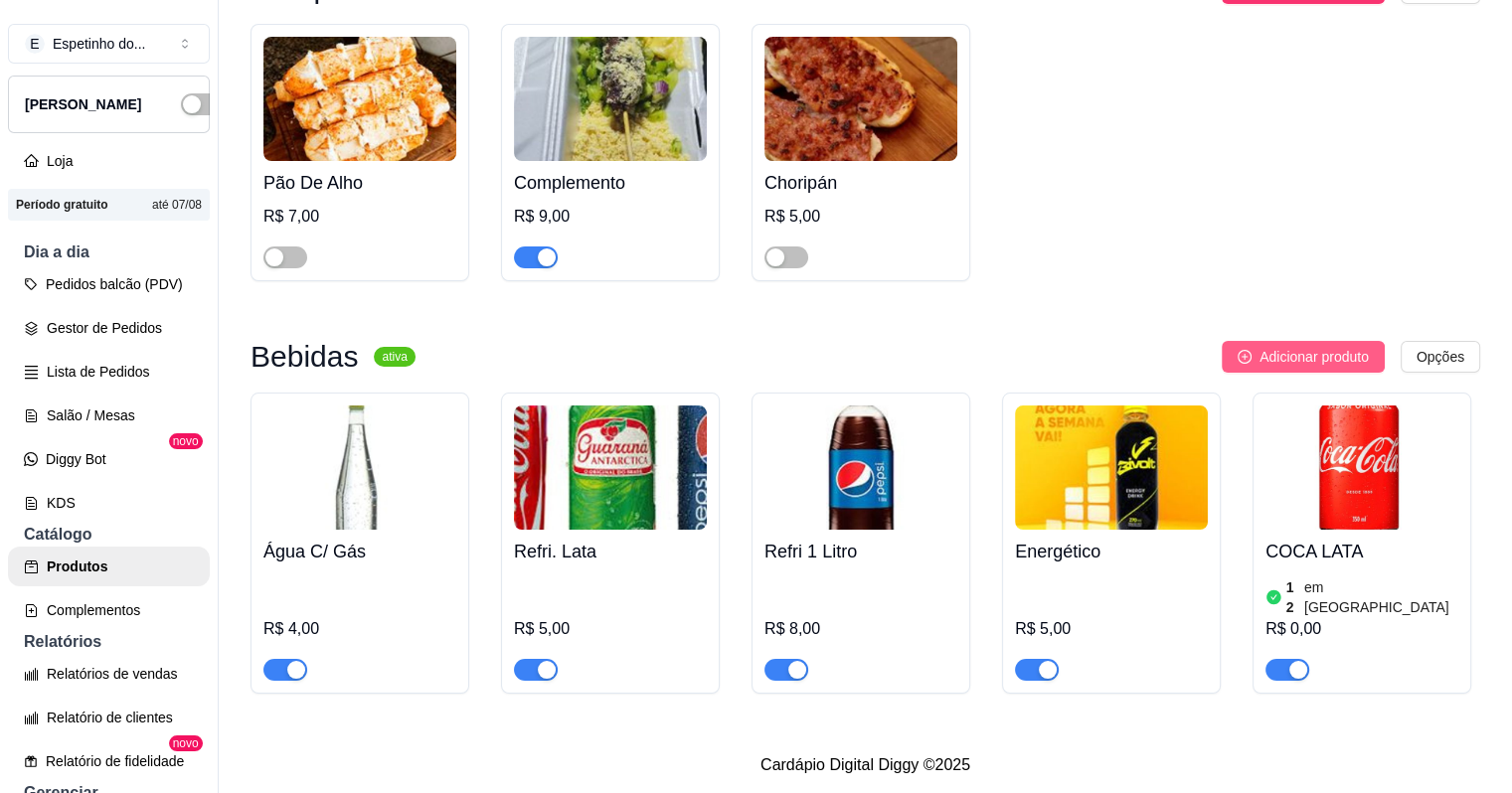 click on "Adicionar produto" at bounding box center (1314, 357) 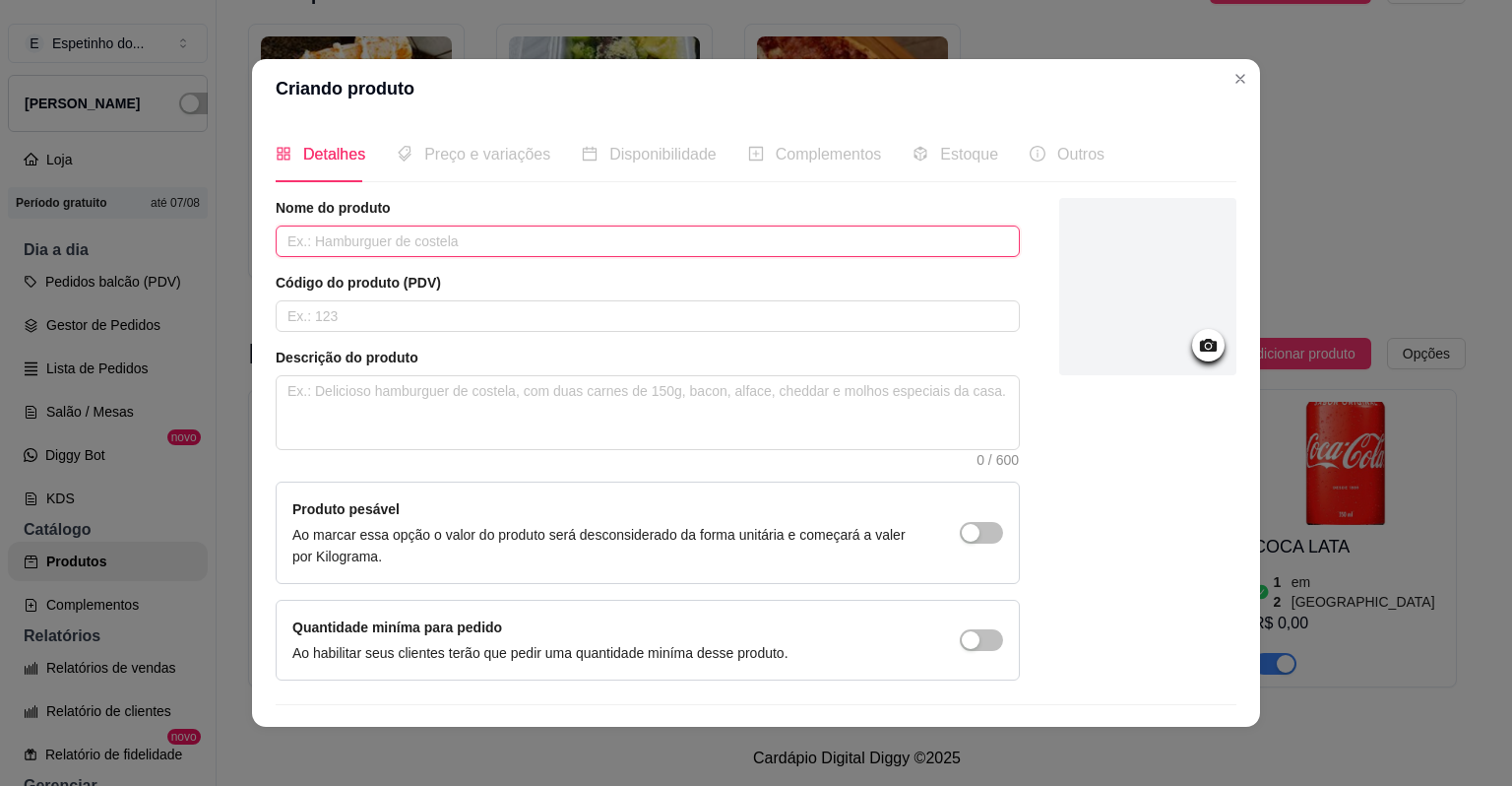 click at bounding box center [648, 241] 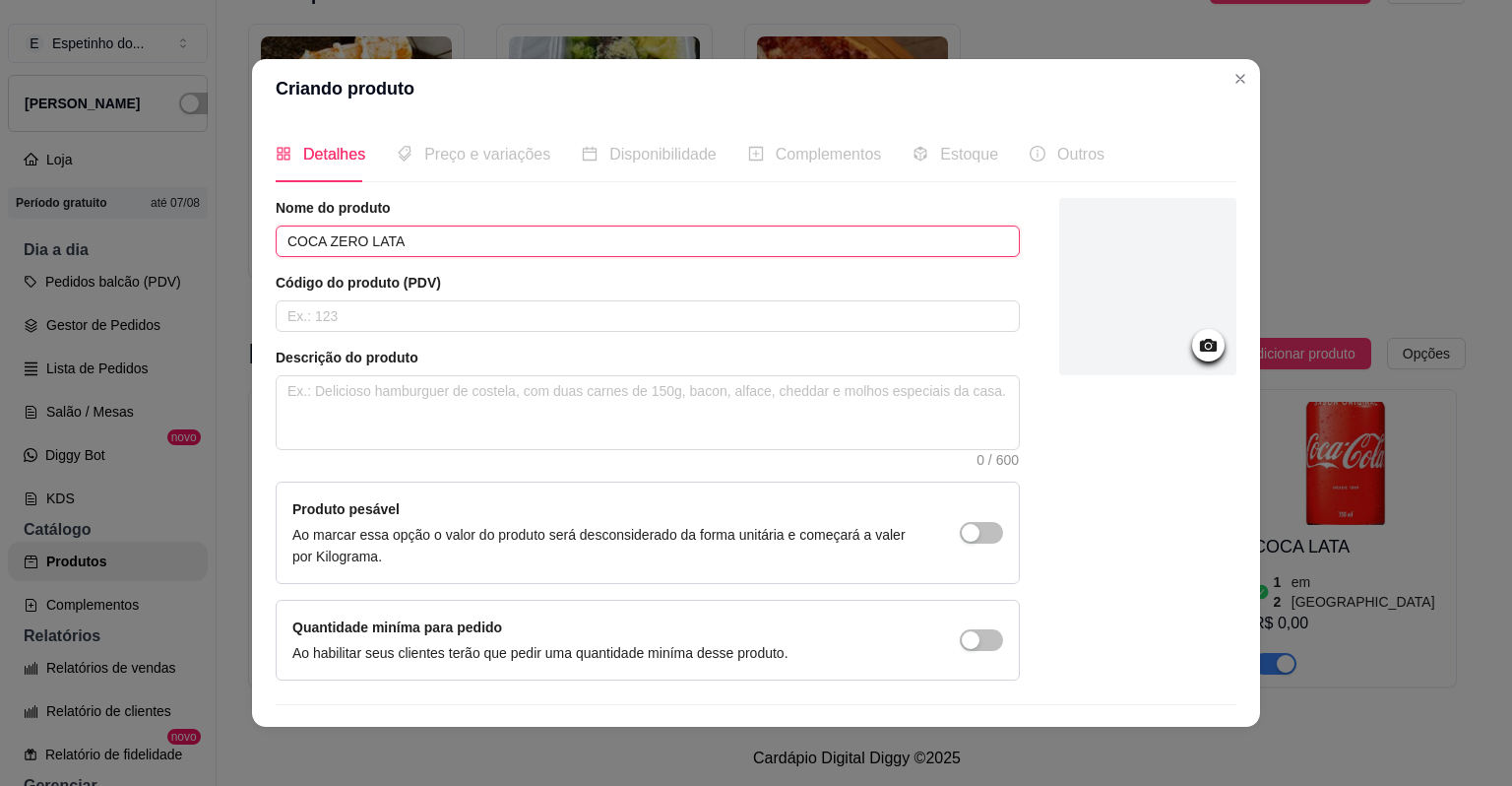 click on "COCA ZERO LATA" at bounding box center [648, 241] 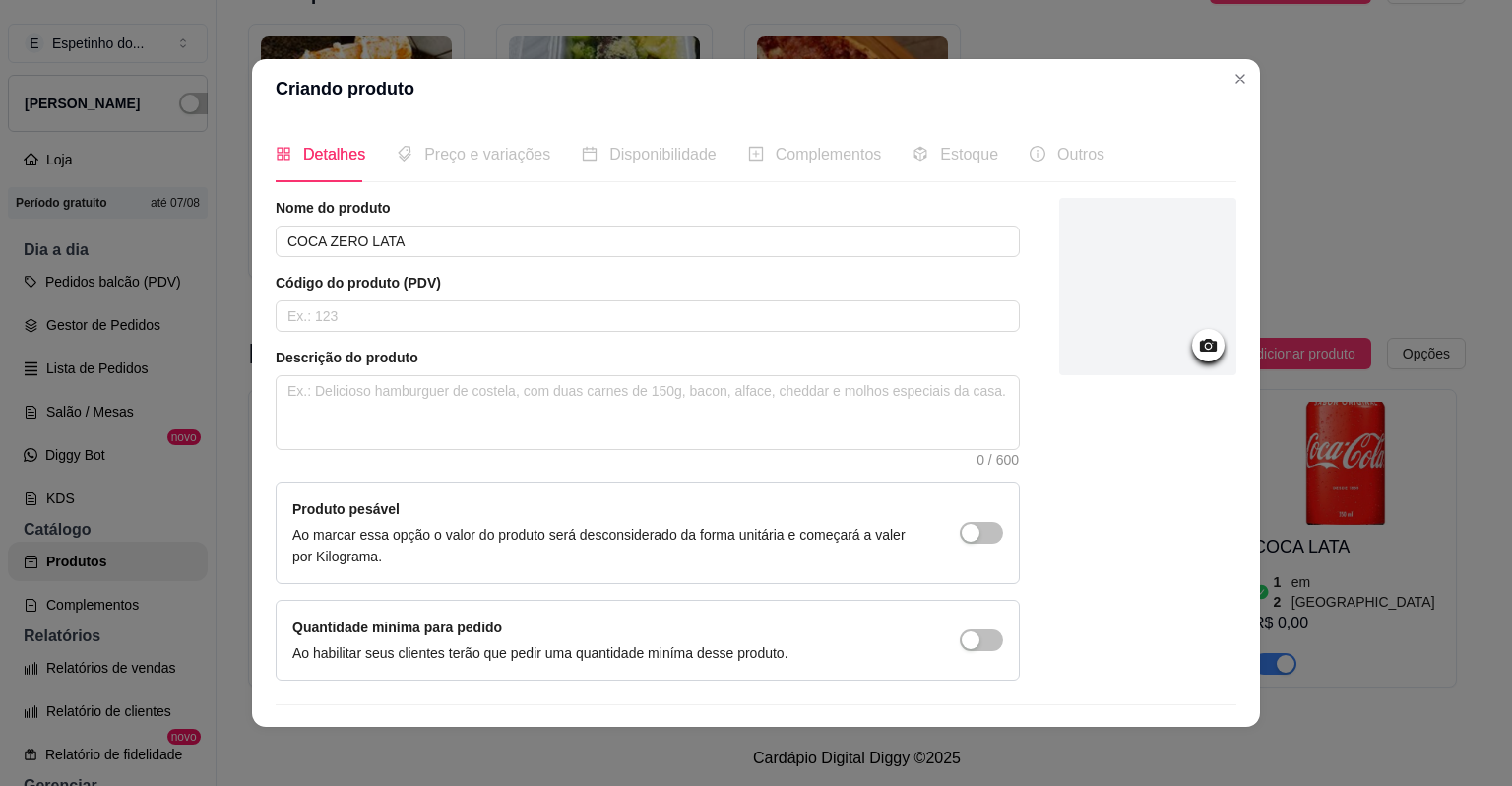 scroll, scrollTop: 46, scrollLeft: 0, axis: vertical 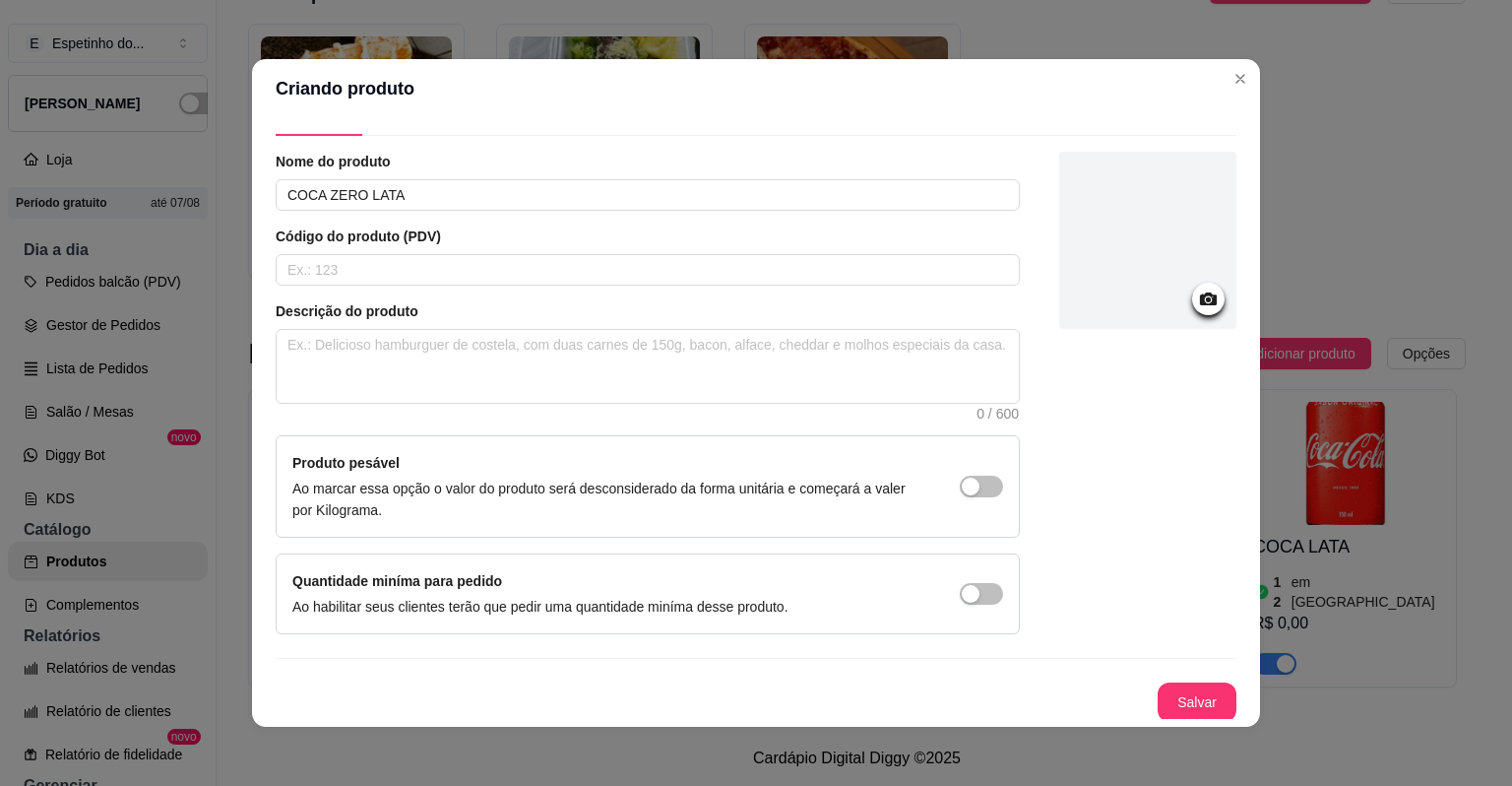 click 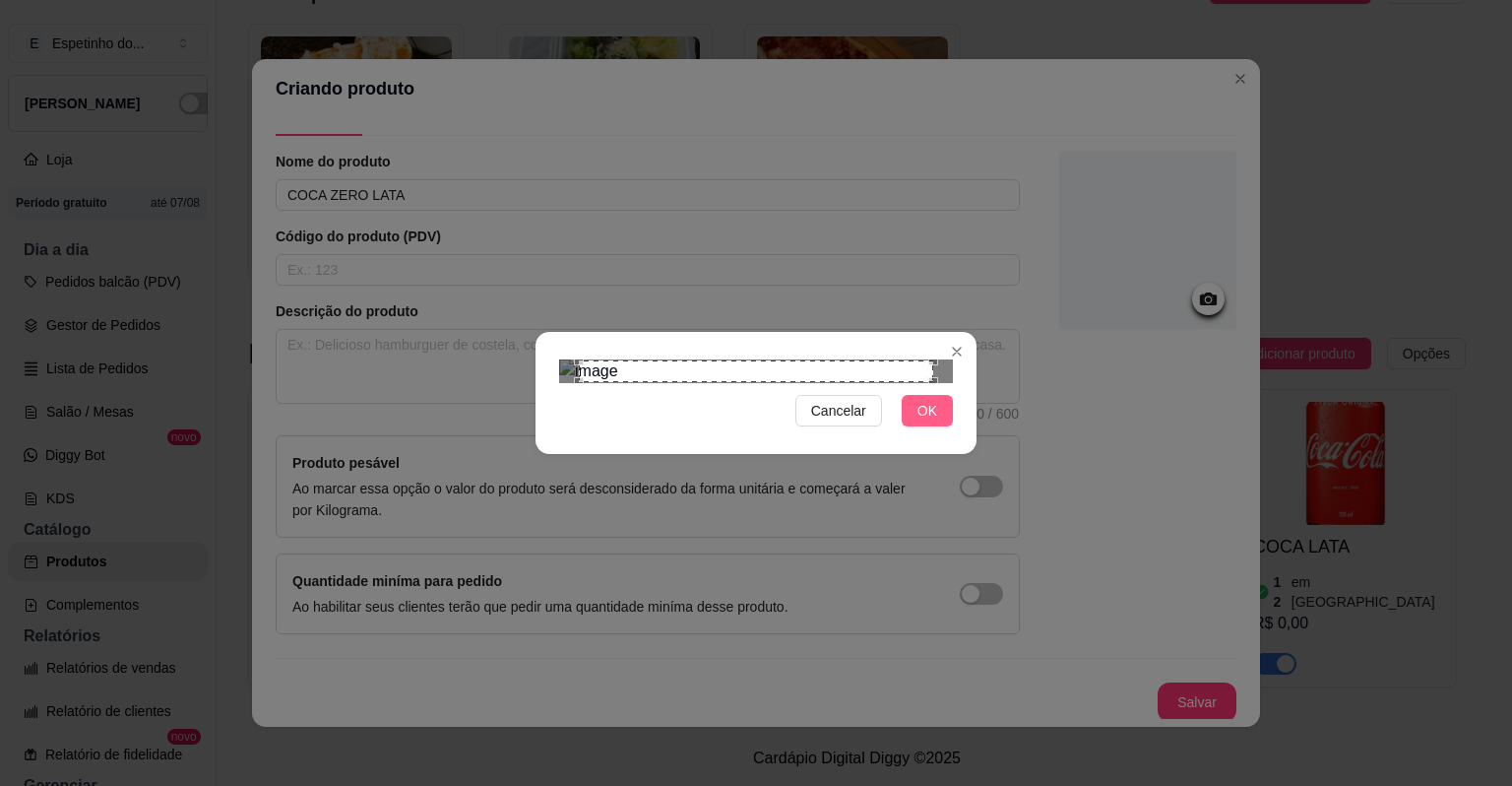 click on "OK" at bounding box center (927, 411) 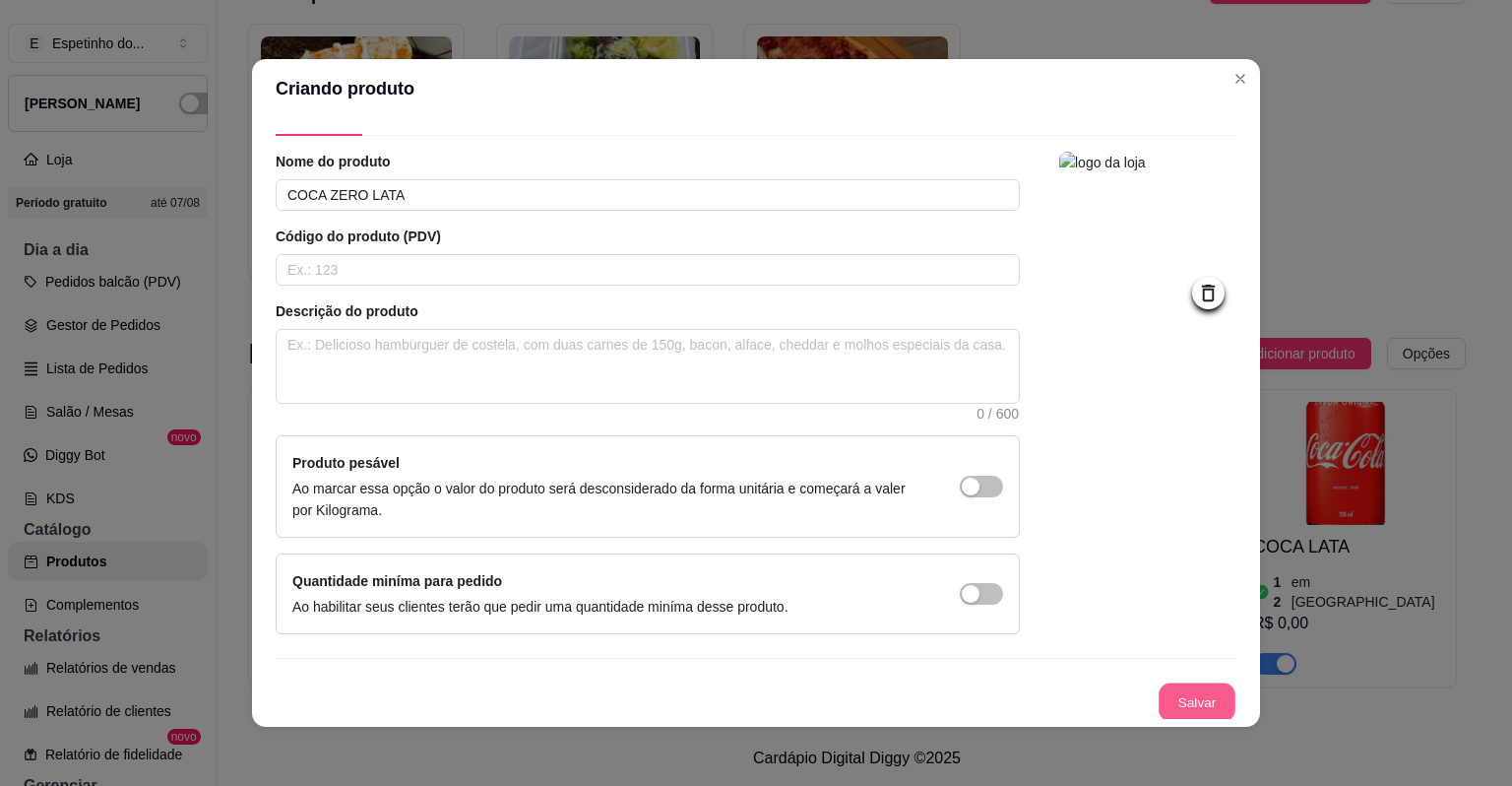 click on "Salvar" at bounding box center [1197, 702] 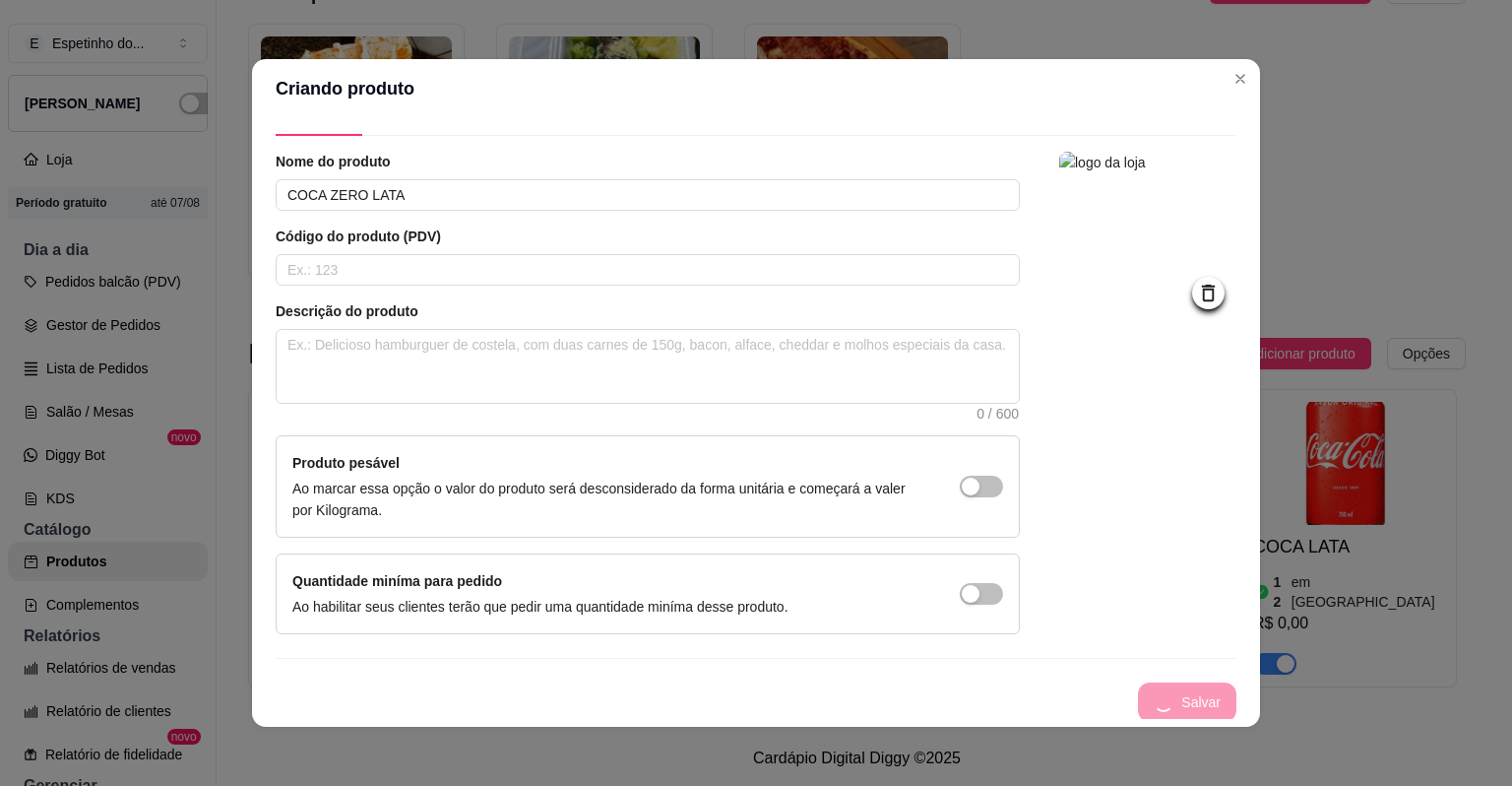 type 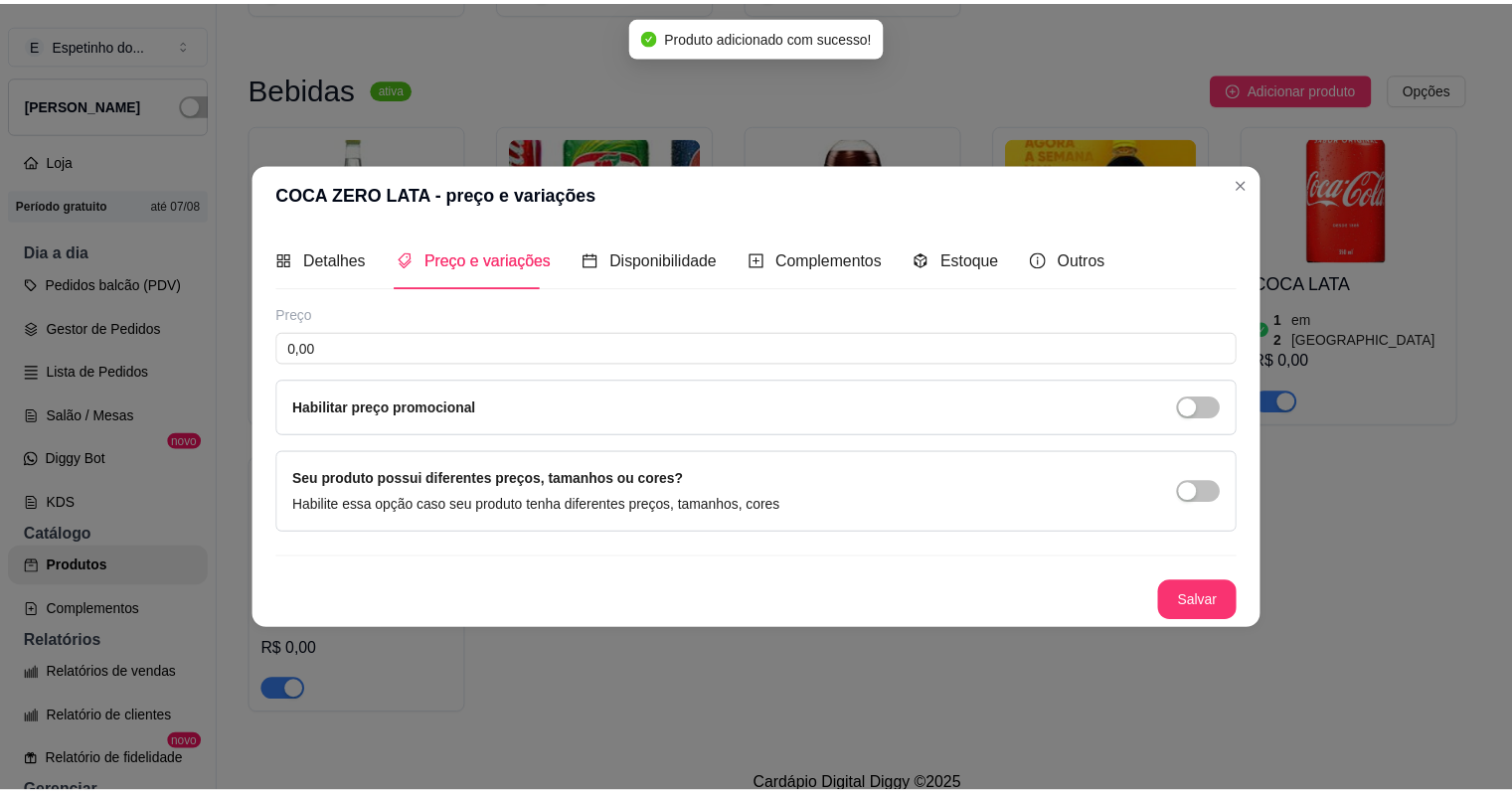scroll, scrollTop: 0, scrollLeft: 0, axis: both 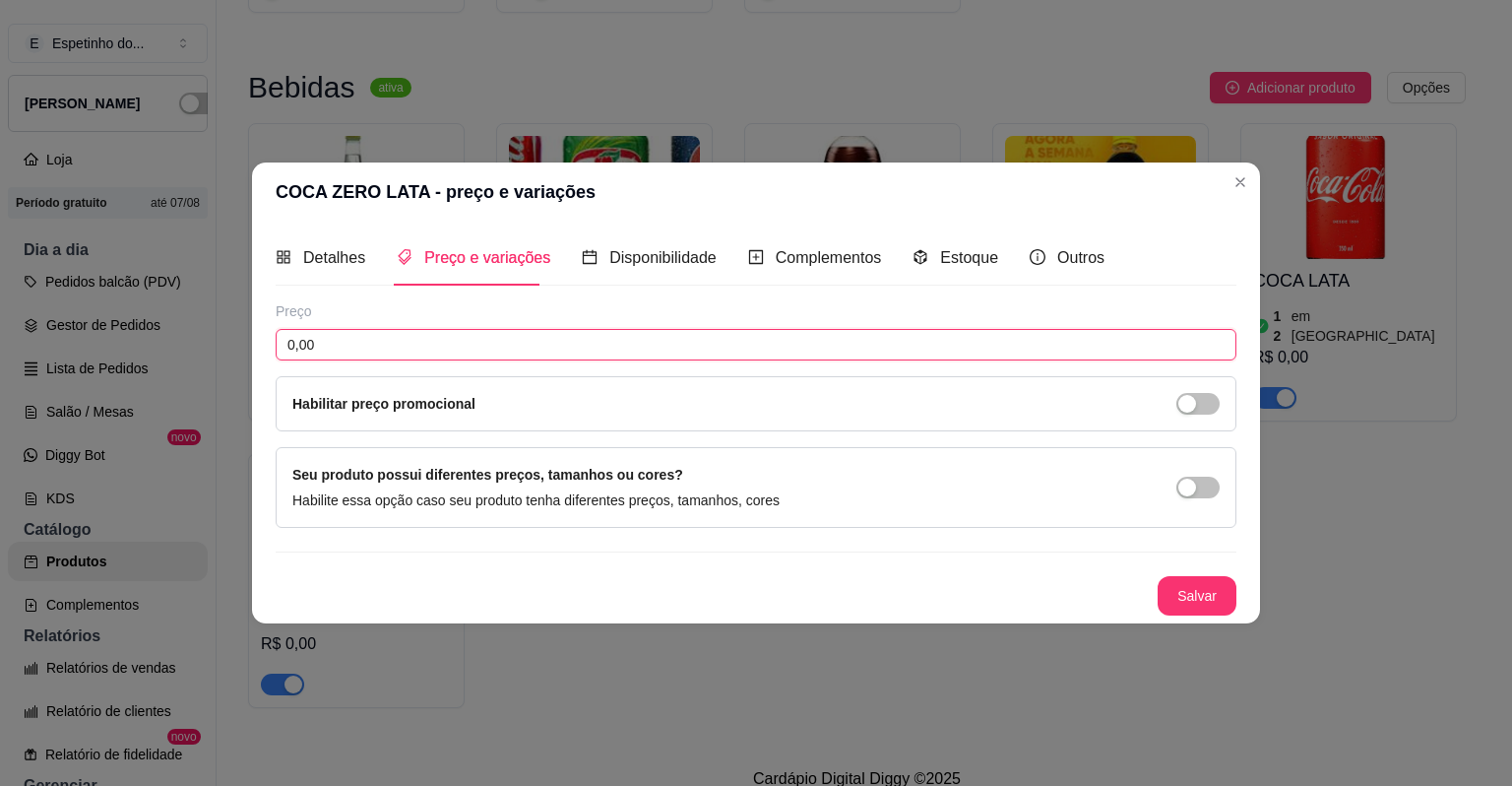 click on "0,00" at bounding box center [756, 345] 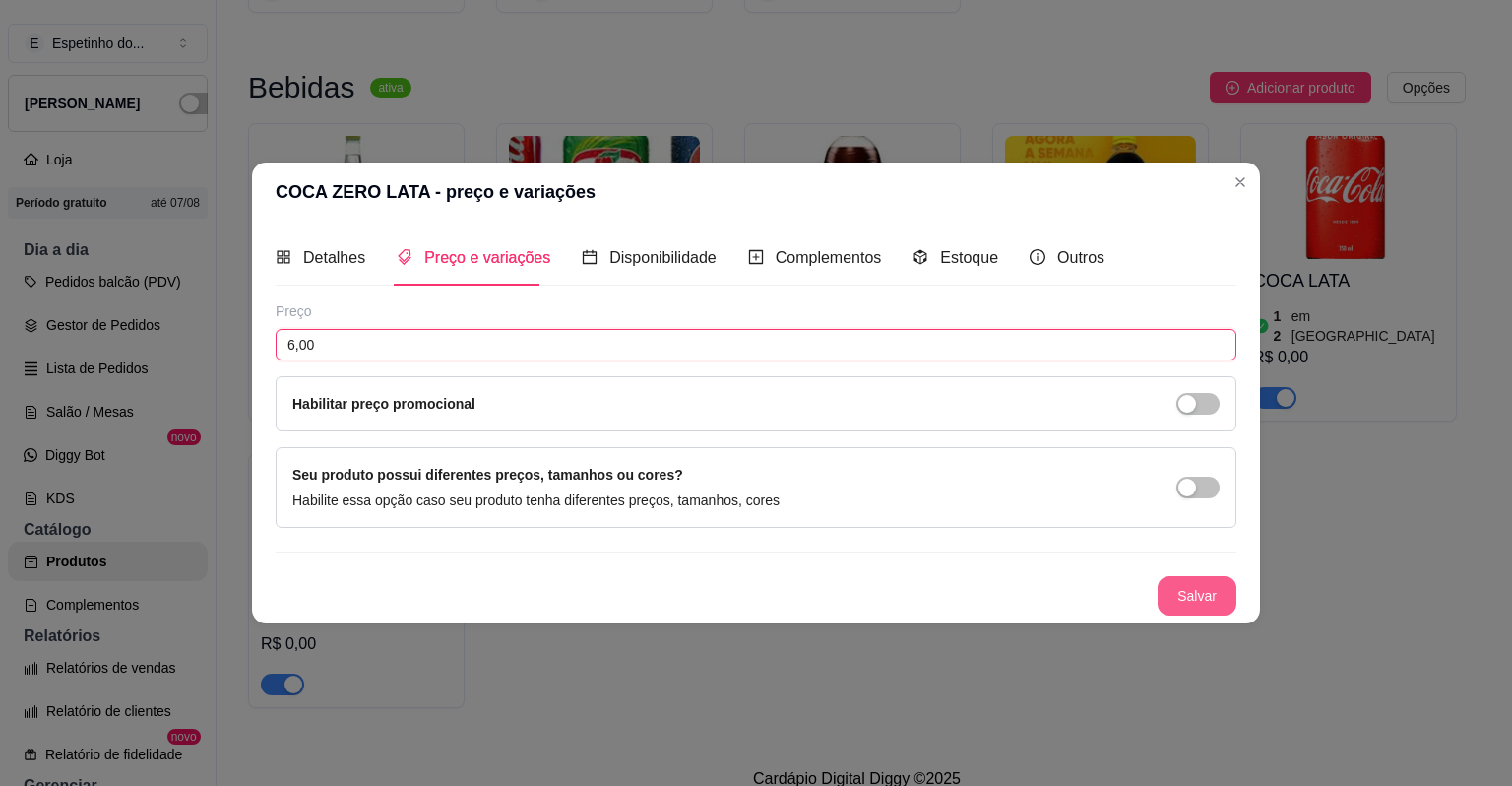 type on "6,00" 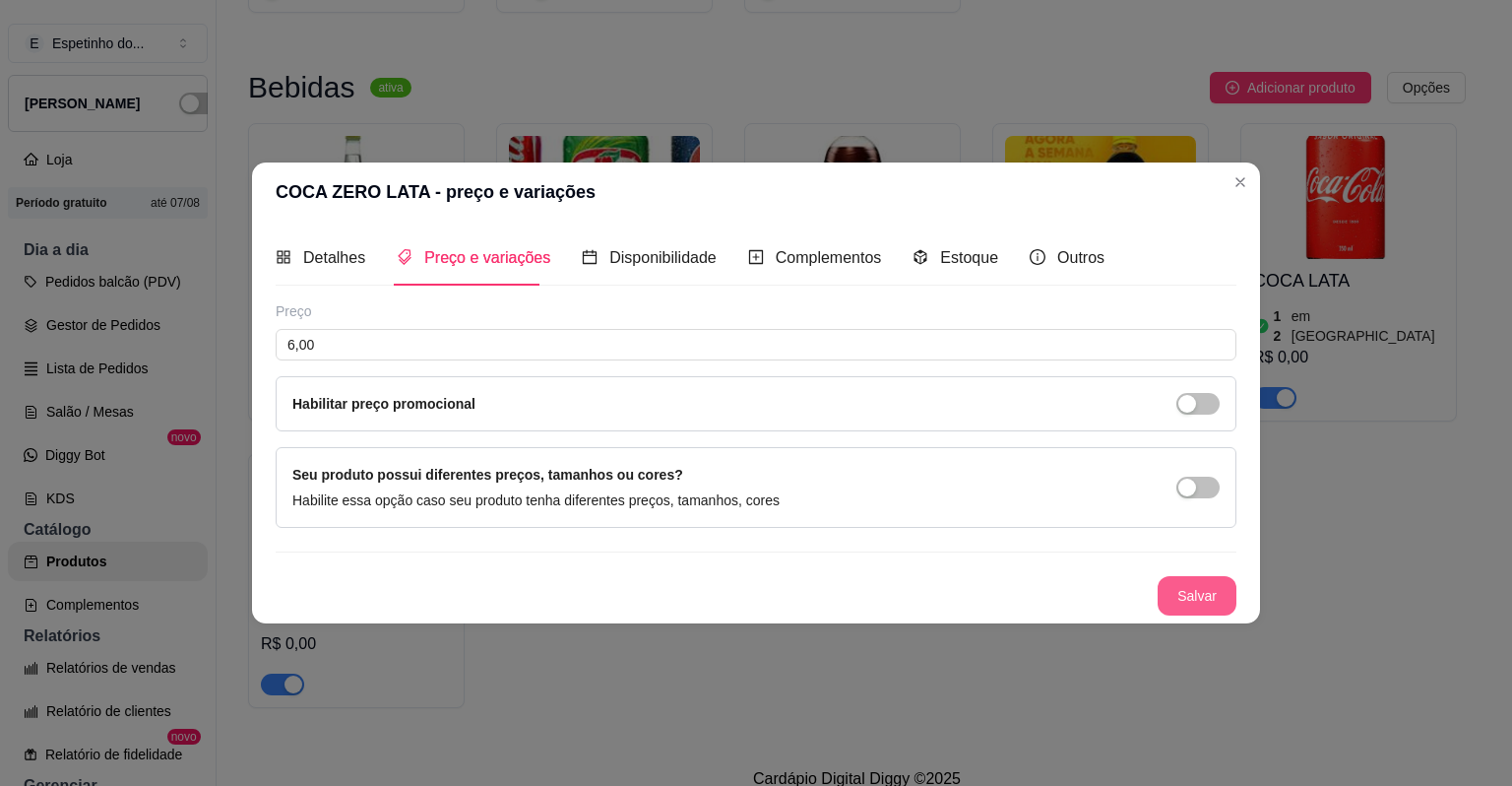 click on "Salvar" at bounding box center (1197, 596) 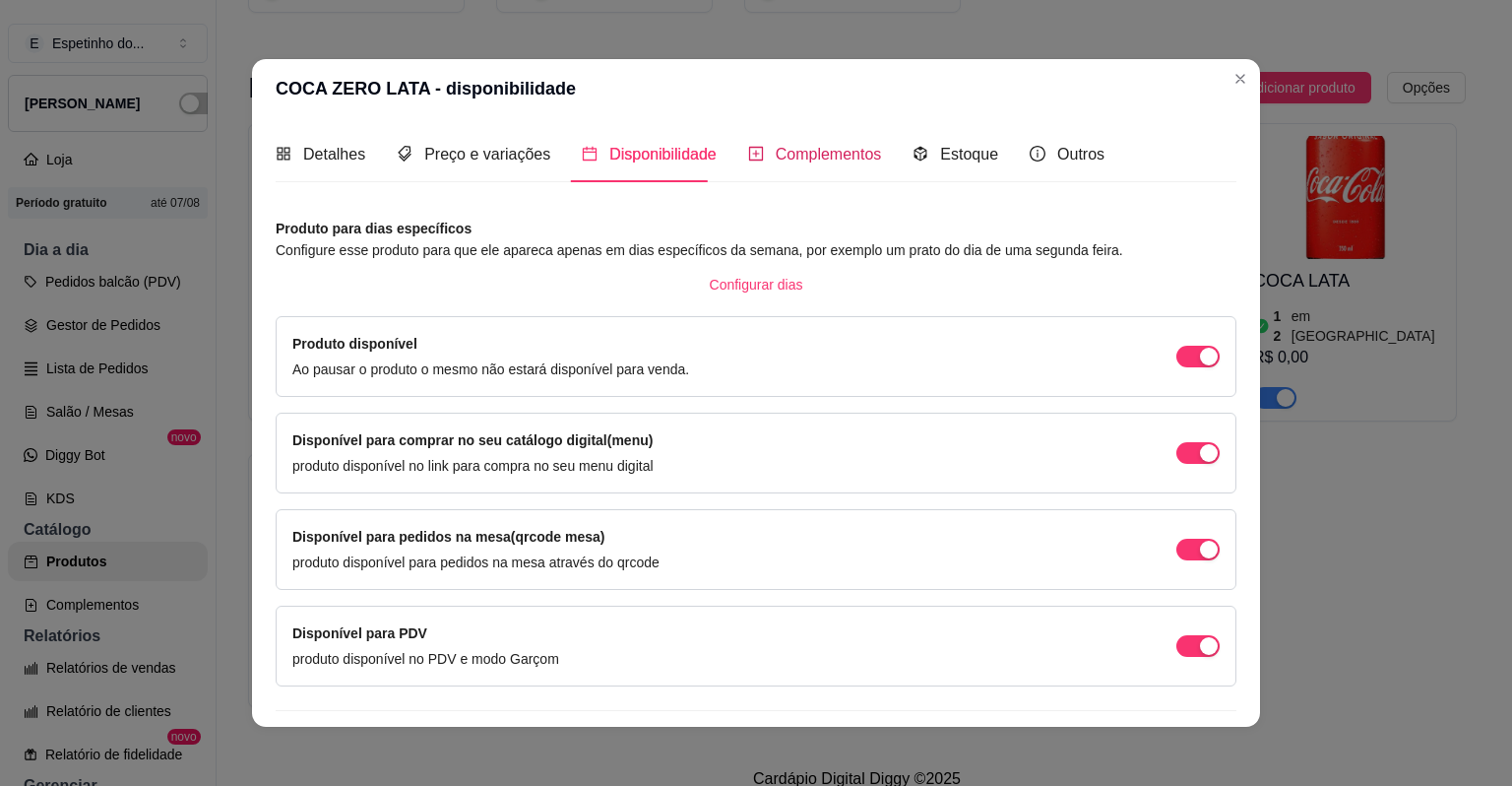click on "Complementos" at bounding box center (829, 154) 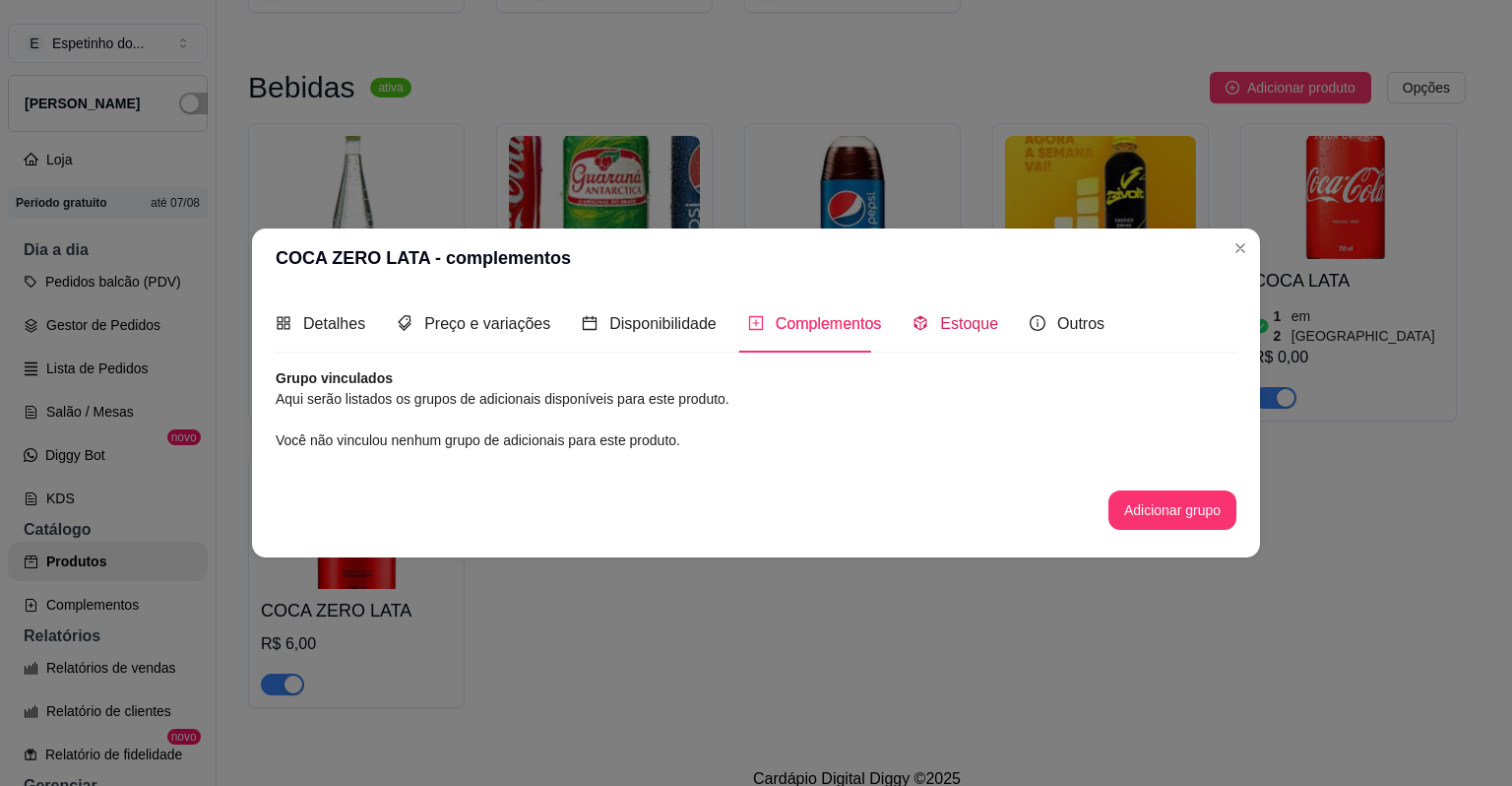 click on "Estoque" at bounding box center [969, 323] 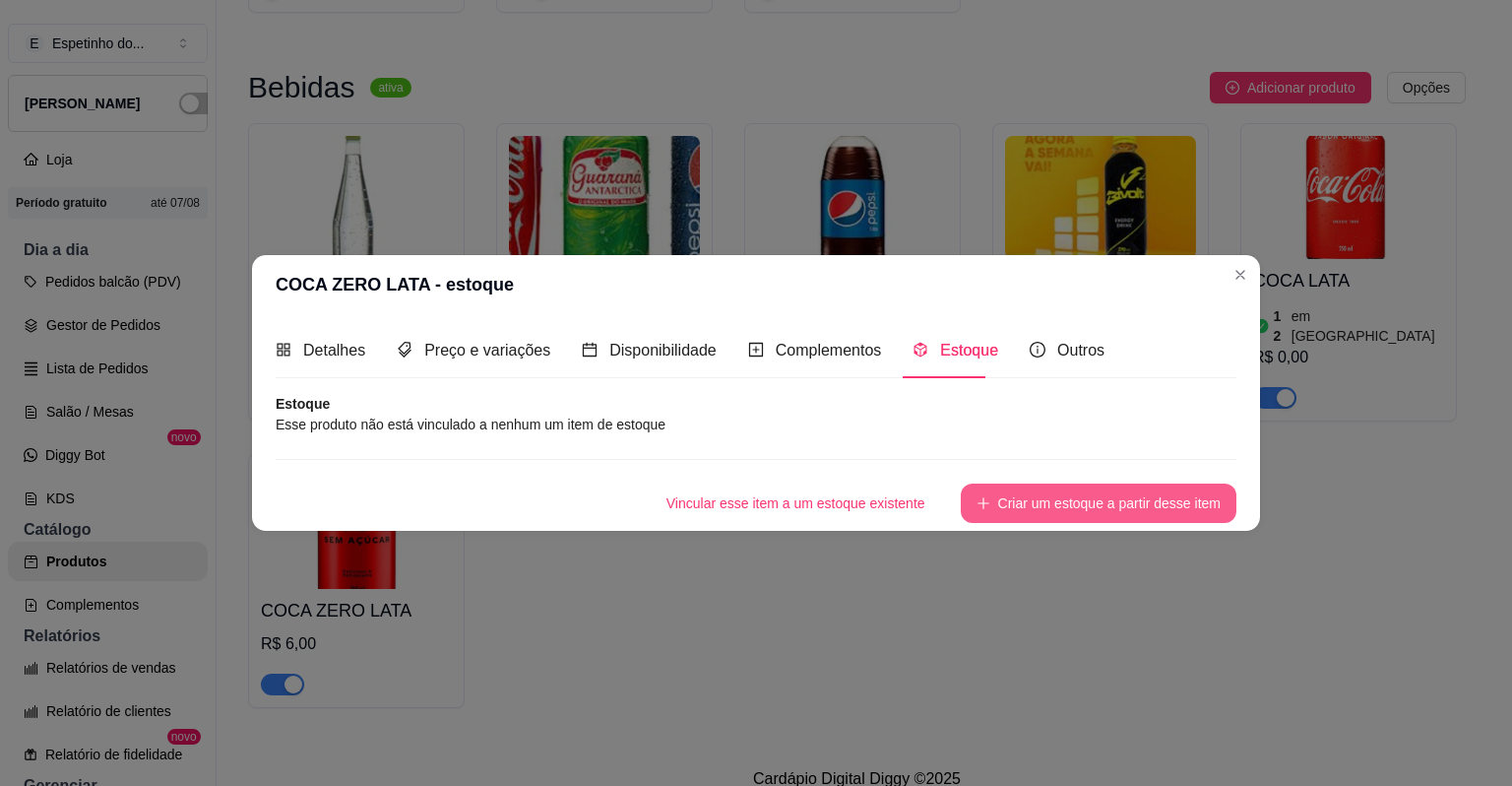 click on "Criar um estoque a partir desse item" at bounding box center [1099, 503] 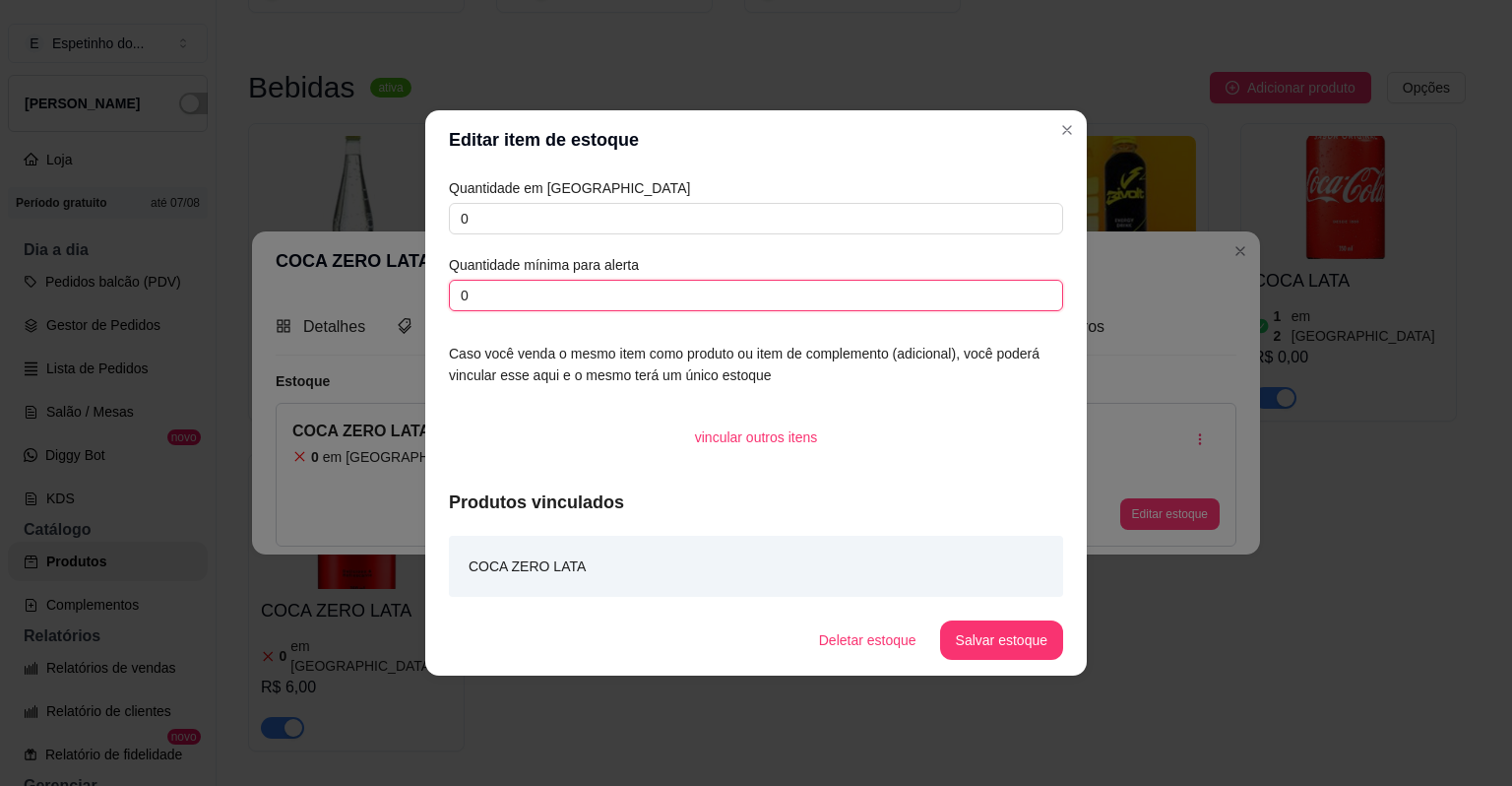click on "0" at bounding box center (756, 295) 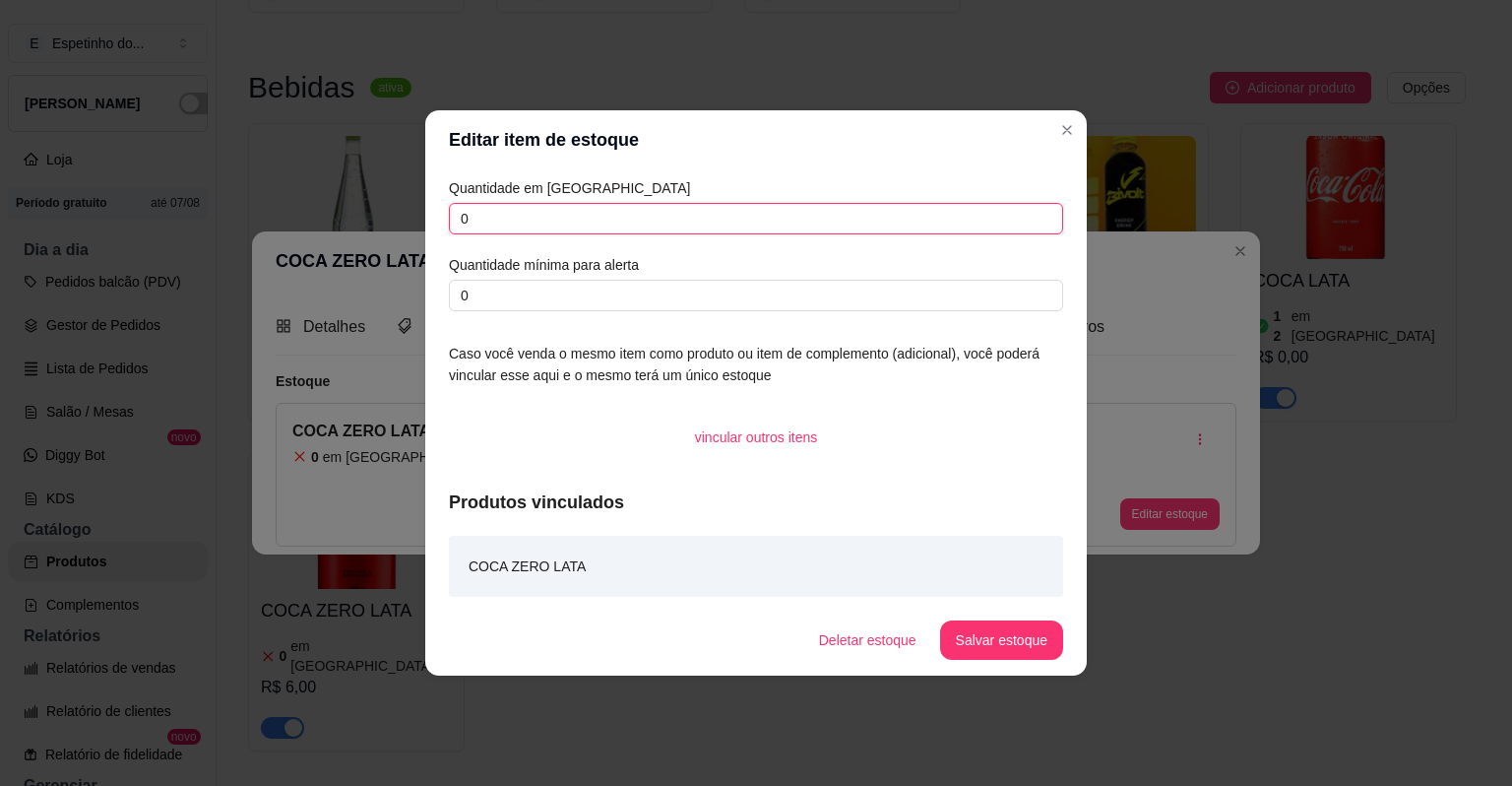 click on "0" at bounding box center [756, 219] 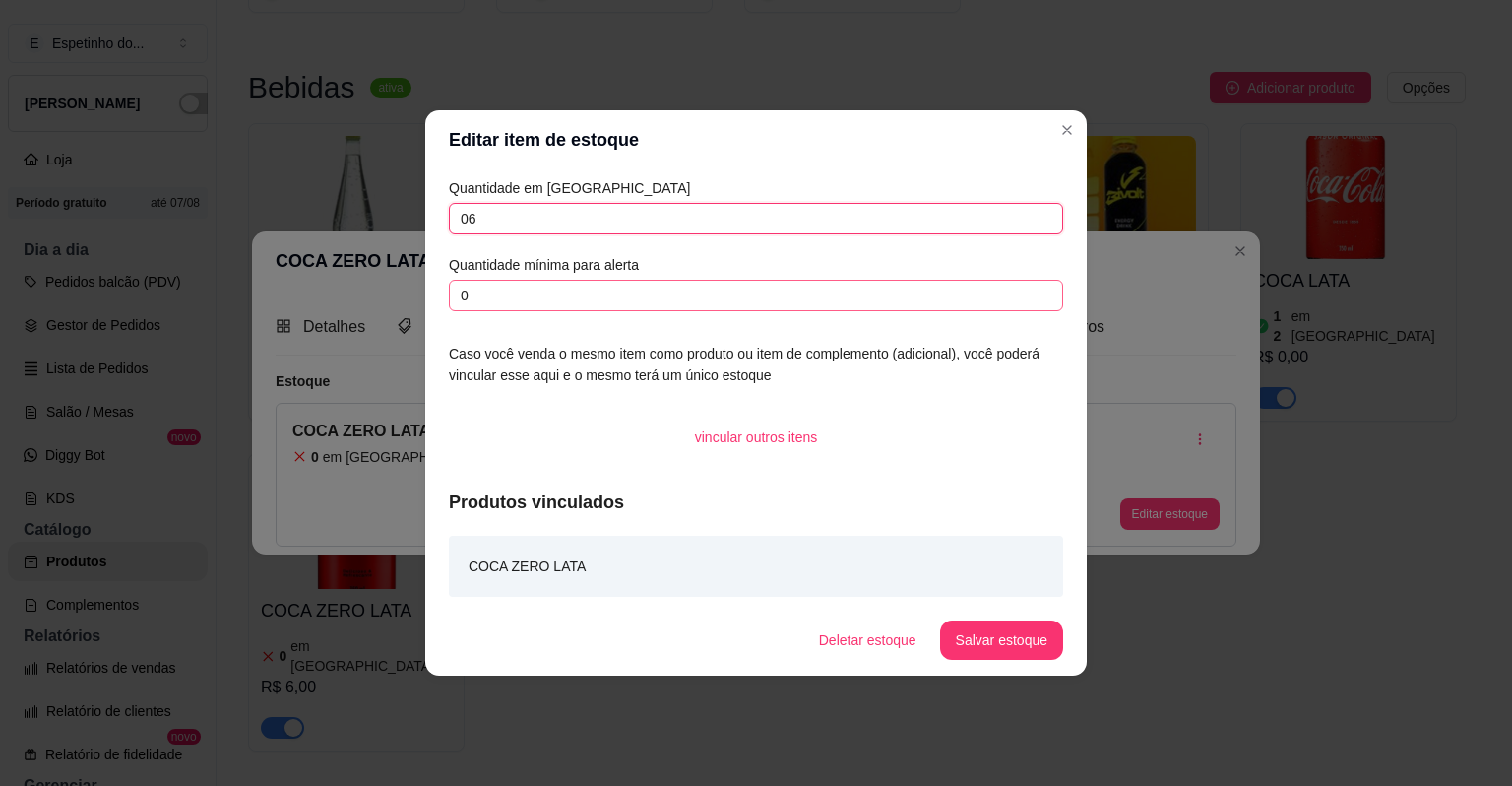 type on "06" 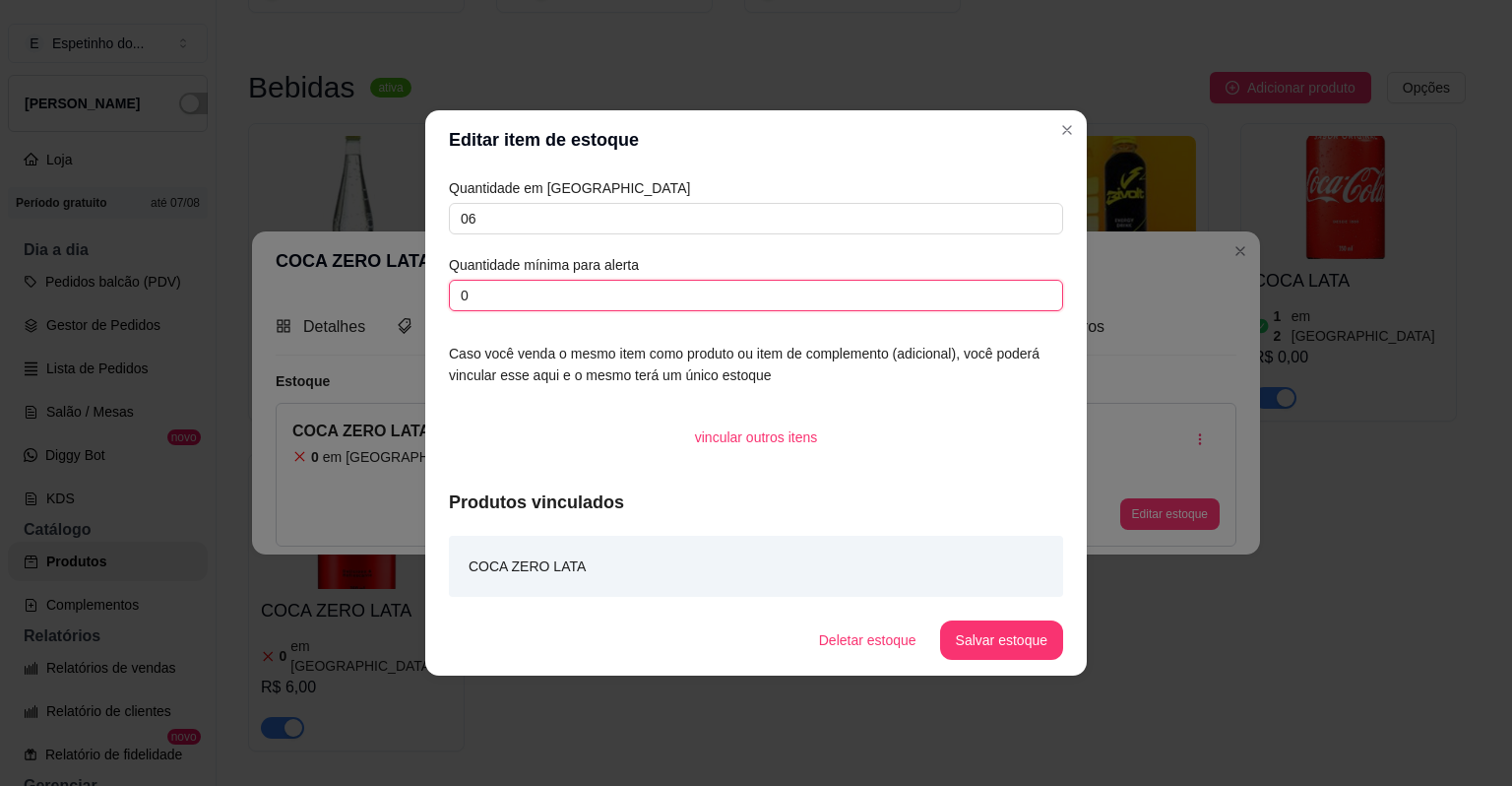 click on "0" at bounding box center [756, 295] 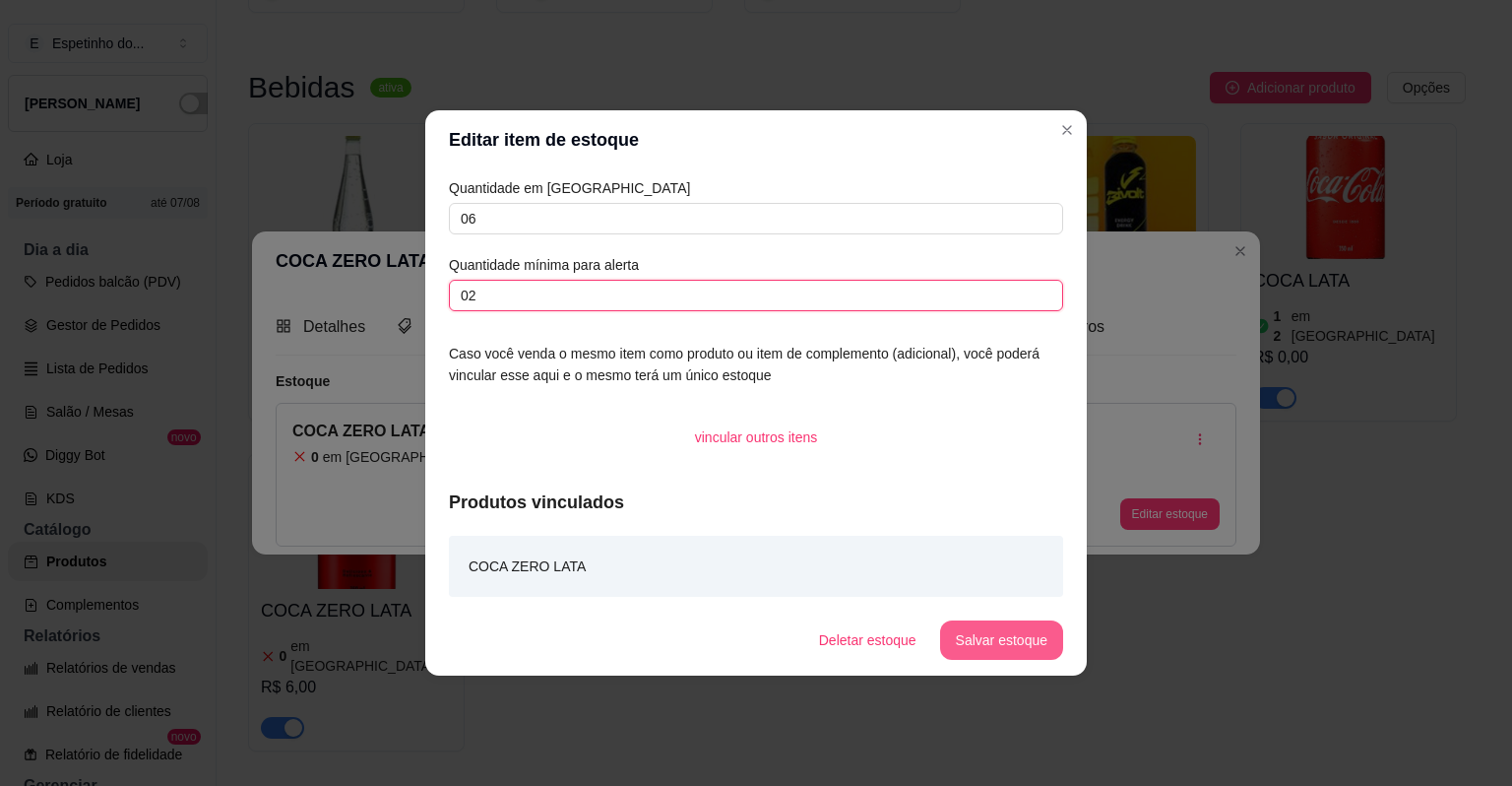 type on "02" 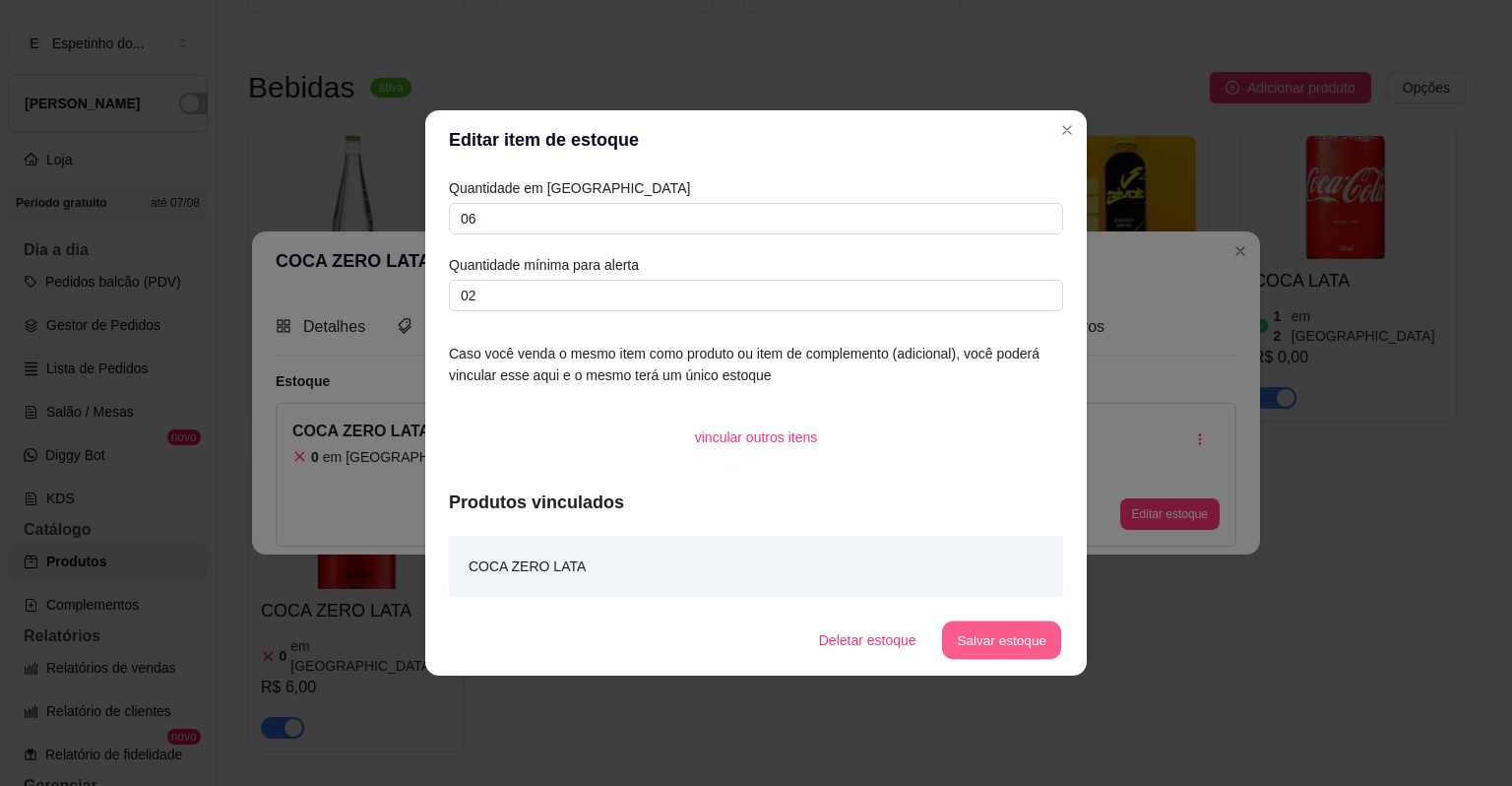 click on "Salvar estoque" at bounding box center (1001, 640) 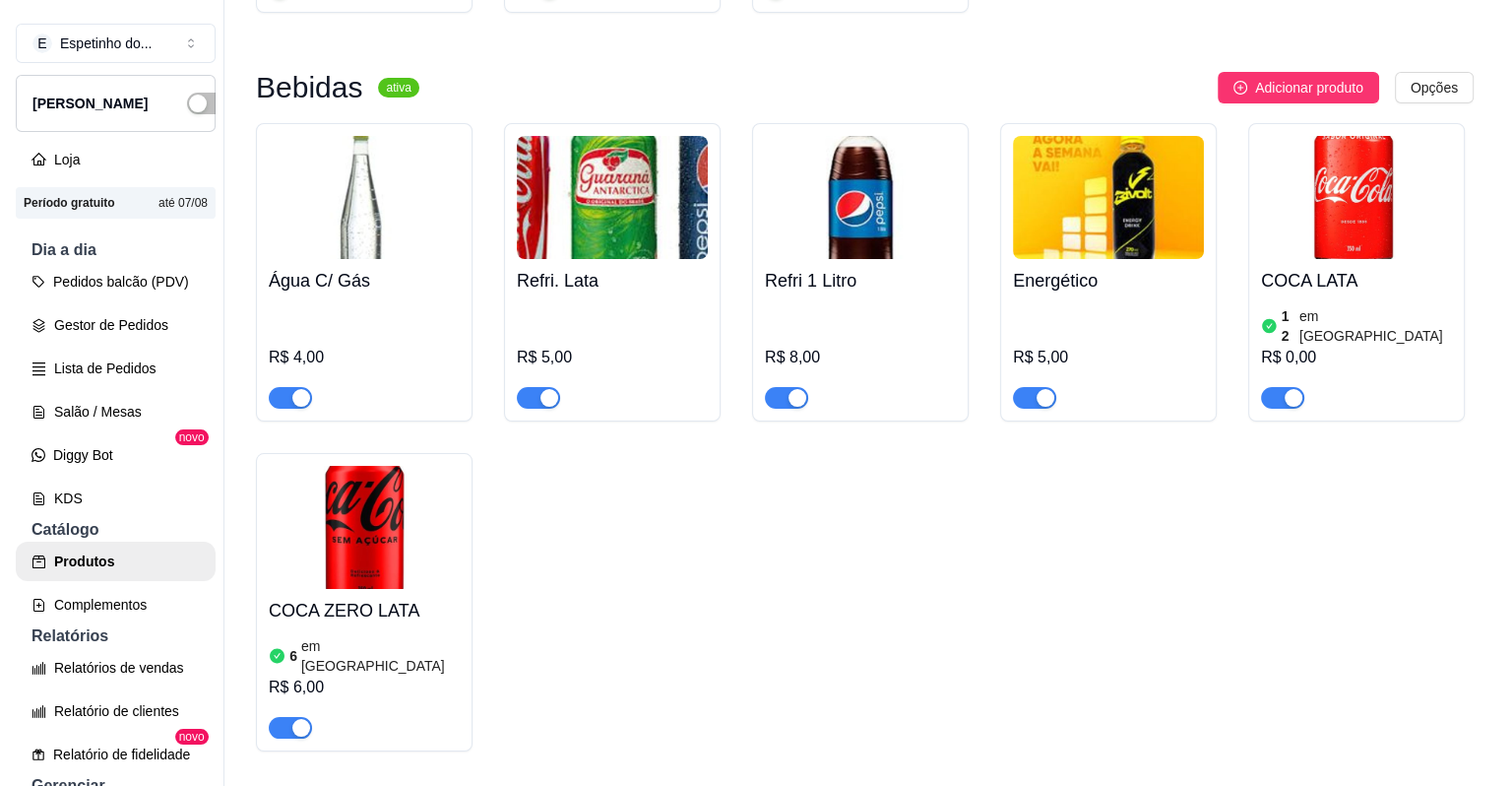 scroll, scrollTop: 1455, scrollLeft: 0, axis: vertical 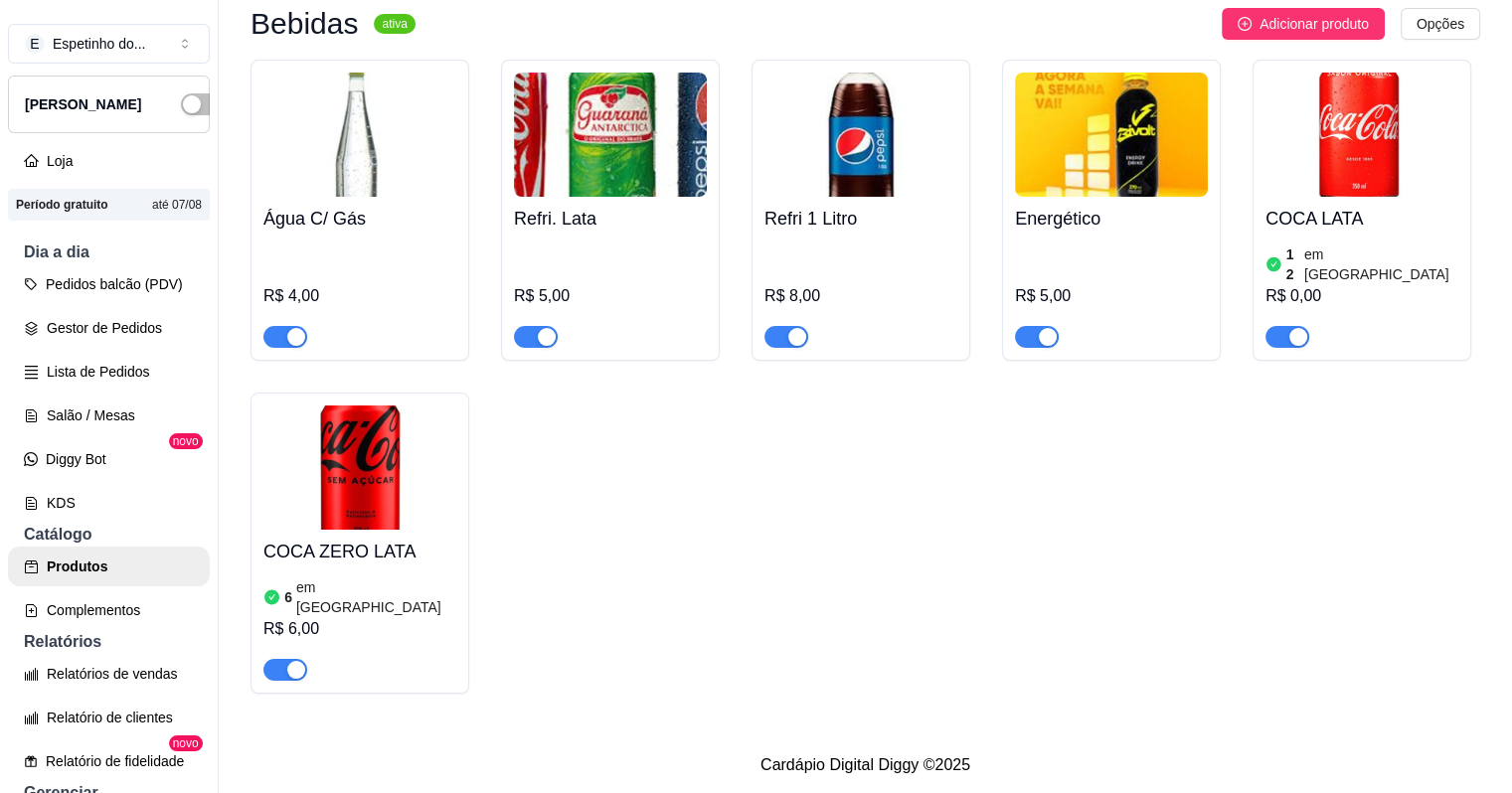 click on "COCA LATA" at bounding box center [1362, 219] 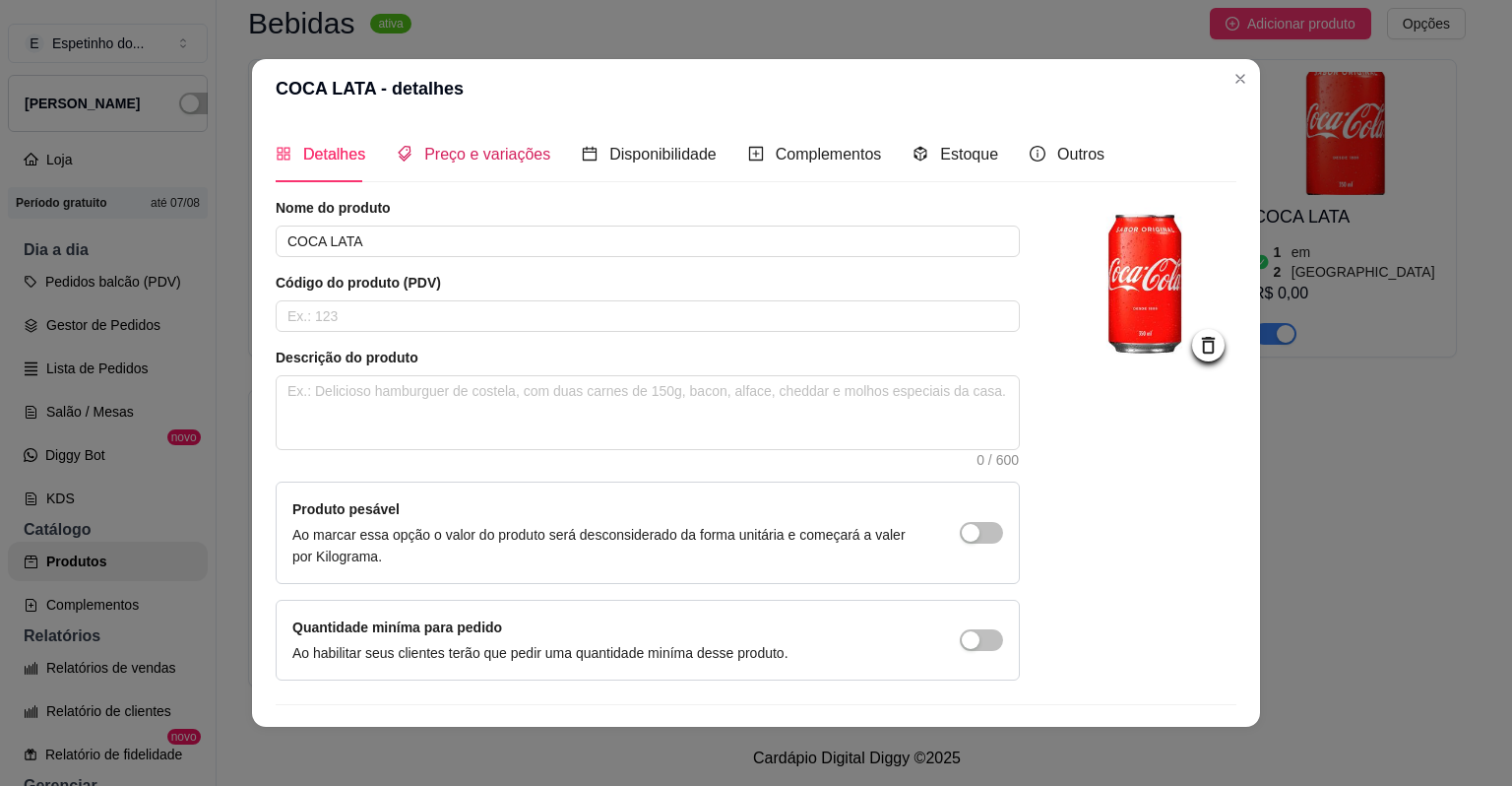 click on "Preço e variações" at bounding box center [487, 154] 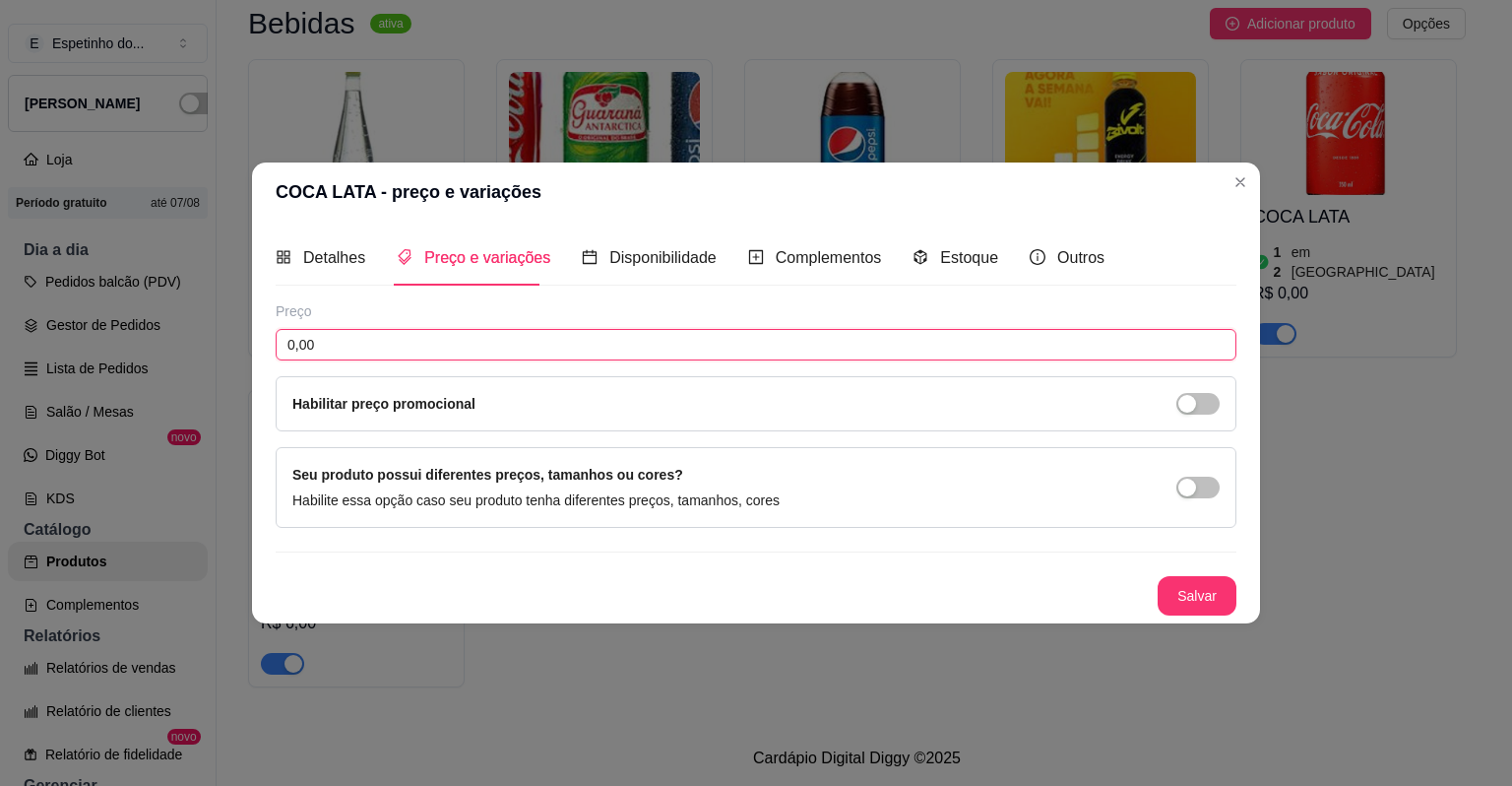 click on "0,00" at bounding box center [756, 345] 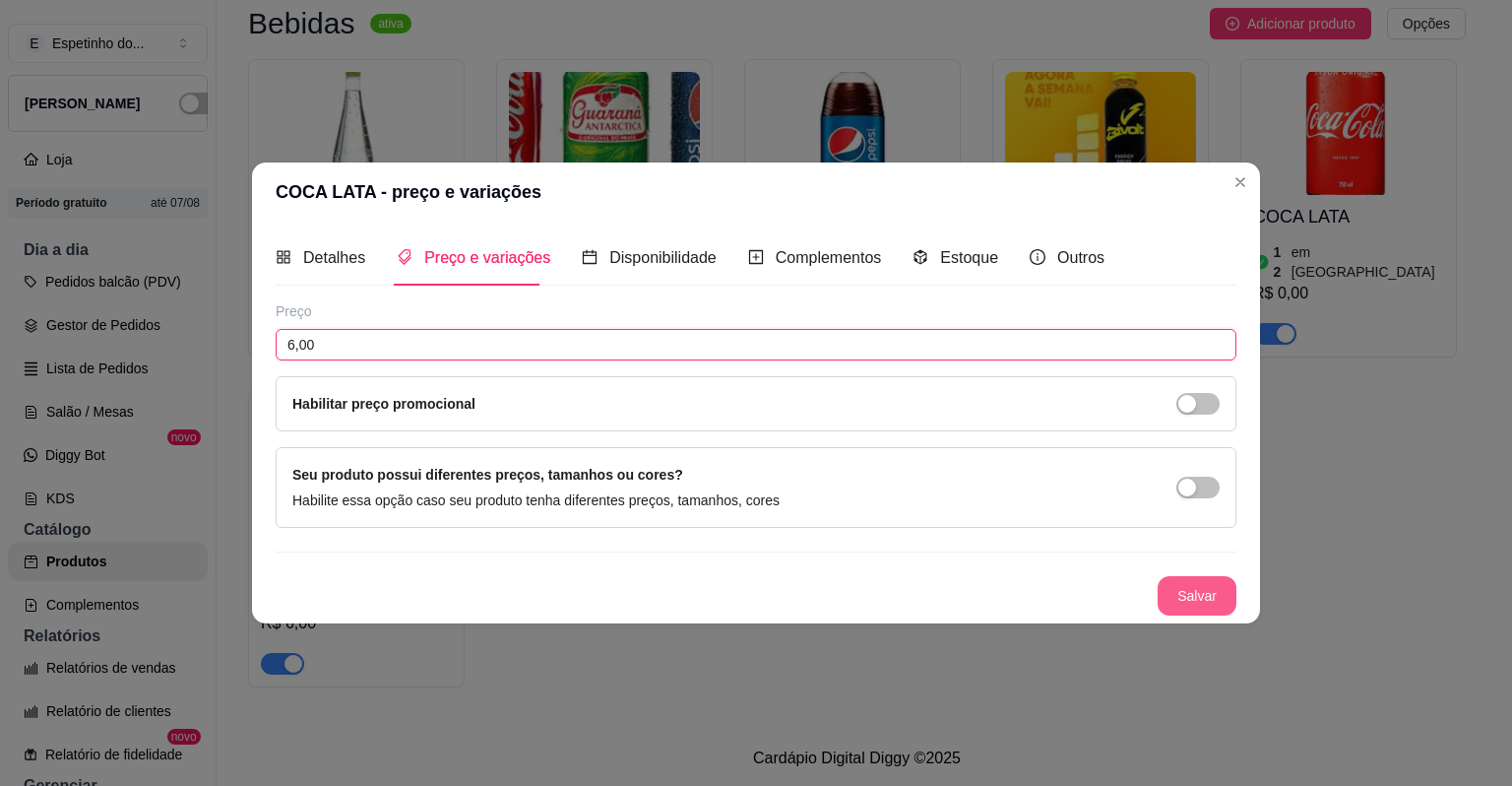type on "6,00" 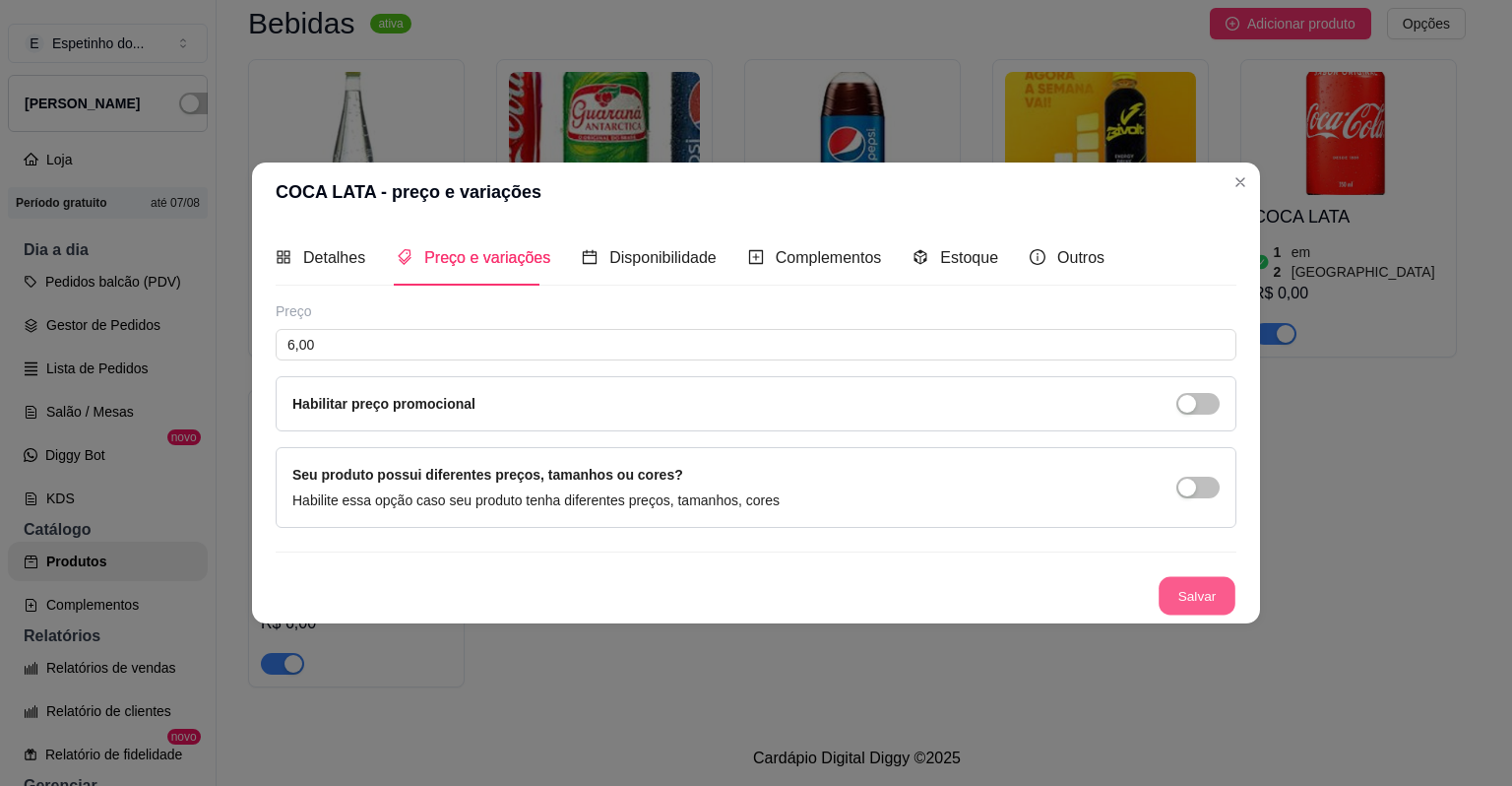 click on "Salvar" at bounding box center [1197, 596] 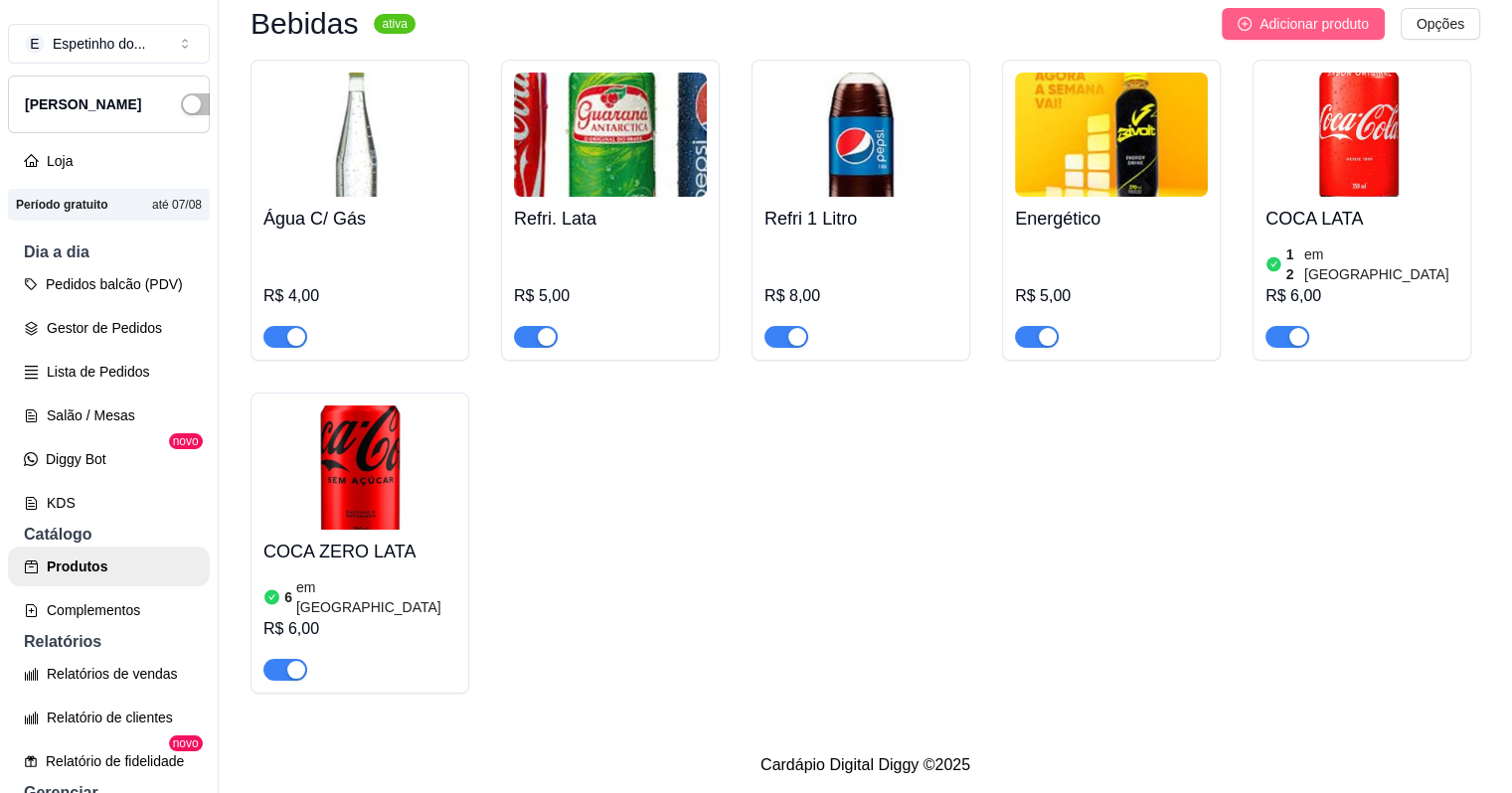 click on "Adicionar produto" at bounding box center (1314, 24) 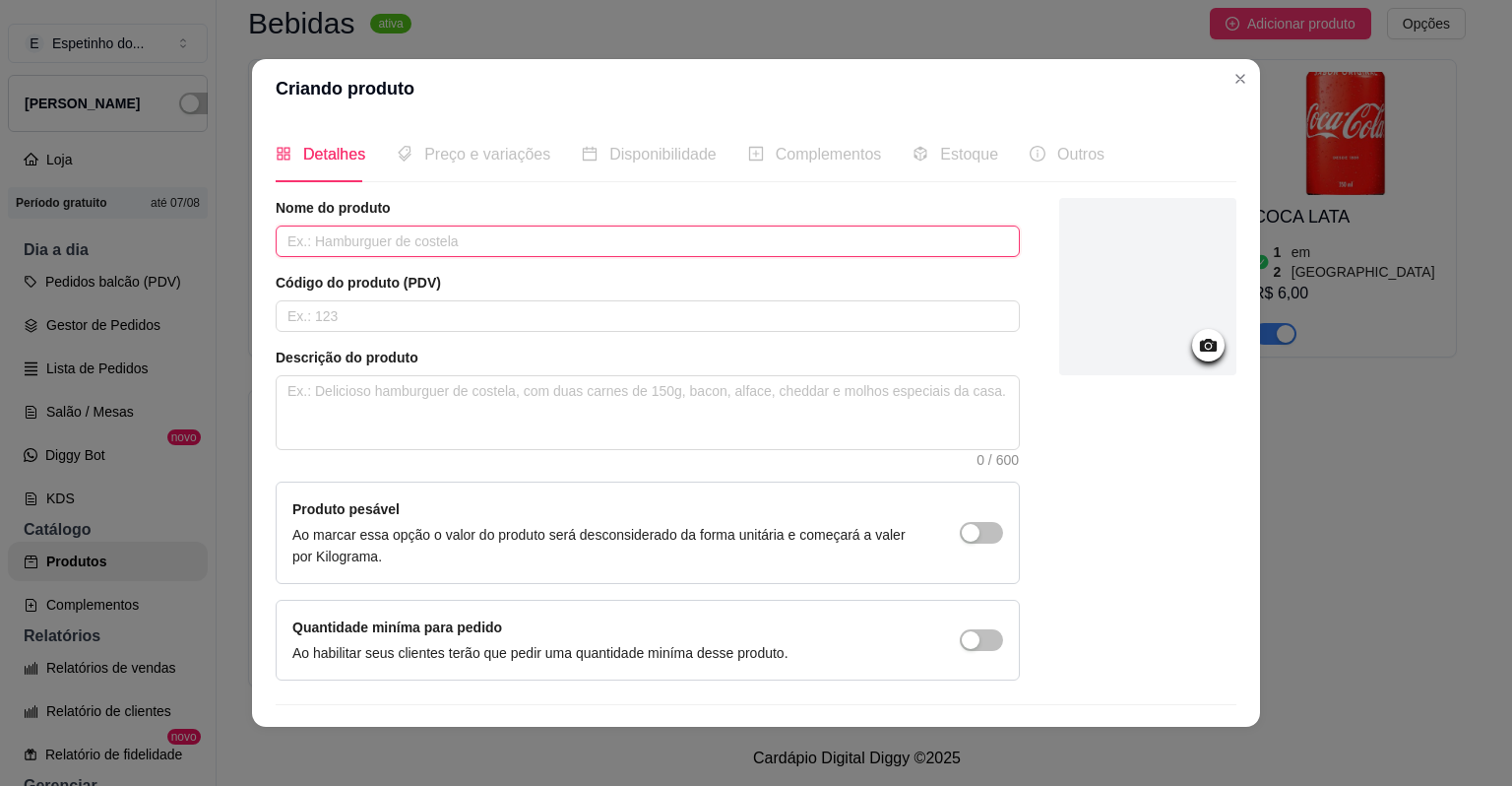 click at bounding box center [648, 241] 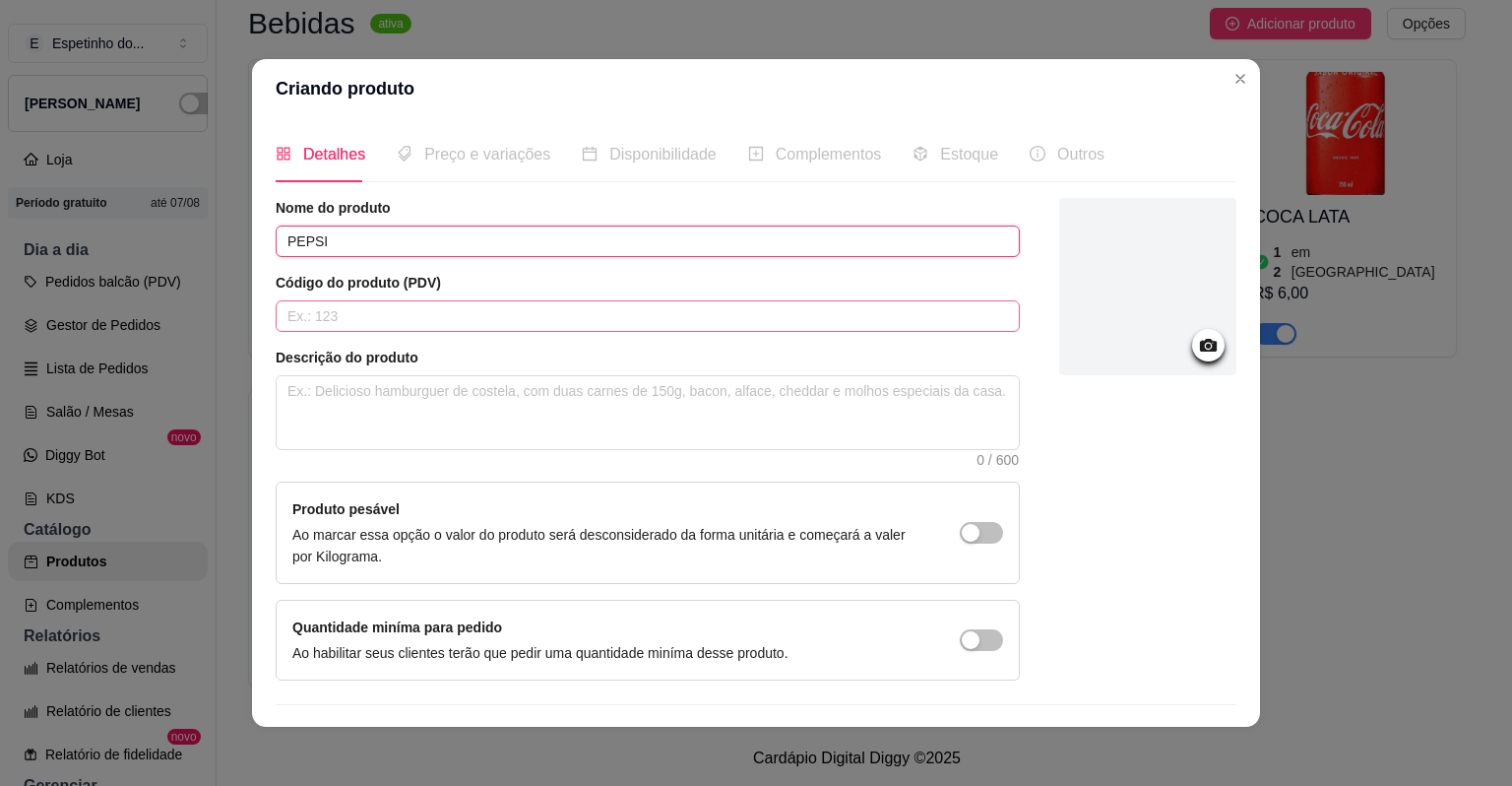 type on "PEPSI" 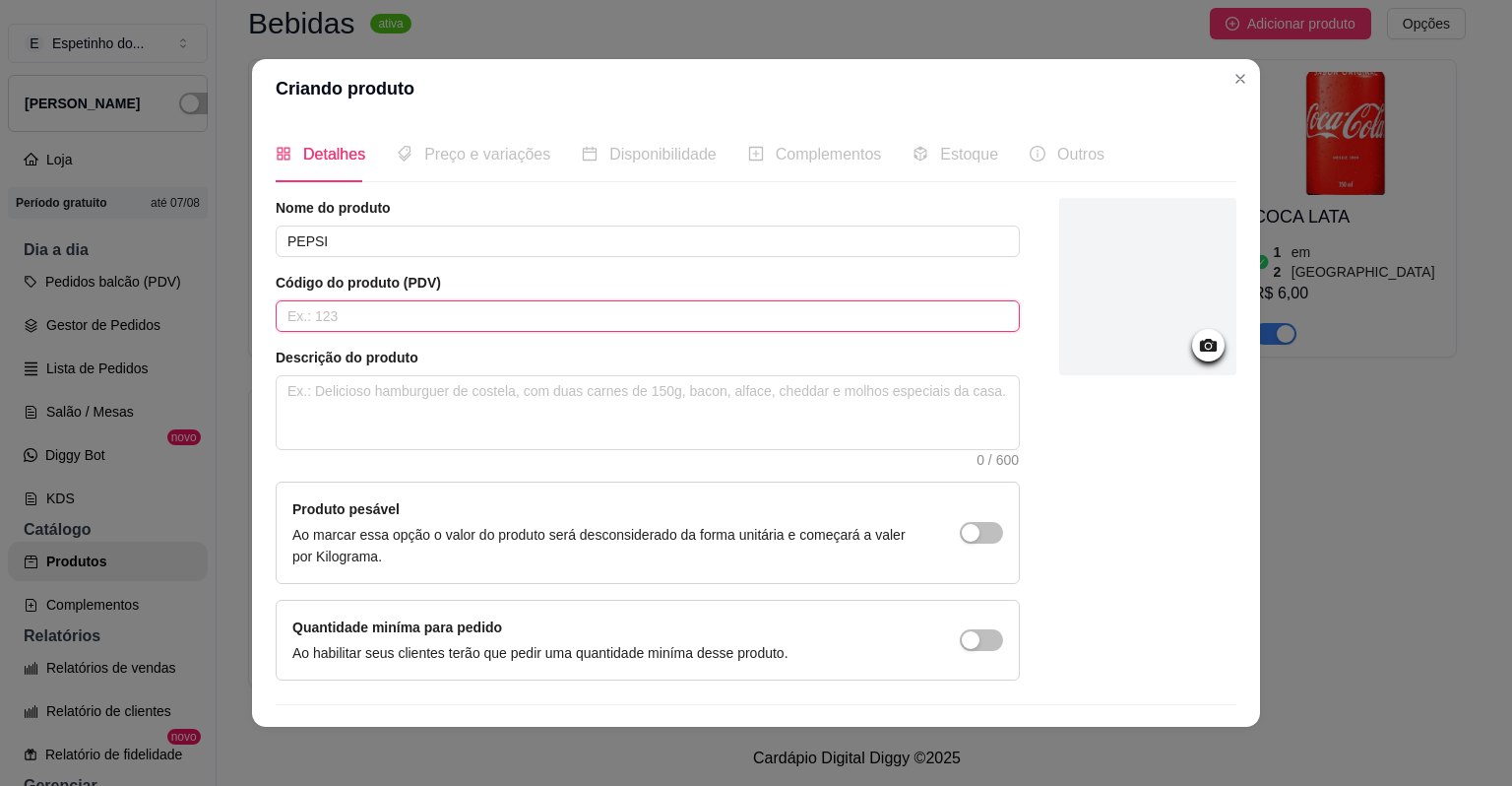 drag, startPoint x: 632, startPoint y: 313, endPoint x: 958, endPoint y: 622, distance: 449.17369 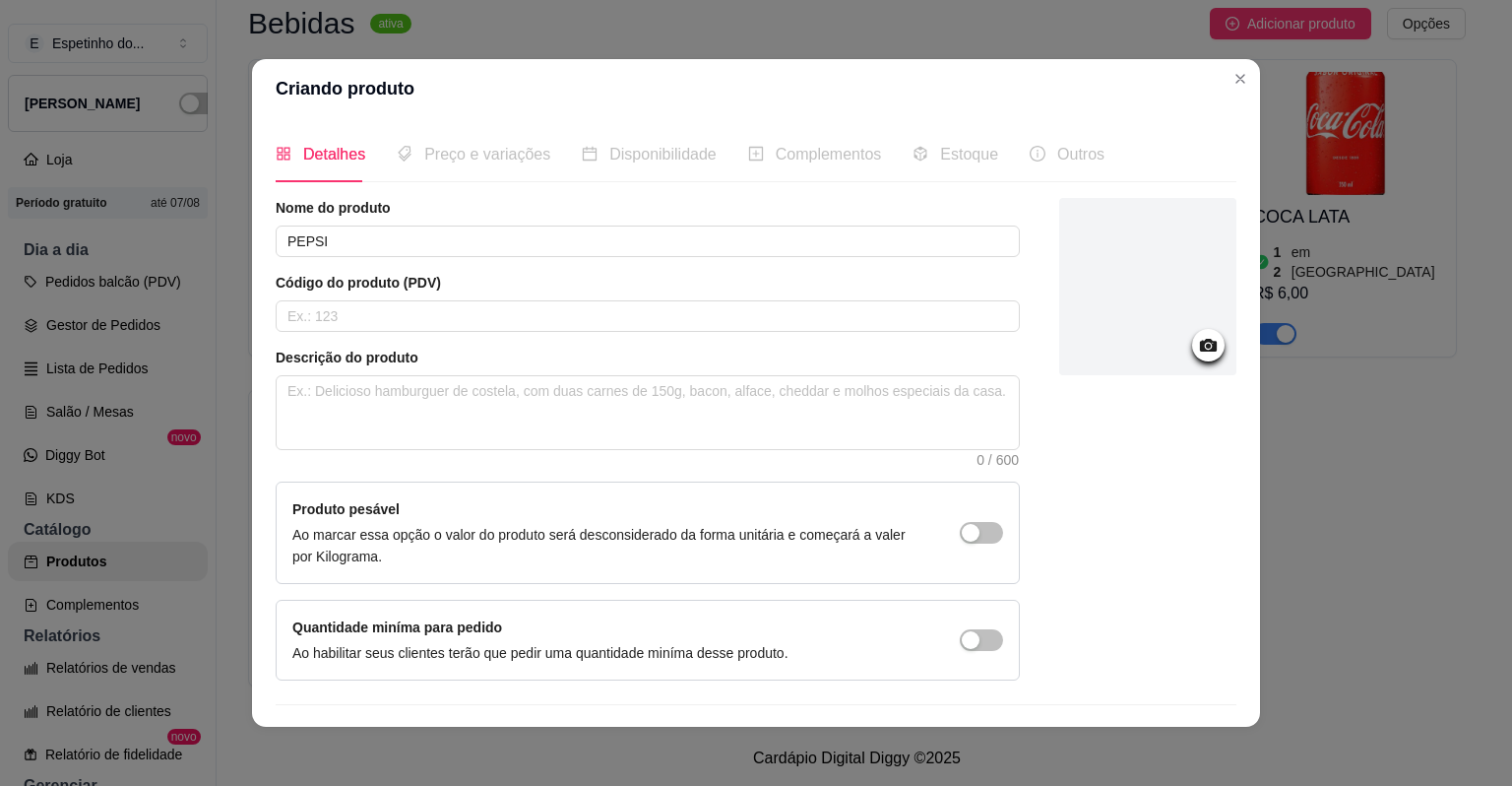 scroll, scrollTop: 39, scrollLeft: 0, axis: vertical 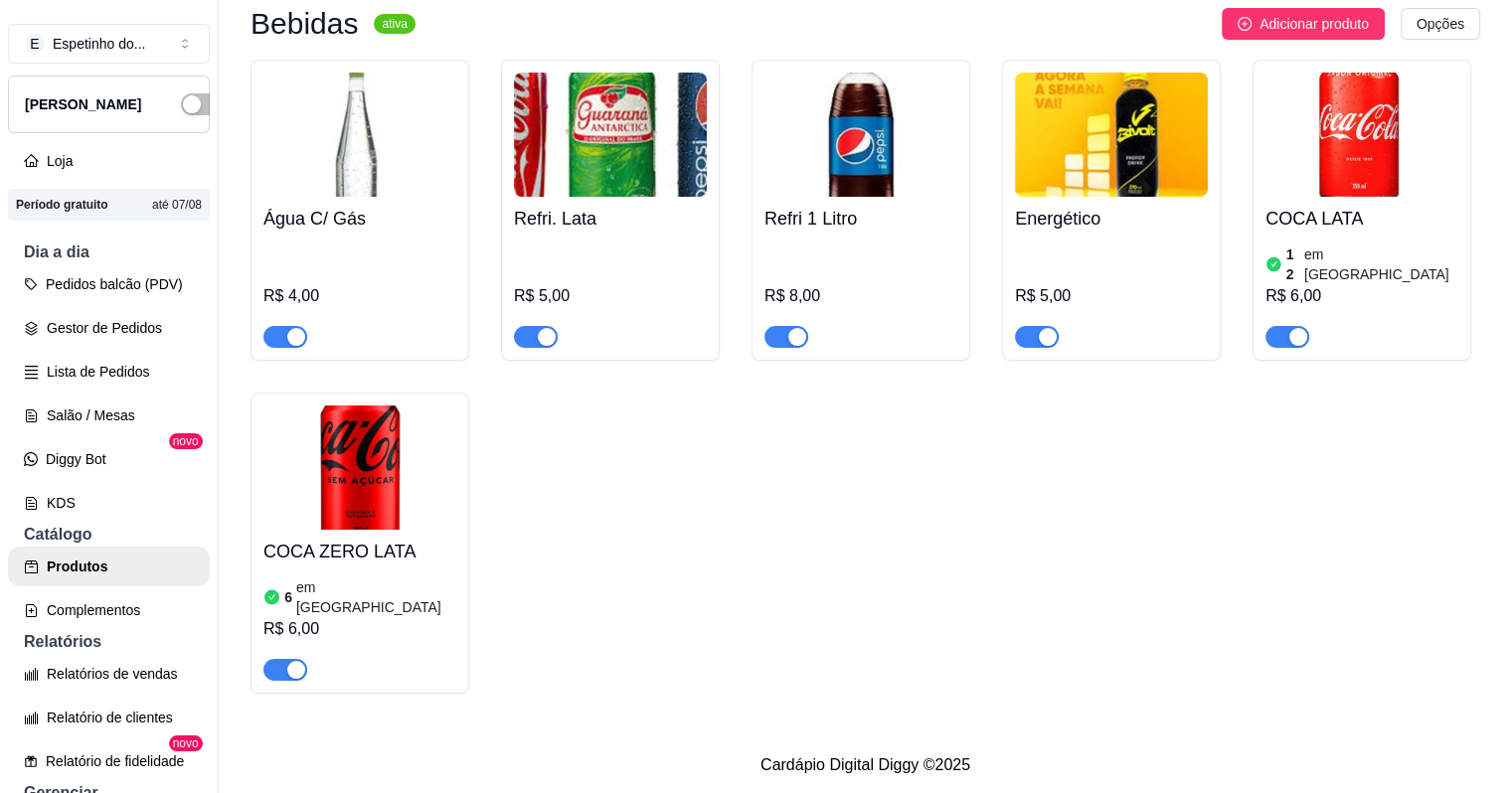 click at bounding box center [610, 134] 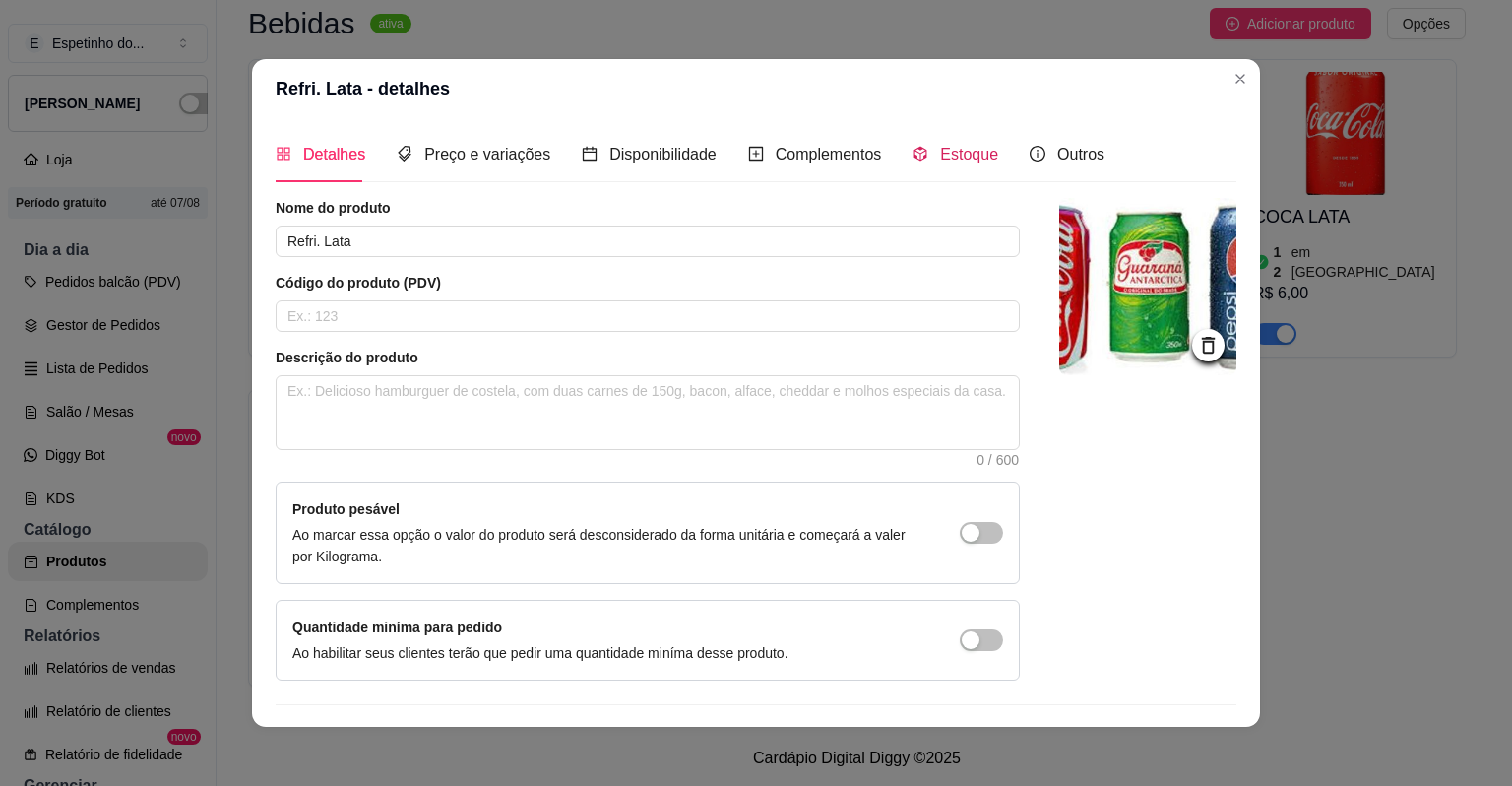 click on "Estoque" at bounding box center (969, 154) 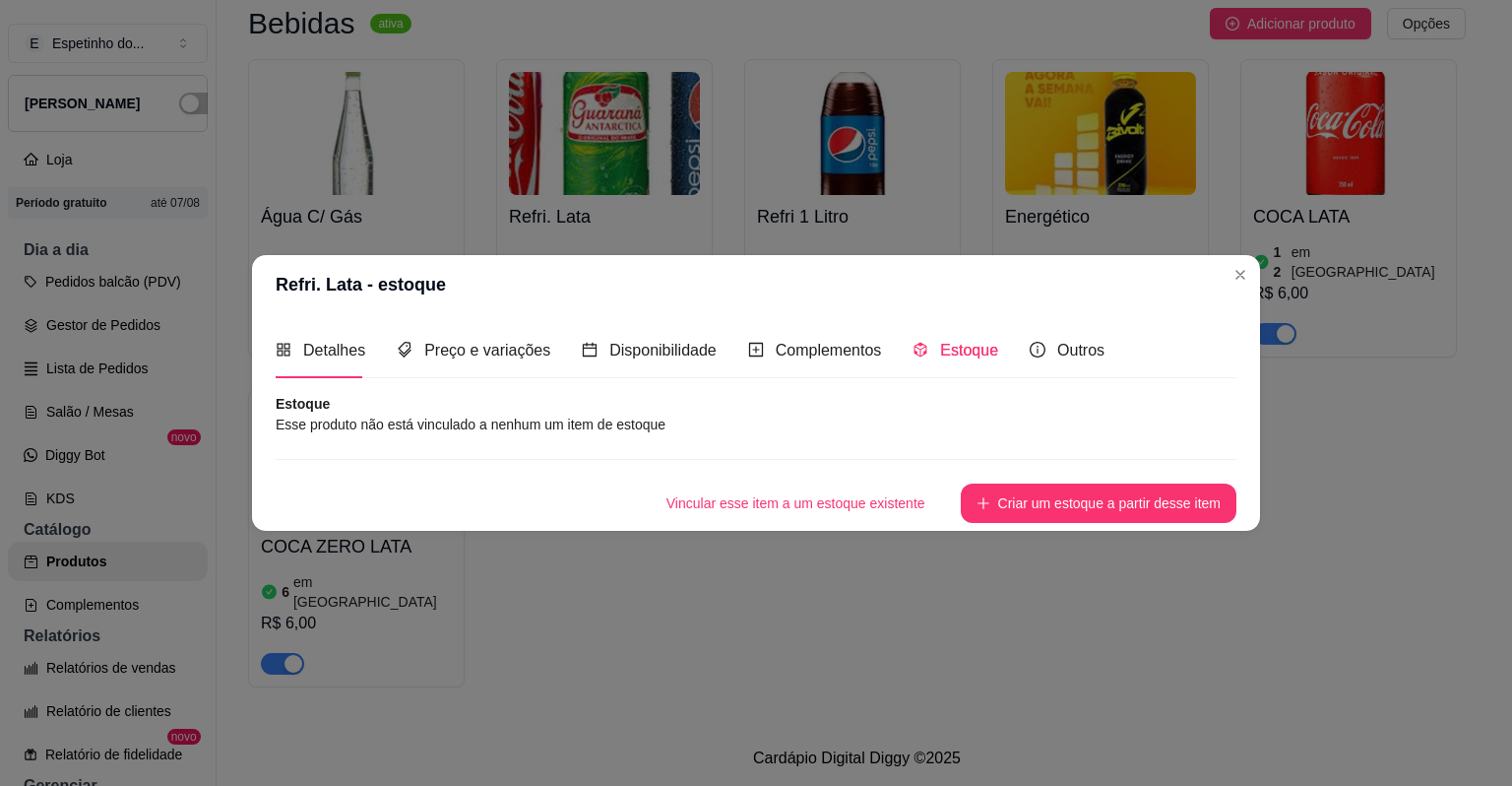 type 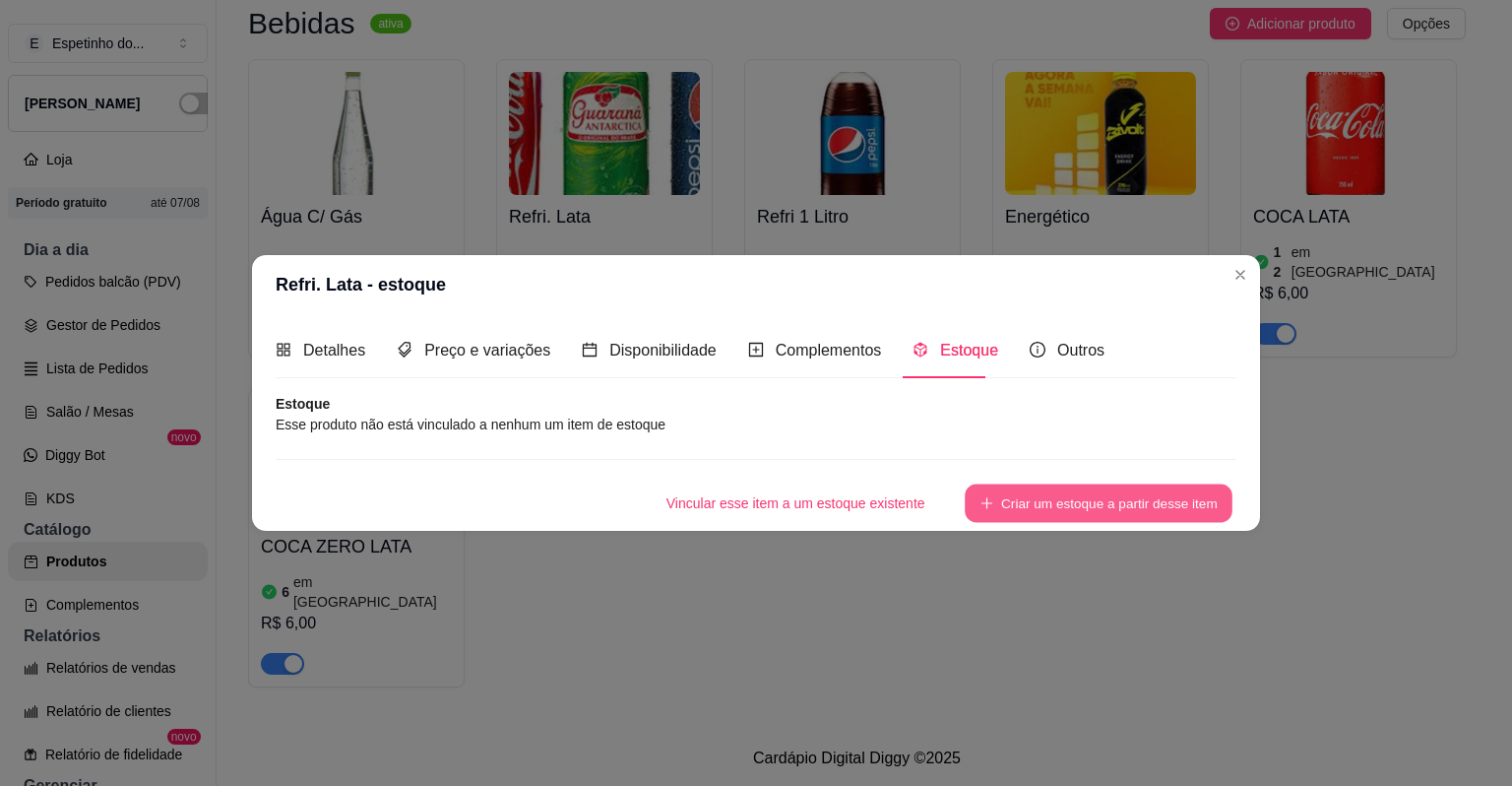 click on "Criar um estoque a partir desse item" at bounding box center (1099, 503) 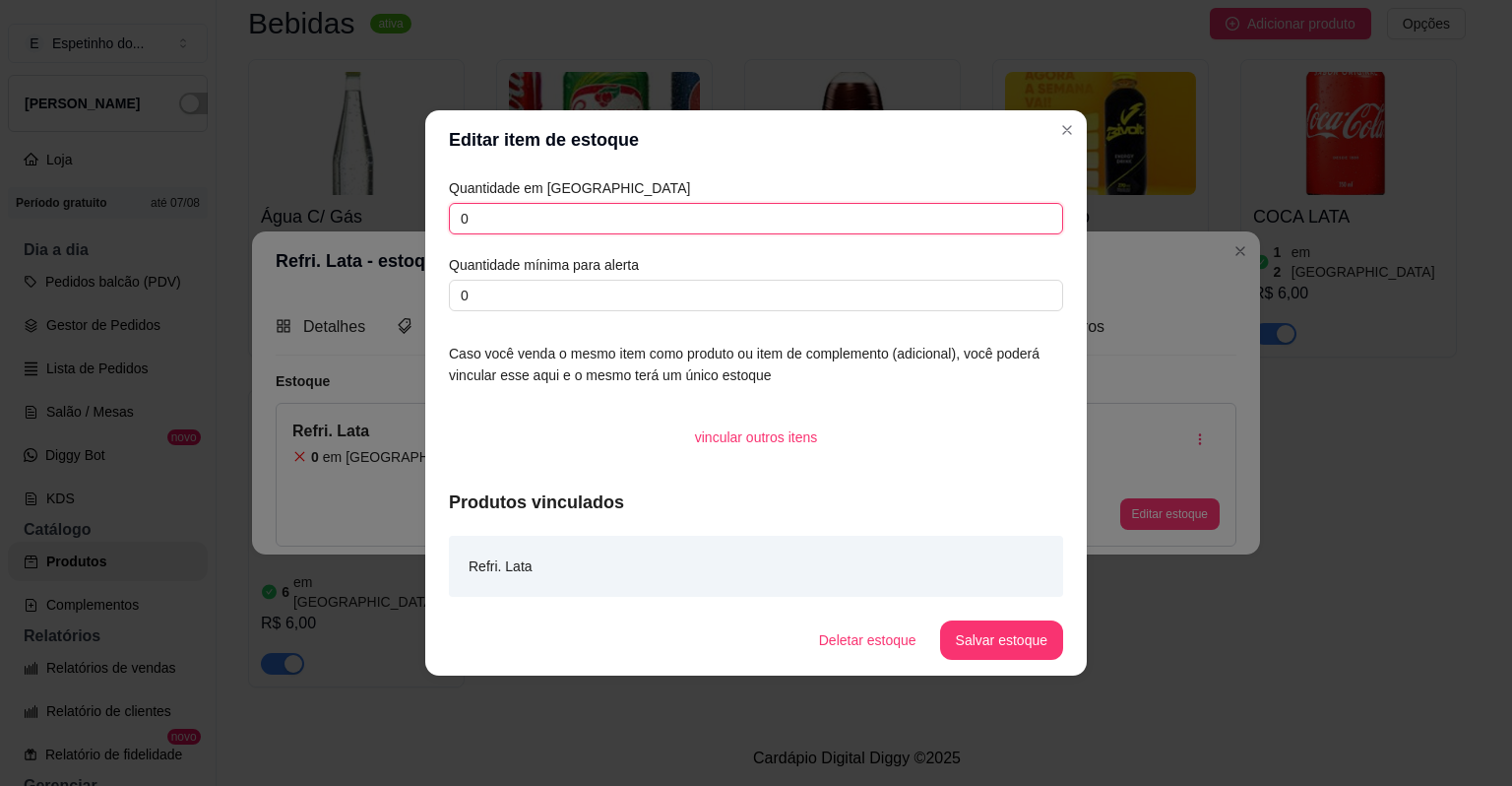 click on "0" at bounding box center [756, 219] 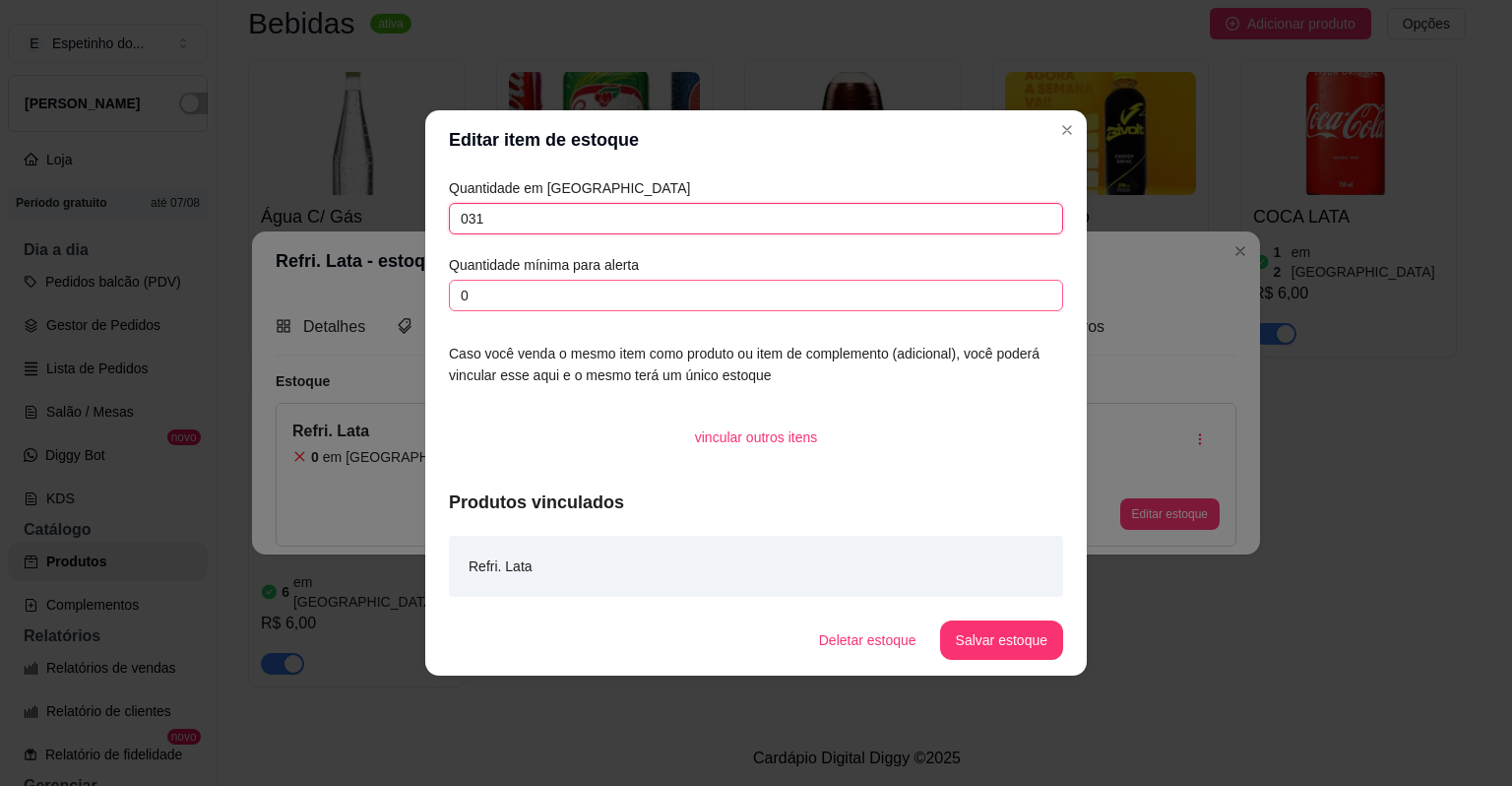 type on "031" 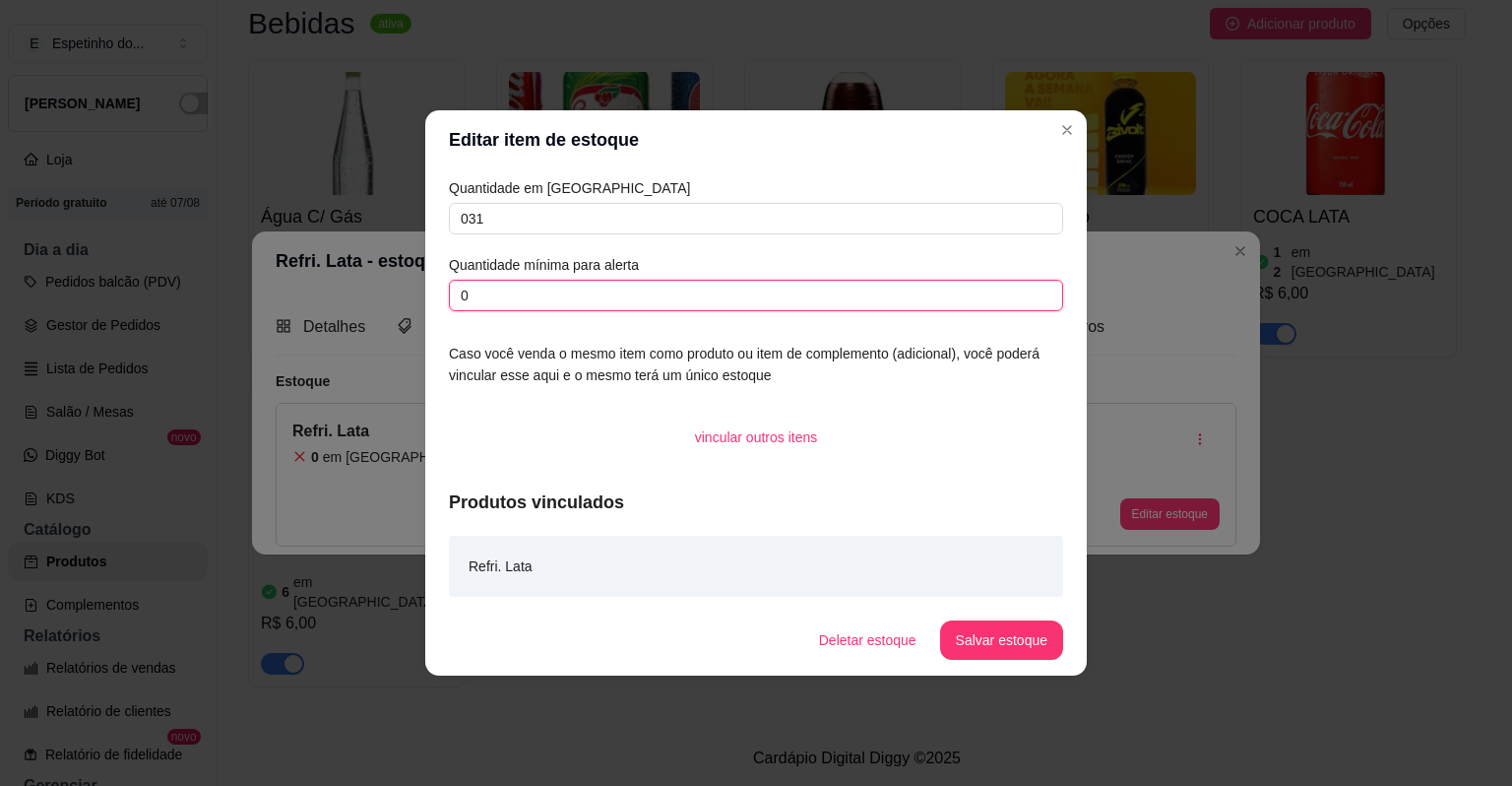click on "0" at bounding box center [756, 295] 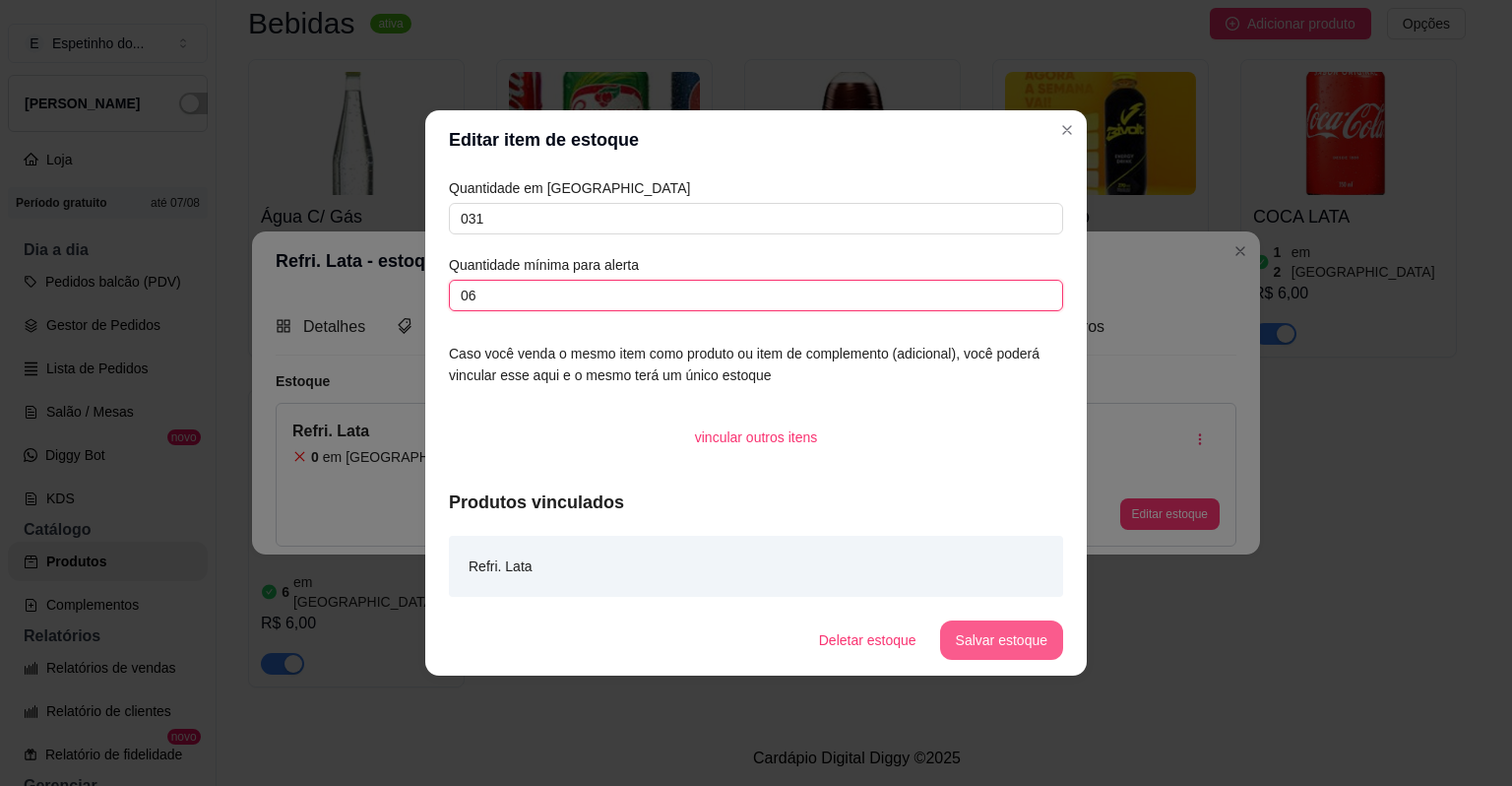 type on "06" 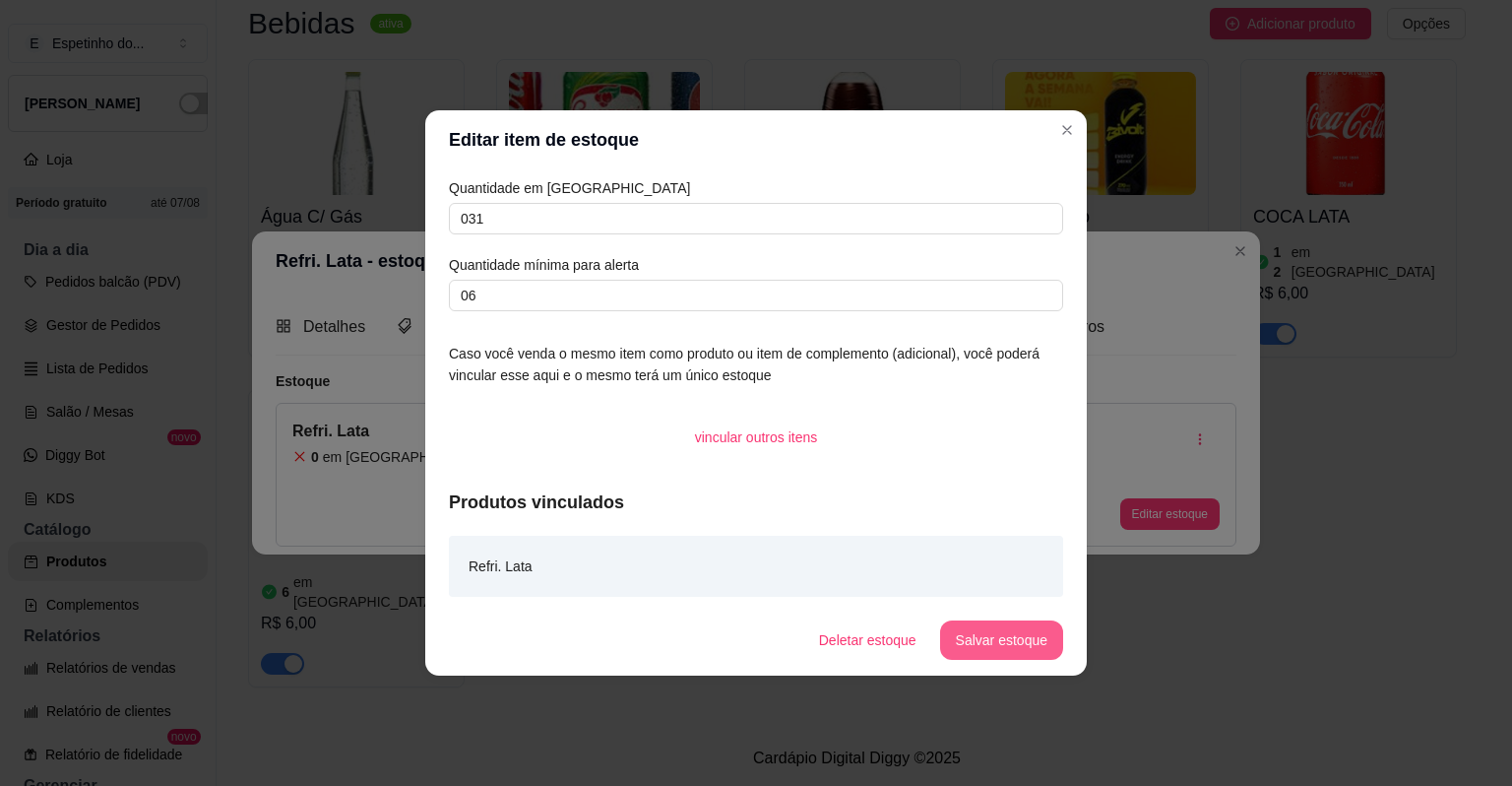 click on "Salvar estoque" at bounding box center [1001, 640] 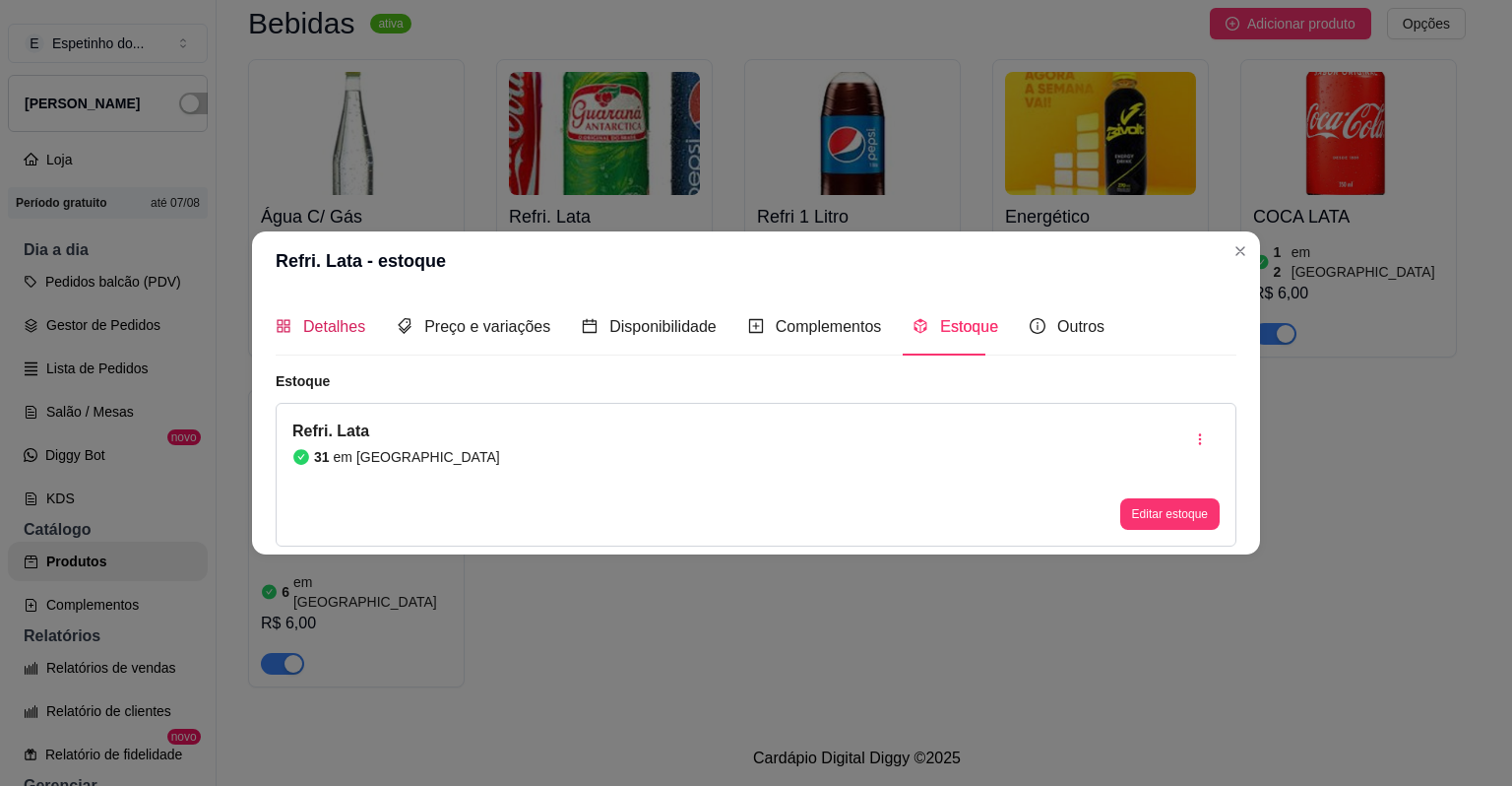 click on "Detalhes" at bounding box center (334, 326) 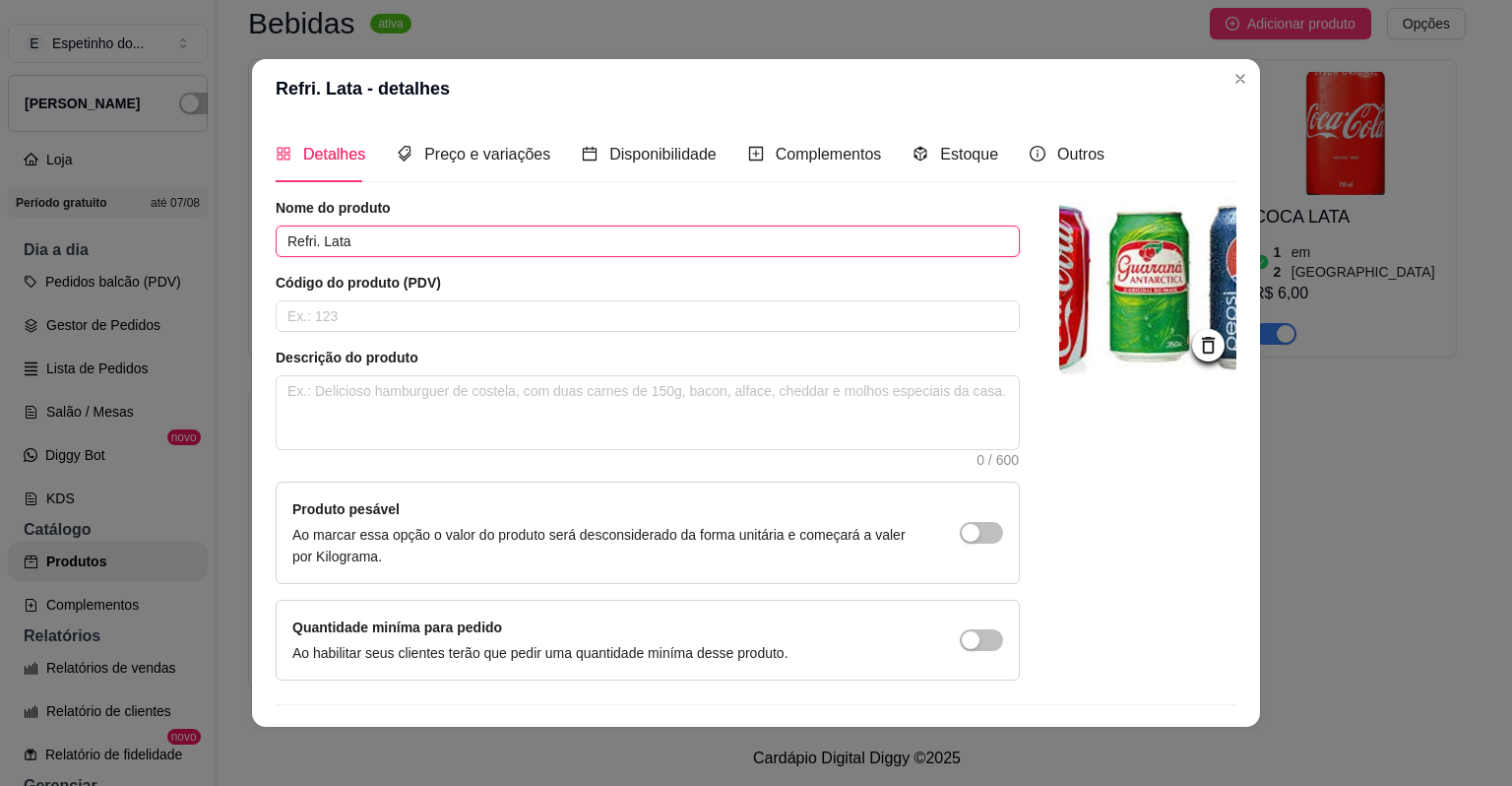 click on "Refri. Lata" at bounding box center [648, 241] 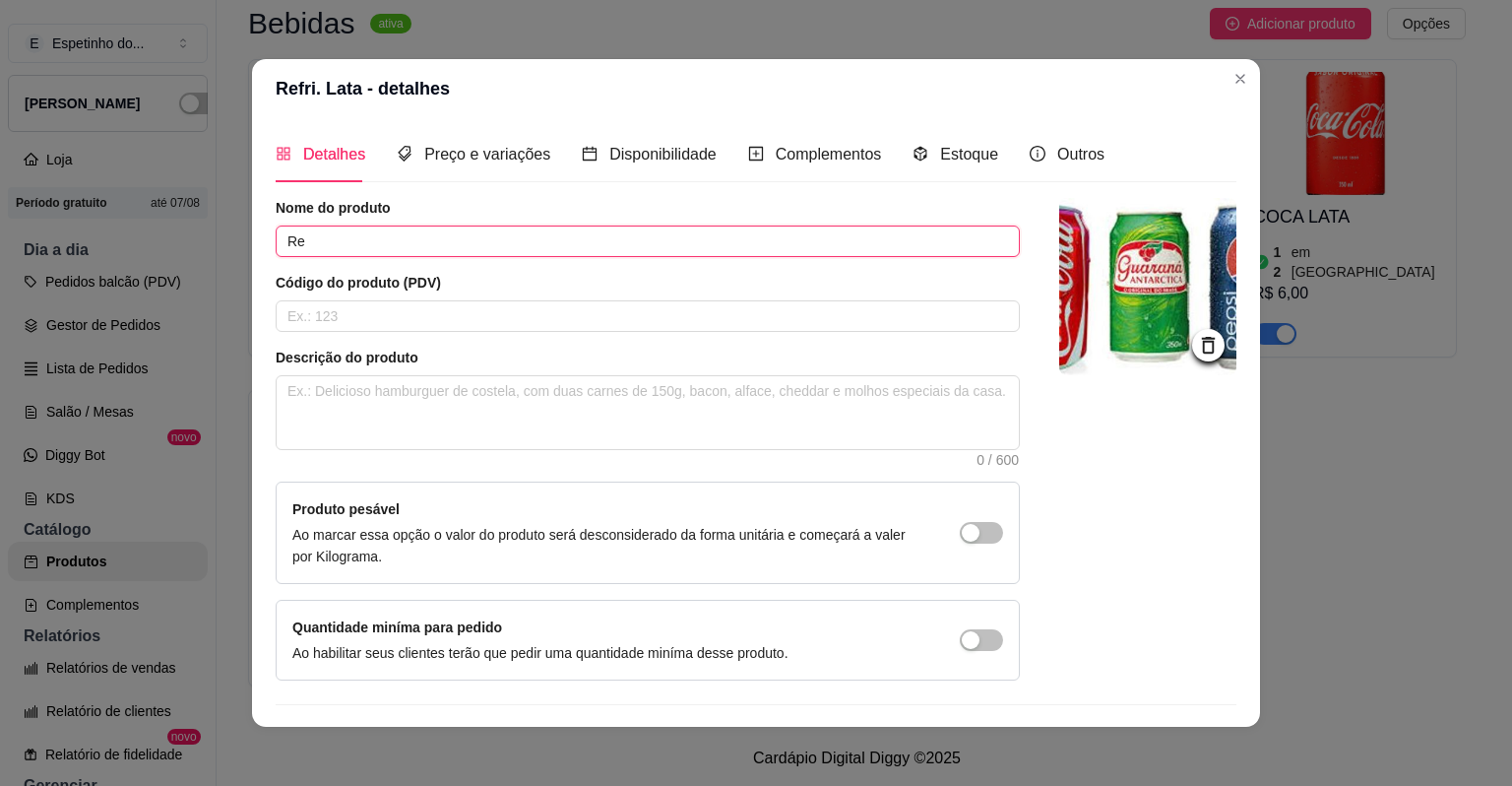 type on "R" 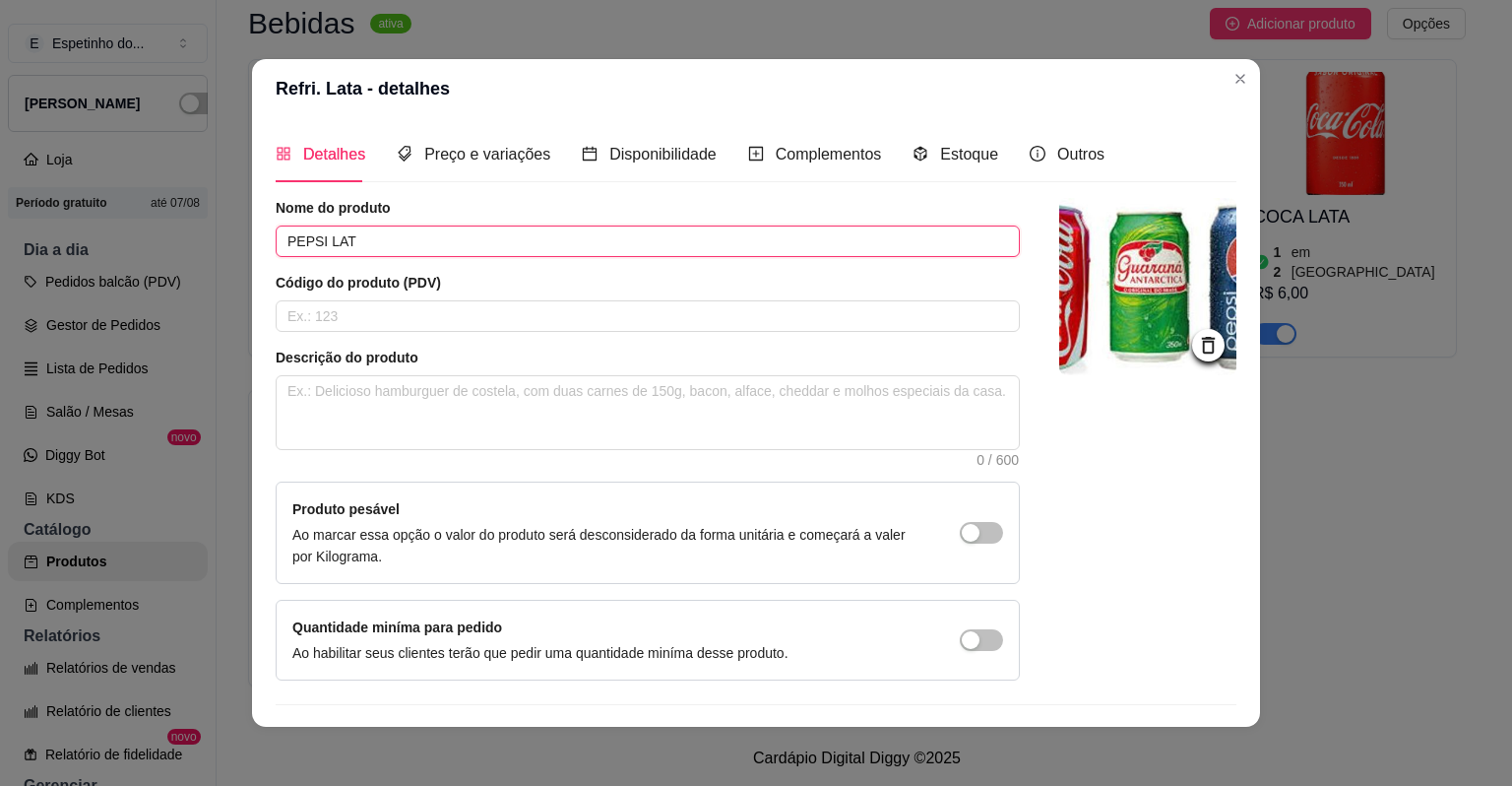 type on "PEPSI LATA" 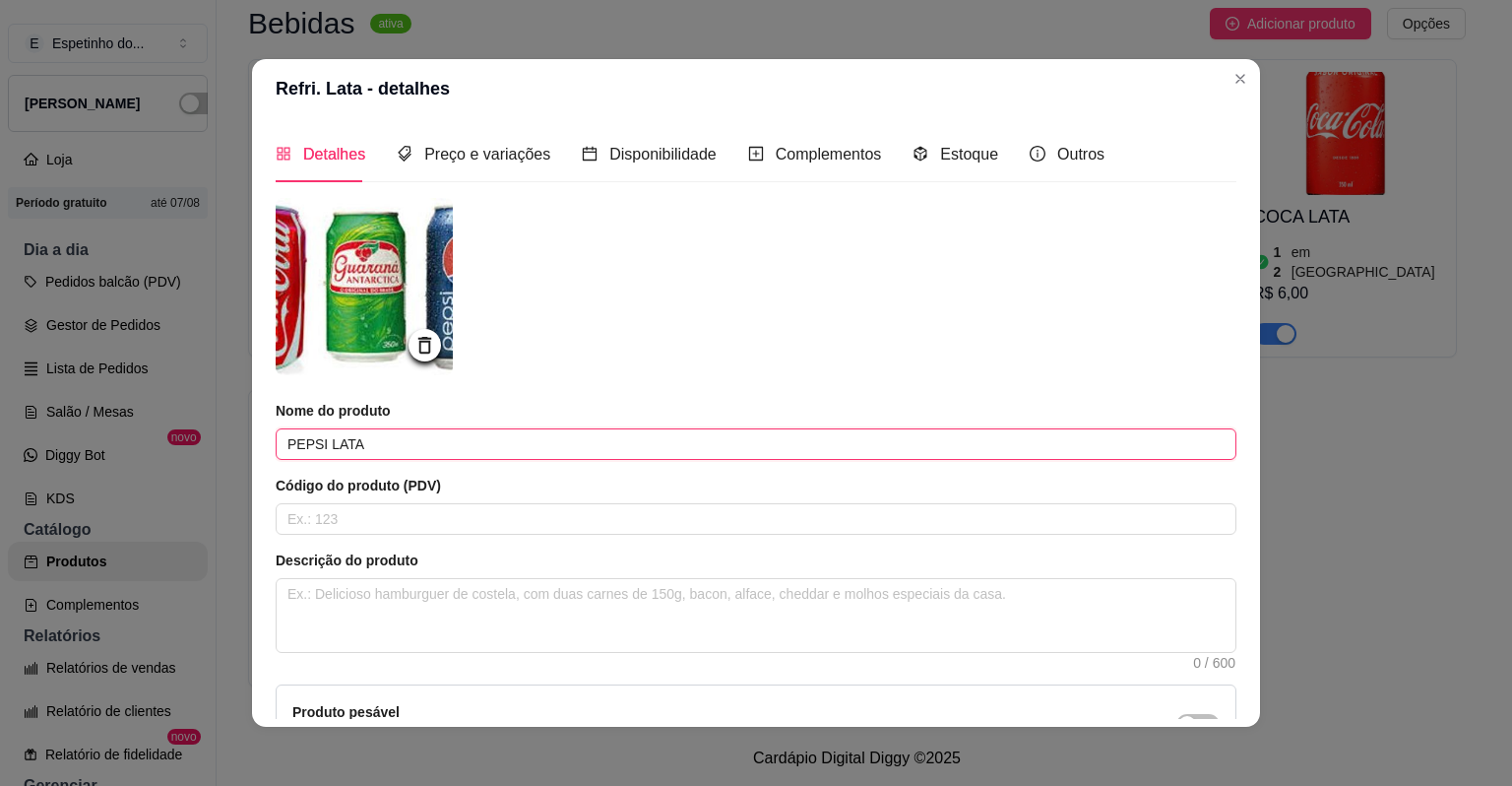 type 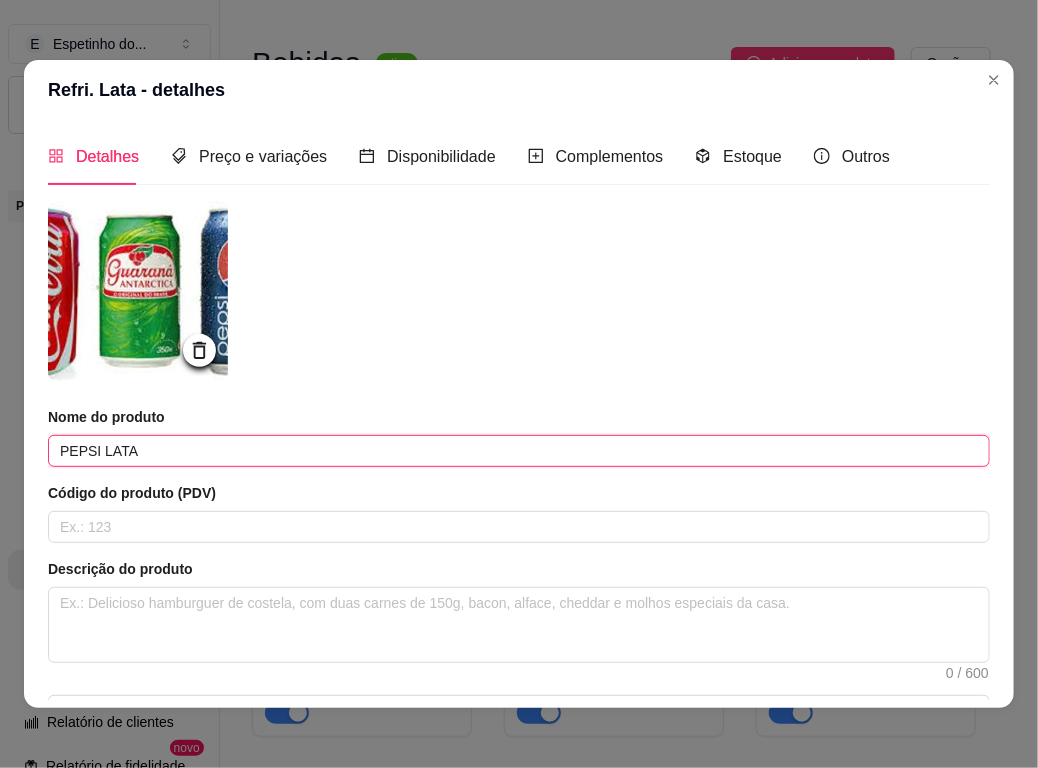 type on "PEPSI LATA" 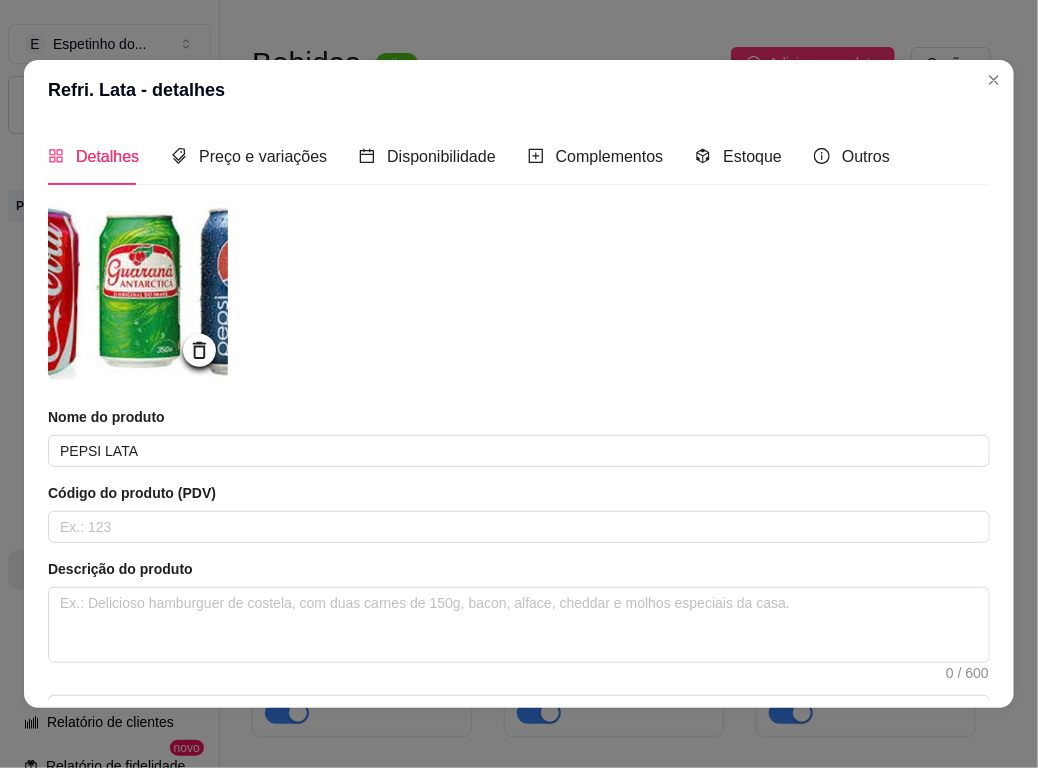 click 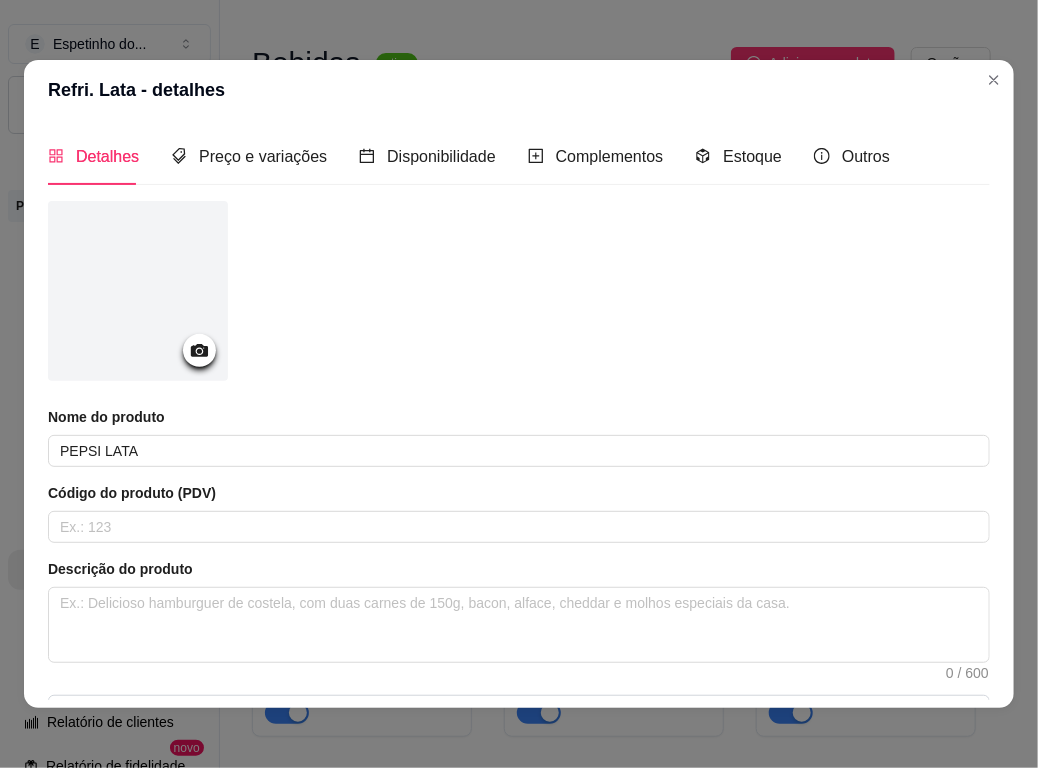 click 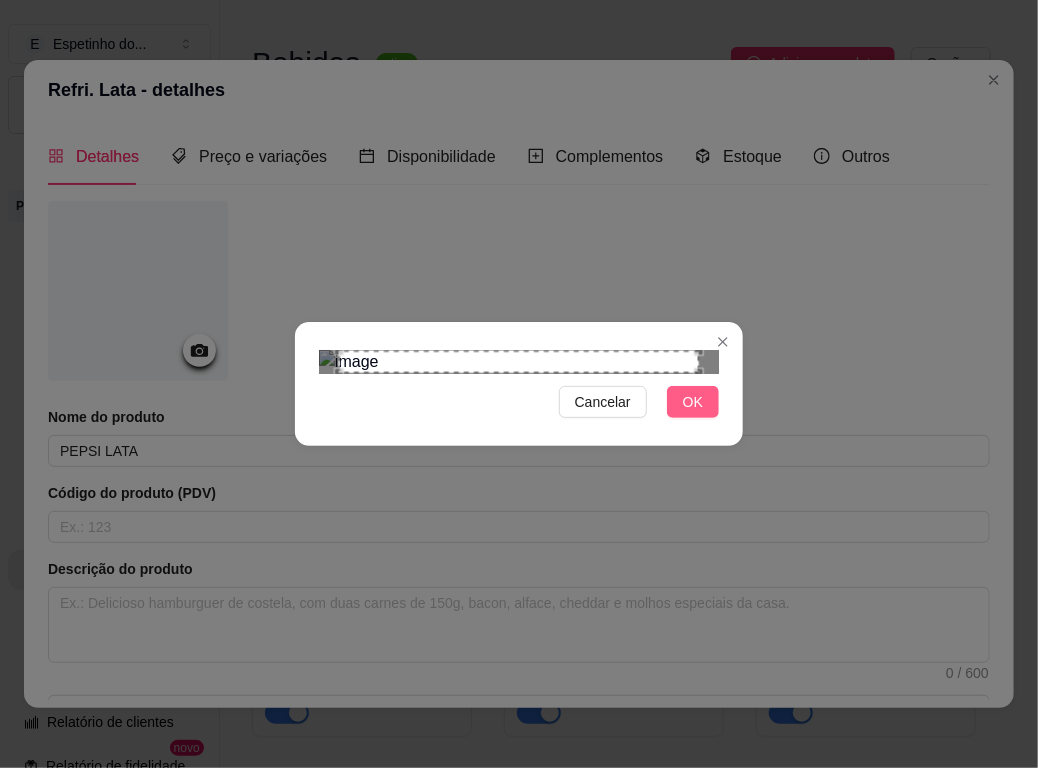 click on "OK" at bounding box center (693, 402) 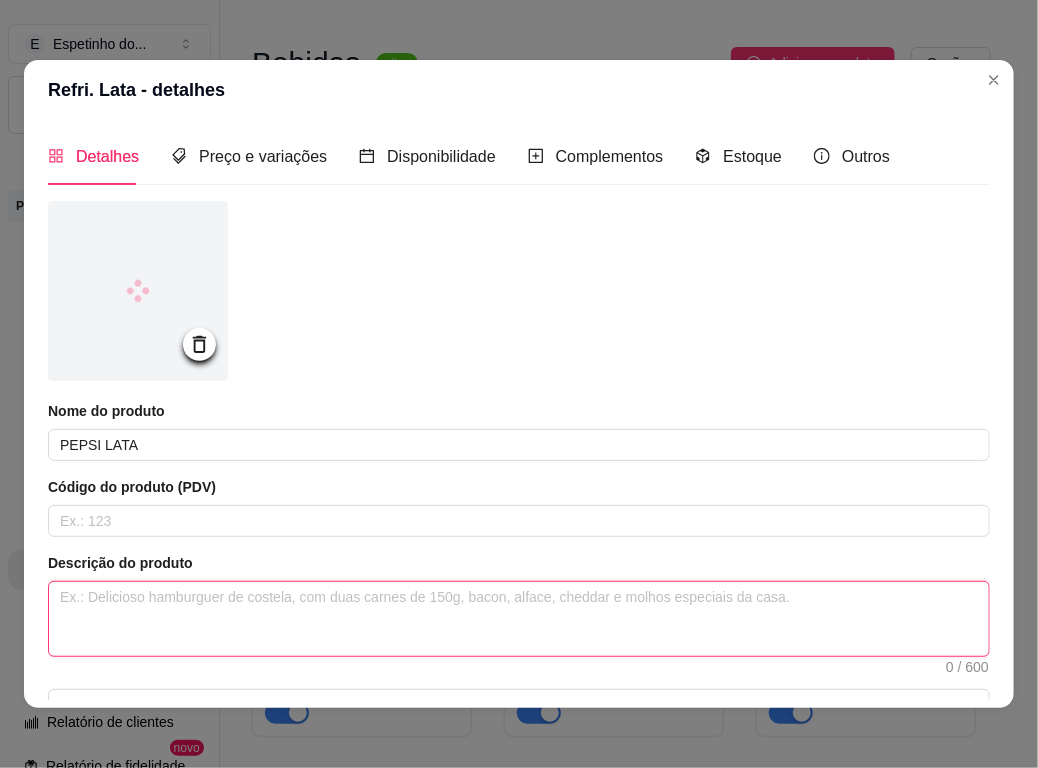 click at bounding box center (519, 619) 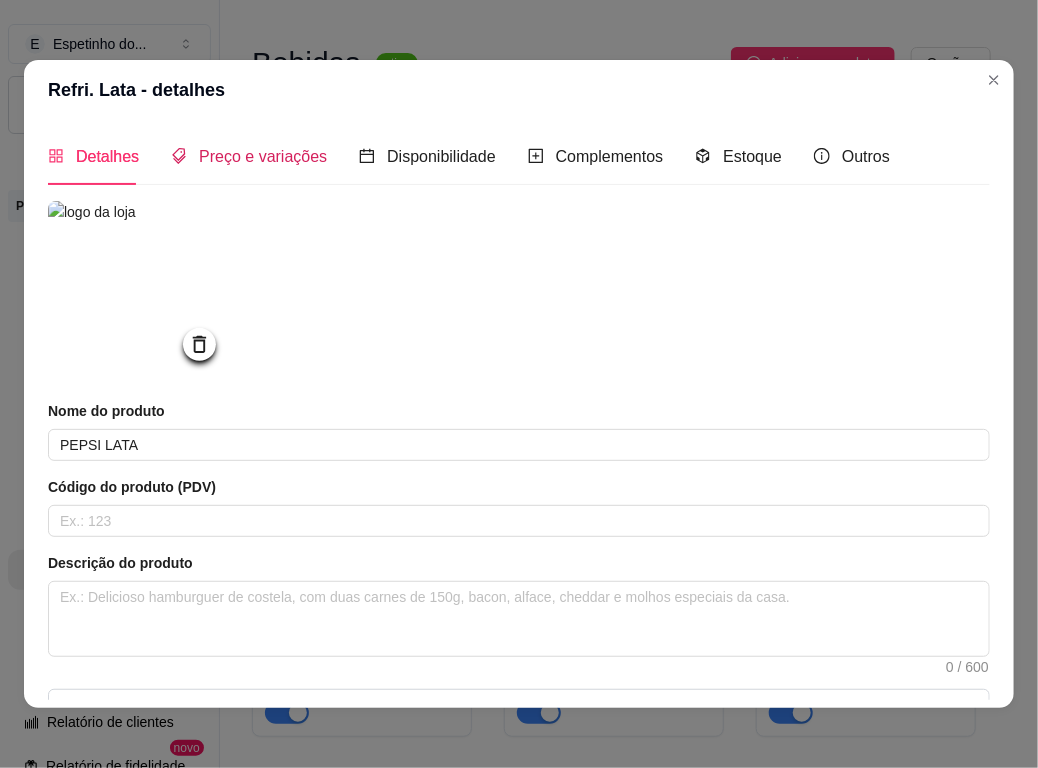click on "Preço e variações" at bounding box center [263, 156] 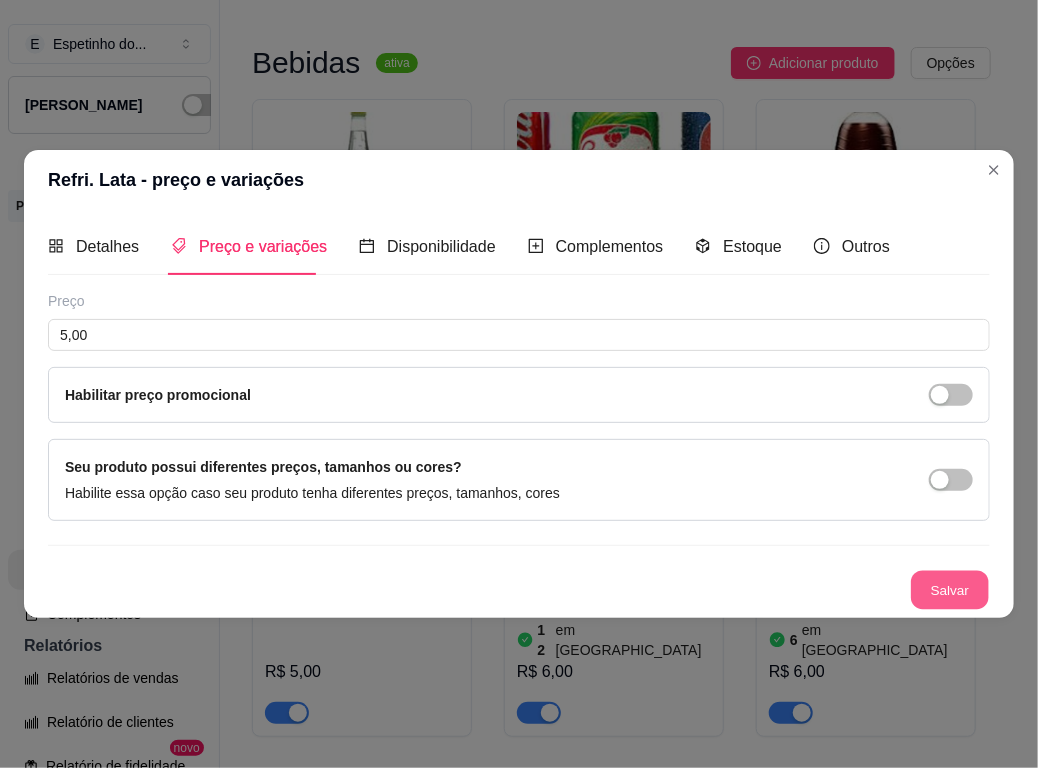 click on "Salvar" at bounding box center [950, 590] 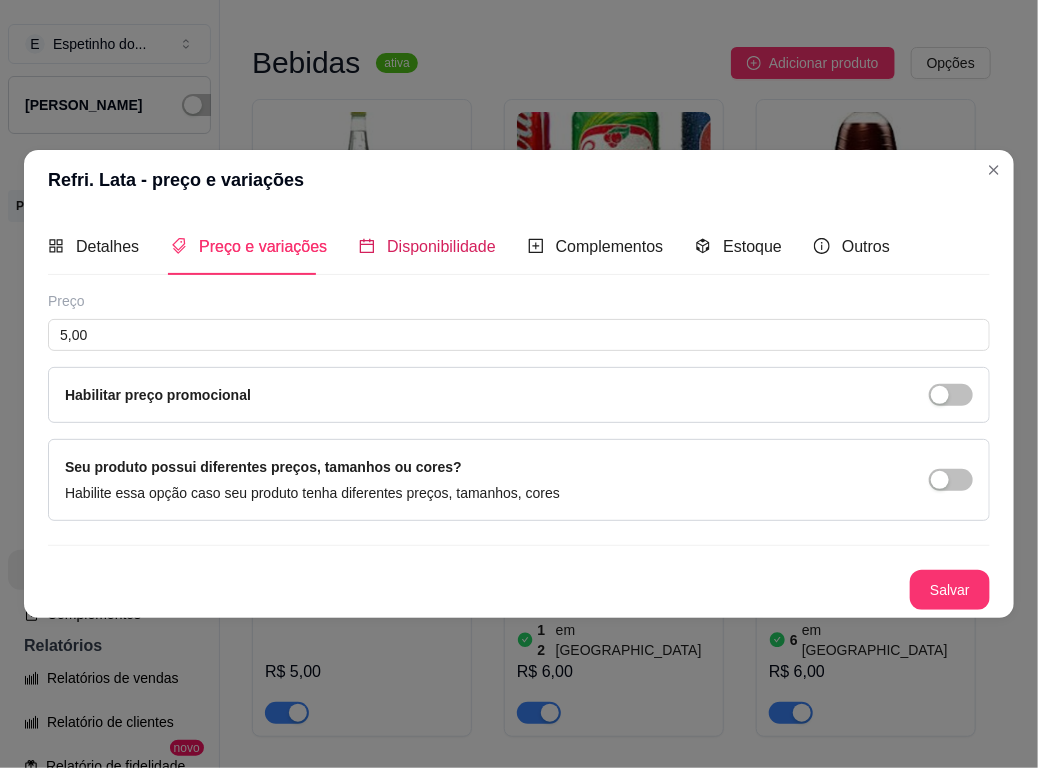 click on "Disponibilidade" at bounding box center (441, 246) 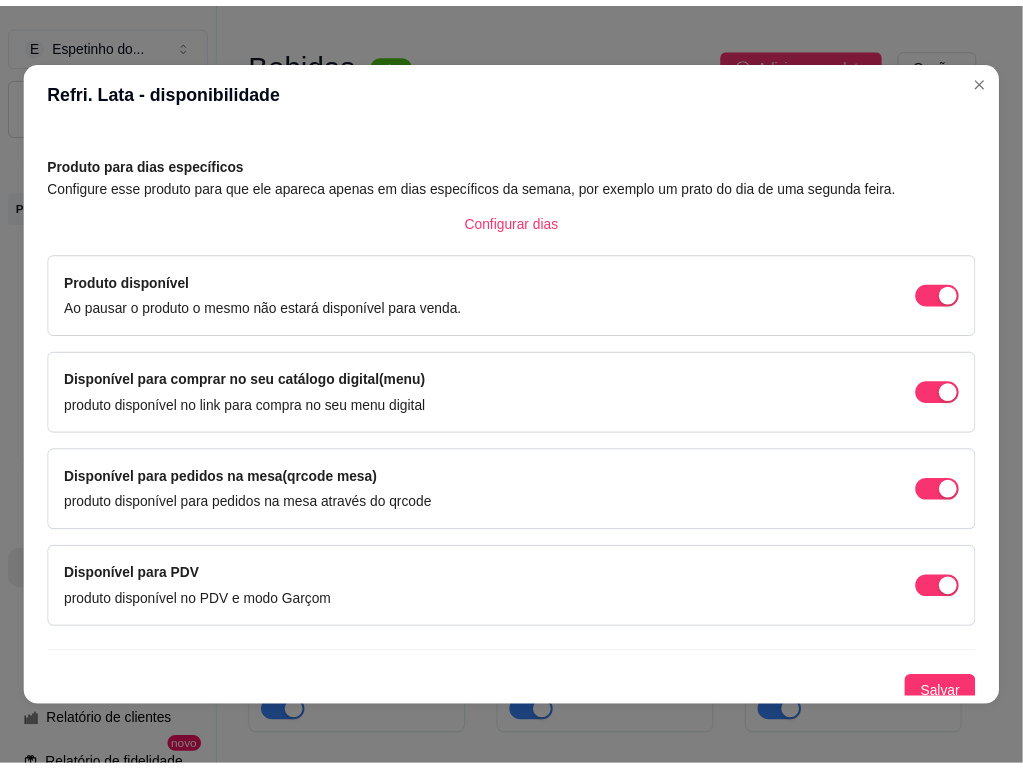 scroll, scrollTop: 76, scrollLeft: 0, axis: vertical 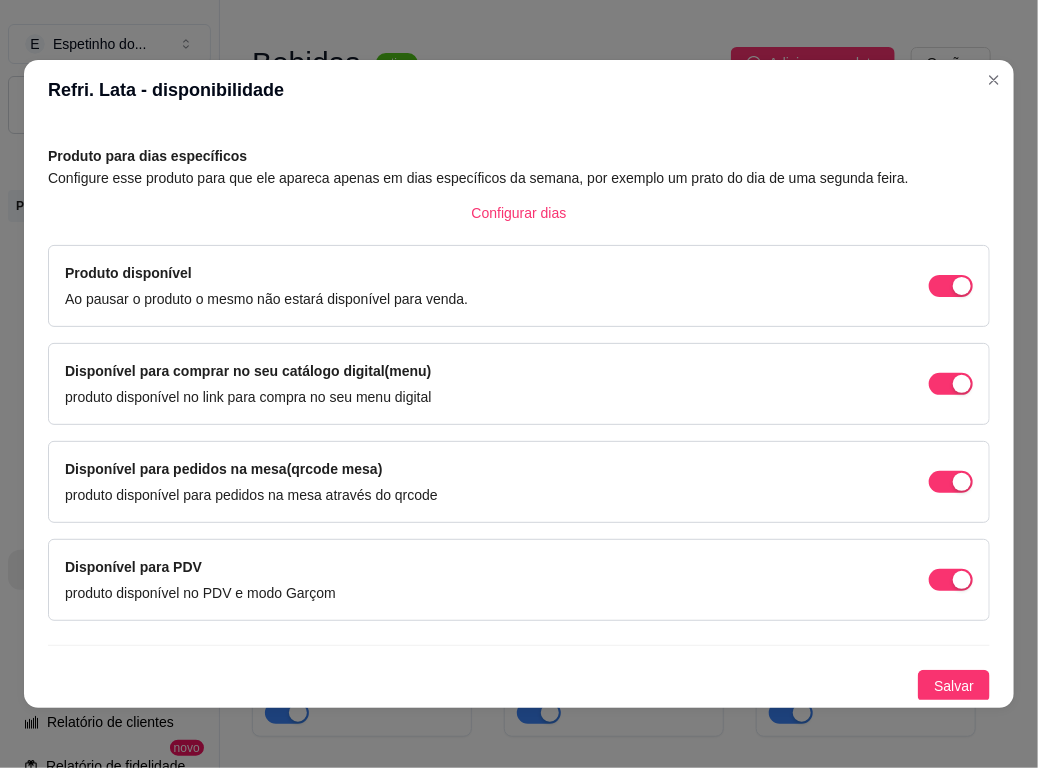 click on "Disponível para pedidos na mesa(qrcode mesa) produto disponível para pedidos na mesa através do qrcode" at bounding box center (519, 482) 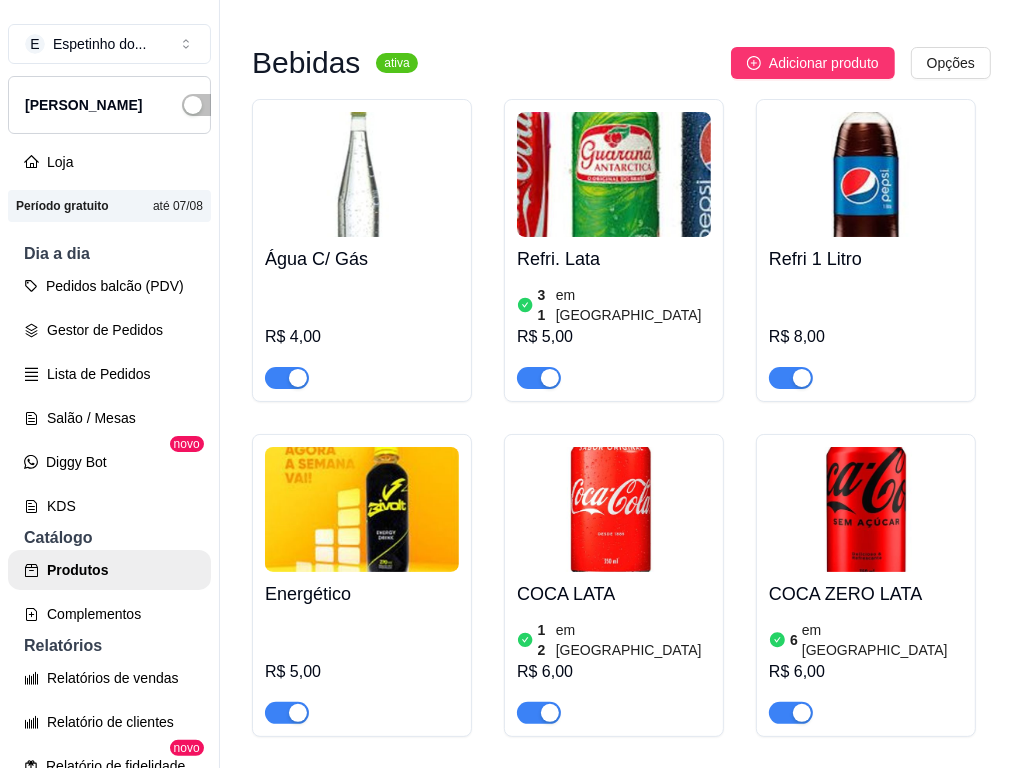 scroll, scrollTop: 1532, scrollLeft: 0, axis: vertical 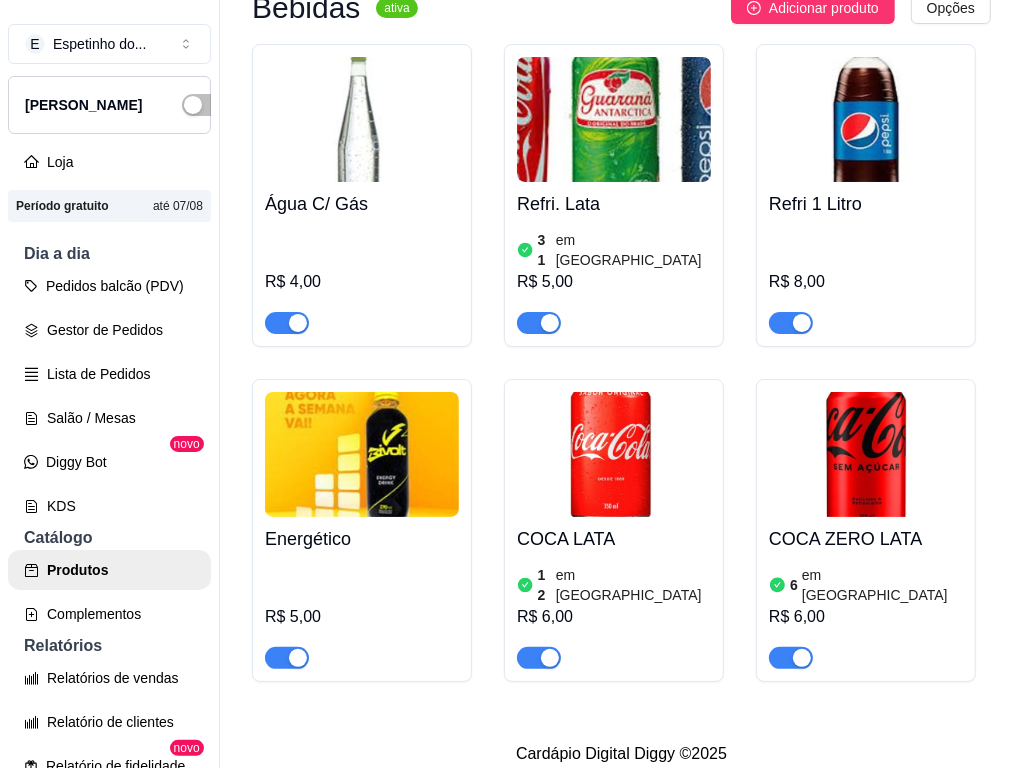 click at bounding box center [866, 119] 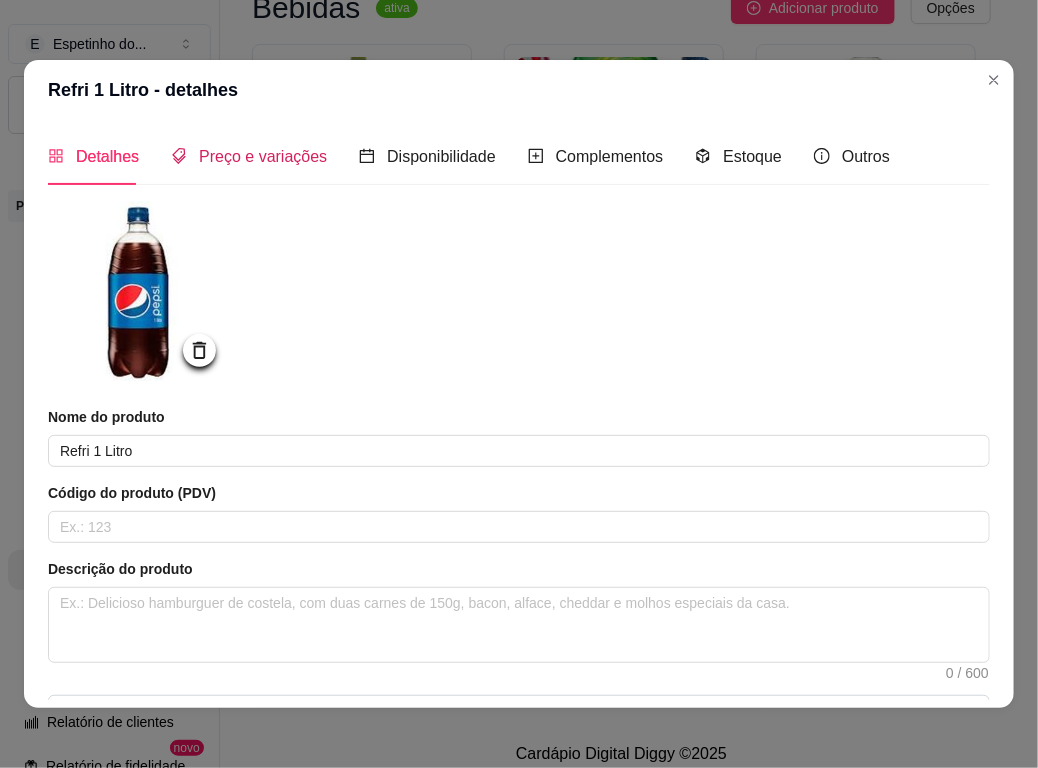 click on "Preço e variações" at bounding box center (249, 156) 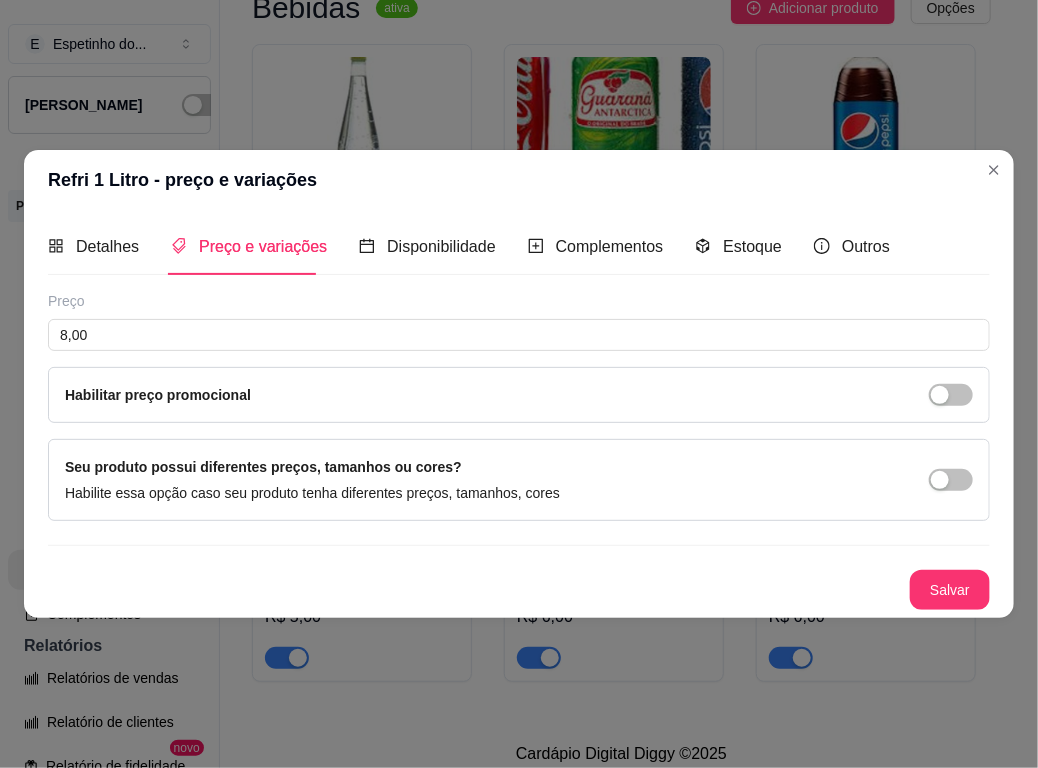 type 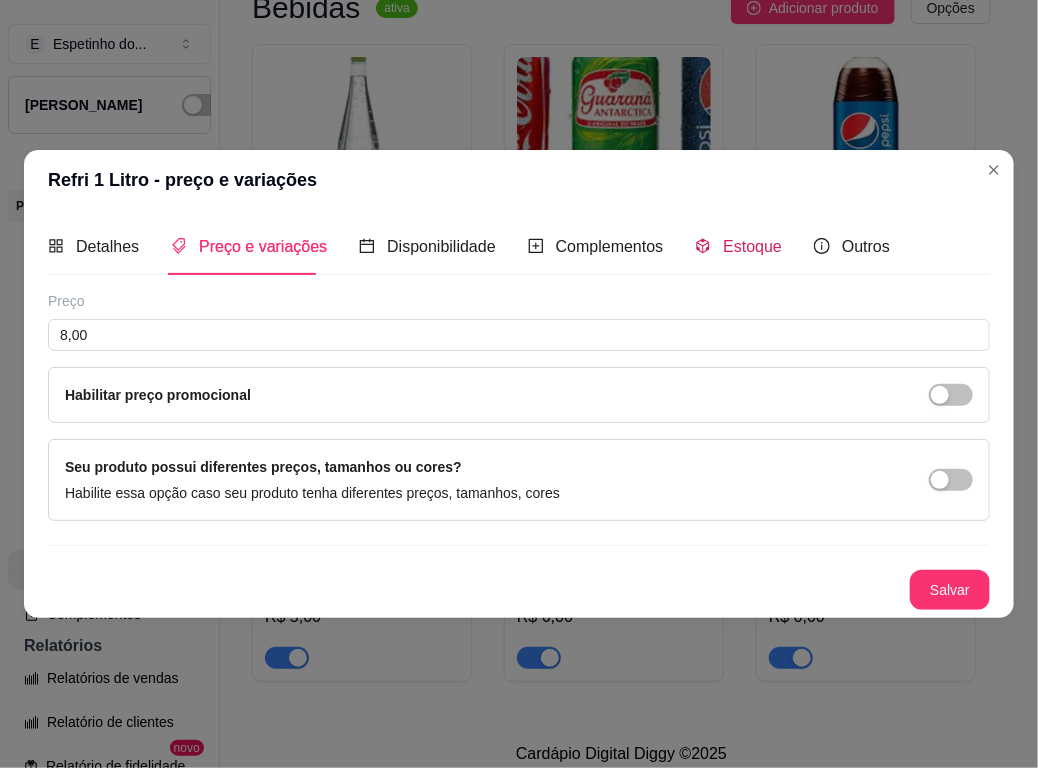 click on "Estoque" at bounding box center [752, 246] 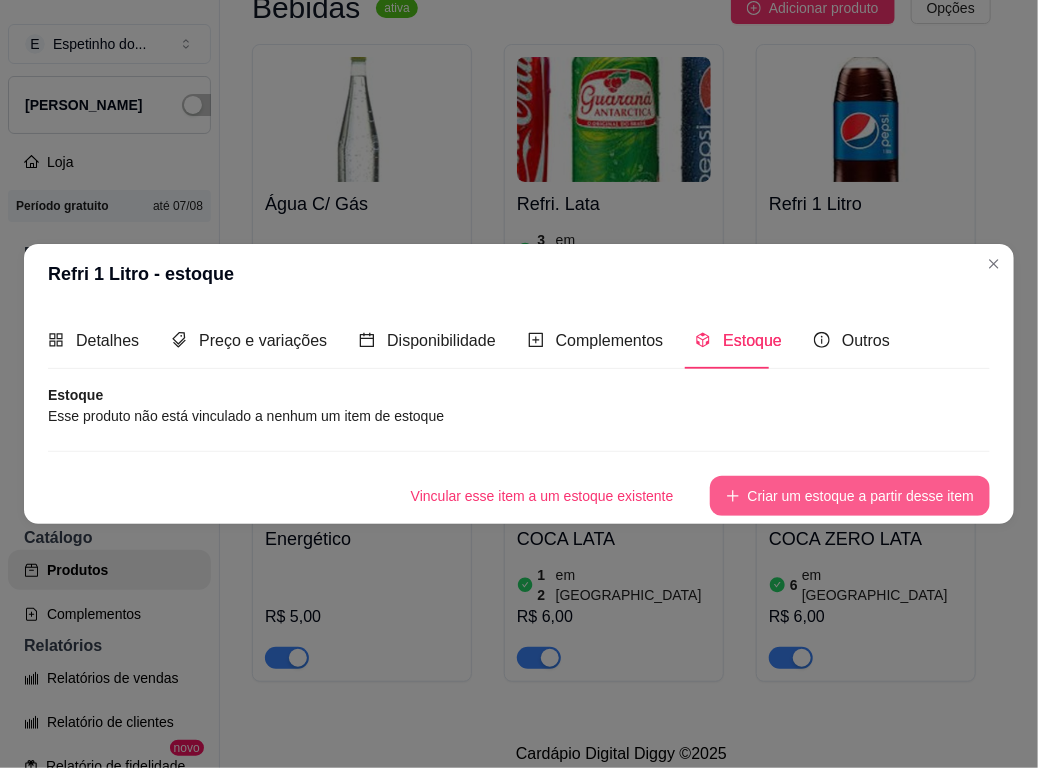 click on "Criar um estoque a partir desse item" at bounding box center [850, 496] 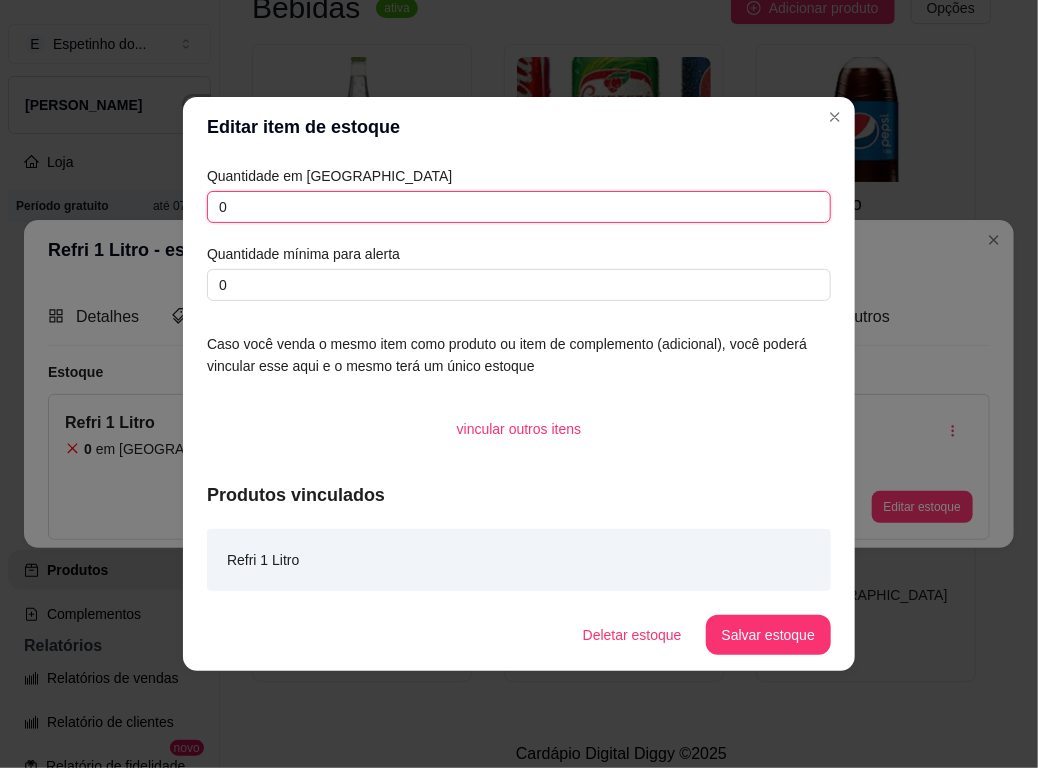 click on "0" at bounding box center [519, 207] 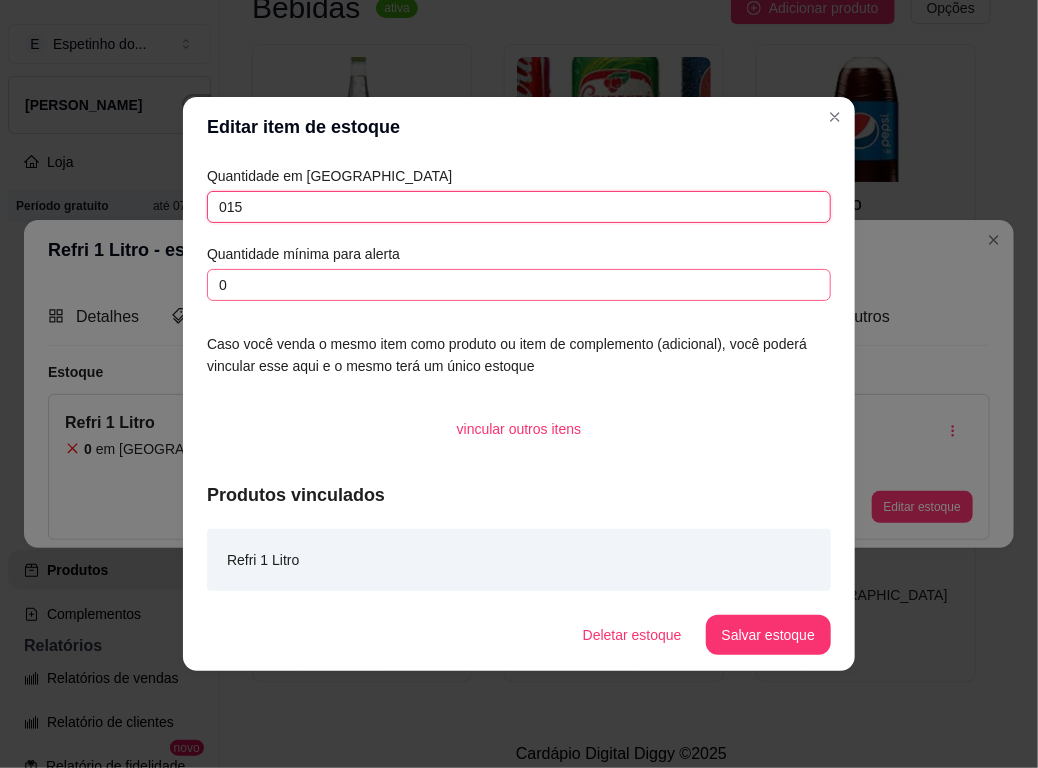 type on "015" 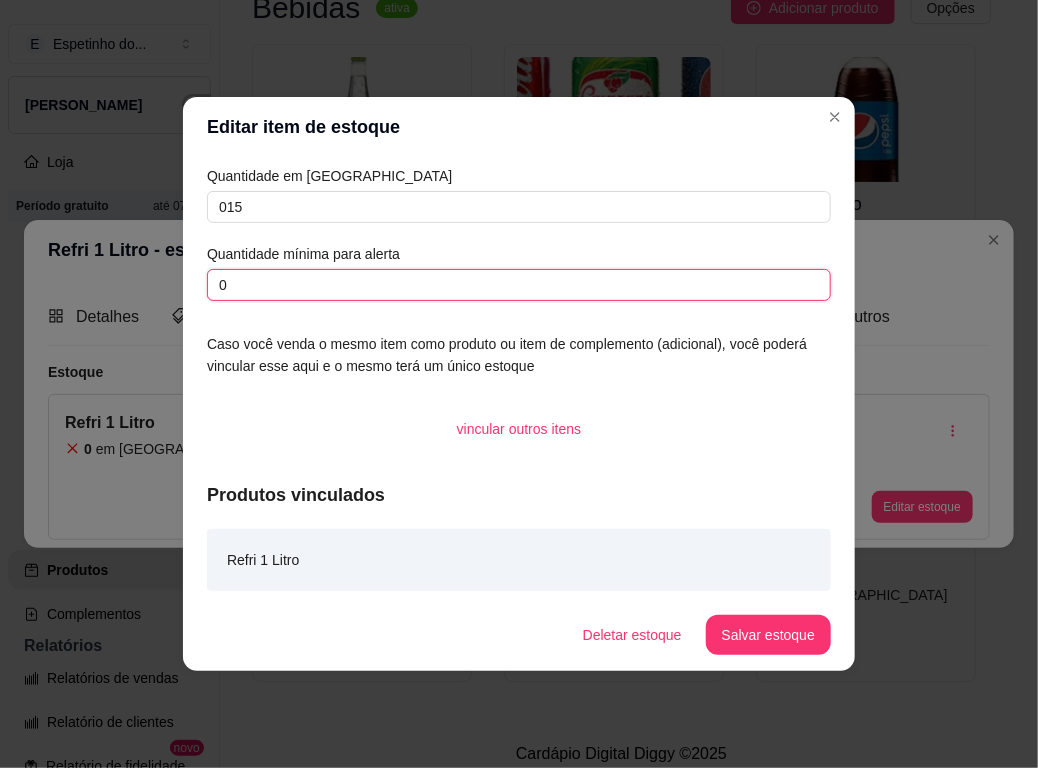 click on "0" at bounding box center (519, 285) 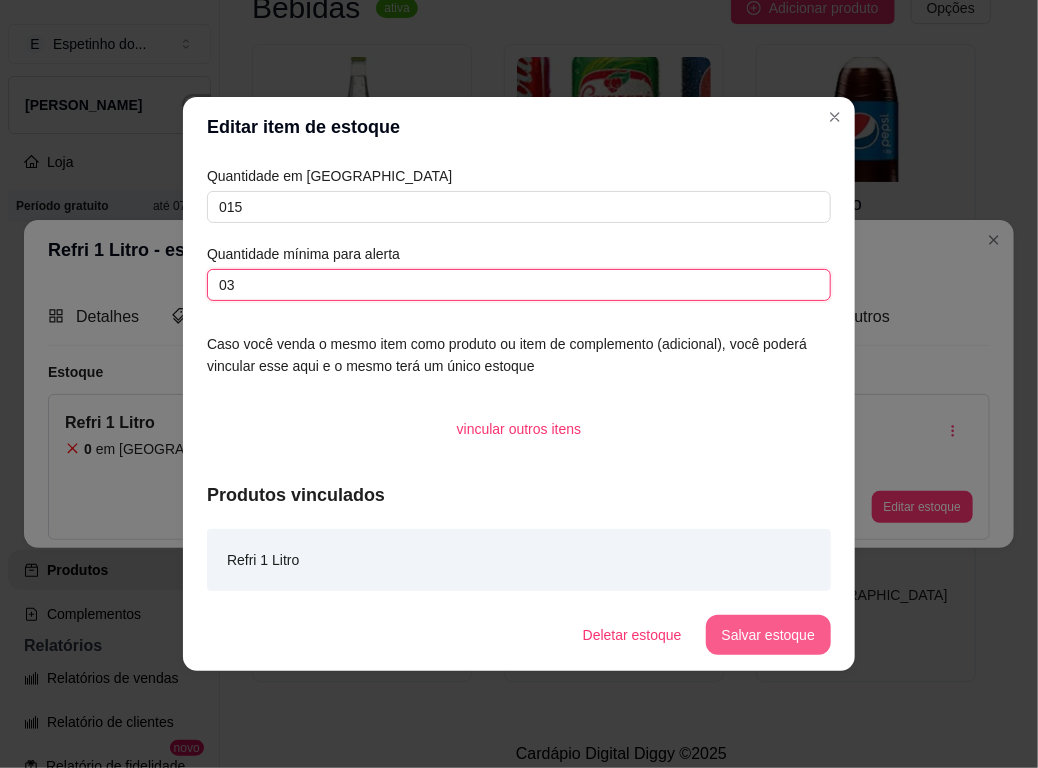 type on "03" 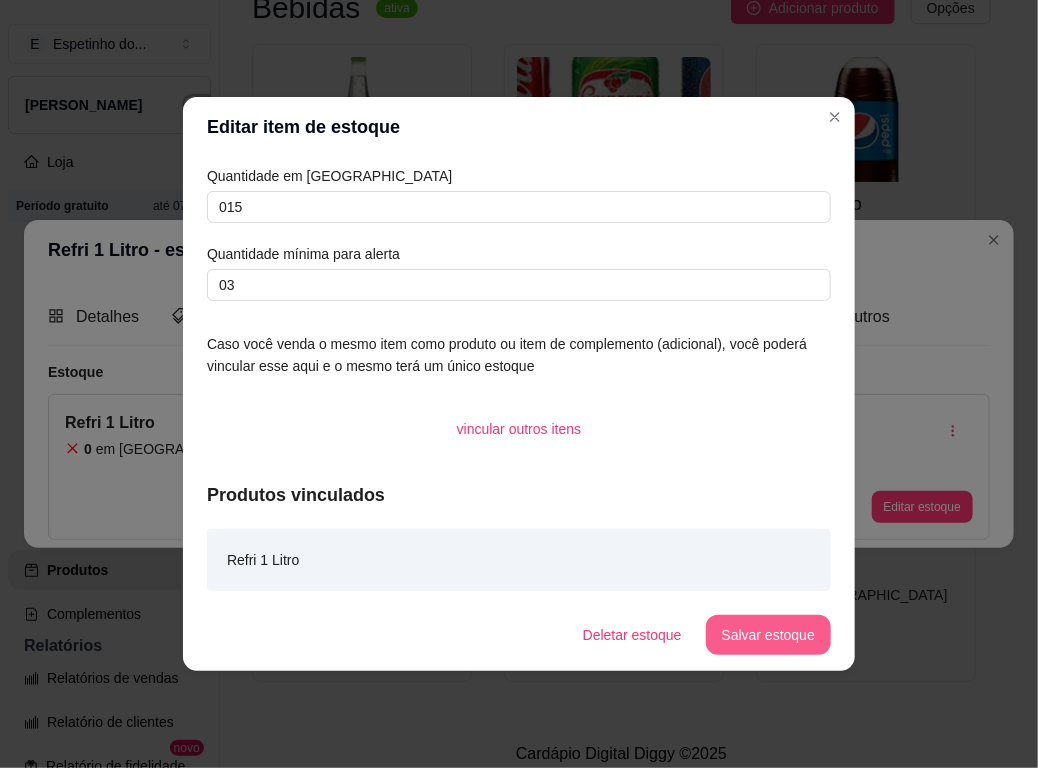 click on "Salvar estoque" at bounding box center [768, 635] 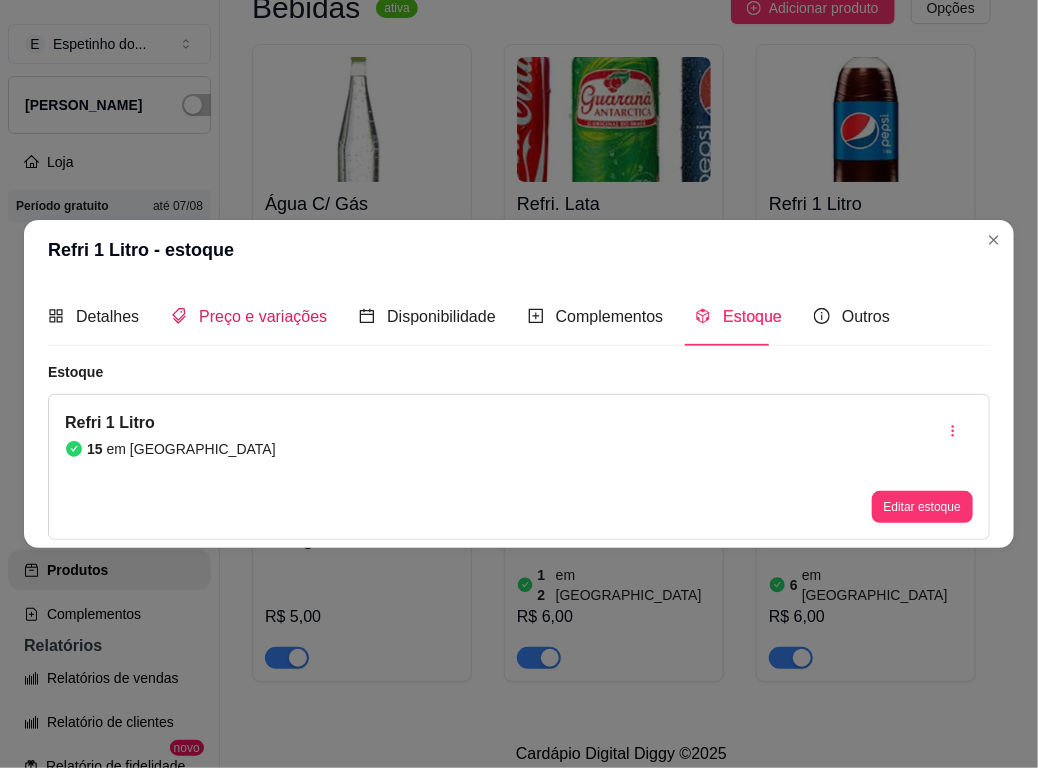 click on "Preço e variações" at bounding box center (263, 316) 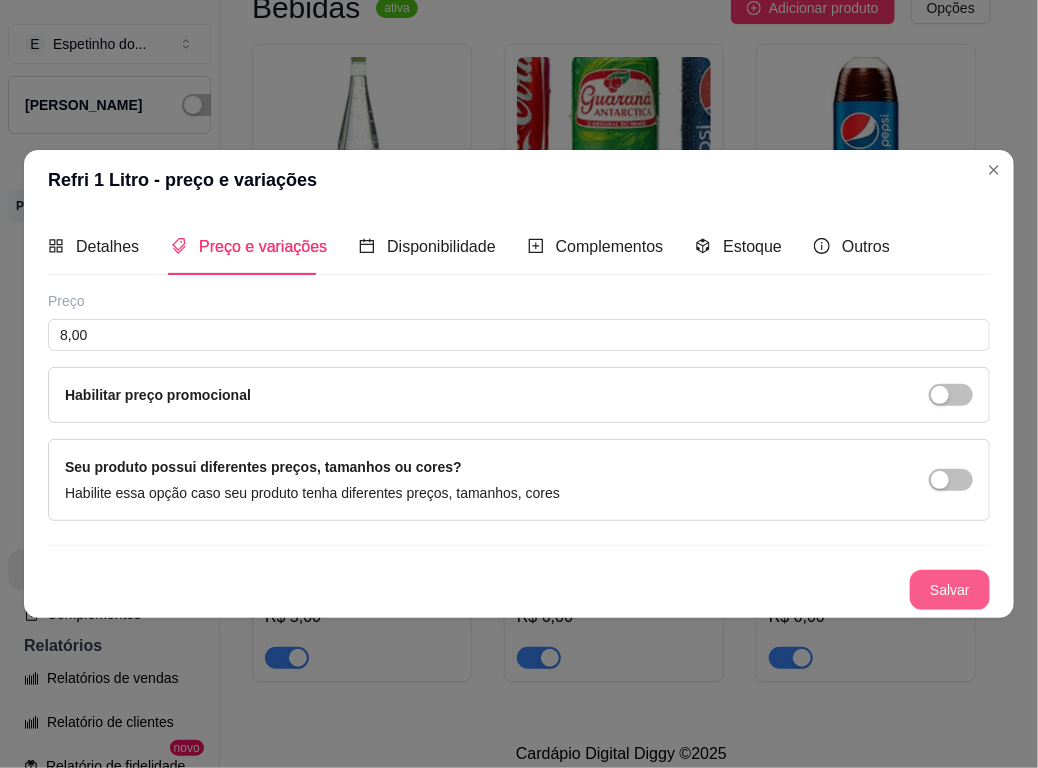click on "Salvar" at bounding box center (950, 590) 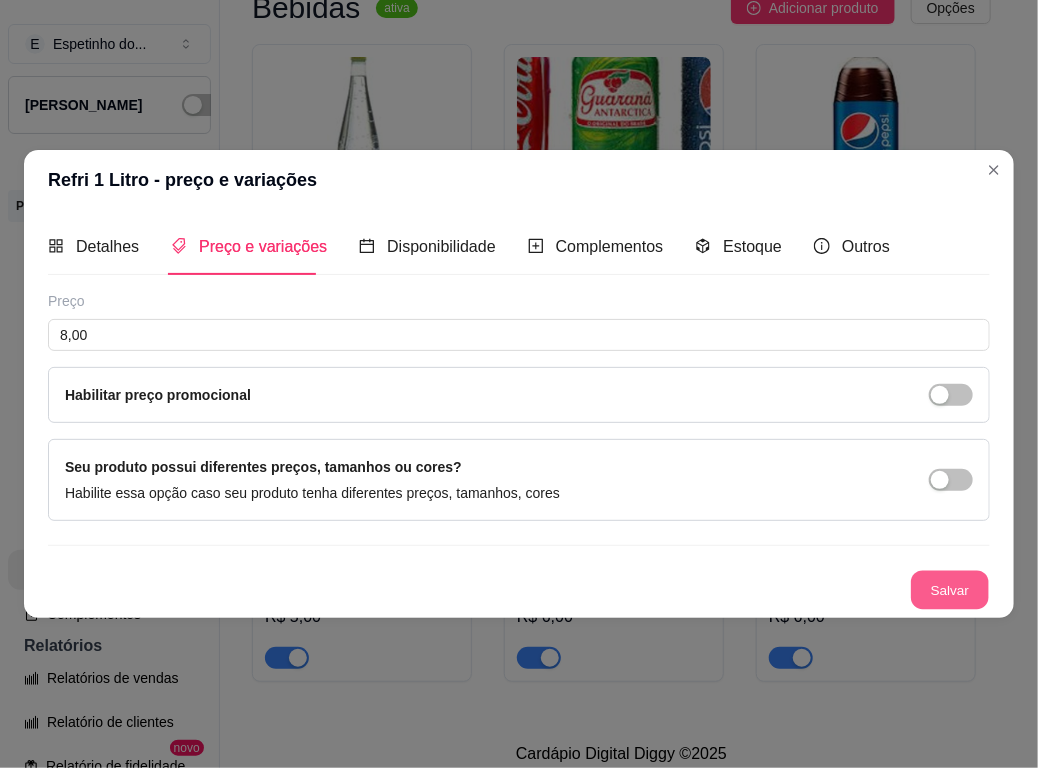 click on "Salvar" at bounding box center (950, 590) 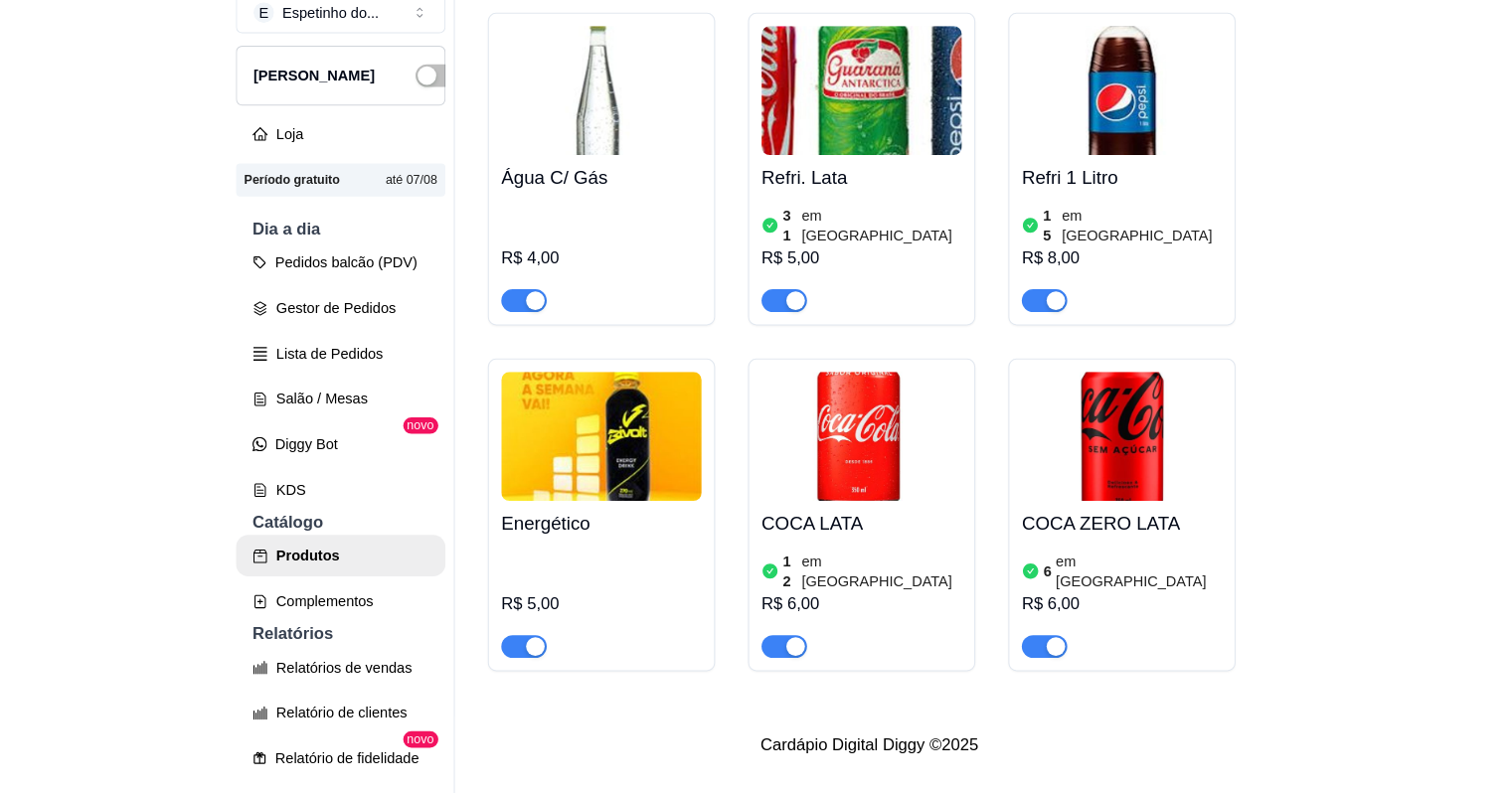 scroll, scrollTop: 0, scrollLeft: 0, axis: both 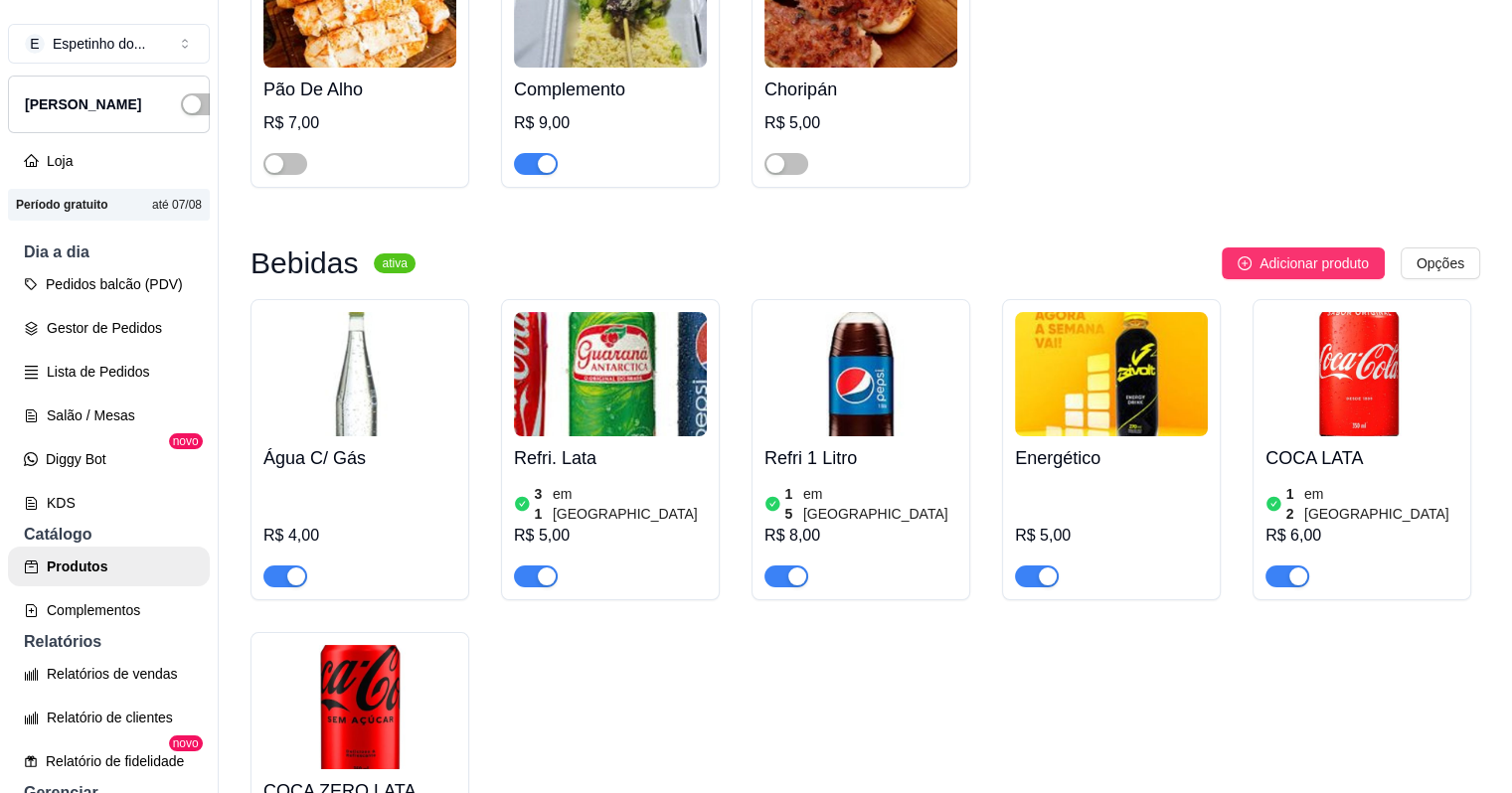 click on "Pão De Alho   R$ 7,00 Complemento   R$ 9,00 Choripán   R$ 5,00" at bounding box center [865, 59] 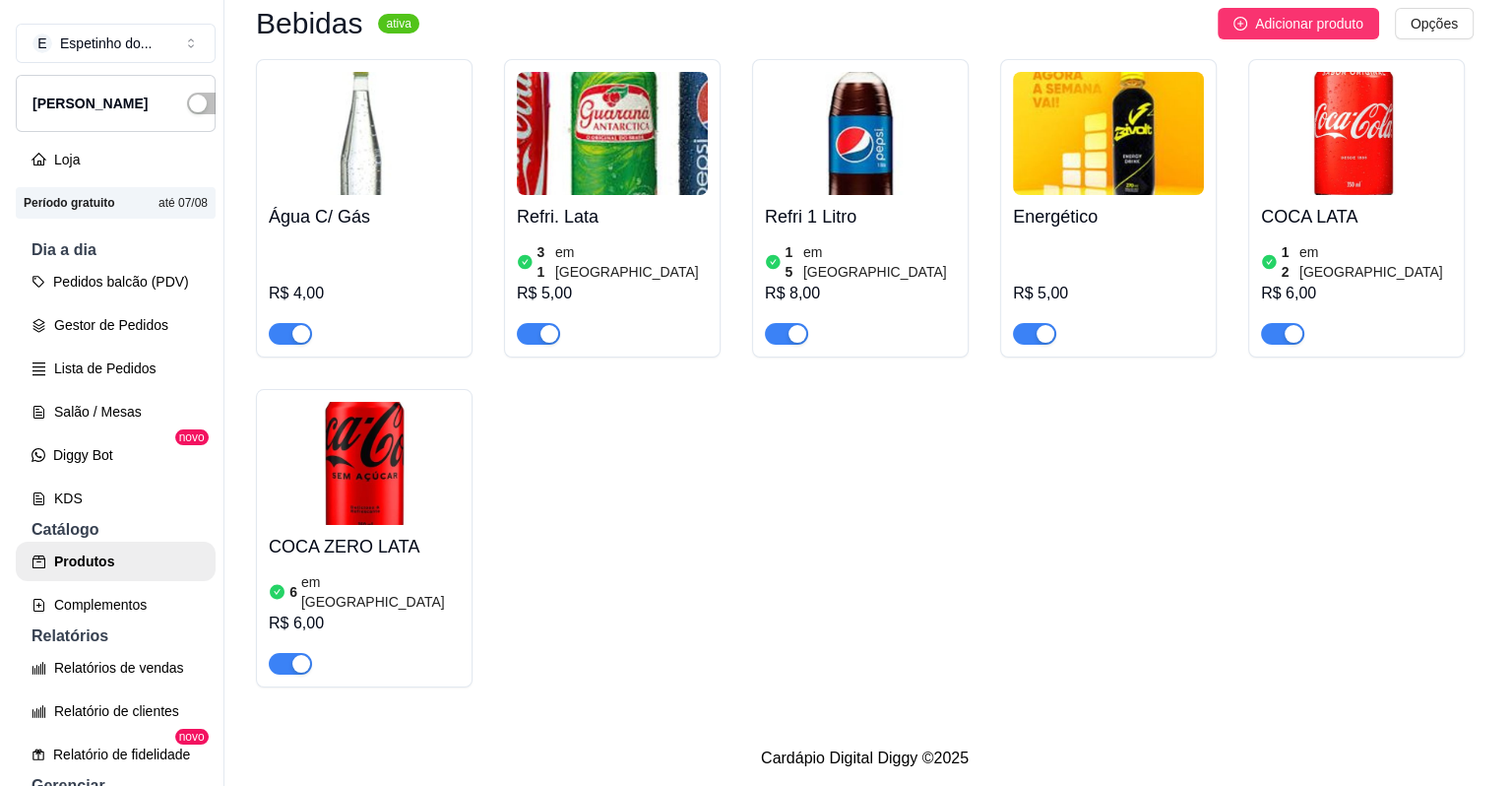 scroll, scrollTop: 1395, scrollLeft: 0, axis: vertical 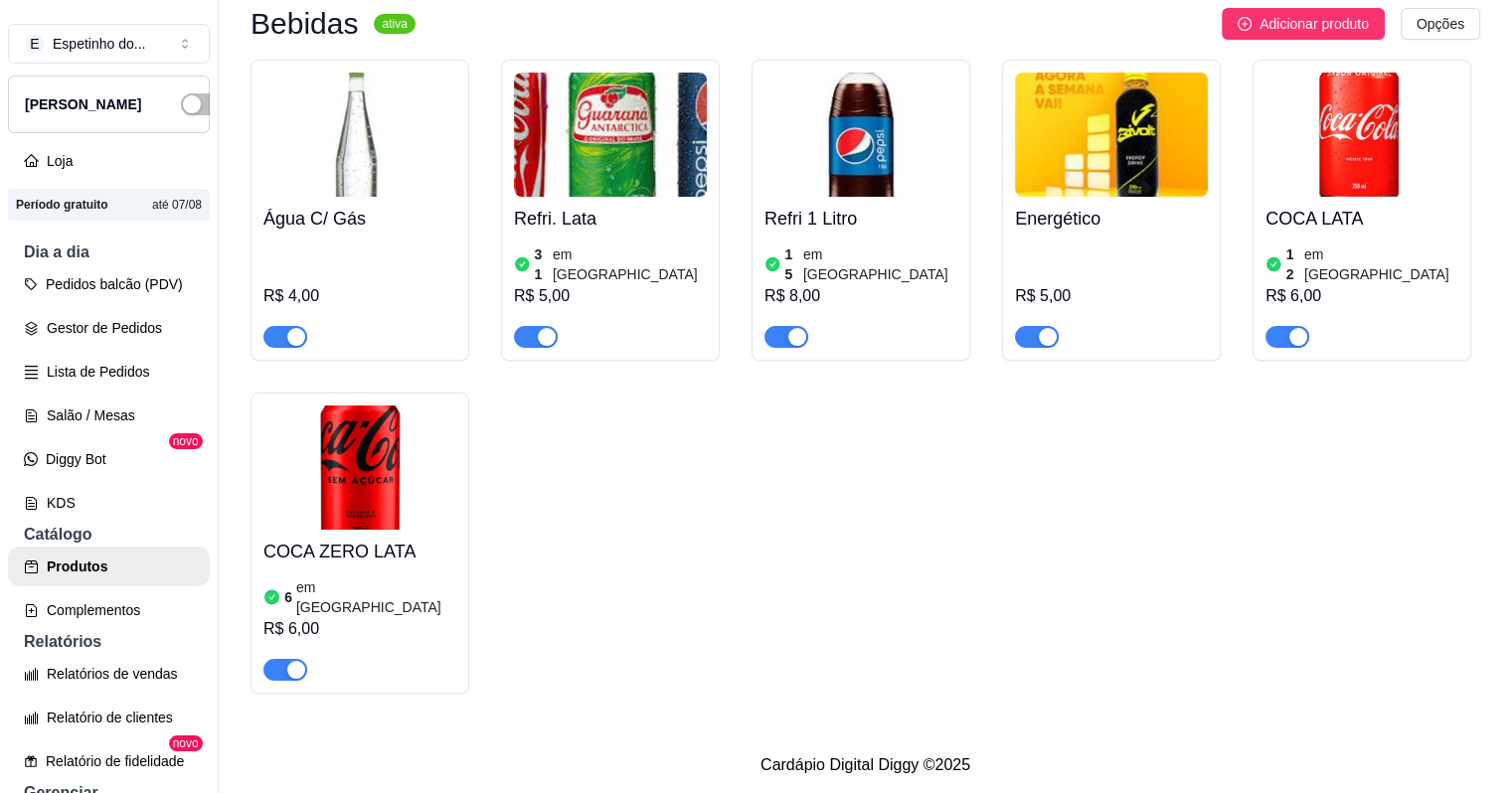 click on "R$ 4,00" at bounding box center (360, 294) 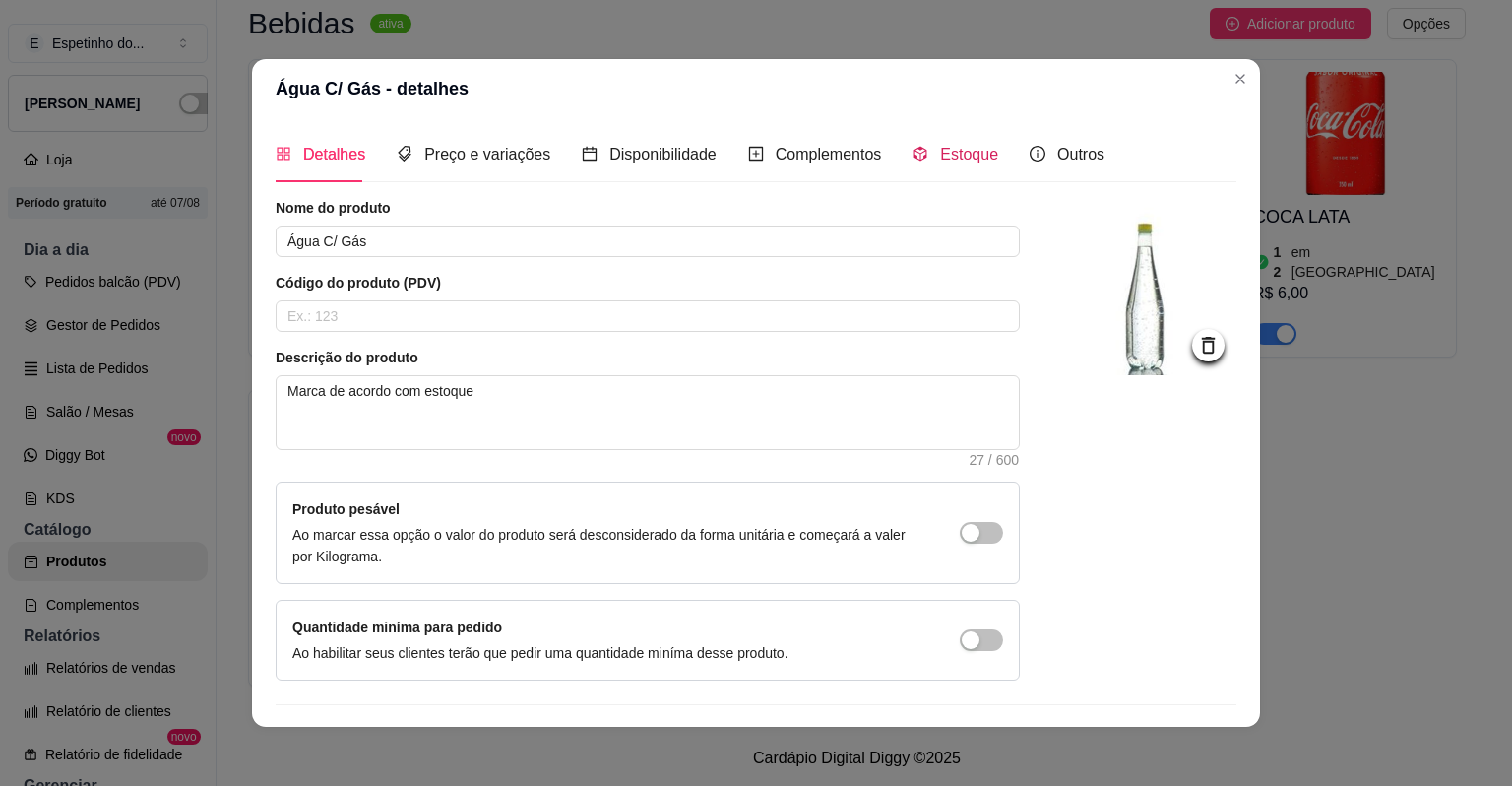 click on "Estoque" at bounding box center (969, 154) 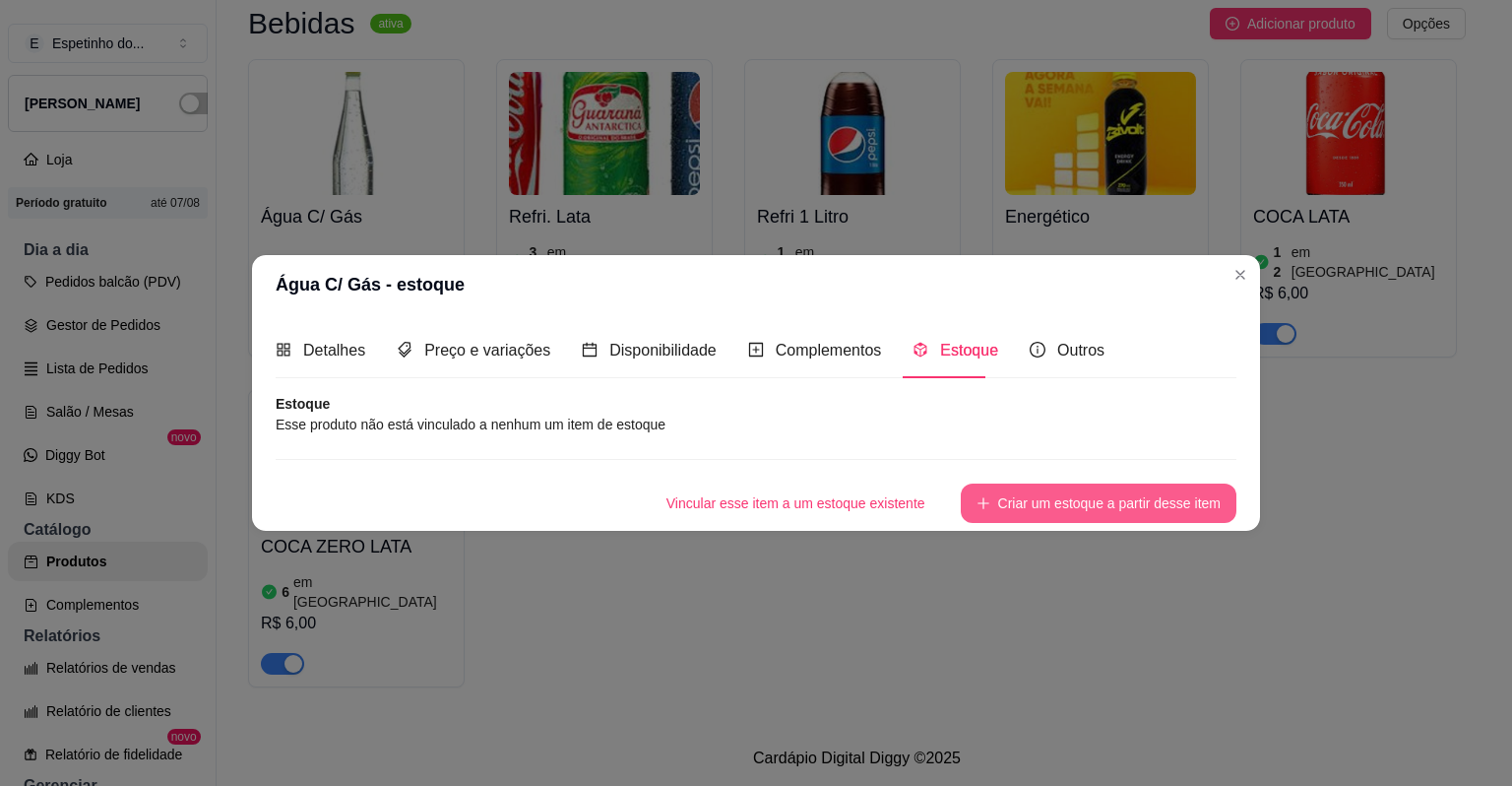 click on "Criar um estoque a partir desse item" at bounding box center [1099, 503] 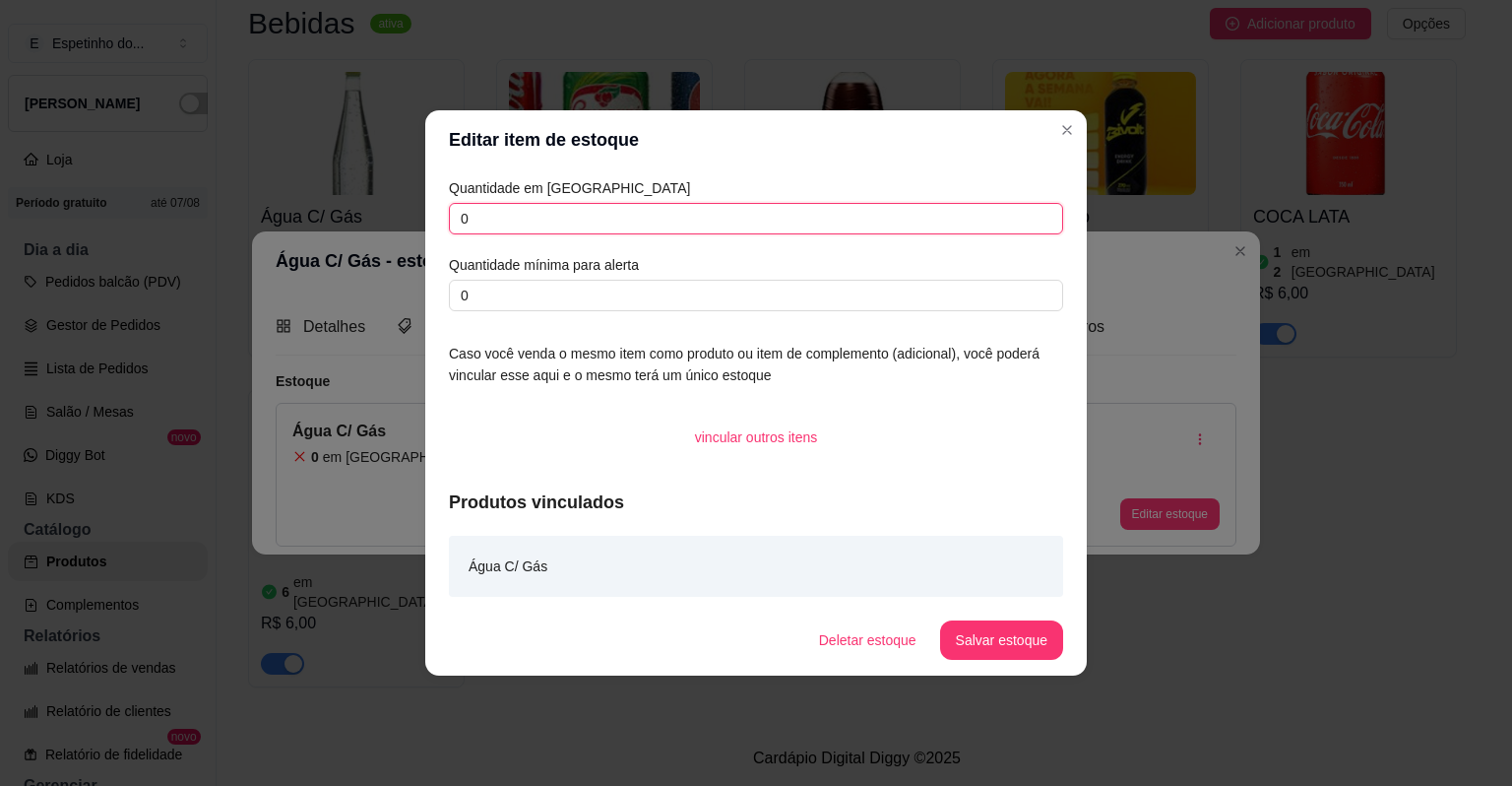 click on "0" at bounding box center (756, 219) 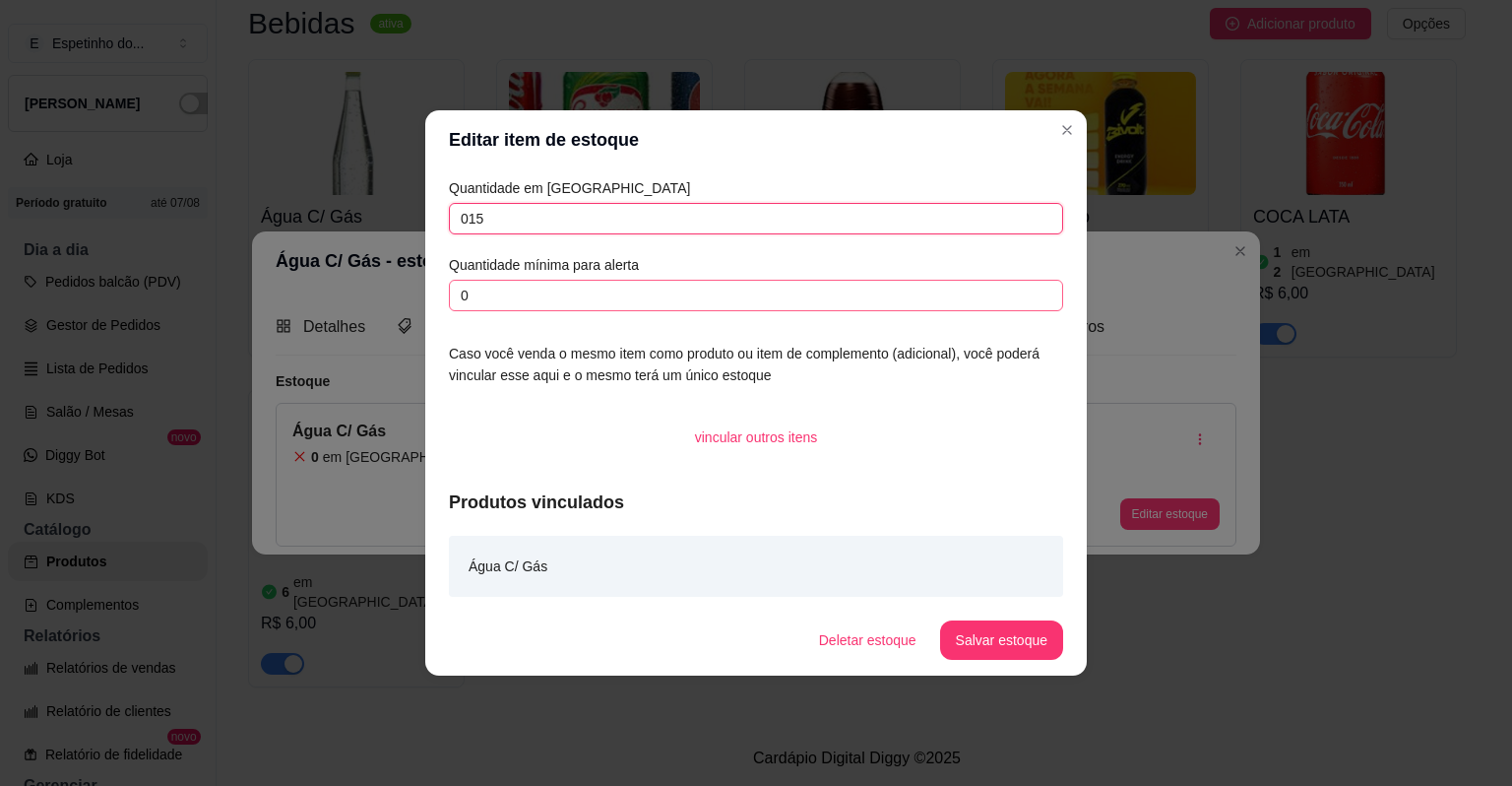type on "015" 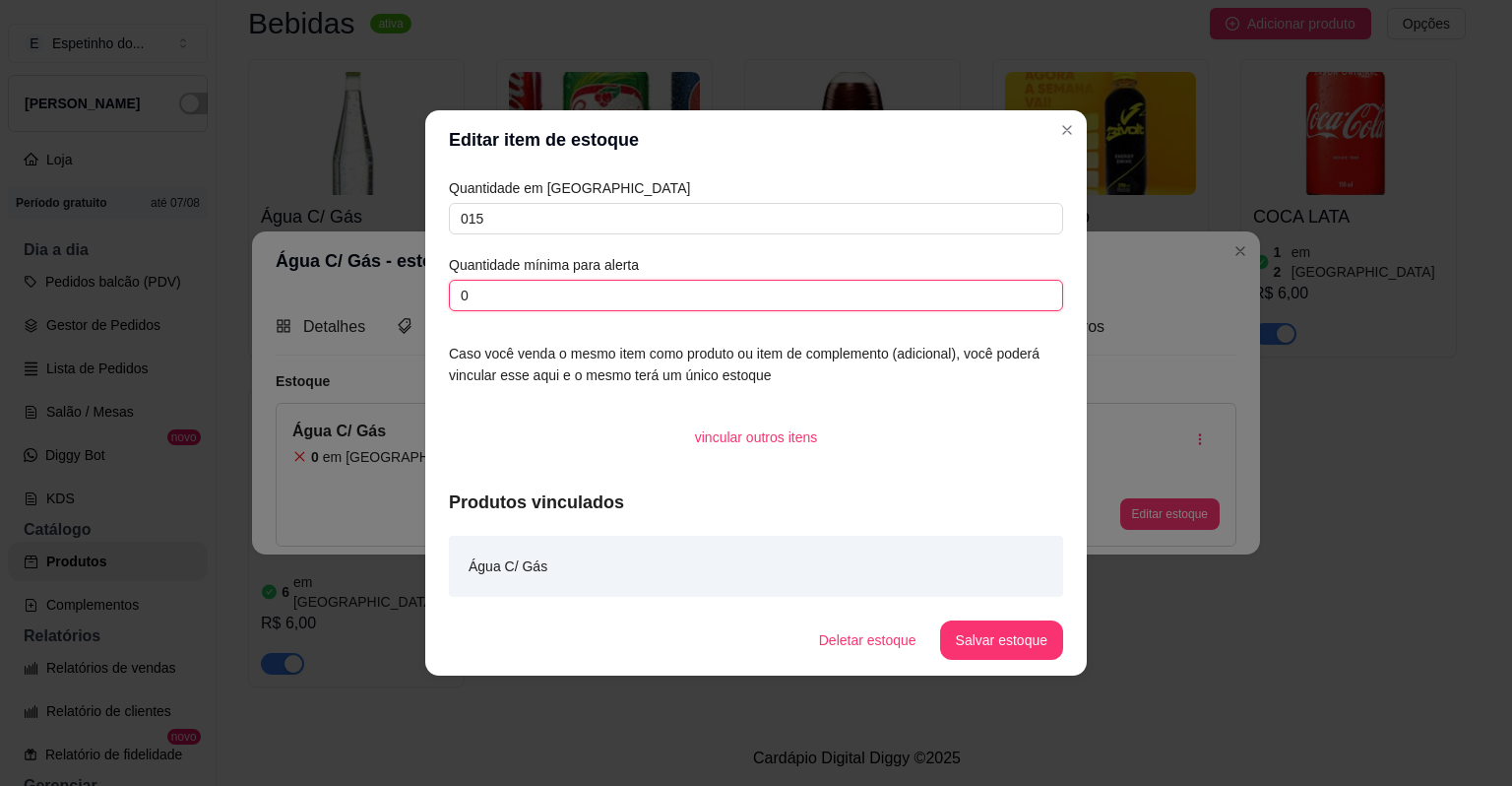 click on "0" at bounding box center (756, 295) 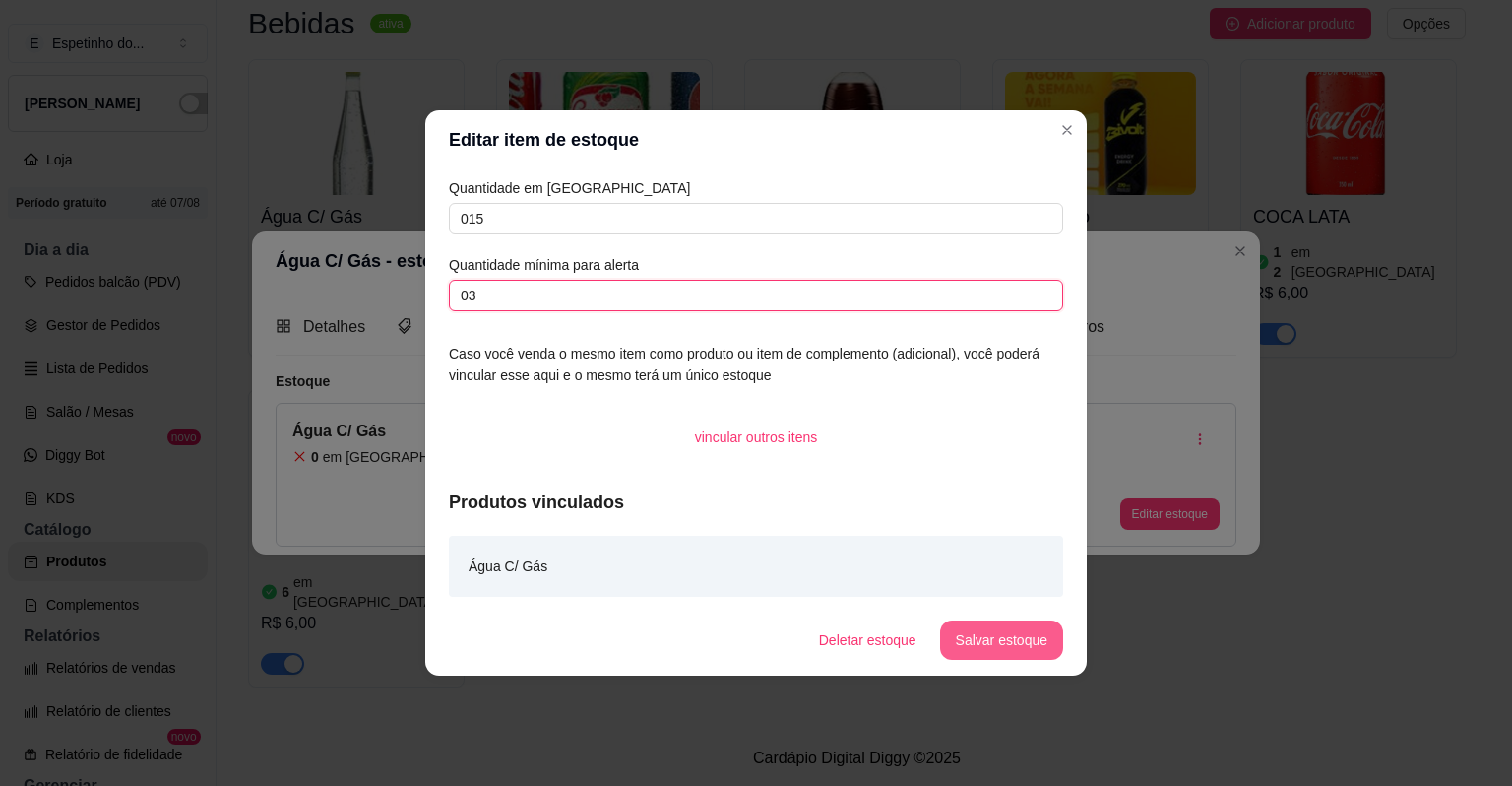 type on "03" 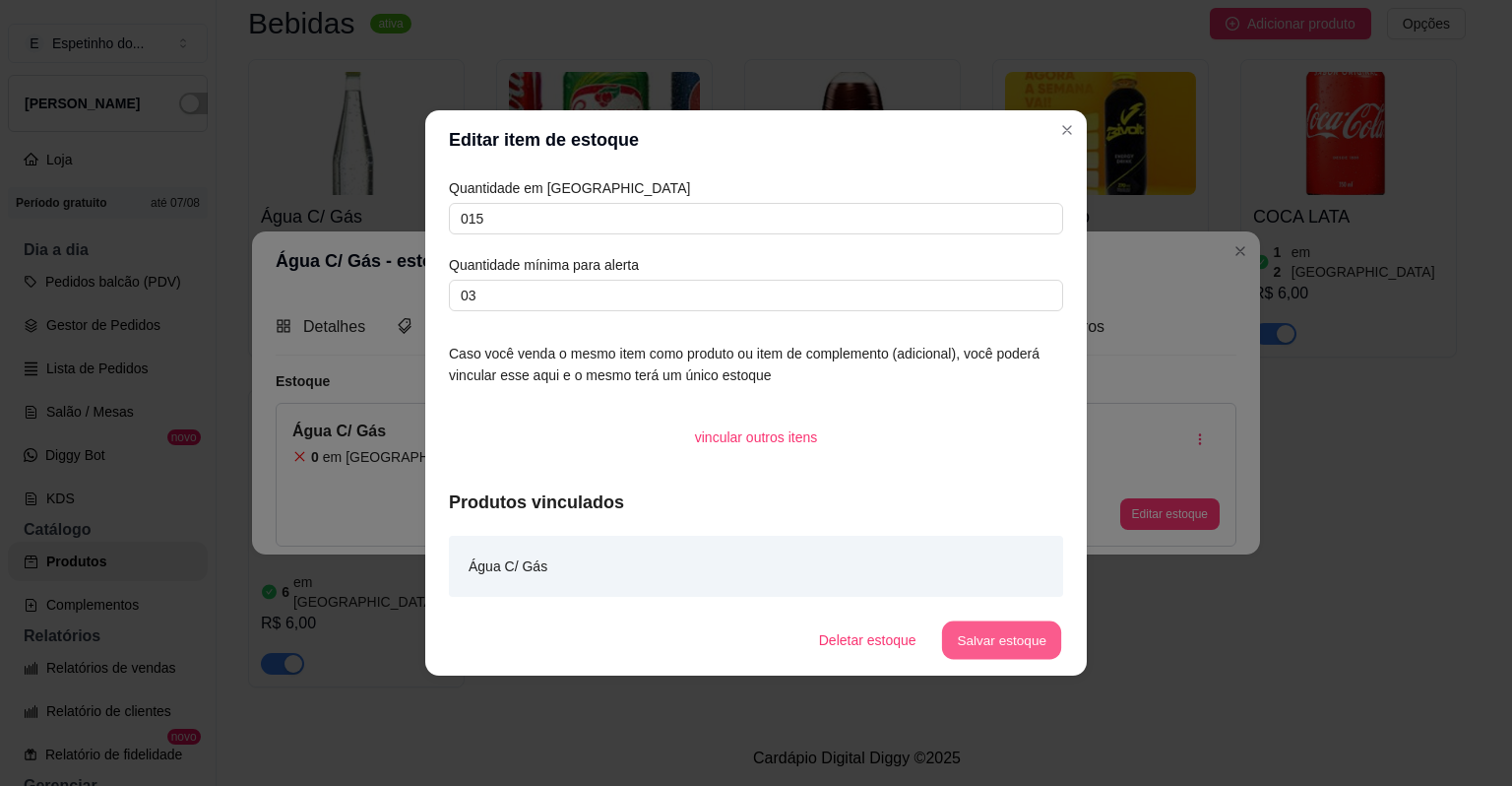 click on "Salvar estoque" at bounding box center [1001, 640] 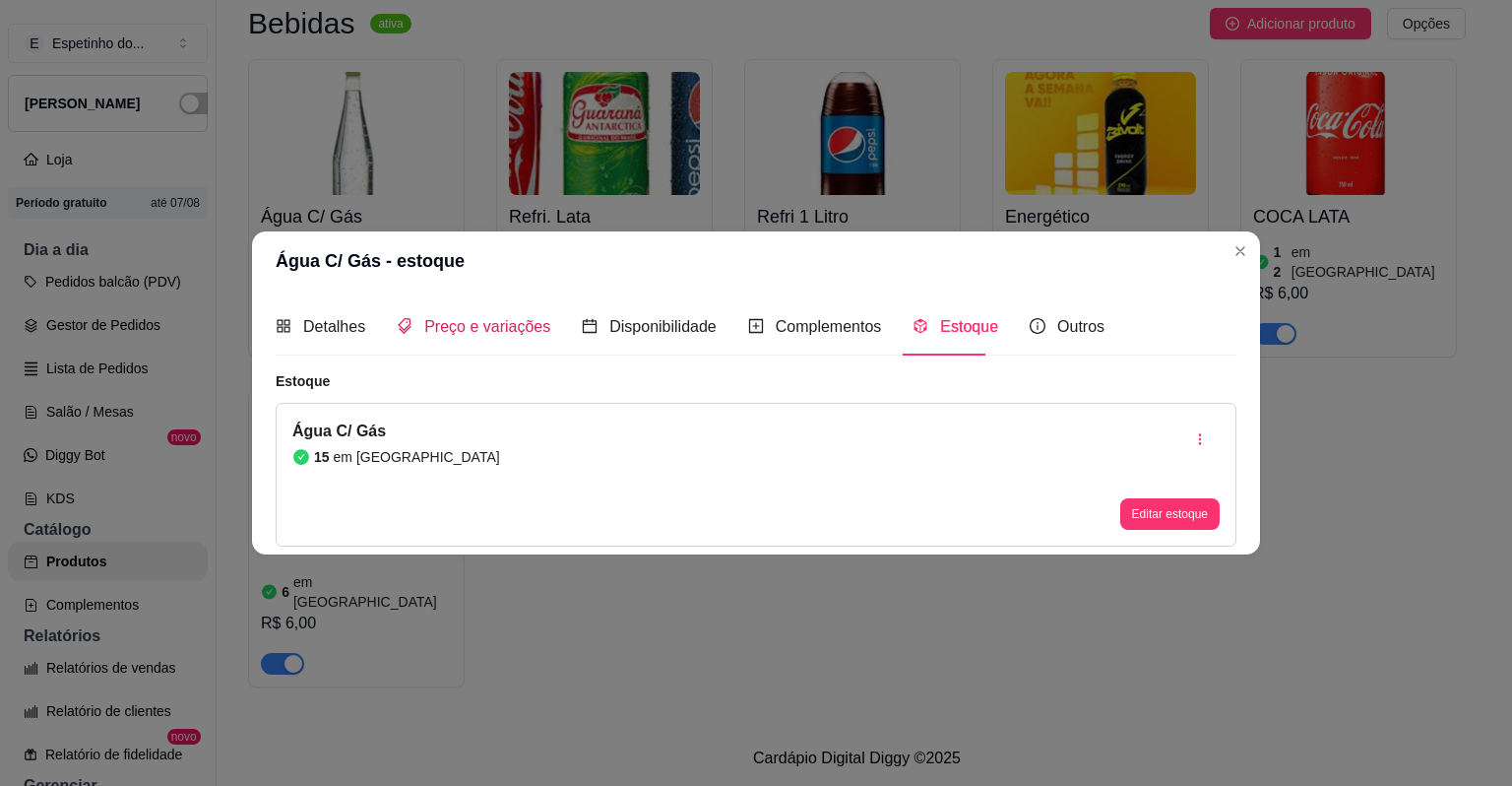 click on "Preço e variações" at bounding box center (487, 326) 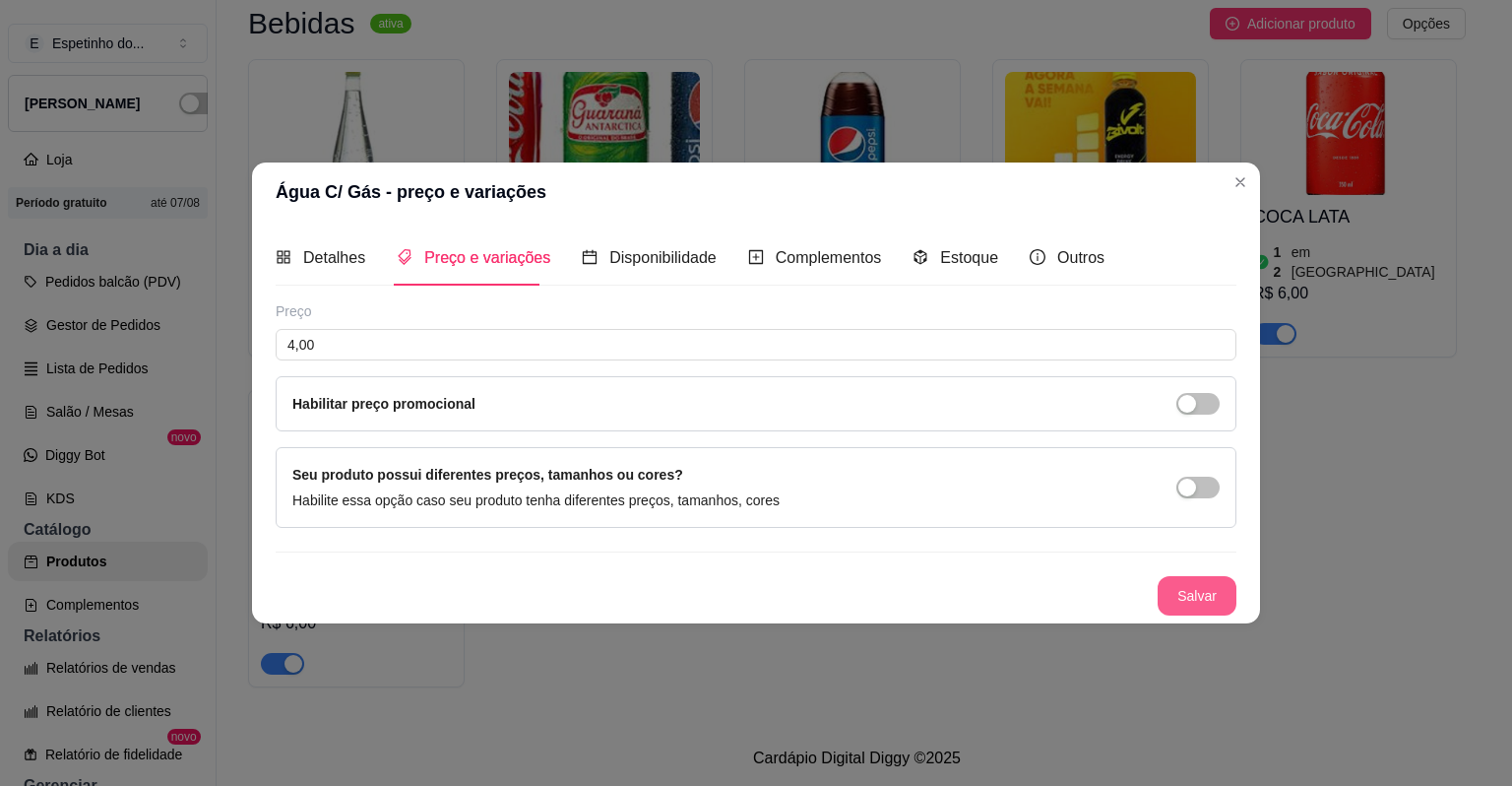 click on "Salvar" at bounding box center (1197, 596) 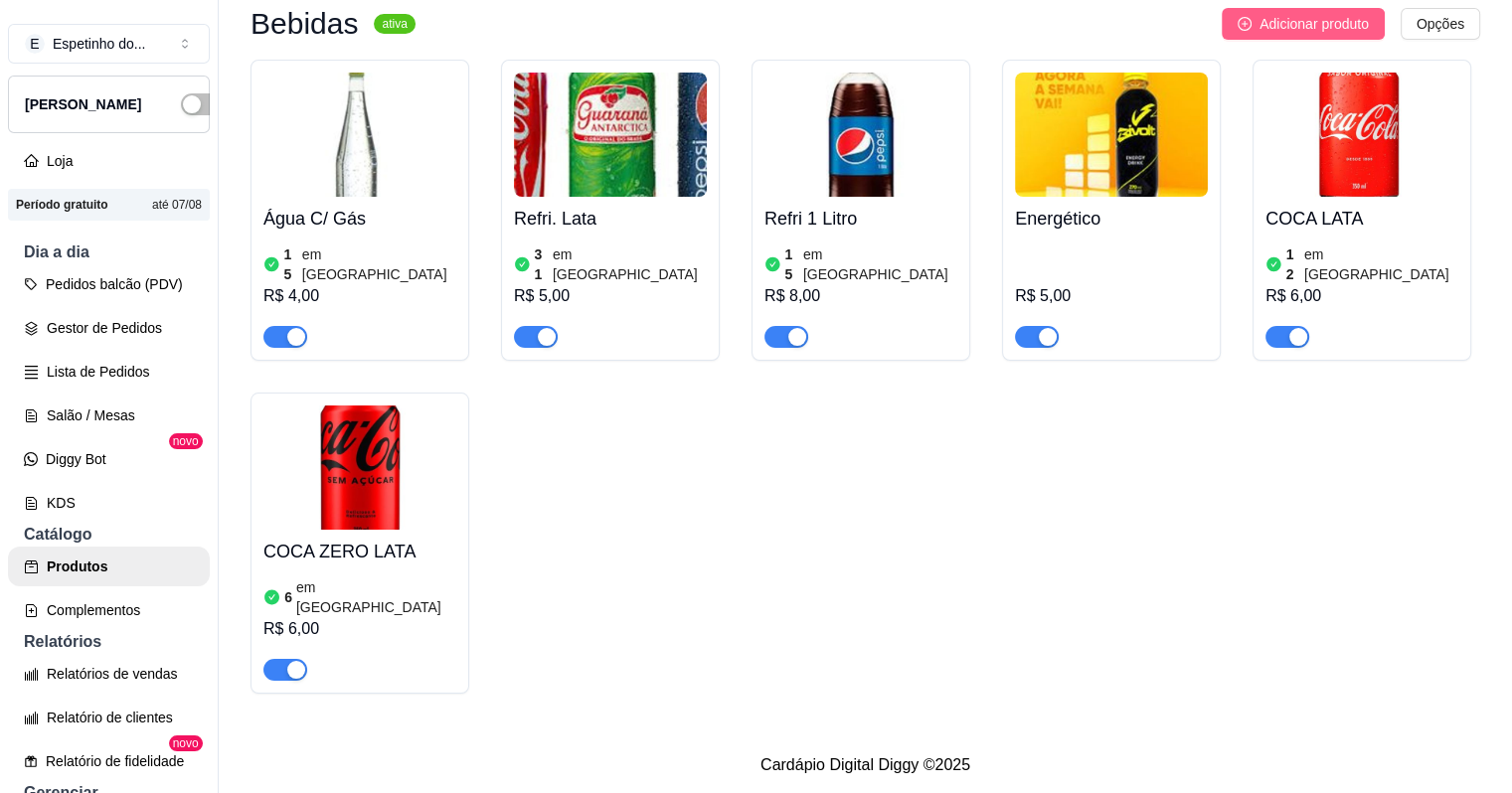 click on "Adicionar produto" at bounding box center [1314, 24] 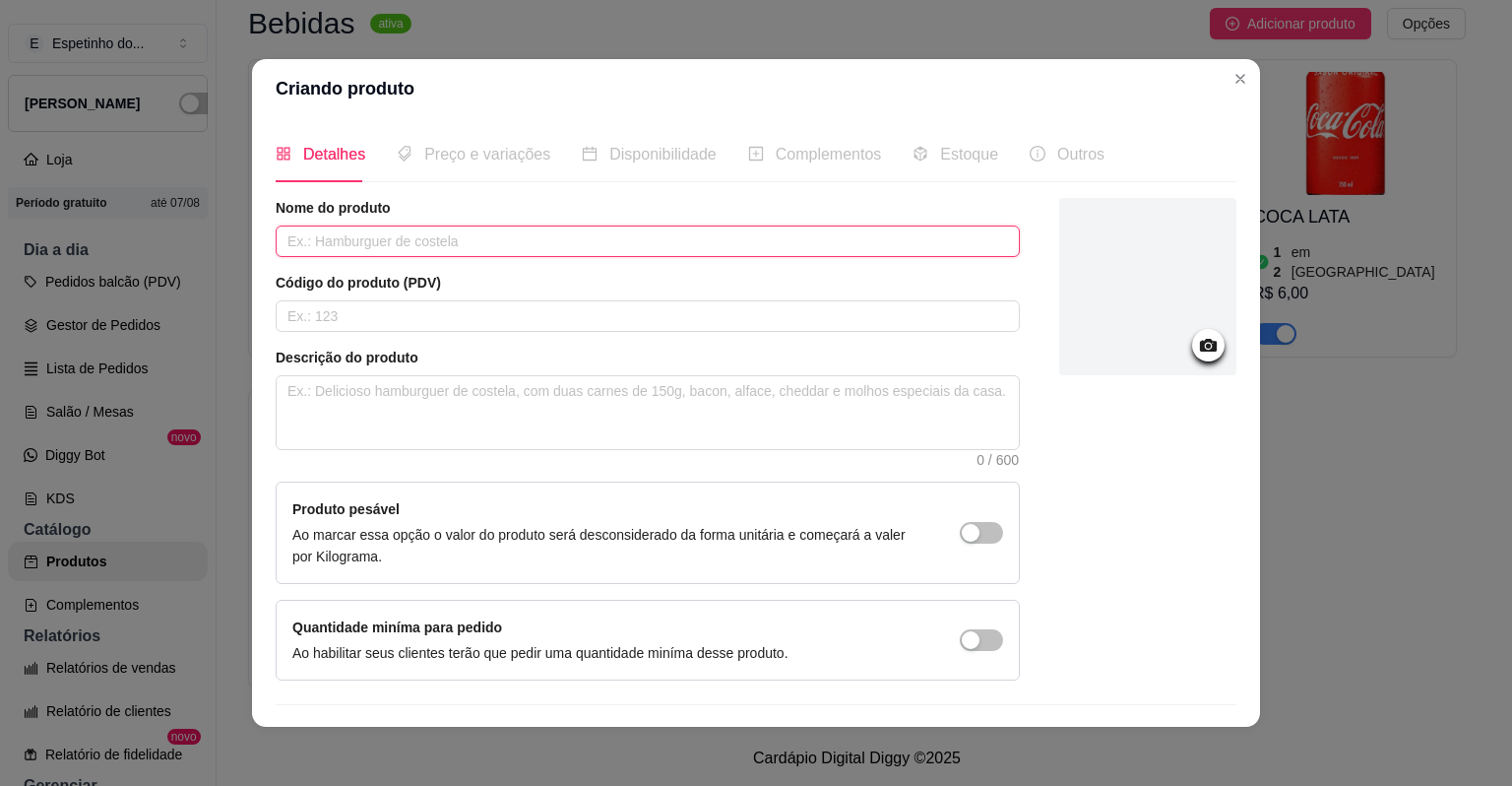 click at bounding box center [648, 241] 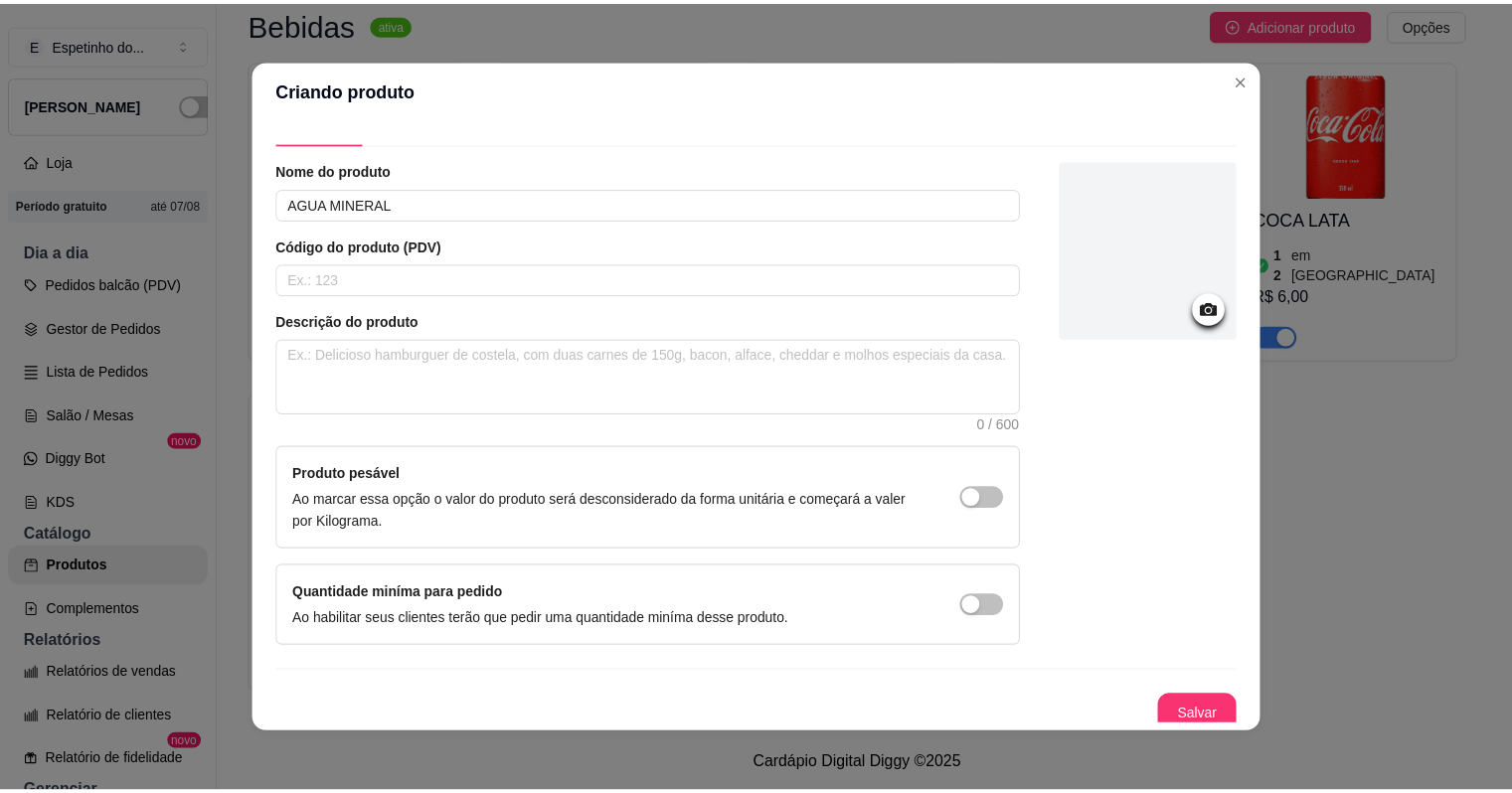 scroll, scrollTop: 47, scrollLeft: 0, axis: vertical 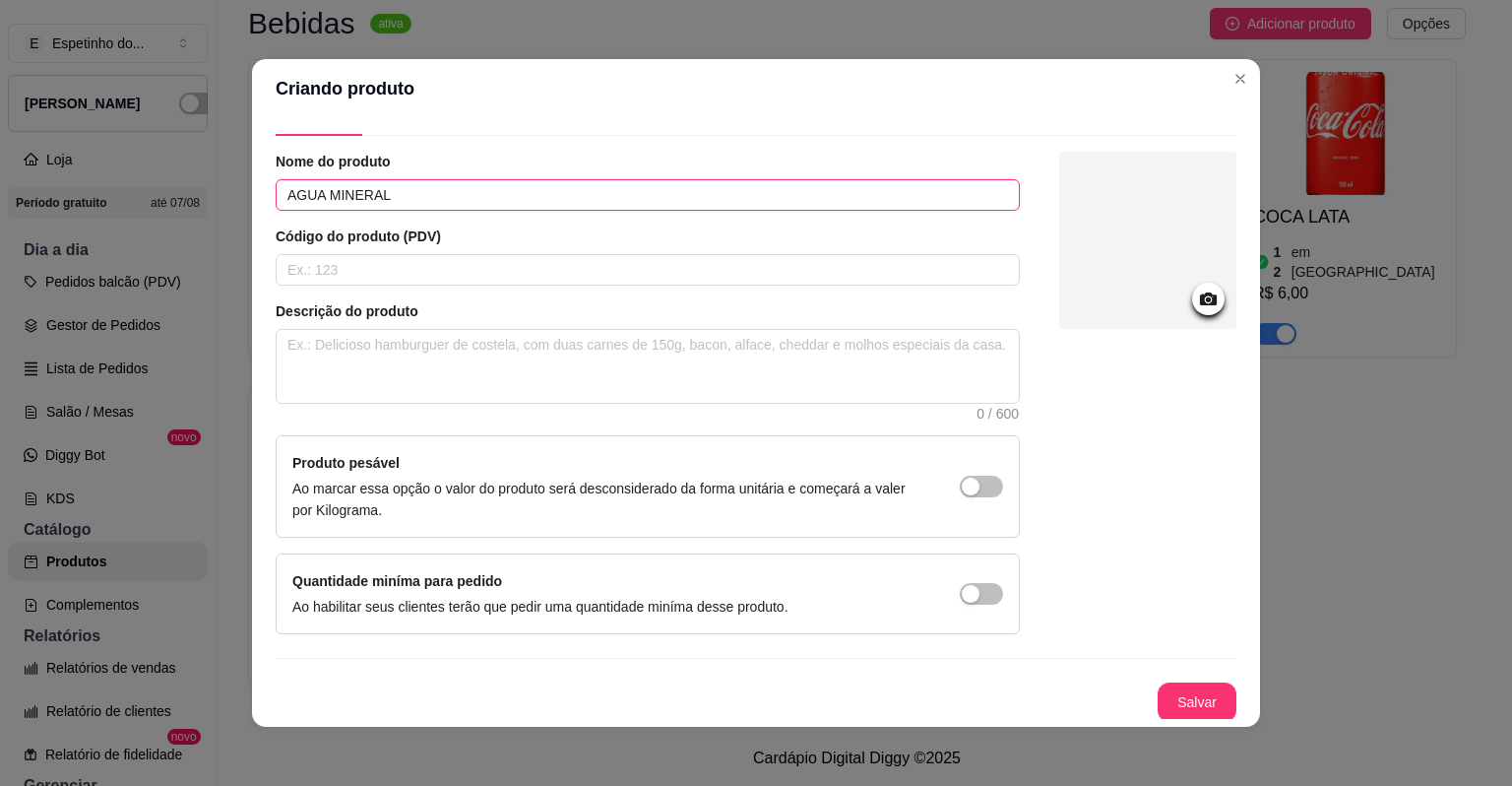 click on "AGUA MINERAL" at bounding box center (648, 195) 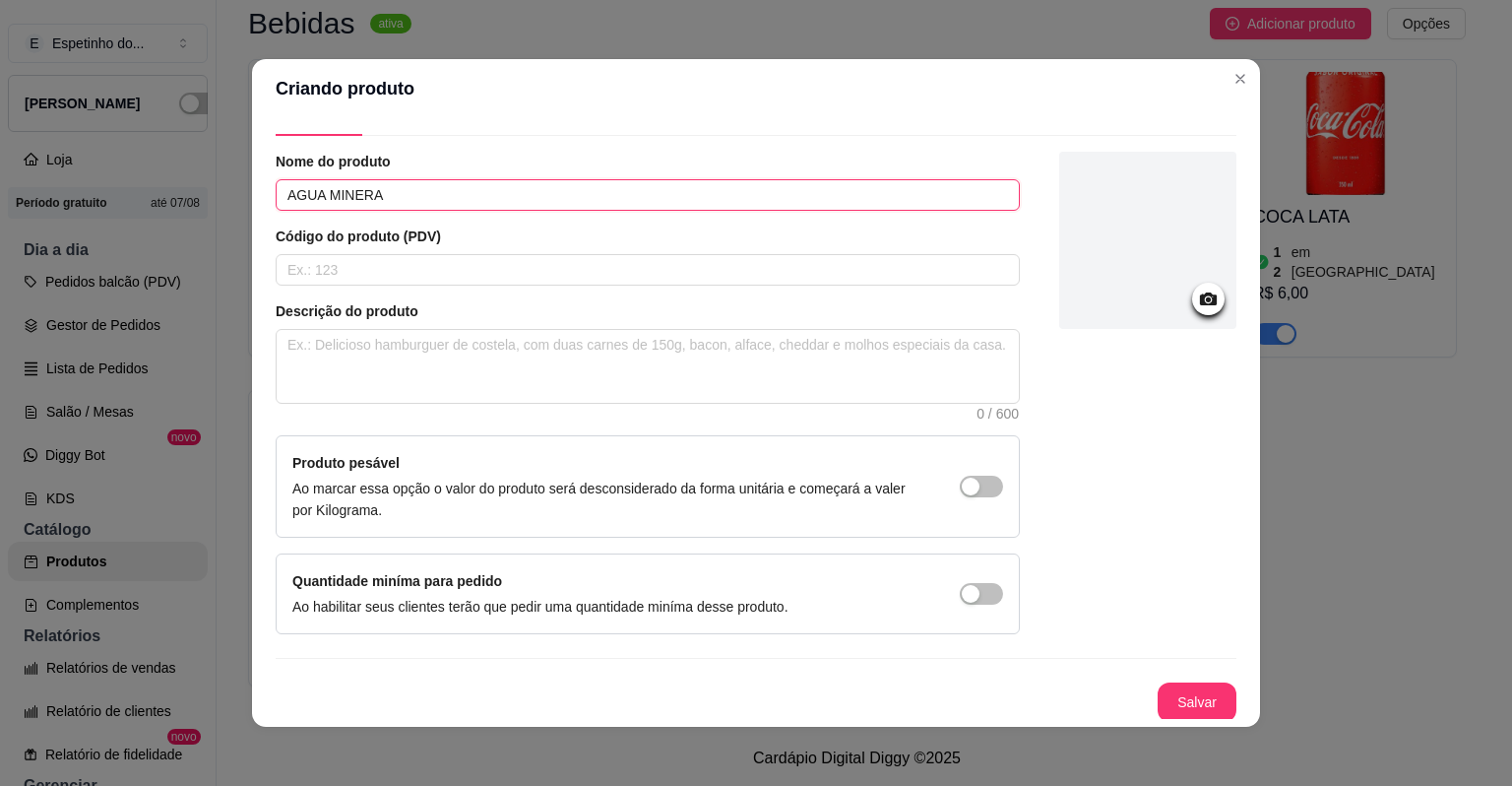 type on "AGUA MINERAL" 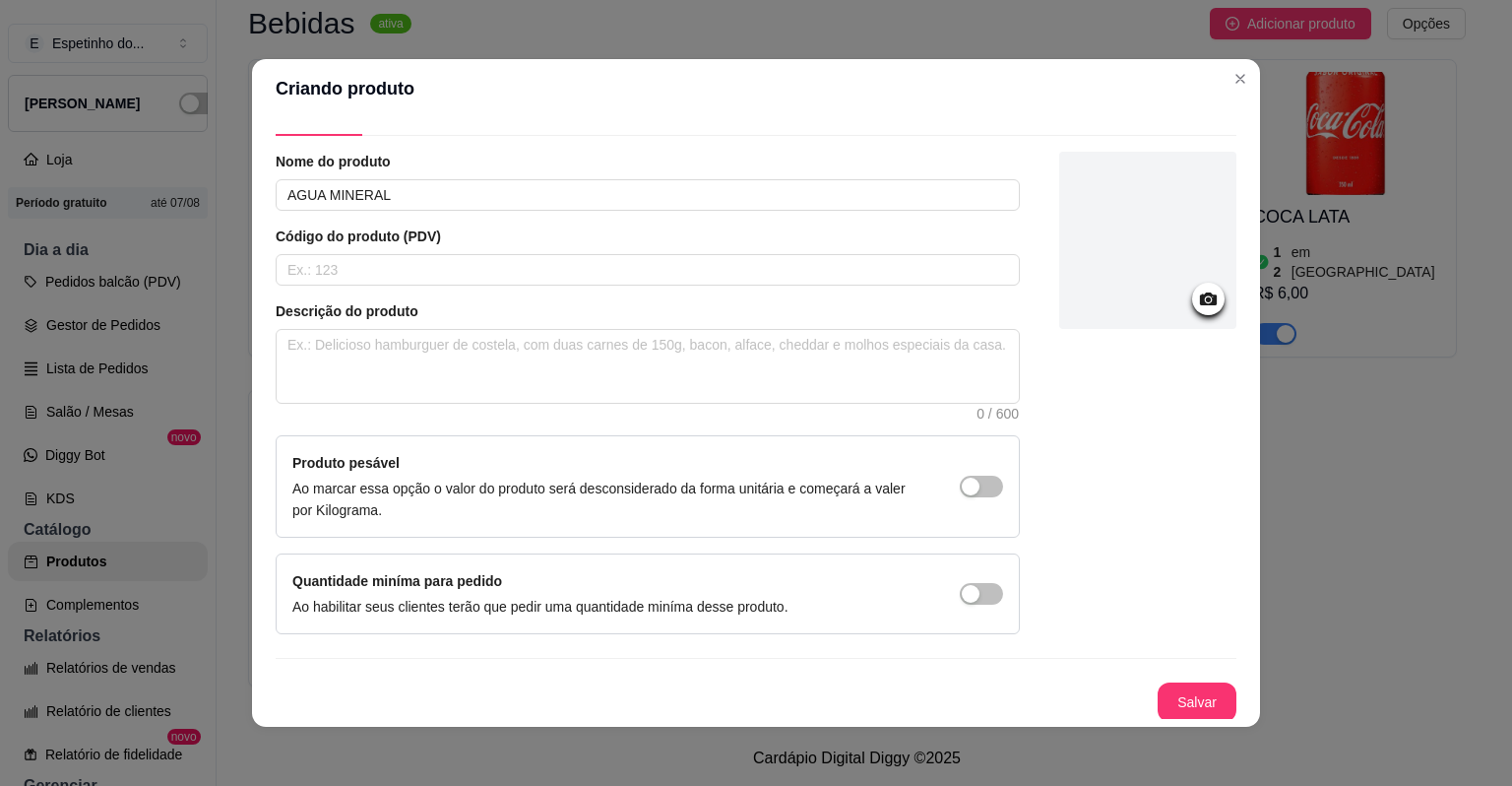 click 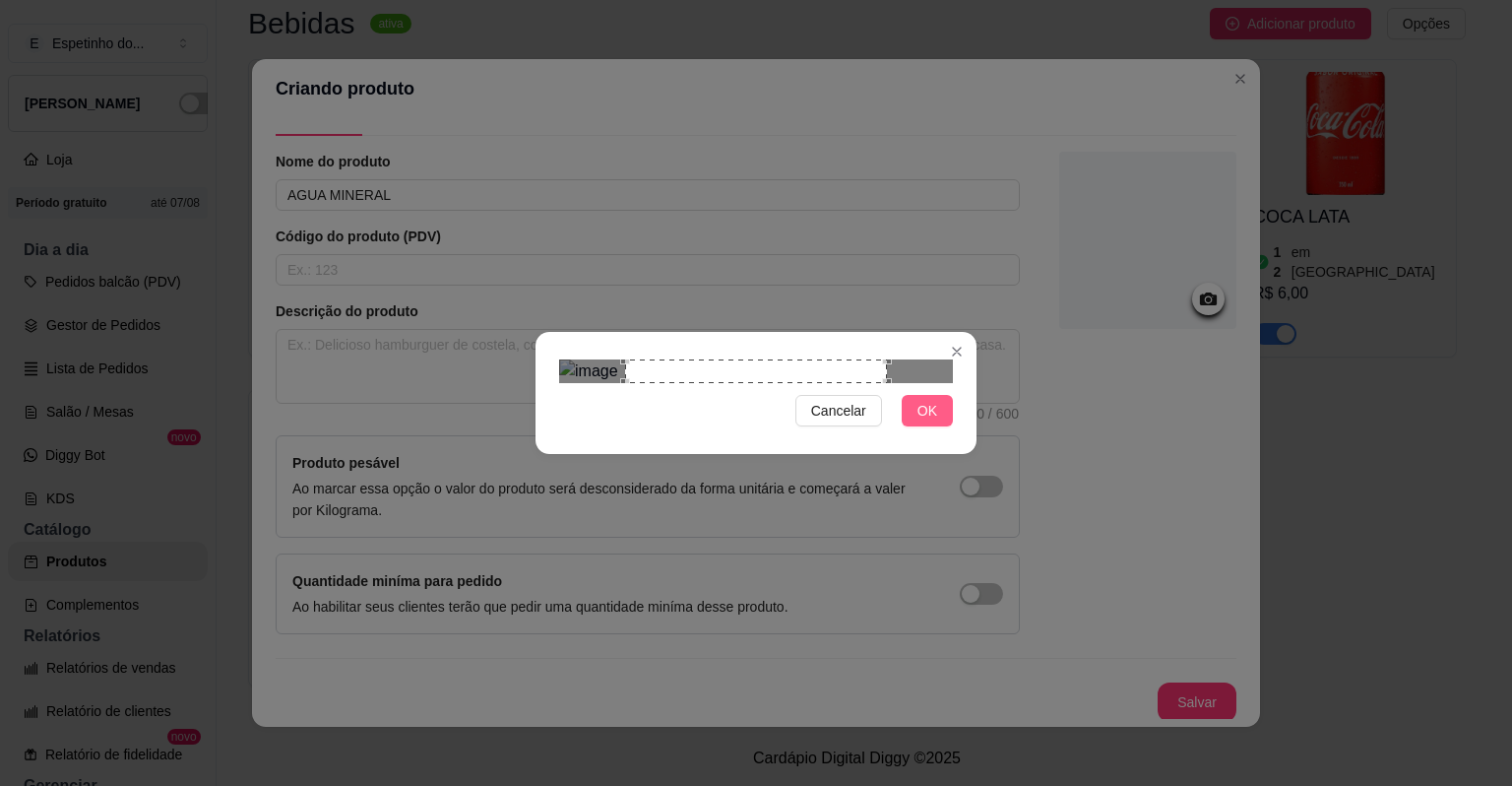 click on "OK" at bounding box center [927, 411] 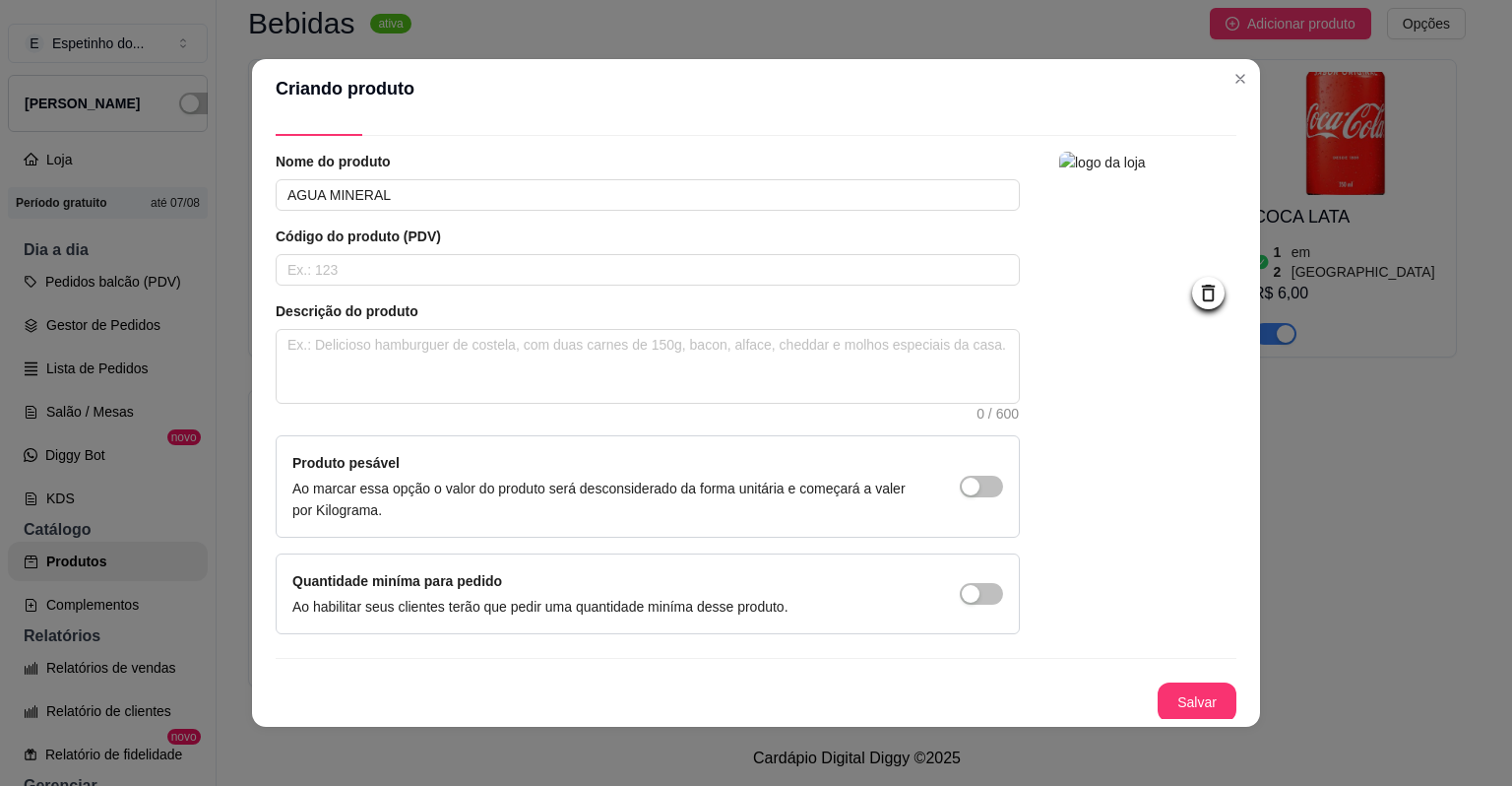click on "Produto pesável Ao marcar essa opção o valor do produto será desconsiderado da forma unitária e começará a valer por Kilograma." at bounding box center (648, 487) 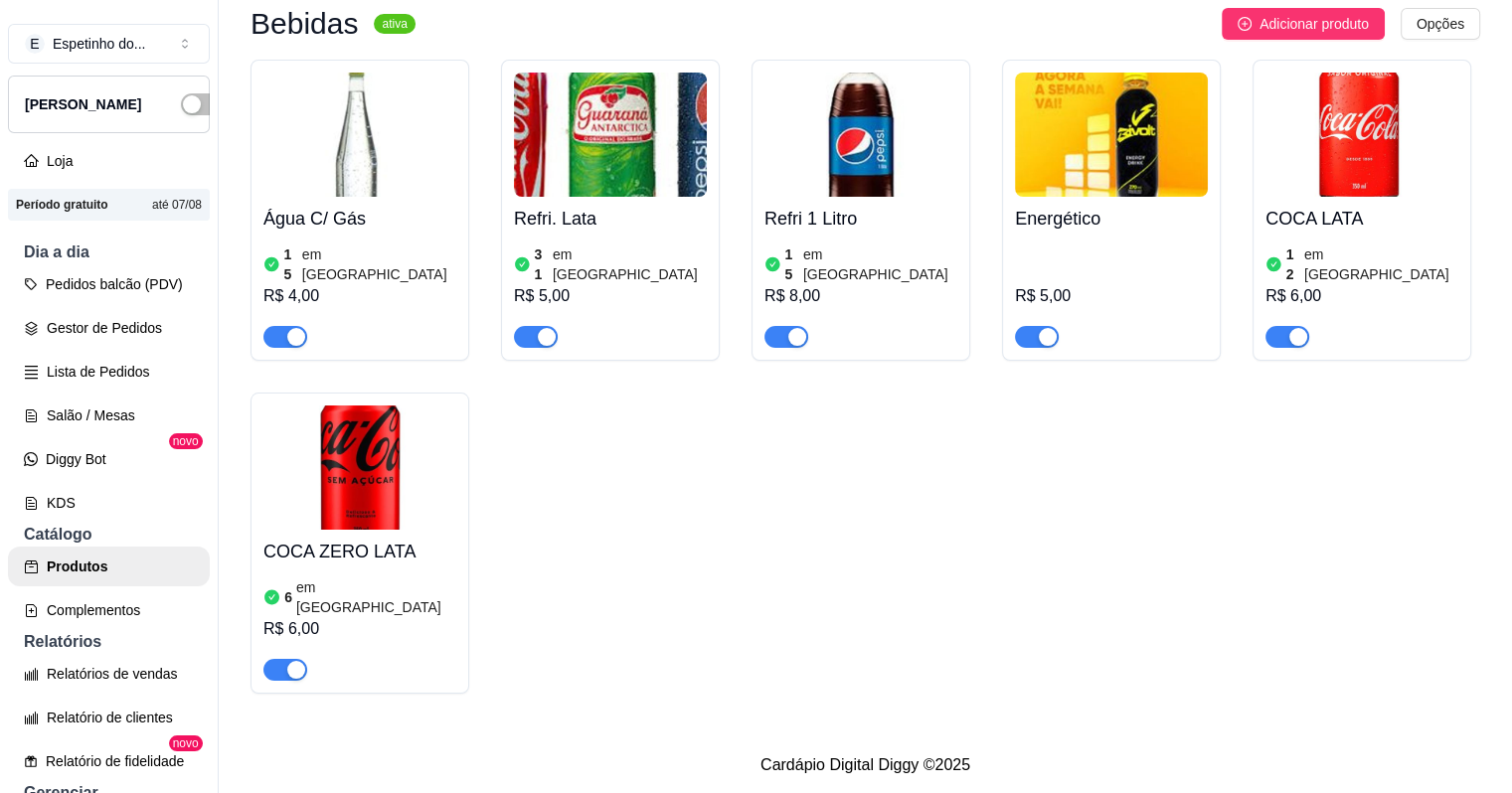 type 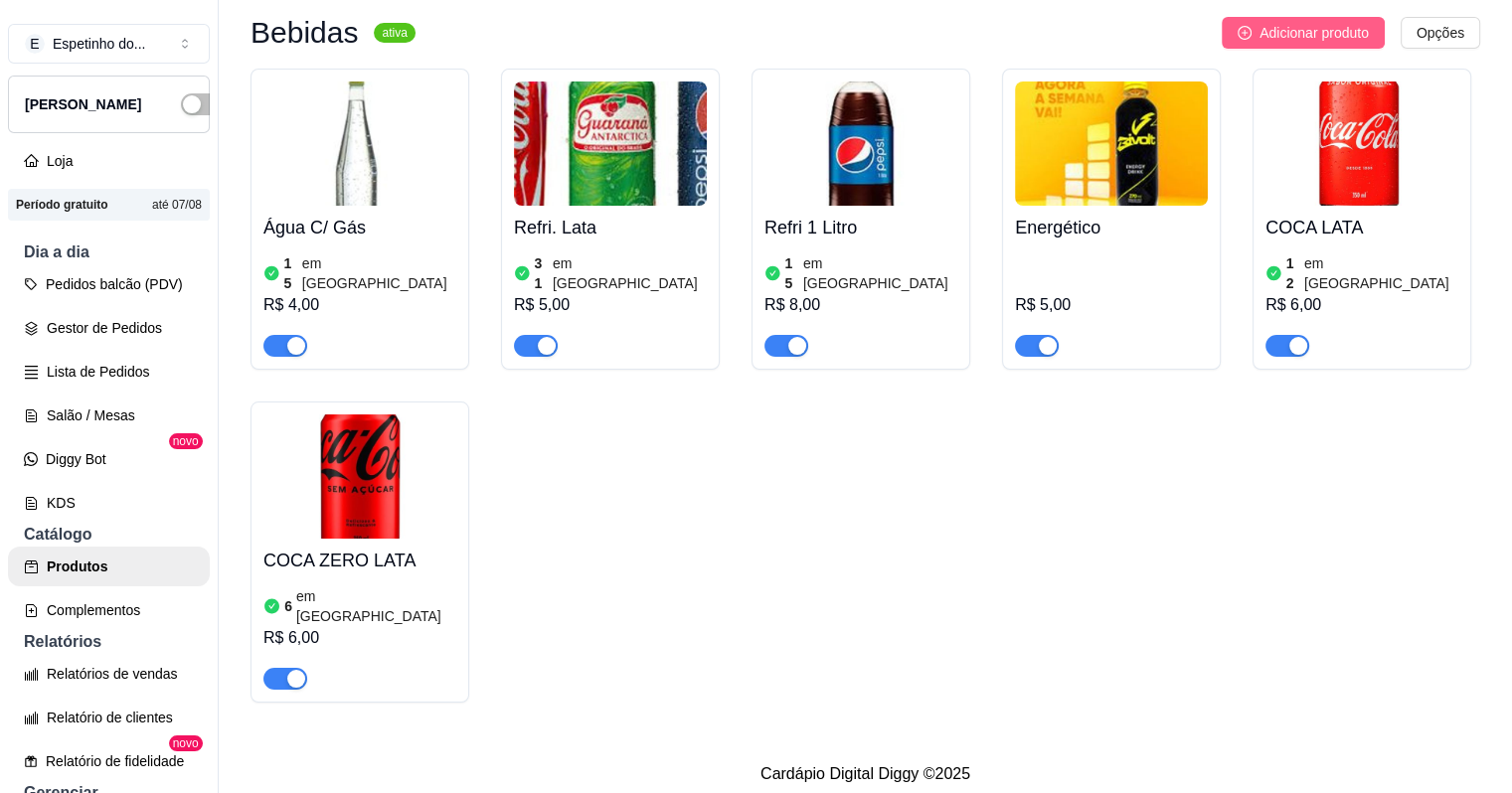 click on "Adicionar produto" at bounding box center (1314, 33) 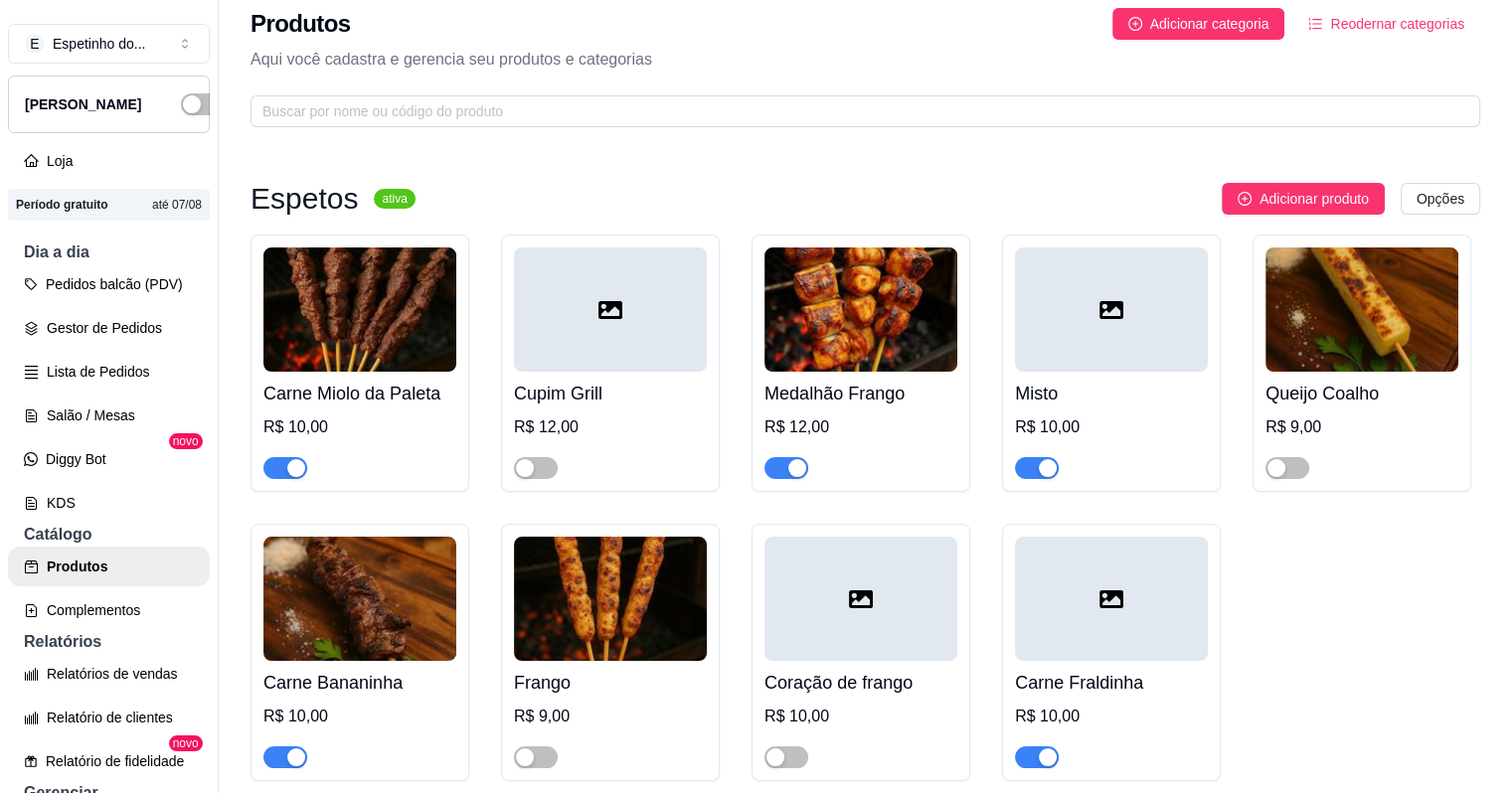 scroll, scrollTop: 56, scrollLeft: 0, axis: vertical 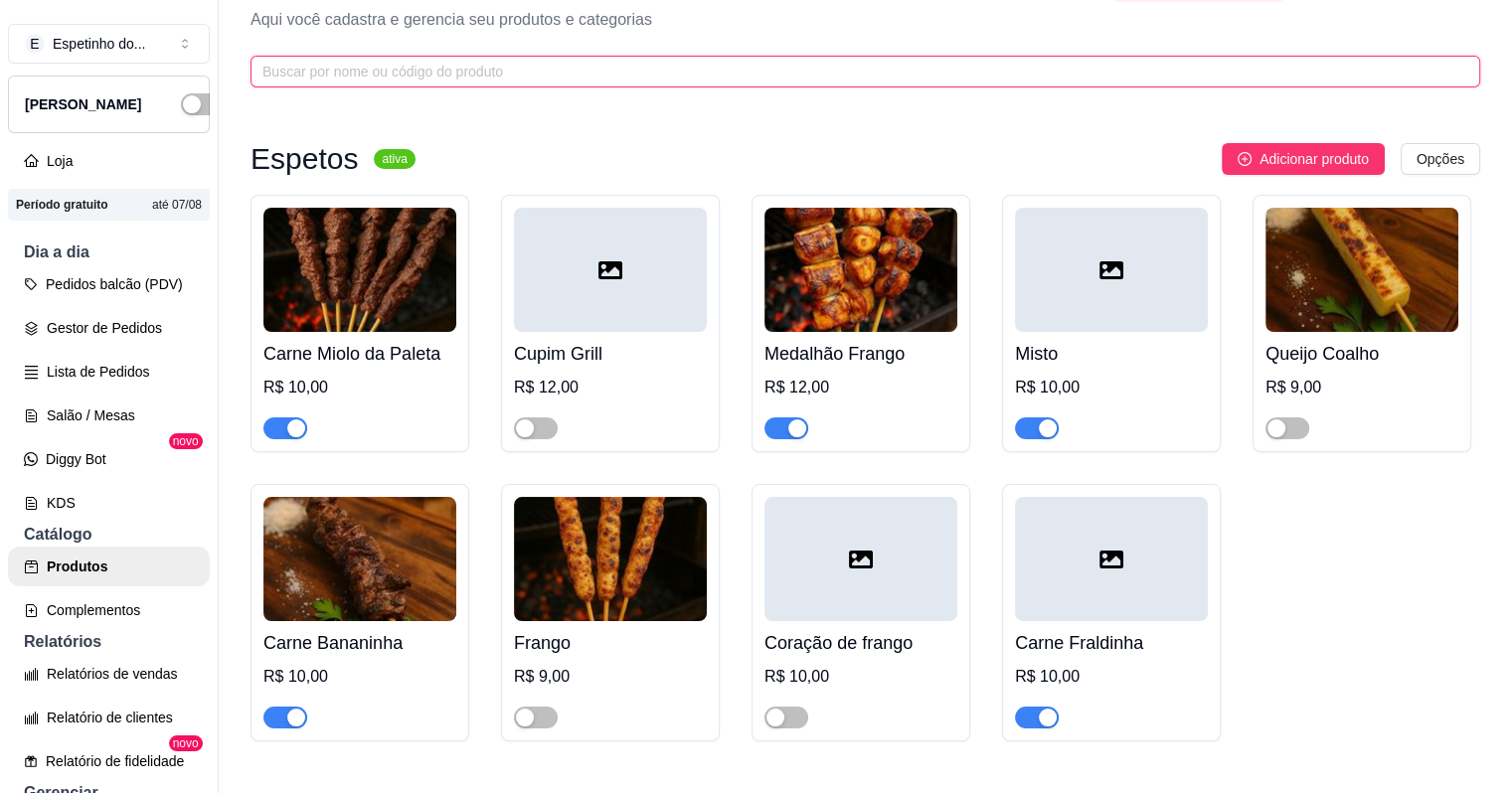 click at bounding box center [857, 72] 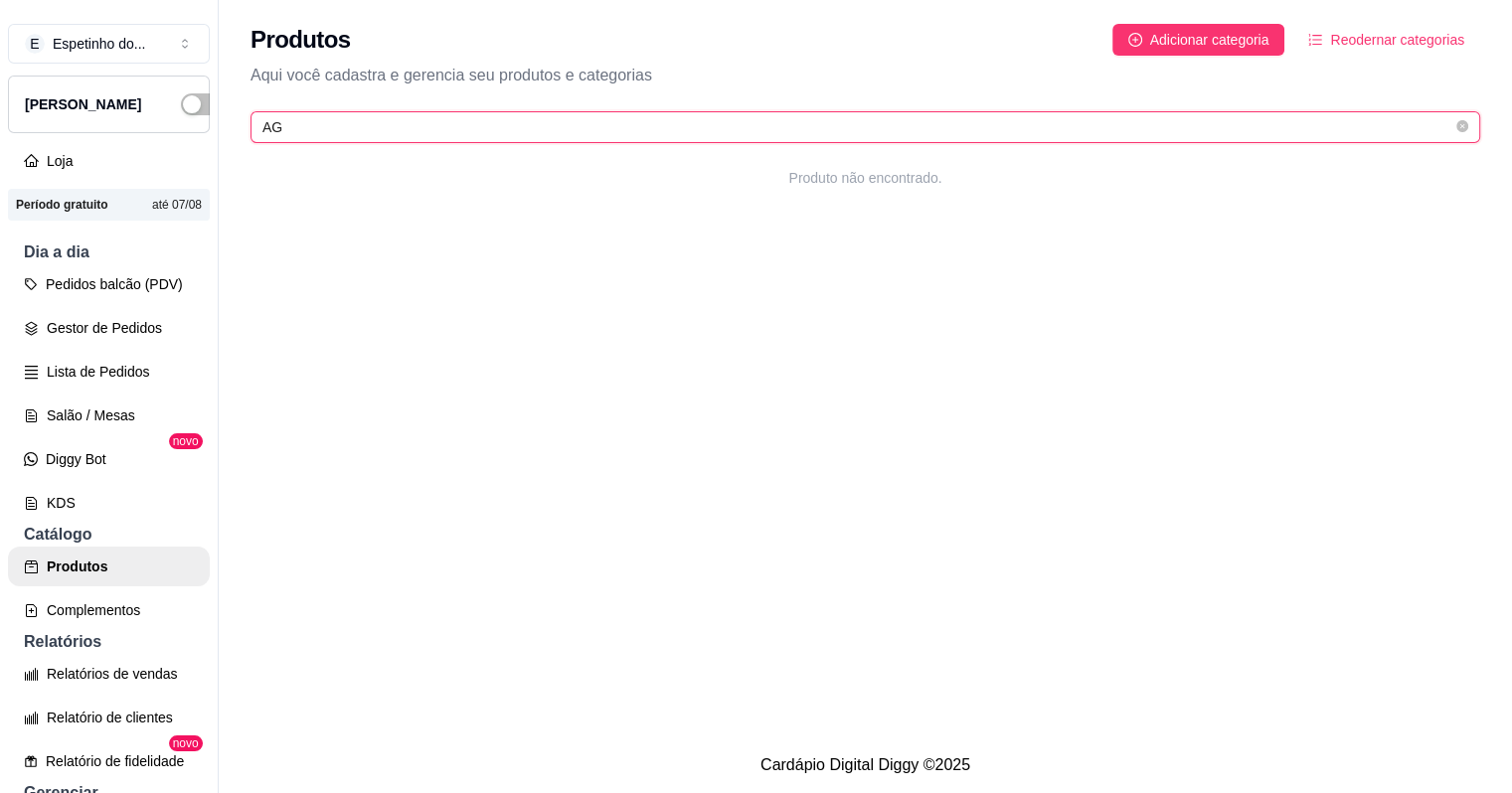 scroll, scrollTop: 0, scrollLeft: 0, axis: both 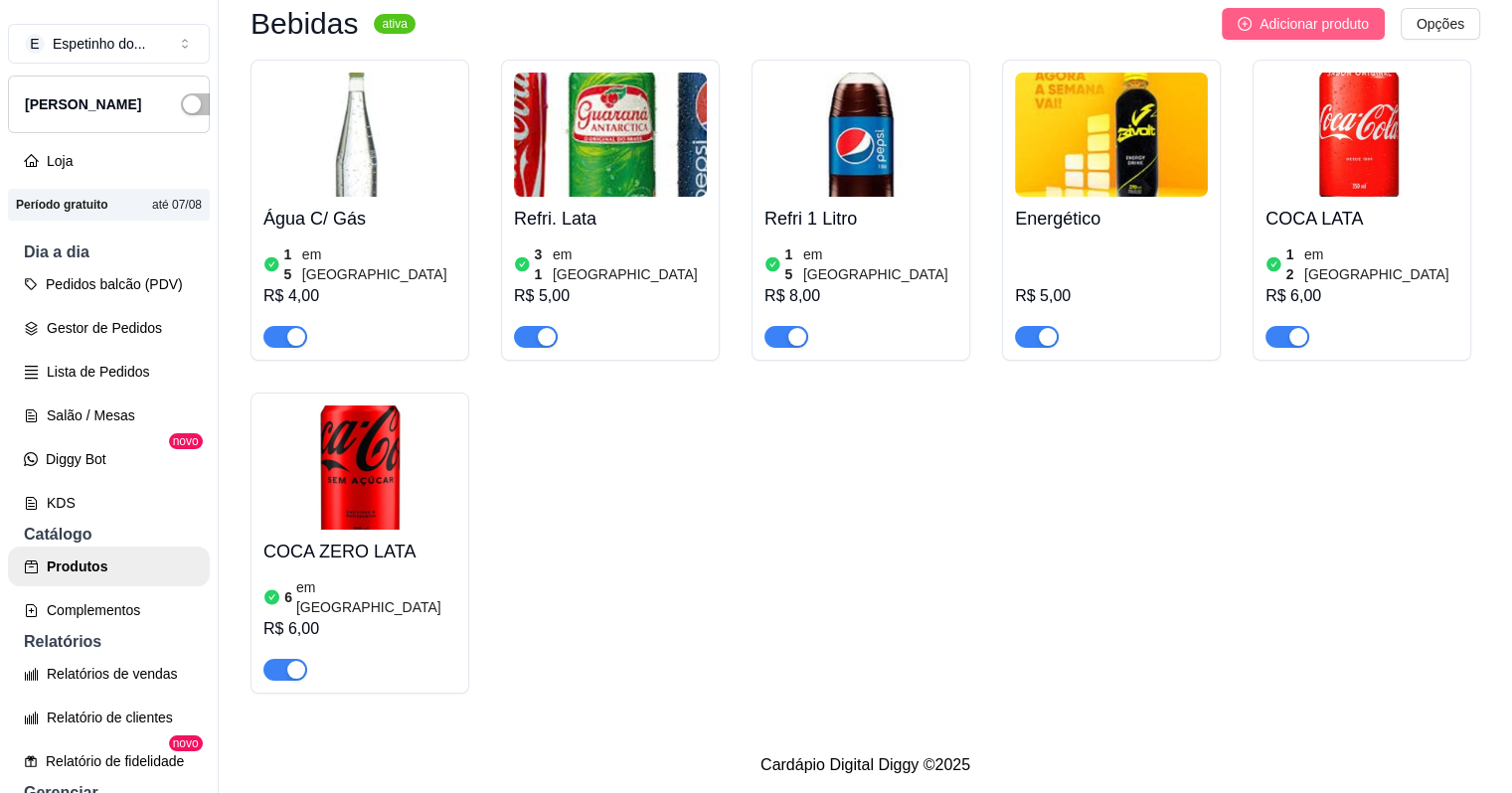type 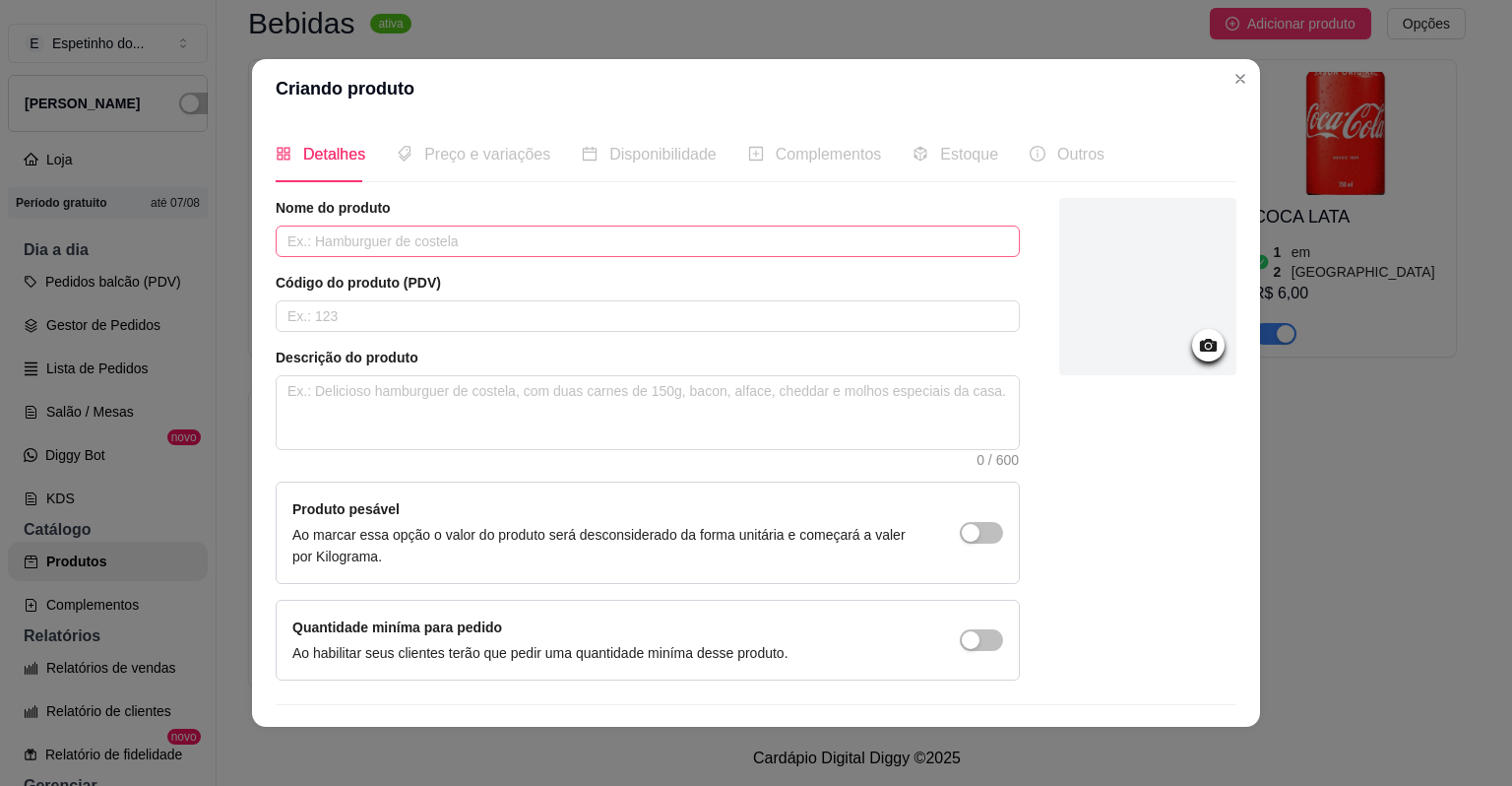 scroll, scrollTop: 4, scrollLeft: 0, axis: vertical 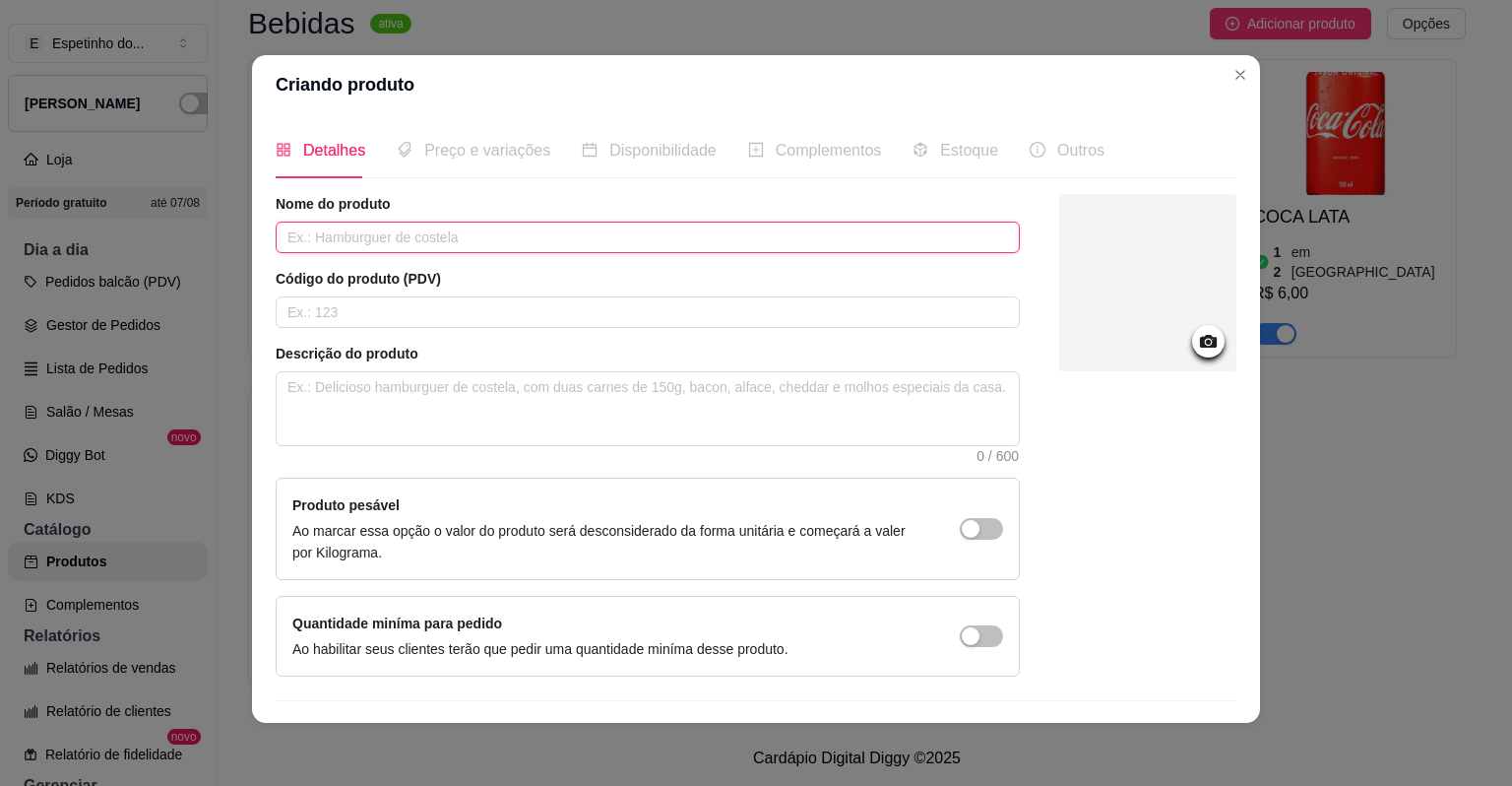 click at bounding box center (648, 237) 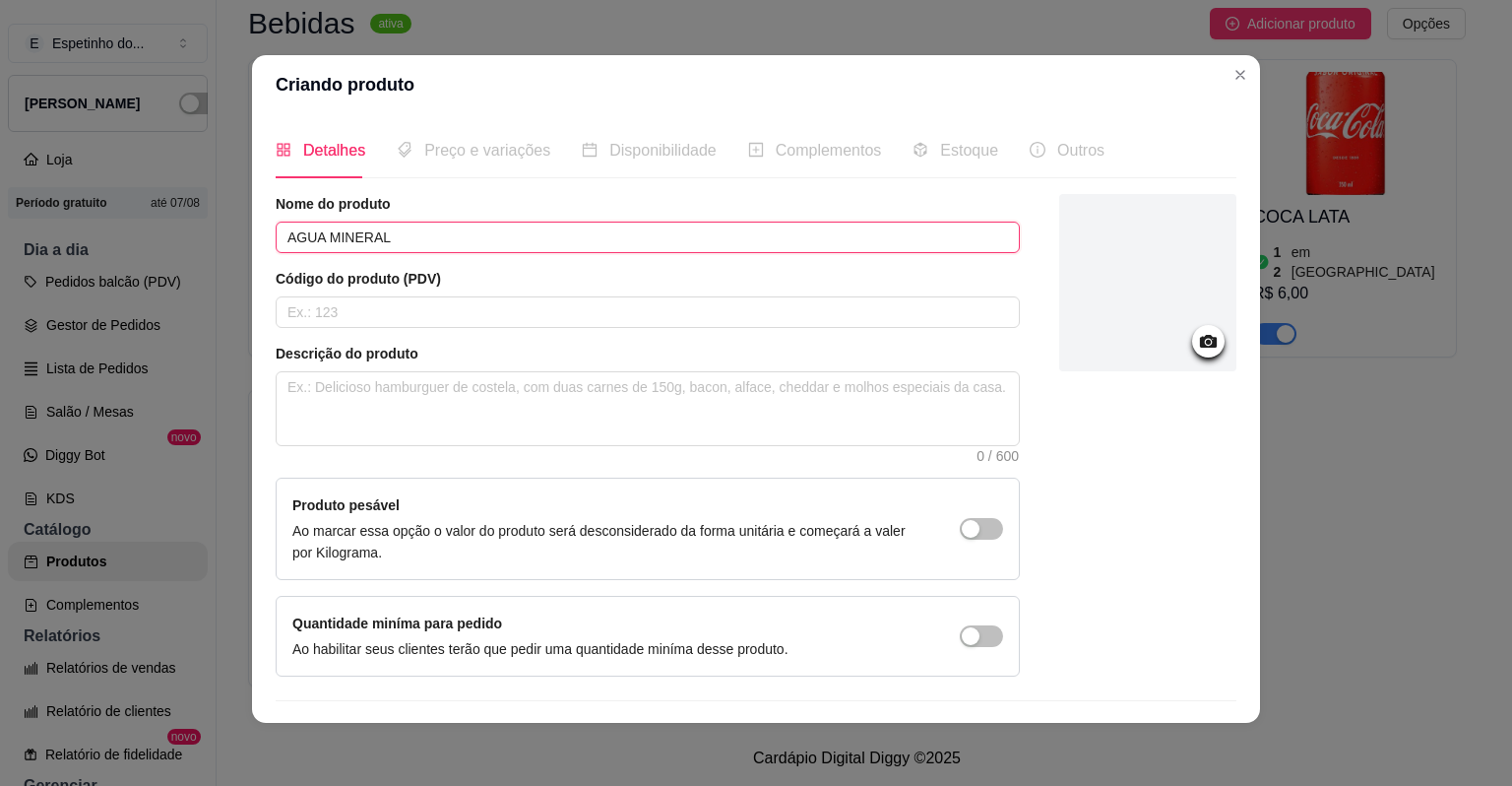 type on "AGUA MINERAL" 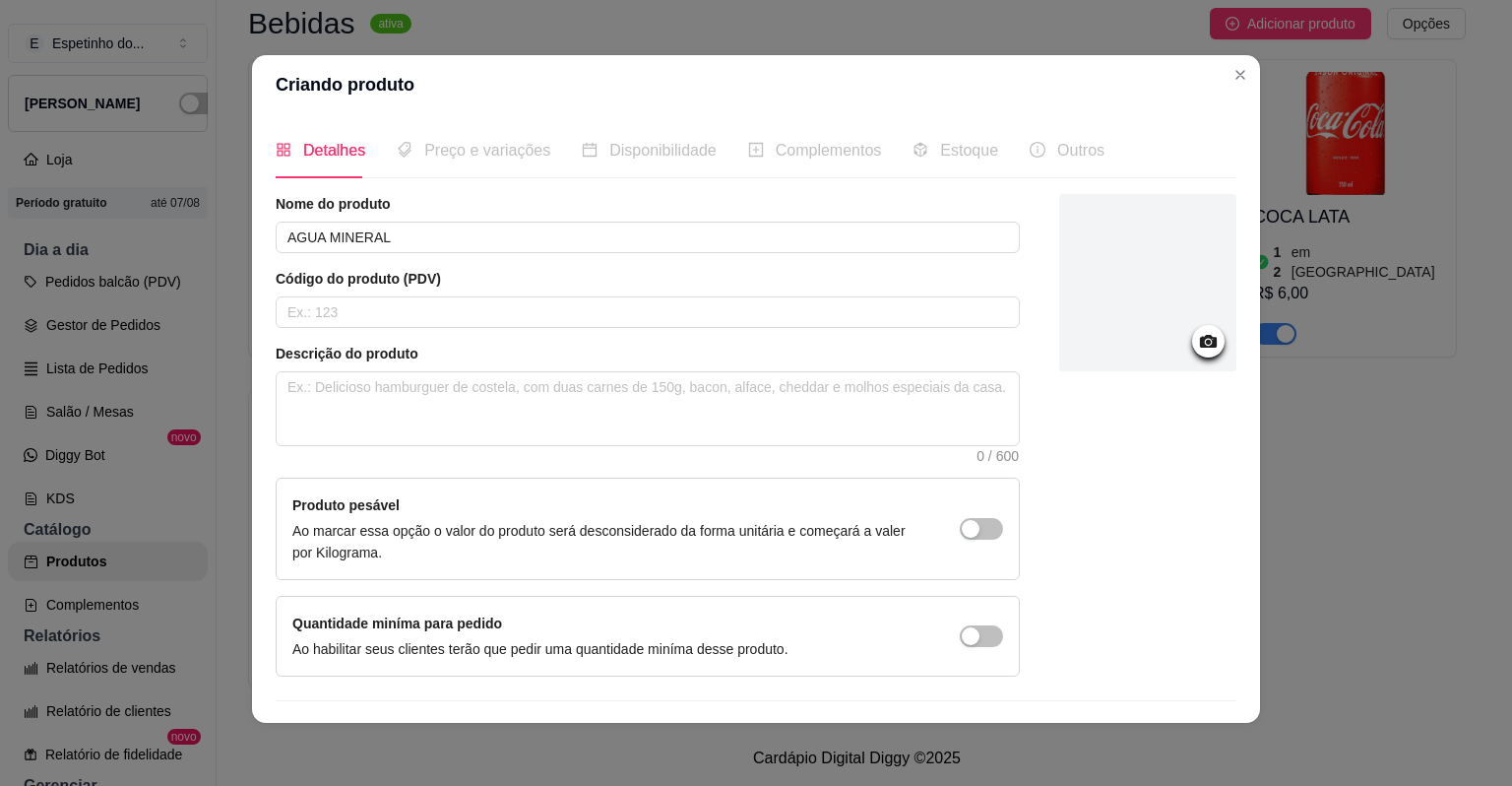 click 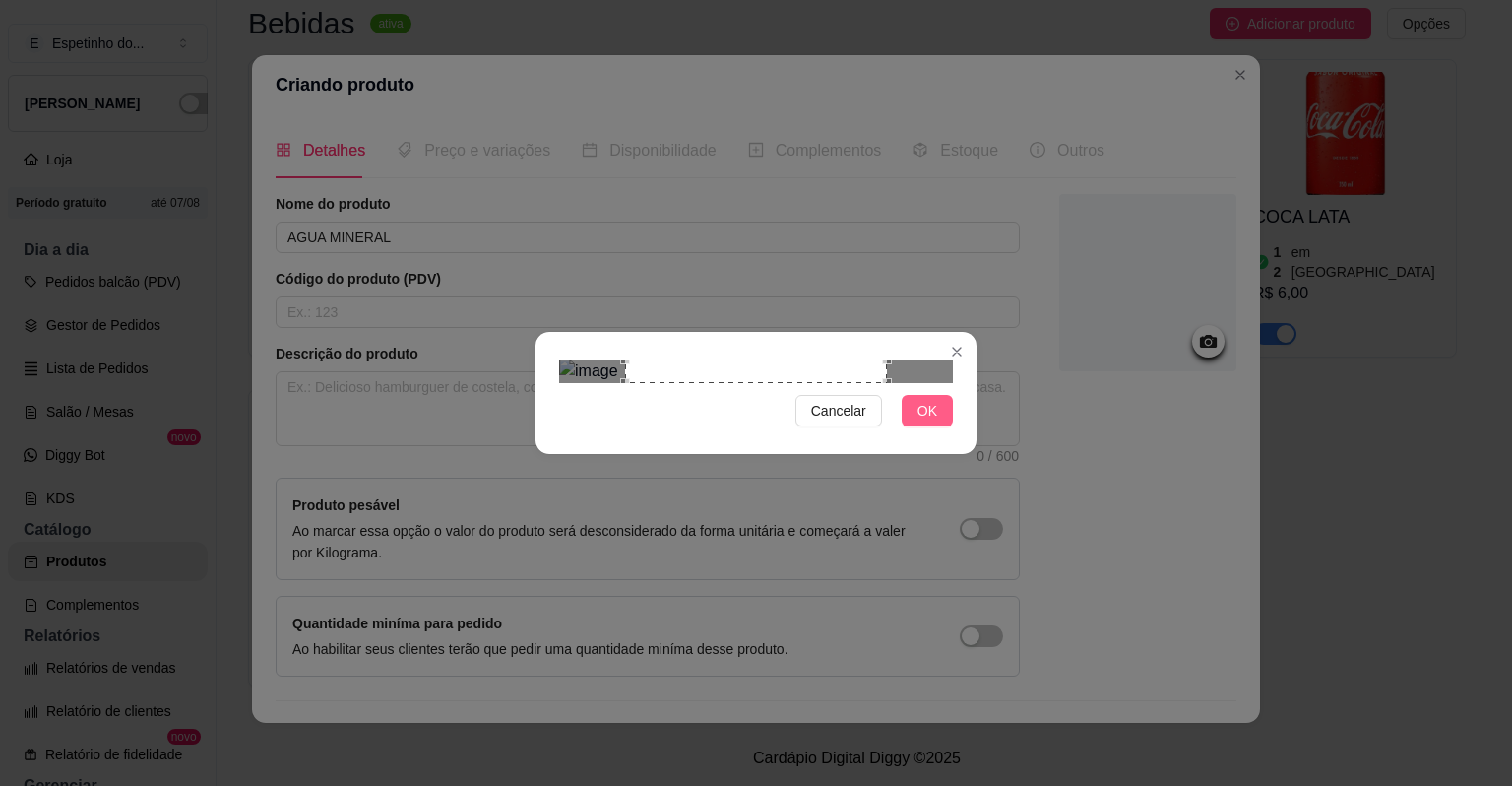 click on "OK" at bounding box center [927, 411] 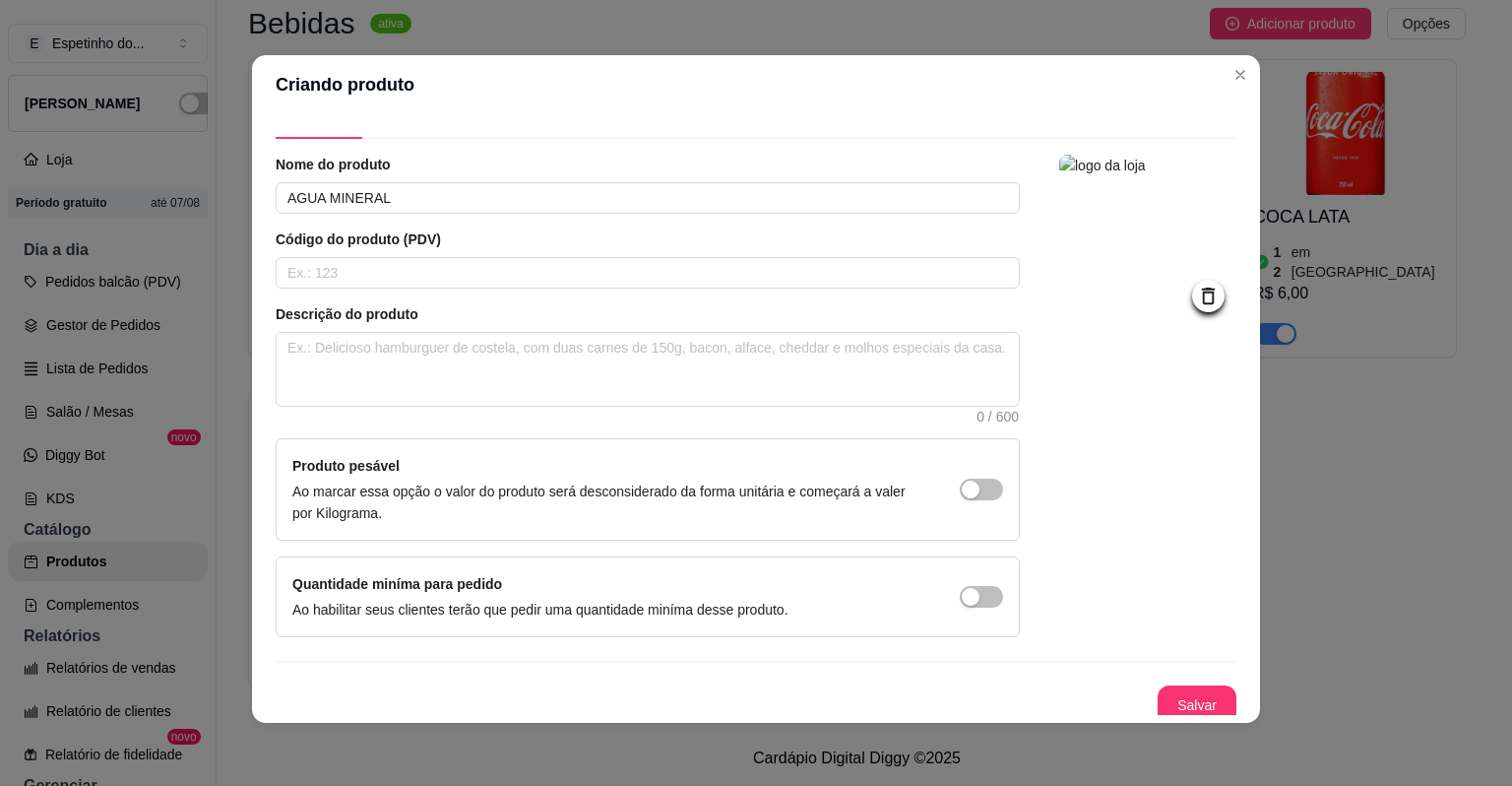 scroll, scrollTop: 46, scrollLeft: 0, axis: vertical 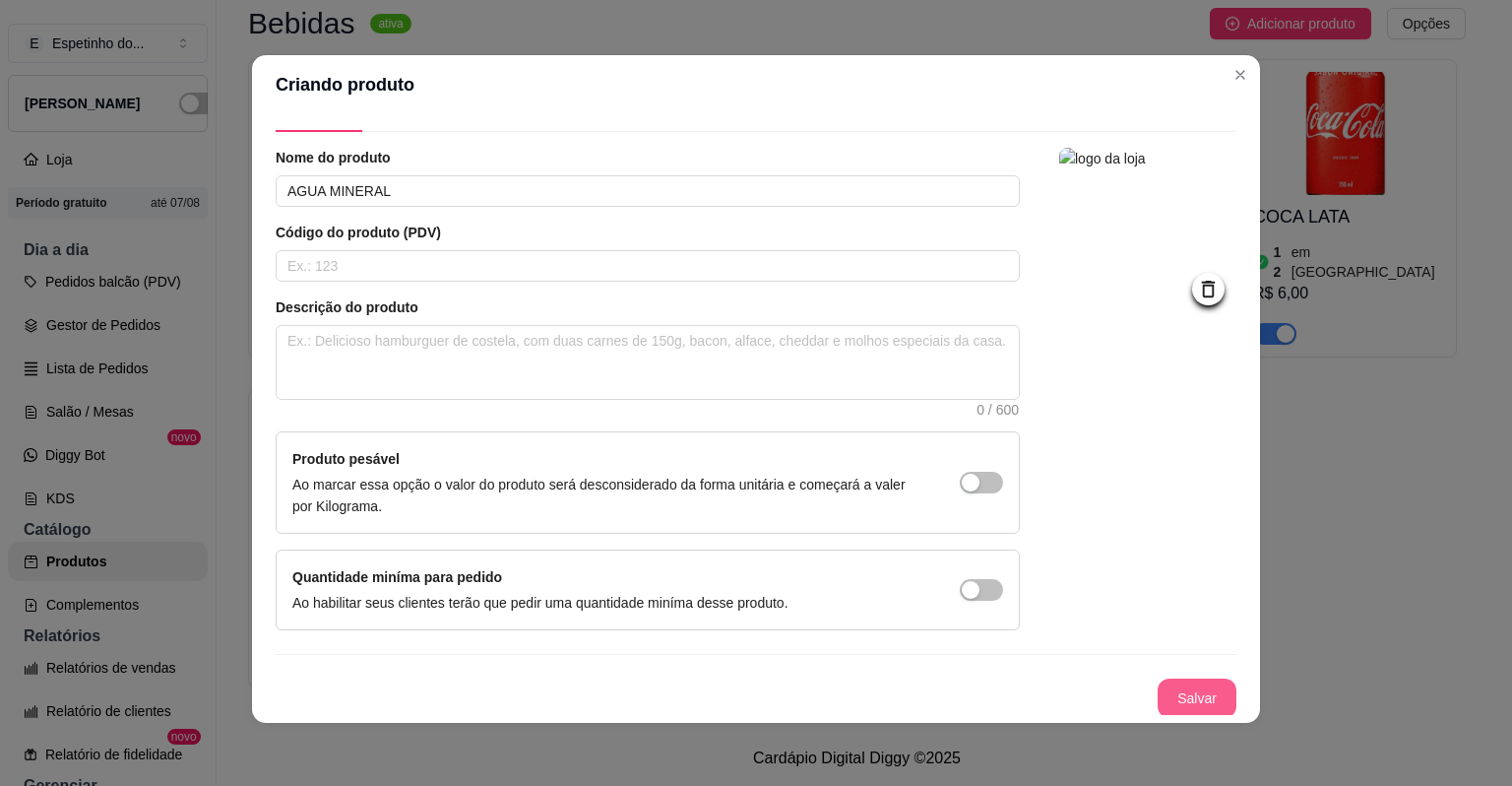 click on "Salvar" at bounding box center (1197, 698) 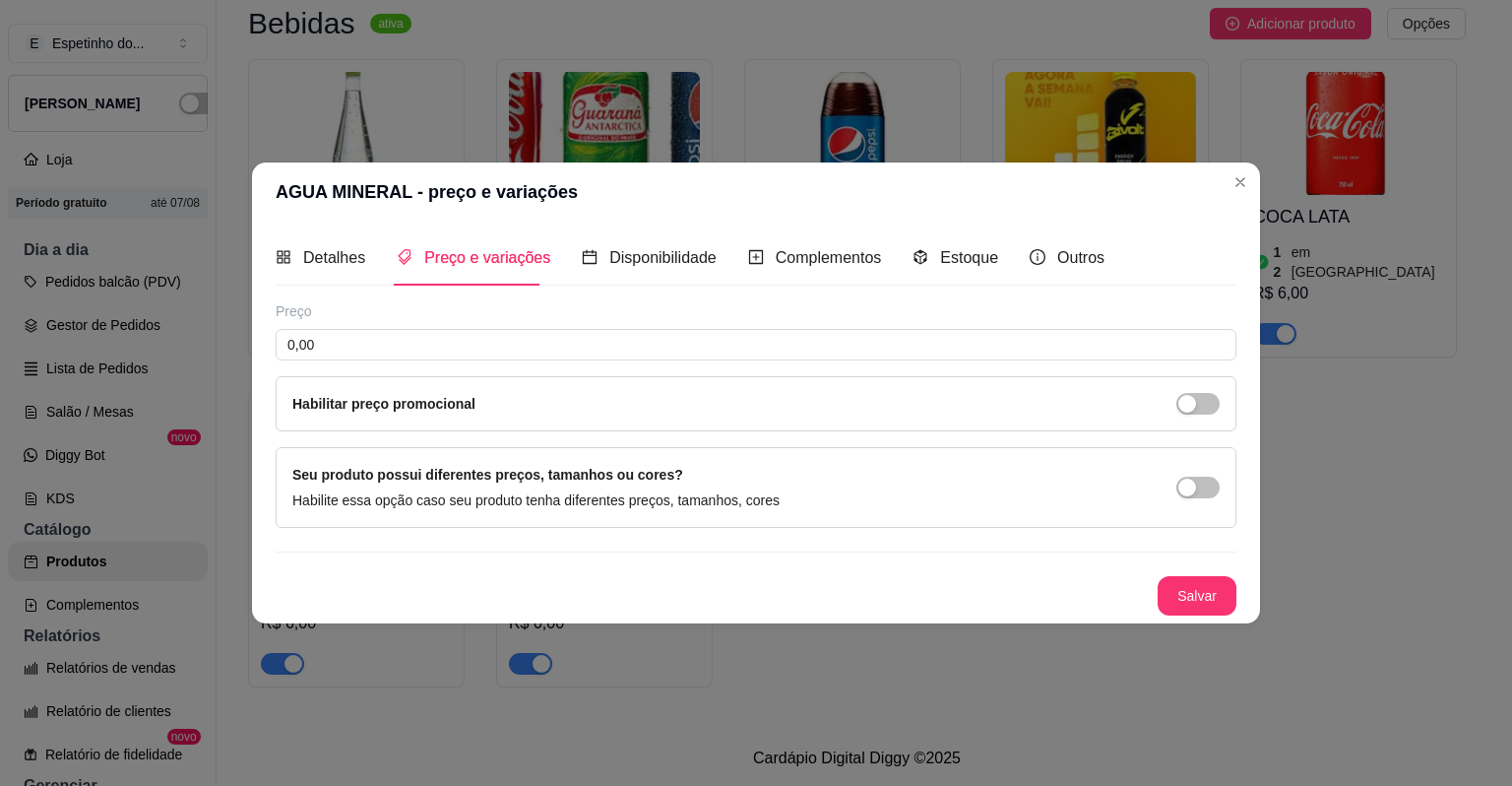 type 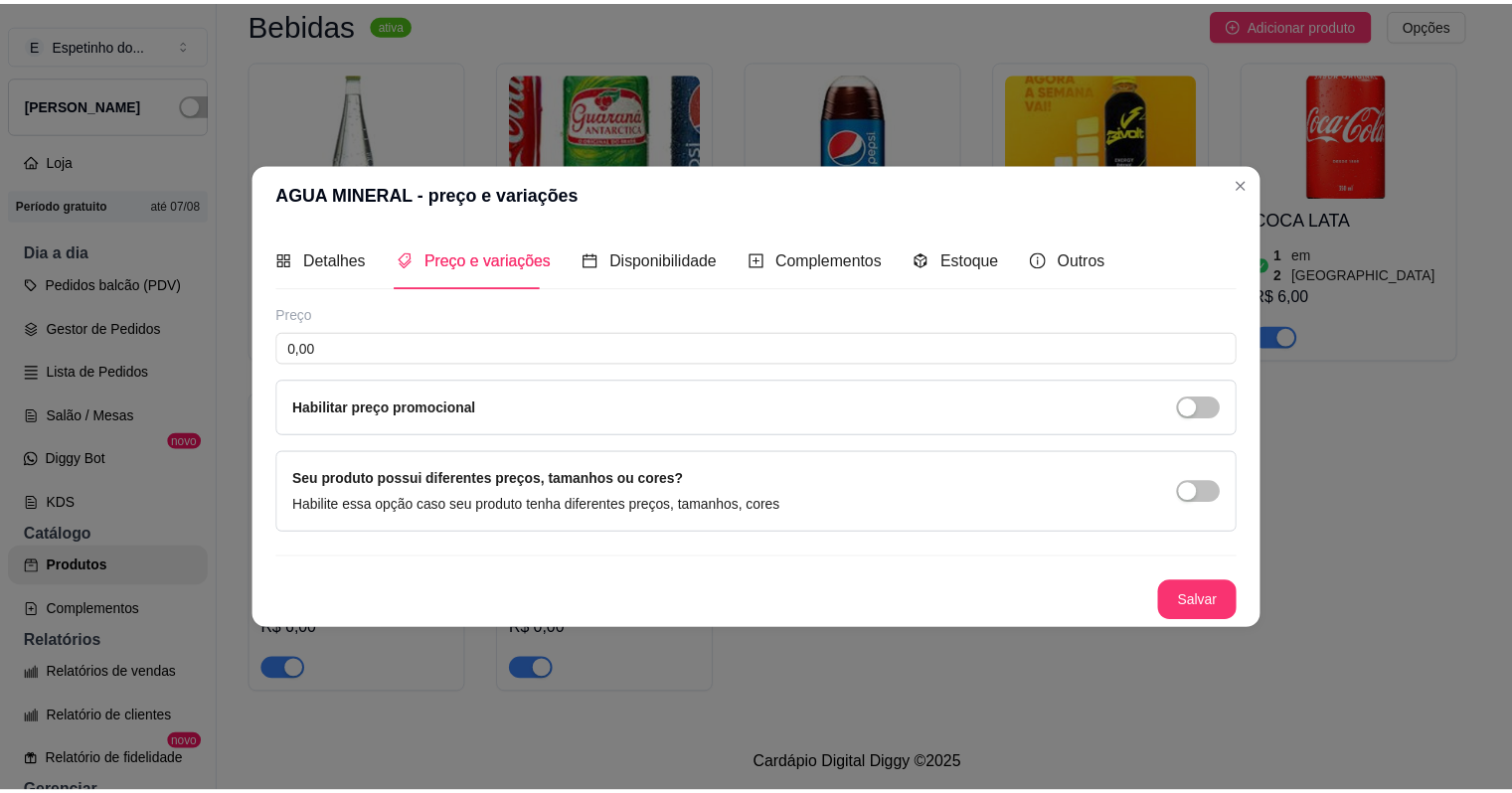 scroll, scrollTop: 0, scrollLeft: 0, axis: both 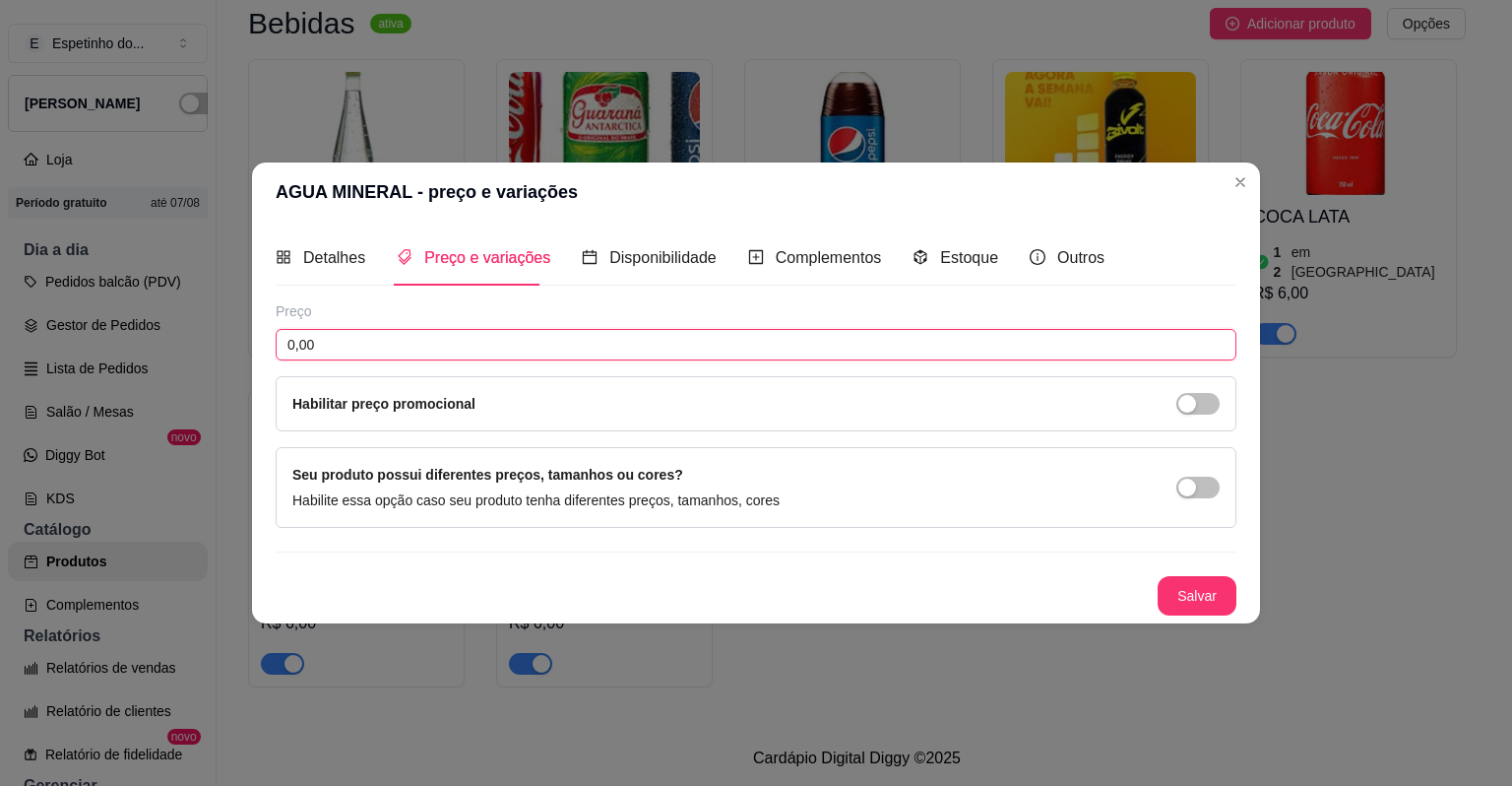 click on "0,00" at bounding box center [756, 345] 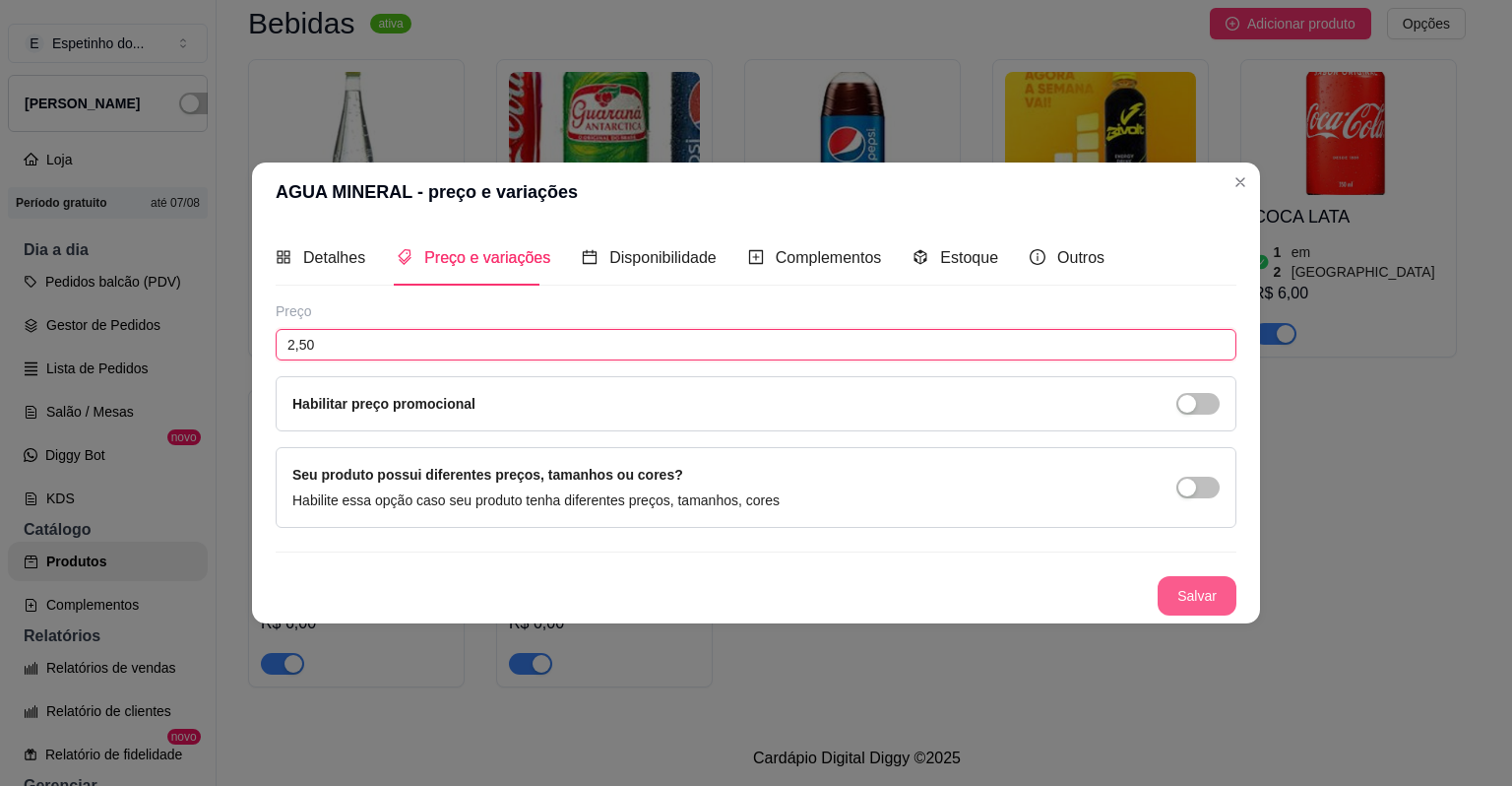 type on "2,50" 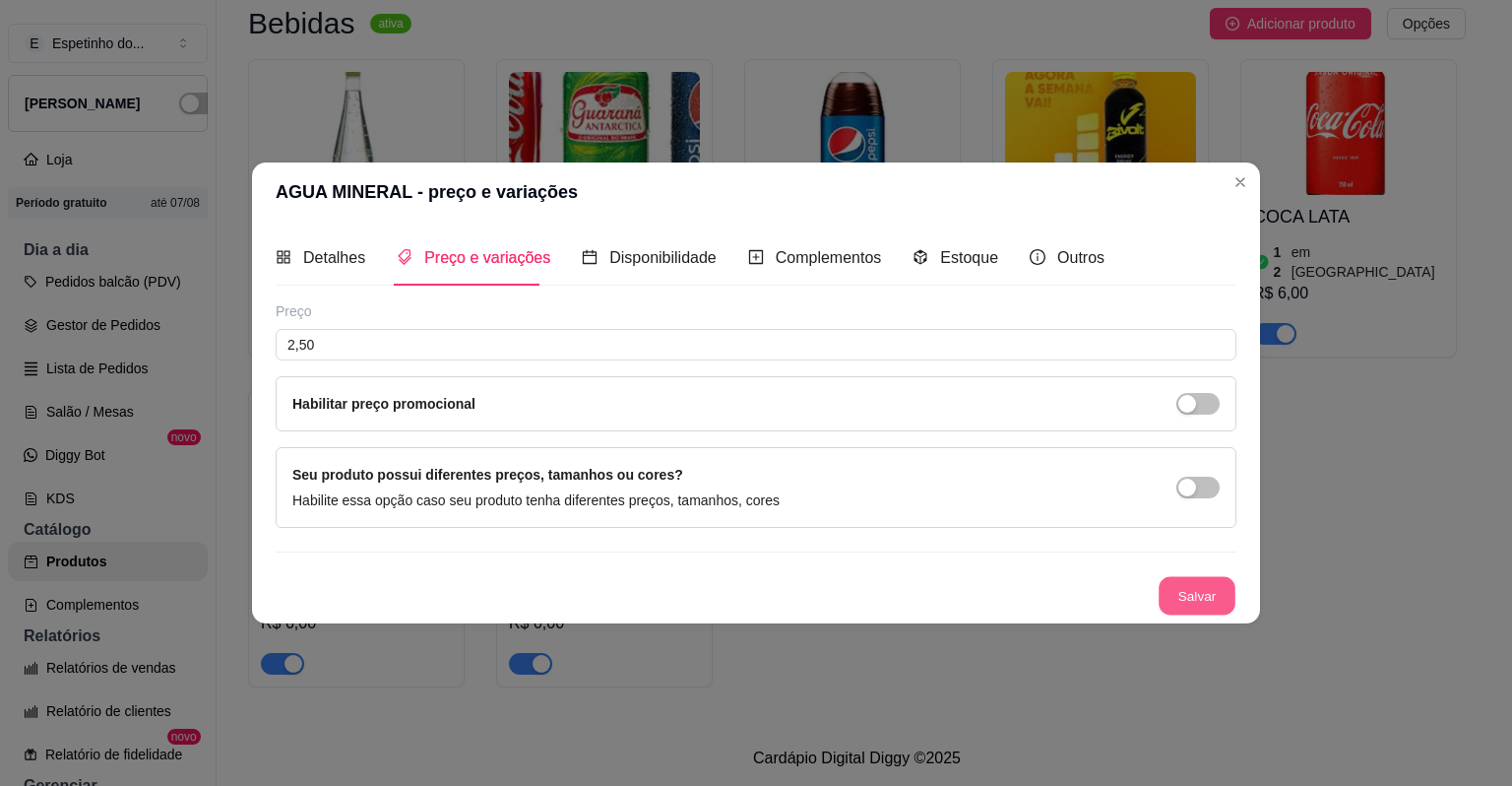 click on "Salvar" at bounding box center [1197, 596] 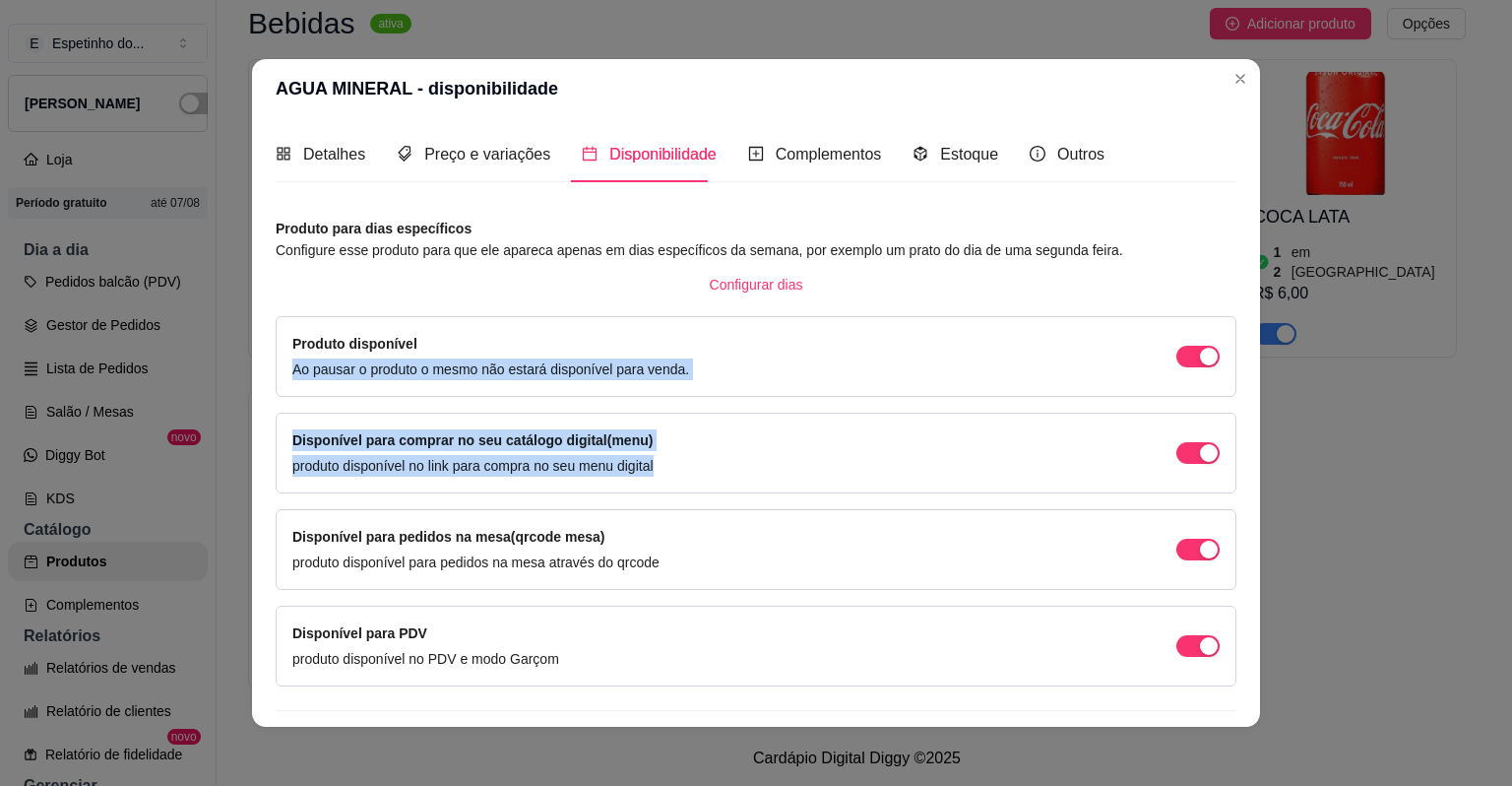 drag, startPoint x: 1163, startPoint y: 487, endPoint x: 794, endPoint y: 306, distance: 411.00122 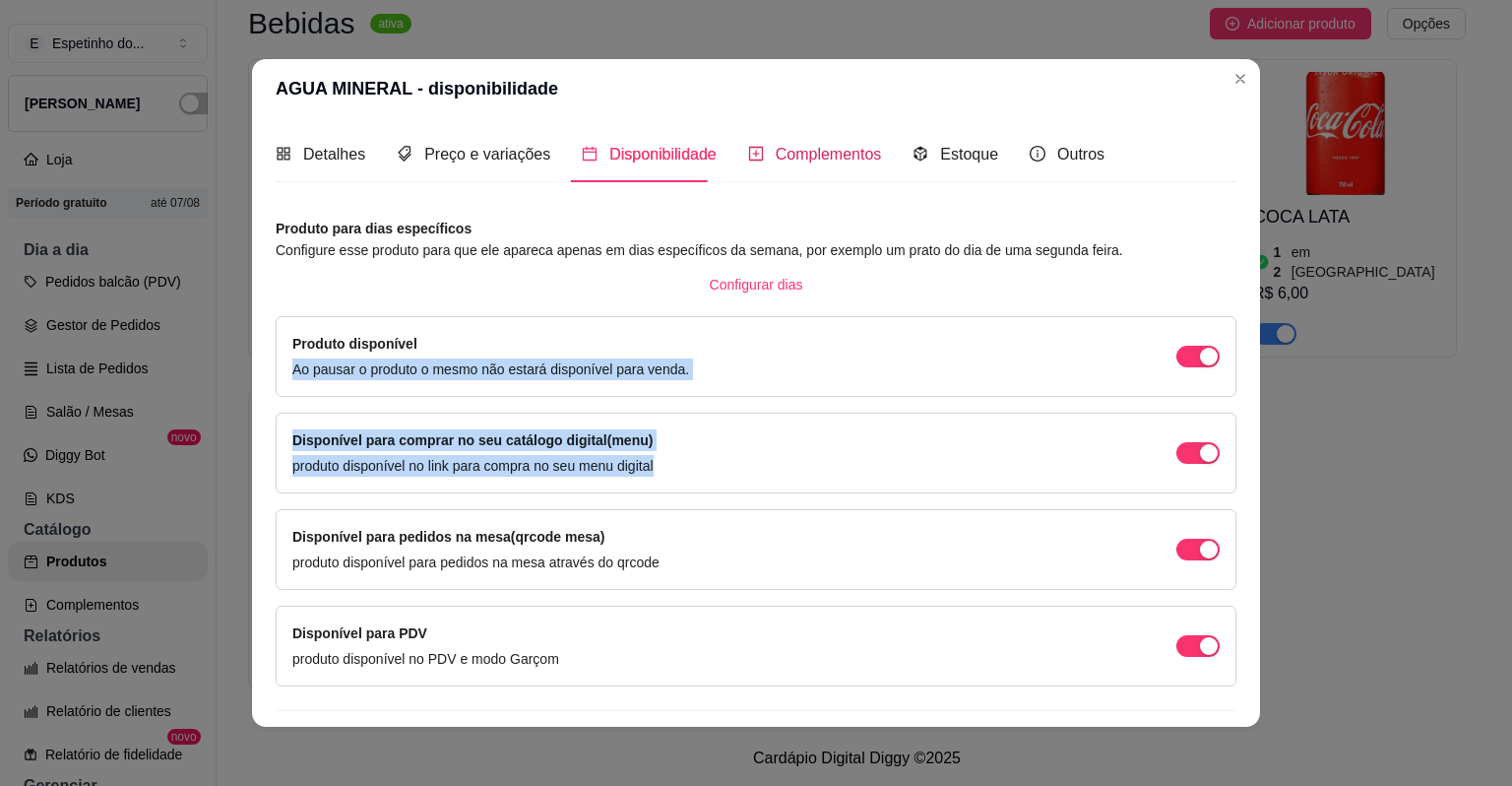 click on "Complementos" at bounding box center [829, 154] 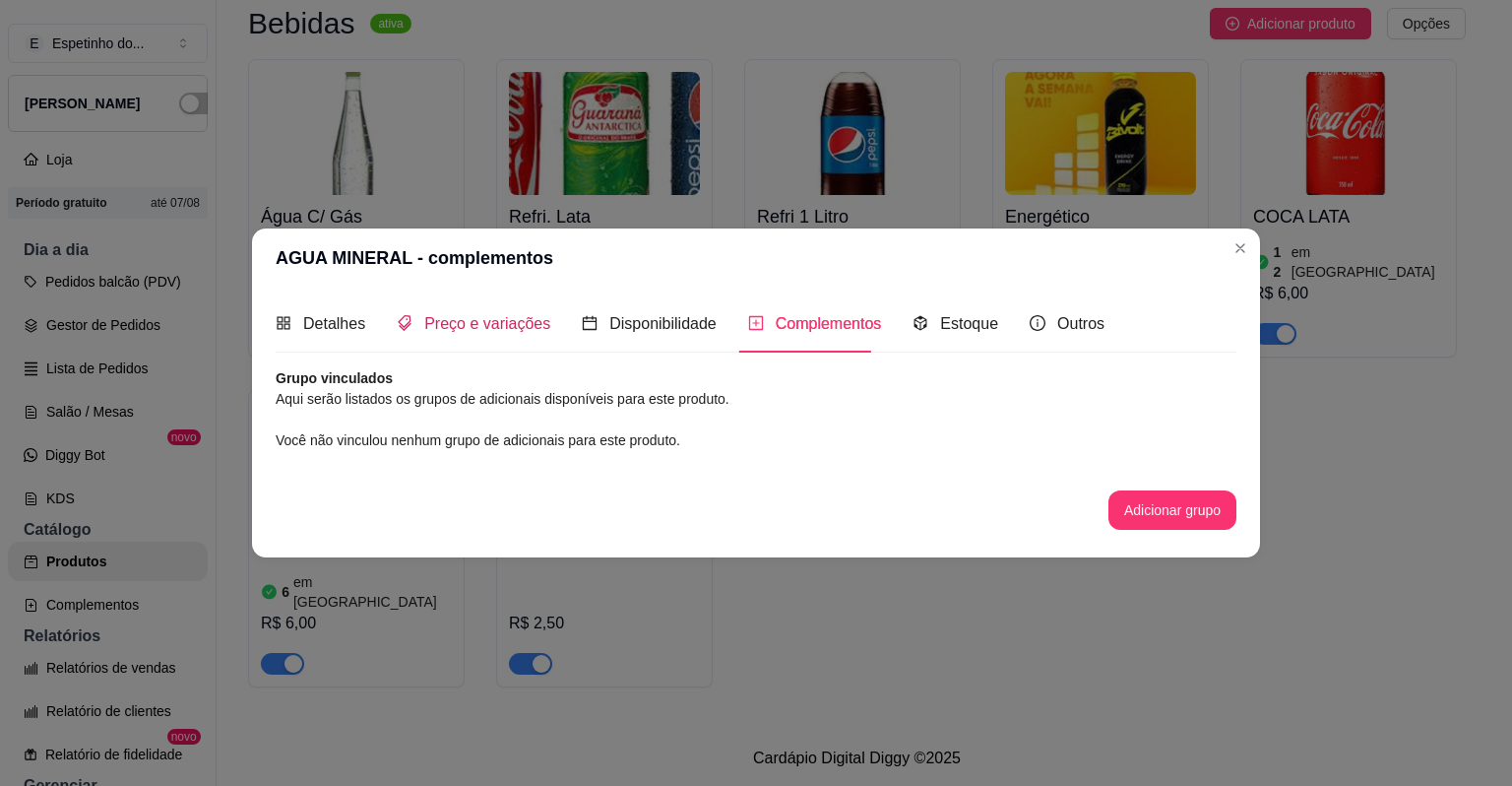 click on "Preço e variações" at bounding box center [487, 323] 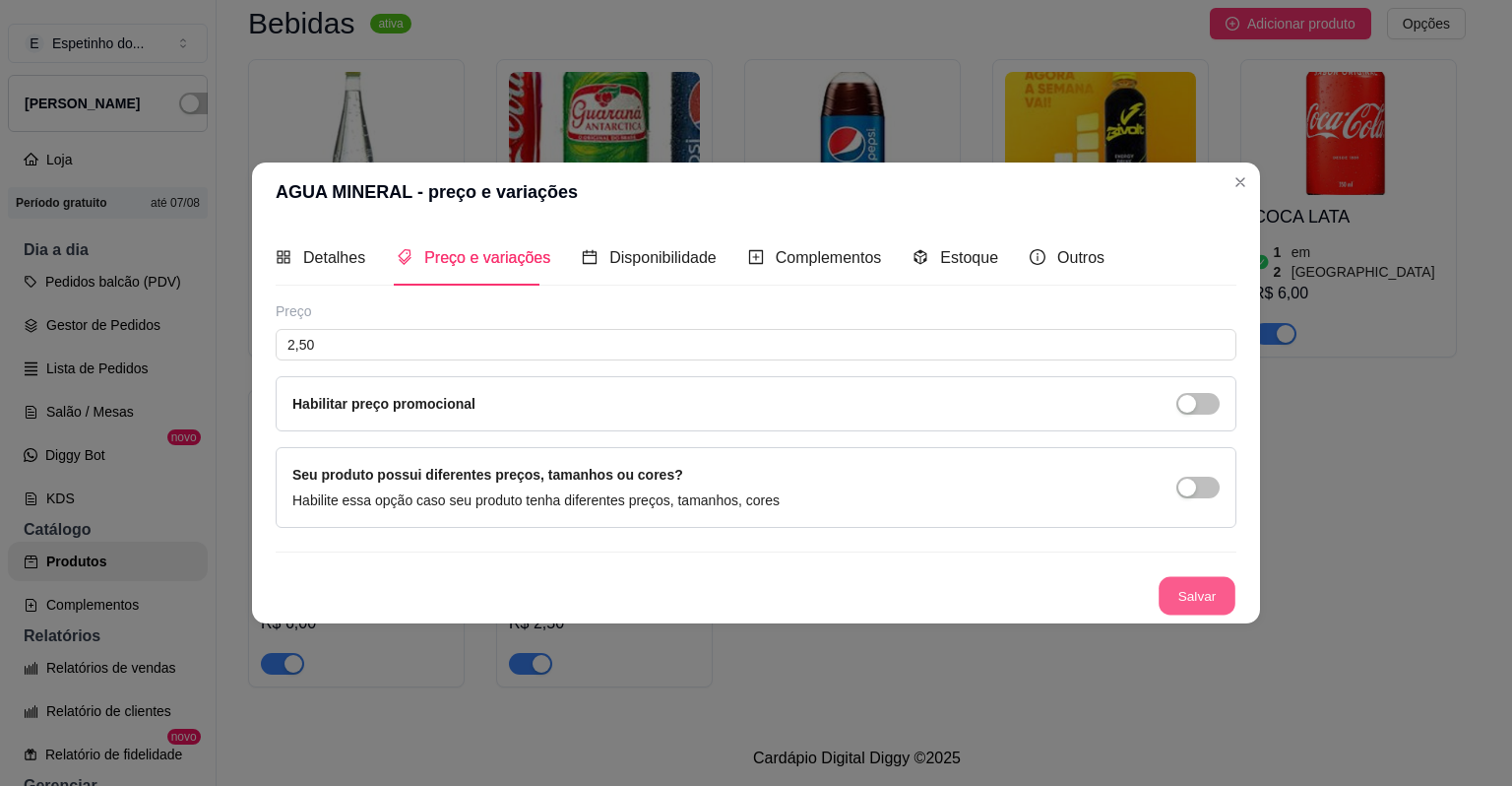 click on "Salvar" at bounding box center [1197, 596] 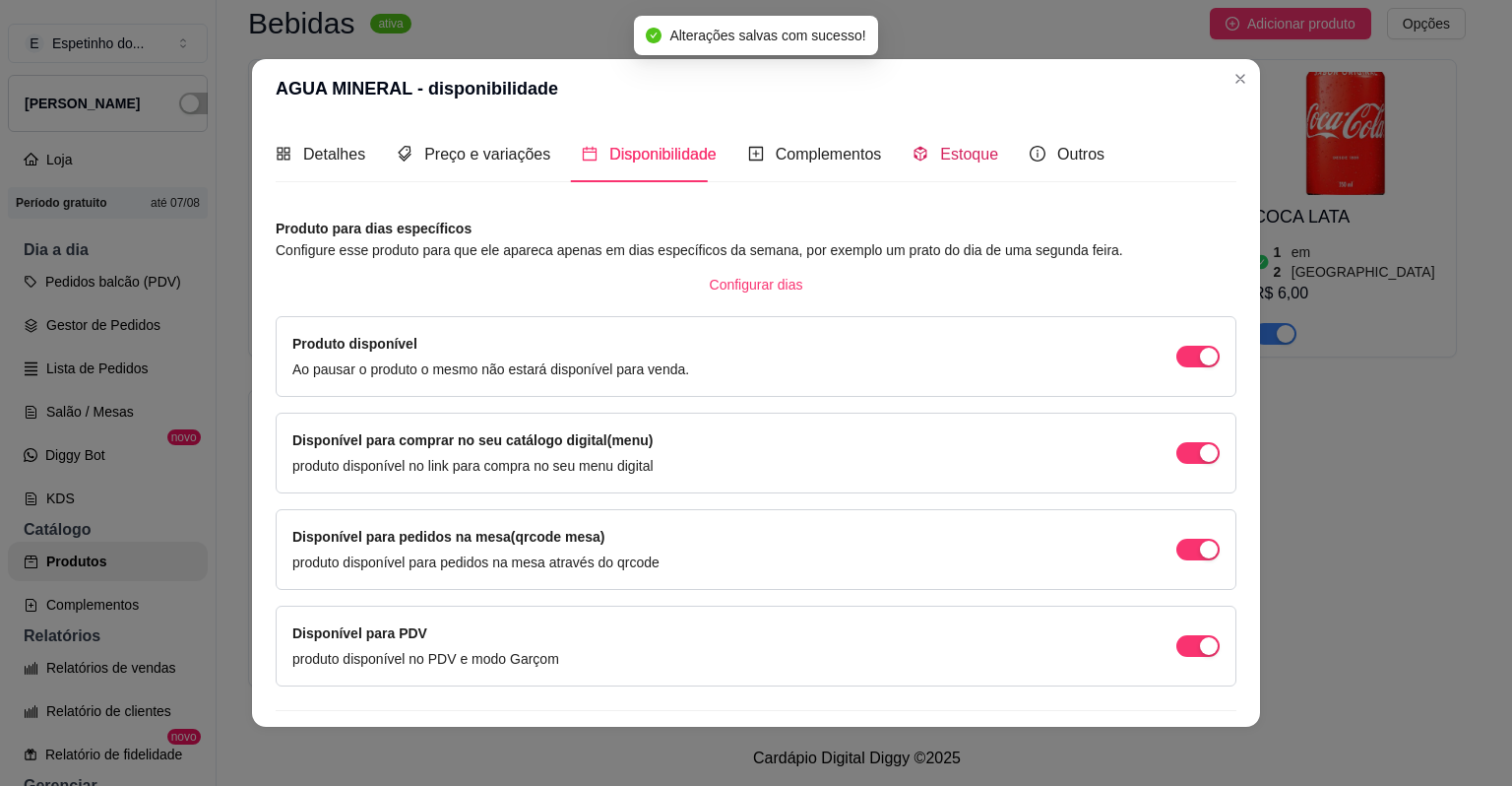 click on "Estoque" at bounding box center [969, 154] 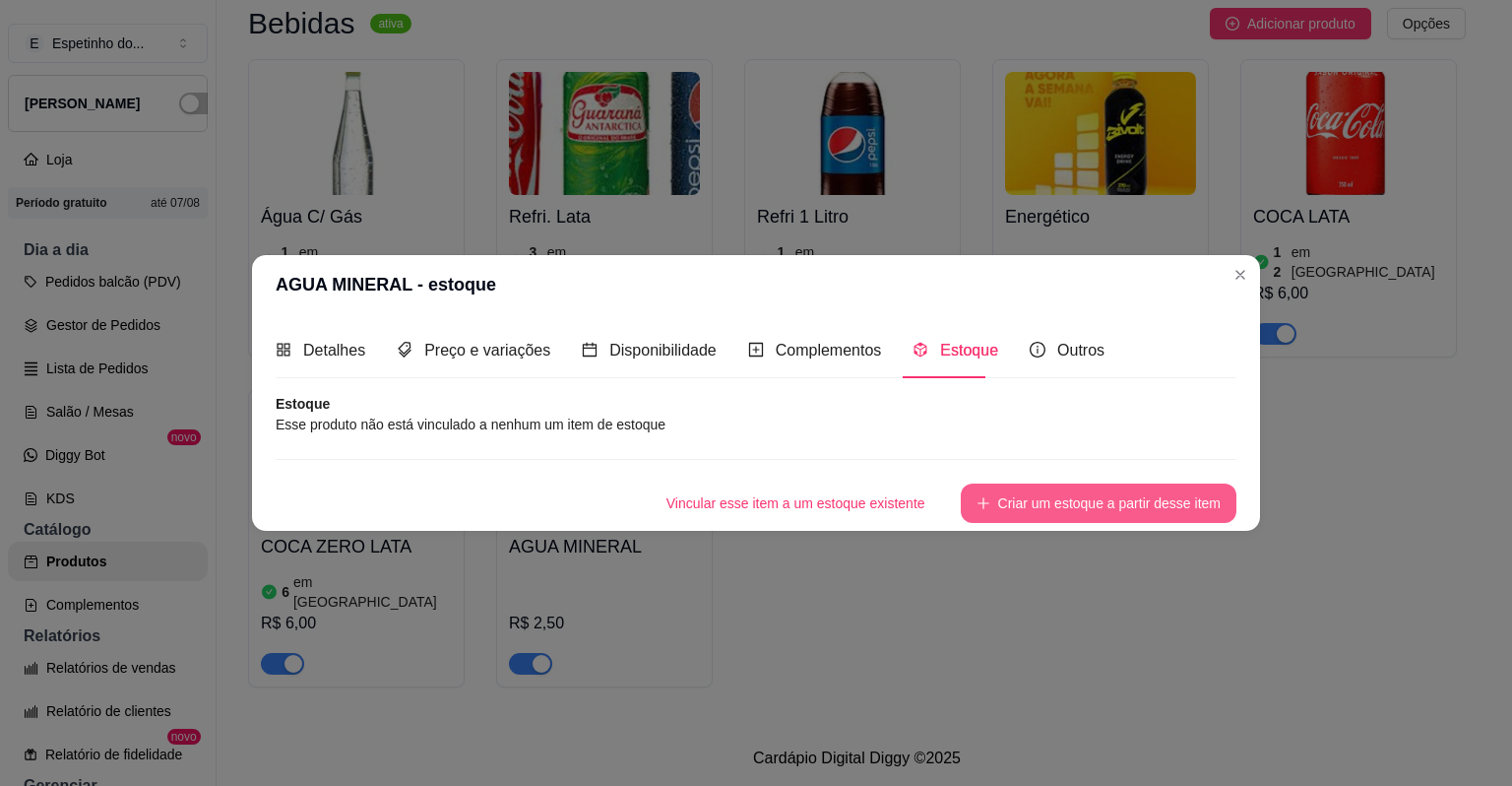 click on "Criar um estoque a partir desse item" at bounding box center [1099, 503] 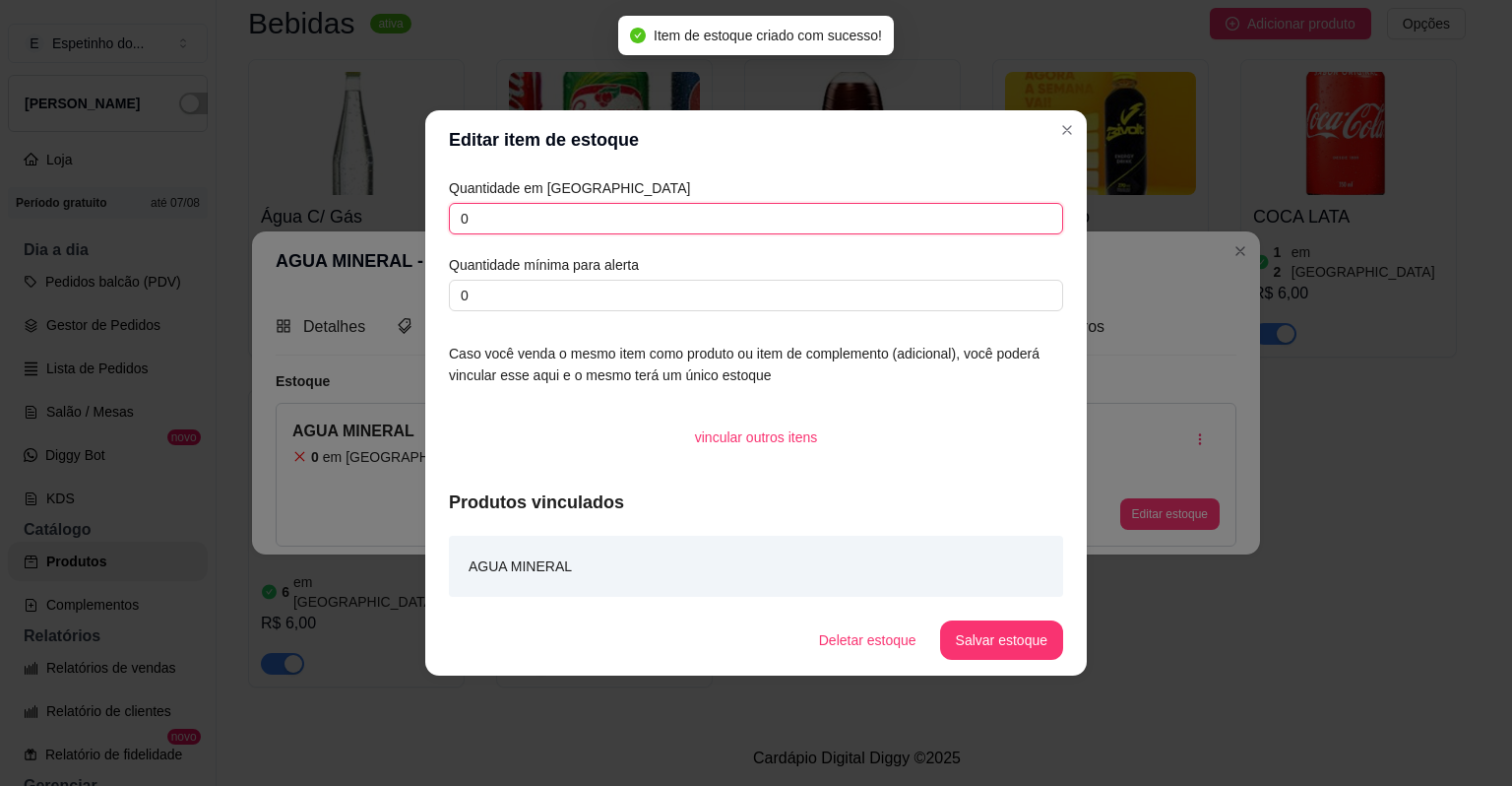click on "0" at bounding box center (756, 219) 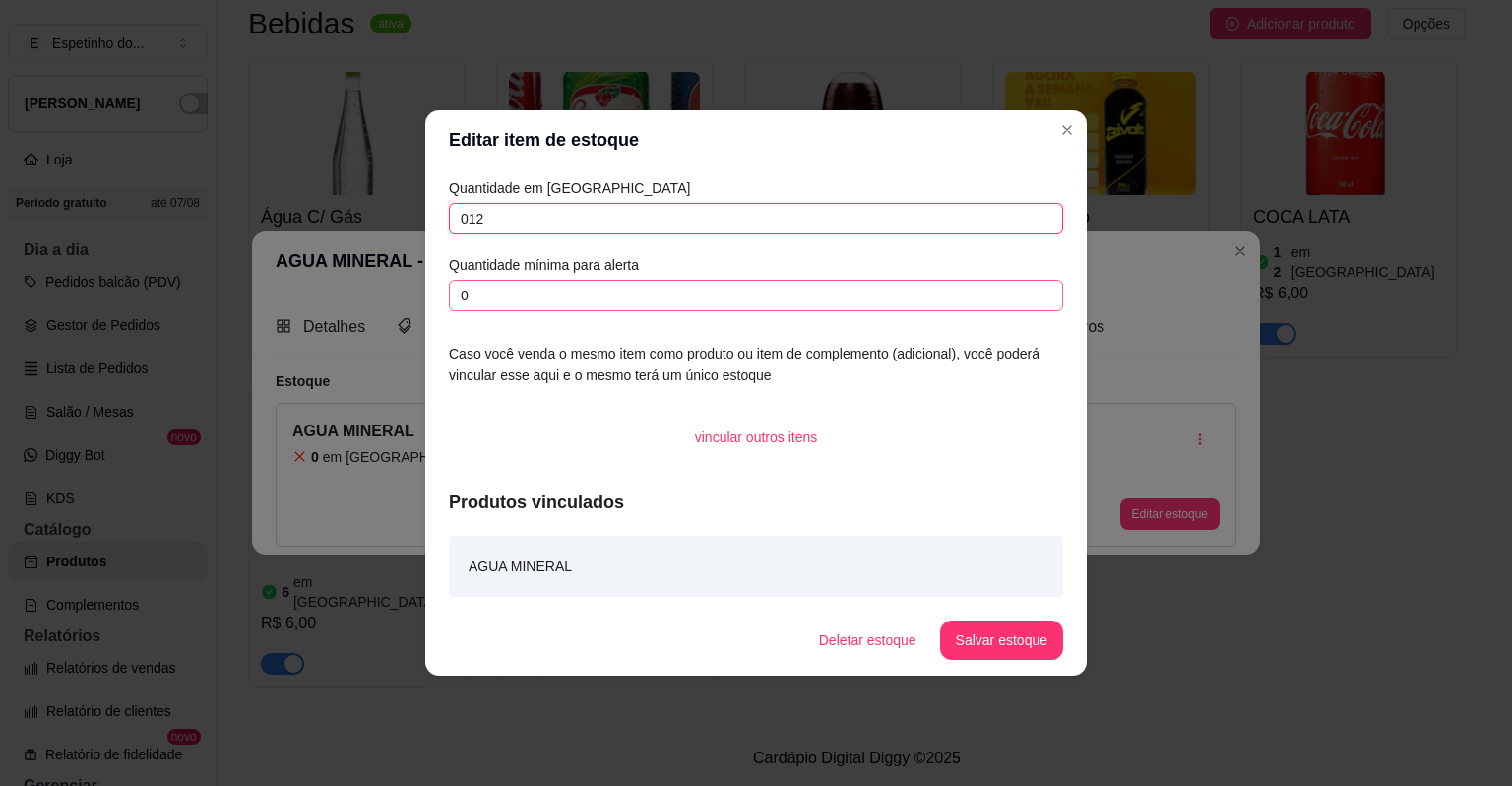 type on "012" 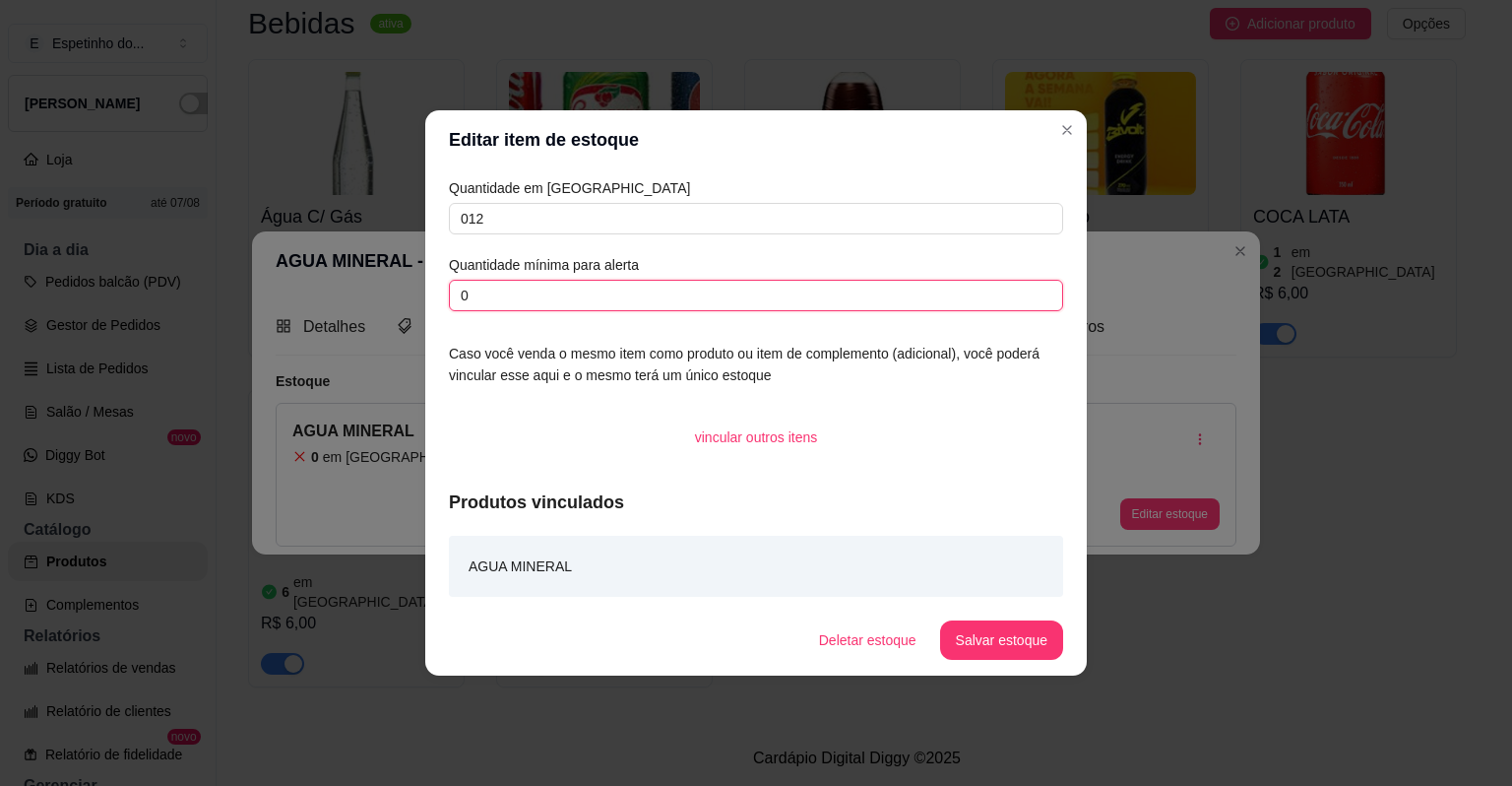 click on "0" at bounding box center [756, 295] 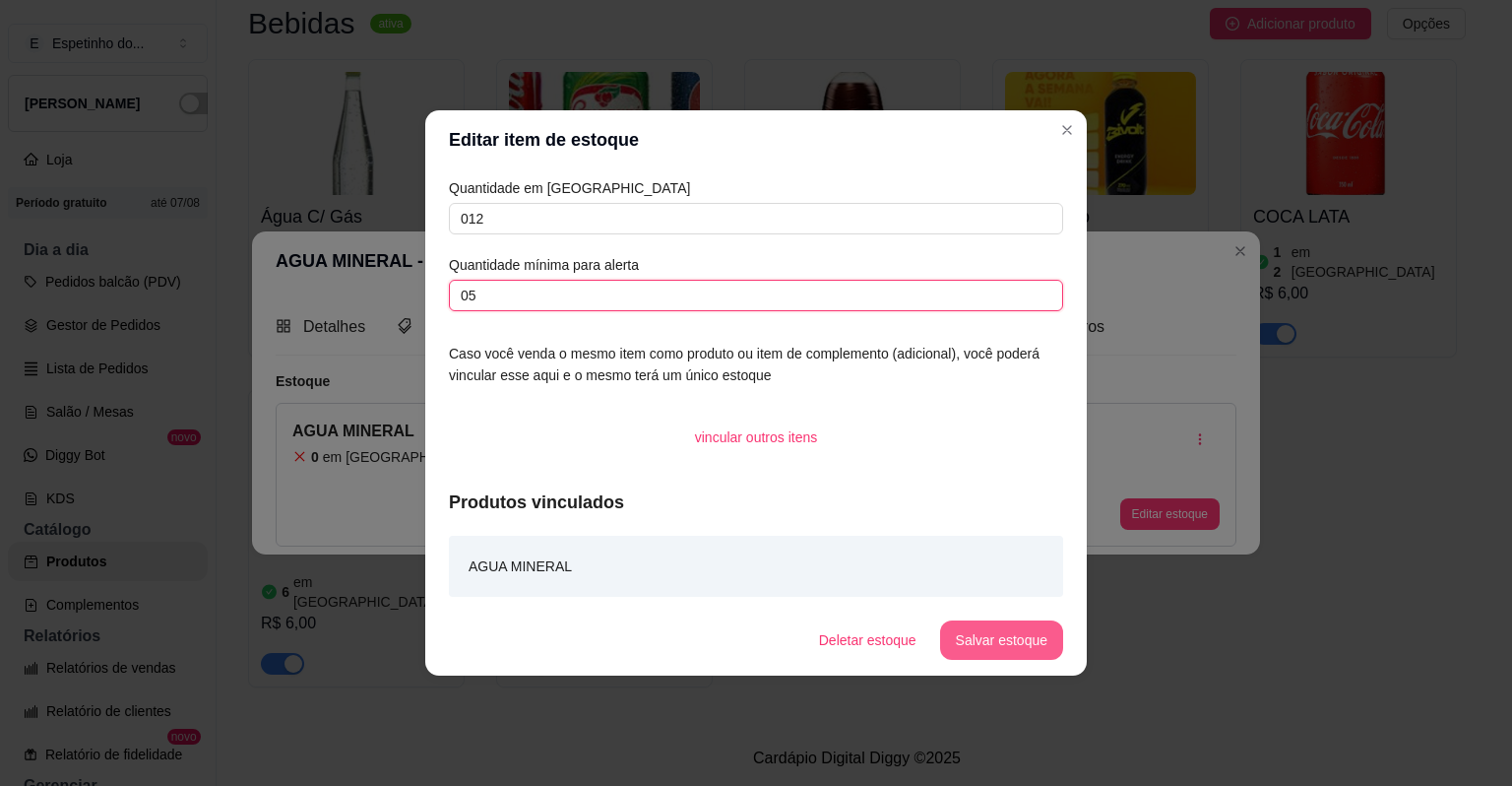 type on "05" 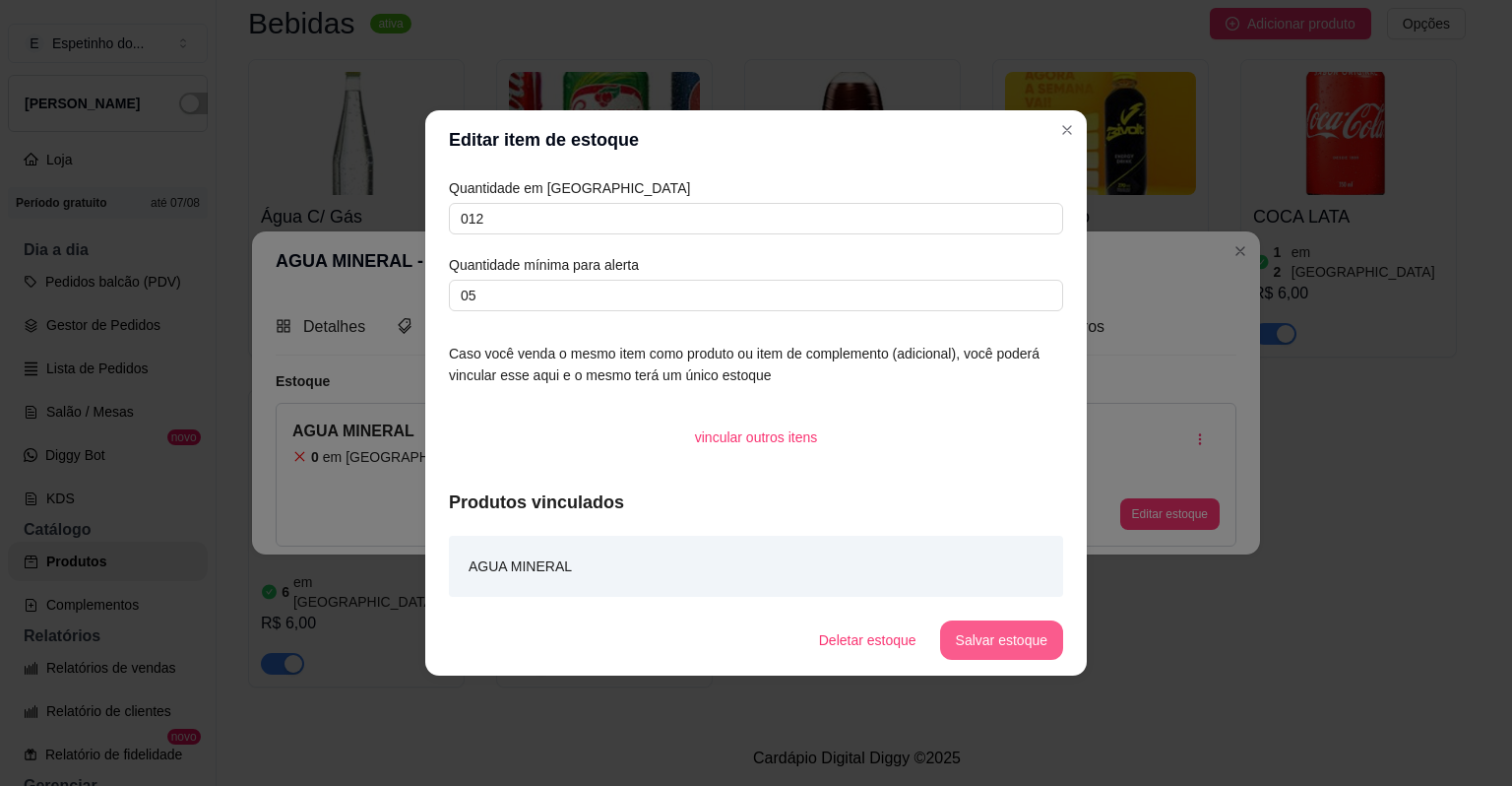 click on "Salvar estoque" at bounding box center (1001, 640) 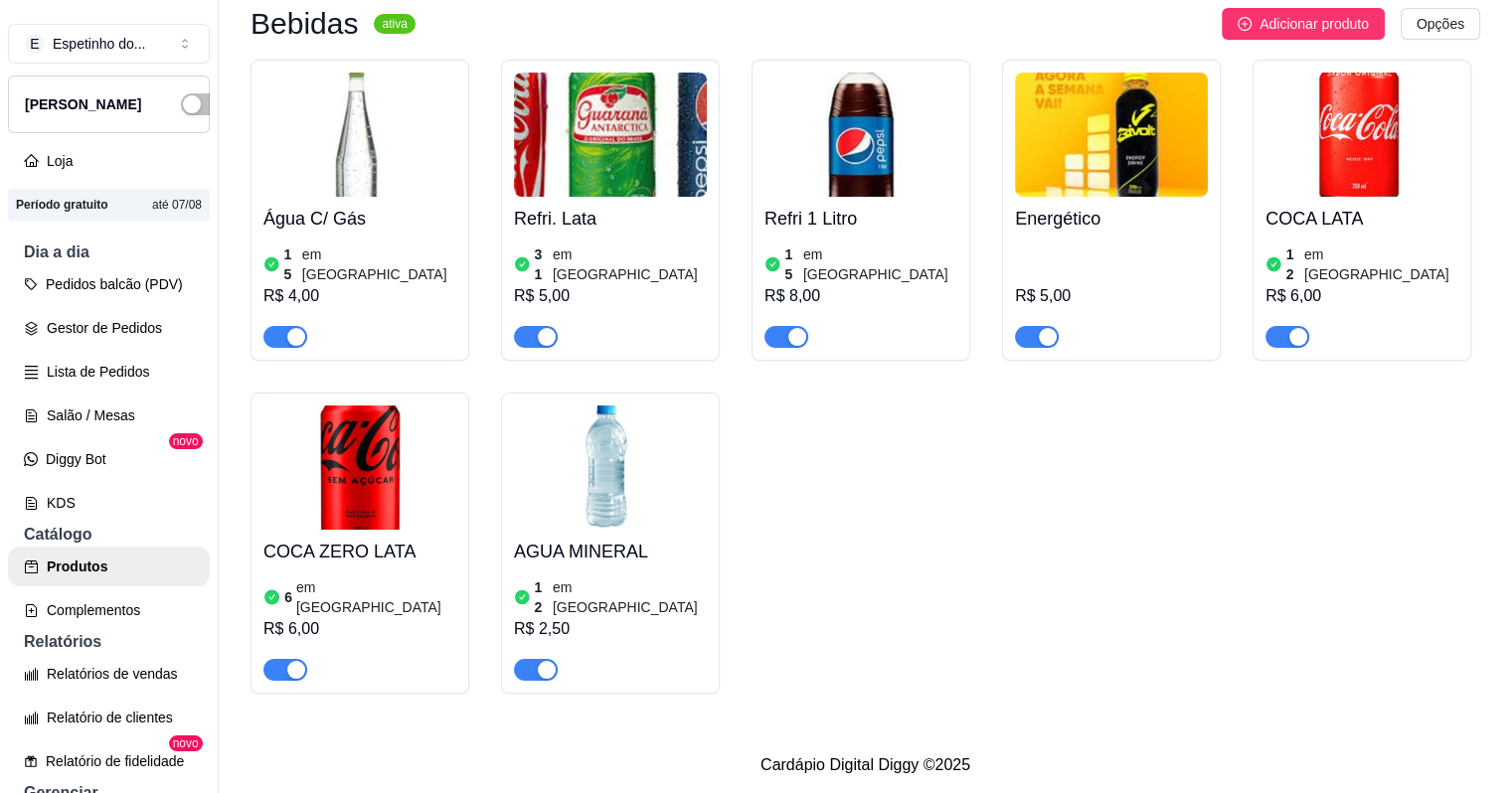 click on "AGUA MINERAL" at bounding box center [610, 552] 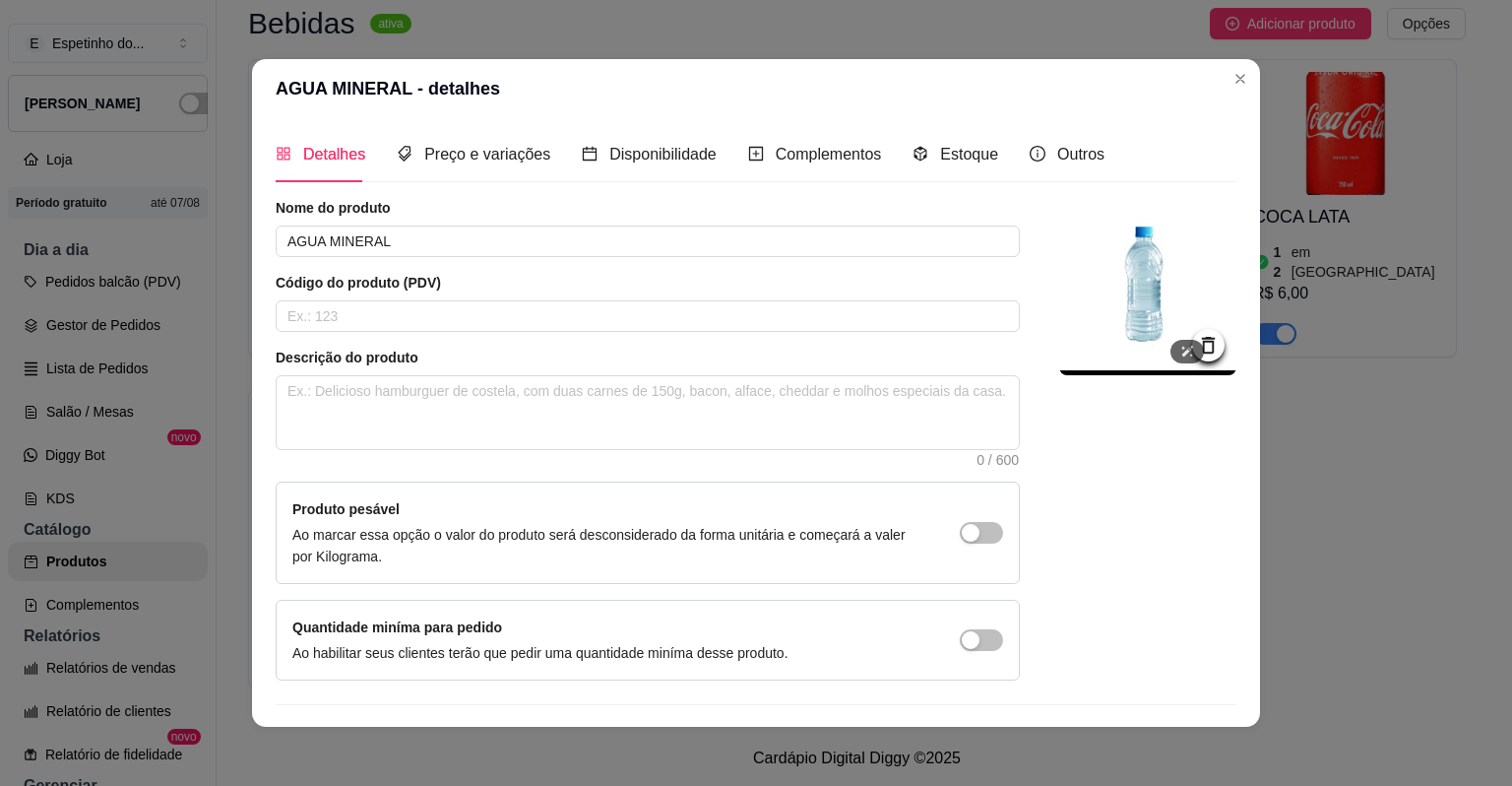 click at bounding box center [1148, 287] 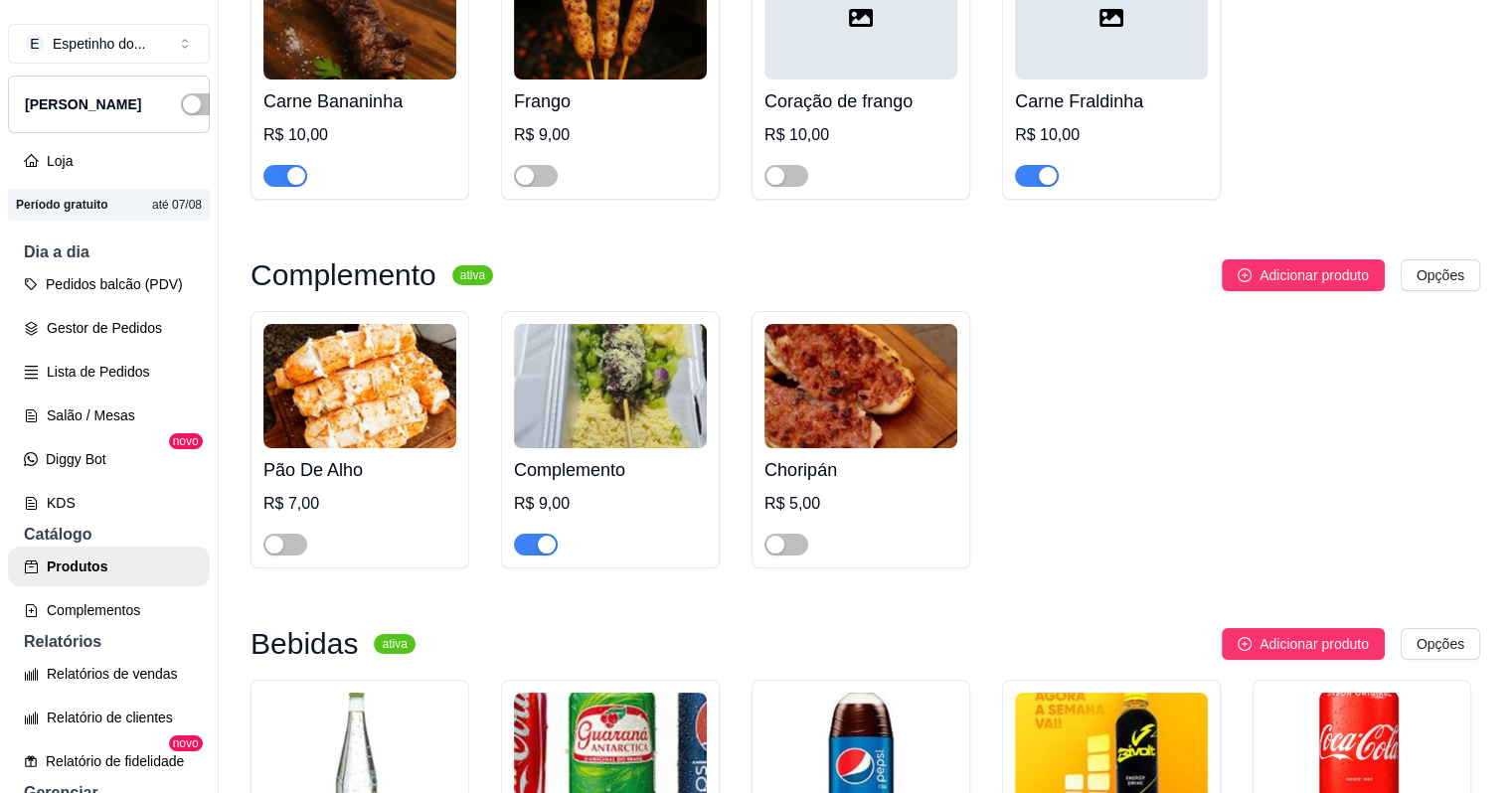 scroll, scrollTop: 590, scrollLeft: 0, axis: vertical 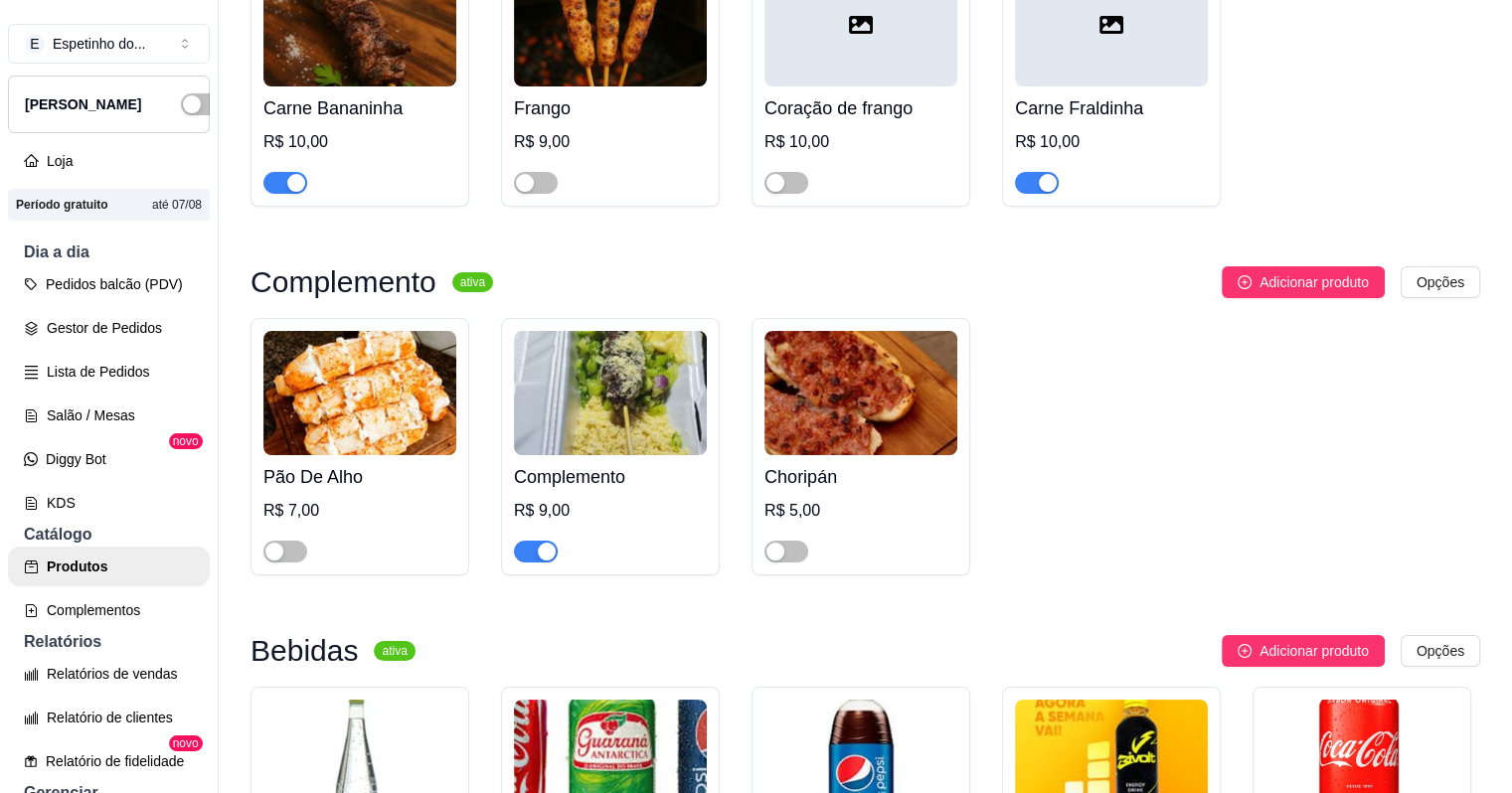click at bounding box center (1037, 183) 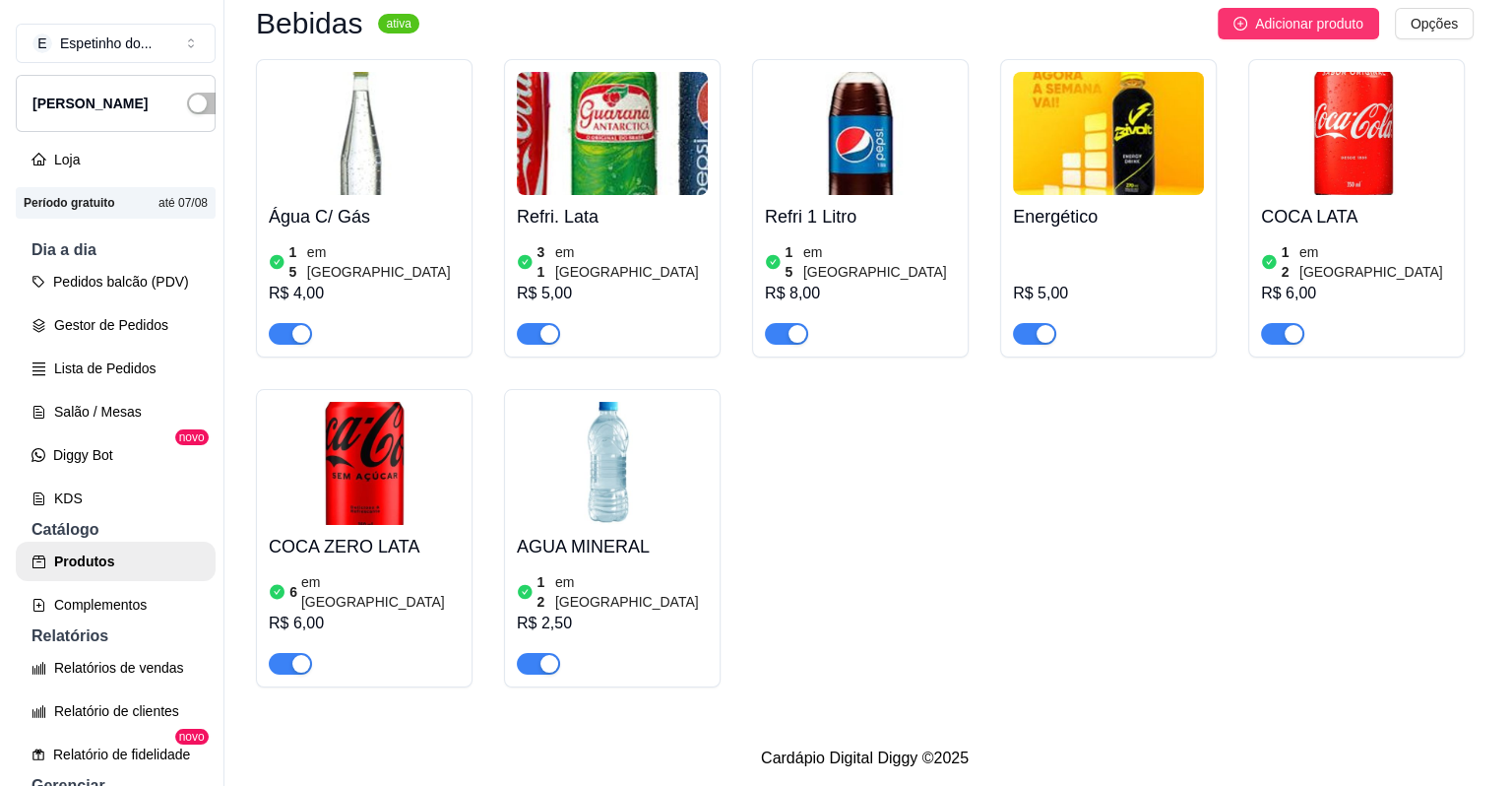 scroll, scrollTop: 1315, scrollLeft: 0, axis: vertical 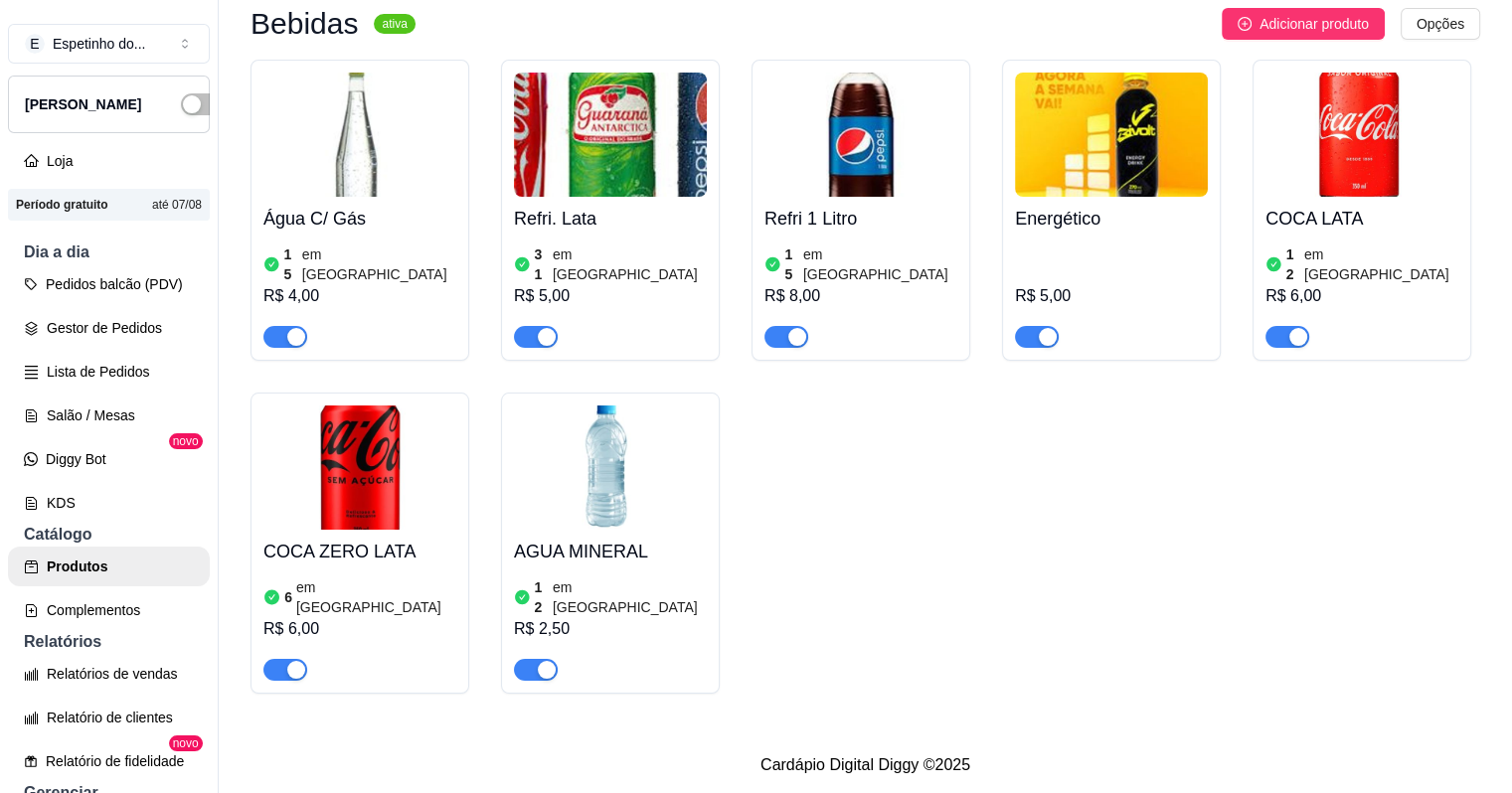 click at bounding box center (610, 134) 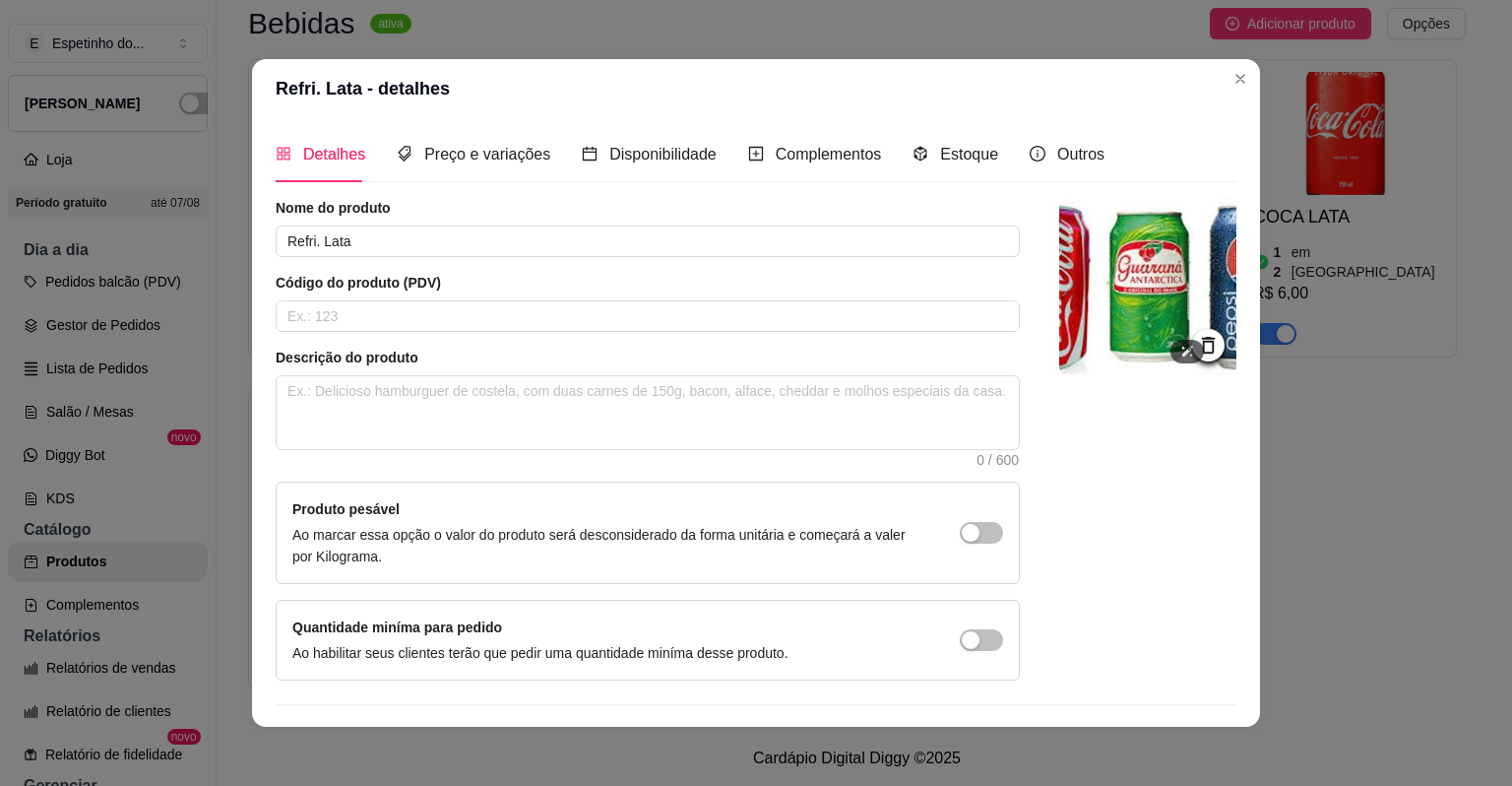 click at bounding box center (1148, 287) 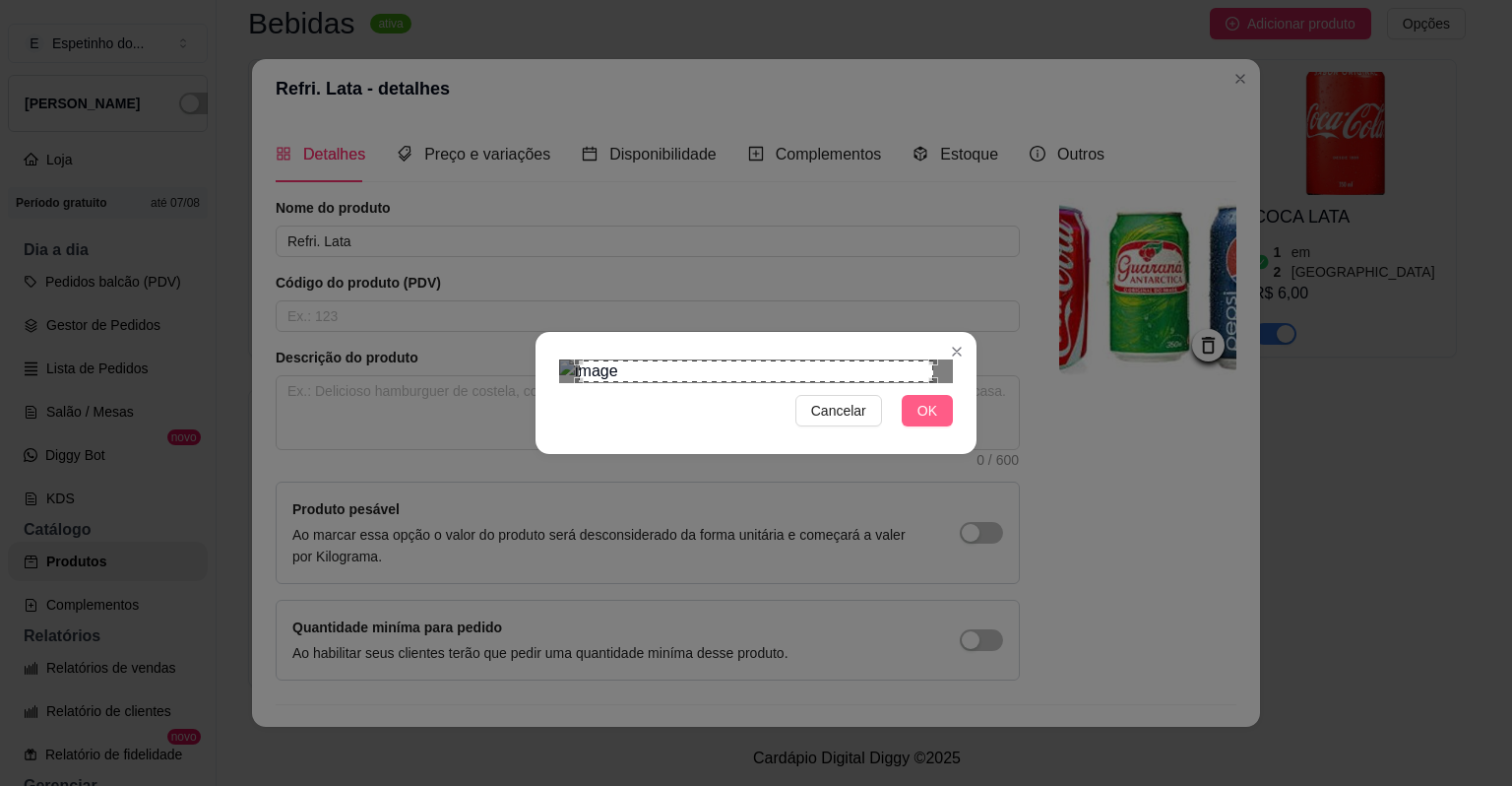 click on "OK" at bounding box center (927, 411) 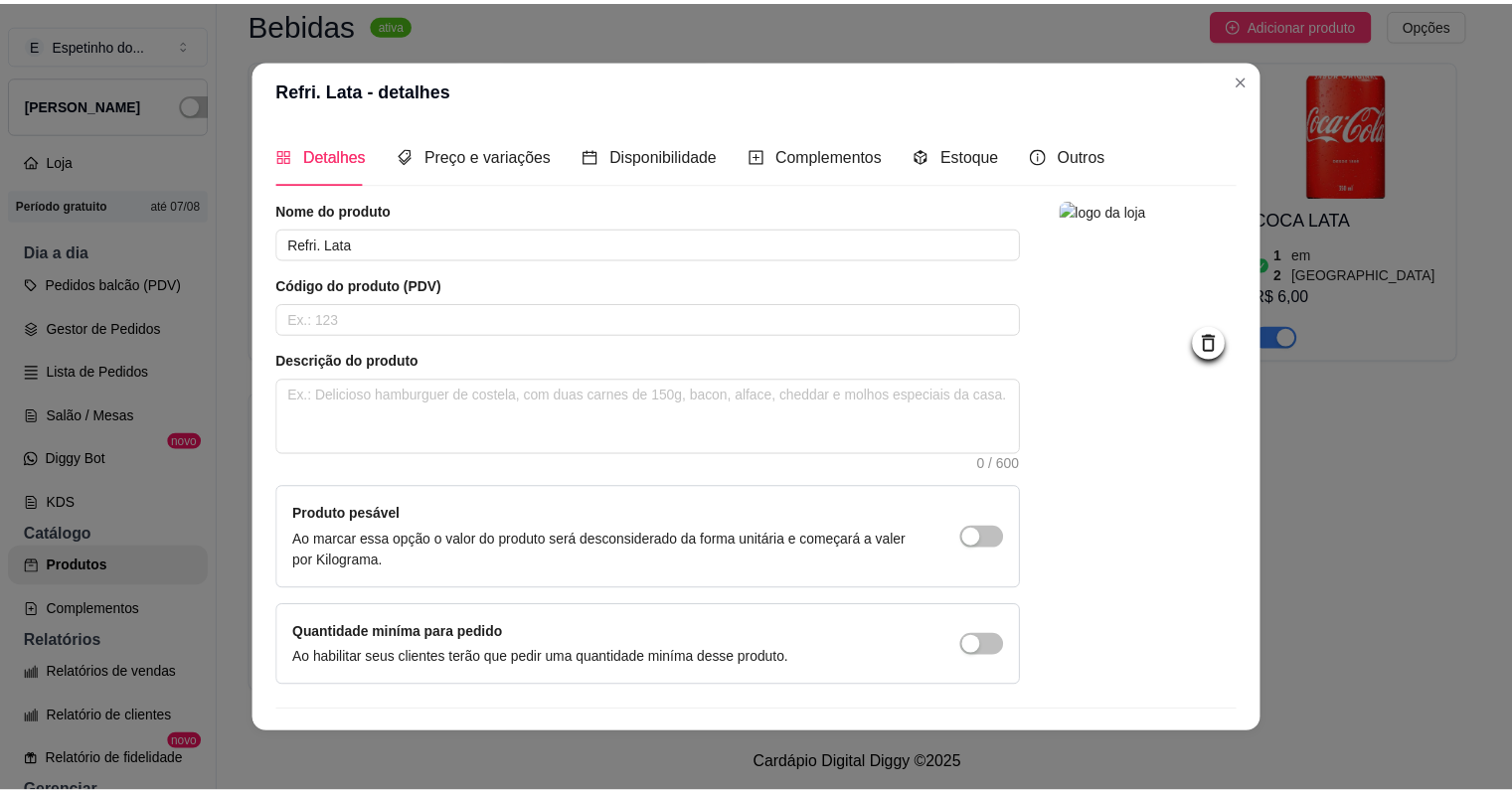 scroll, scrollTop: 47, scrollLeft: 0, axis: vertical 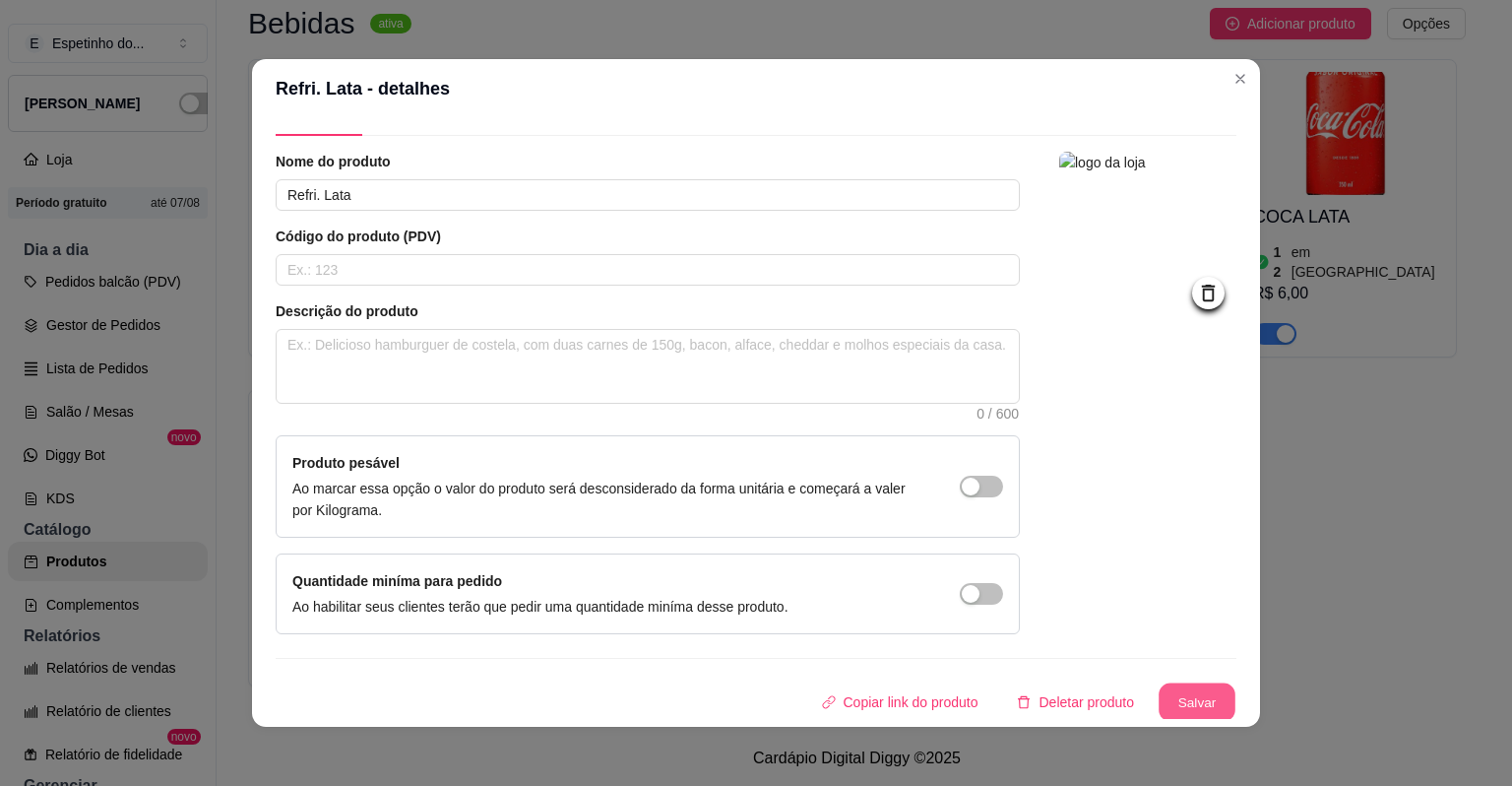 click on "Salvar" at bounding box center (1197, 702) 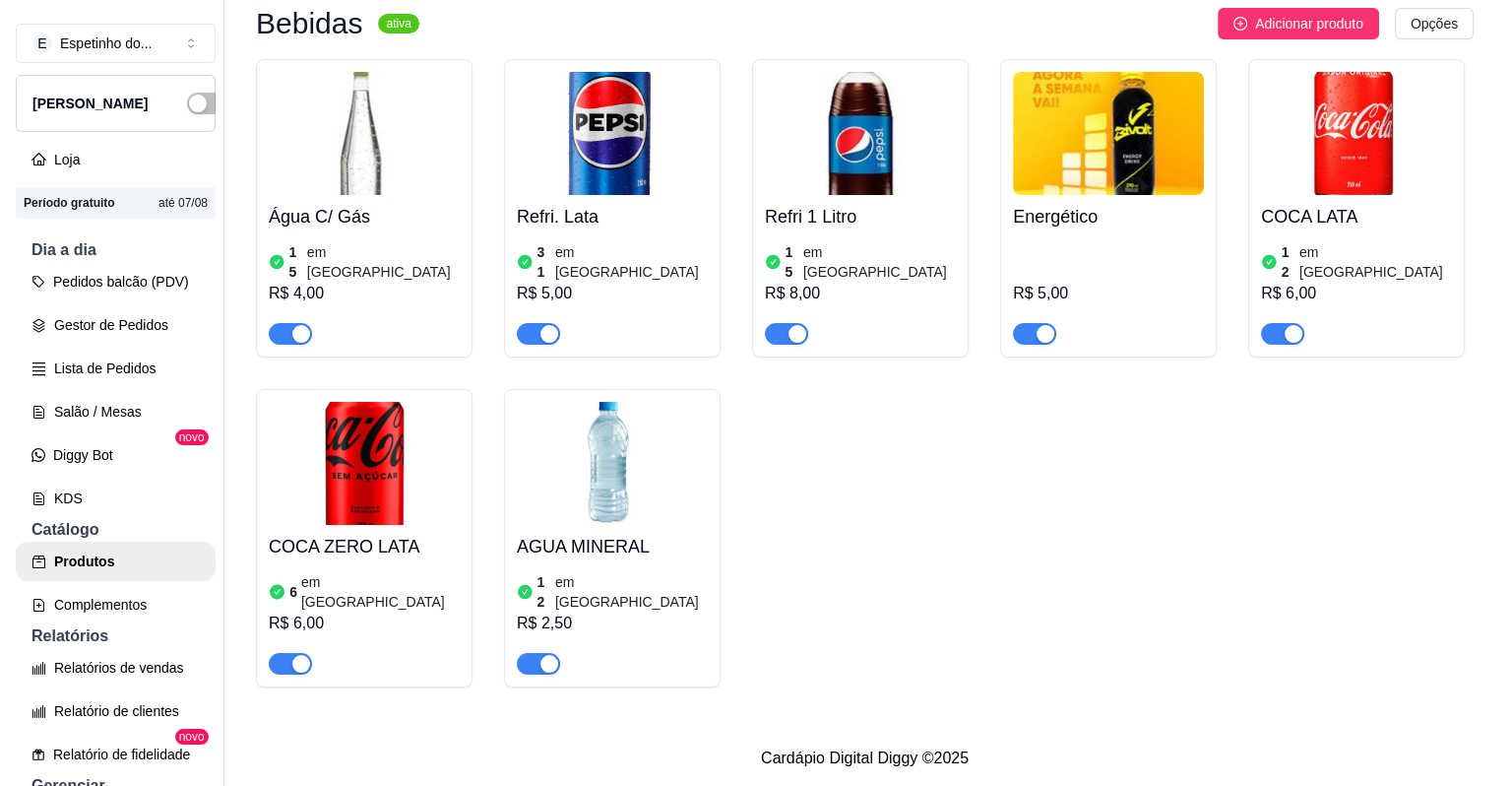 scroll, scrollTop: 1478, scrollLeft: 0, axis: vertical 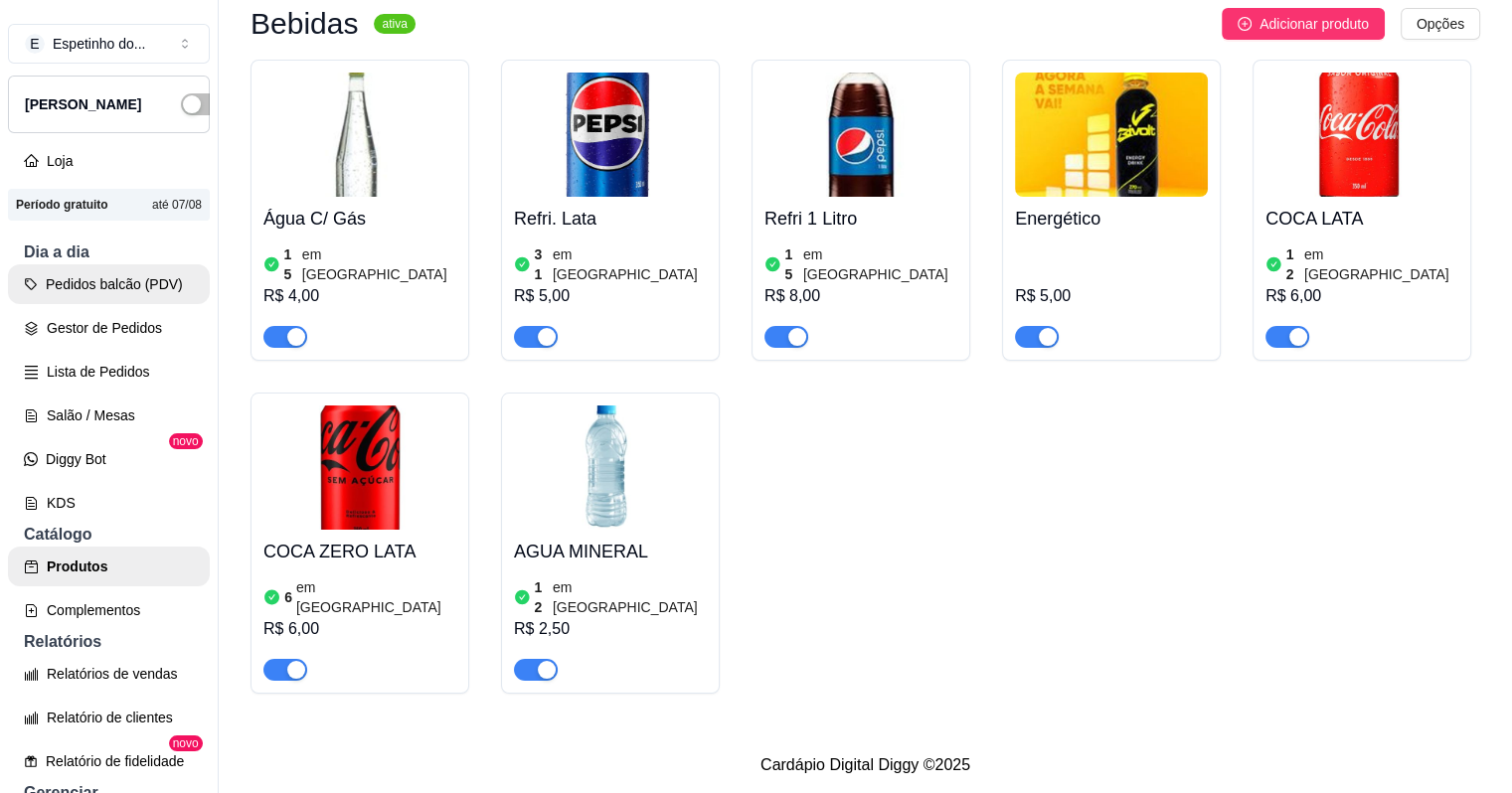 click on "Pedidos balcão (PDV)" at bounding box center [108, 284] 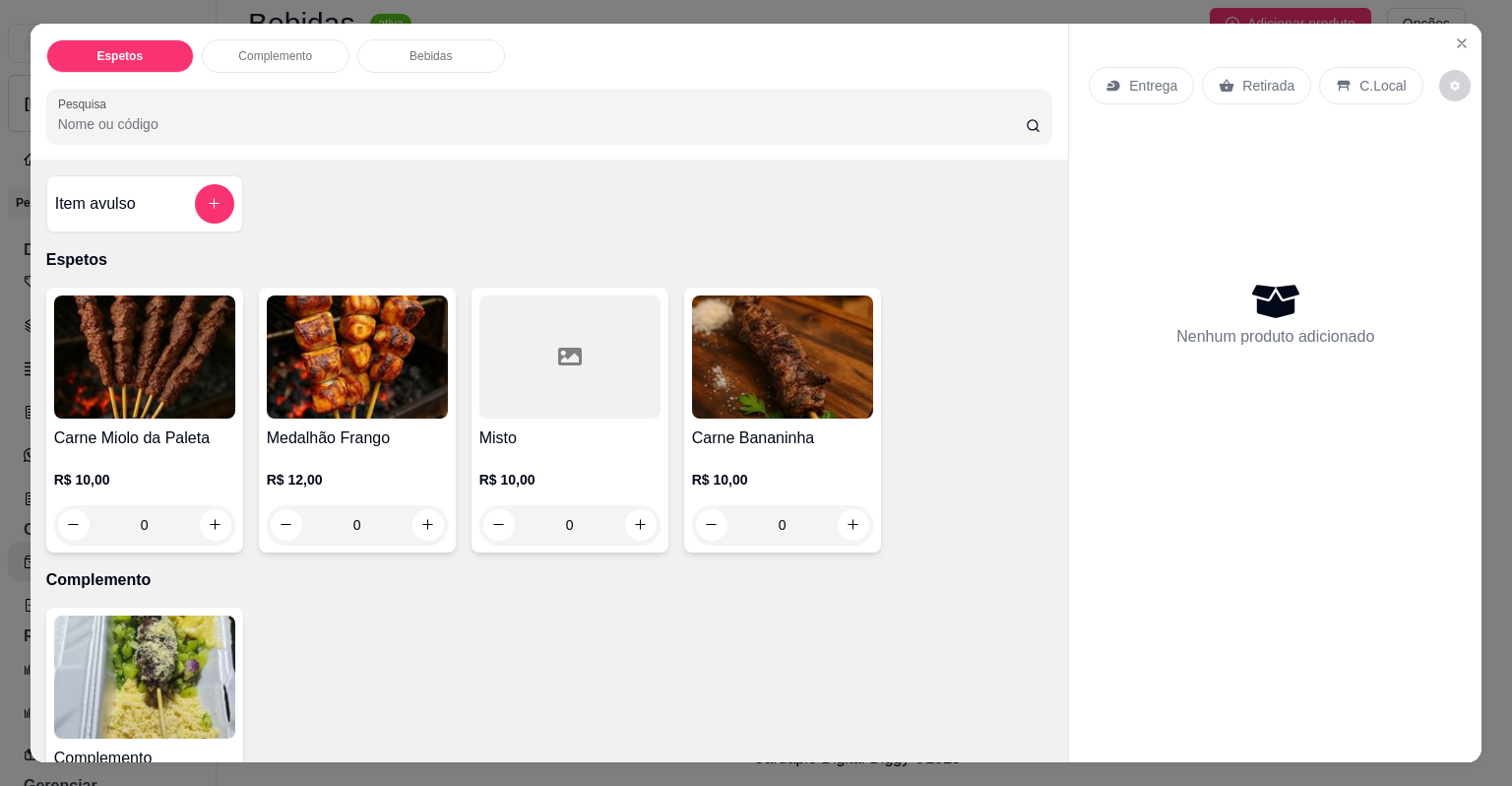 click on "0" at bounding box center (570, 525) 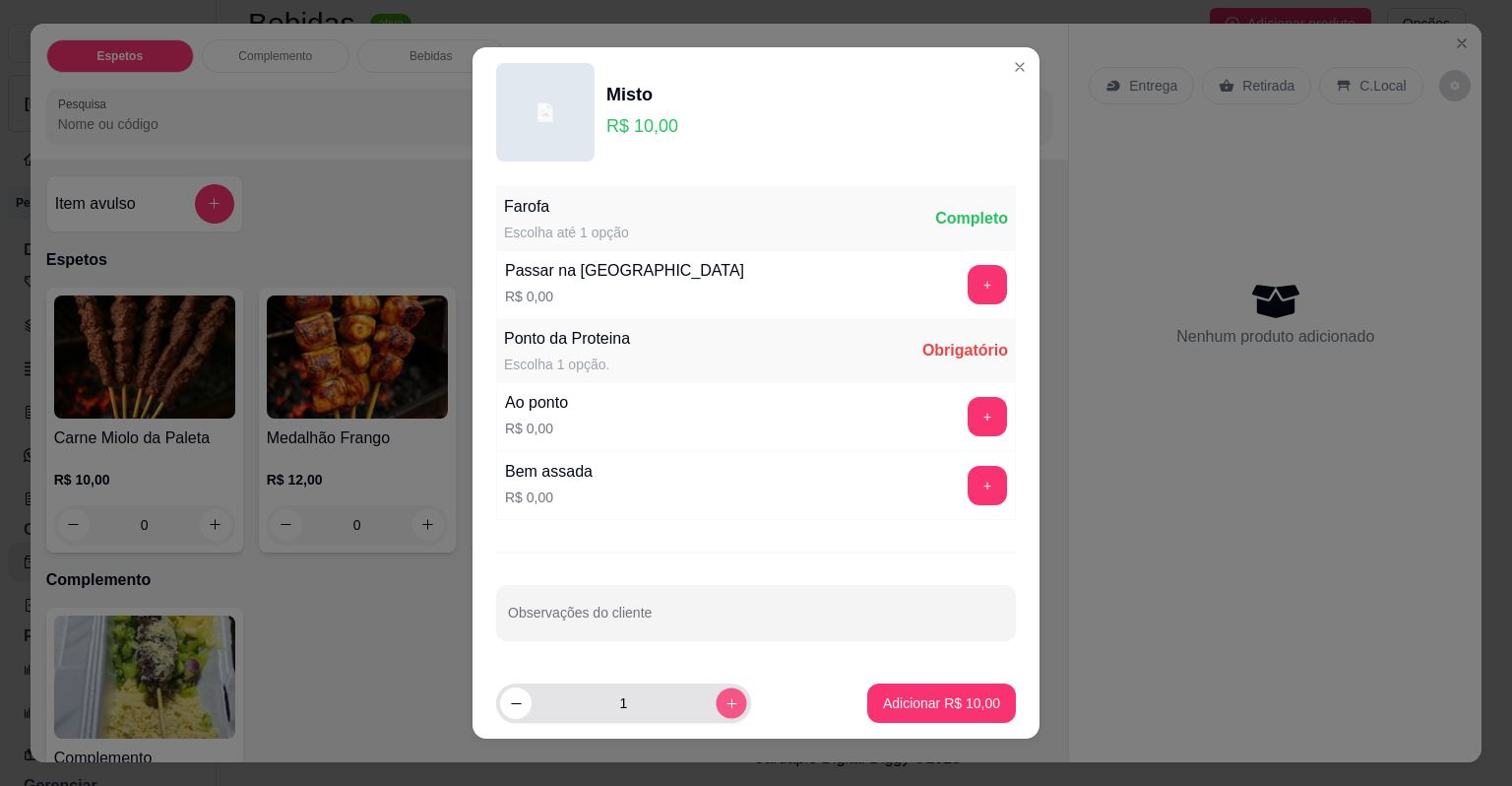 click at bounding box center (730, 702) 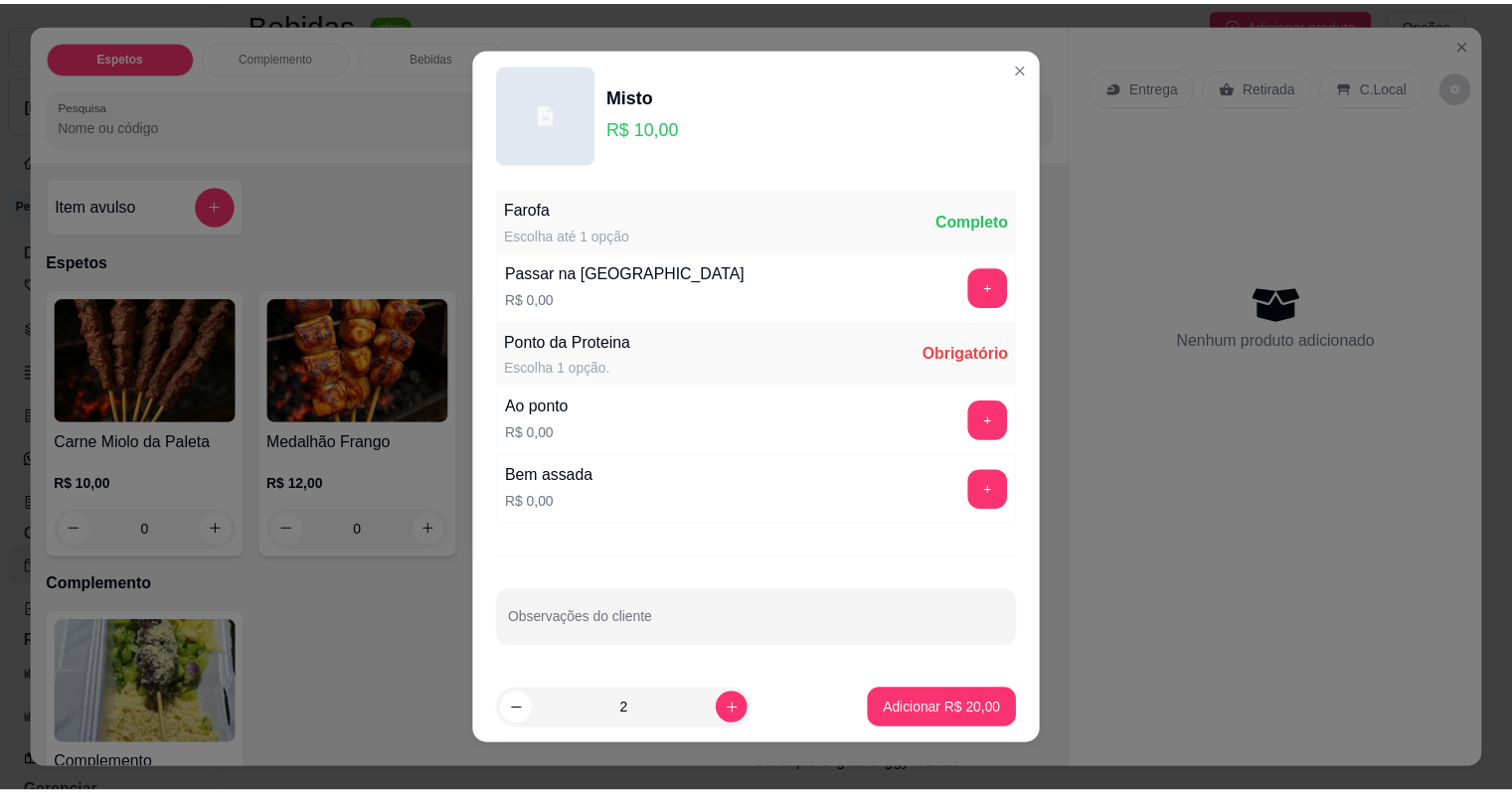 scroll, scrollTop: 15, scrollLeft: 0, axis: vertical 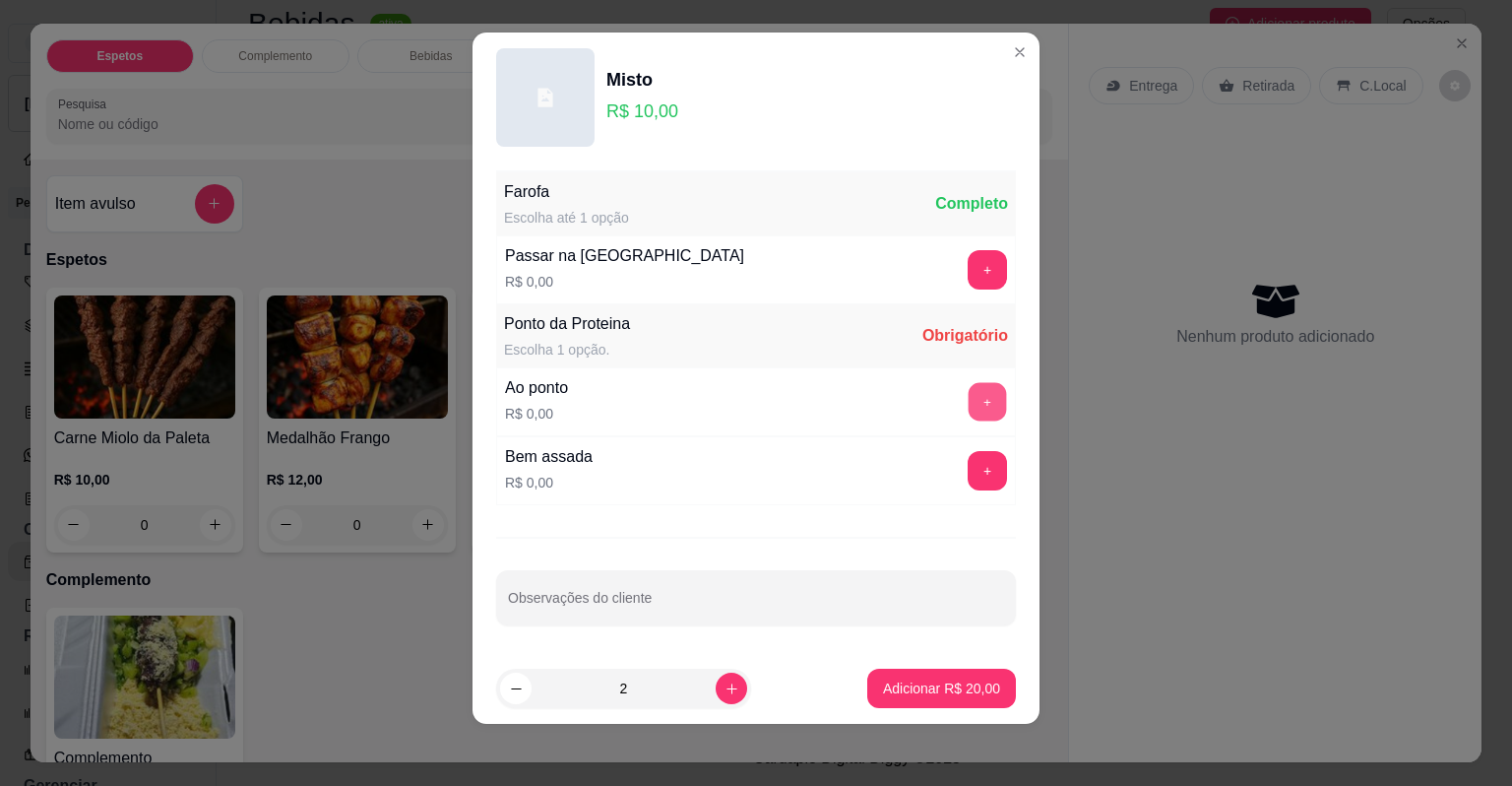 click on "+" at bounding box center (987, 402) 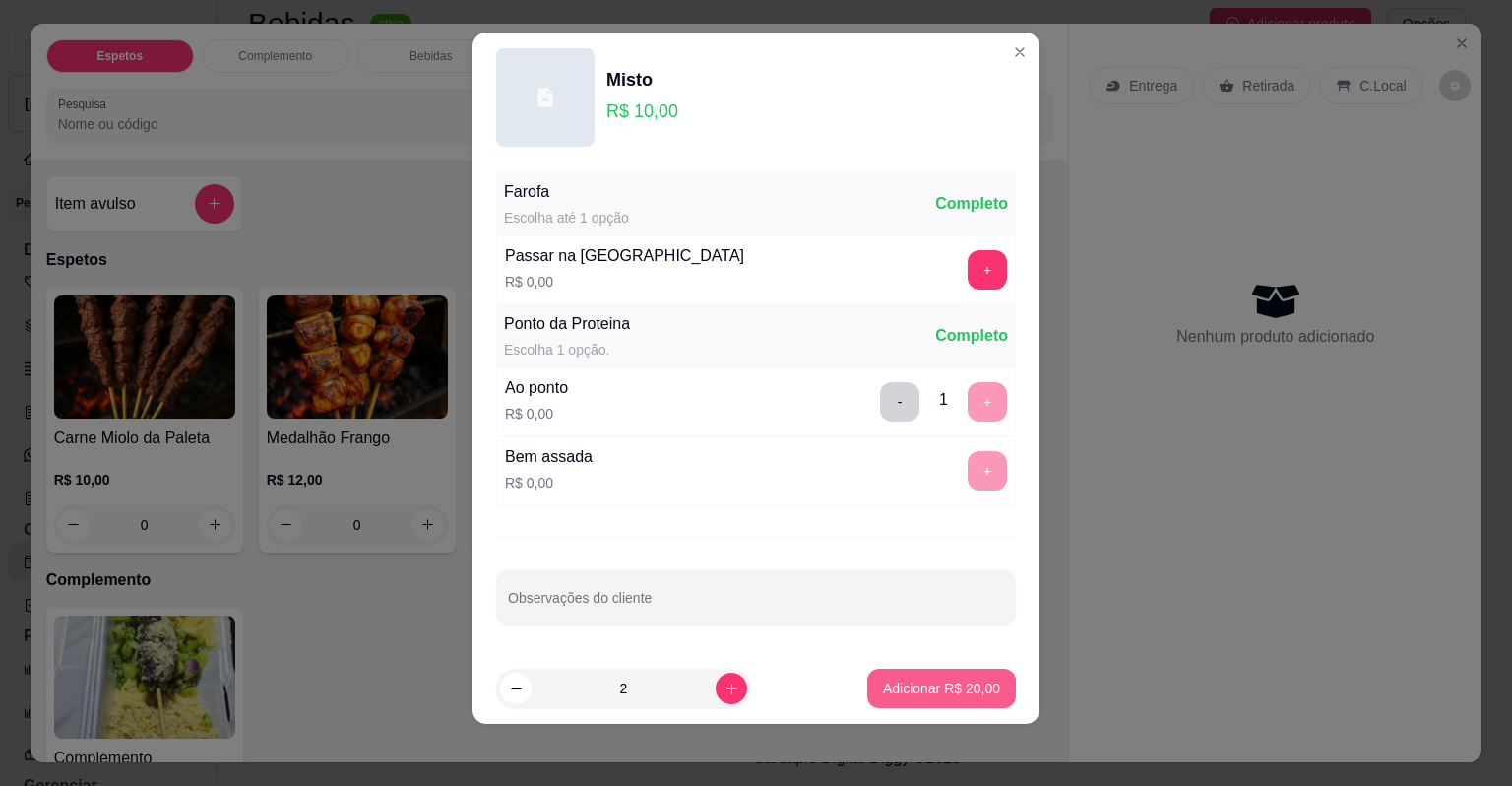 click on "Adicionar   R$ 20,00" at bounding box center (941, 688) 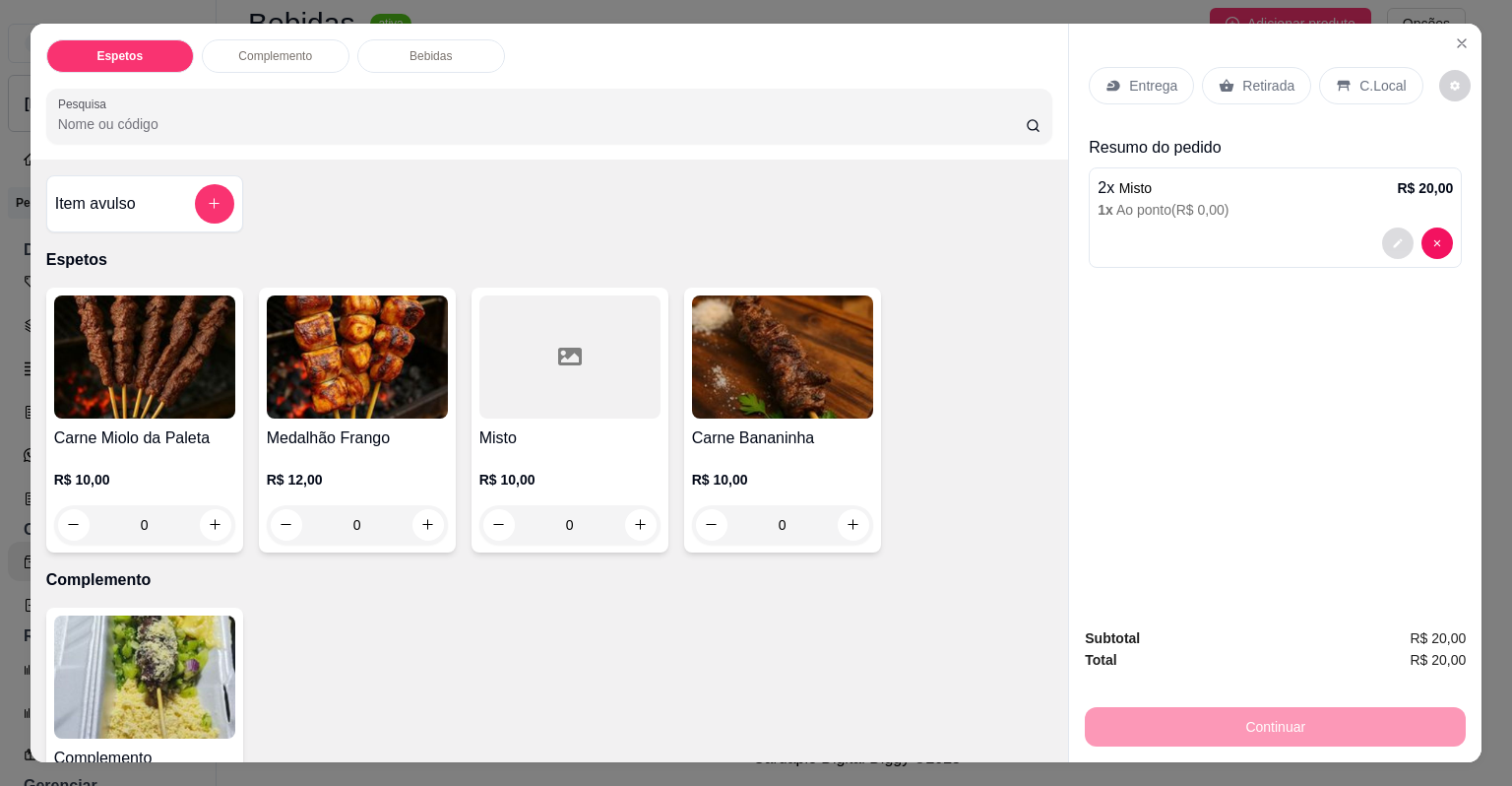 click 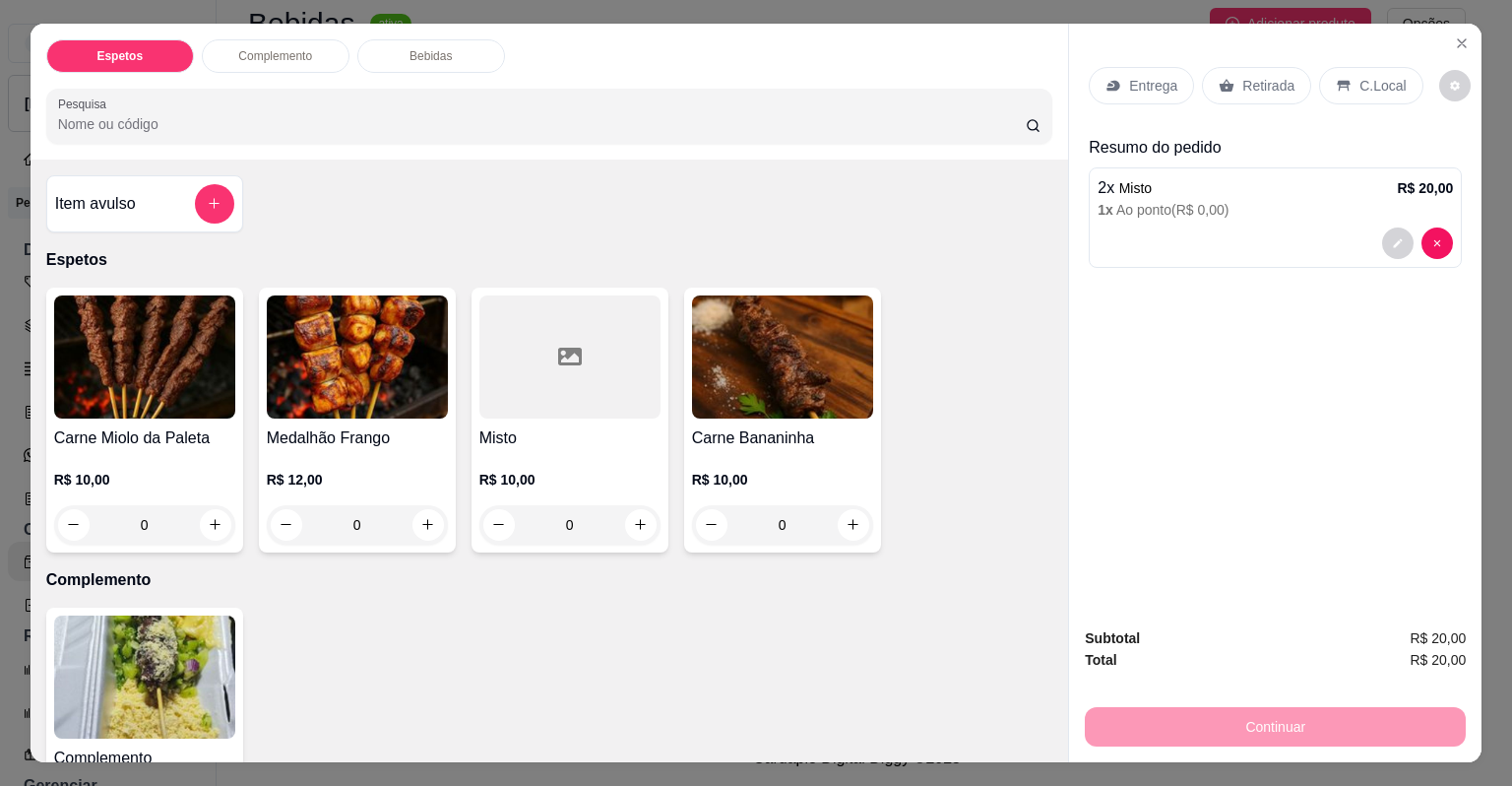 click 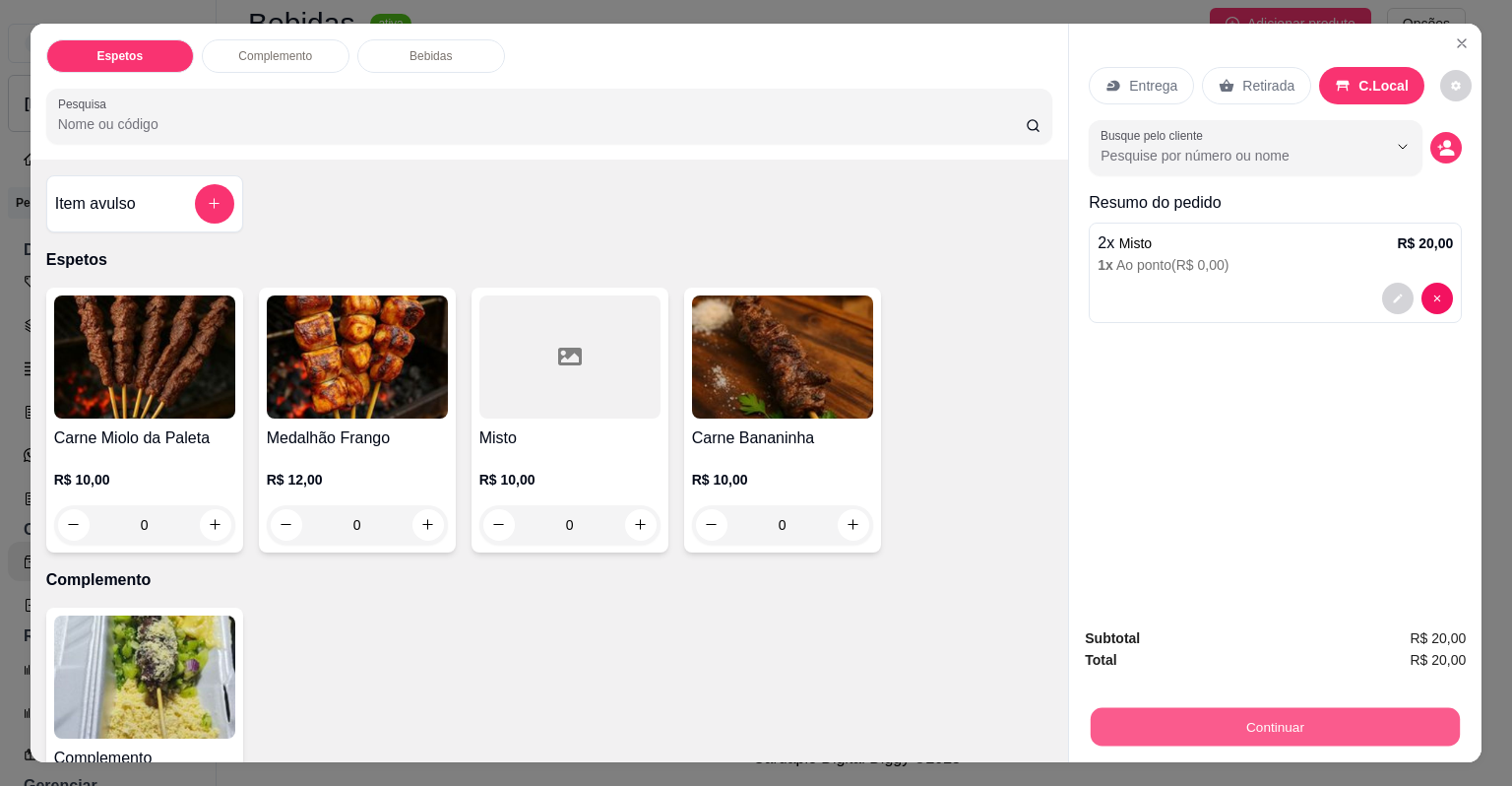 click on "Continuar" at bounding box center (1275, 727) 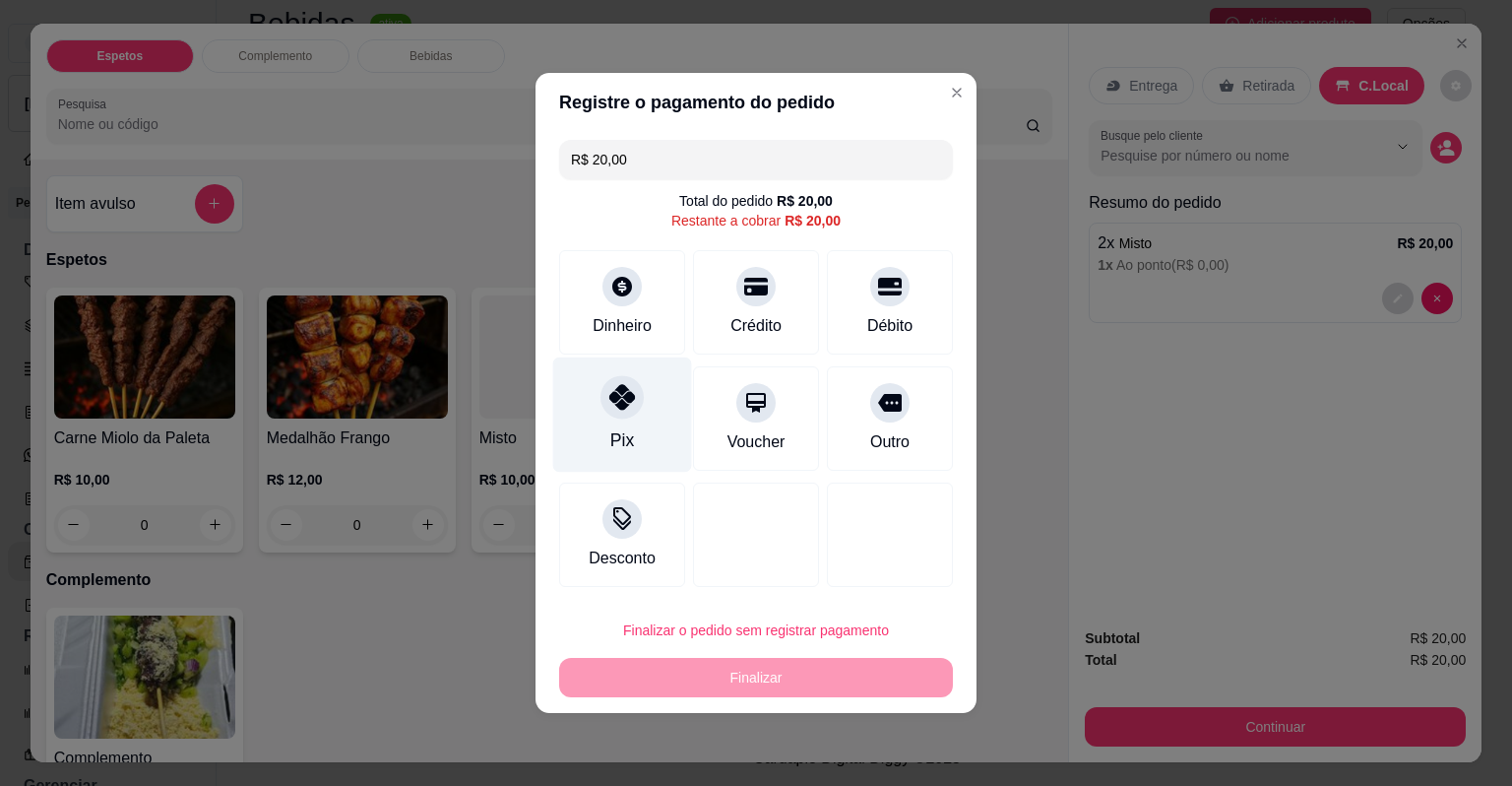 click 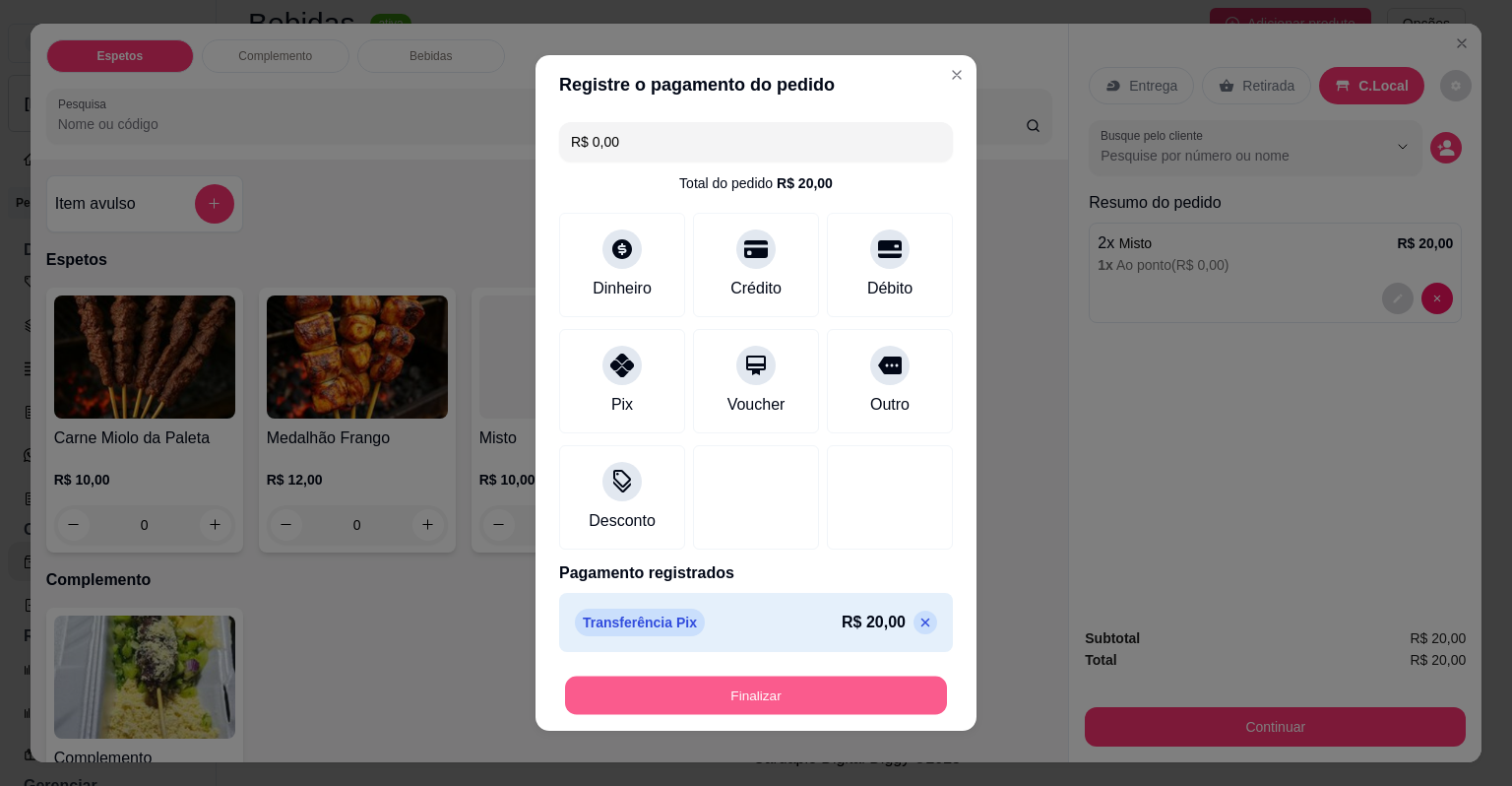 click on "Finalizar" at bounding box center [756, 695] 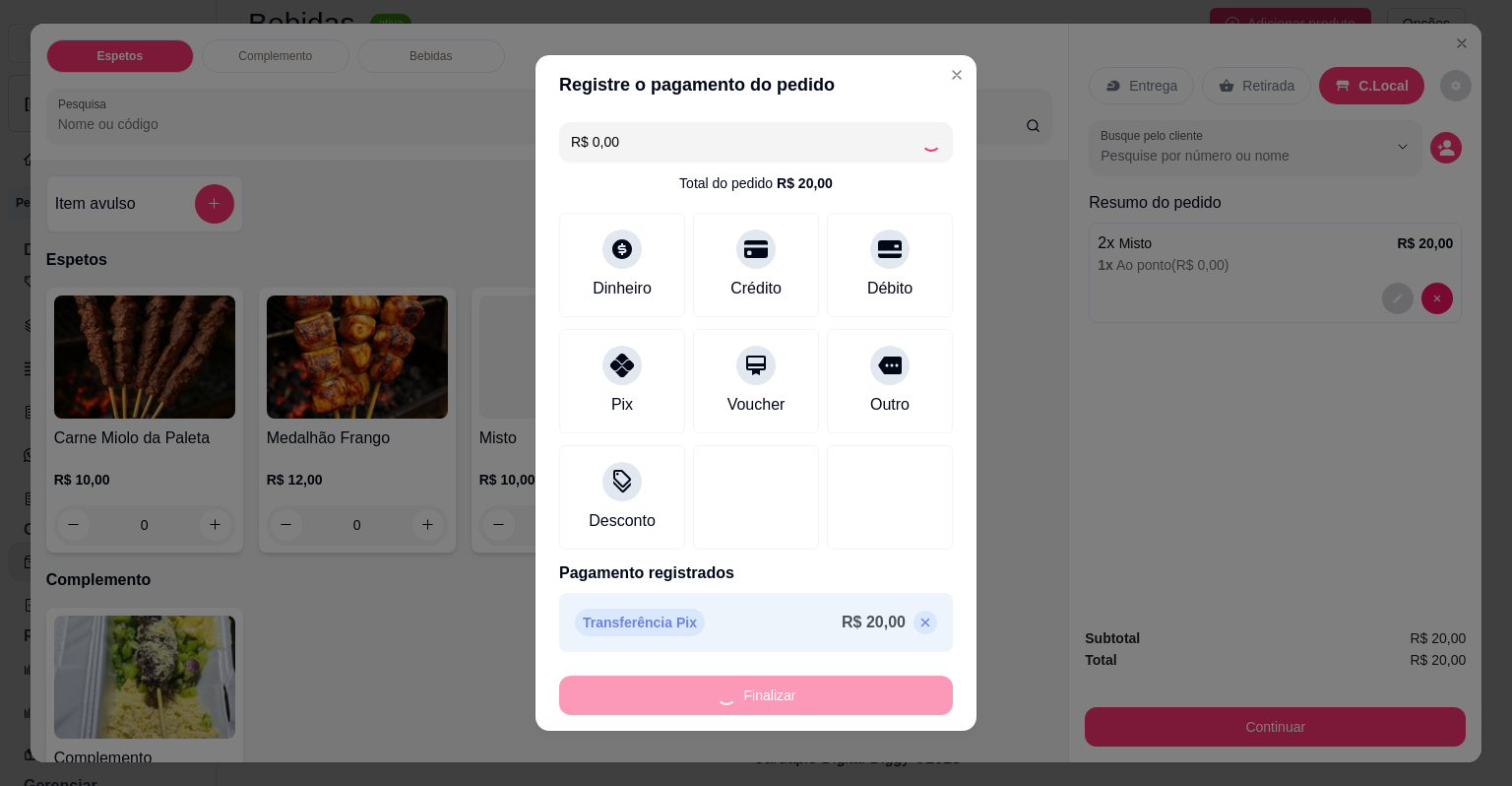 type on "-R$ 20,00" 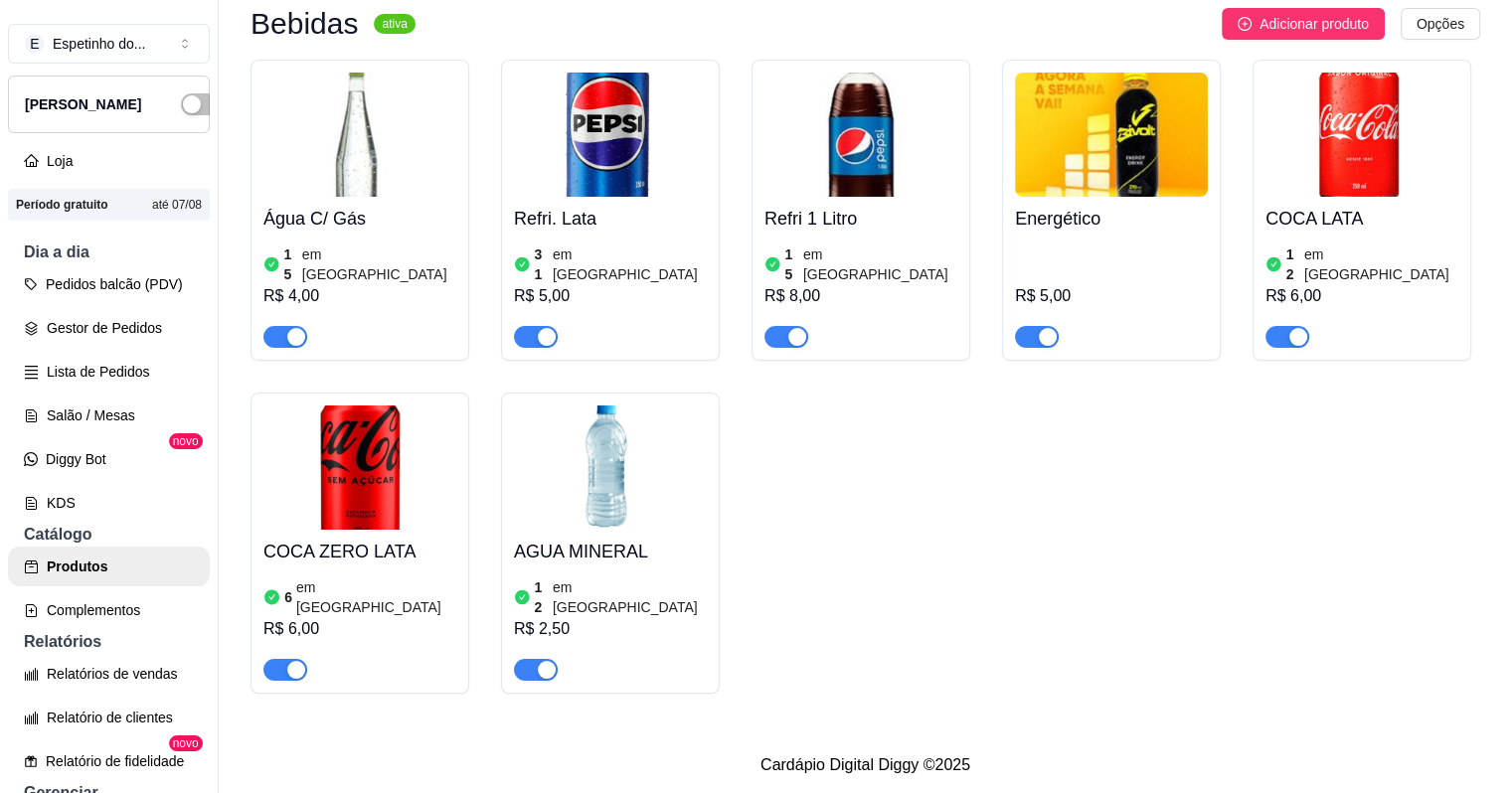 scroll, scrollTop: 32, scrollLeft: 0, axis: vertical 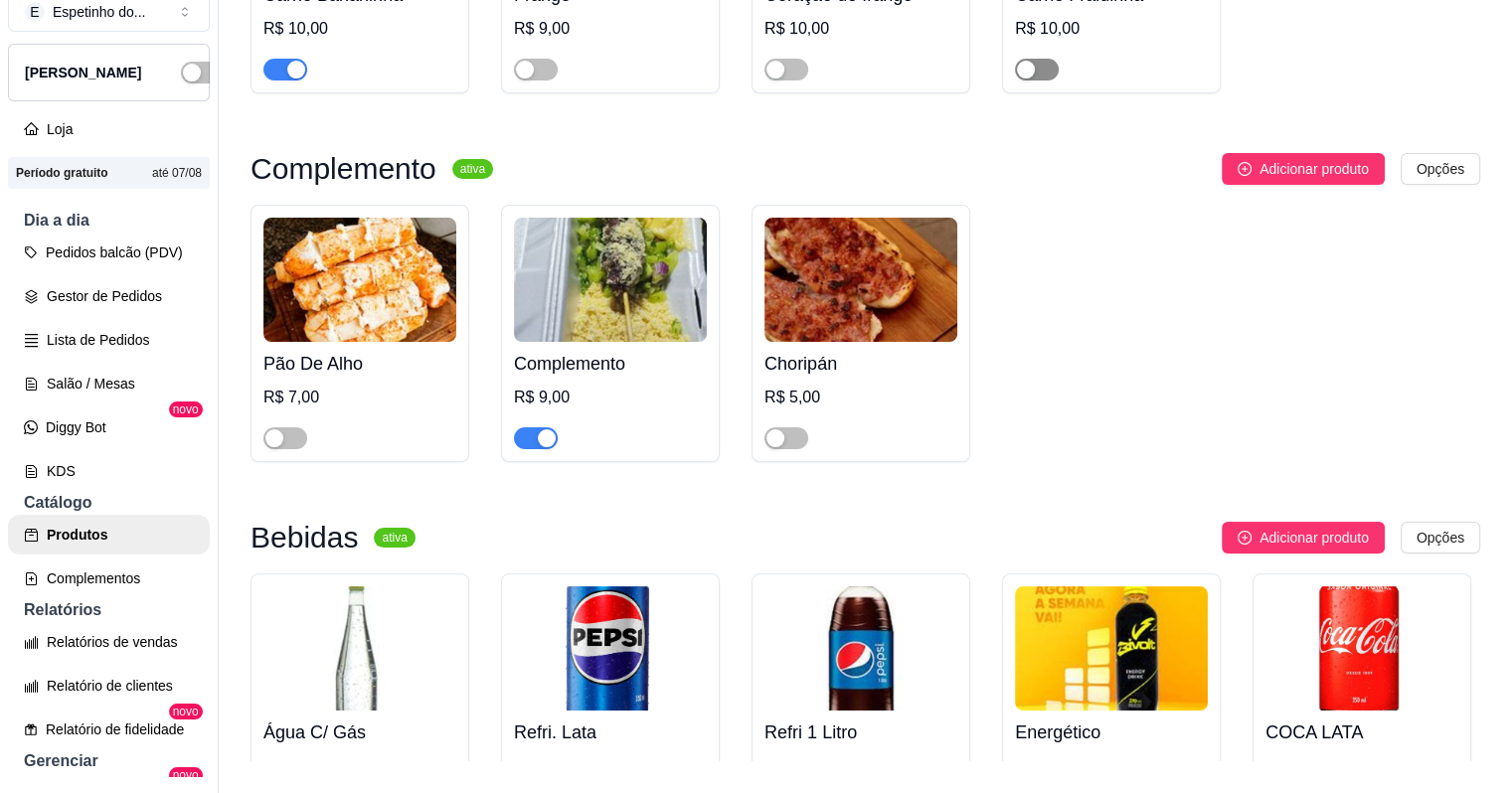 click at bounding box center [1037, 70] 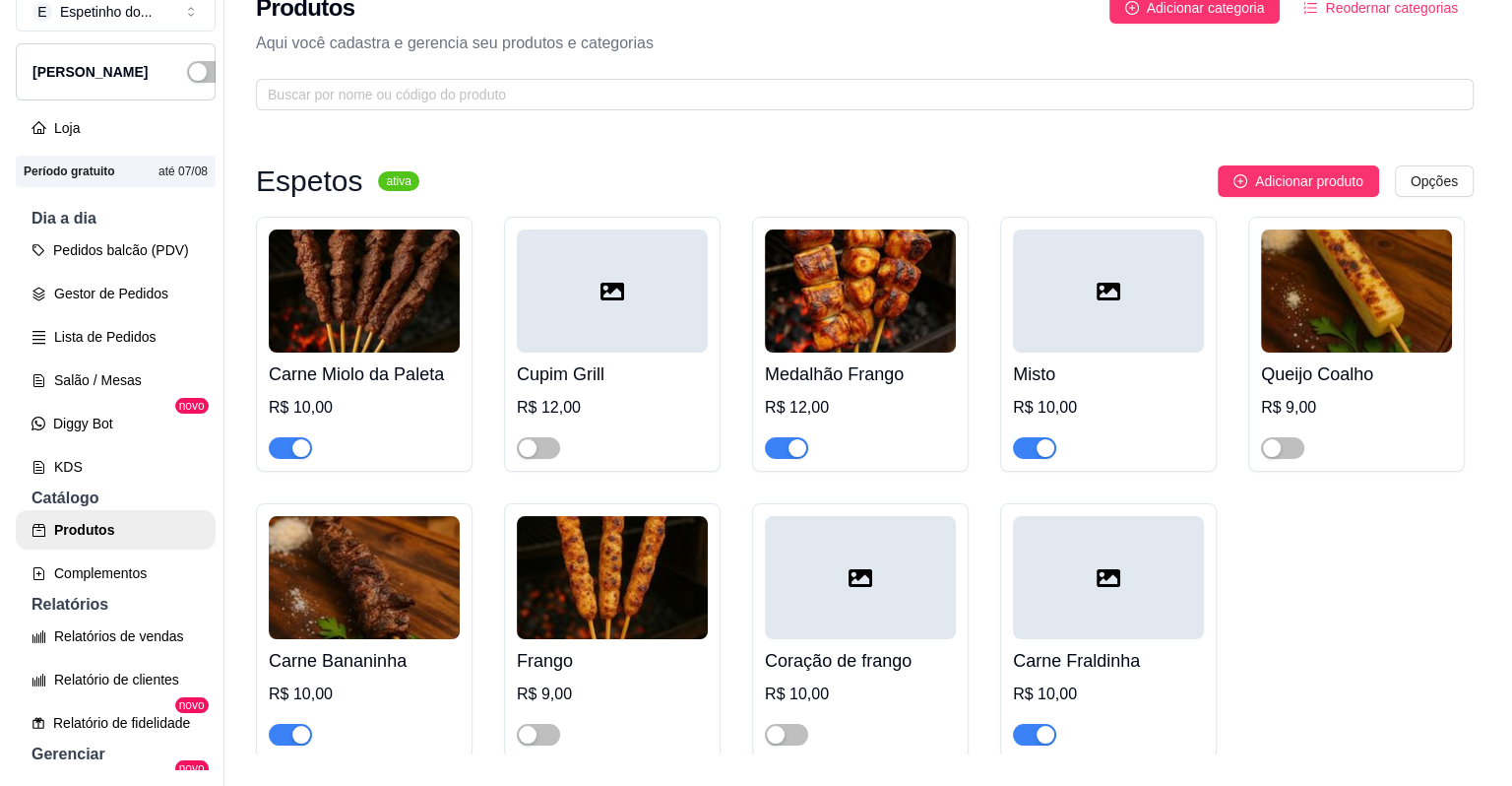 scroll, scrollTop: 0, scrollLeft: 0, axis: both 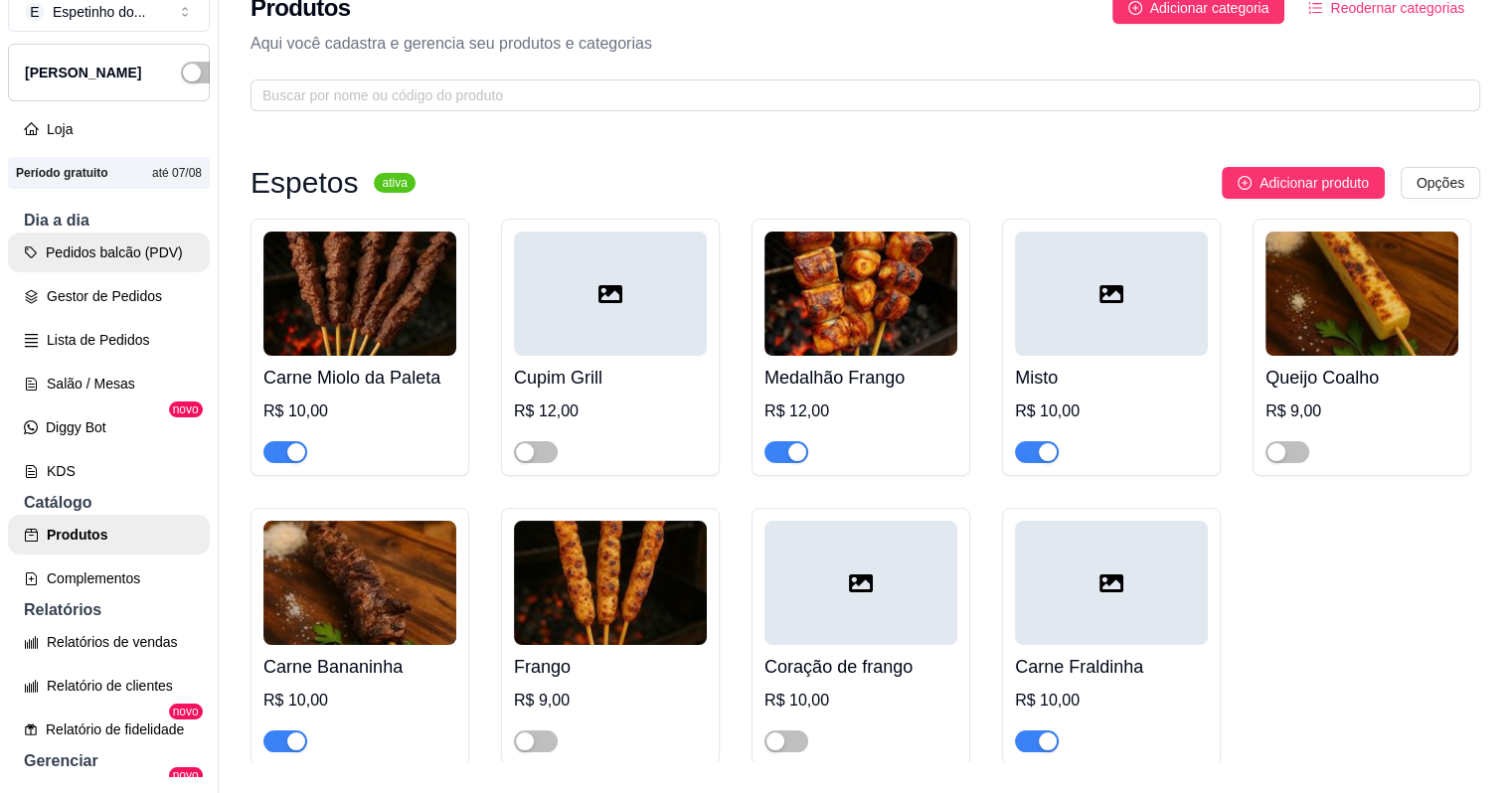 click on "Pedidos balcão (PDV)" at bounding box center (108, 252) 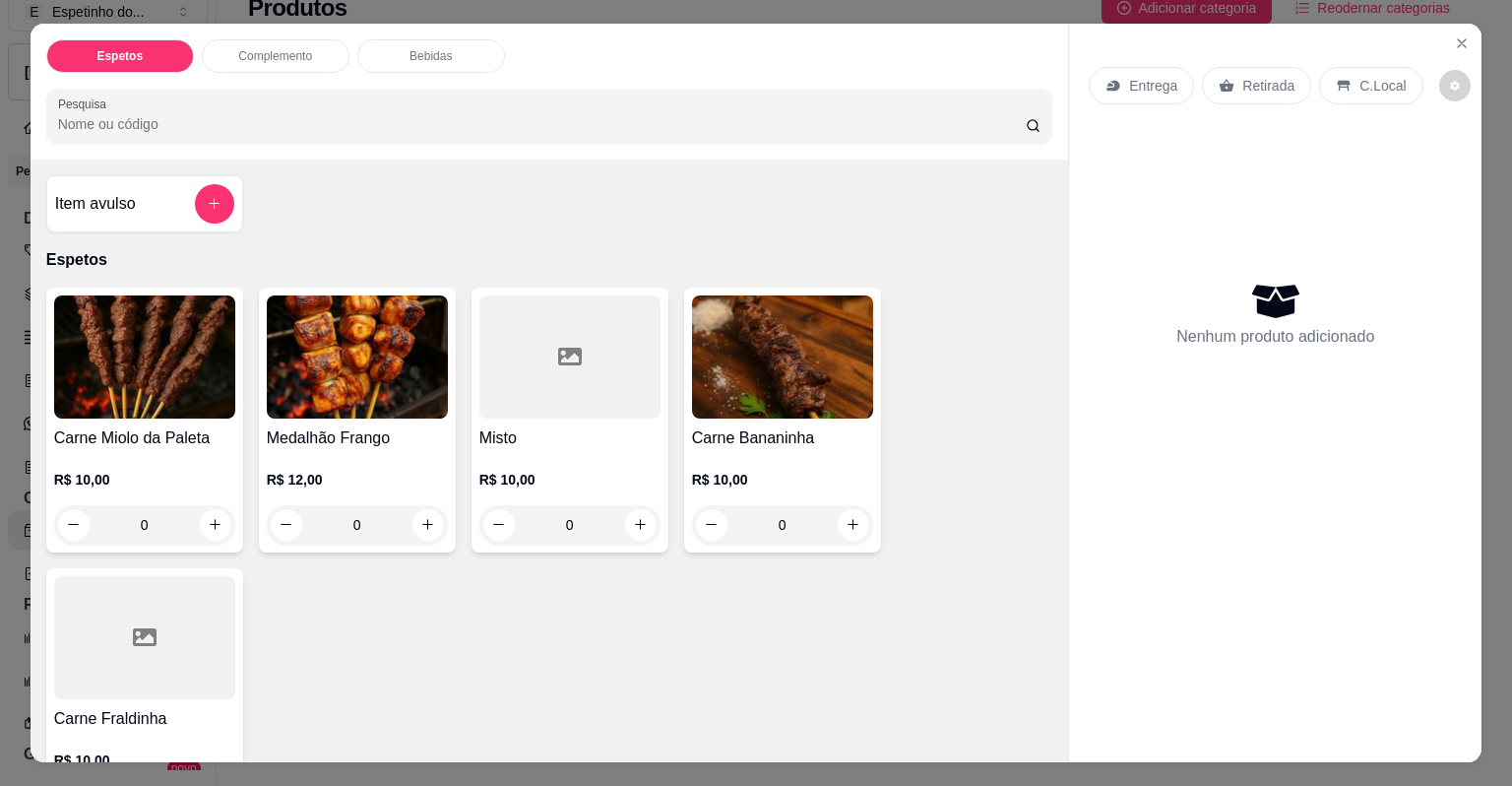 scroll, scrollTop: 292, scrollLeft: 0, axis: vertical 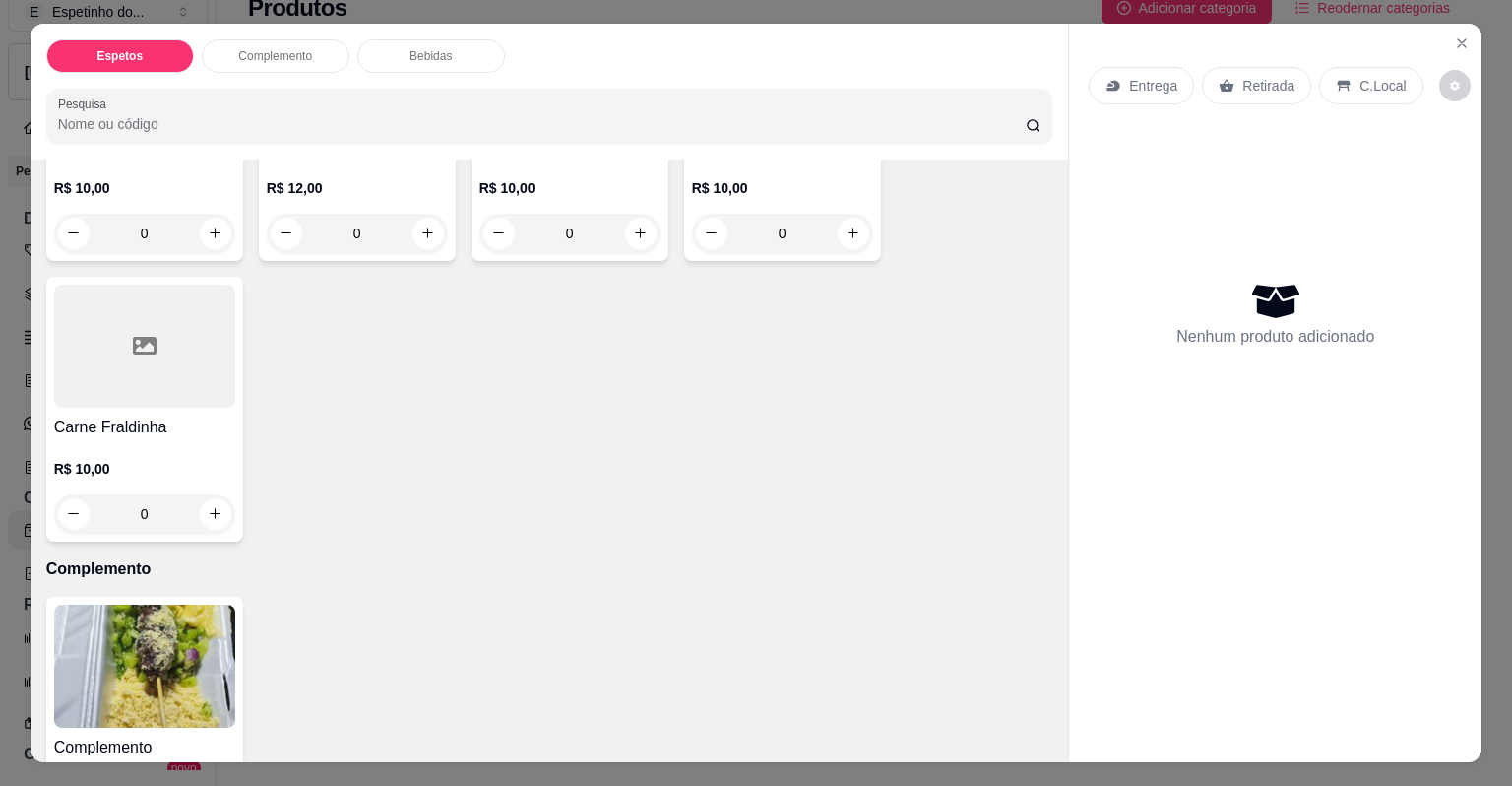 click on "0" at bounding box center (145, 514) 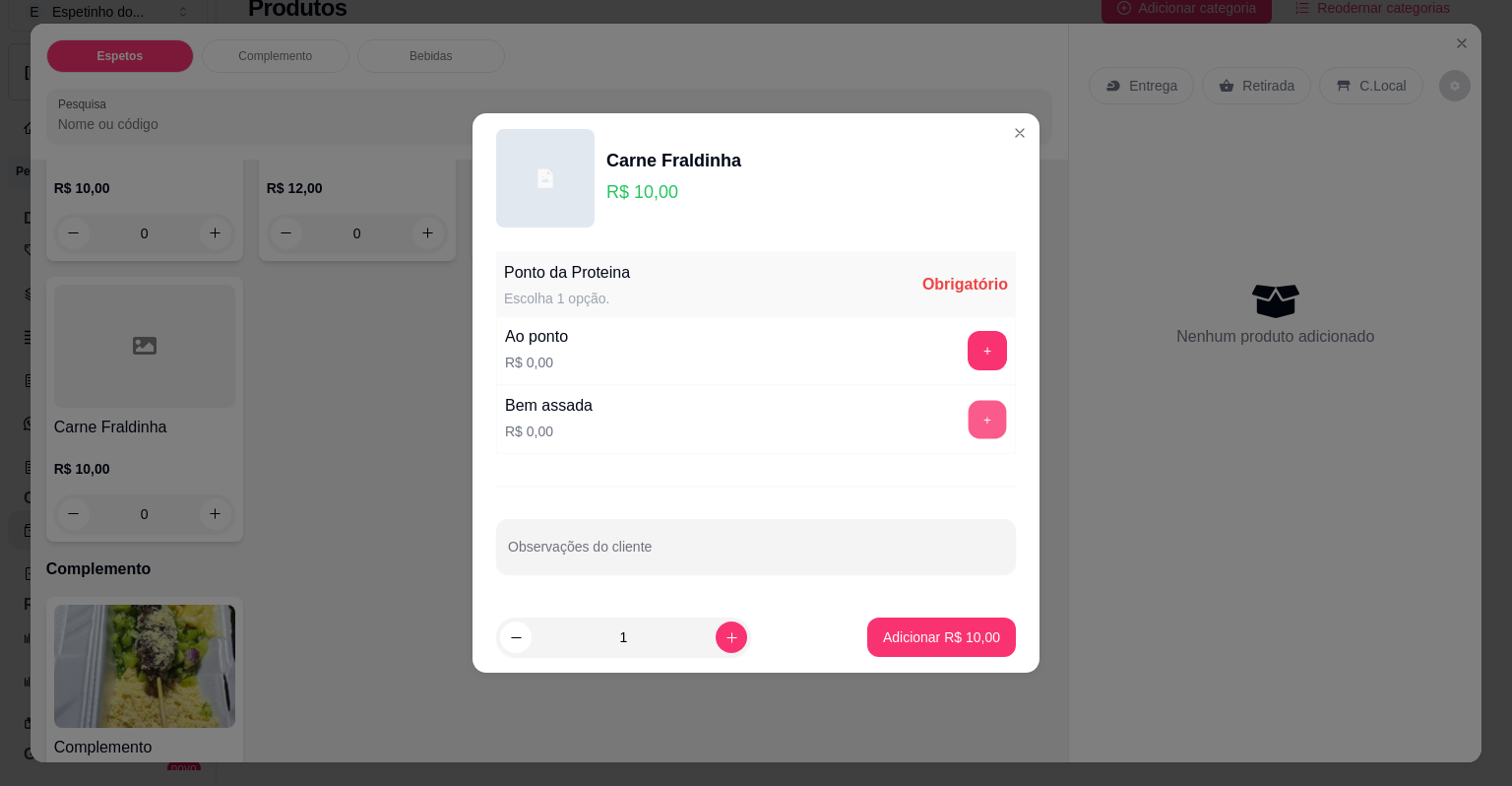 click on "+" at bounding box center [987, 420] 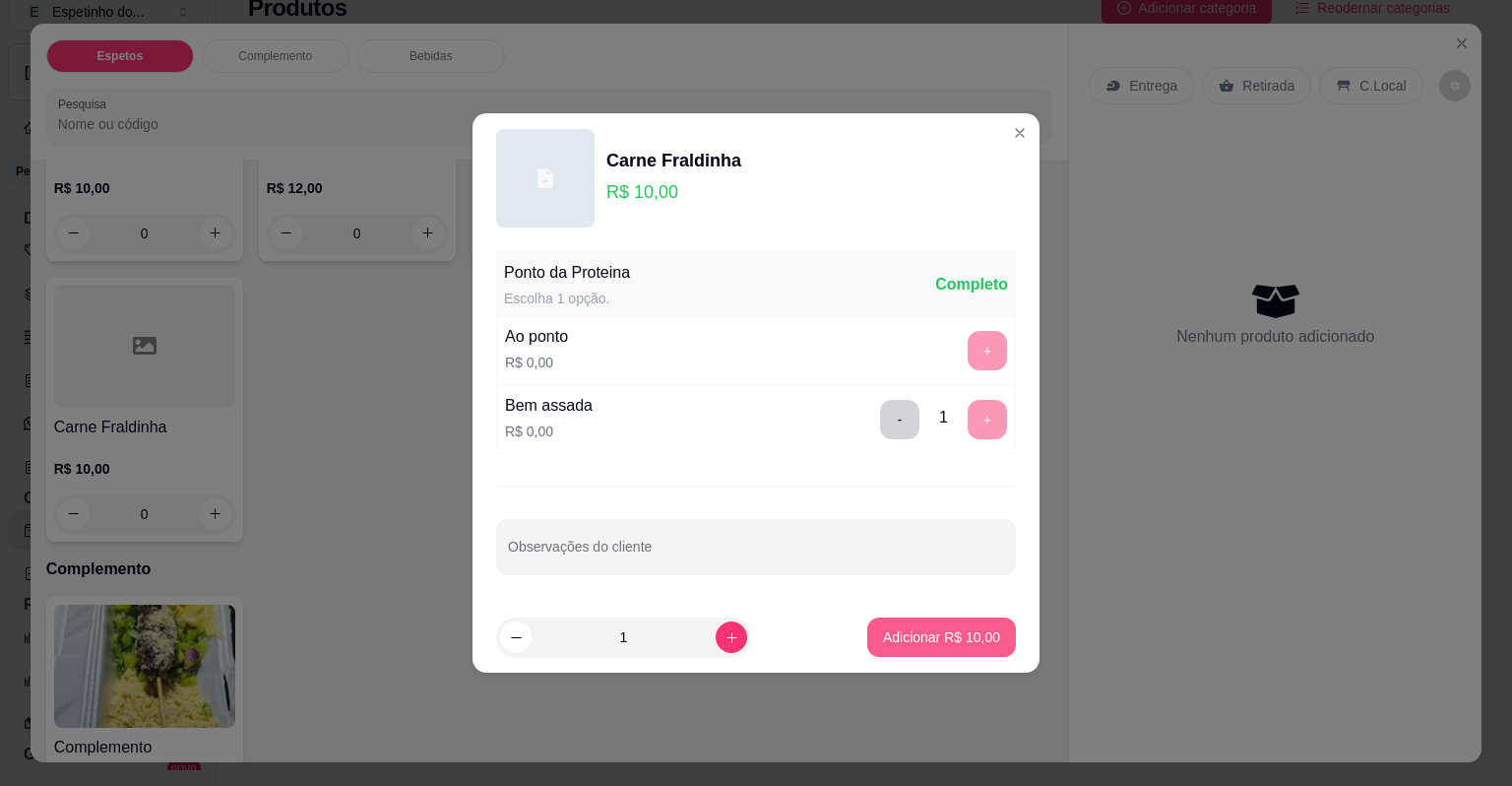 click on "Adicionar   R$ 10,00" at bounding box center [941, 637] 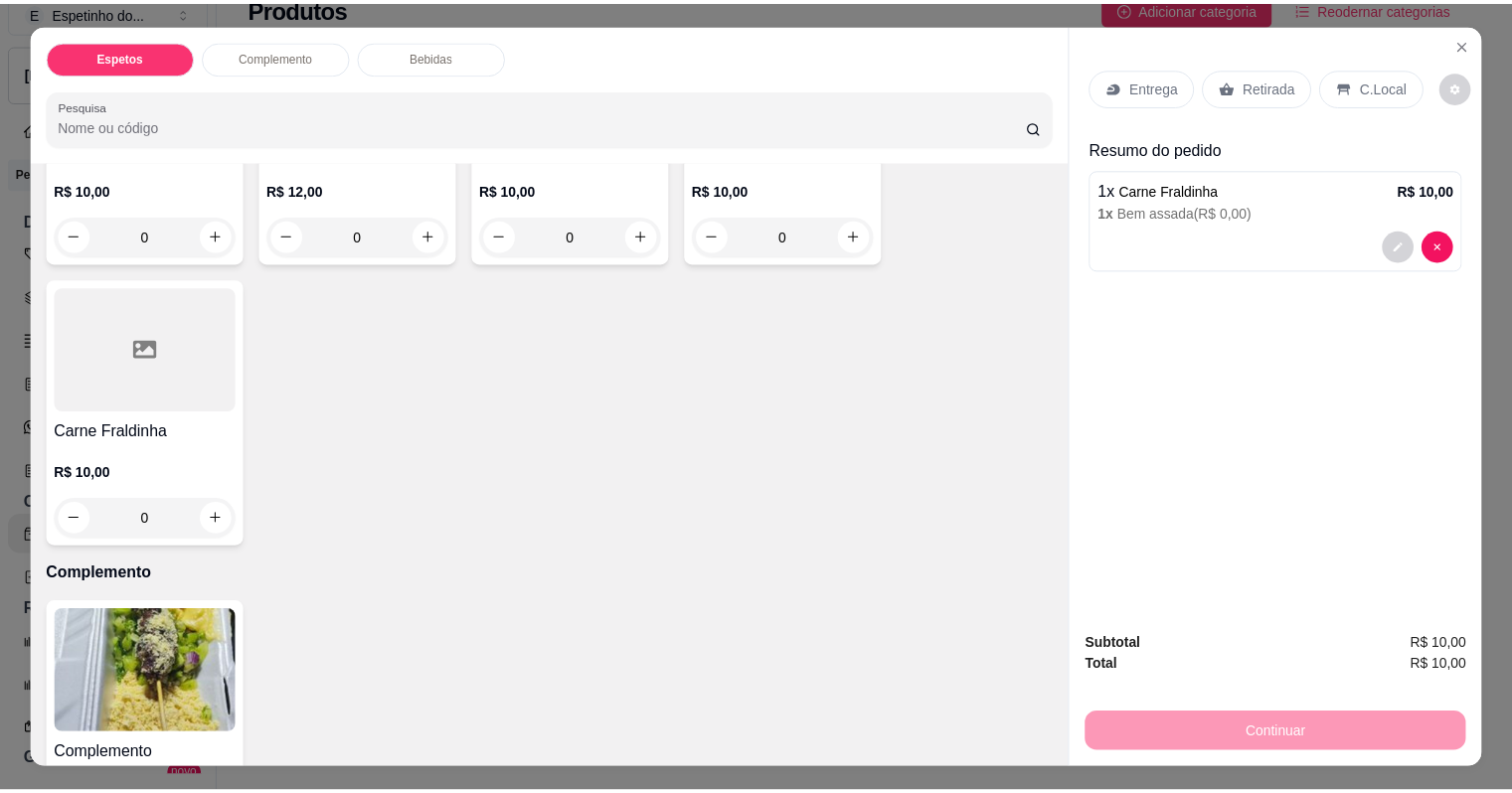 scroll, scrollTop: 64, scrollLeft: 0, axis: vertical 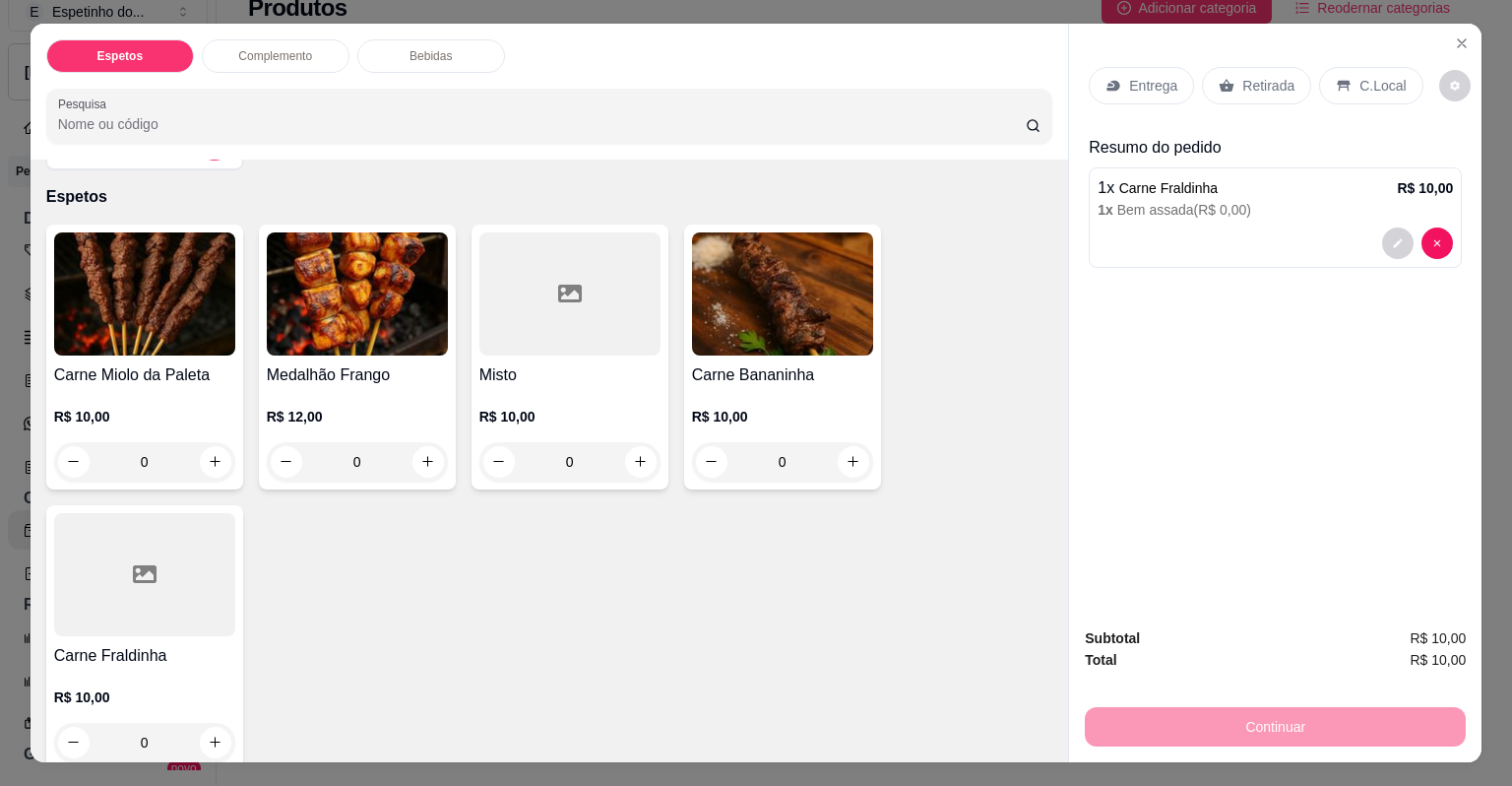 click on "0" at bounding box center [783, 462] 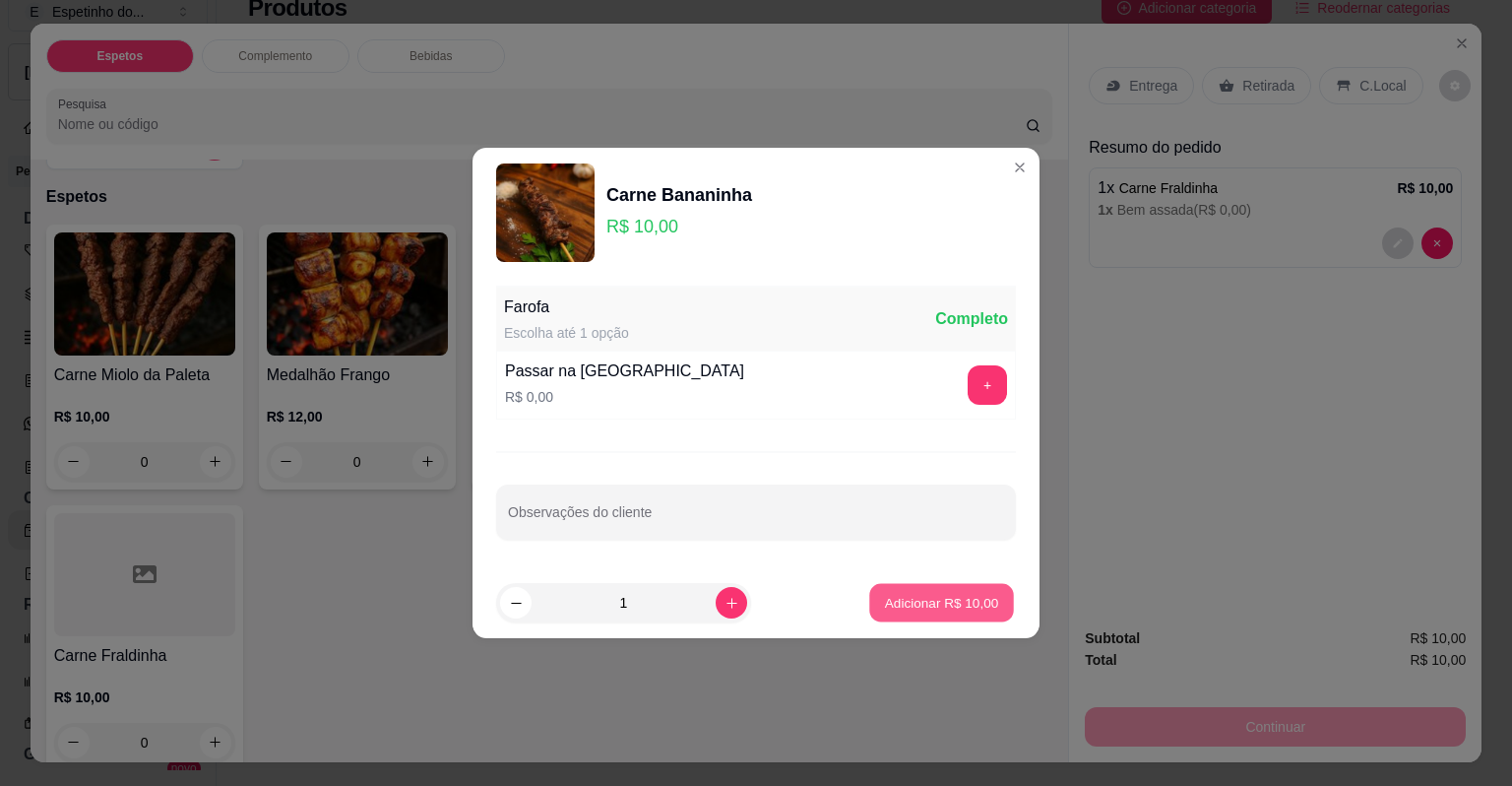 click on "Adicionar   R$ 10,00" at bounding box center [942, 602] 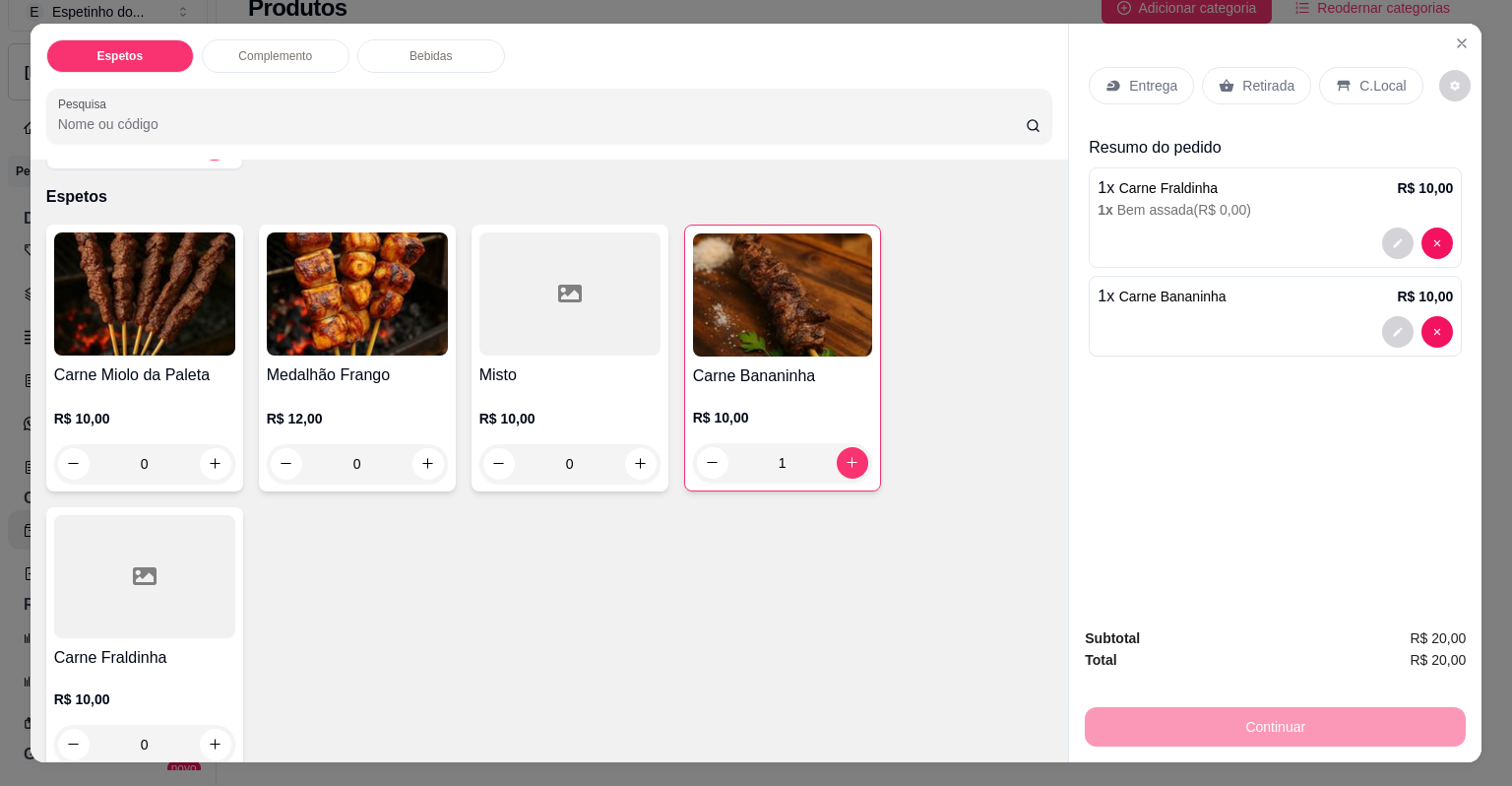 click on "C.Local" at bounding box center (1382, 86) 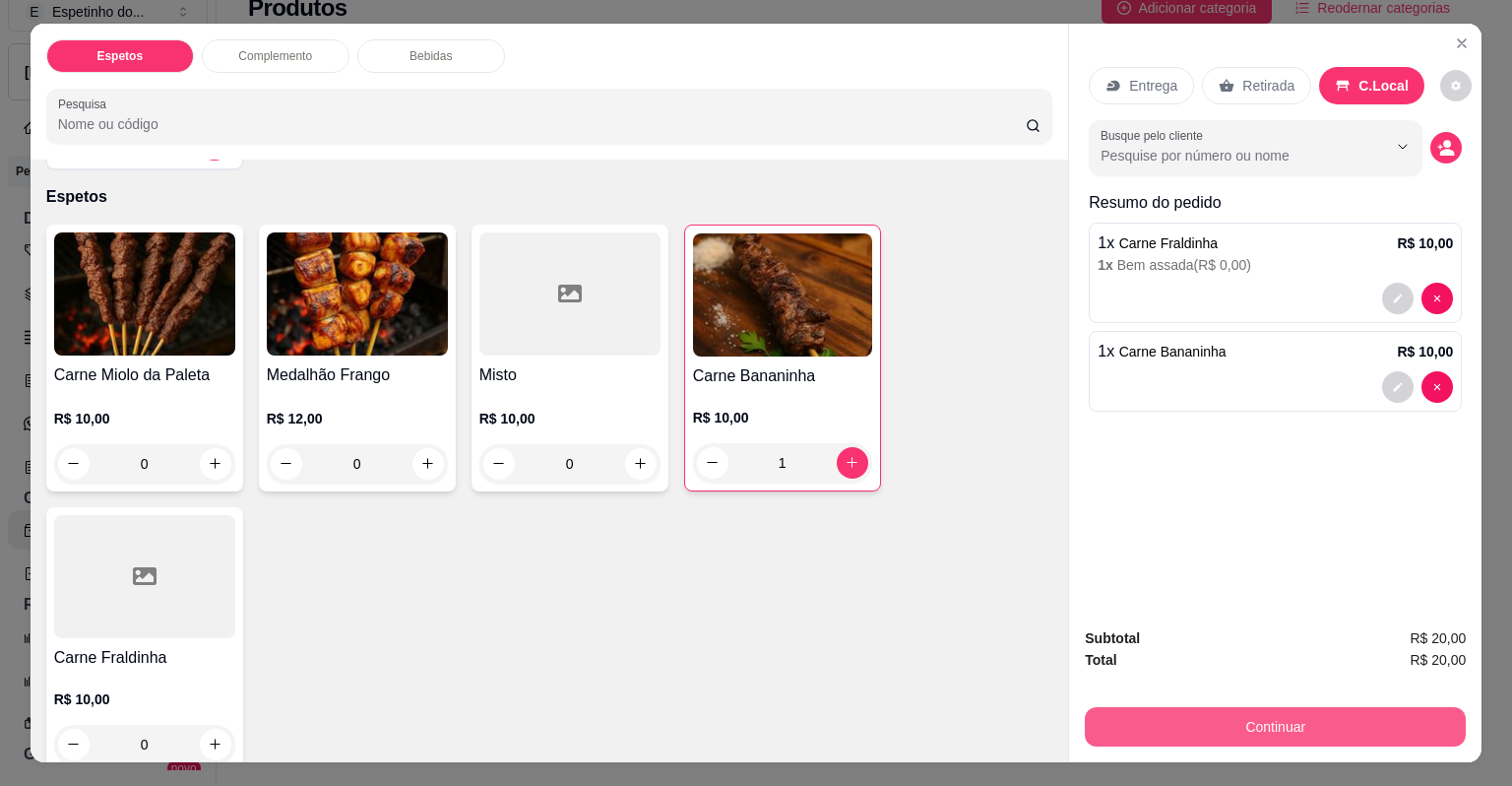 click on "Continuar" at bounding box center (1275, 727) 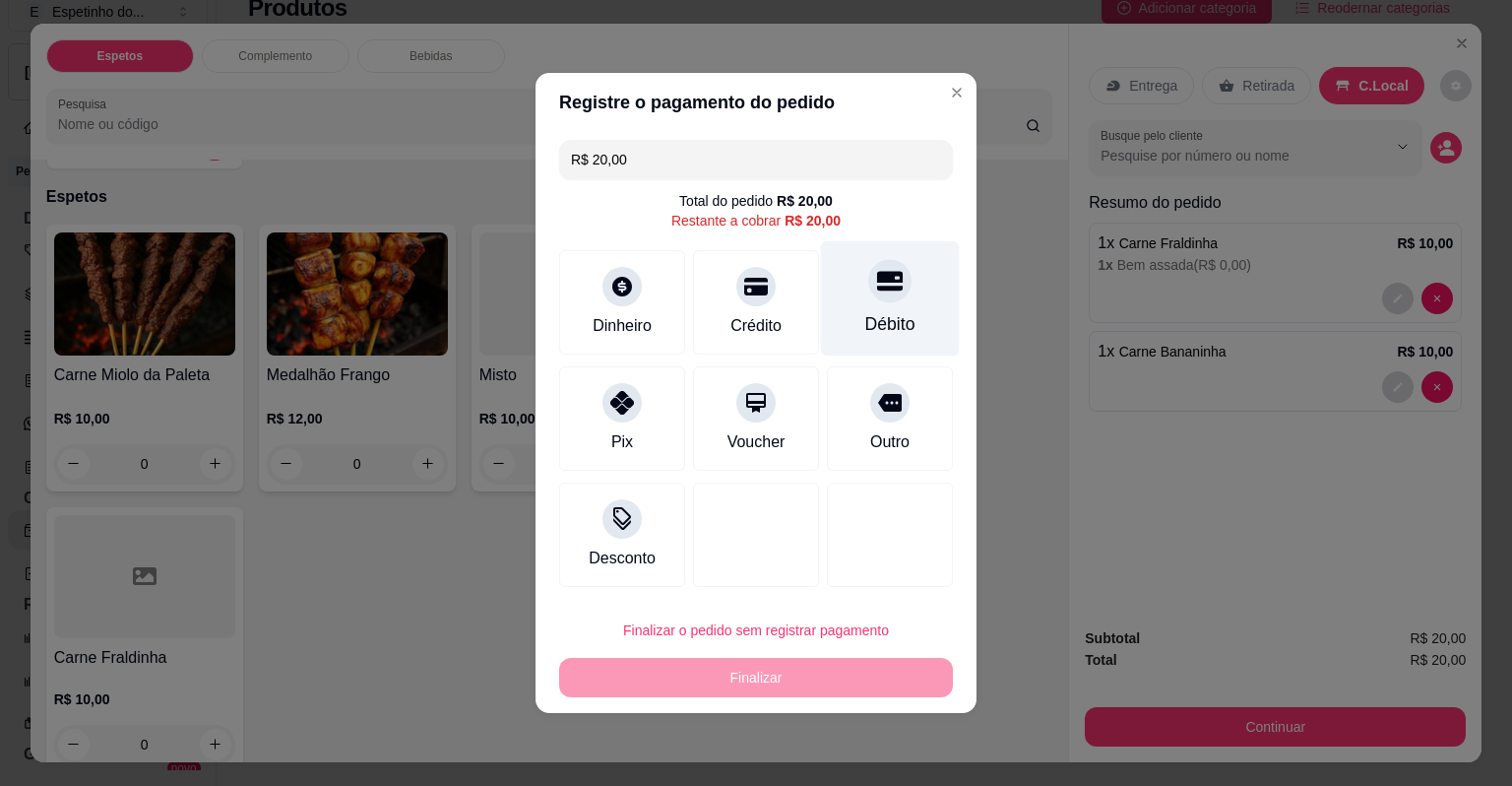 click at bounding box center [890, 281] 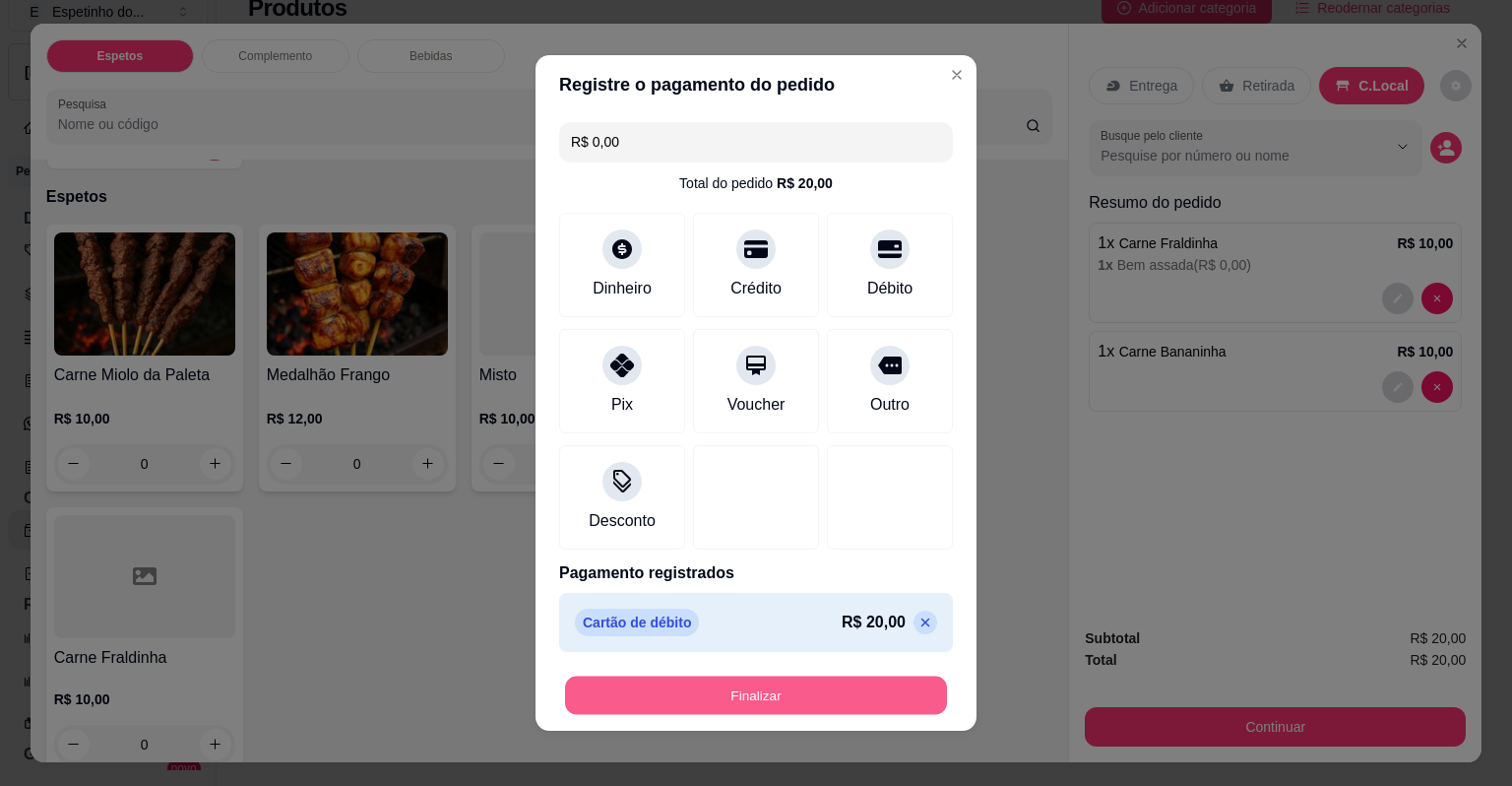 click on "Finalizar" at bounding box center [756, 695] 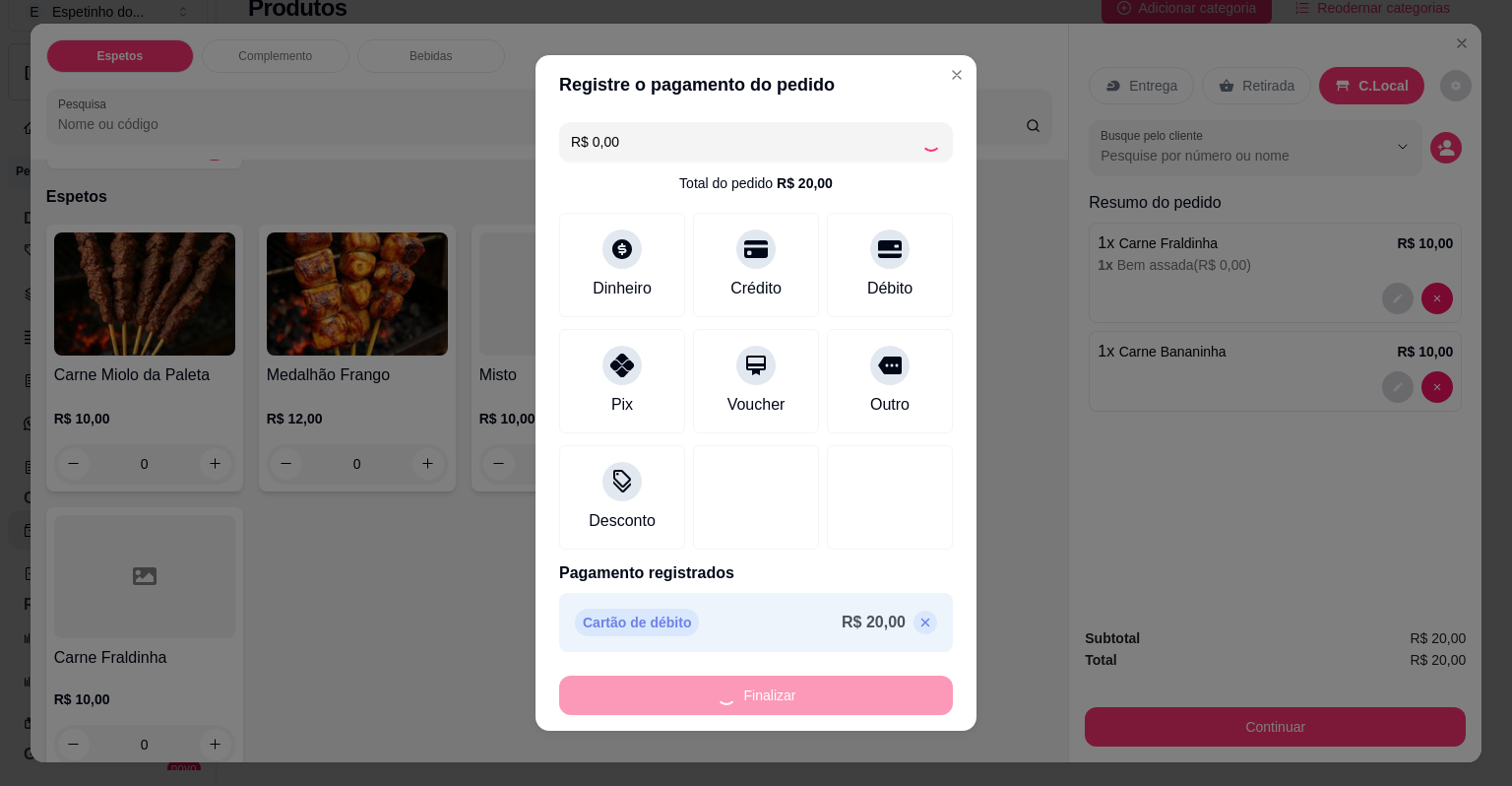 type on "0" 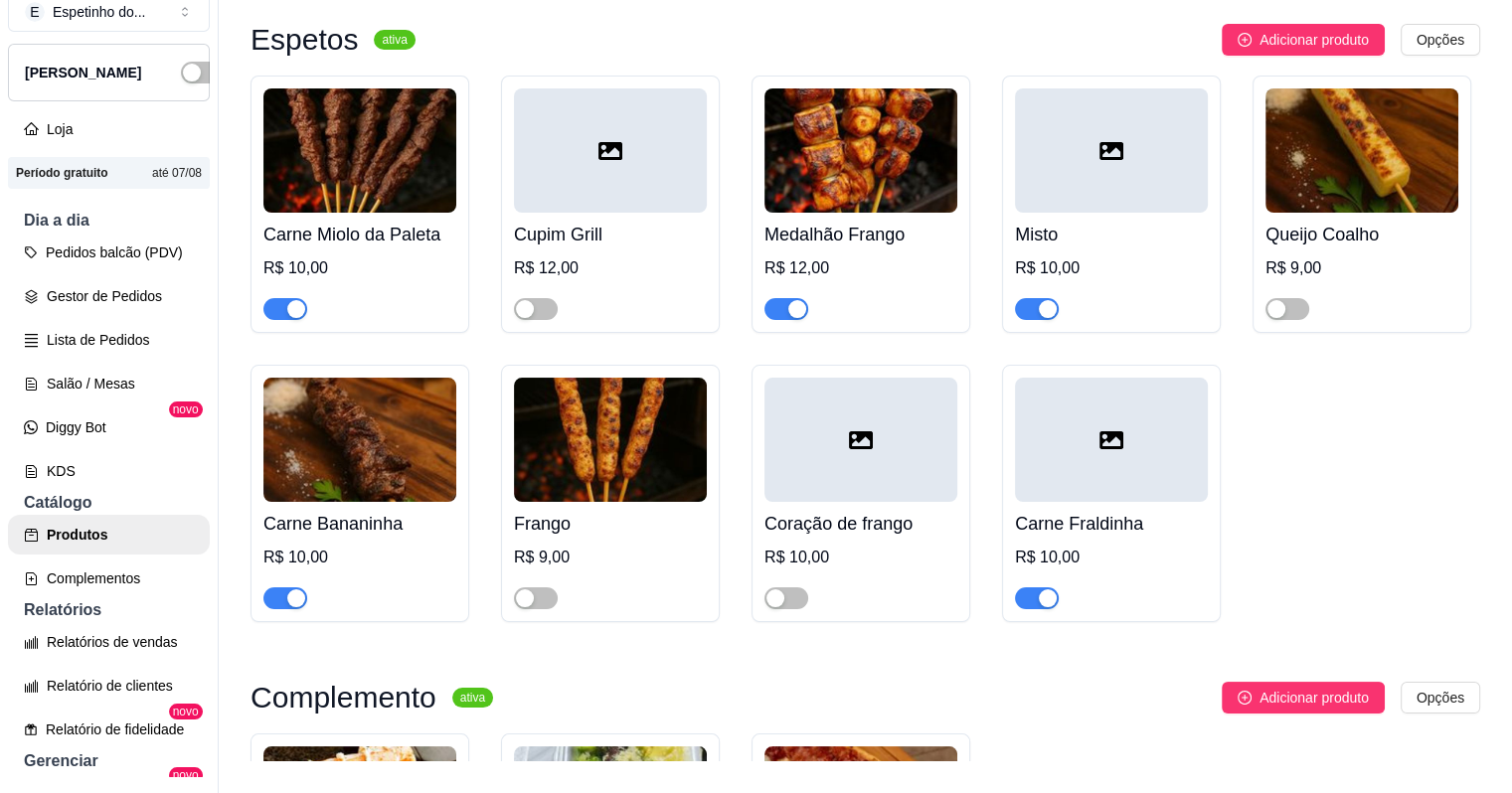 click on "Medalhão Frango" at bounding box center [861, 235] 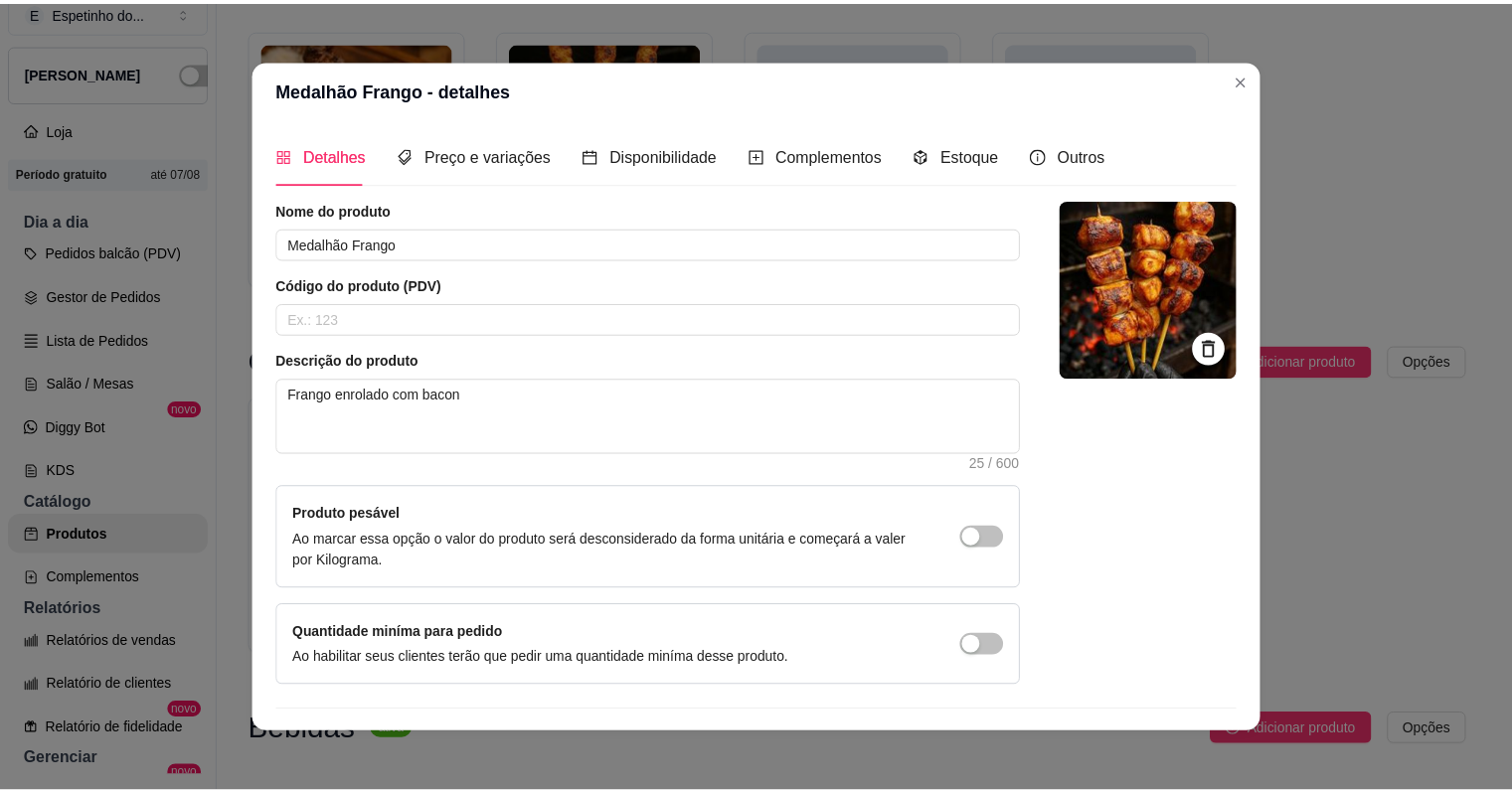 scroll, scrollTop: 474, scrollLeft: 0, axis: vertical 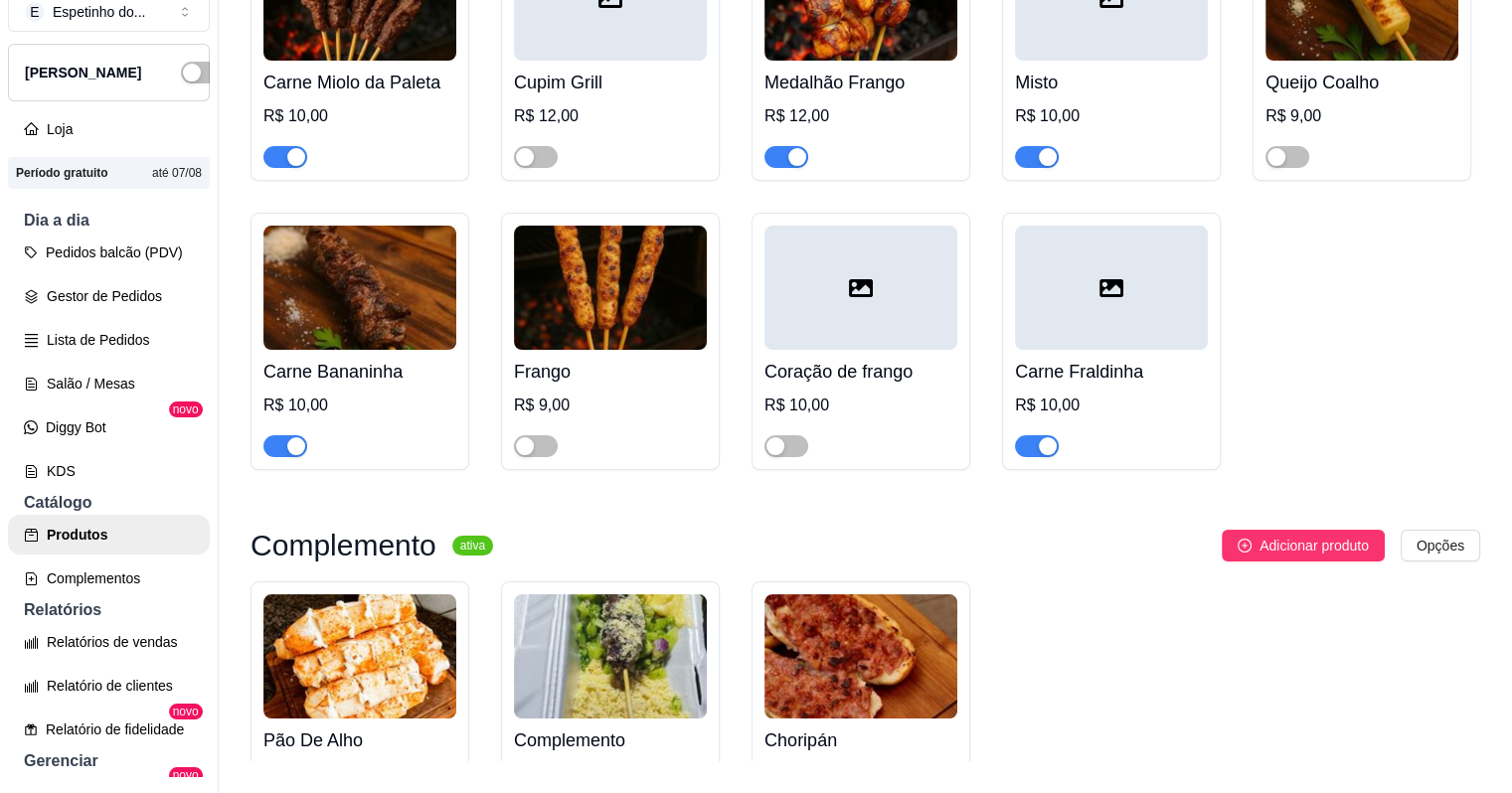 click on "Carne Fraldinha" at bounding box center (1111, 372) 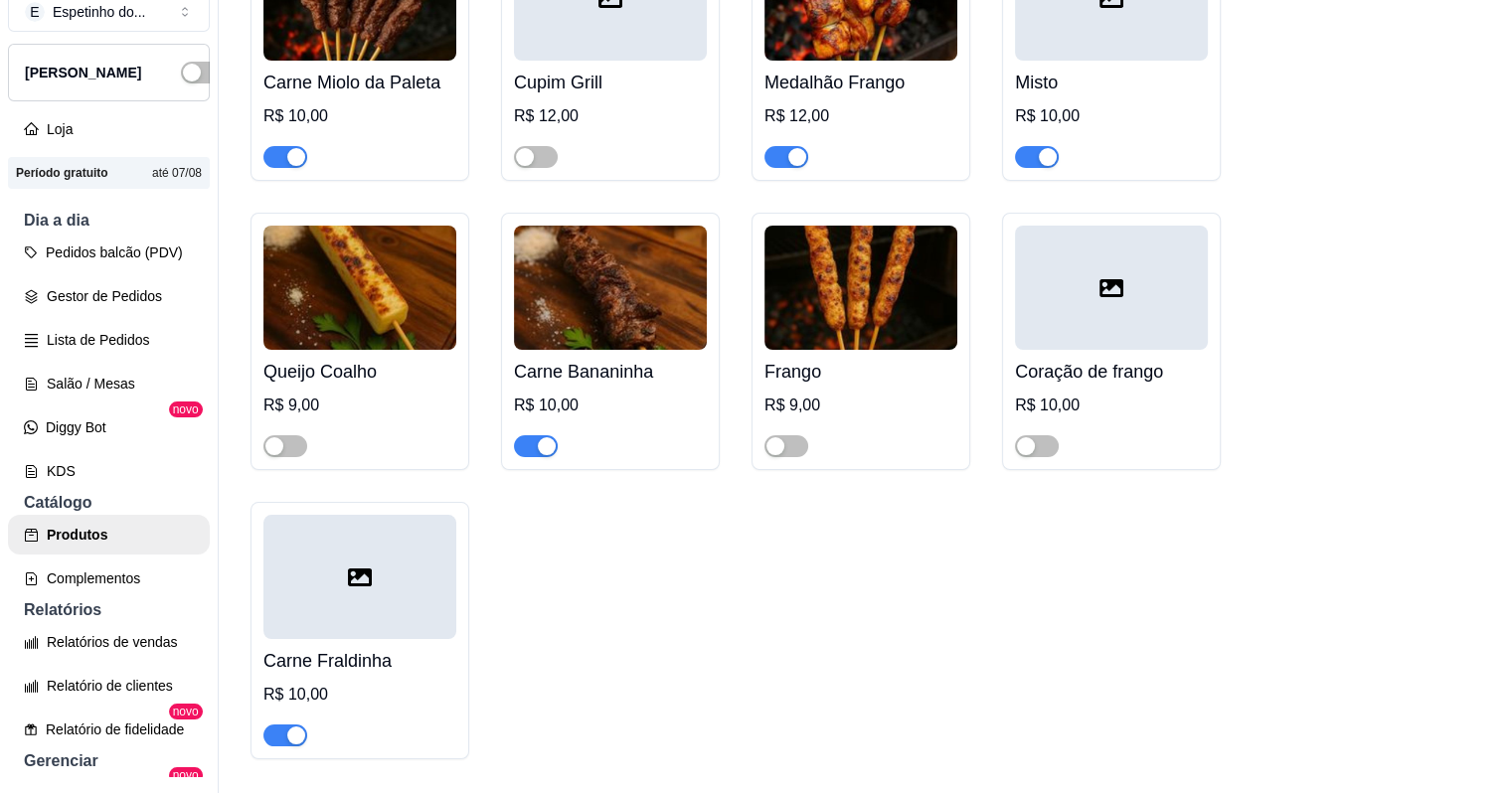 type 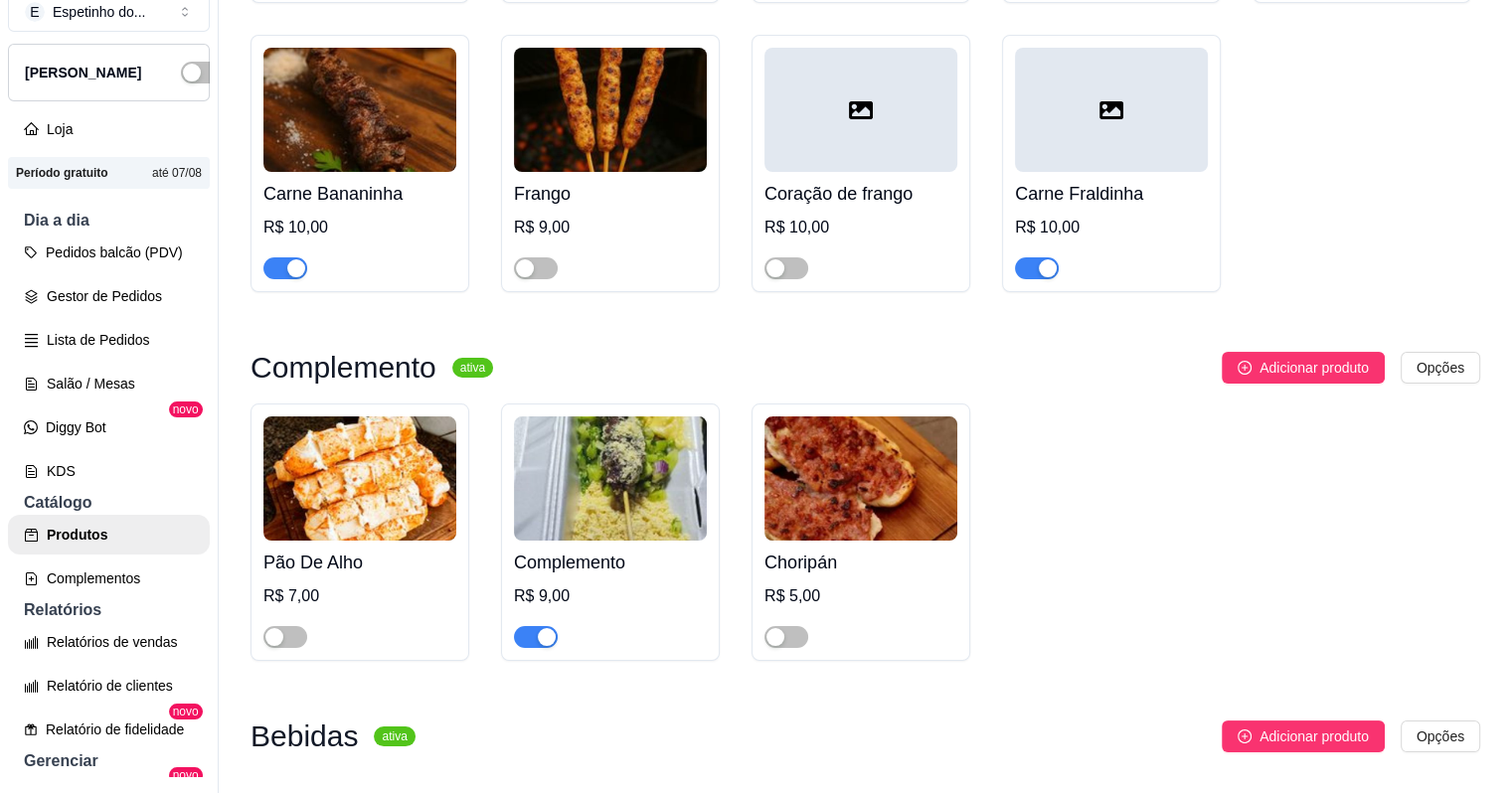 scroll, scrollTop: 474, scrollLeft: 0, axis: vertical 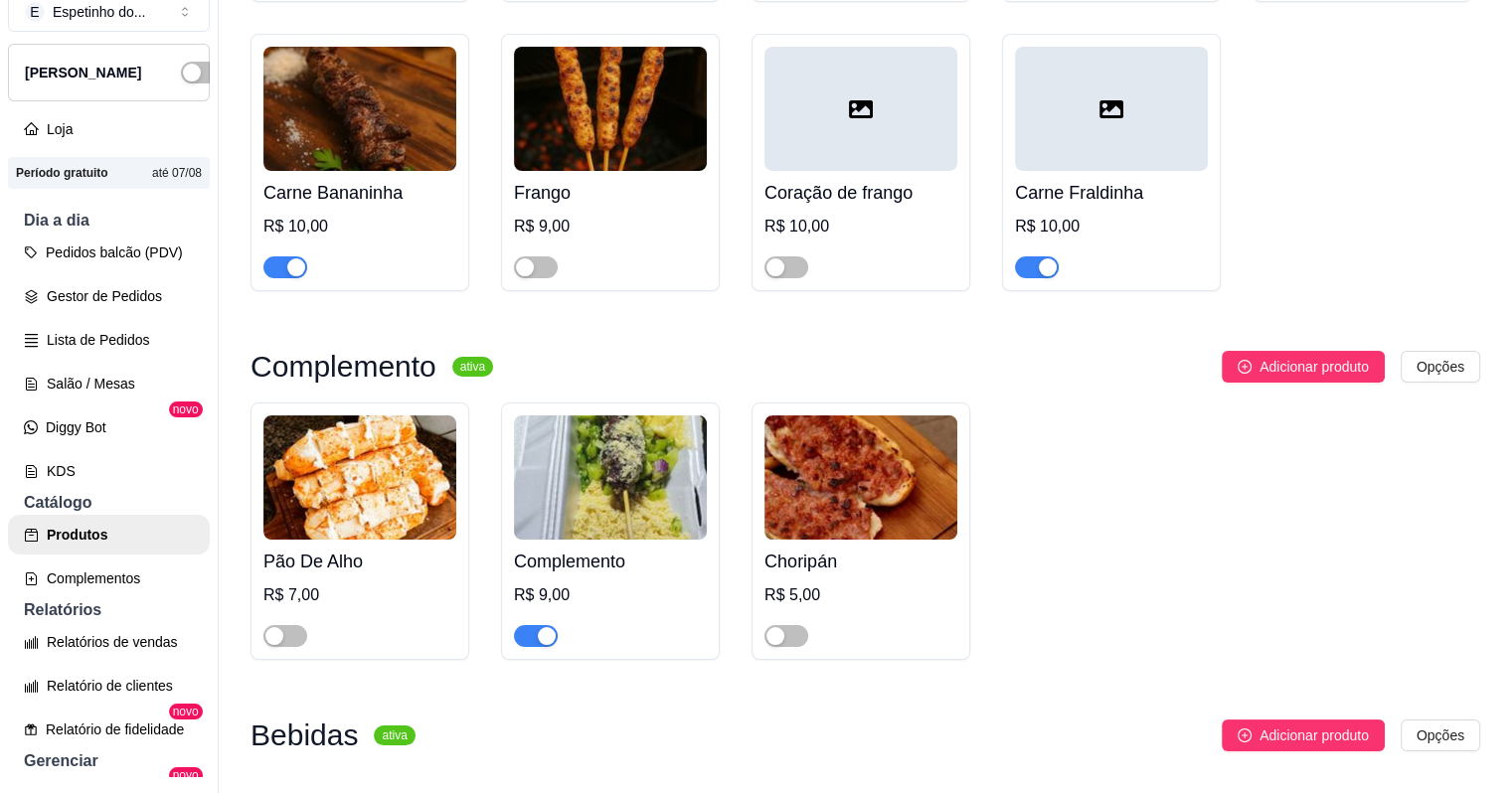 click at bounding box center (1048, 267) 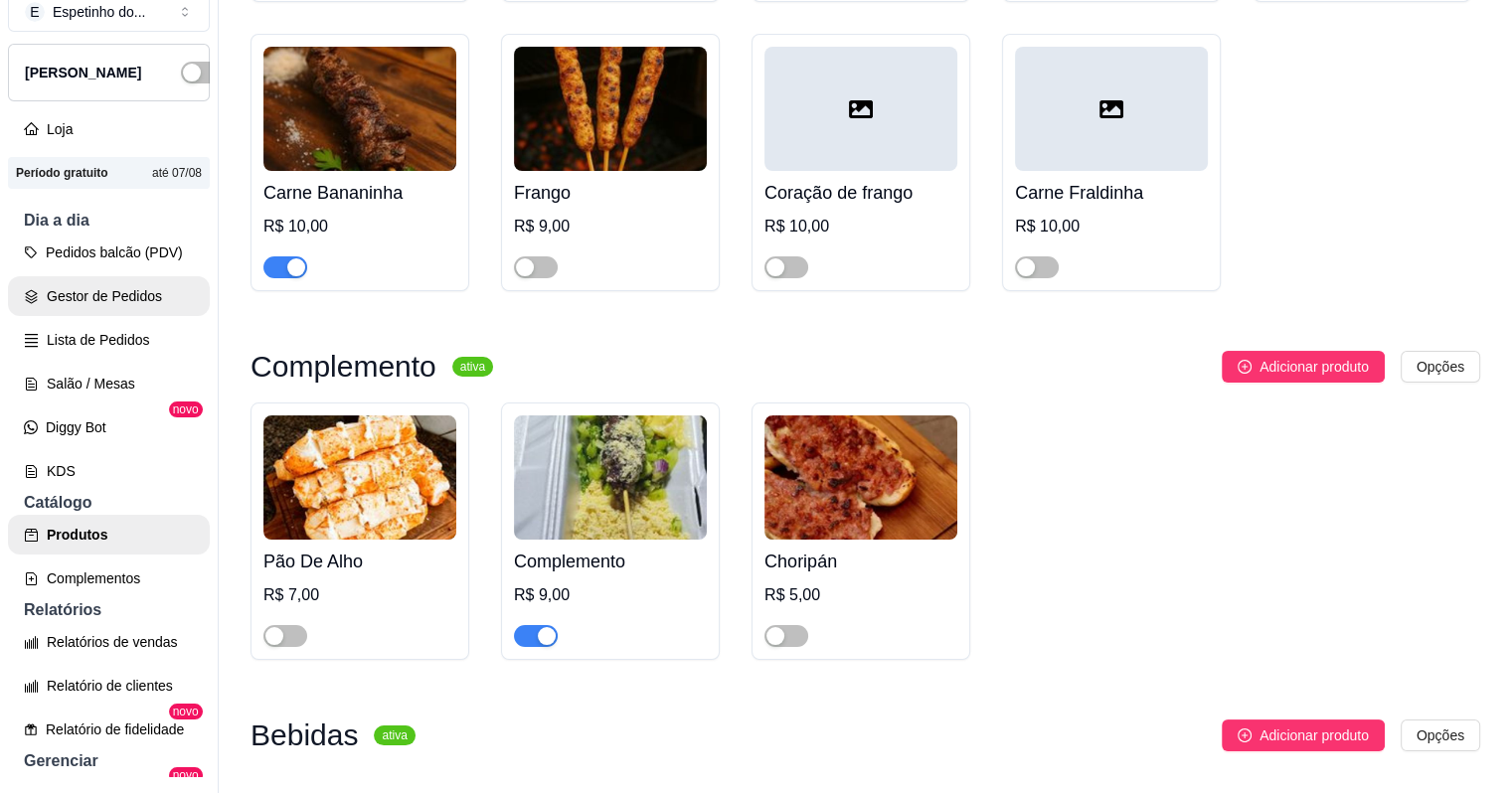 click on "Gestor de Pedidos" at bounding box center (108, 296) 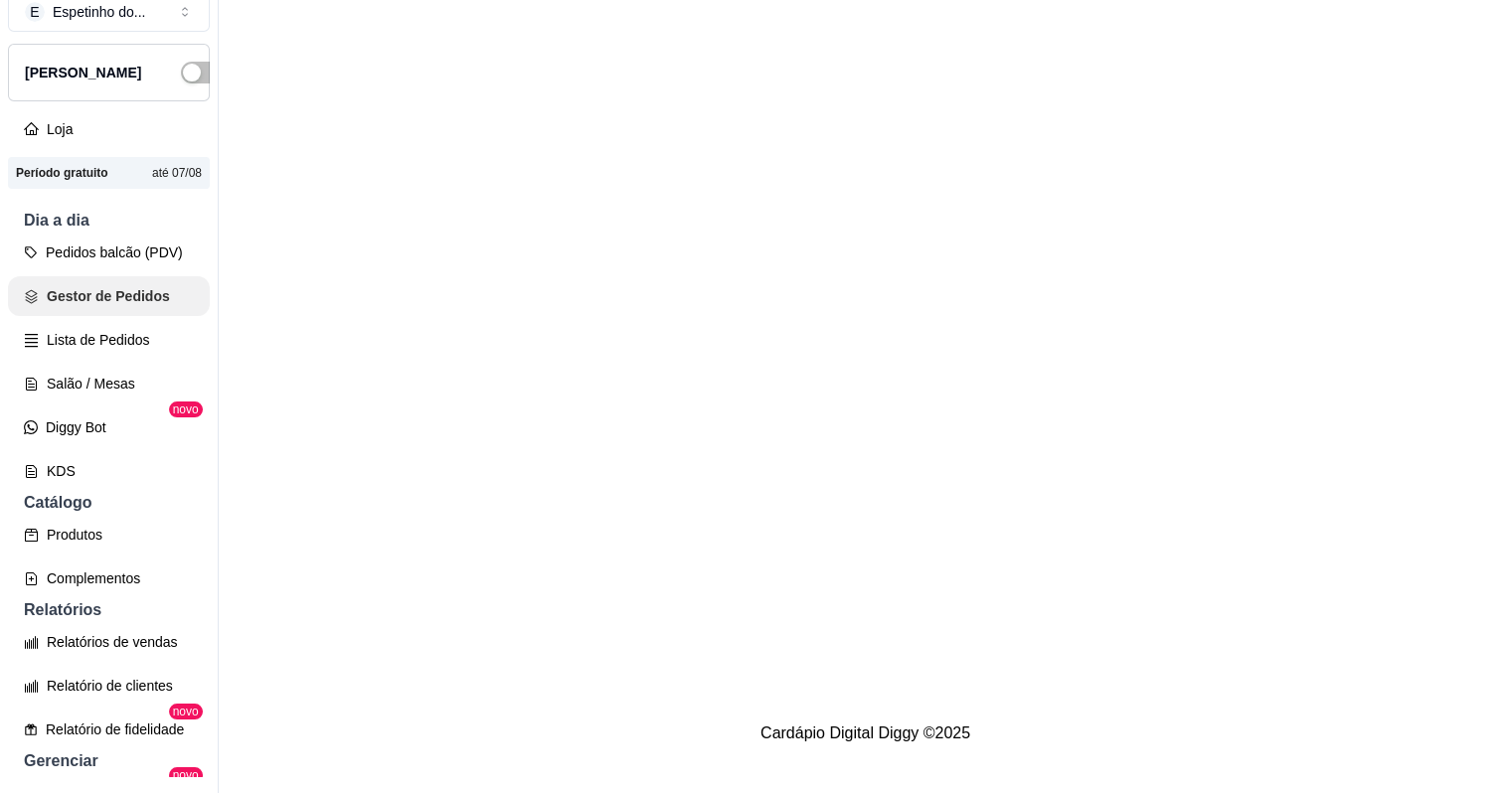 scroll, scrollTop: 0, scrollLeft: 0, axis: both 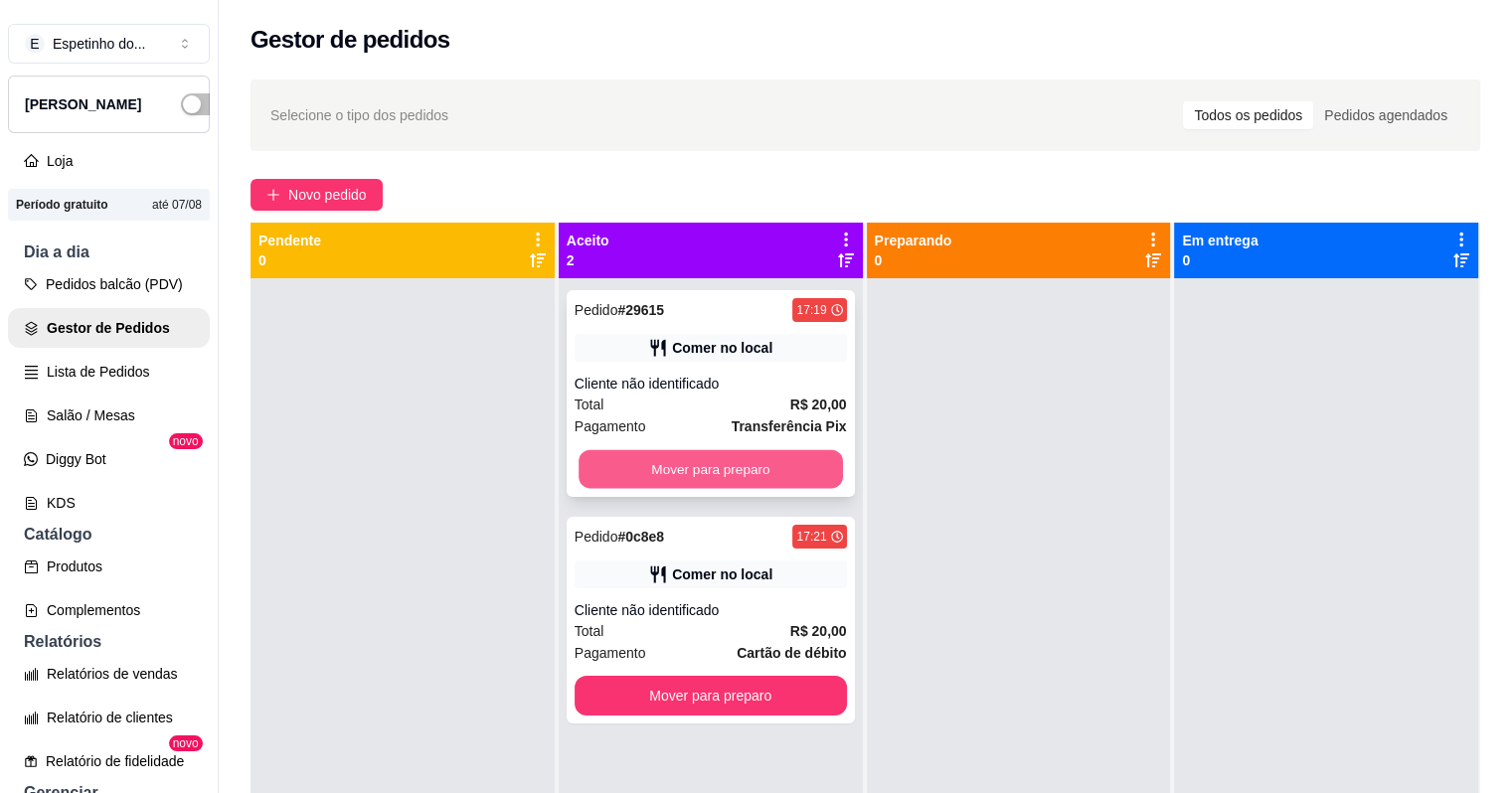click on "Mover para preparo" at bounding box center [711, 469] 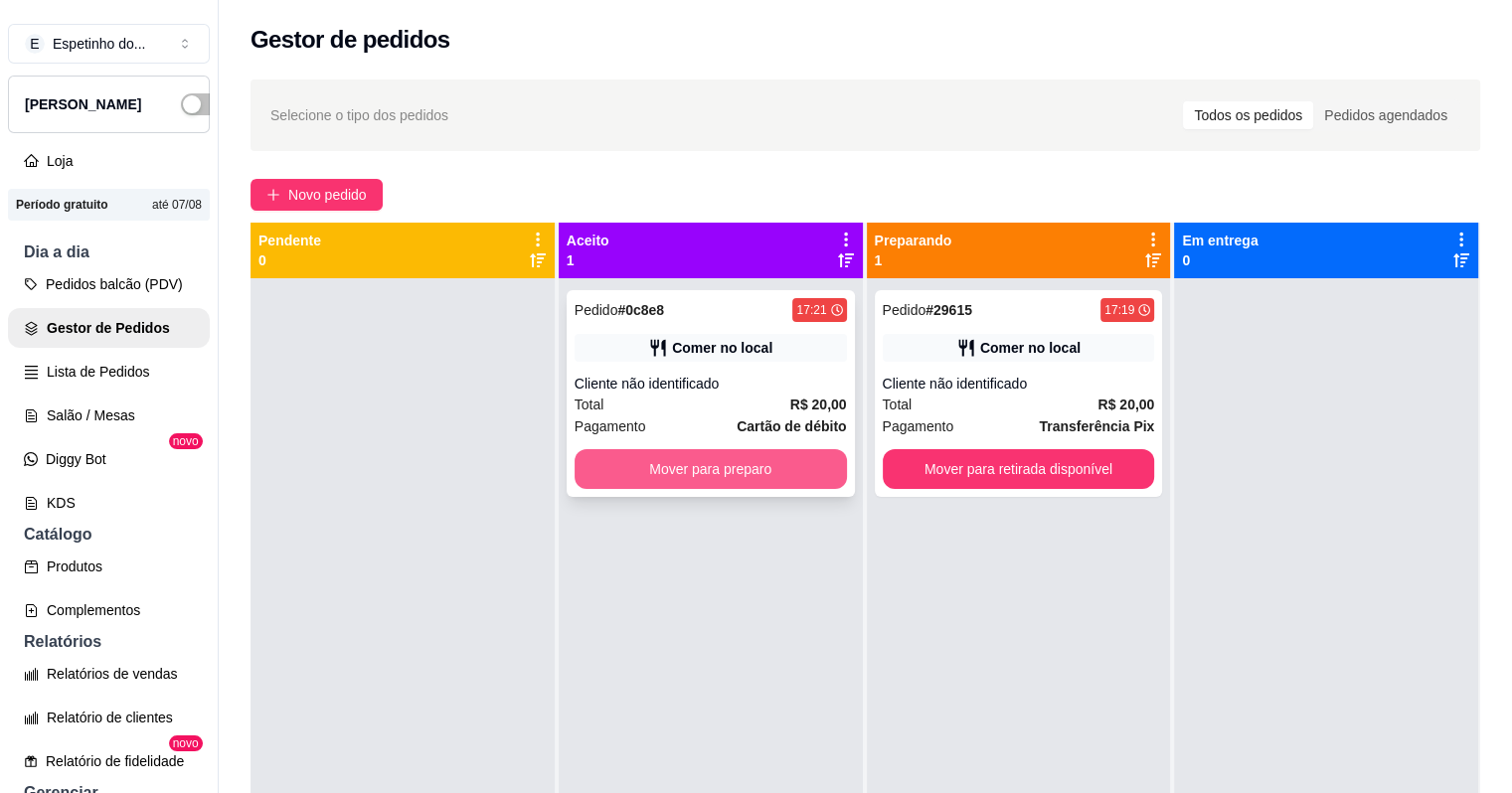 click on "Mover para preparo" at bounding box center [711, 469] 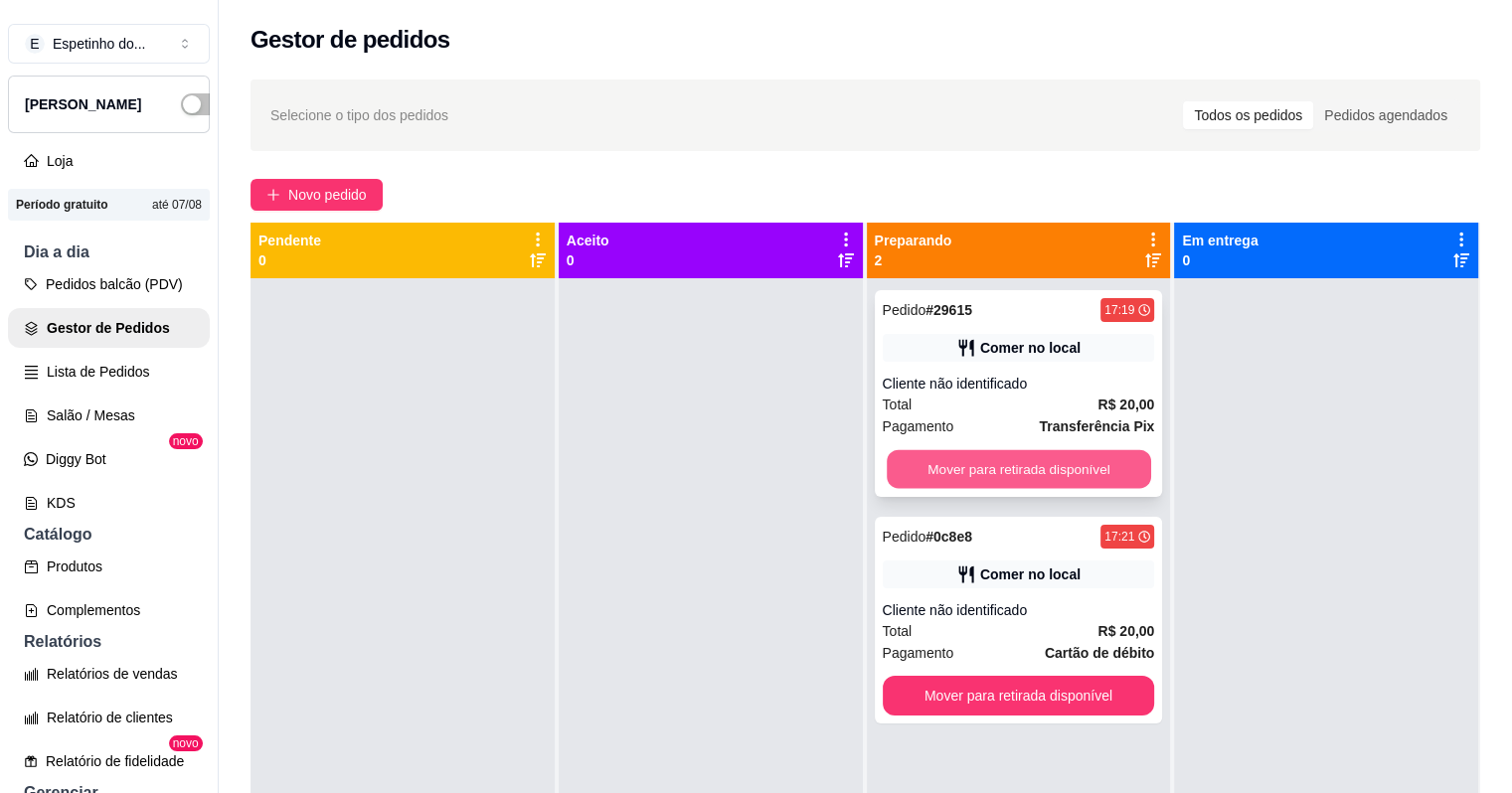 click on "Mover para retirada disponível" at bounding box center [1019, 469] 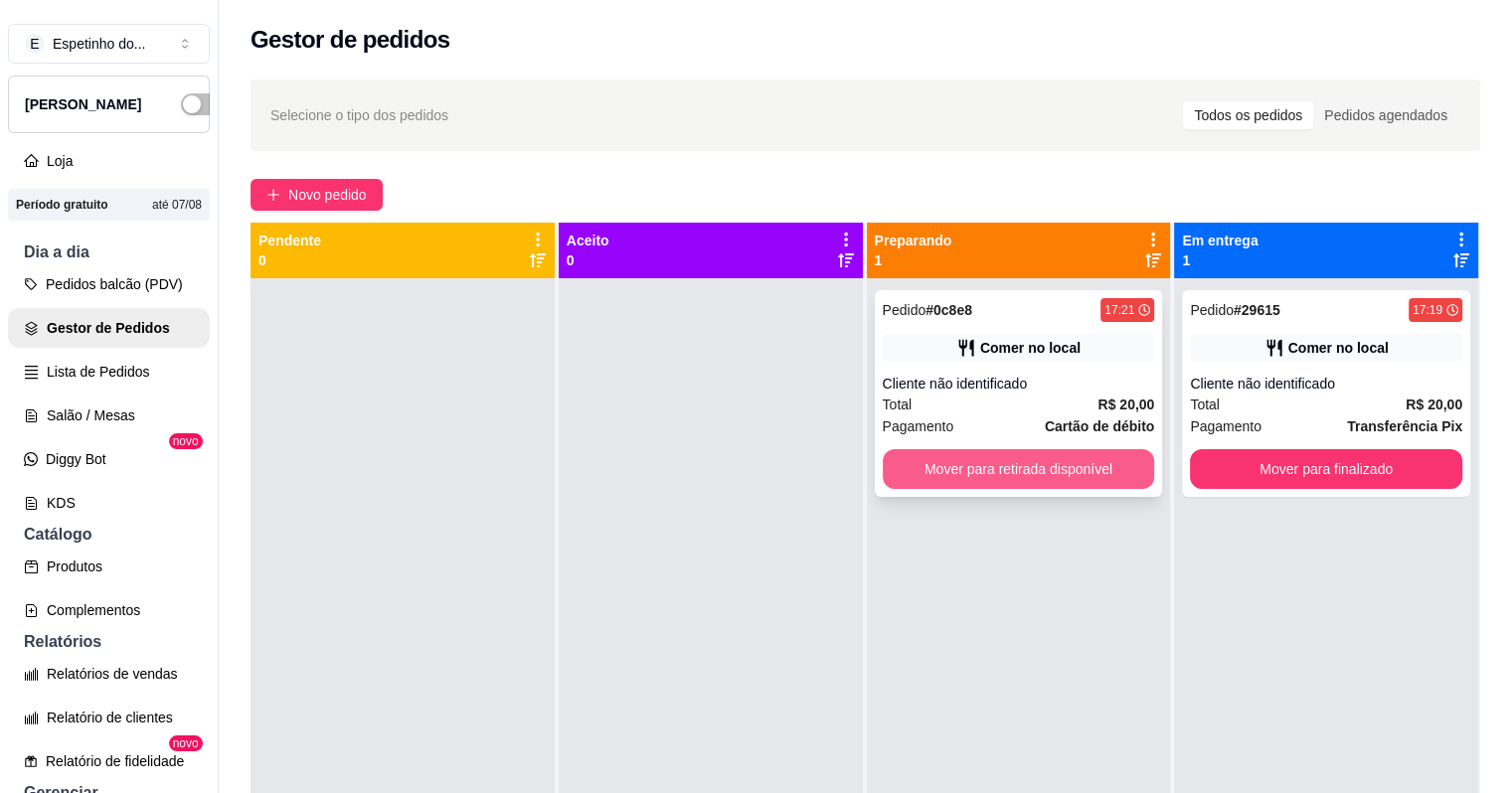 click on "Mover para retirada disponível" at bounding box center [1019, 469] 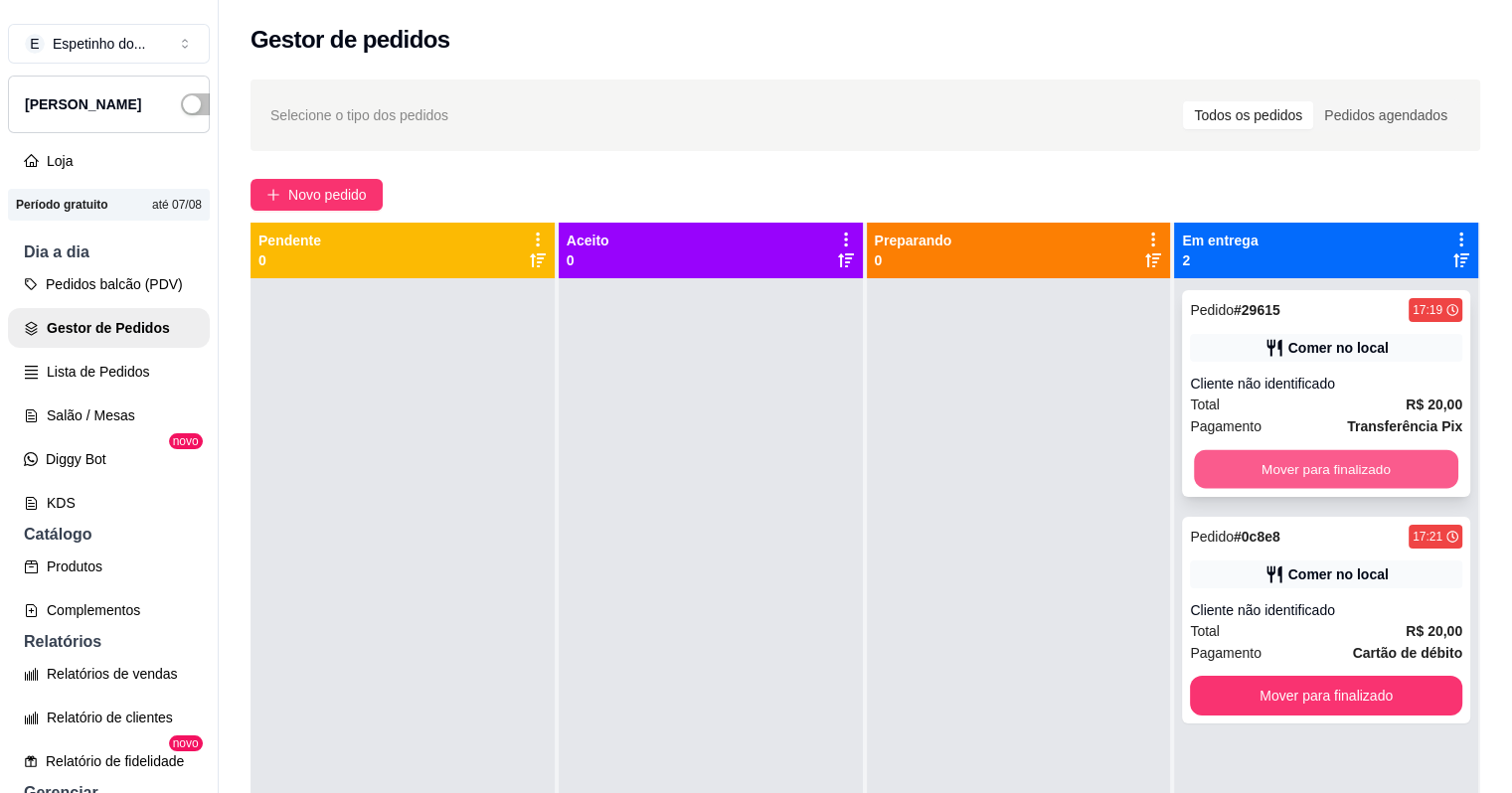 click on "Mover para finalizado" at bounding box center [1326, 469] 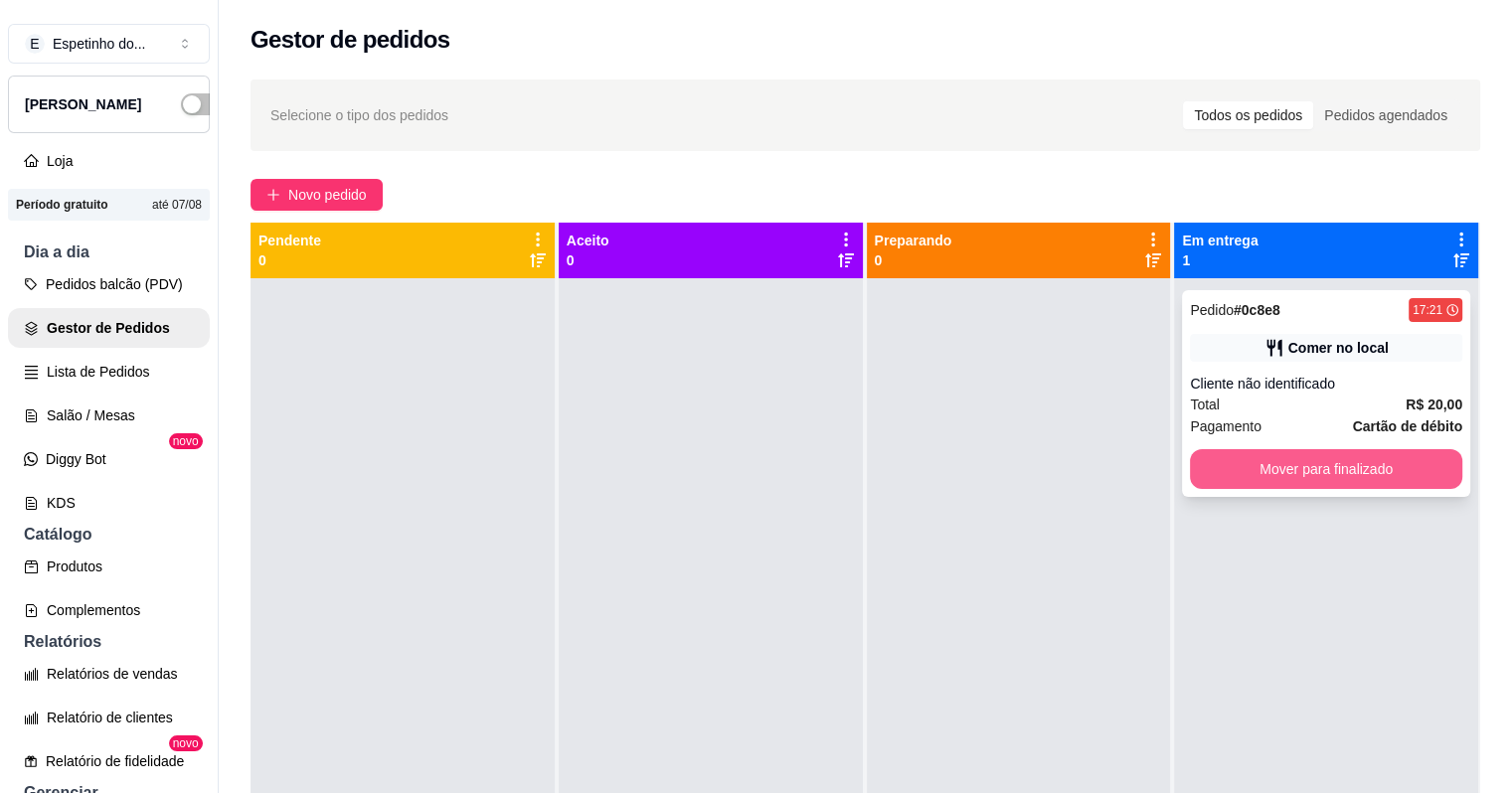 click on "Mover para finalizado" at bounding box center (1326, 469) 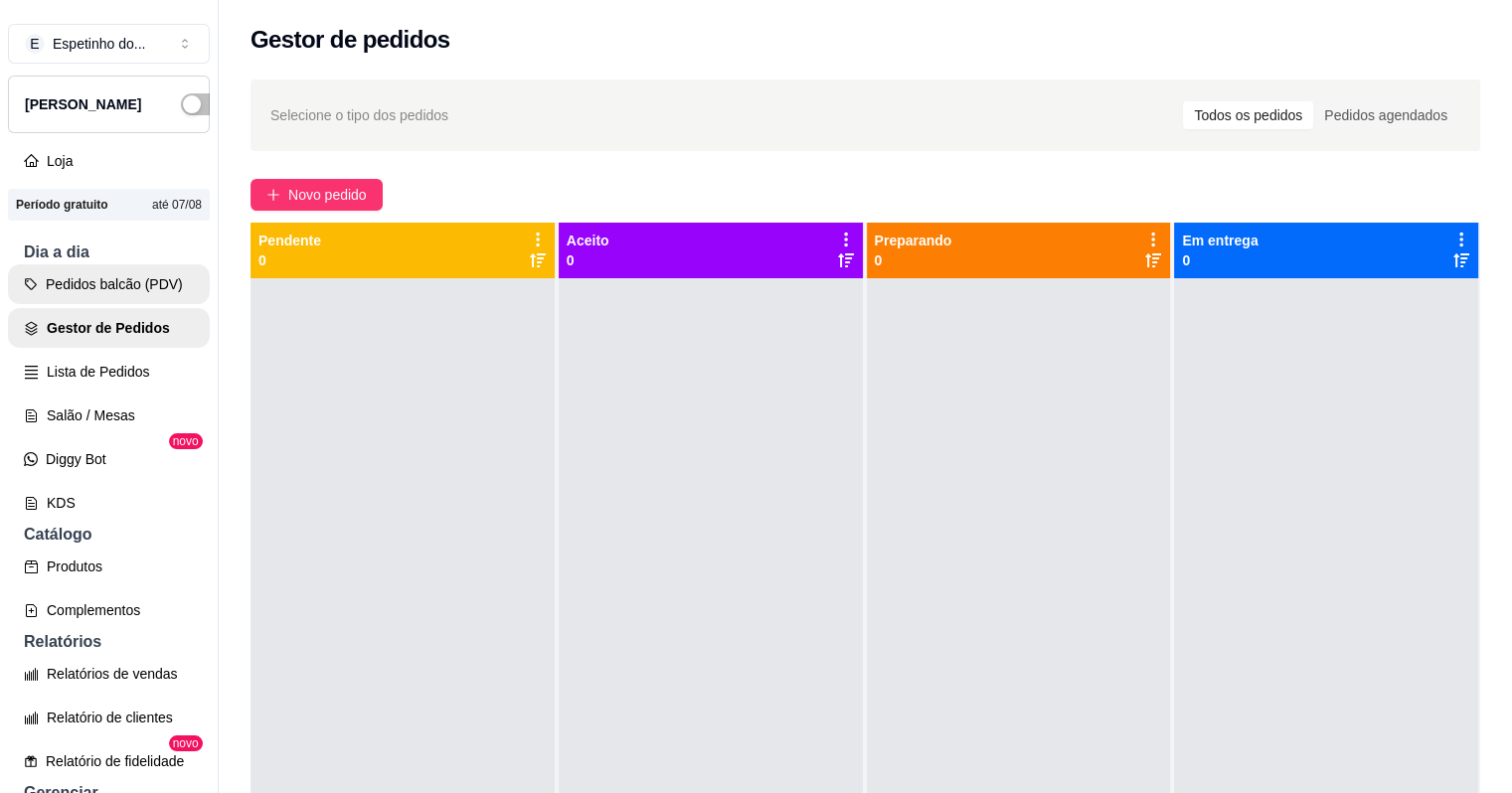 click on "Pedidos balcão (PDV)" at bounding box center [108, 284] 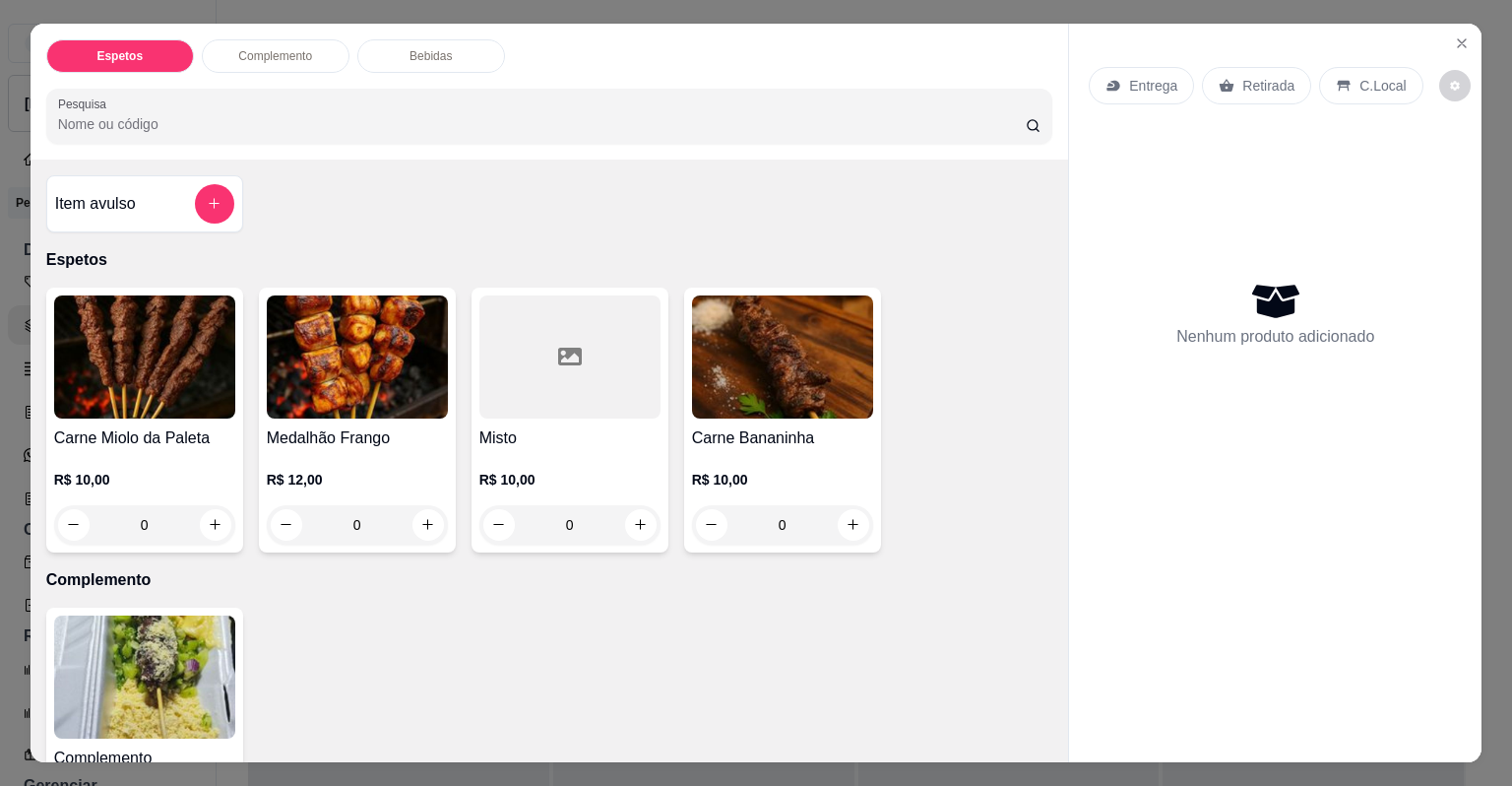 click at bounding box center (783, 357) 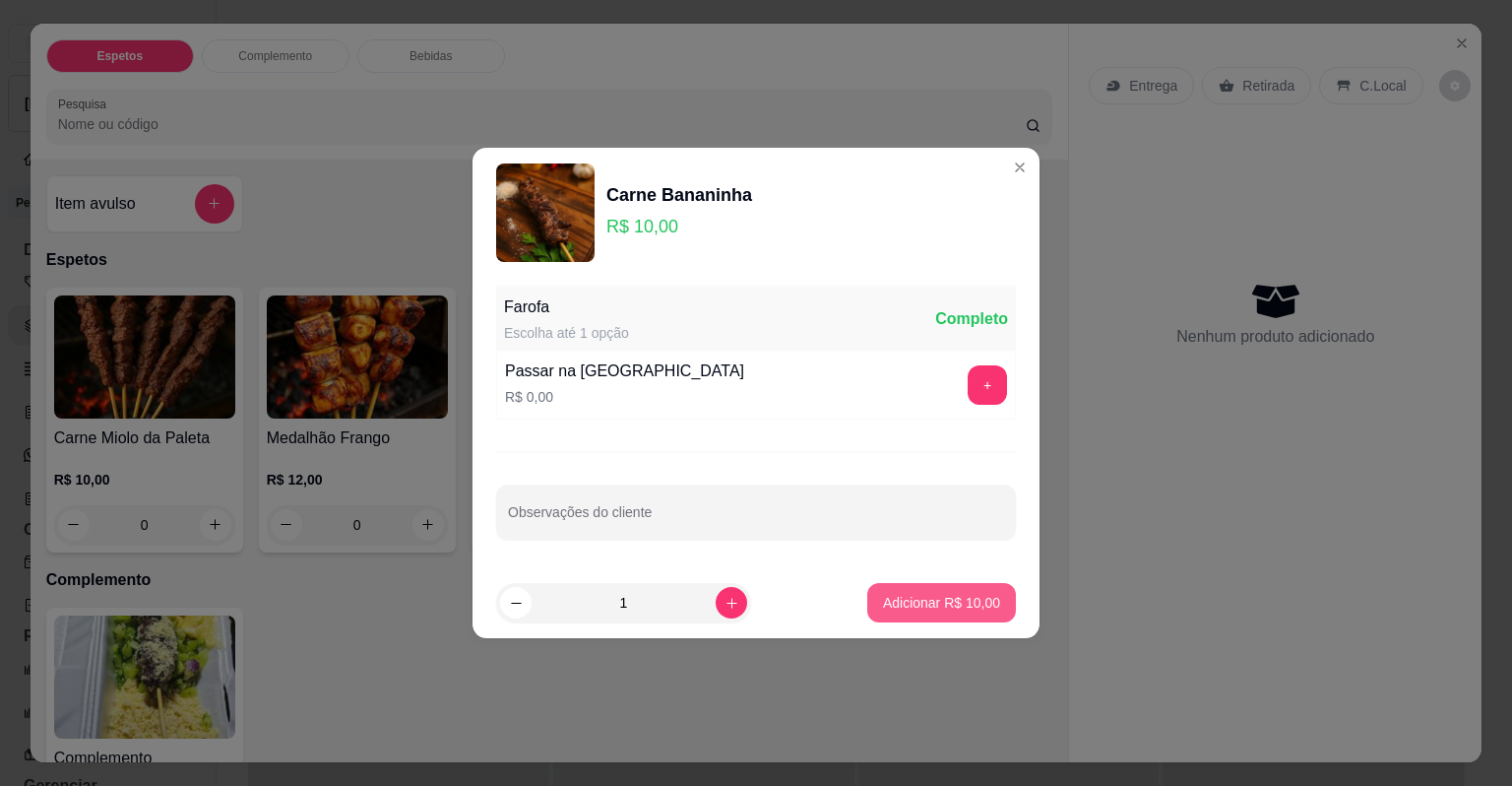 click on "Adicionar   R$ 10,00" at bounding box center (941, 603) 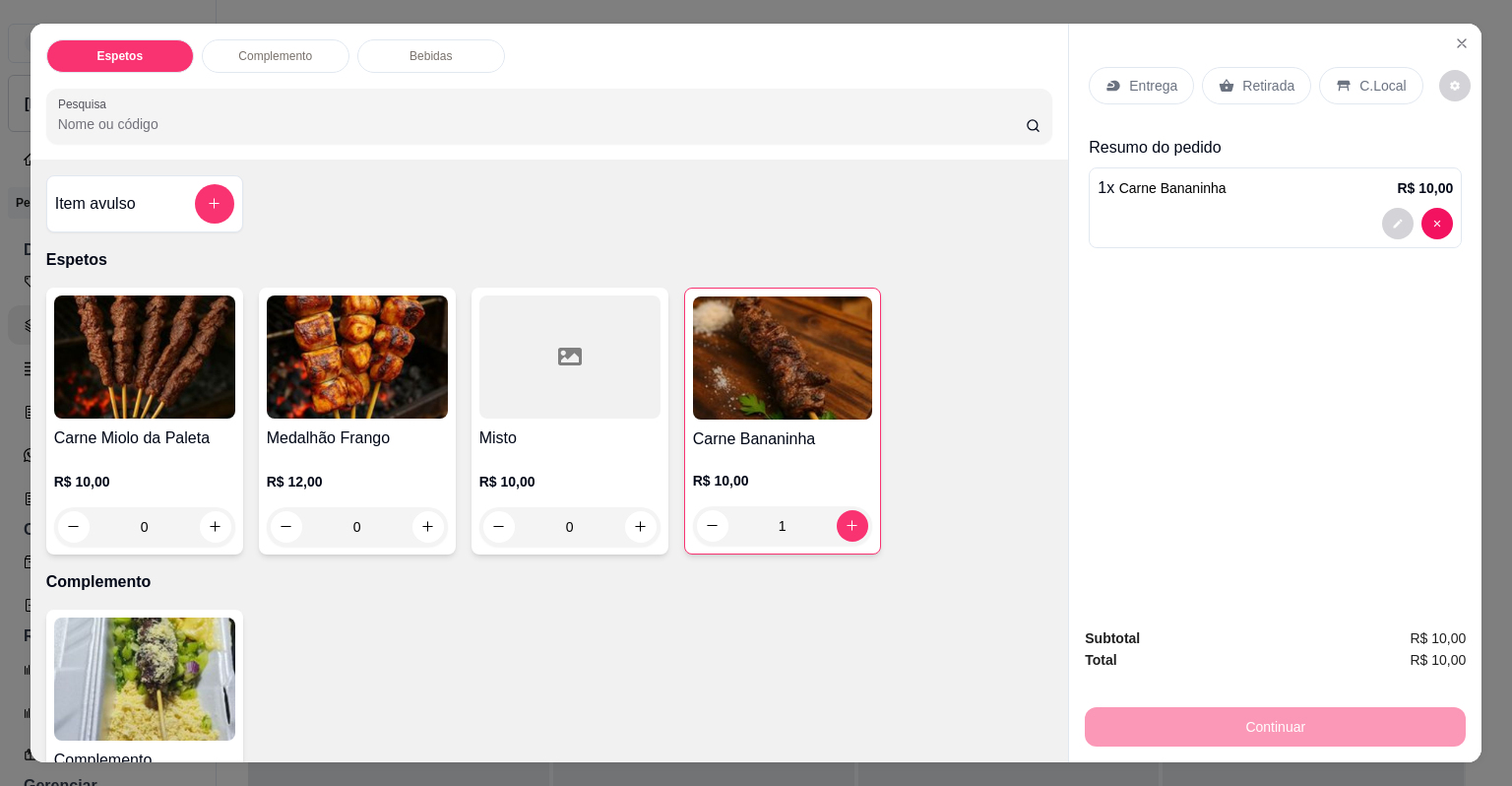 click on "C.Local" at bounding box center (1382, 86) 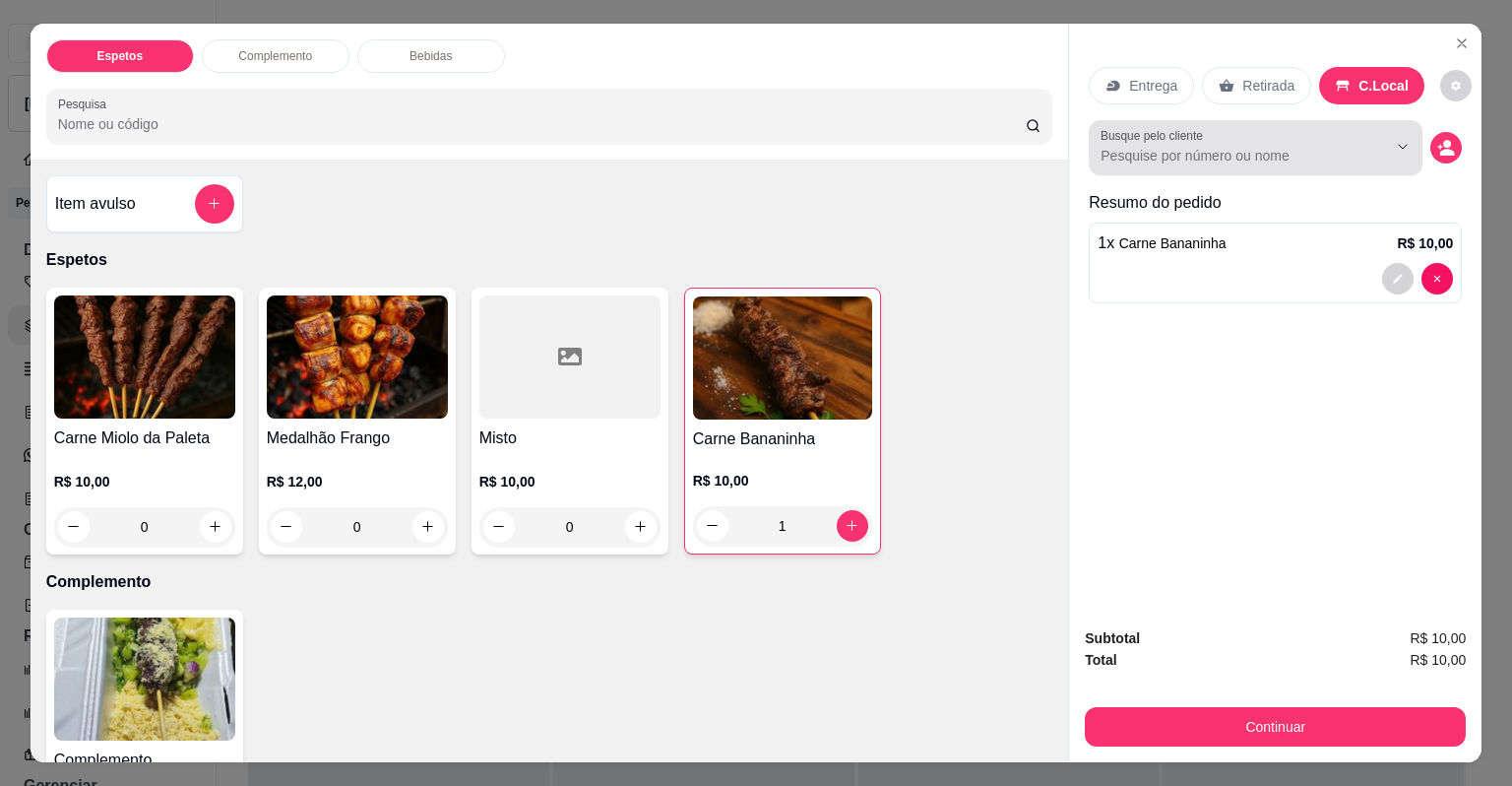 click on "Busque pelo cliente" at bounding box center (1228, 156) 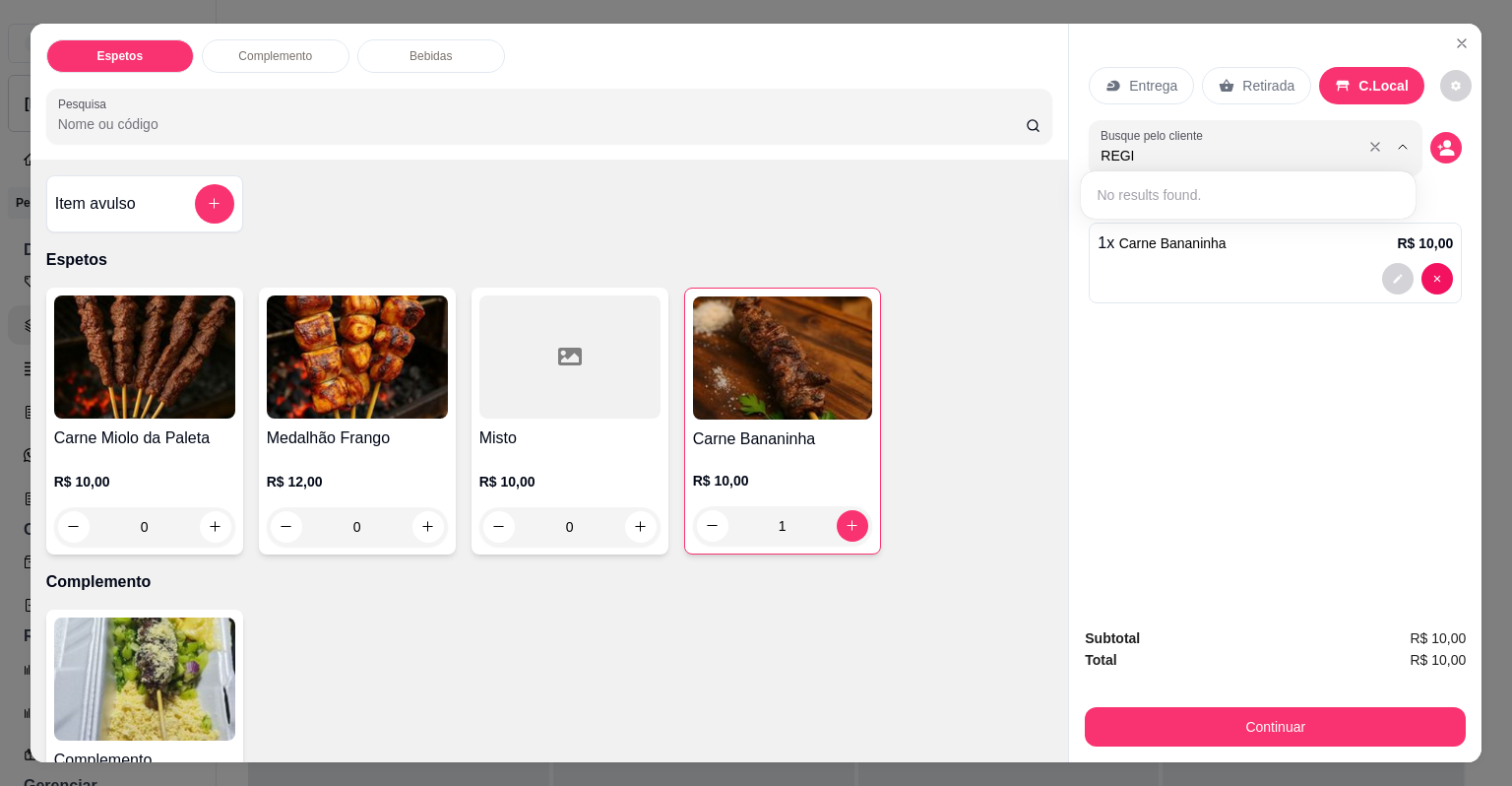 type on "REGIS" 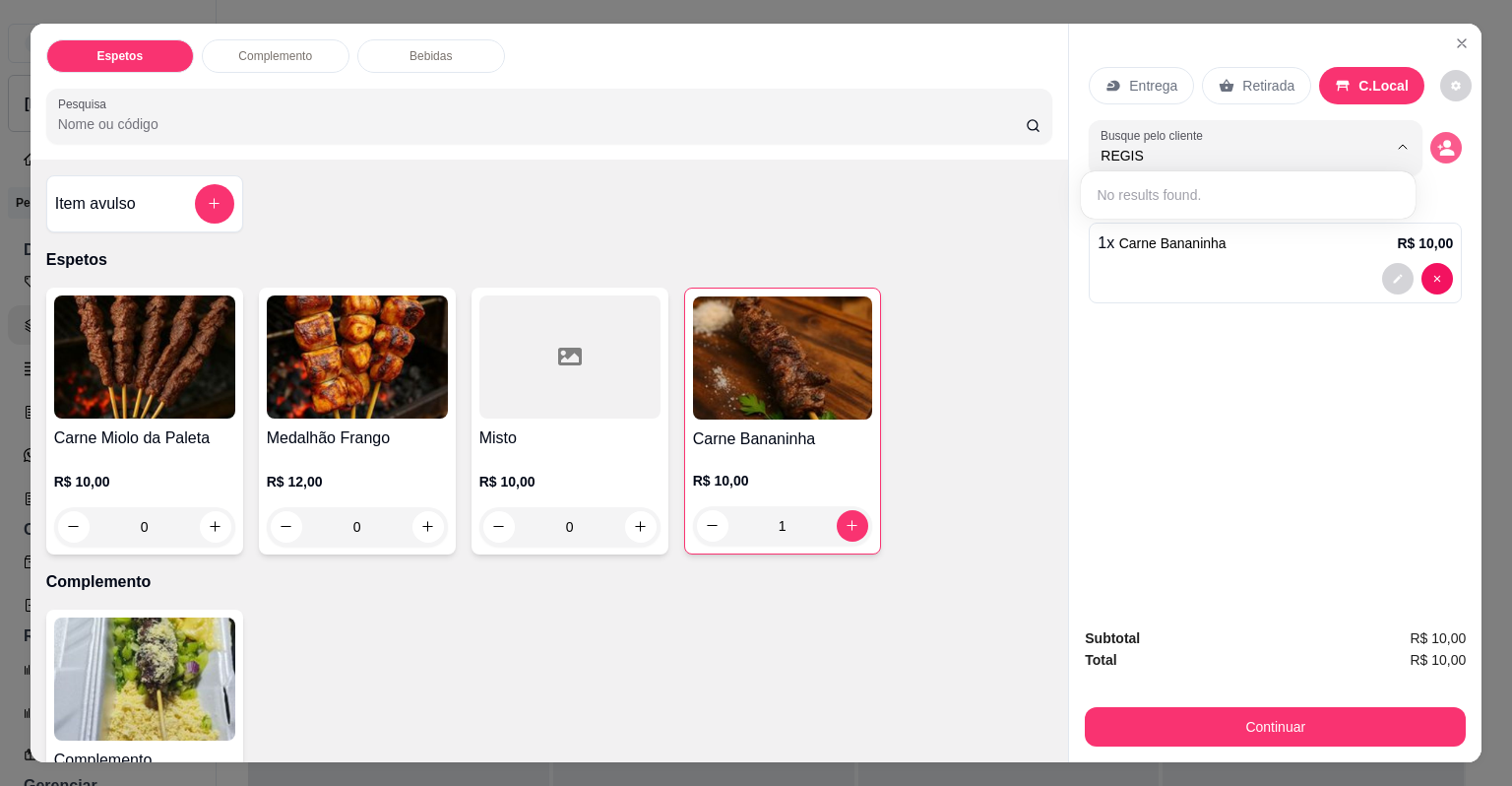 click 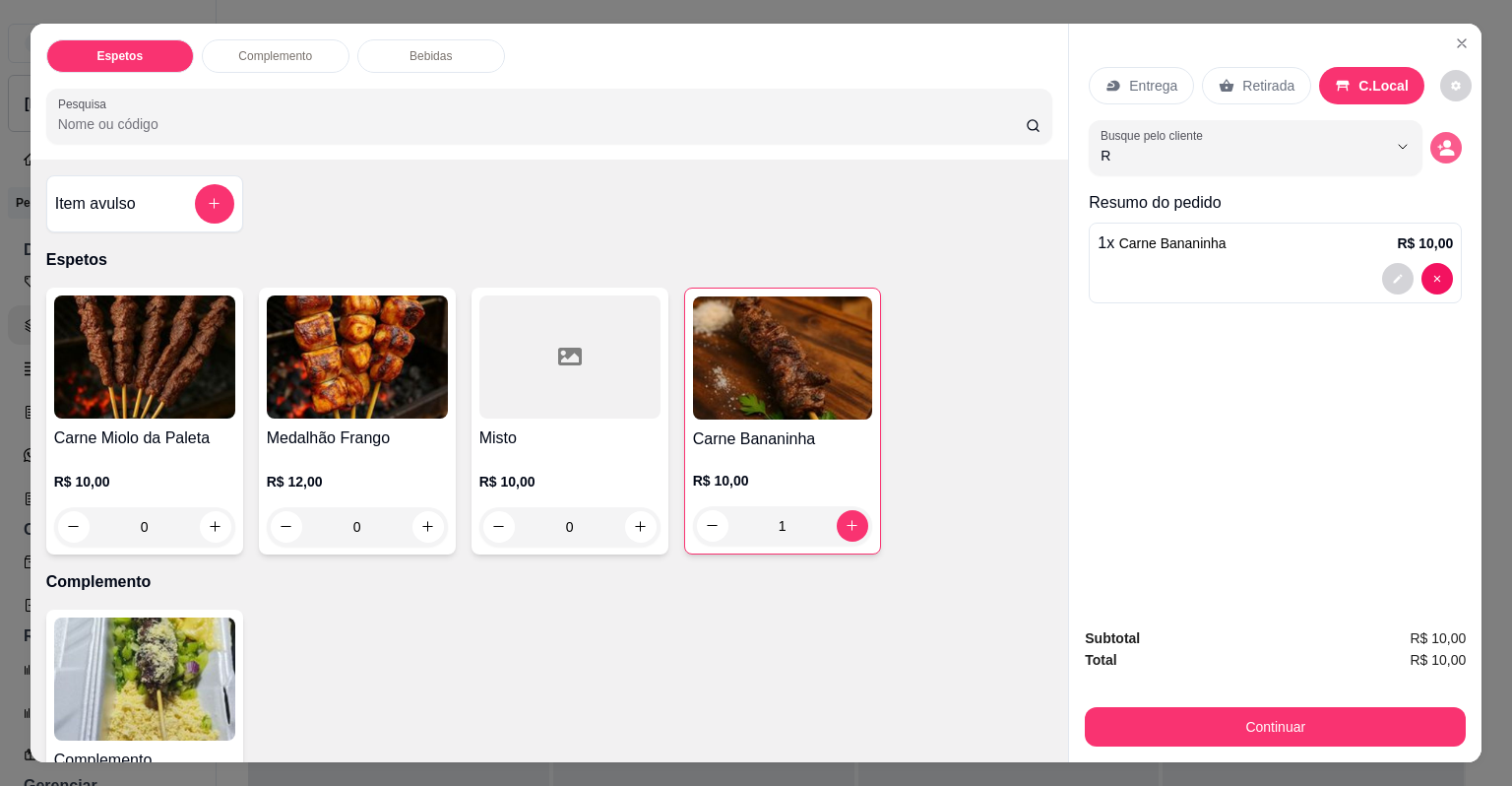 type on "R" 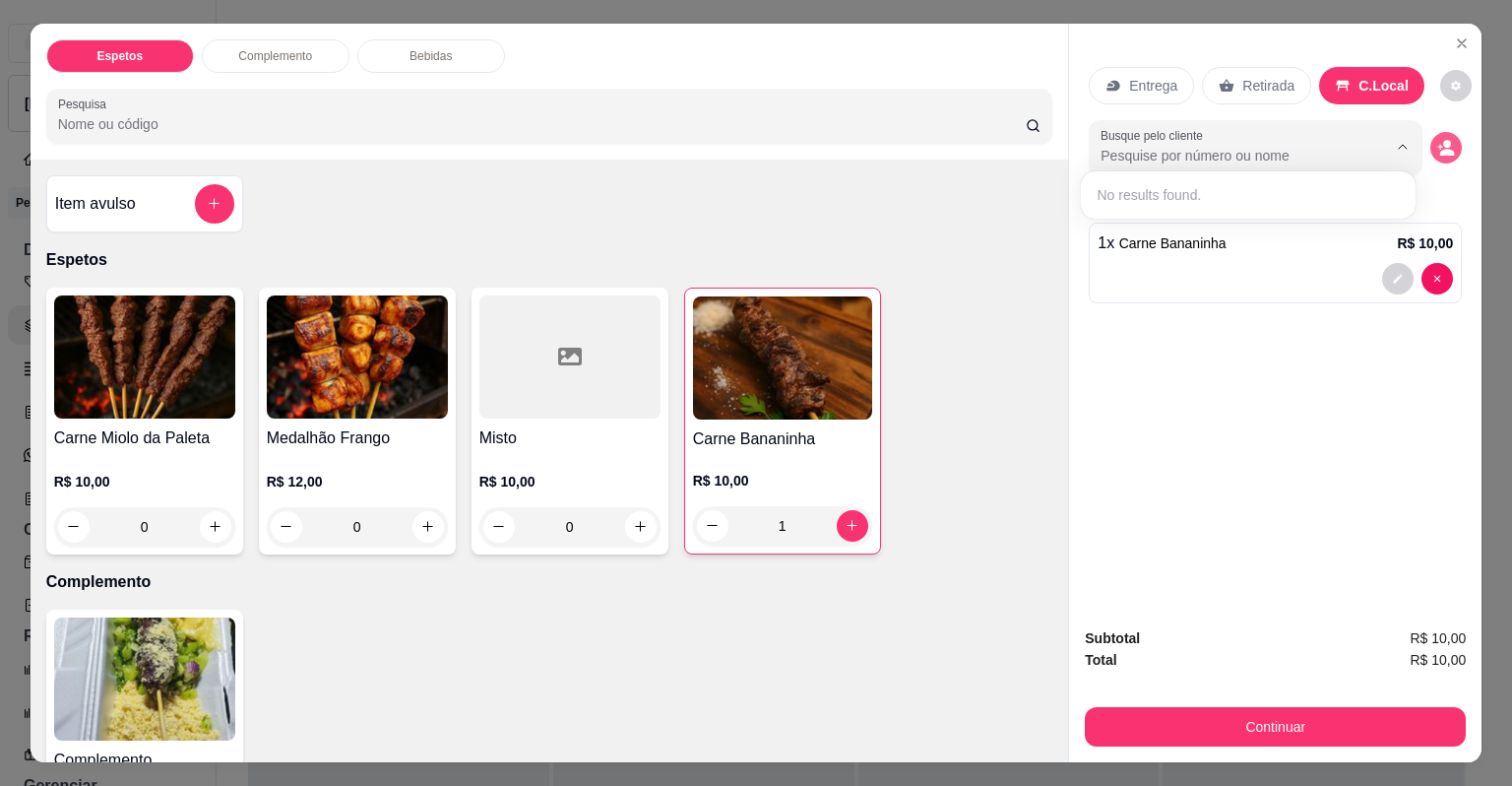 click 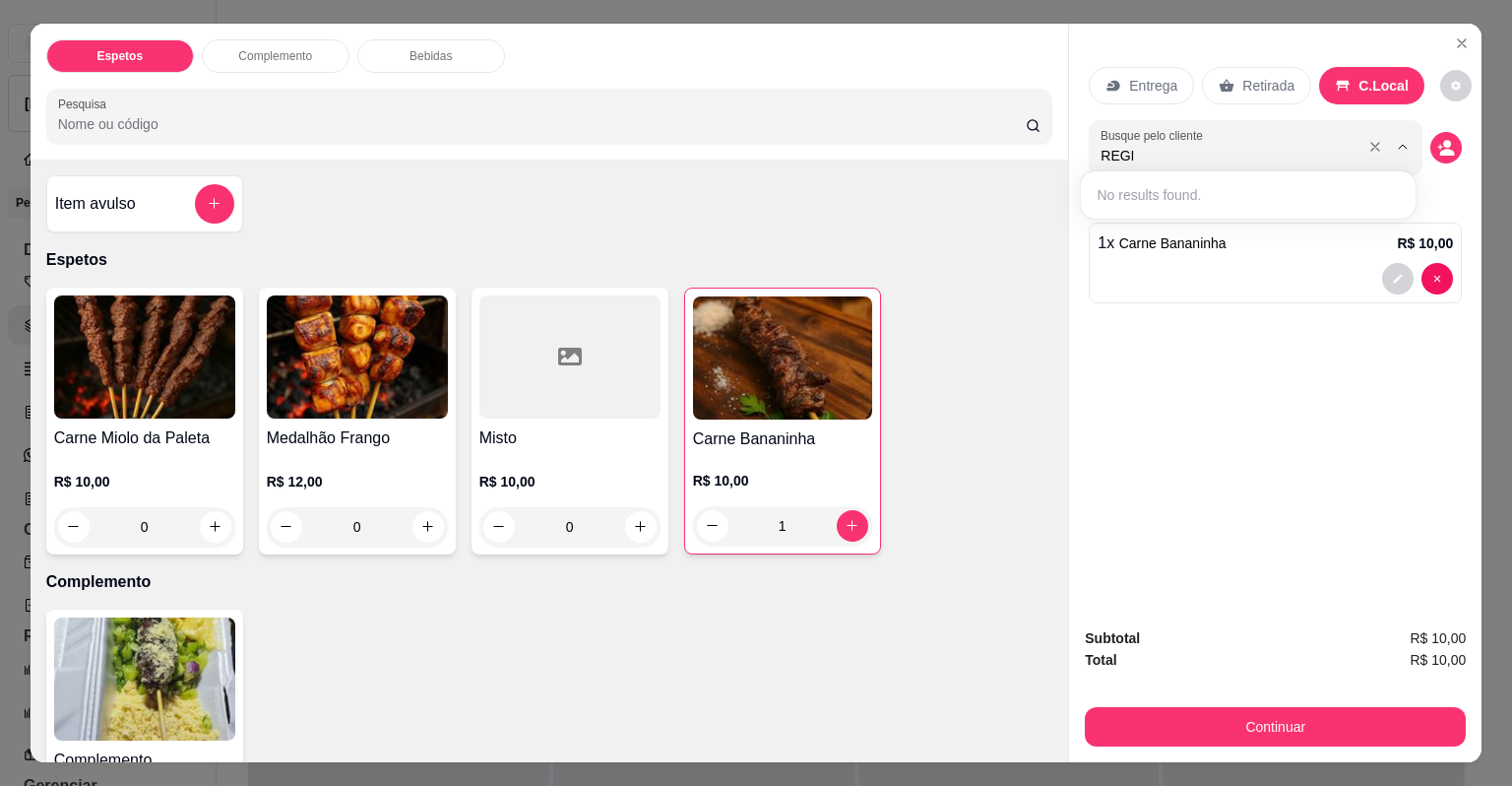 type on "REGIS" 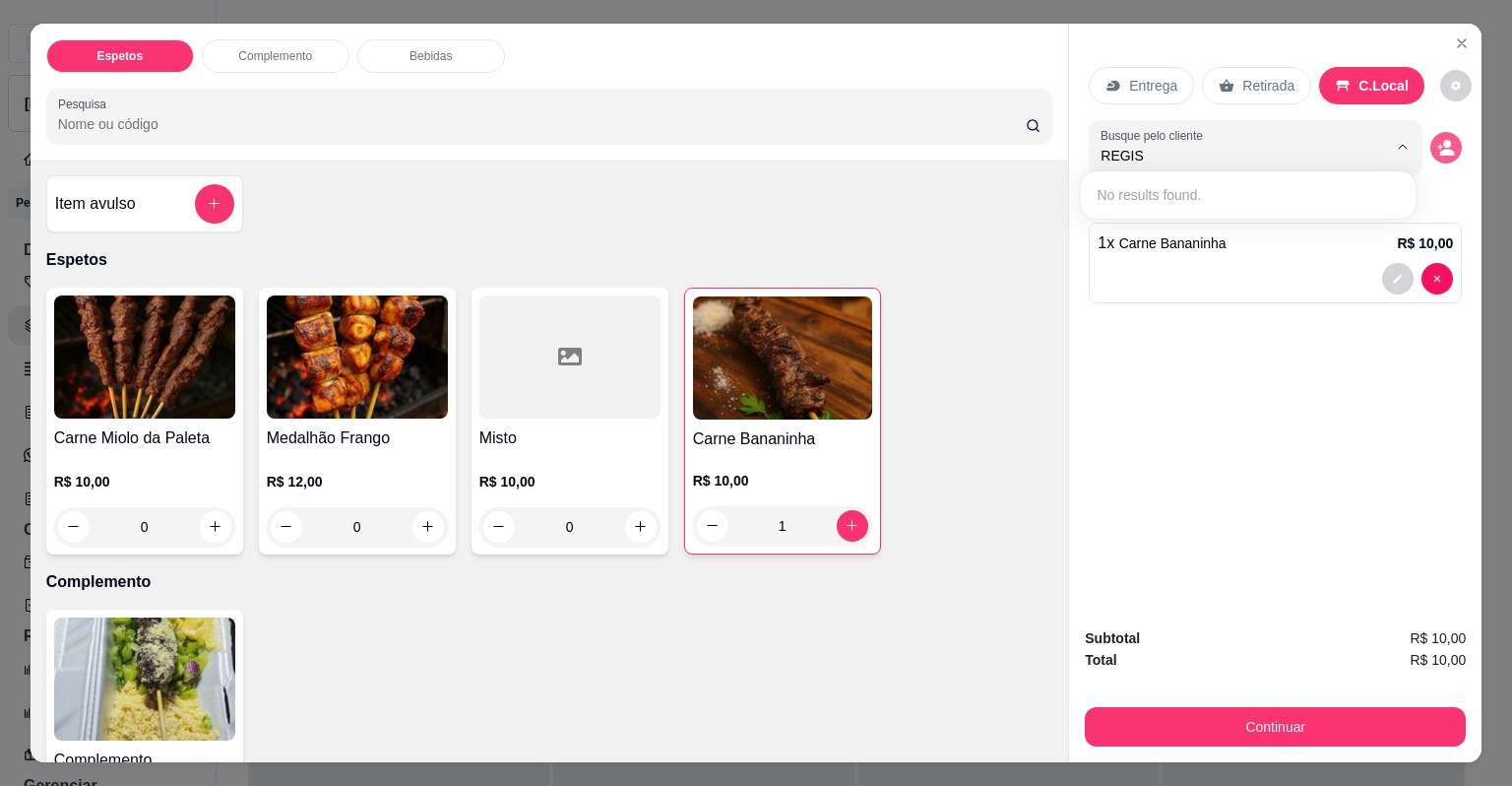click 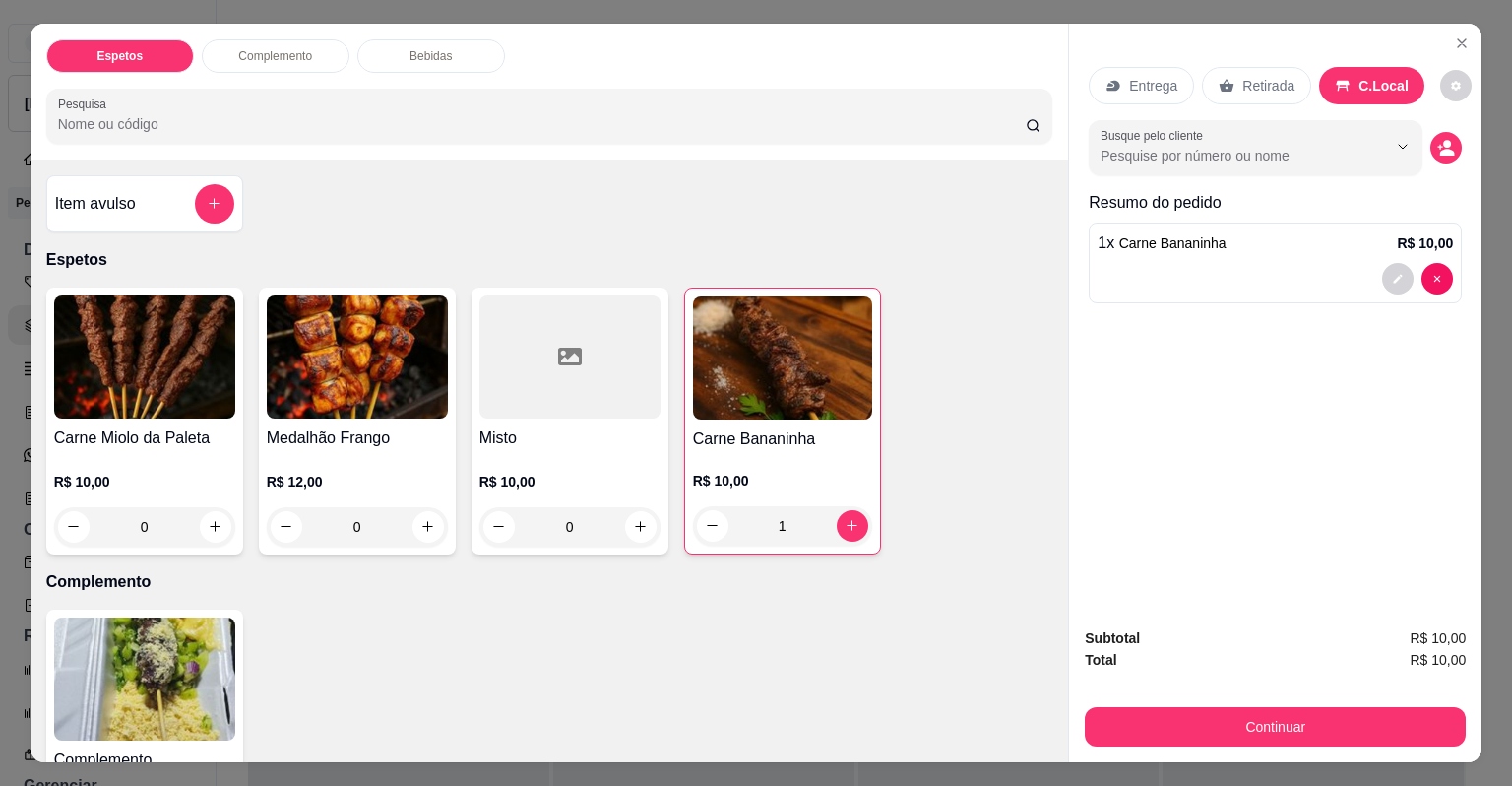 click on "Busque pelo cliente" at bounding box center (1228, 156) 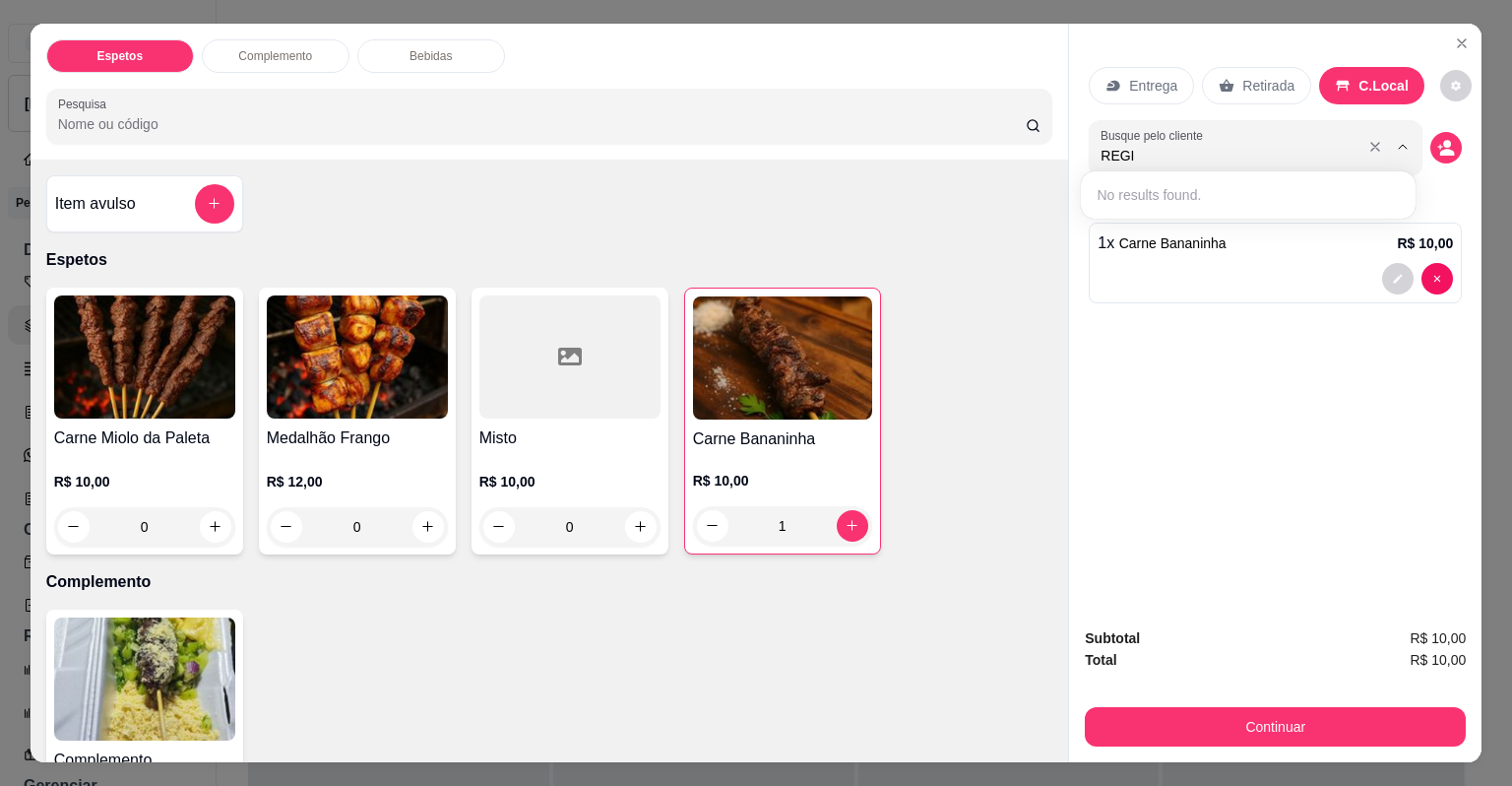 type on "REGIS" 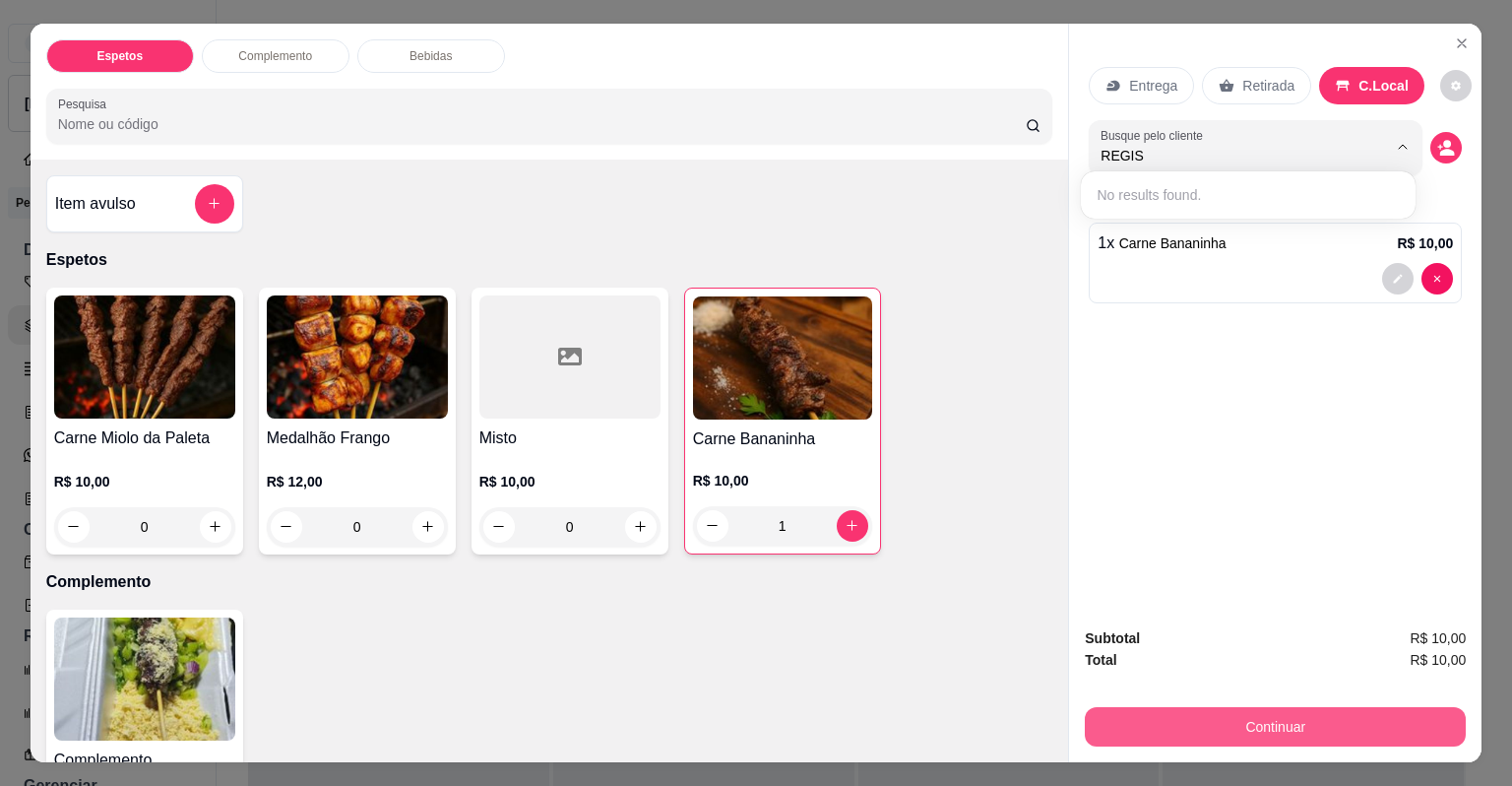 click on "Continuar" at bounding box center [1275, 727] 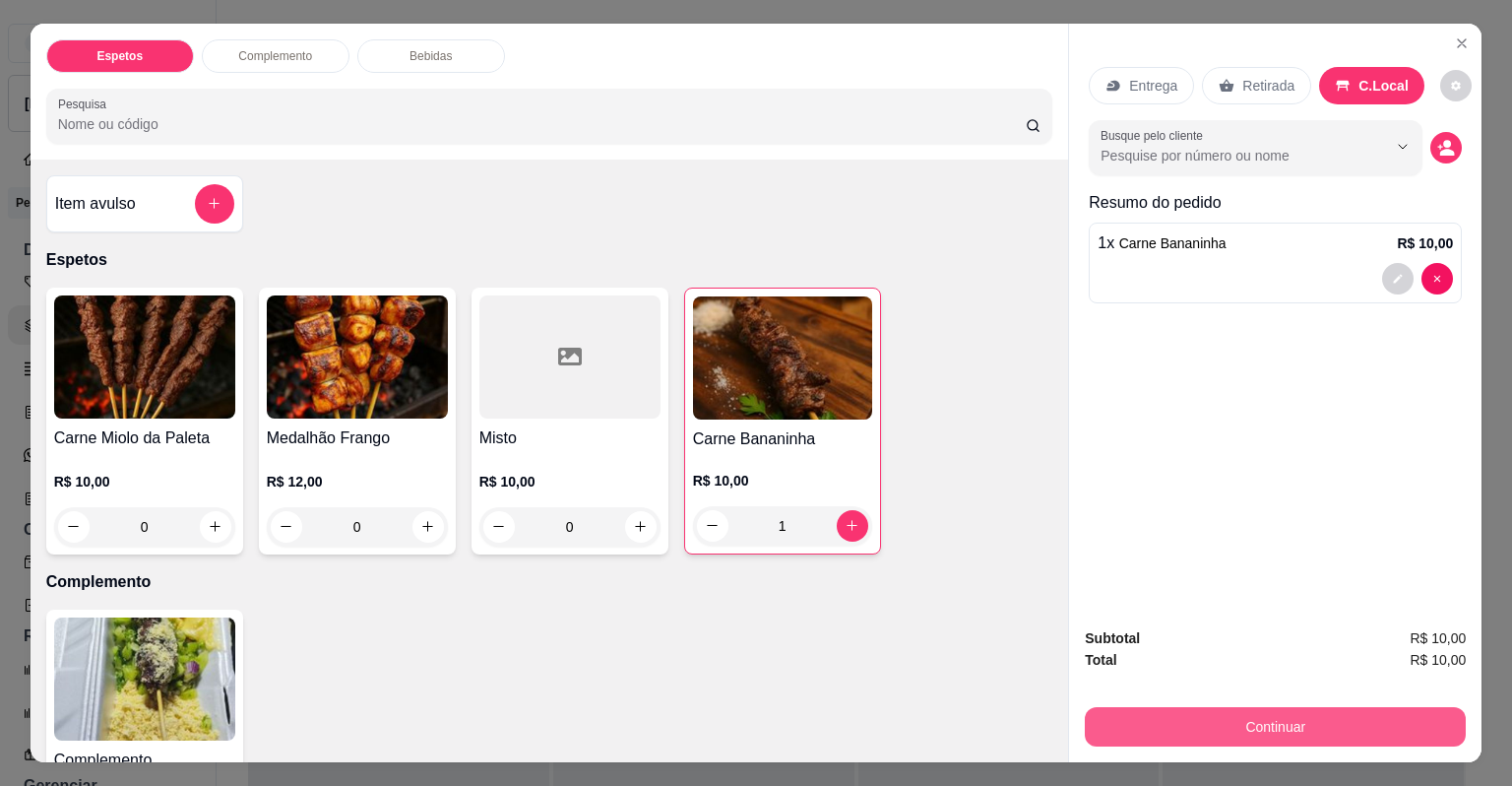 type 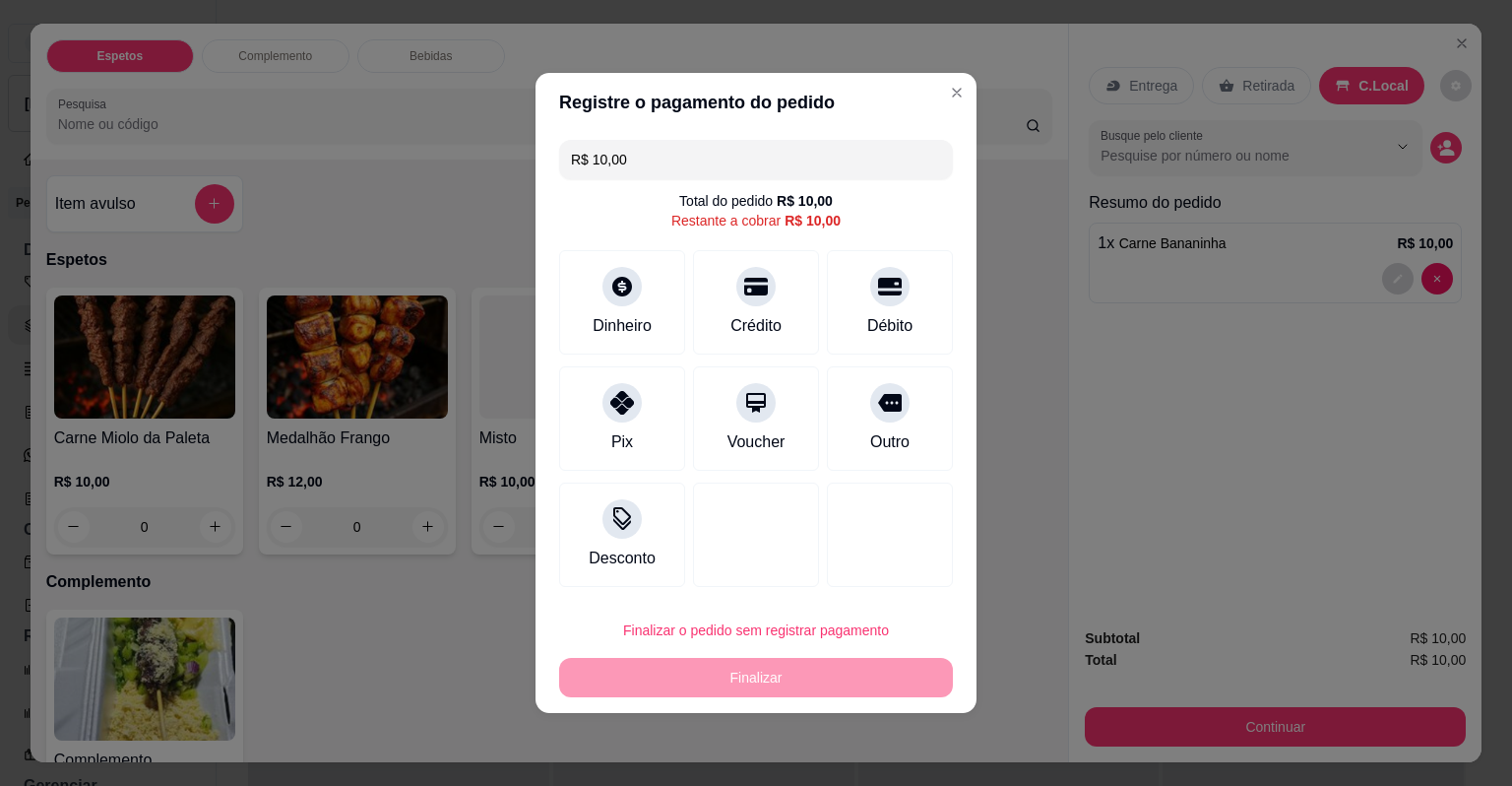 click on "Finalizar o pedido sem registrar pagamento Finalizar" at bounding box center [756, 654] 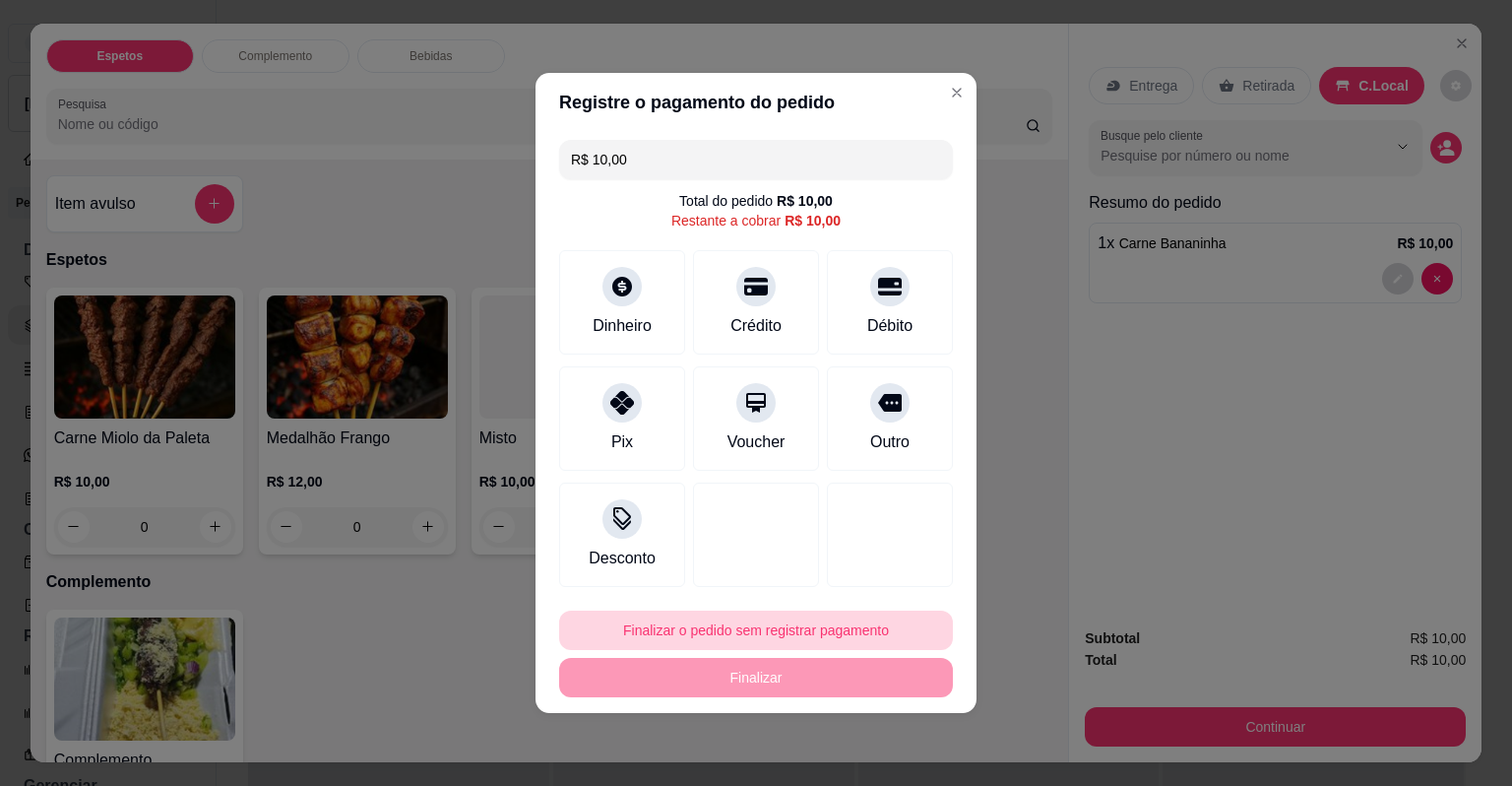 click on "Finalizar o pedido sem registrar pagamento" at bounding box center [756, 630] 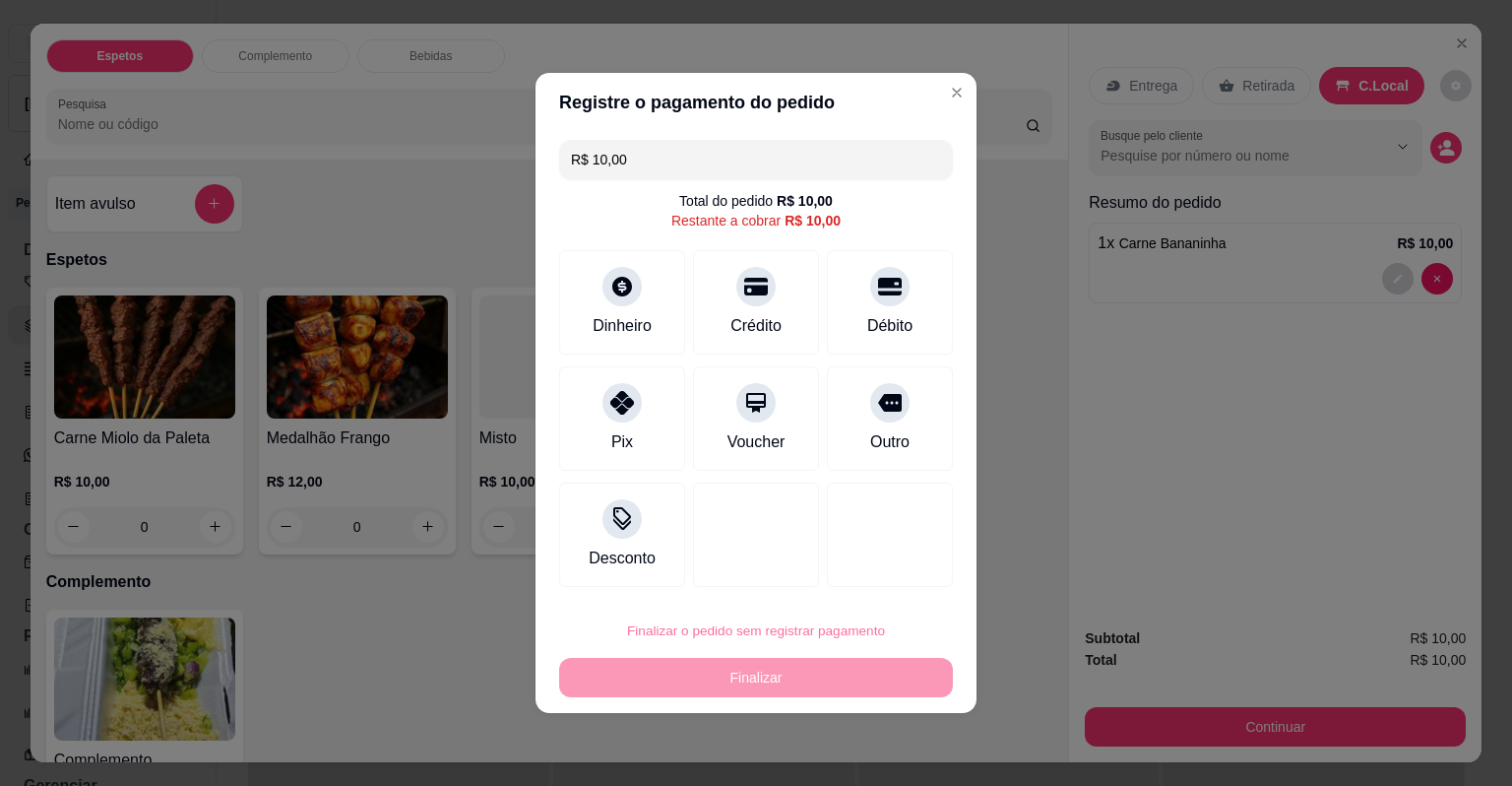 click on "Confirmar" at bounding box center (874, 574) 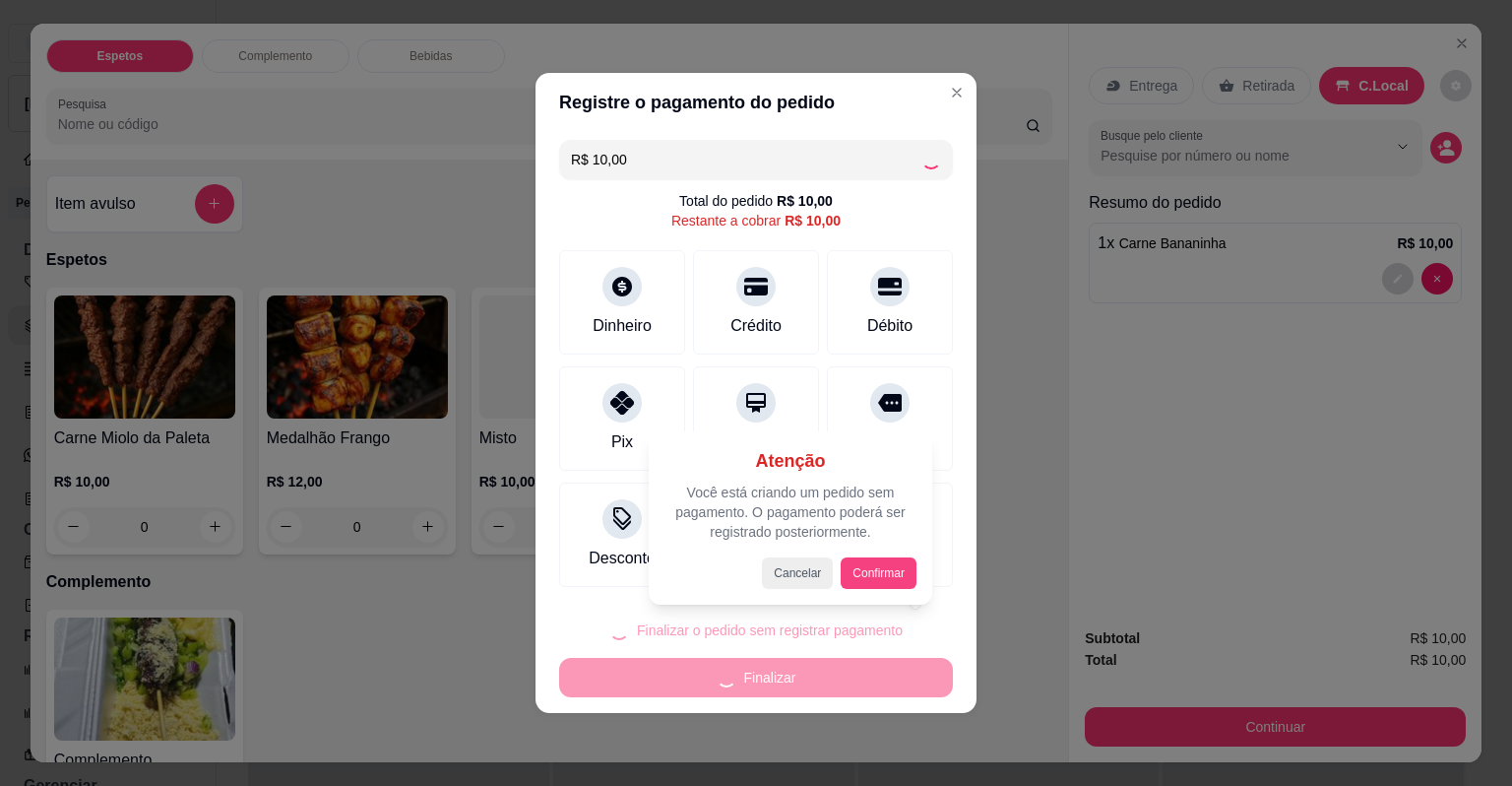type on "0" 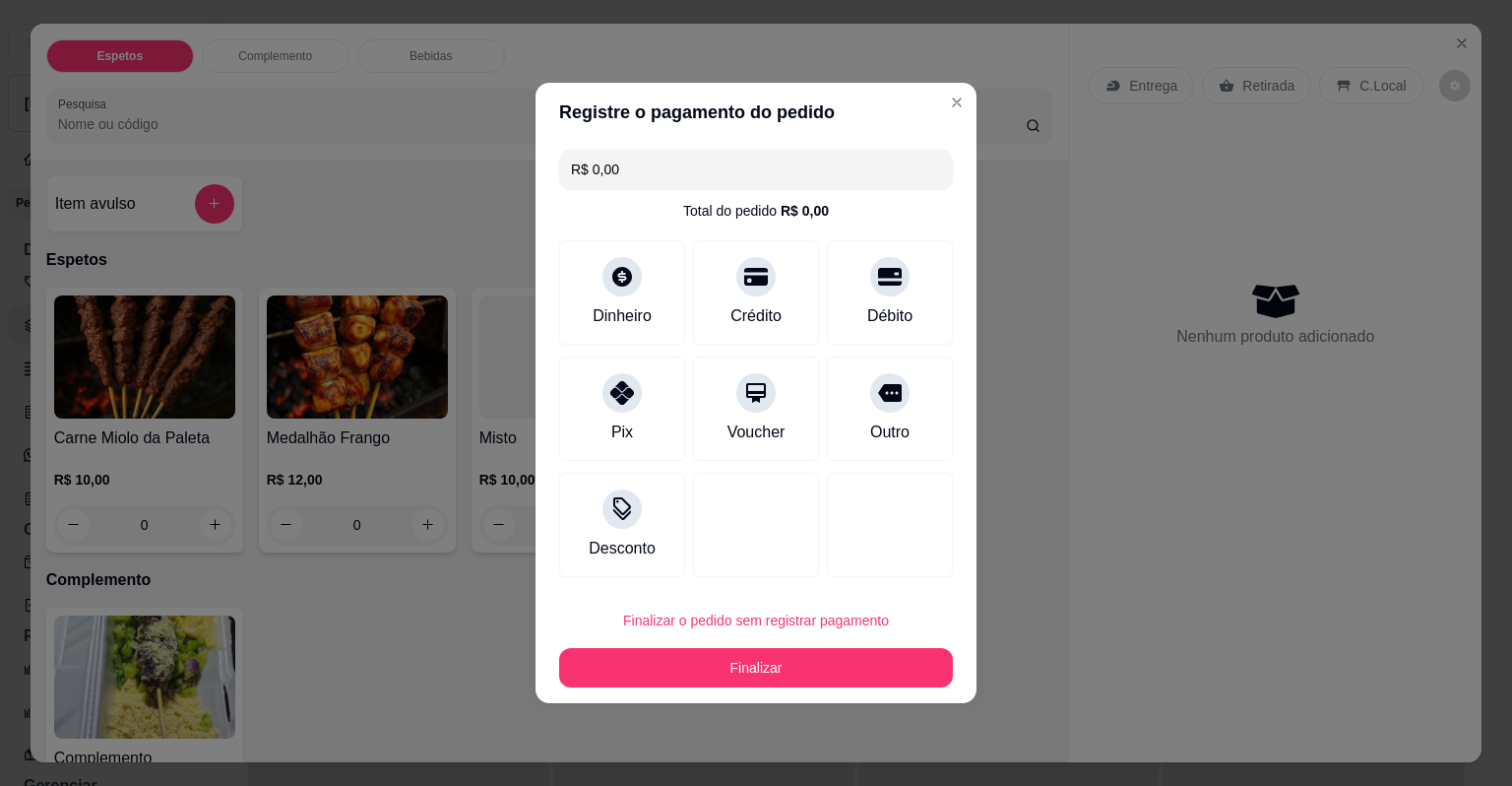 type on "R$ 0,00" 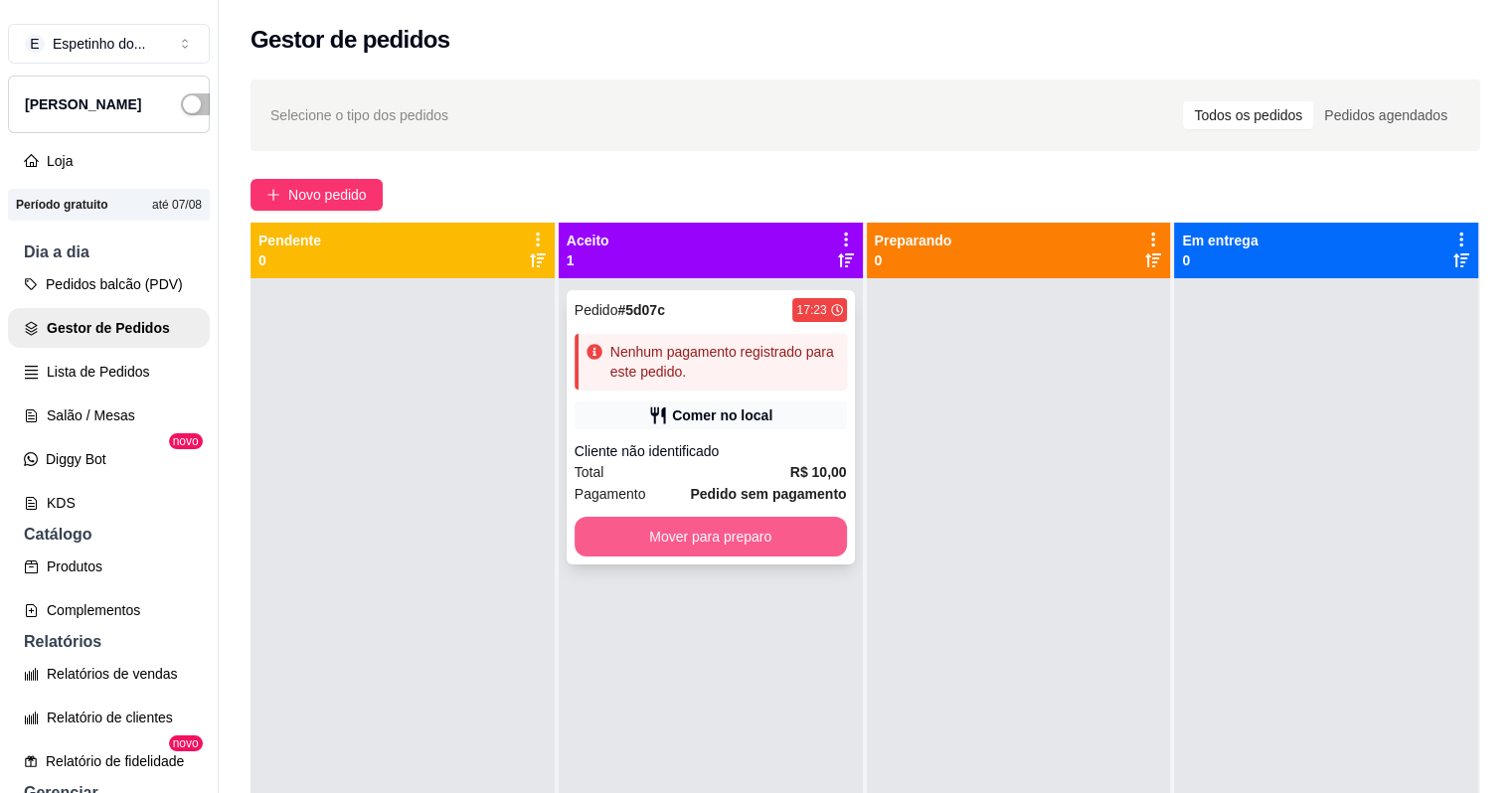 click on "Mover para preparo" at bounding box center (711, 537) 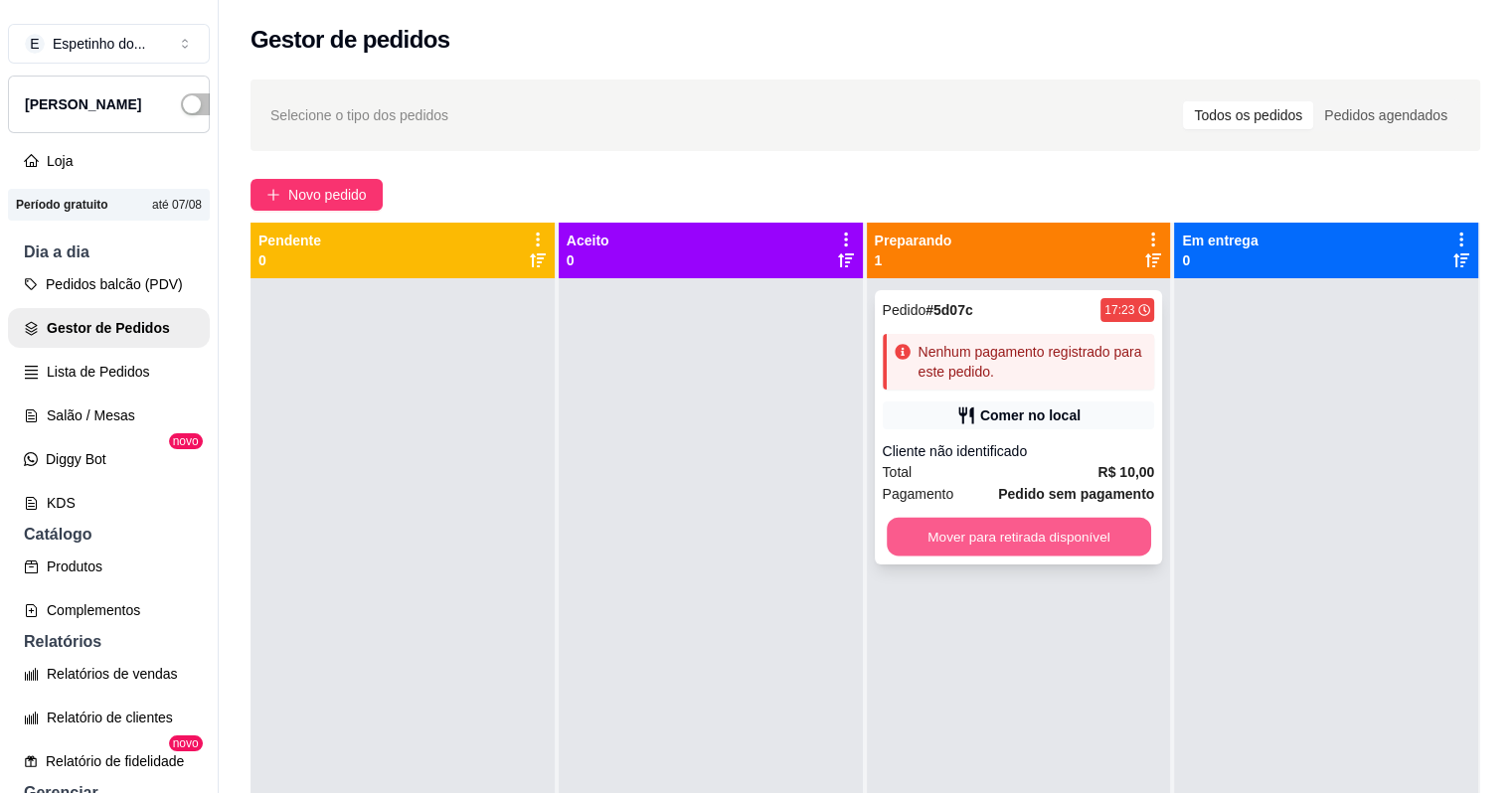 click on "Mover para retirada disponível" at bounding box center [1019, 537] 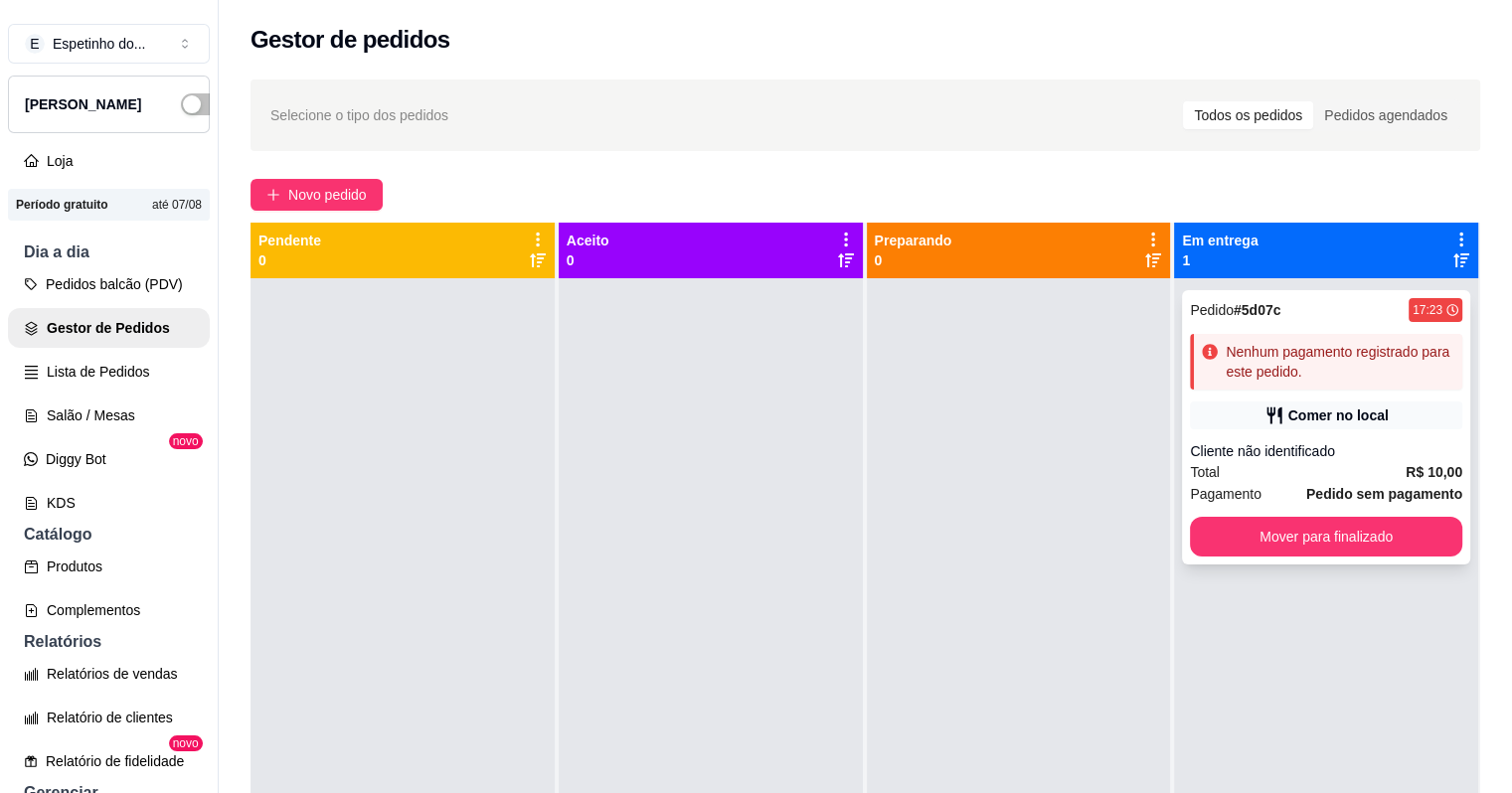 click on "Pedido  # 5d07c 17:23" at bounding box center [1326, 310] 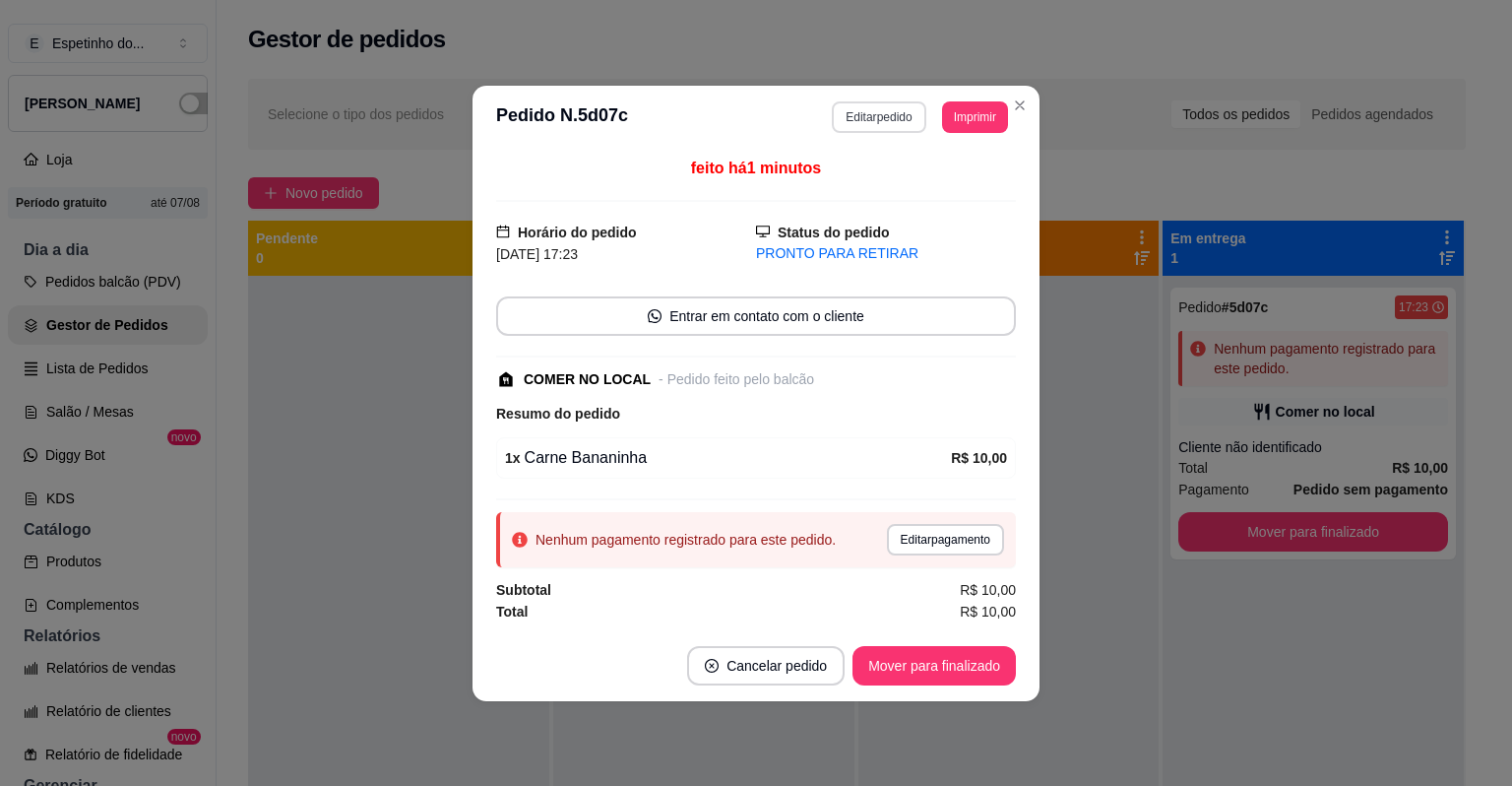 click on "Editar  pedido" at bounding box center (878, 117) 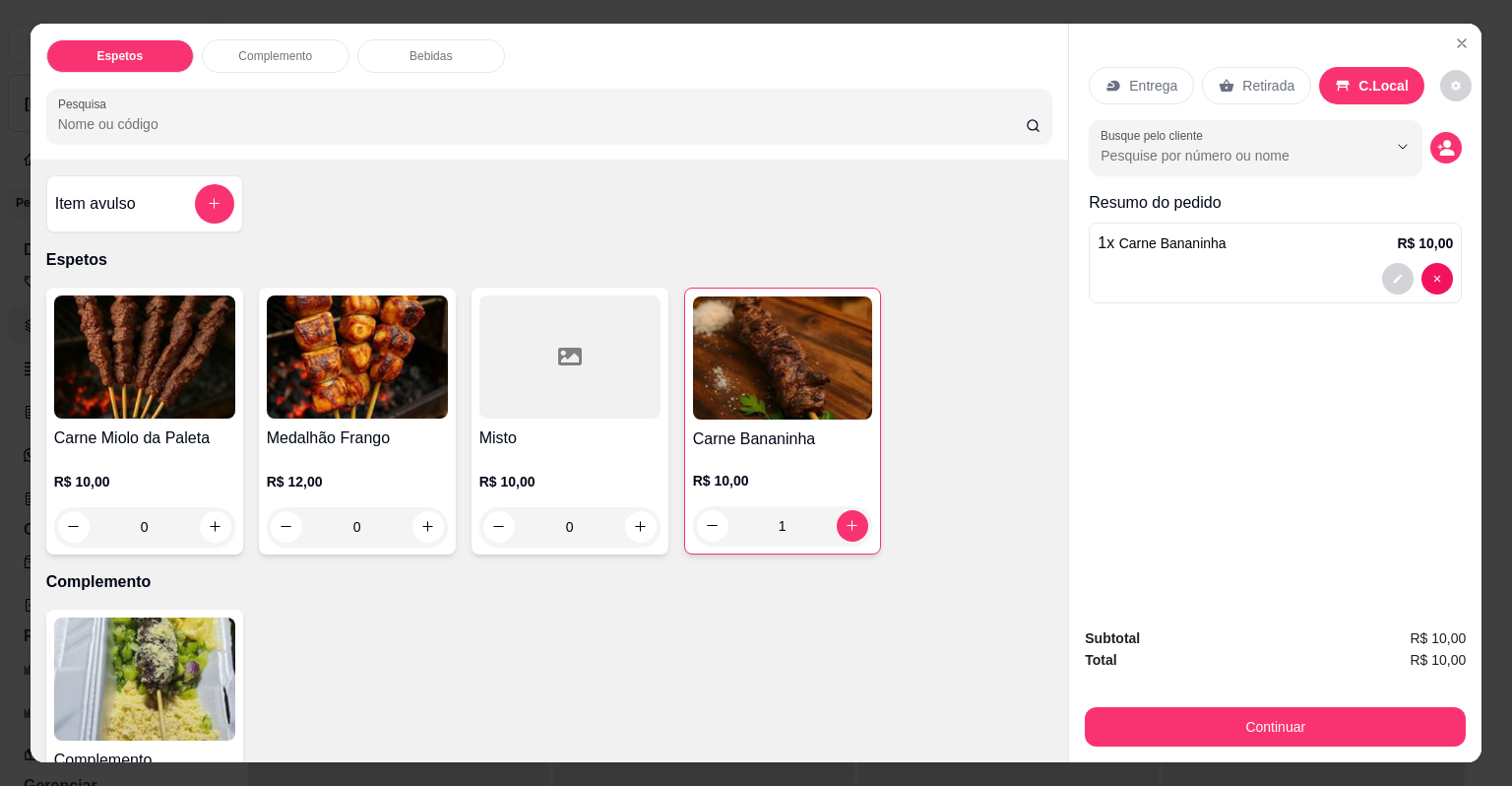 click on "Continuar" at bounding box center [1275, 724] 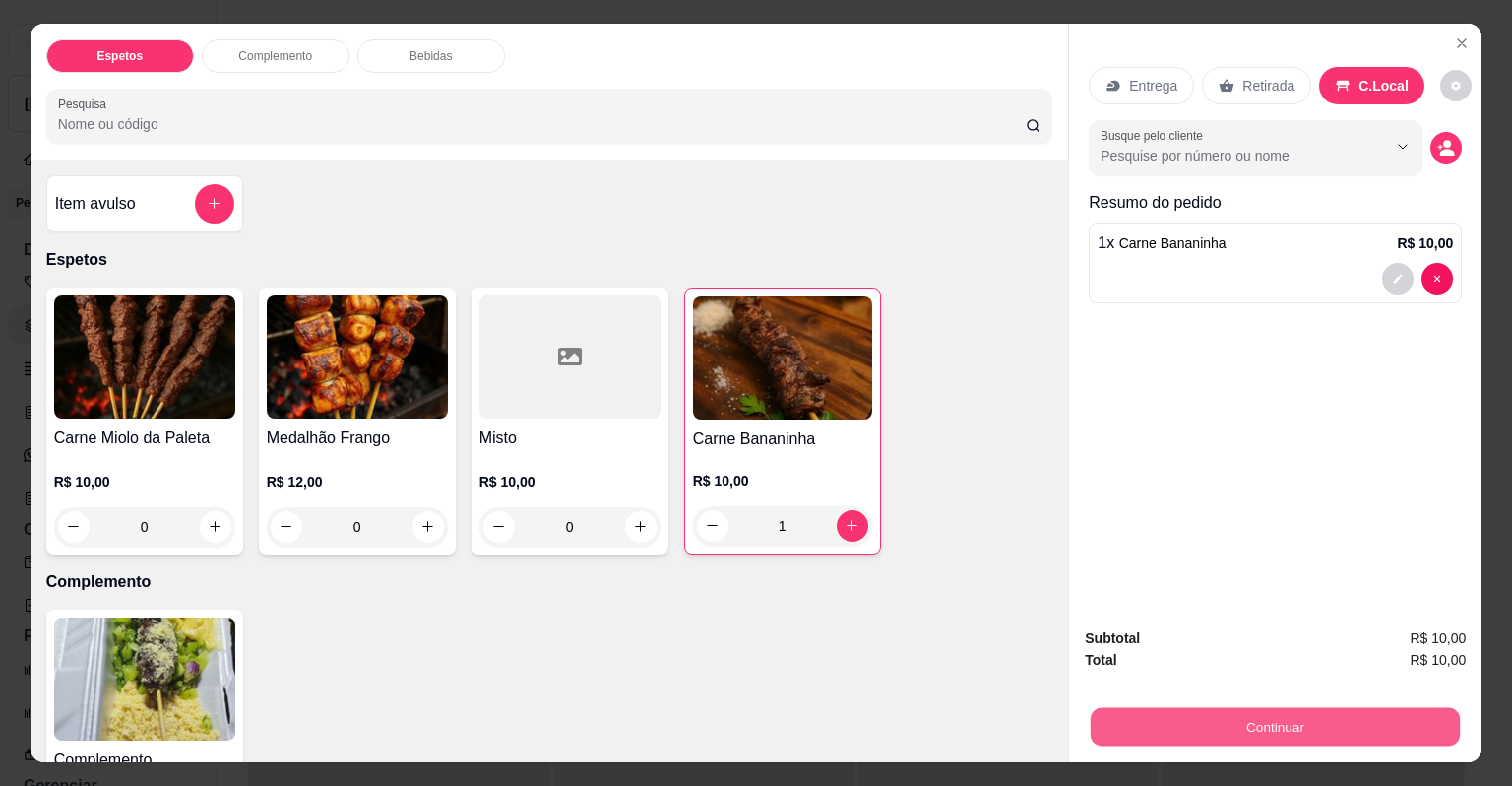 click on "Continuar" at bounding box center [1275, 727] 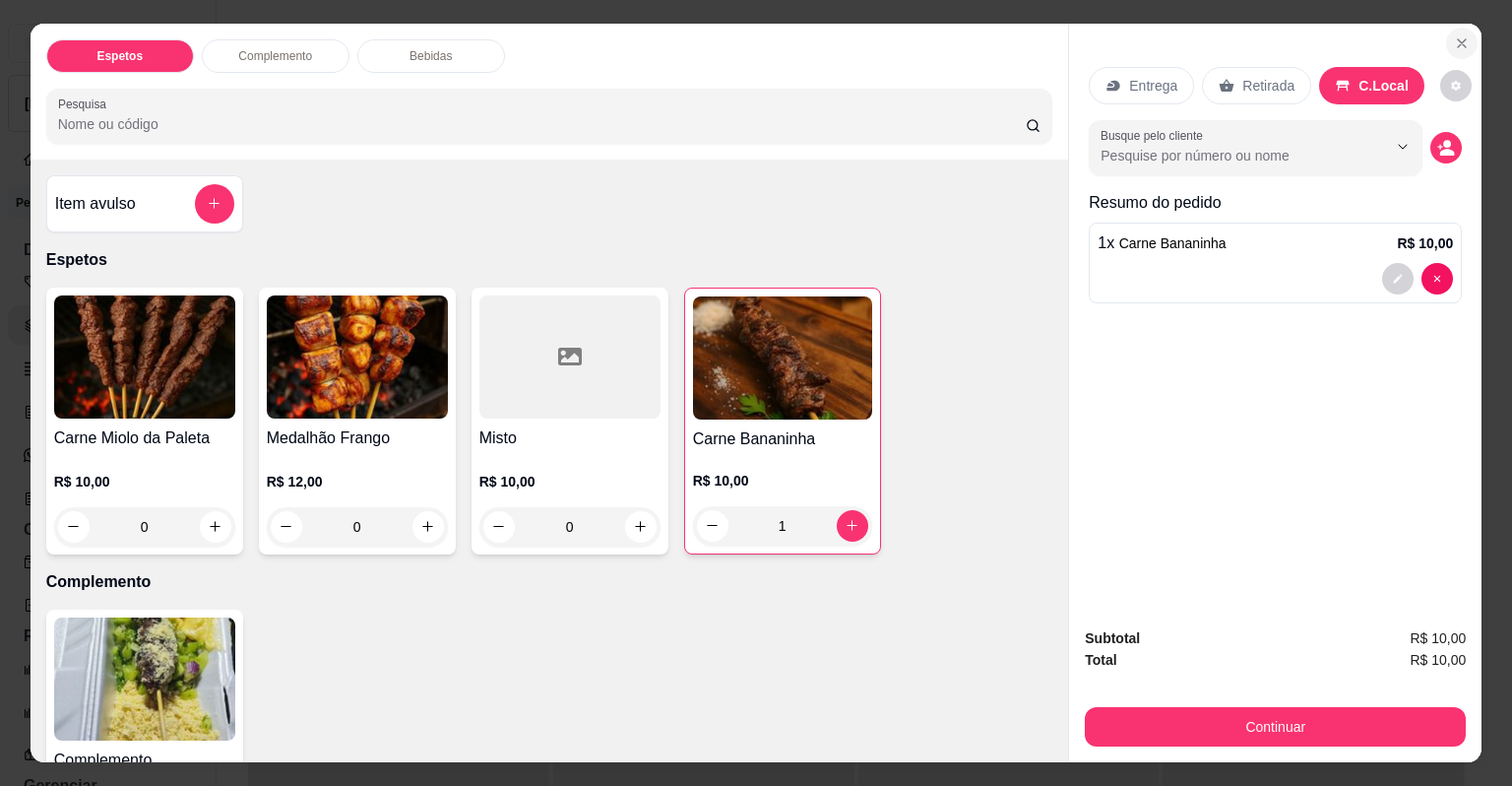 click 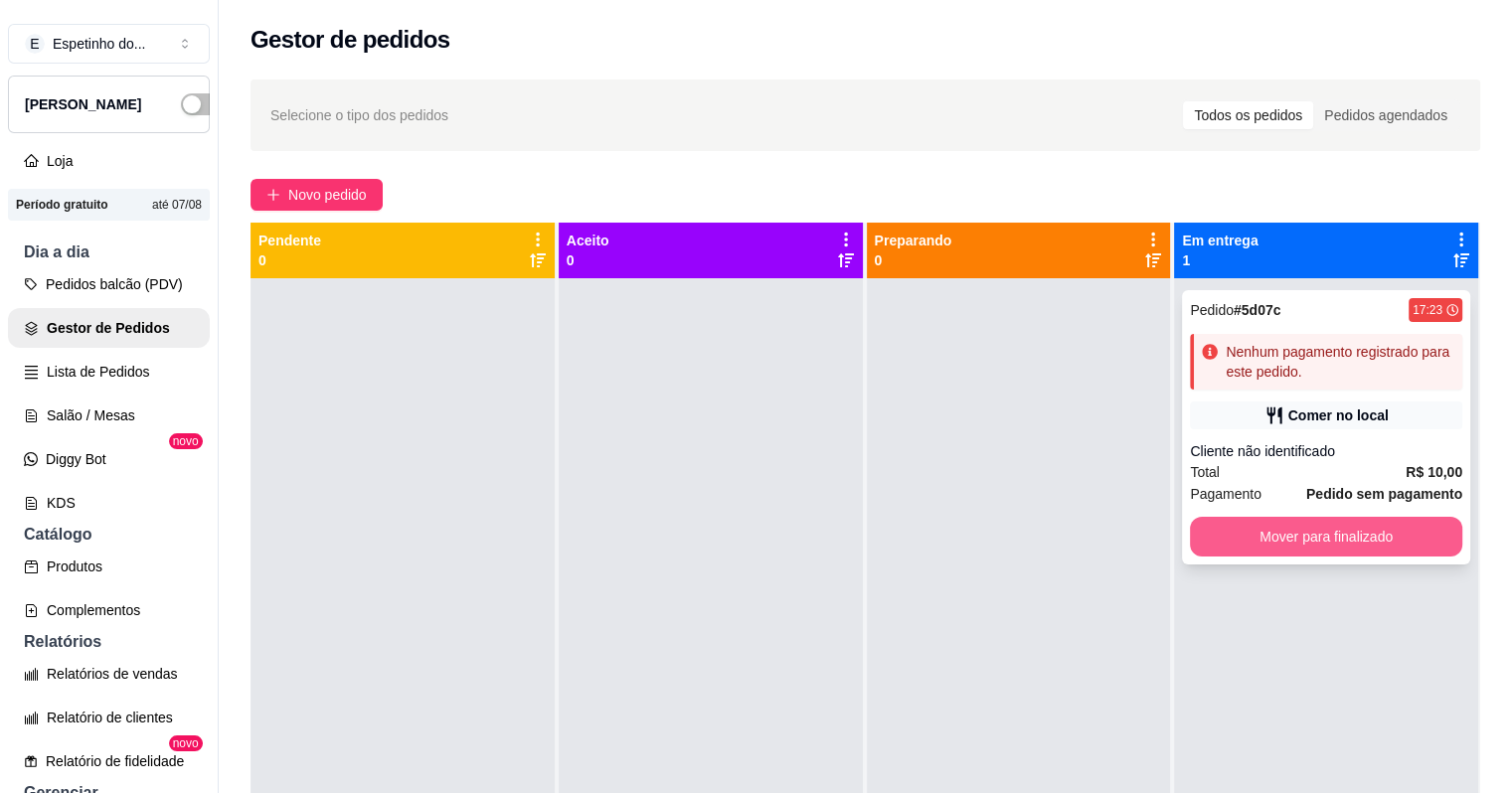 click on "Mover para finalizado" at bounding box center (1326, 537) 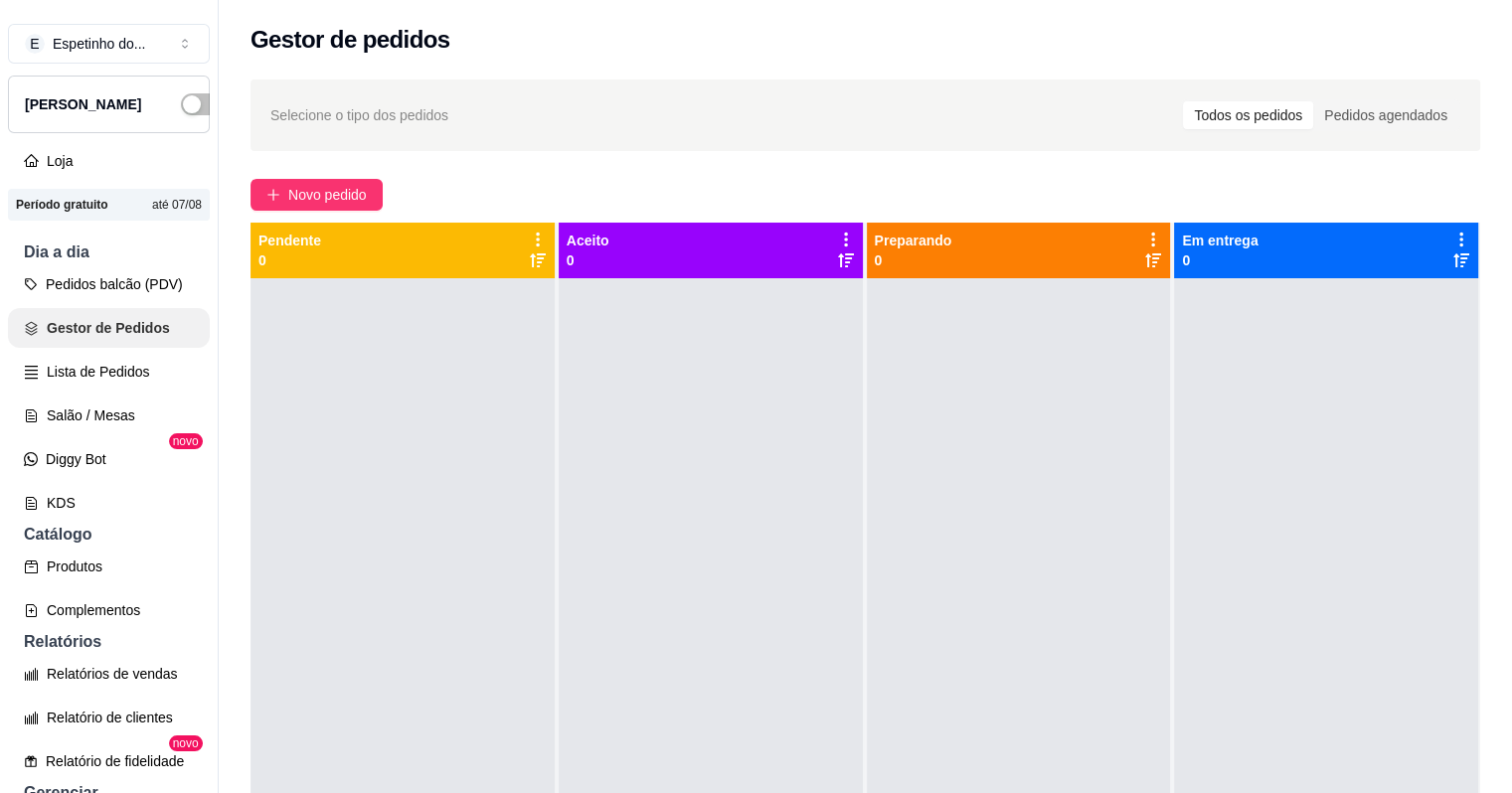click on "Gestor de Pedidos" at bounding box center (108, 328) 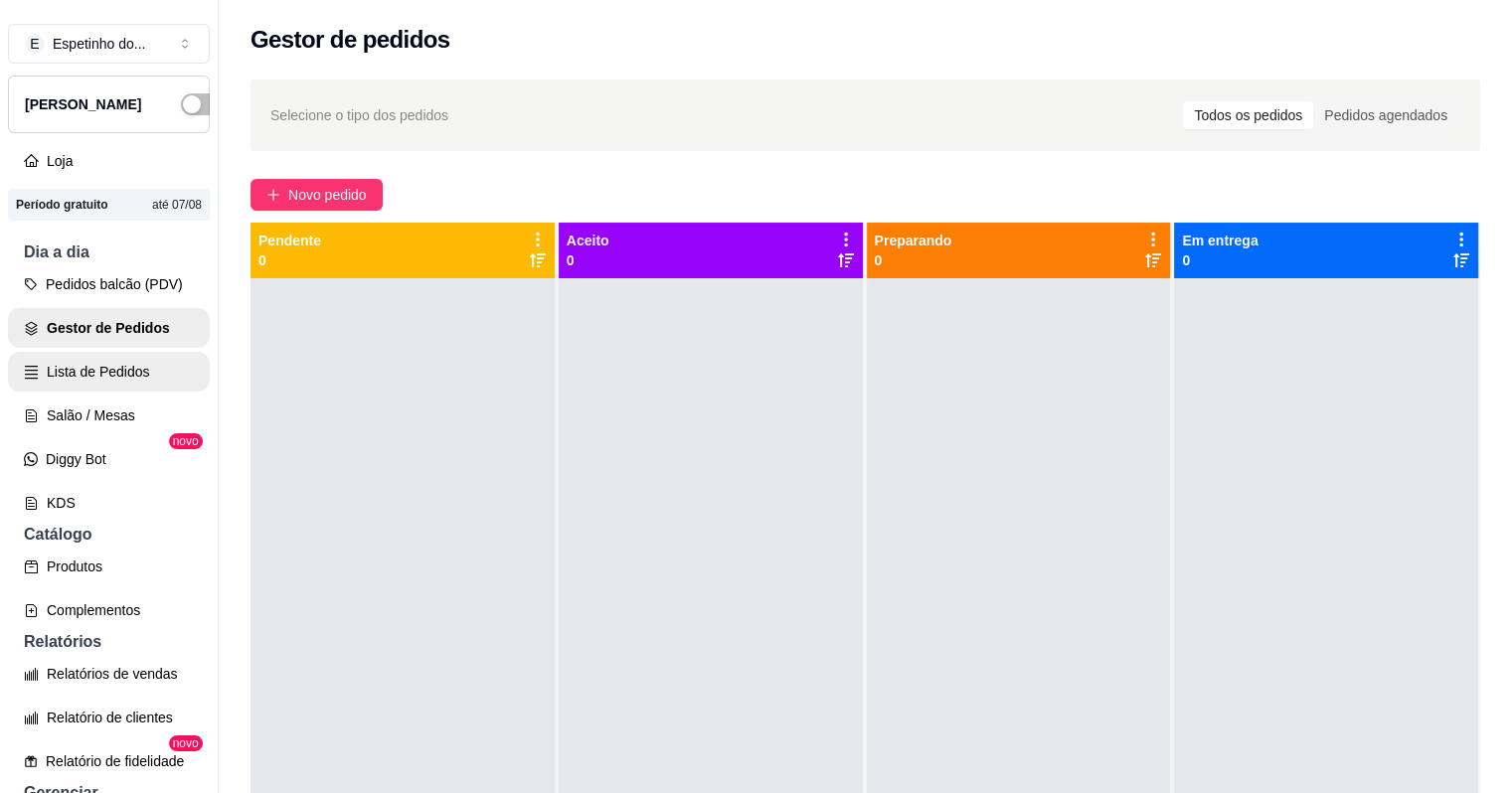 click on "Lista de Pedidos" at bounding box center [108, 372] 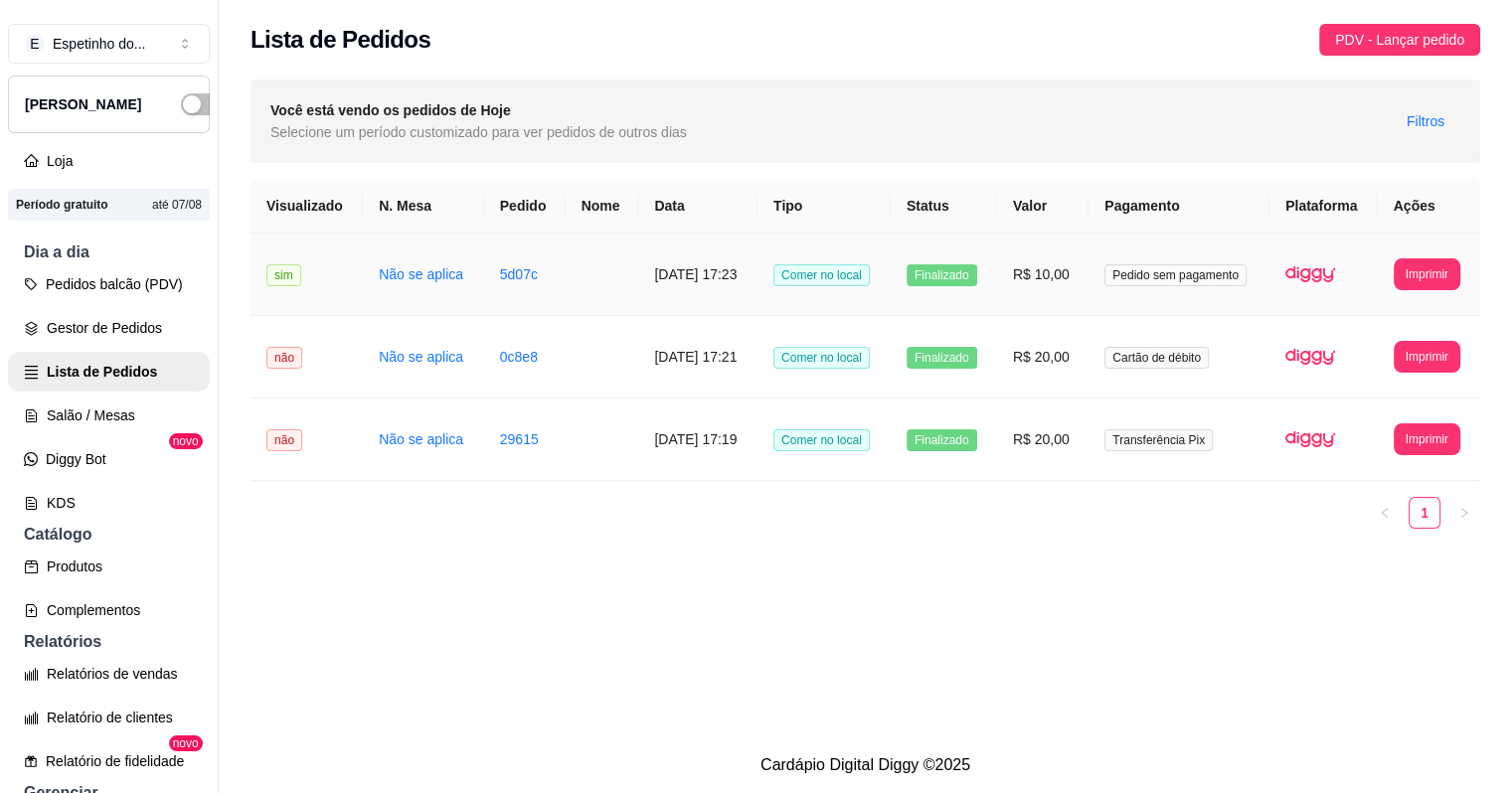 click on "Pedido sem pagamento" at bounding box center (1175, 275) 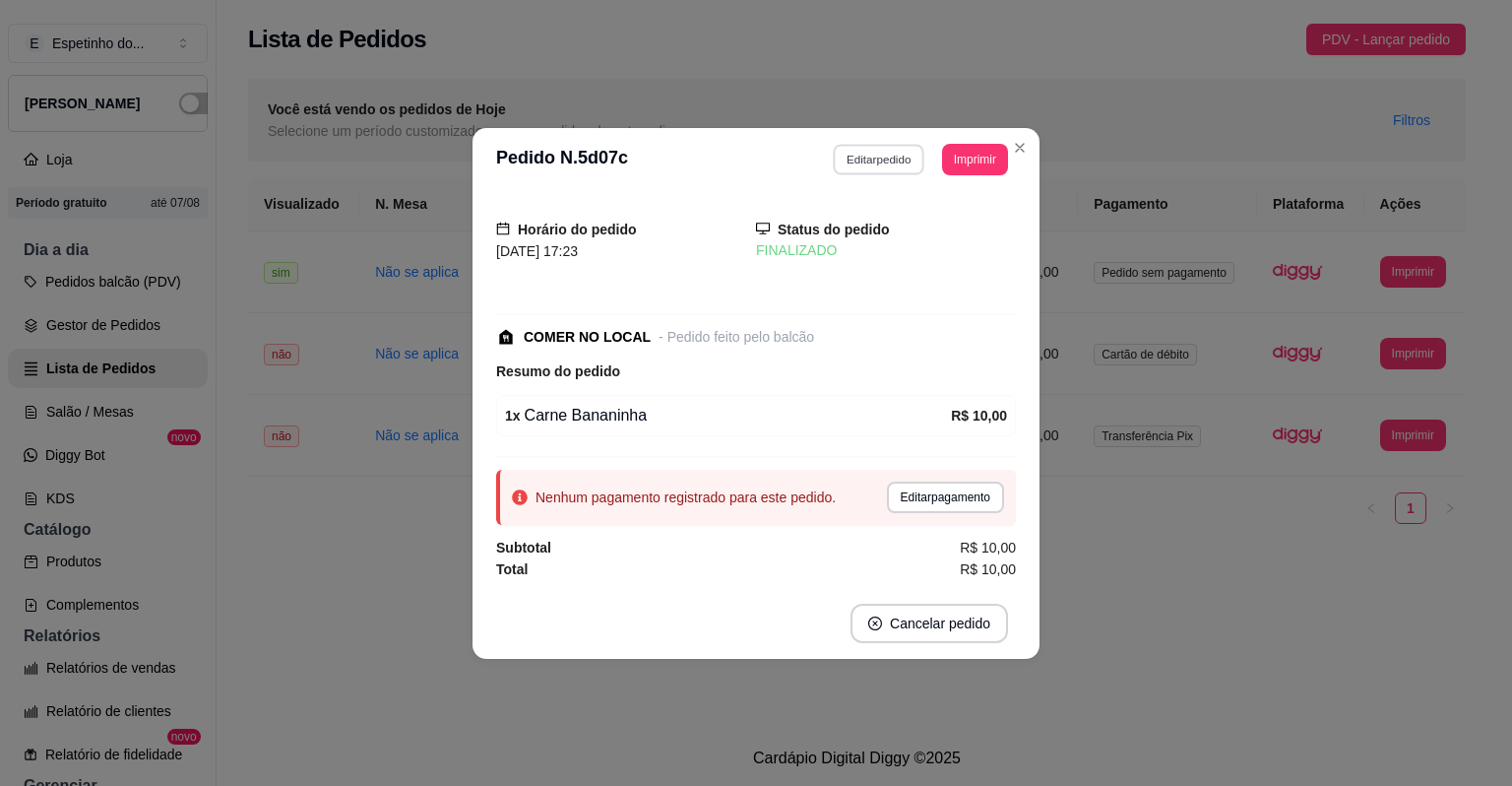 click on "Editar  pedido" at bounding box center (879, 159) 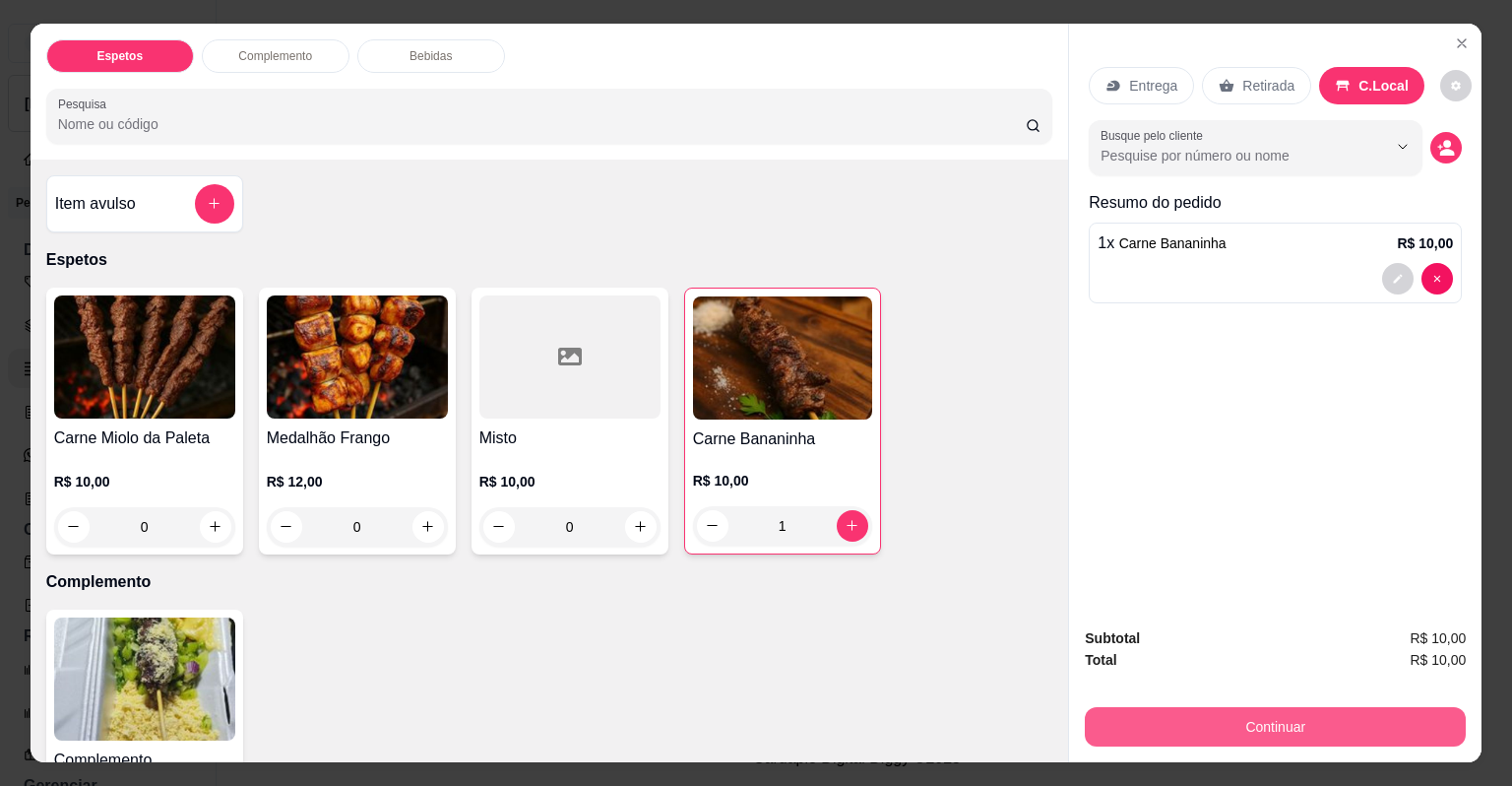 click on "Continuar" at bounding box center (1275, 727) 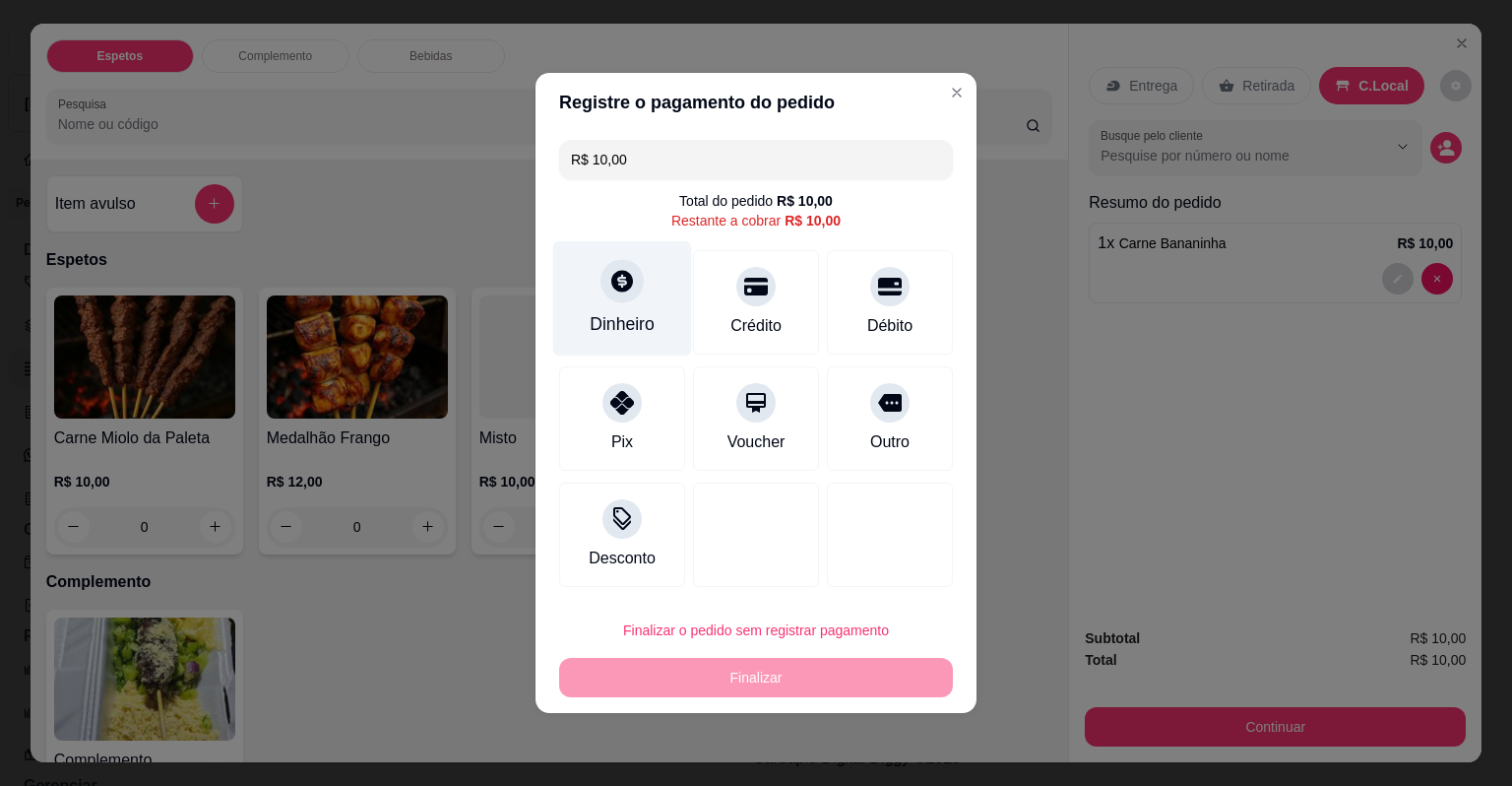 click 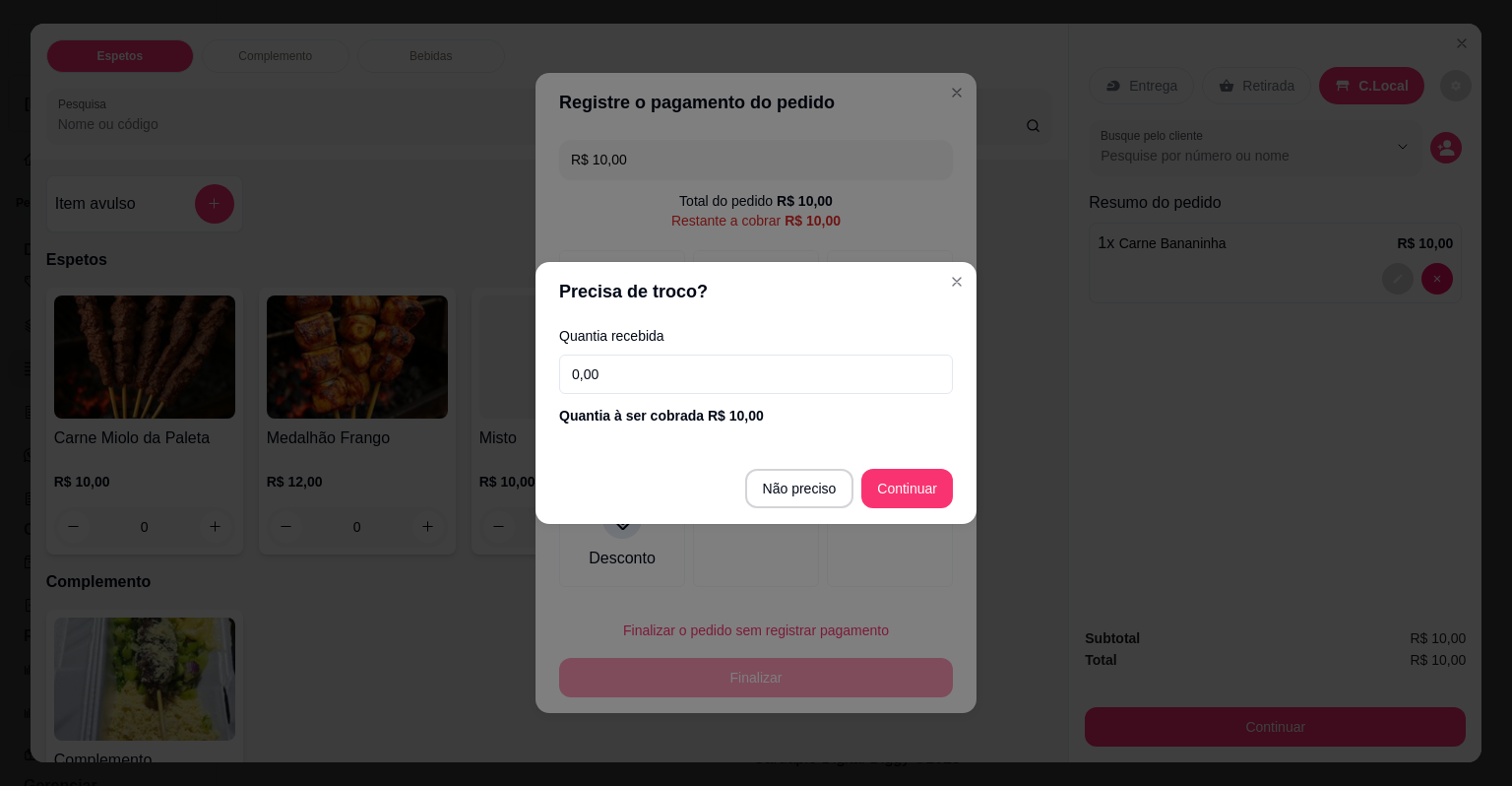 click on "0,00" at bounding box center (756, 374) 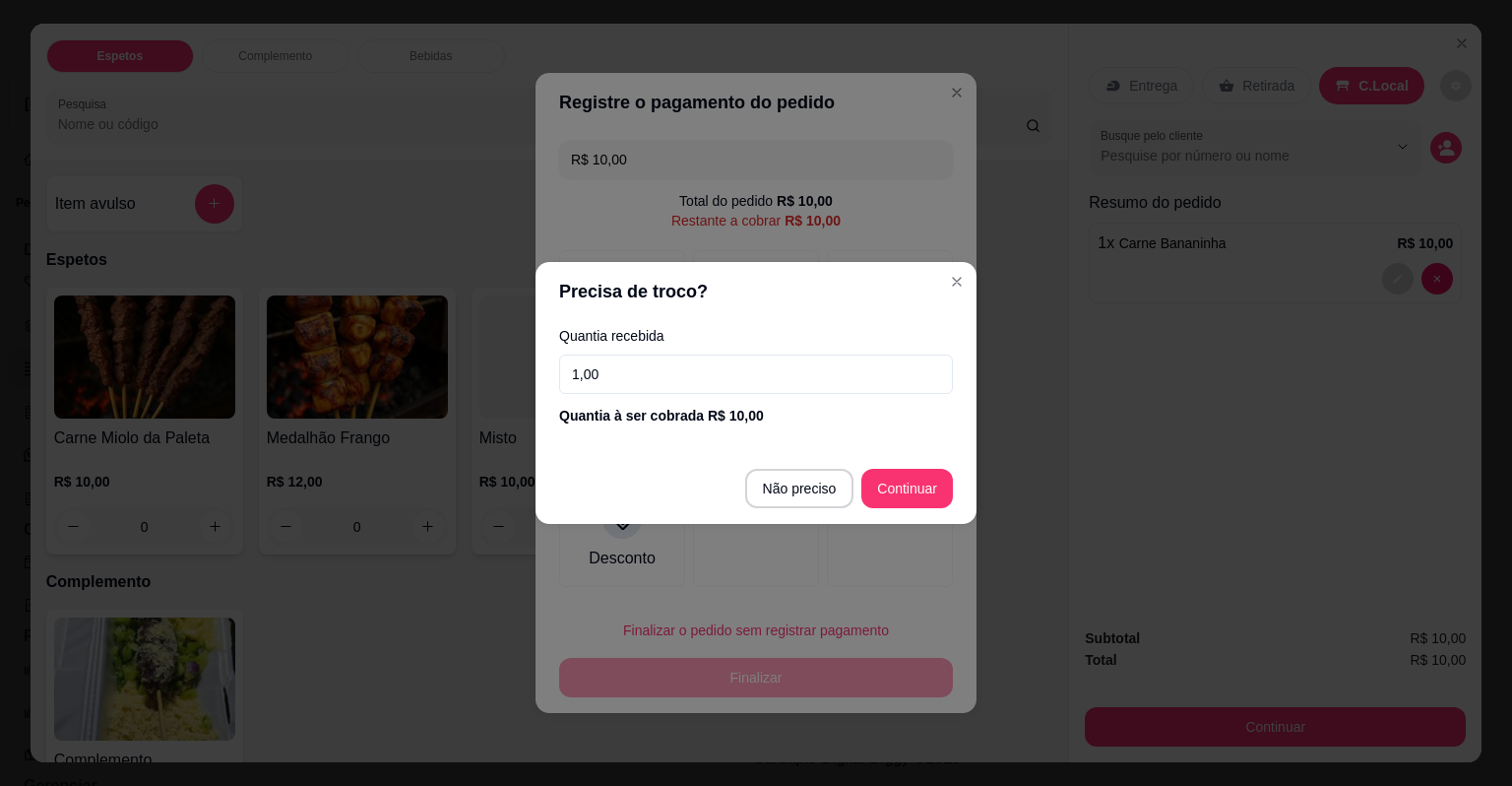type on "10,00" 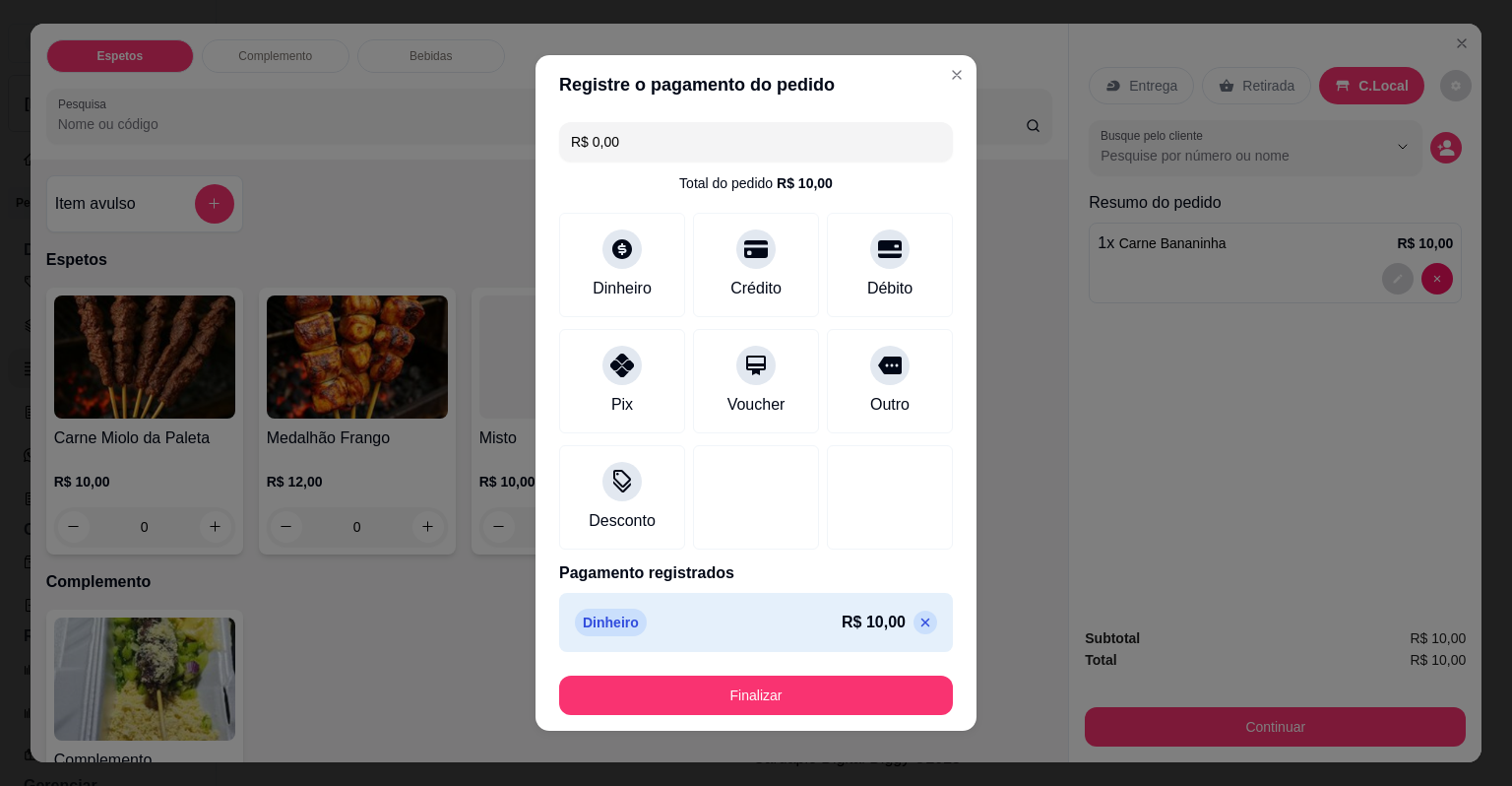 type on "R$ 0,00" 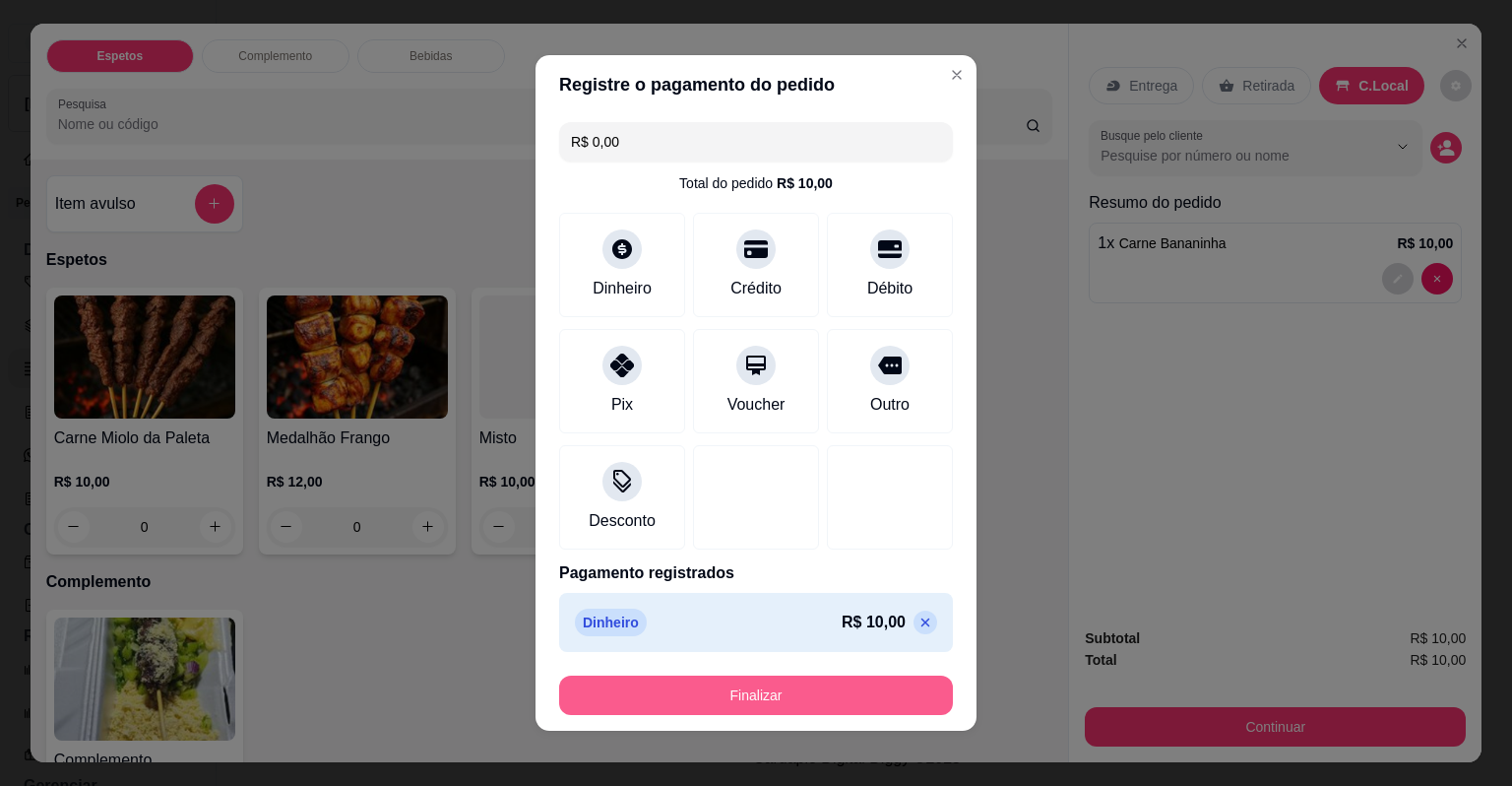 click on "Finalizar" at bounding box center [756, 695] 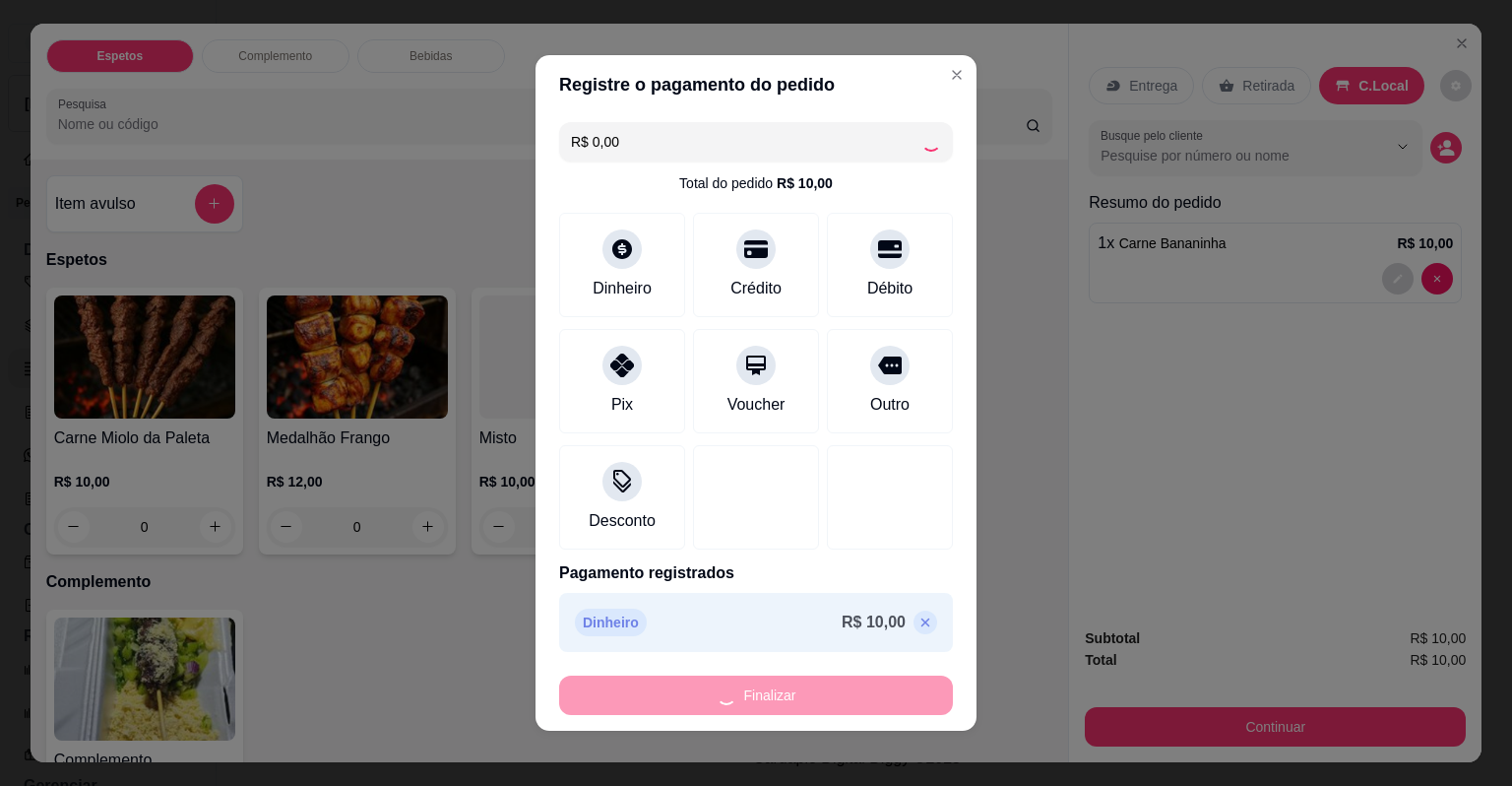type on "0" 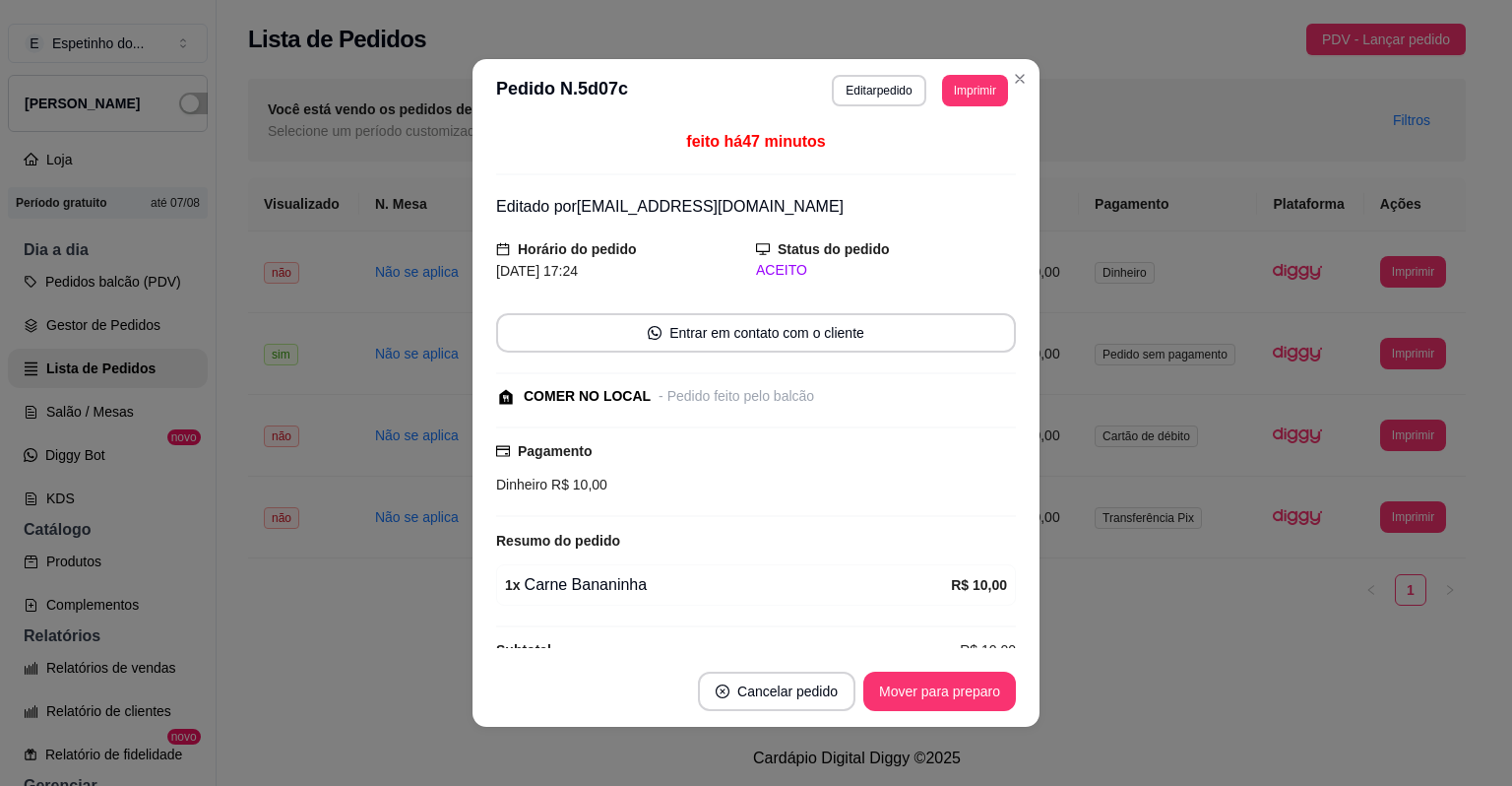 scroll, scrollTop: 33, scrollLeft: 0, axis: vertical 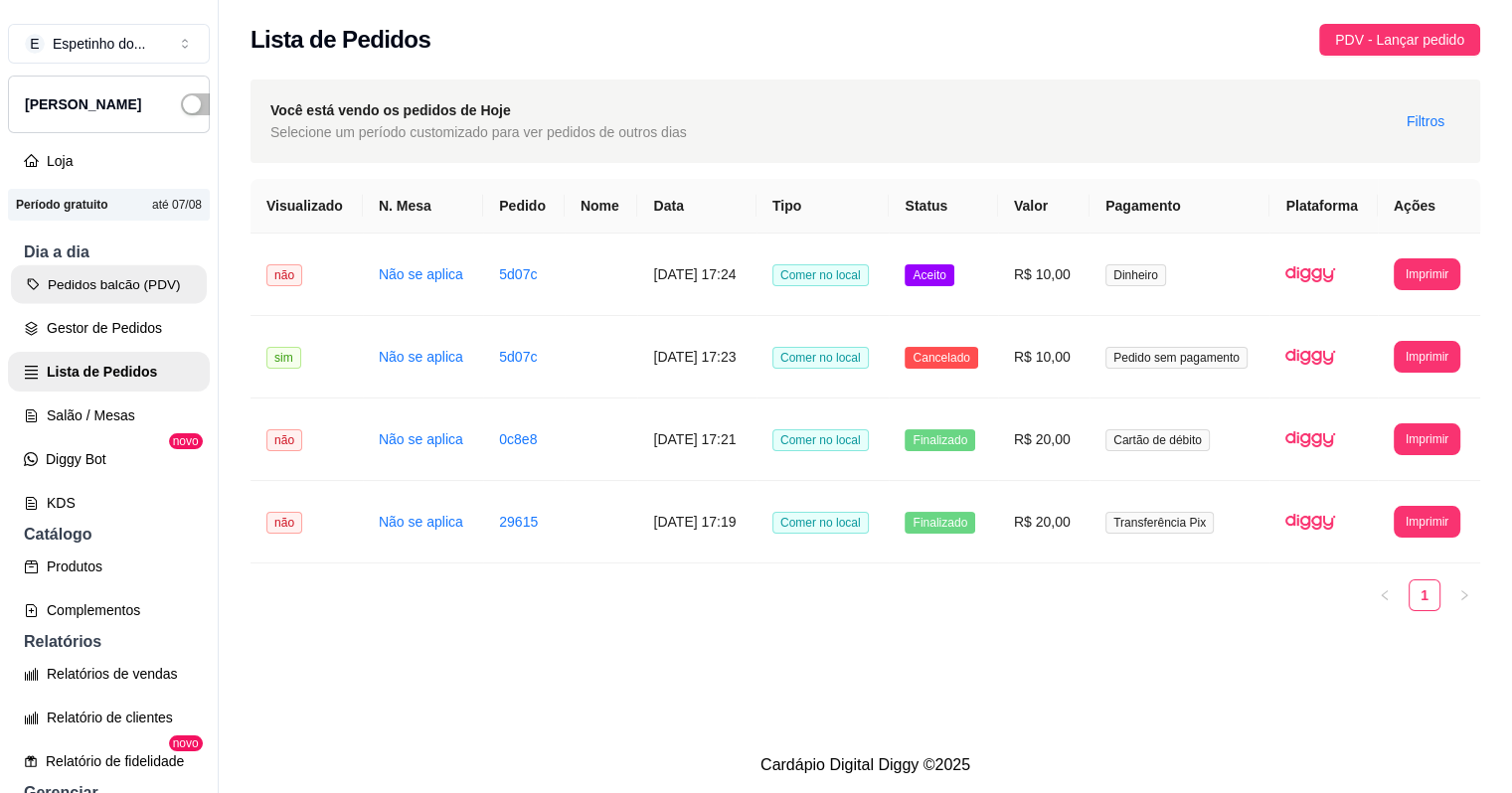 click on "Pedidos balcão (PDV)" at bounding box center [108, 284] 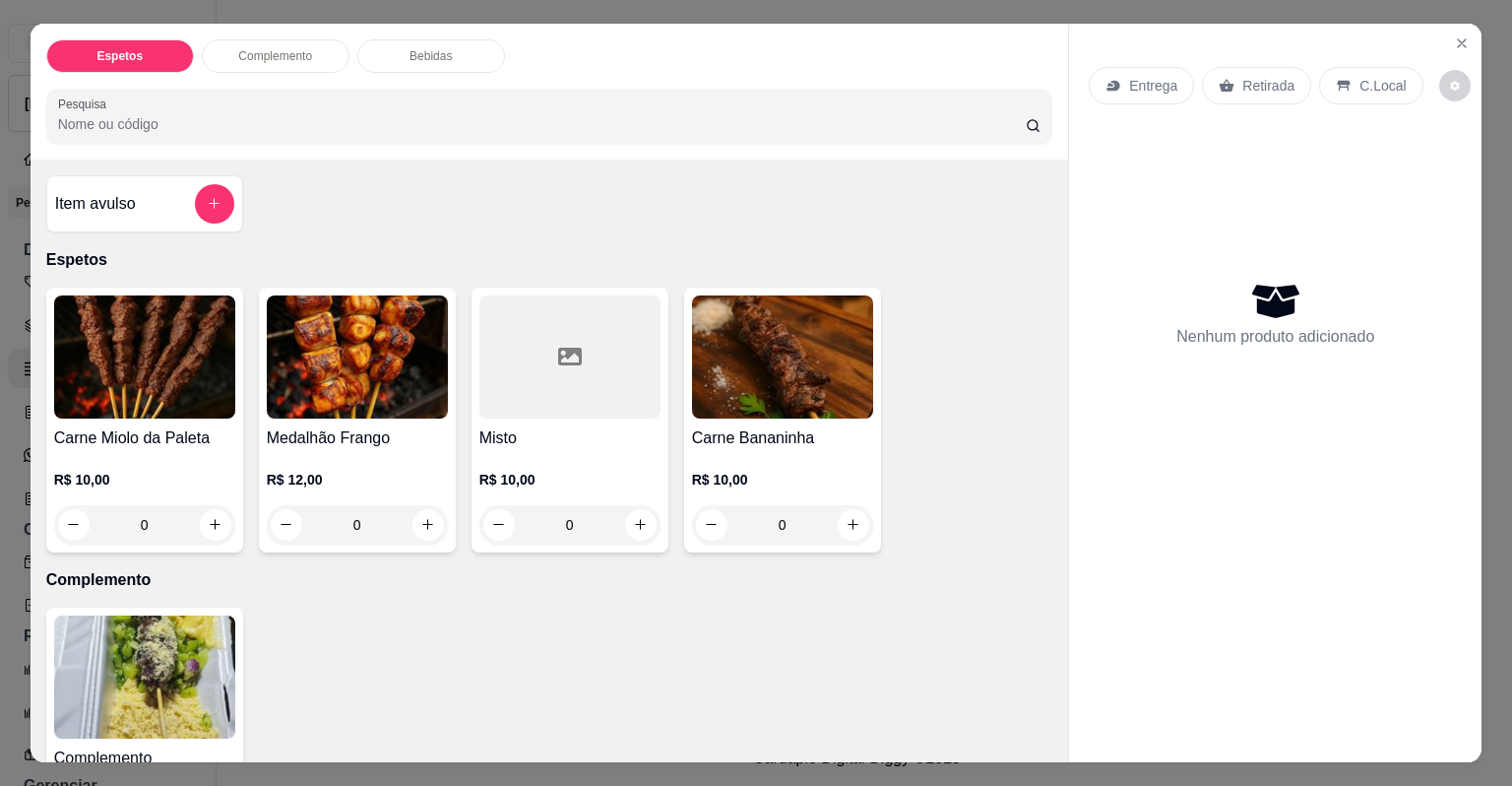 click on "0" at bounding box center (357, 525) 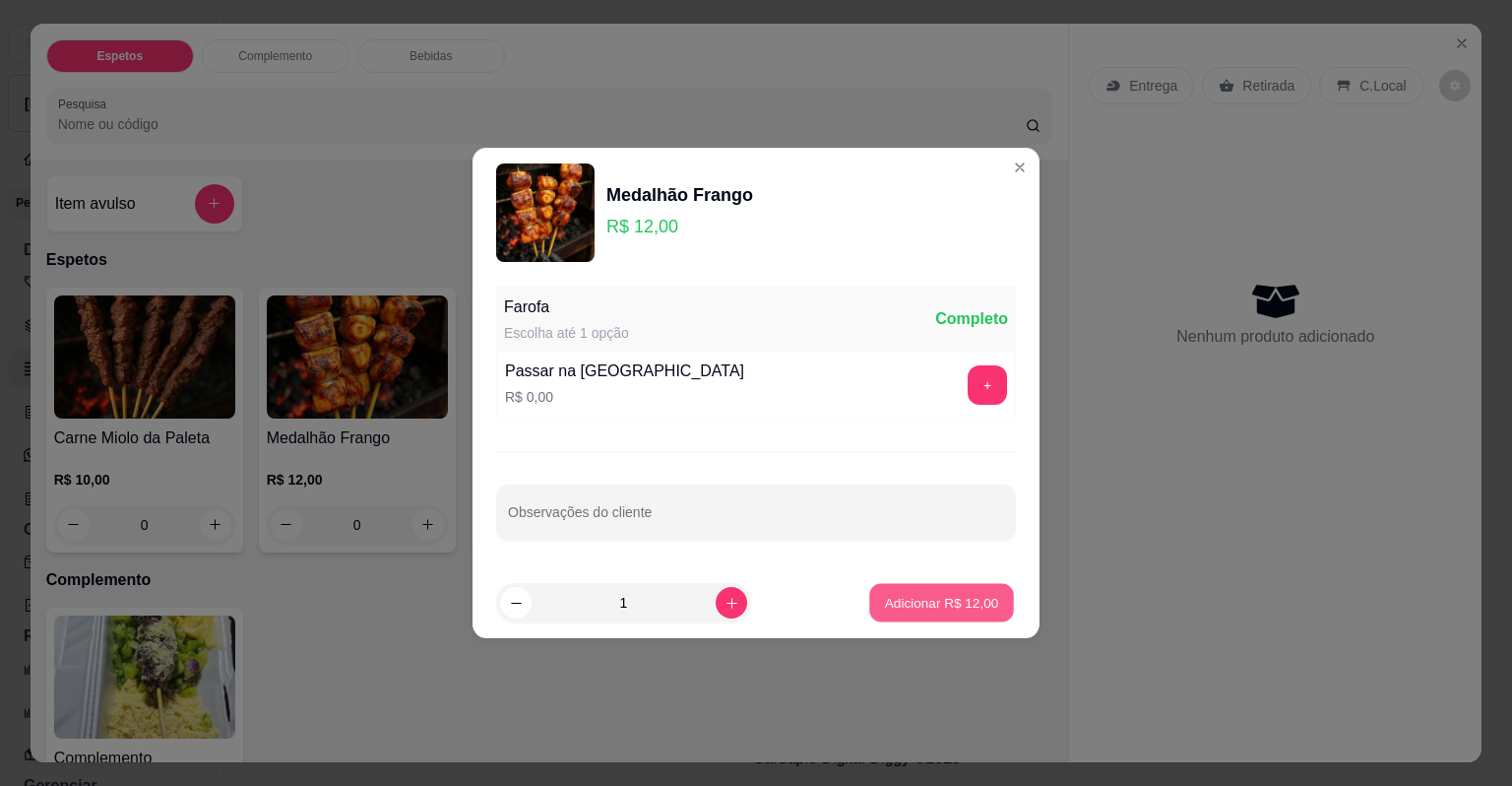 click on "Adicionar   R$ 12,00" at bounding box center [941, 603] 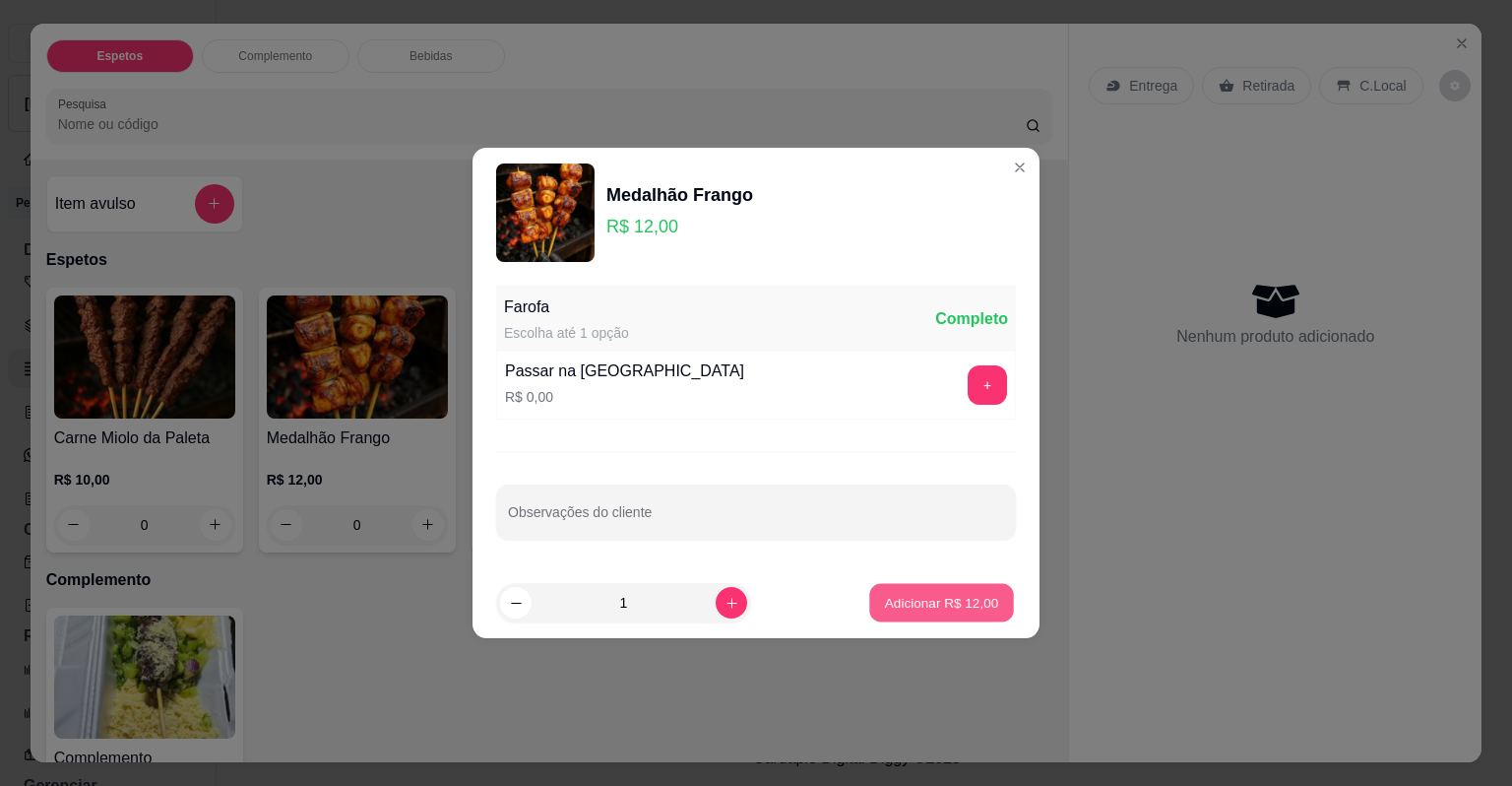 click on "Adicionar   R$ 12,00" at bounding box center [942, 602] 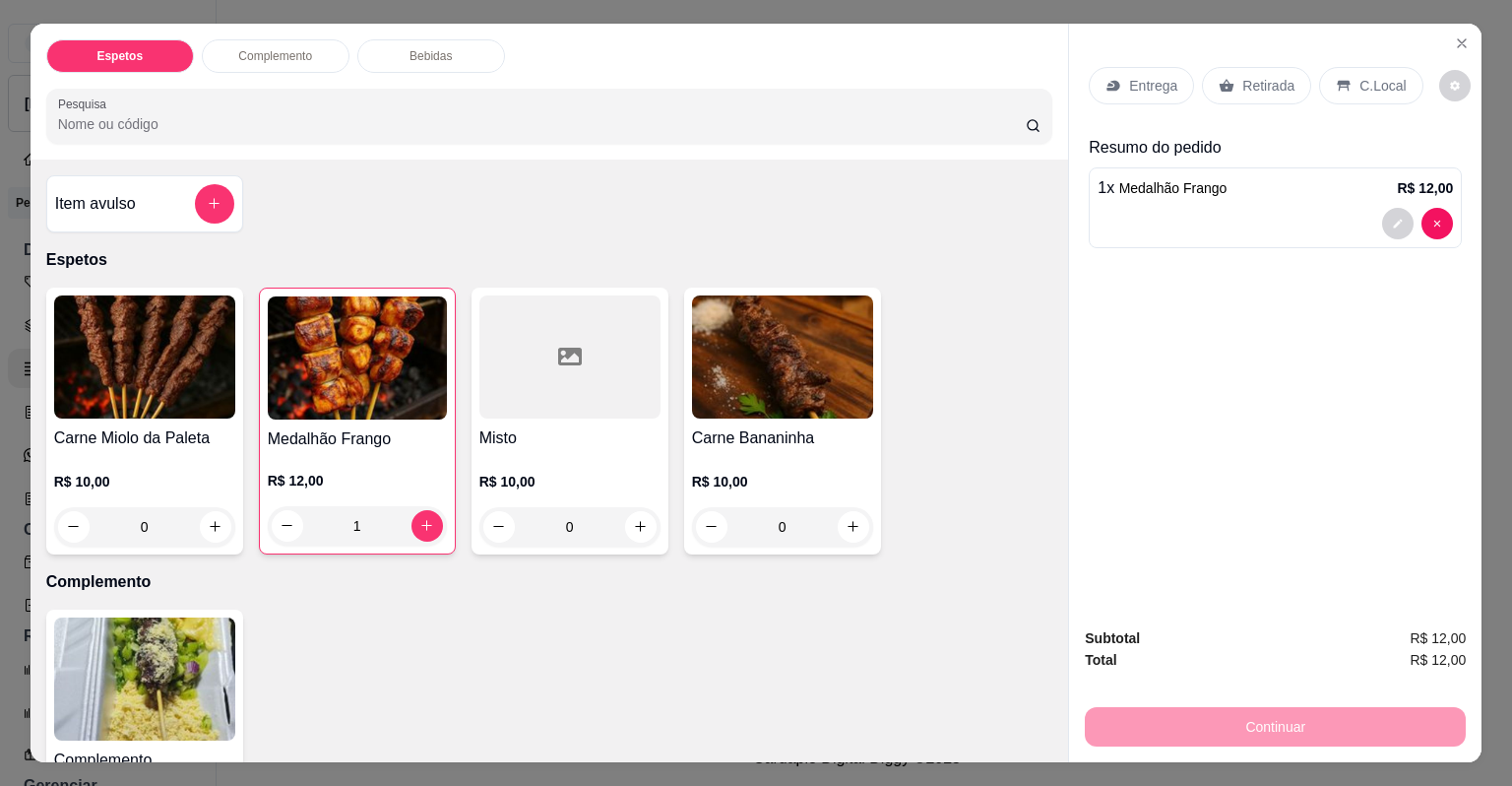click on "0" at bounding box center [570, 527] 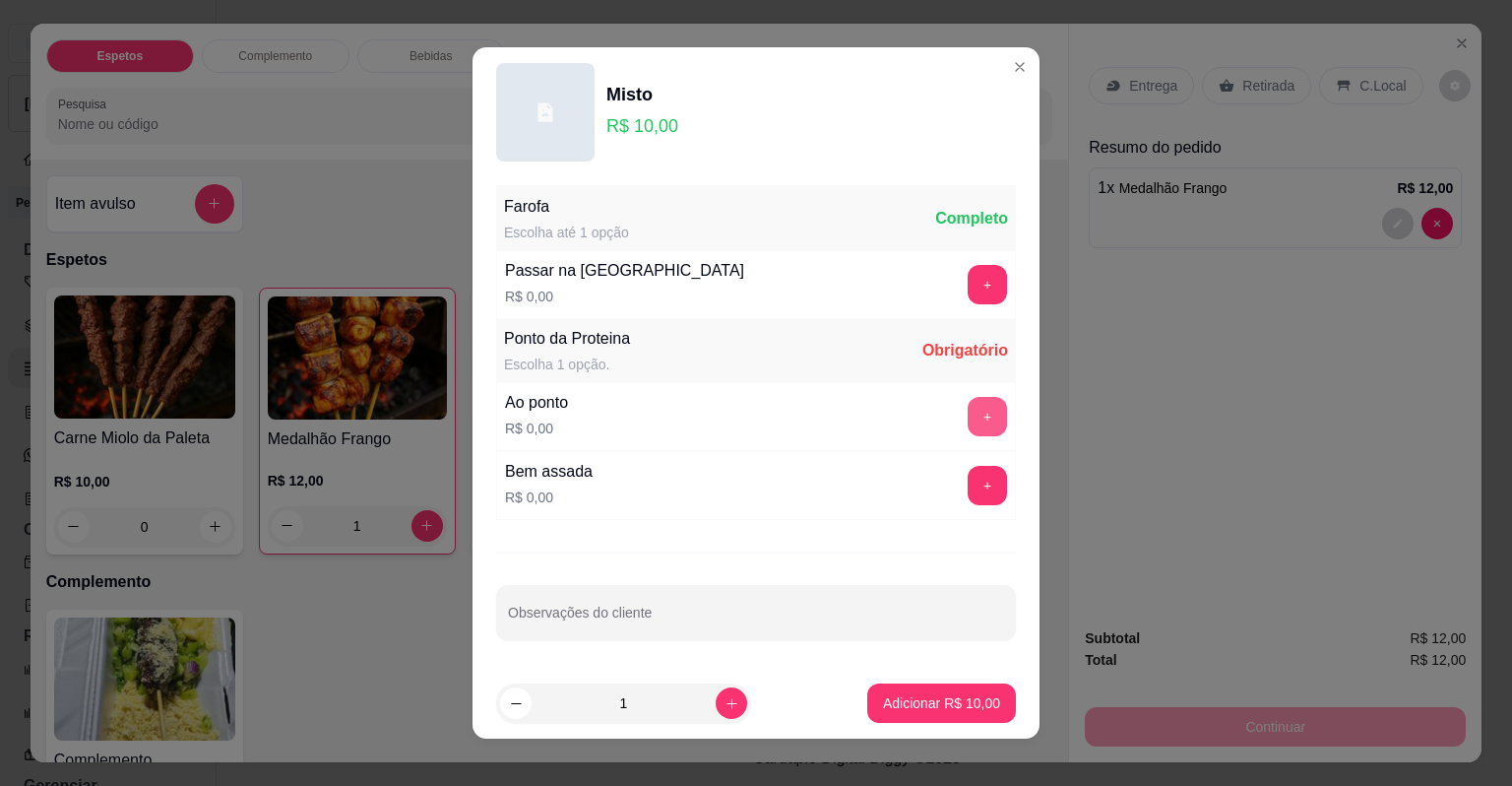 click on "+" at bounding box center [987, 417] 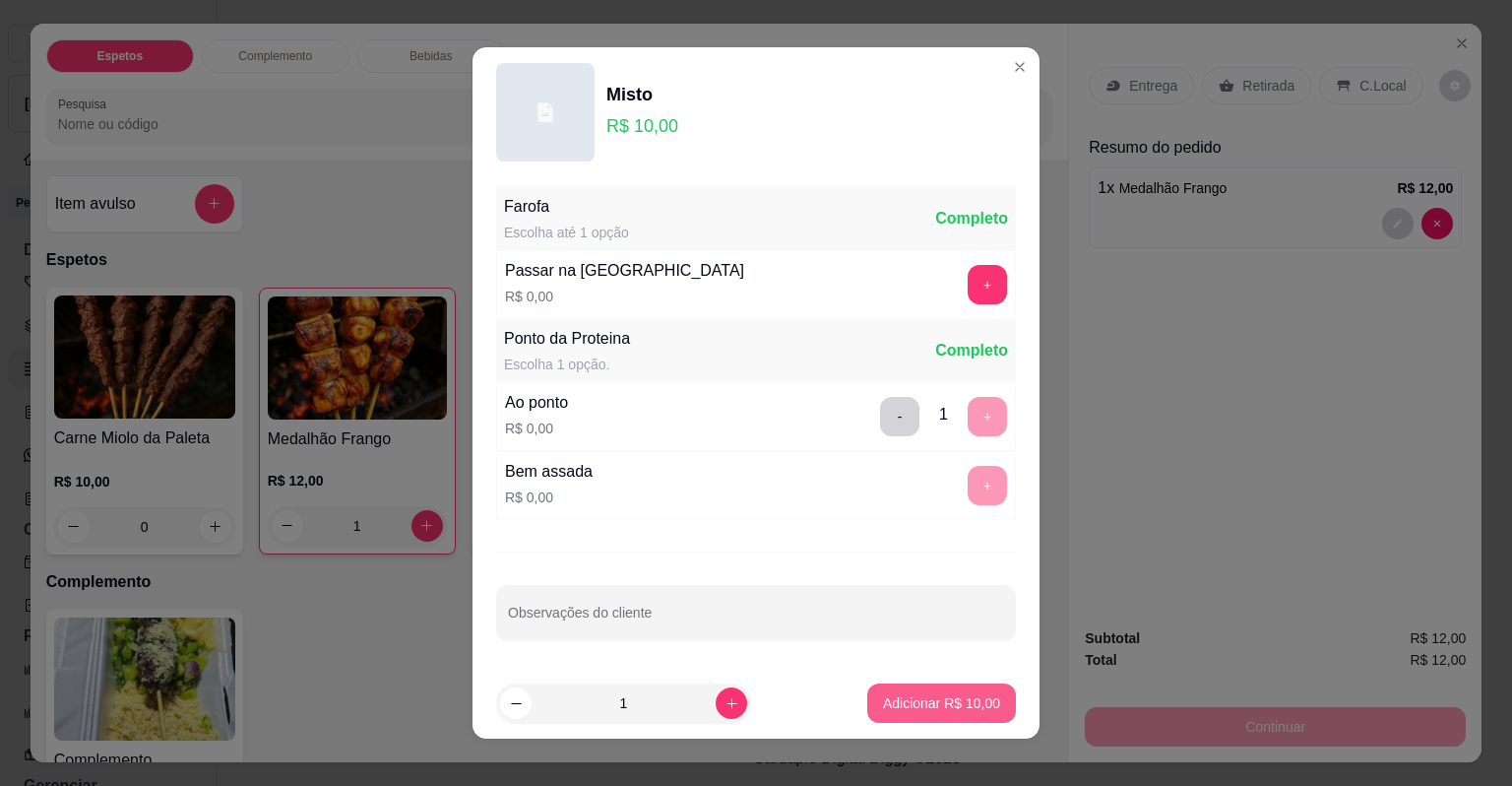 click on "Adicionar   R$ 10,00" at bounding box center (941, 703) 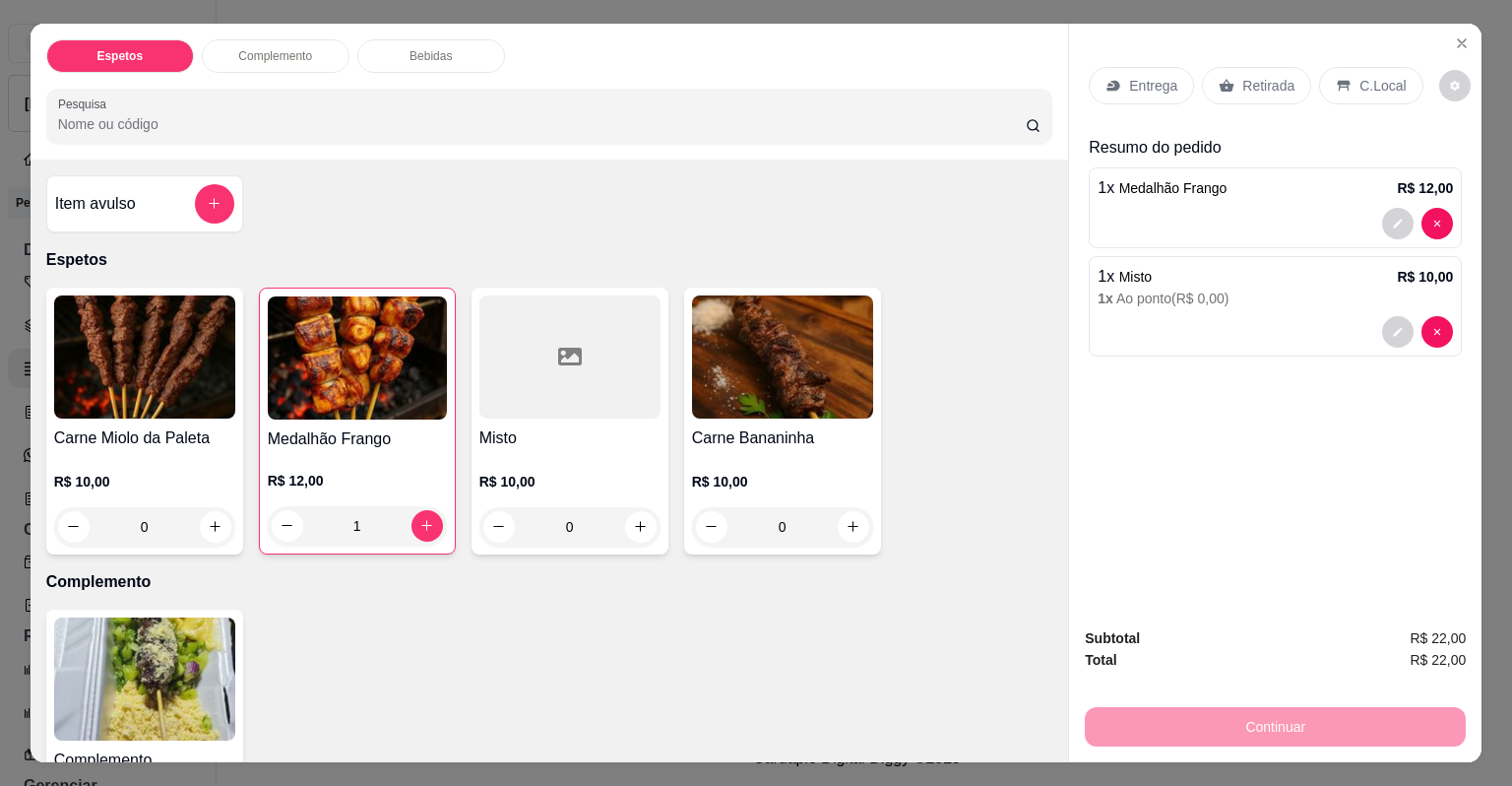 click 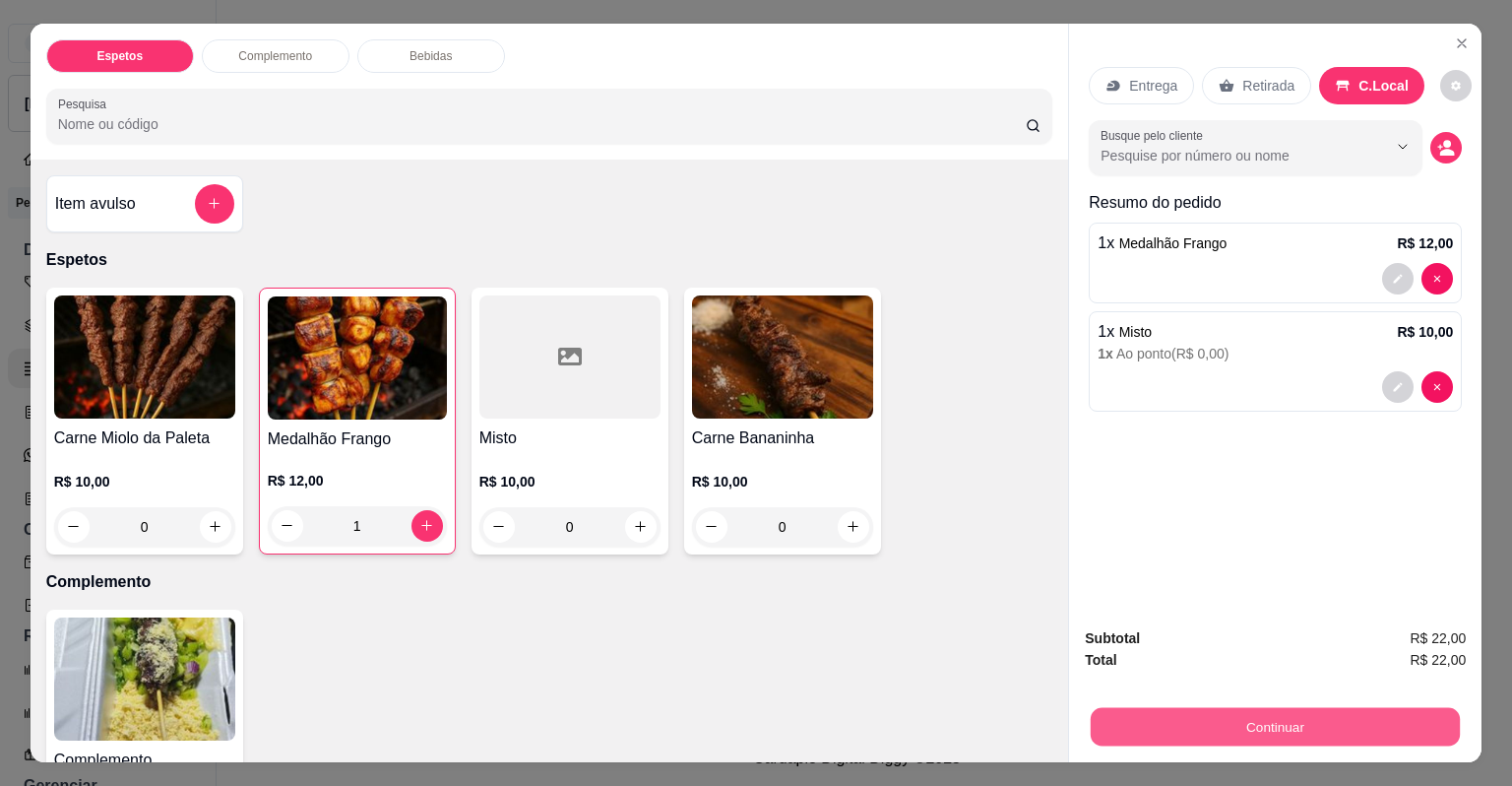 click on "Continuar" at bounding box center (1275, 727) 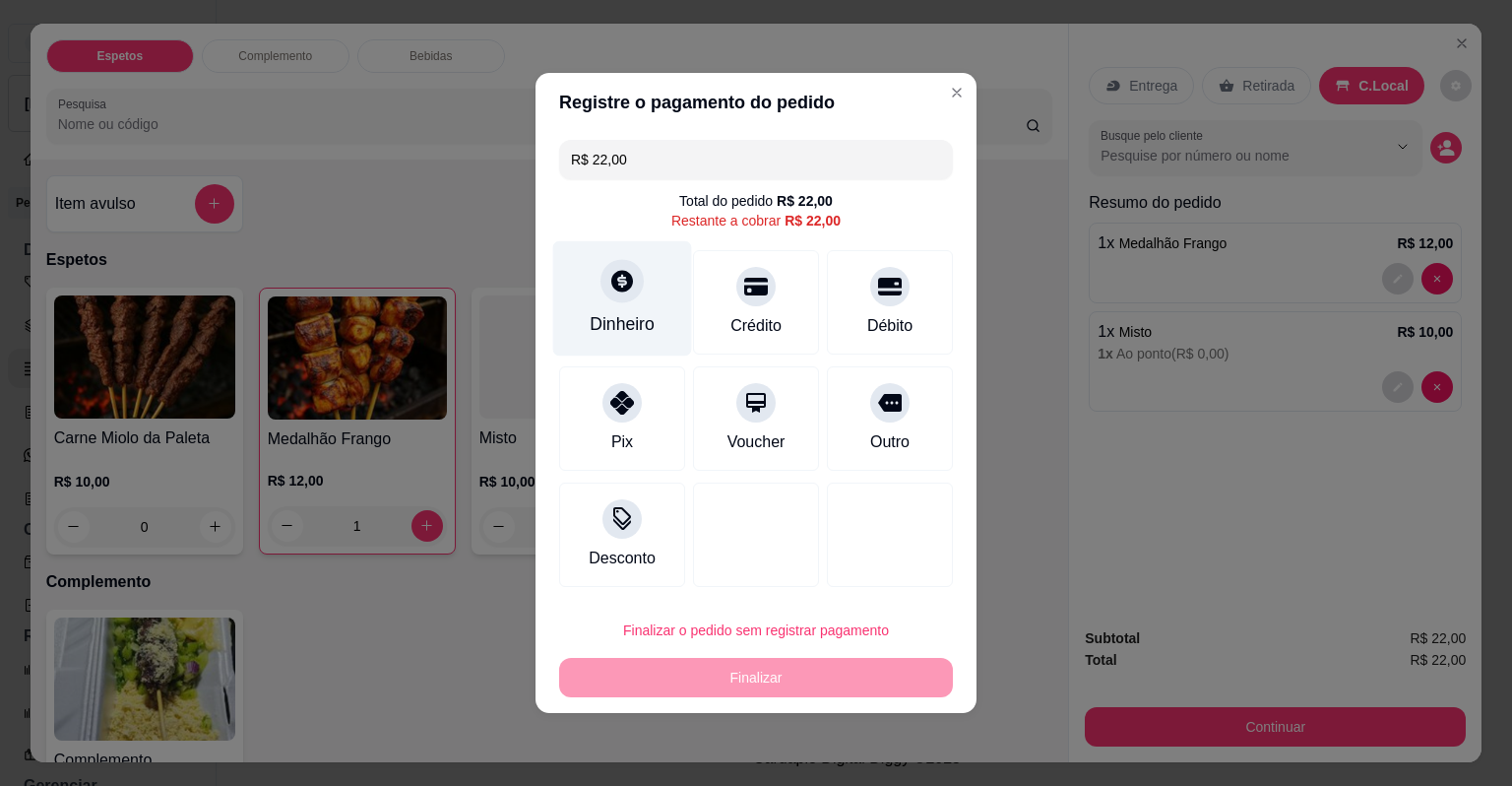 click on "Dinheiro" at bounding box center (622, 298) 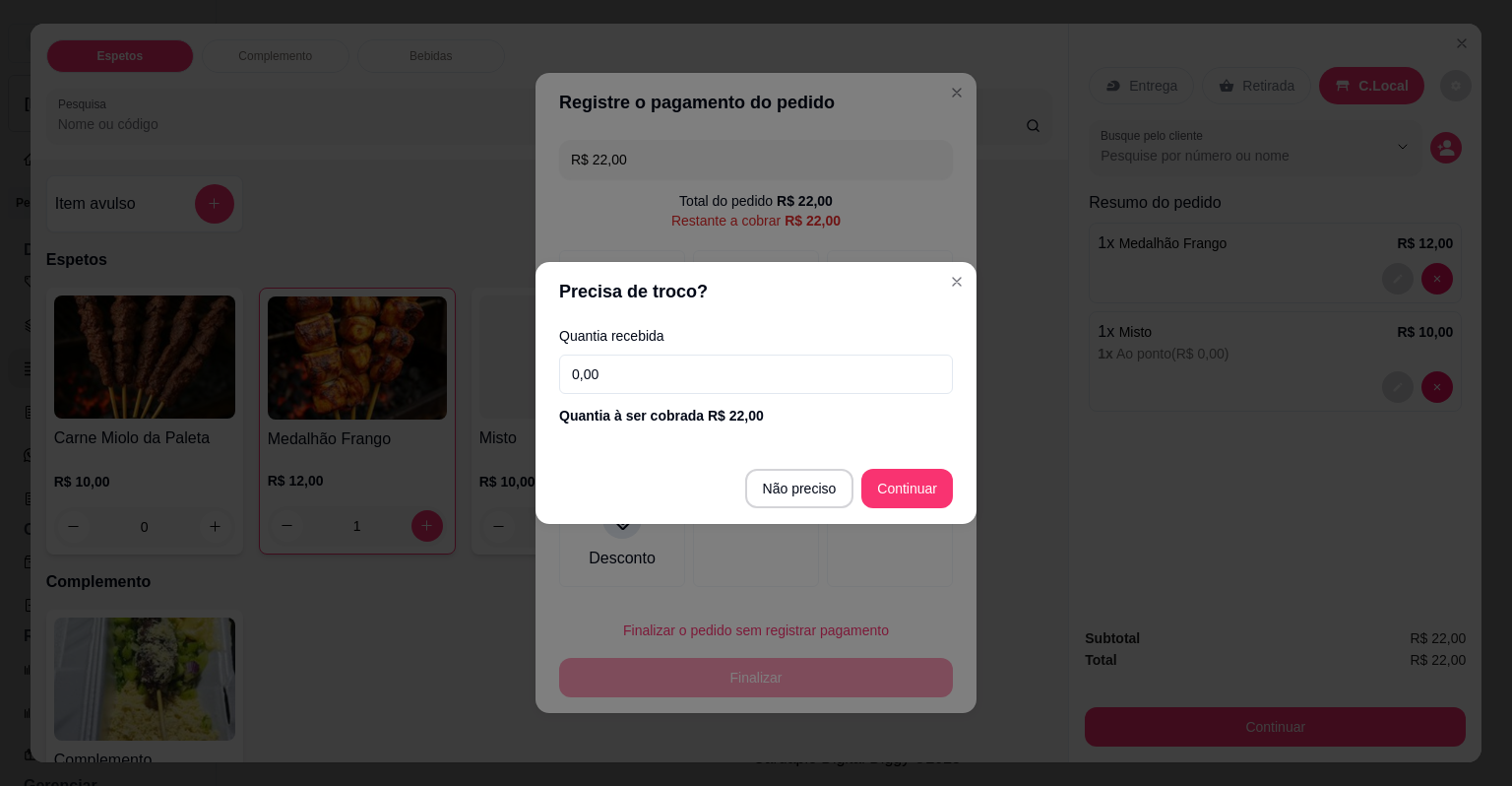 click on "0,00" at bounding box center (756, 374) 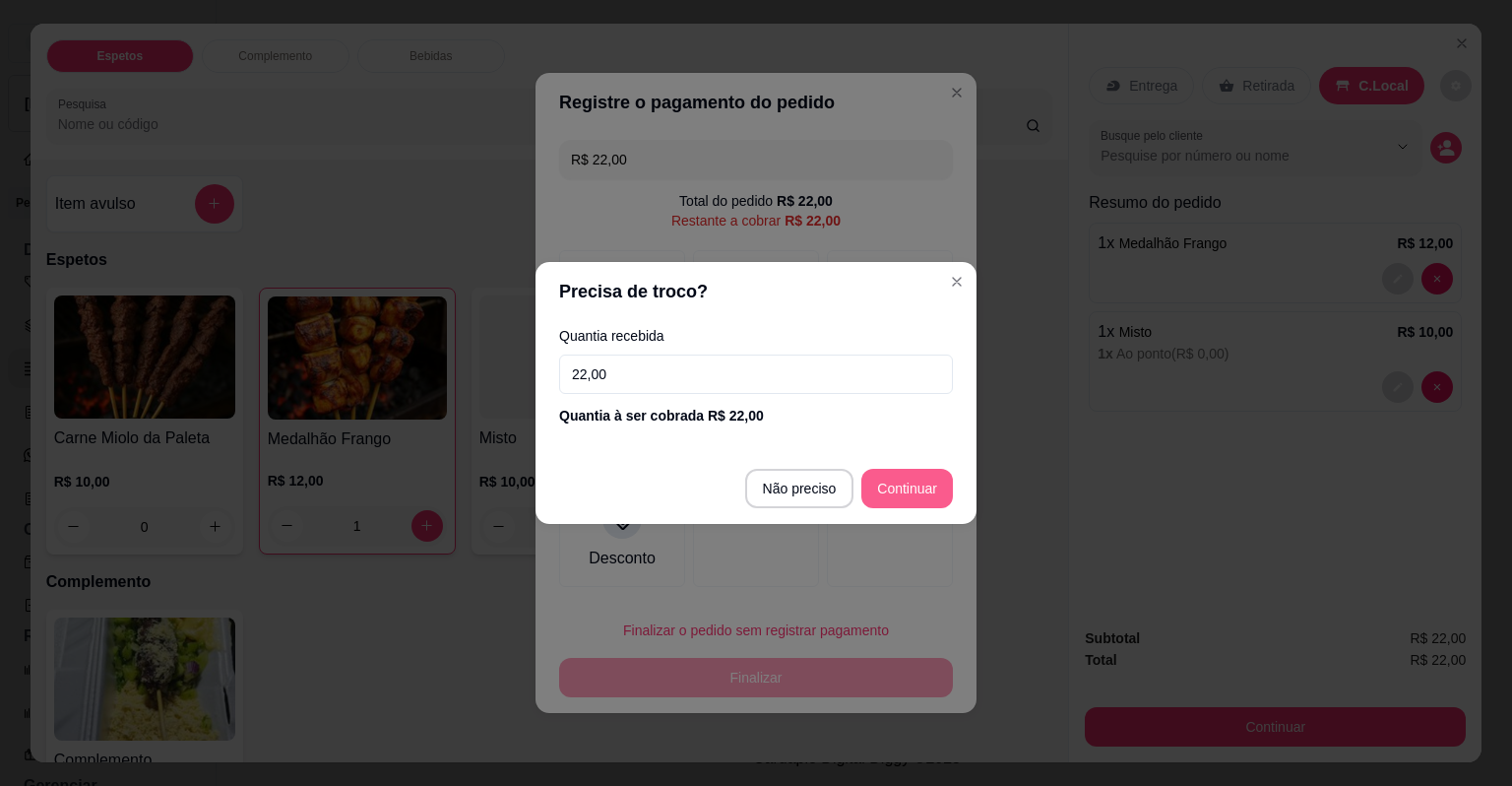 type on "22,00" 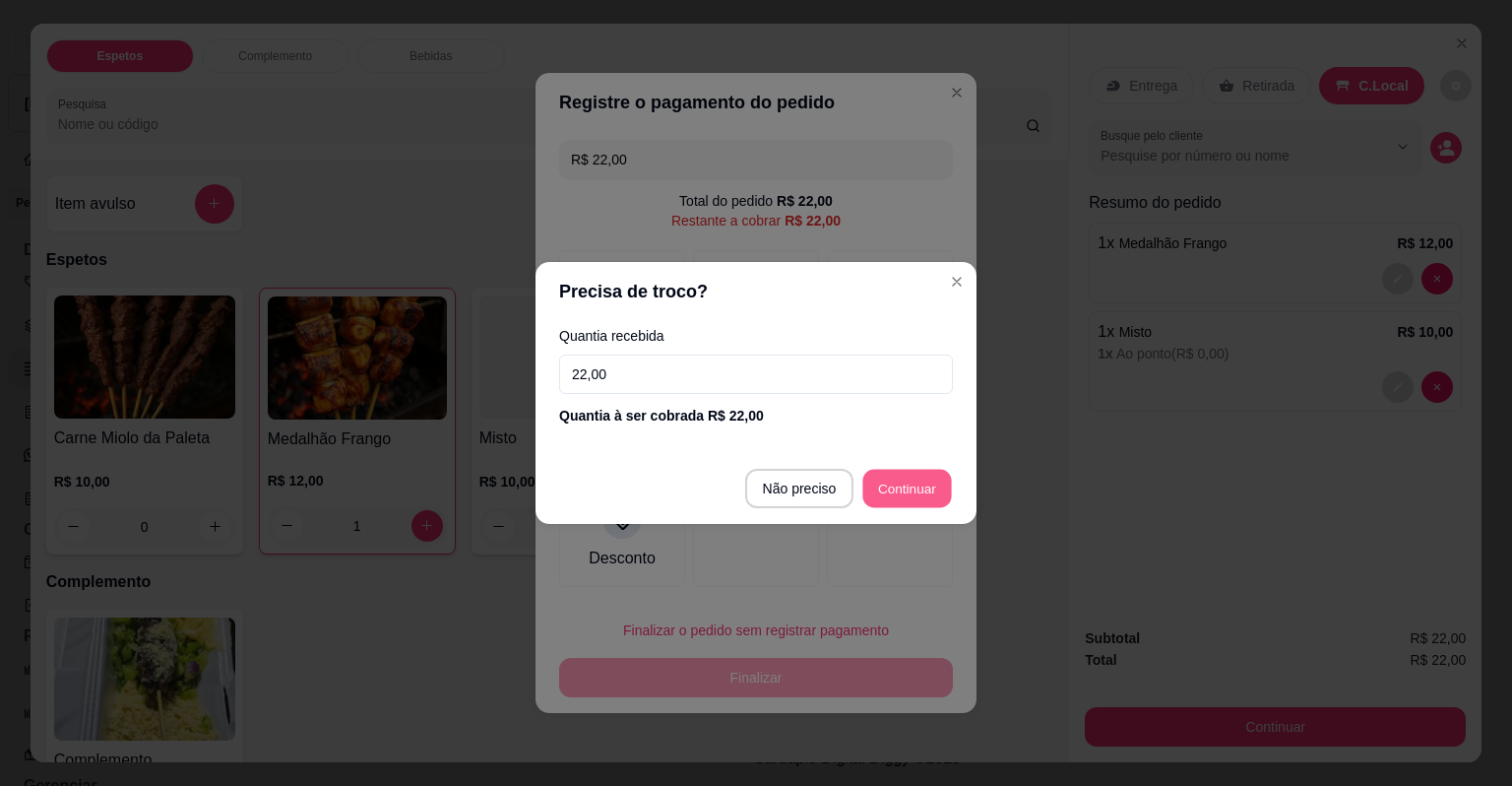 type on "R$ 0,00" 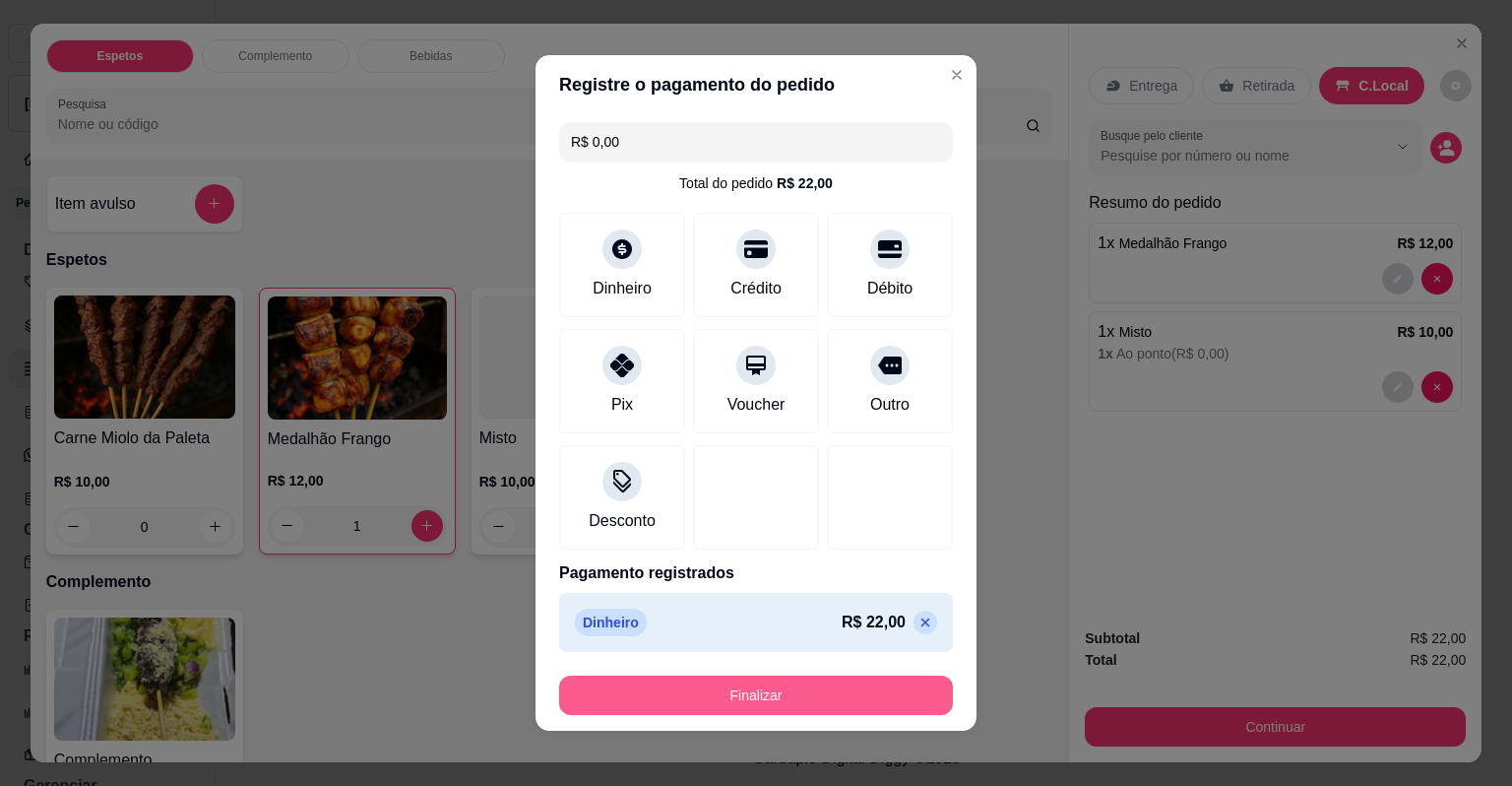 click on "Finalizar" at bounding box center [756, 695] 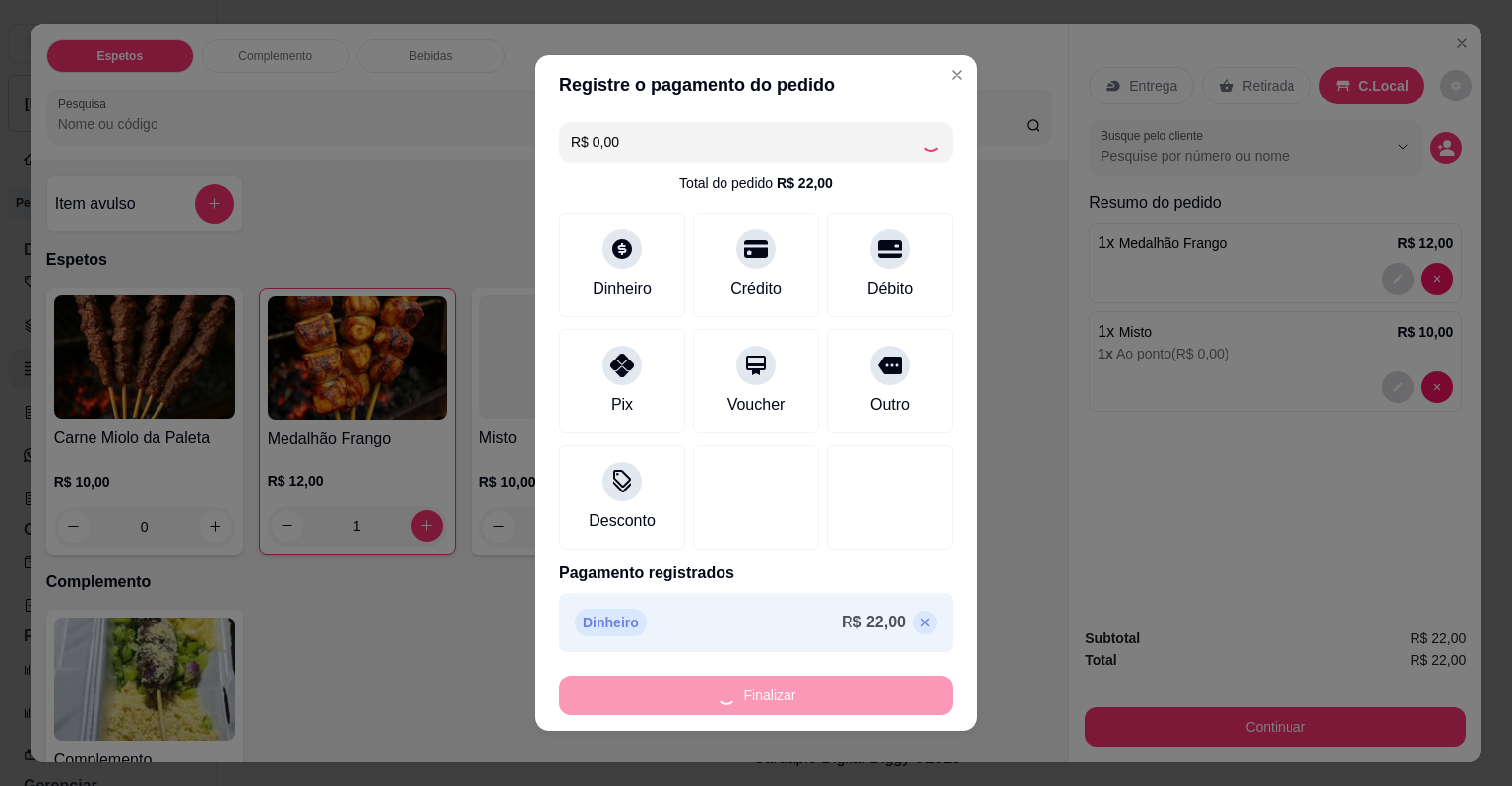 type on "0" 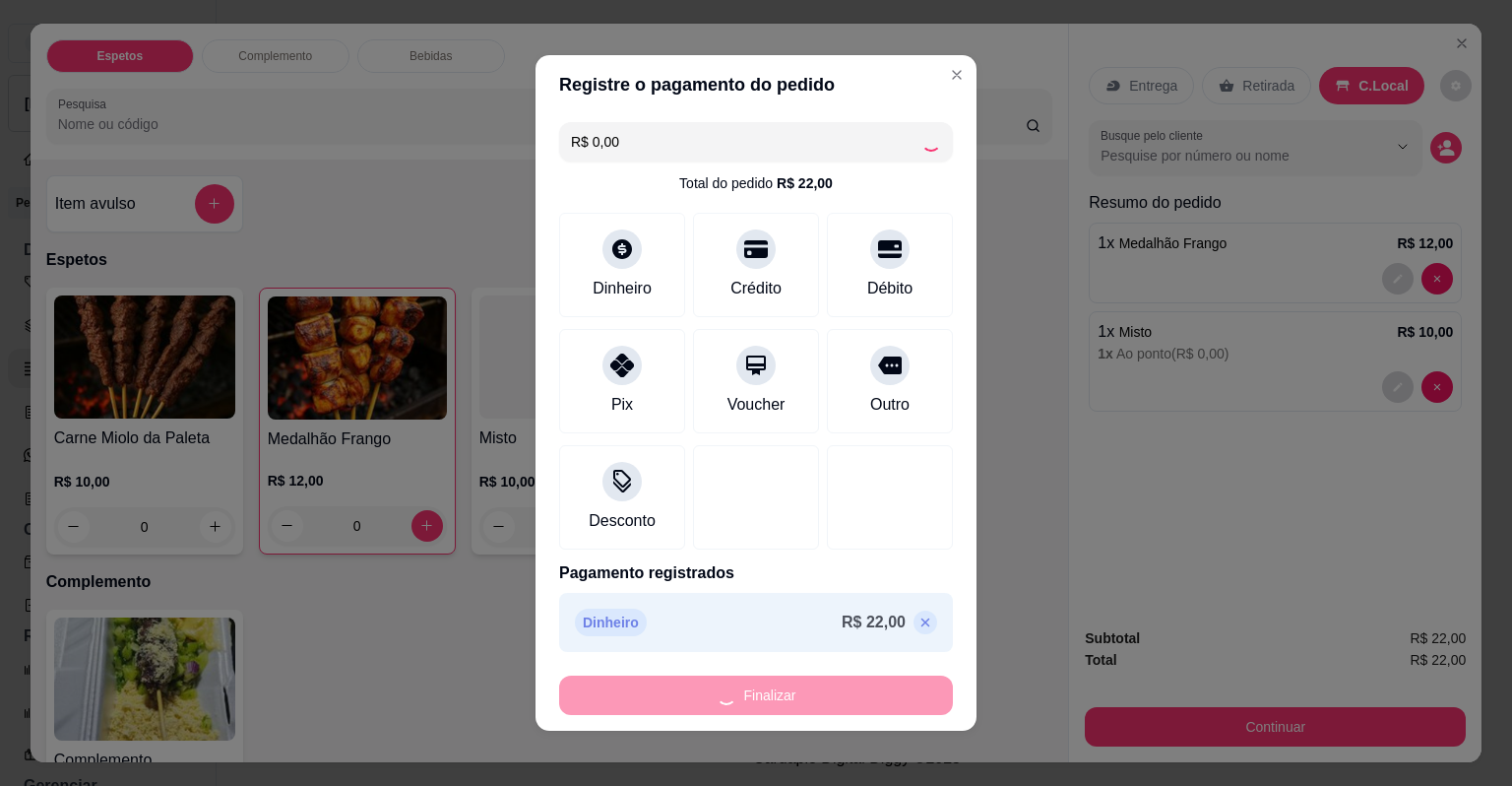 type on "-R$ 22,00" 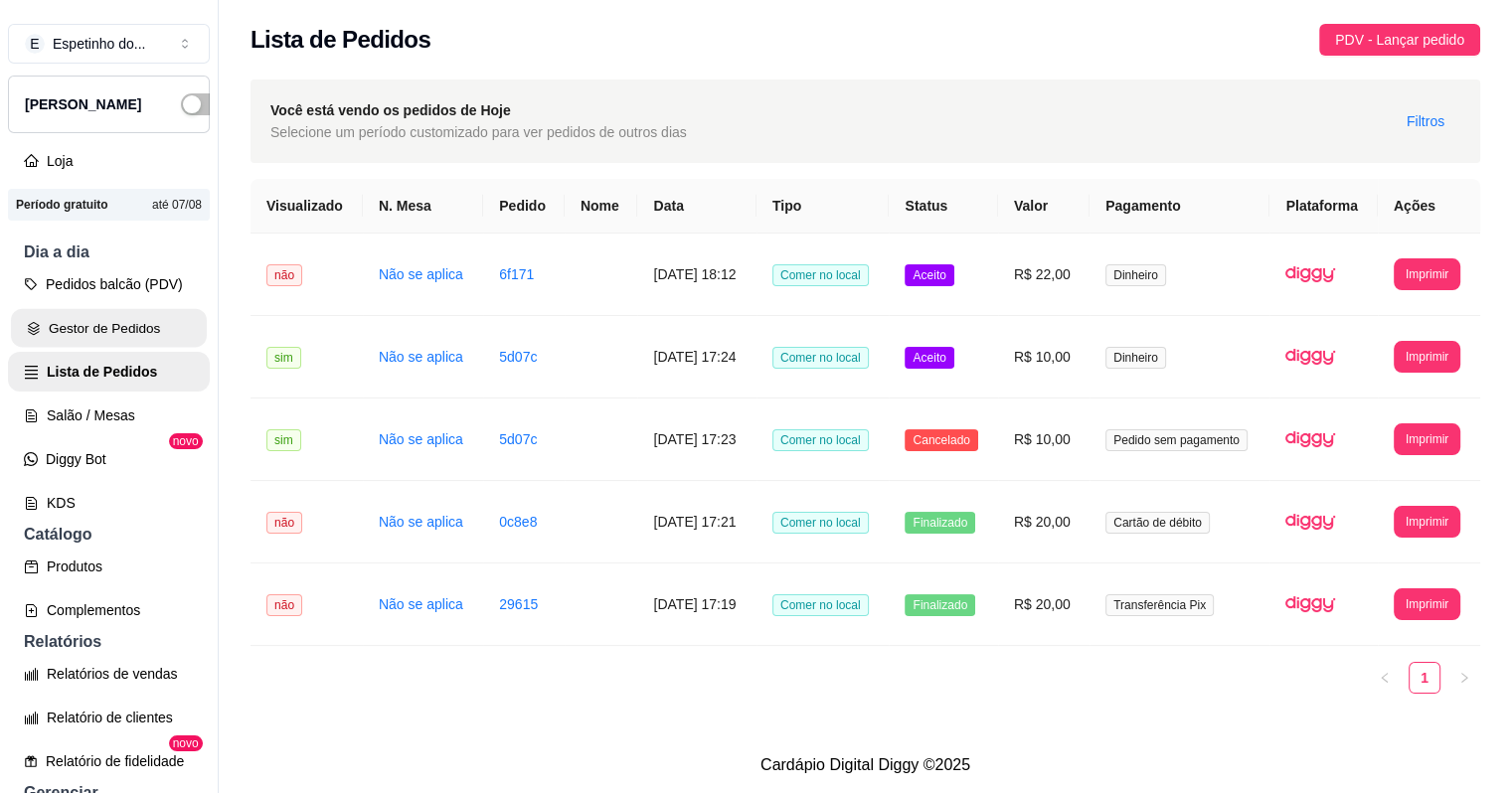 click on "Gestor de Pedidos" at bounding box center (108, 328) 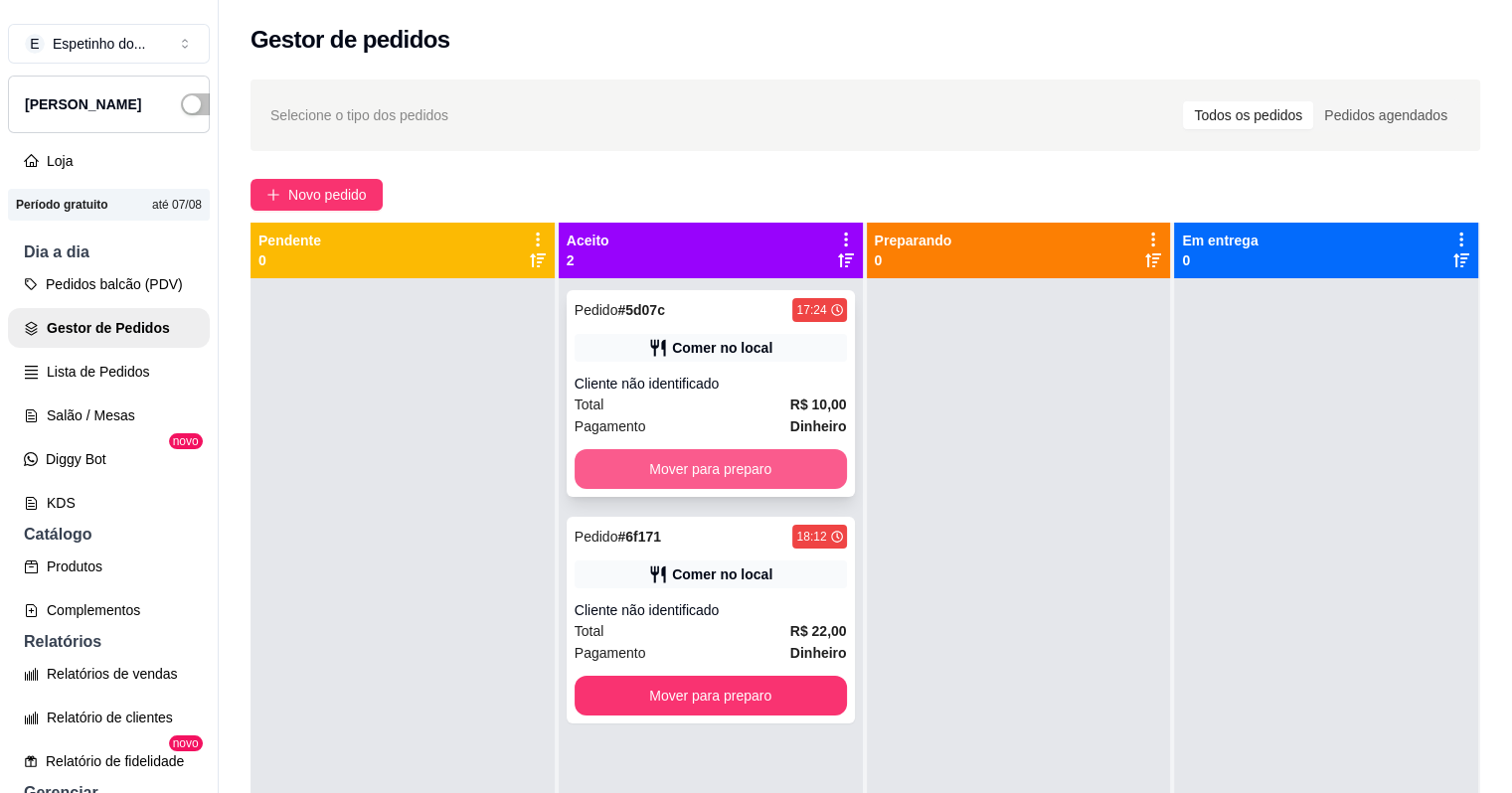 click on "Mover para preparo" at bounding box center [711, 469] 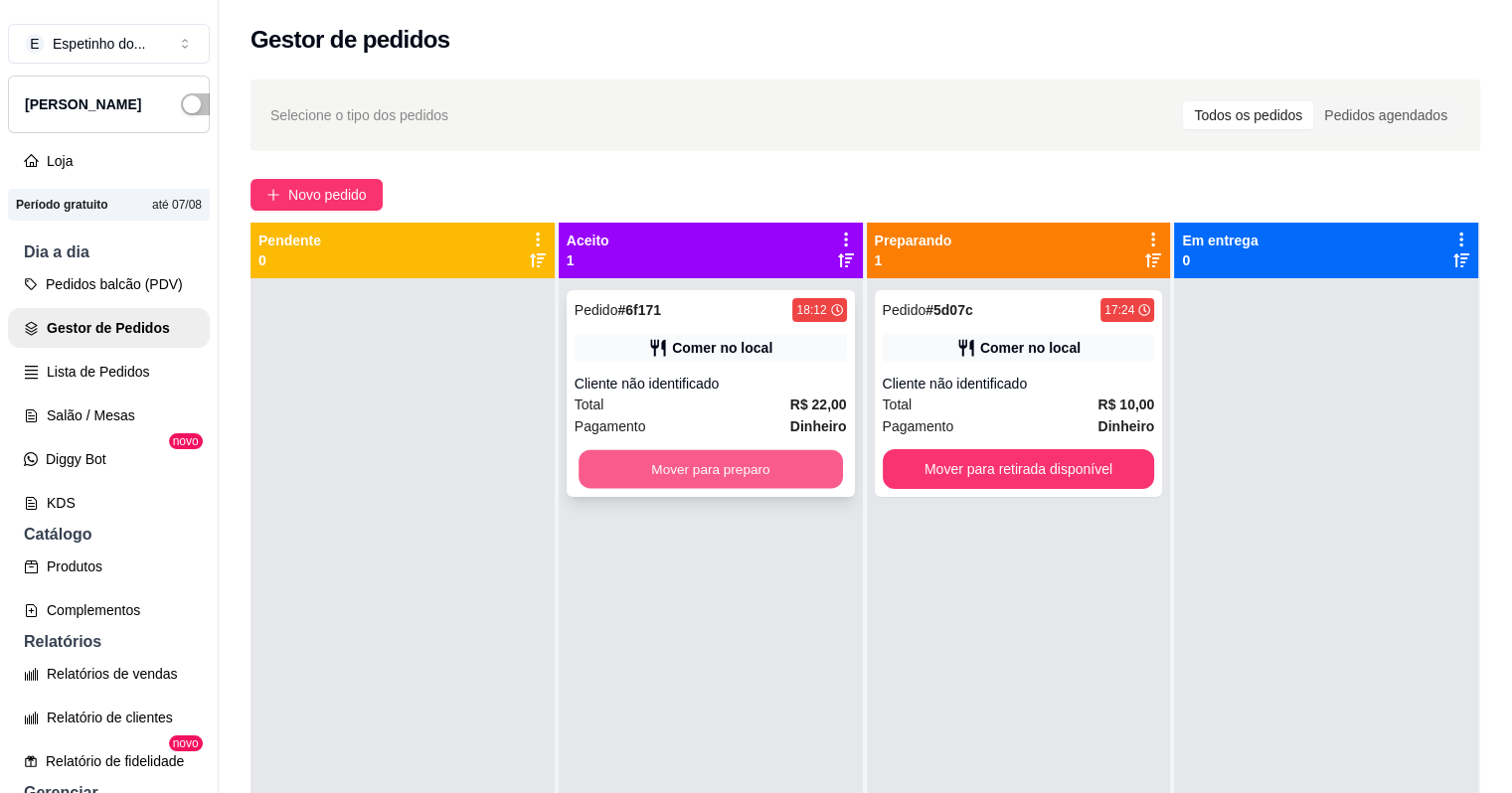 click on "Mover para preparo" at bounding box center [711, 469] 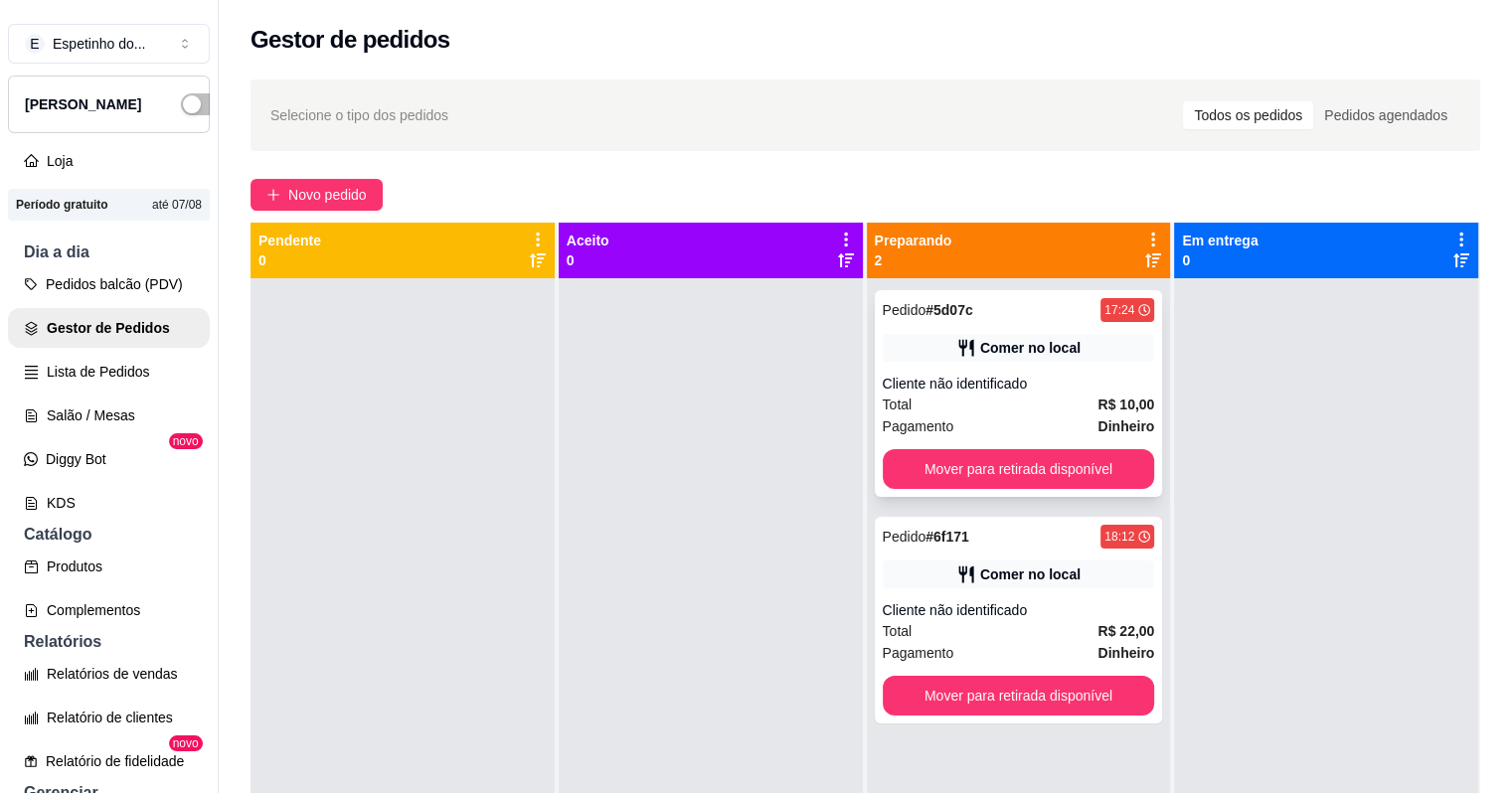 click on "Cliente não identificado" at bounding box center (1019, 384) 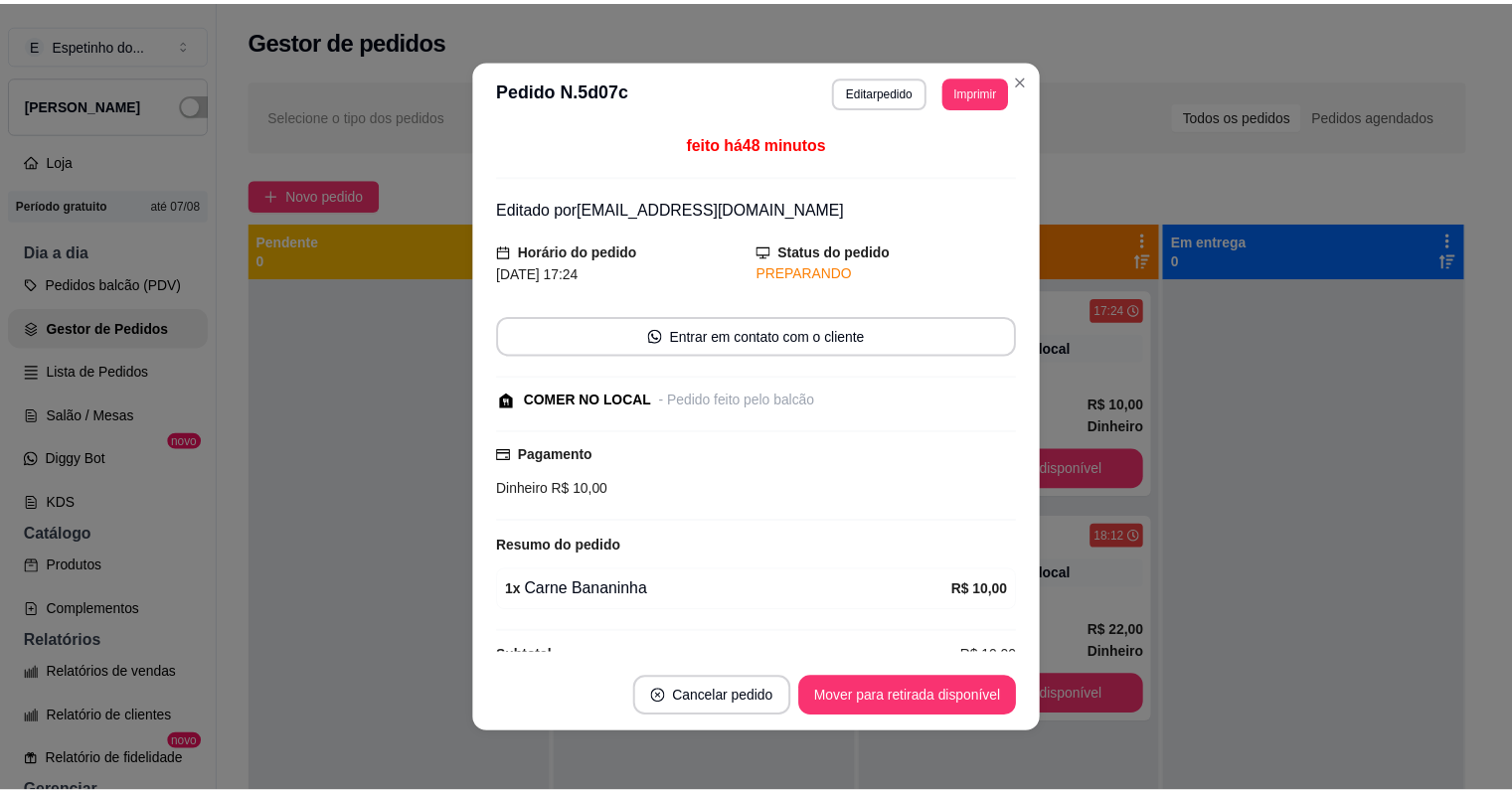 scroll, scrollTop: 33, scrollLeft: 0, axis: vertical 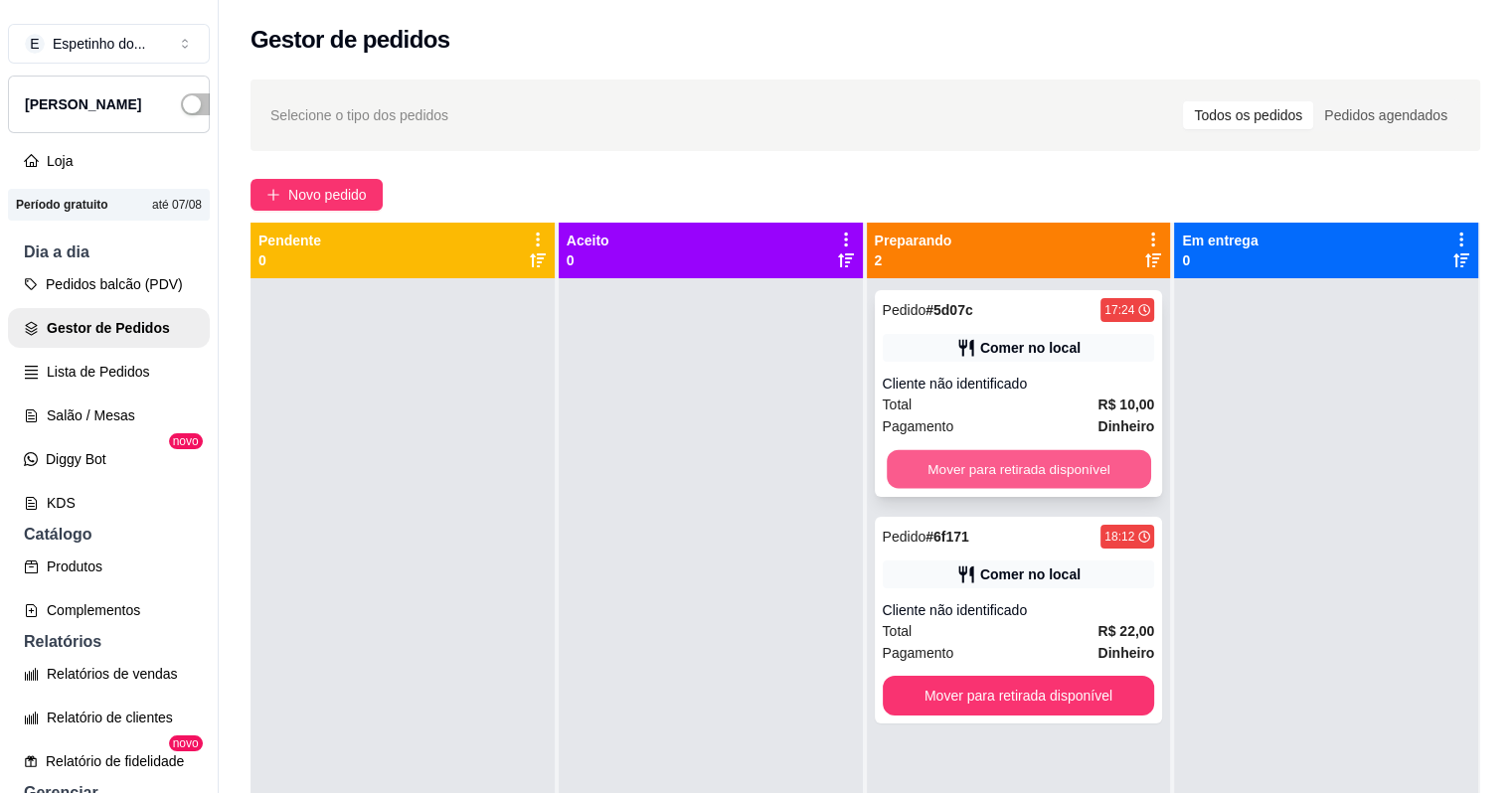 click on "Mover para retirada disponível" at bounding box center [1019, 469] 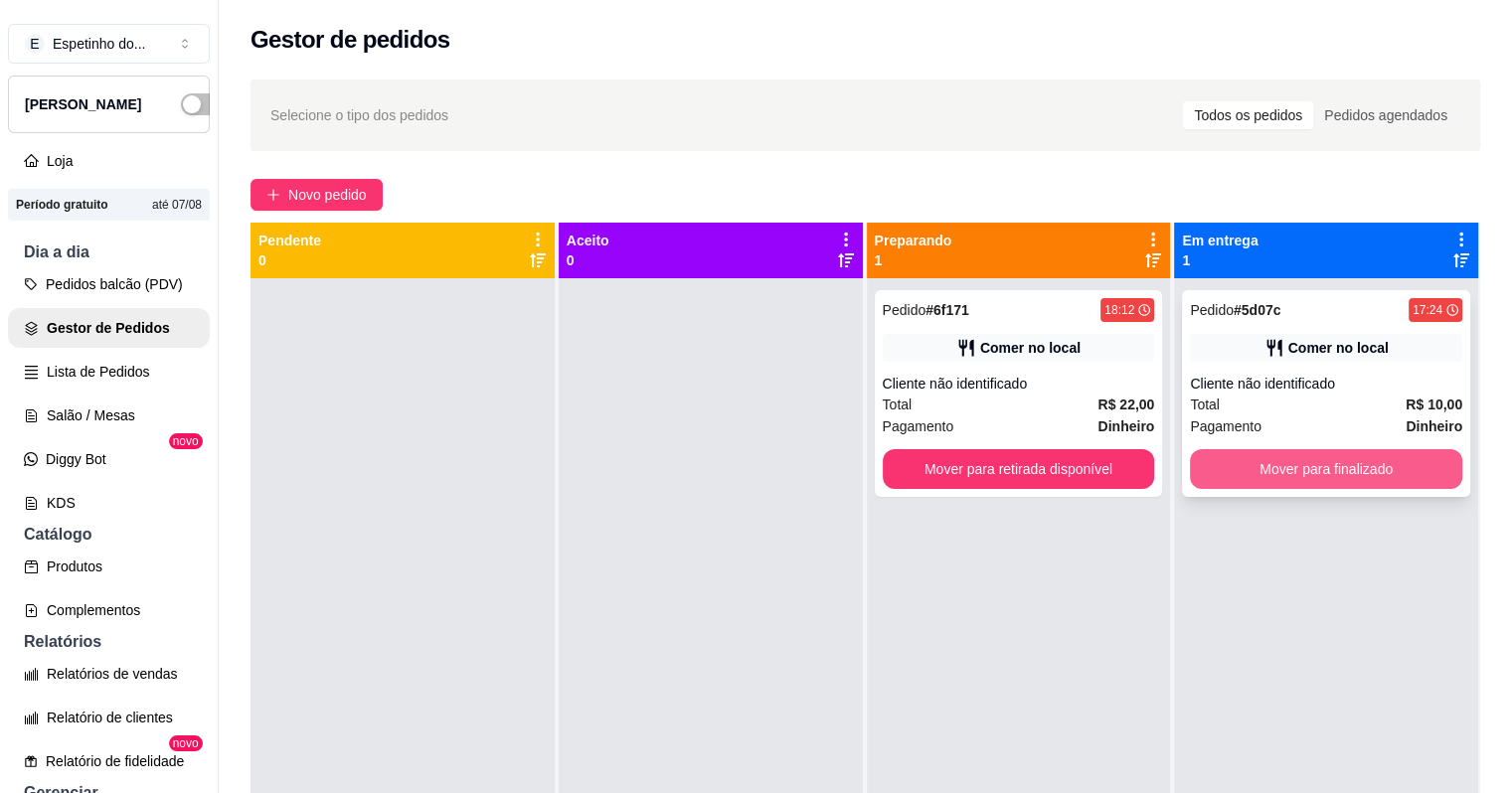 click on "Mover para finalizado" at bounding box center [1326, 469] 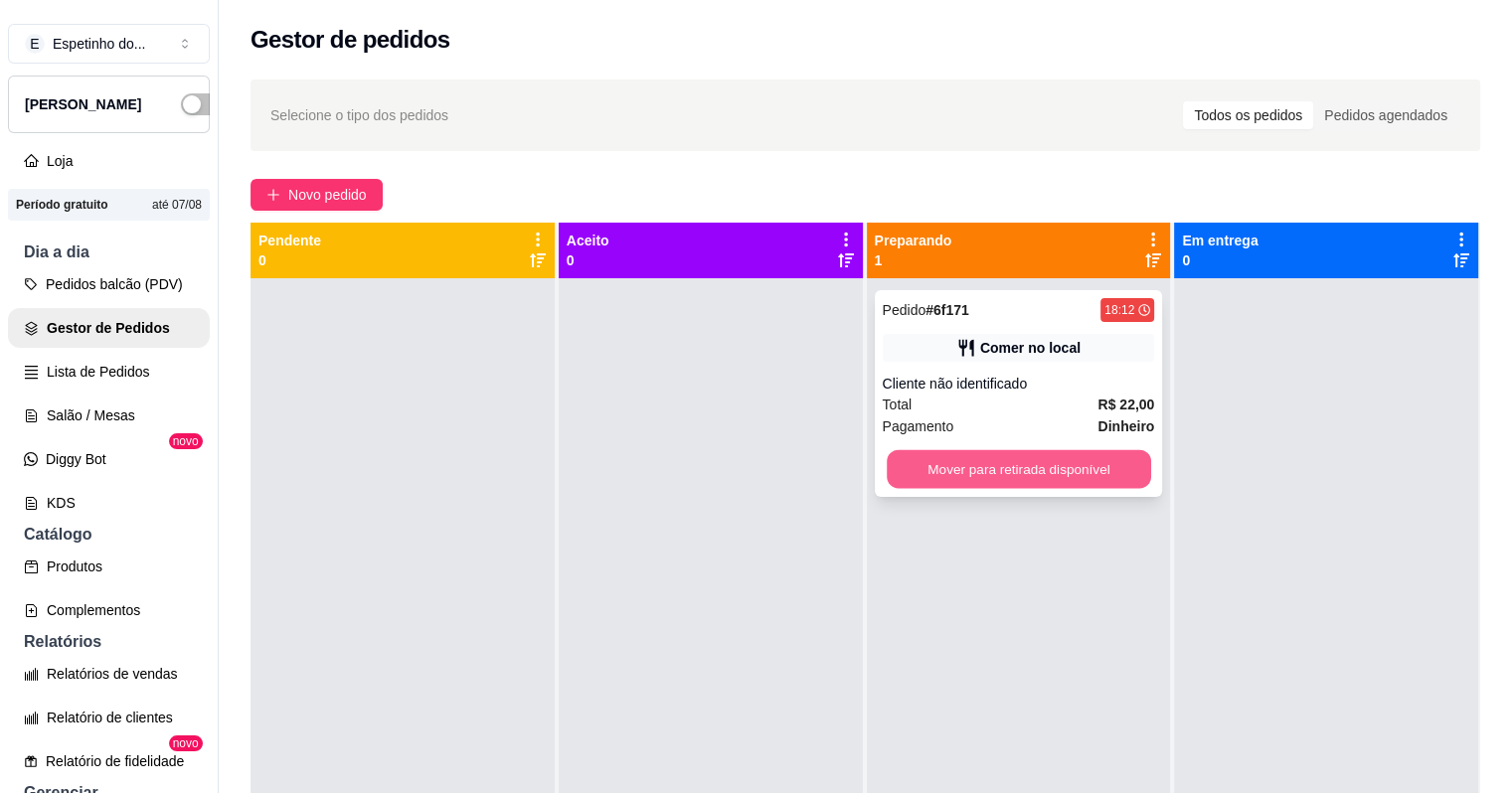 click on "Mover para retirada disponível" at bounding box center [1019, 469] 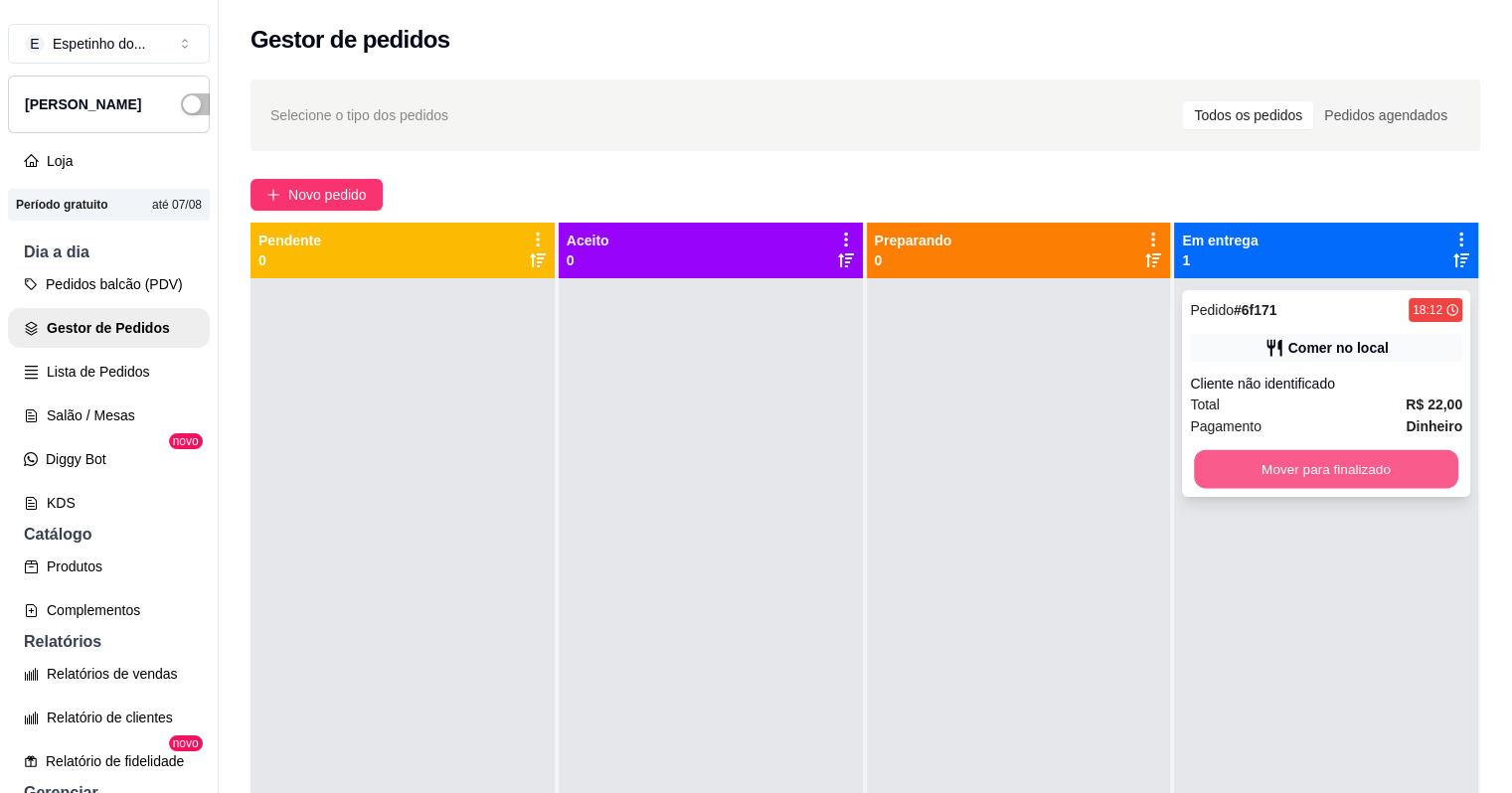 click on "Mover para finalizado" at bounding box center (1326, 469) 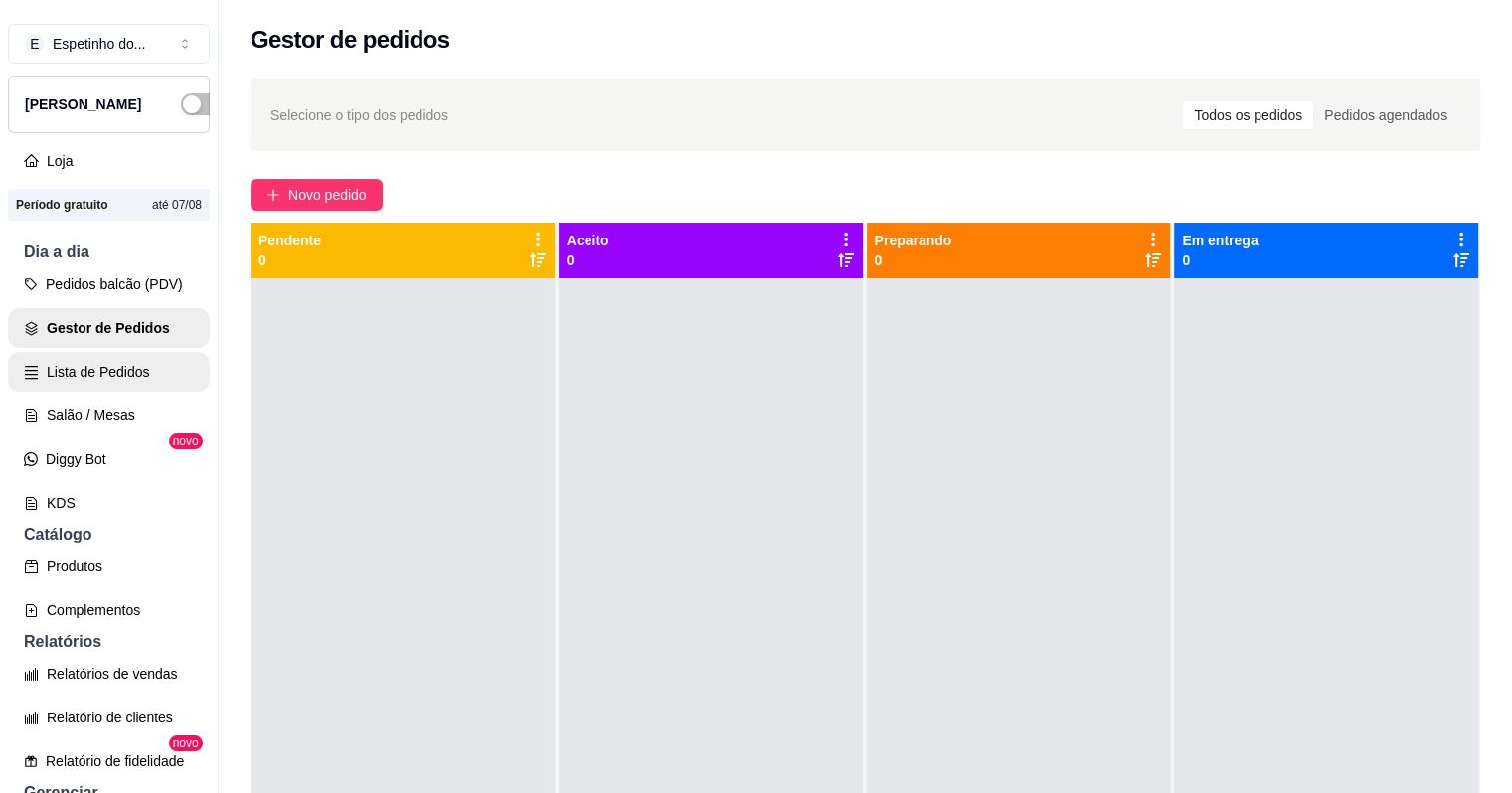 click on "Lista de Pedidos" at bounding box center [108, 372] 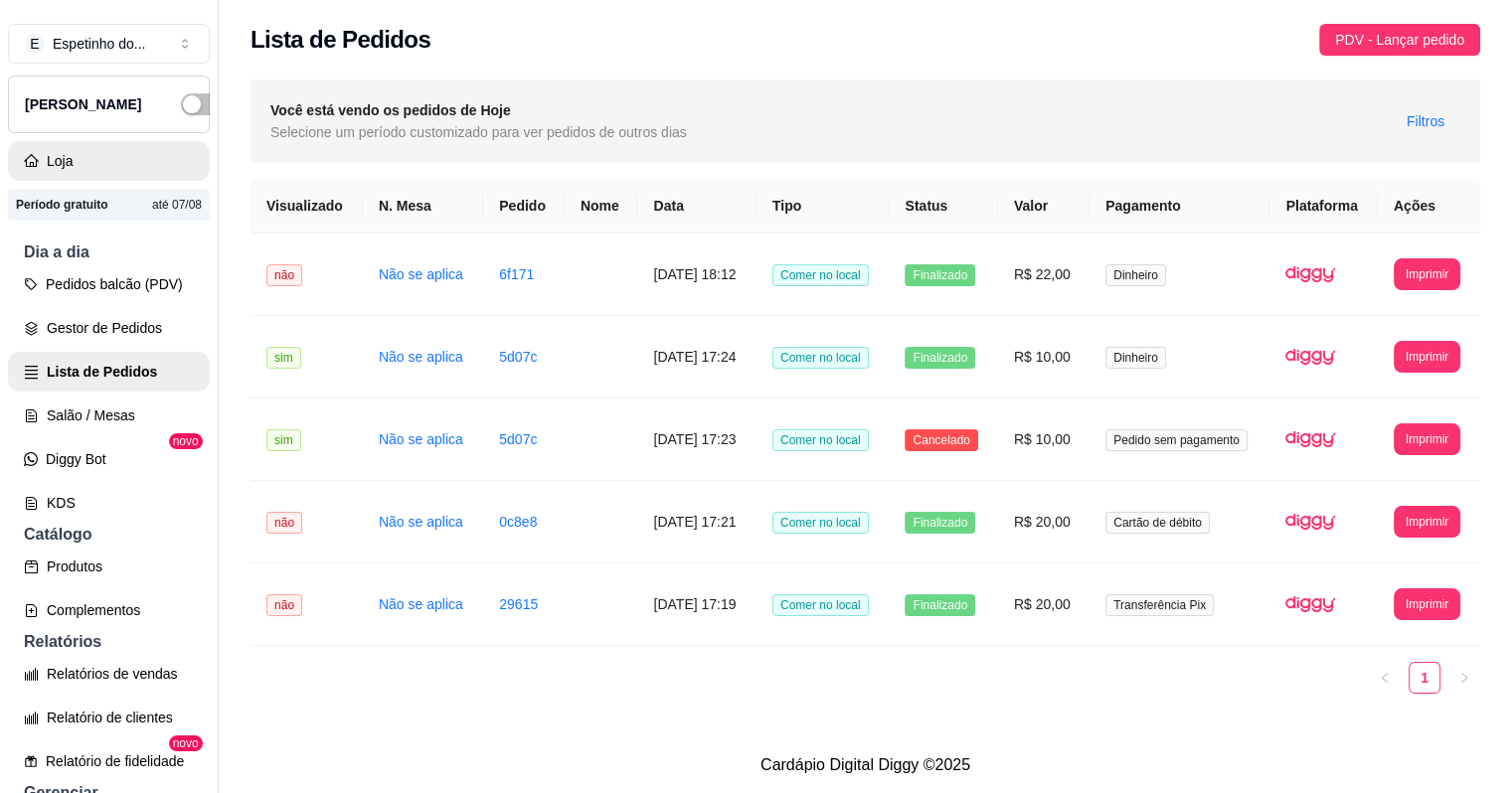 click on "Loja" at bounding box center (108, 161) 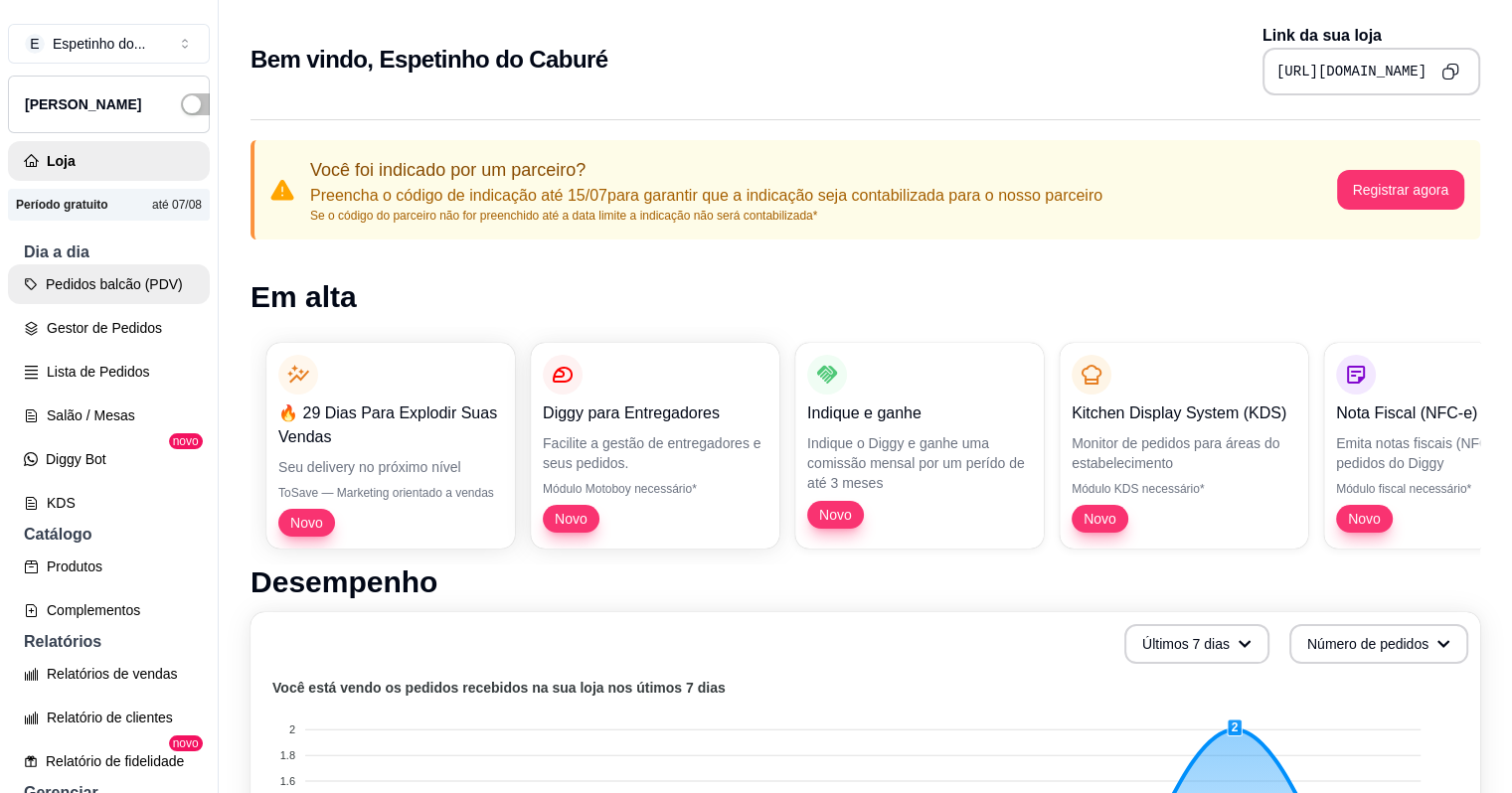 click on "Pedidos balcão (PDV)" at bounding box center (108, 284) 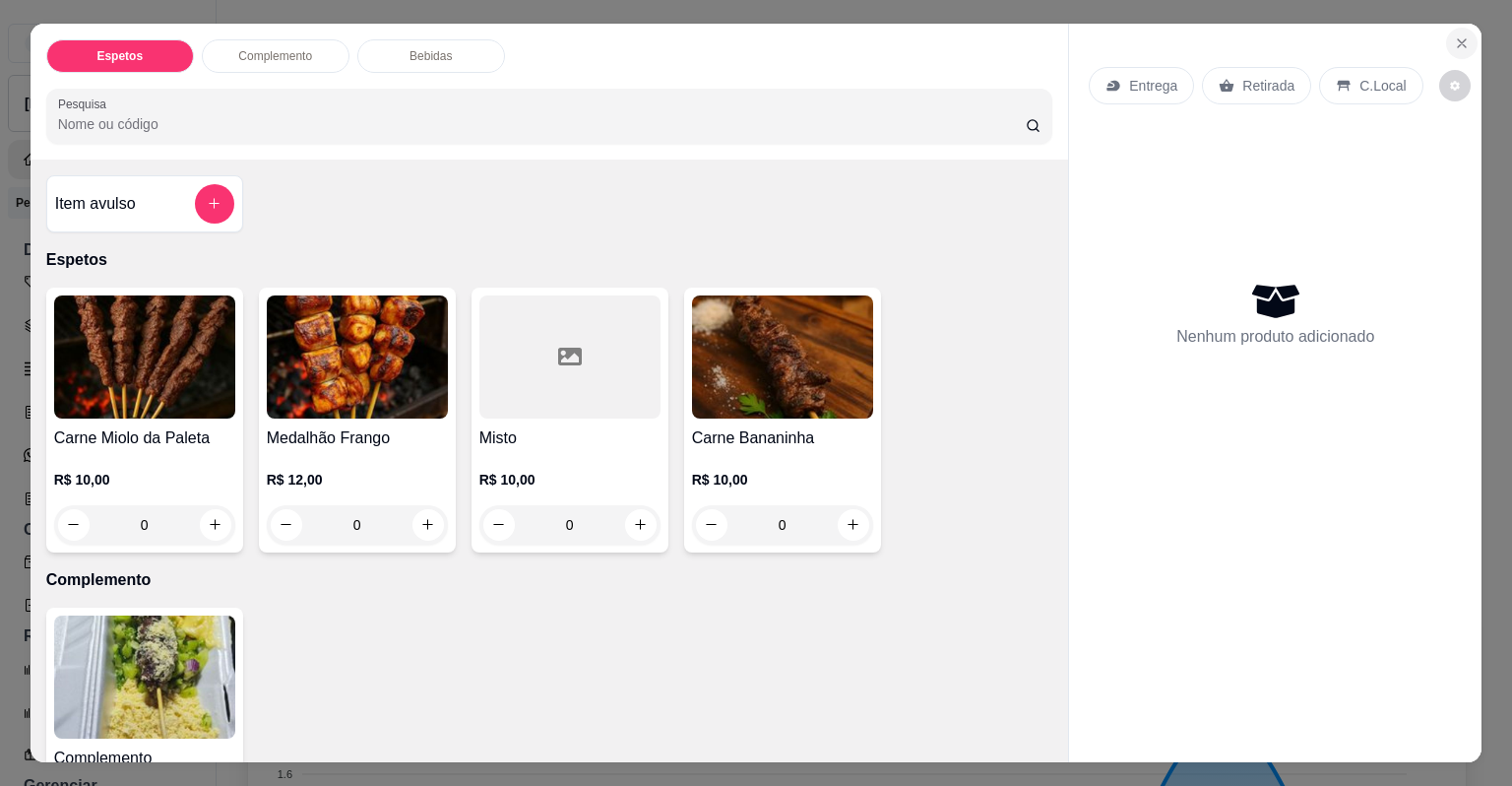 click 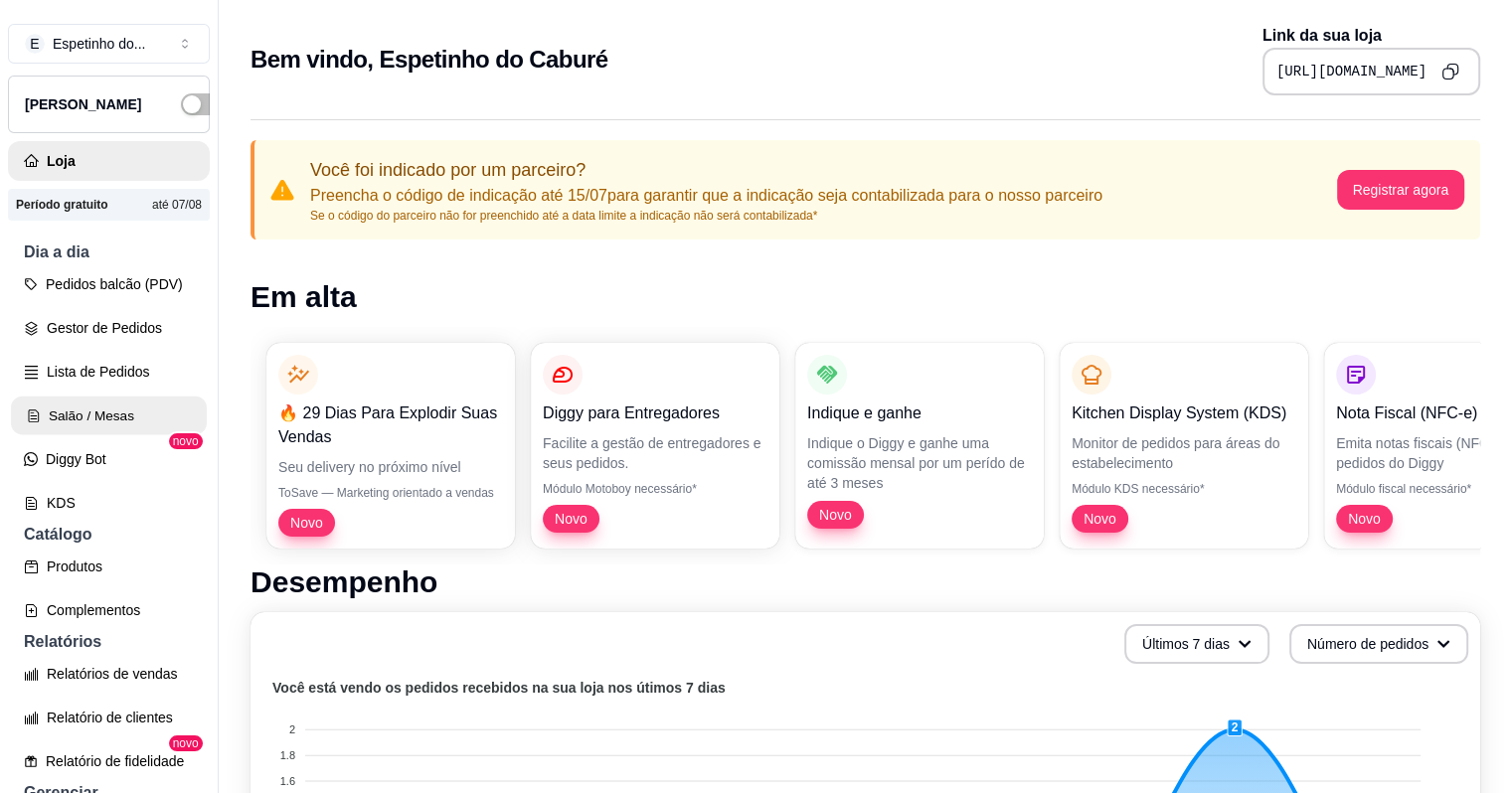 click on "Salão / Mesas" at bounding box center (108, 415) 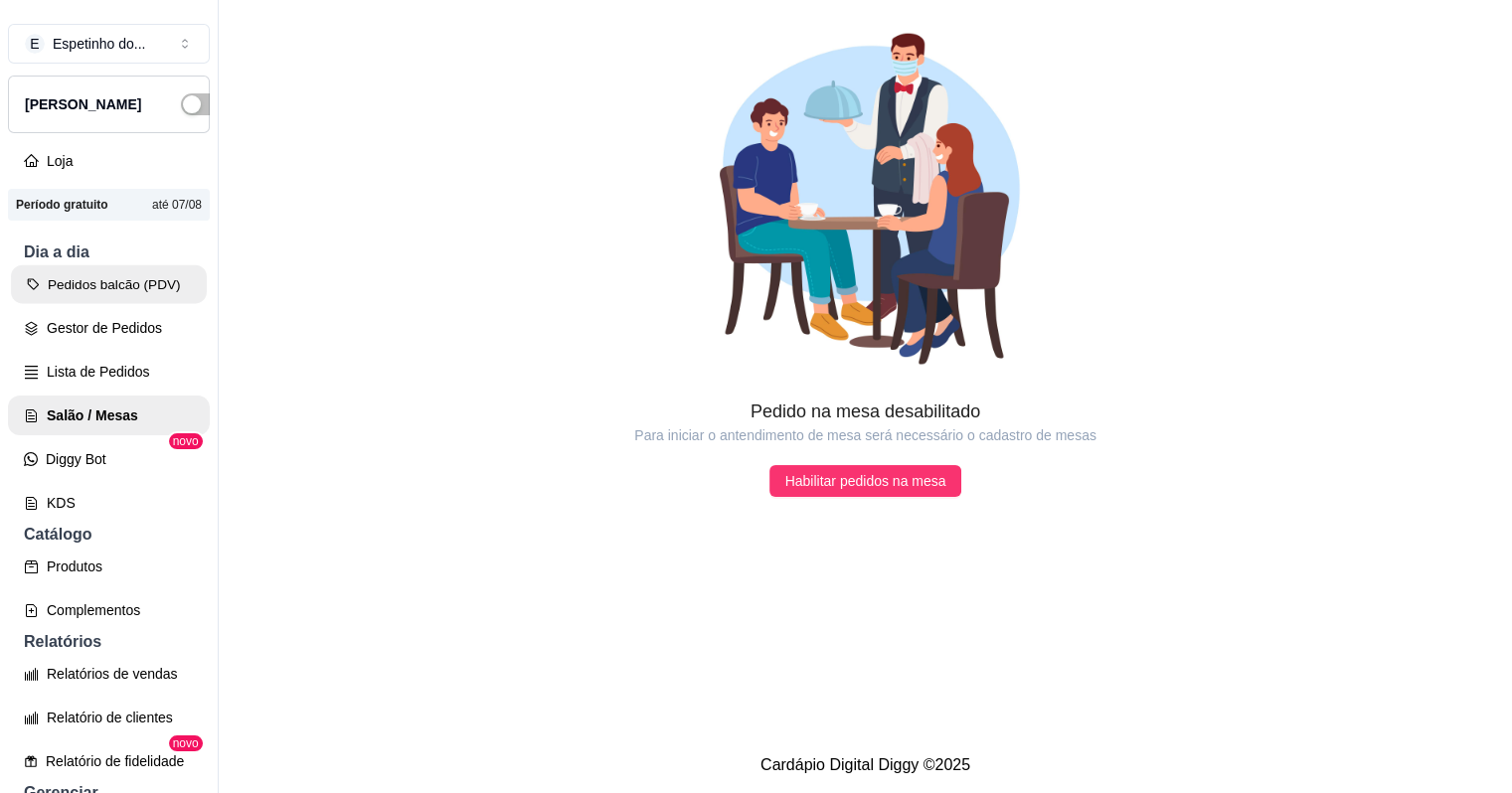click on "Pedidos balcão (PDV)" at bounding box center [108, 284] 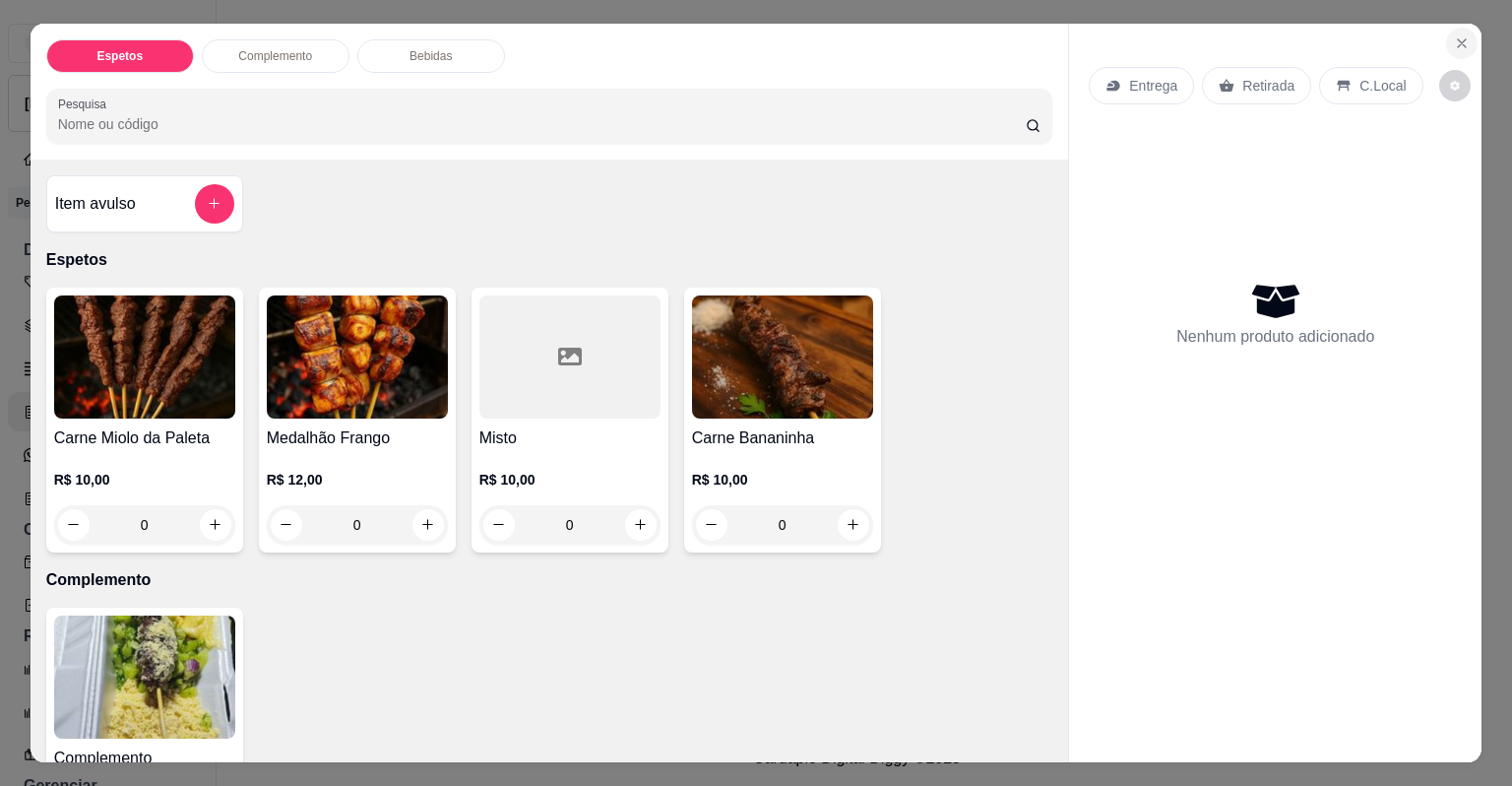 click at bounding box center [1462, 43] 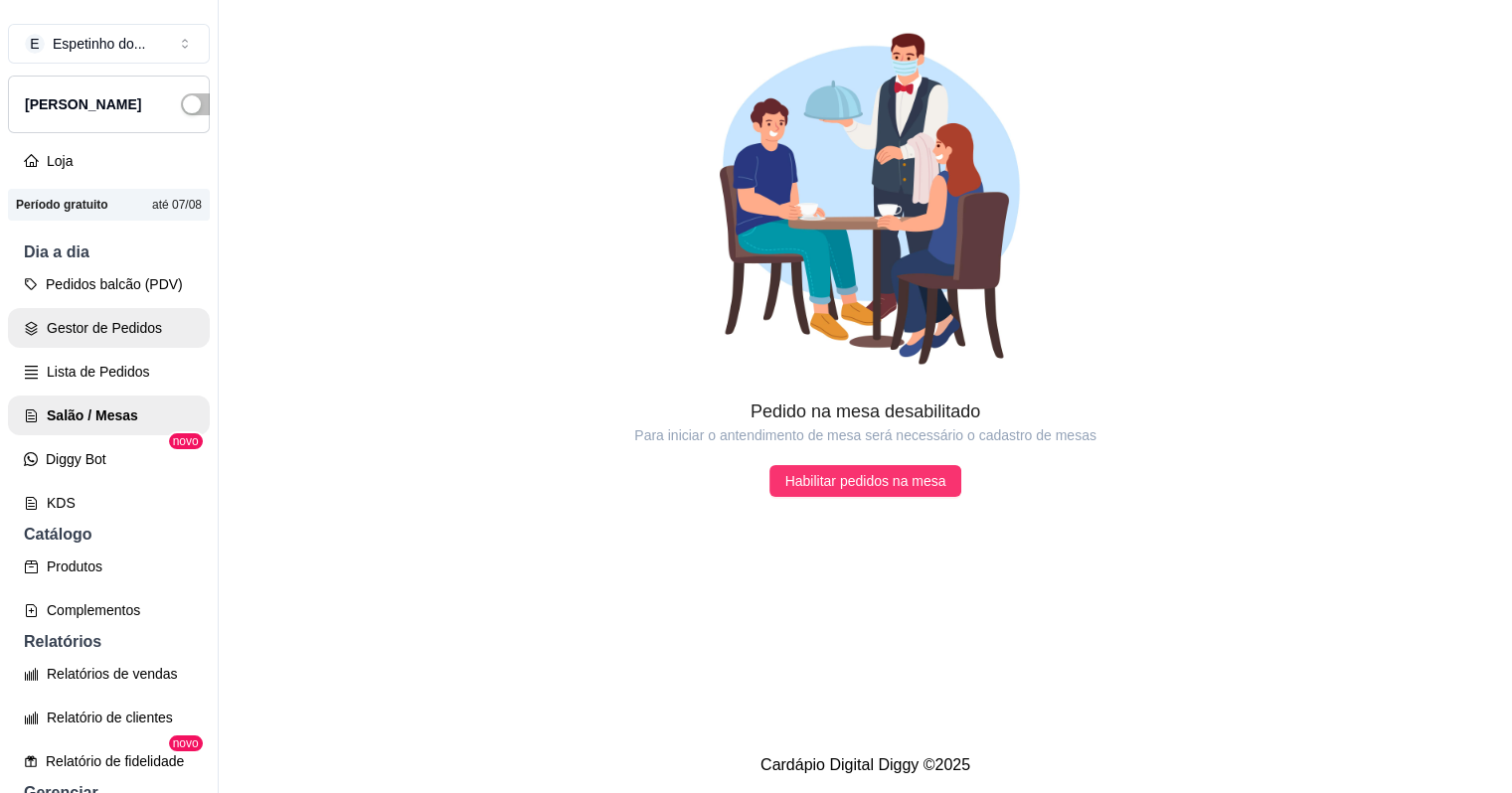click on "Gestor de Pedidos" at bounding box center (108, 328) 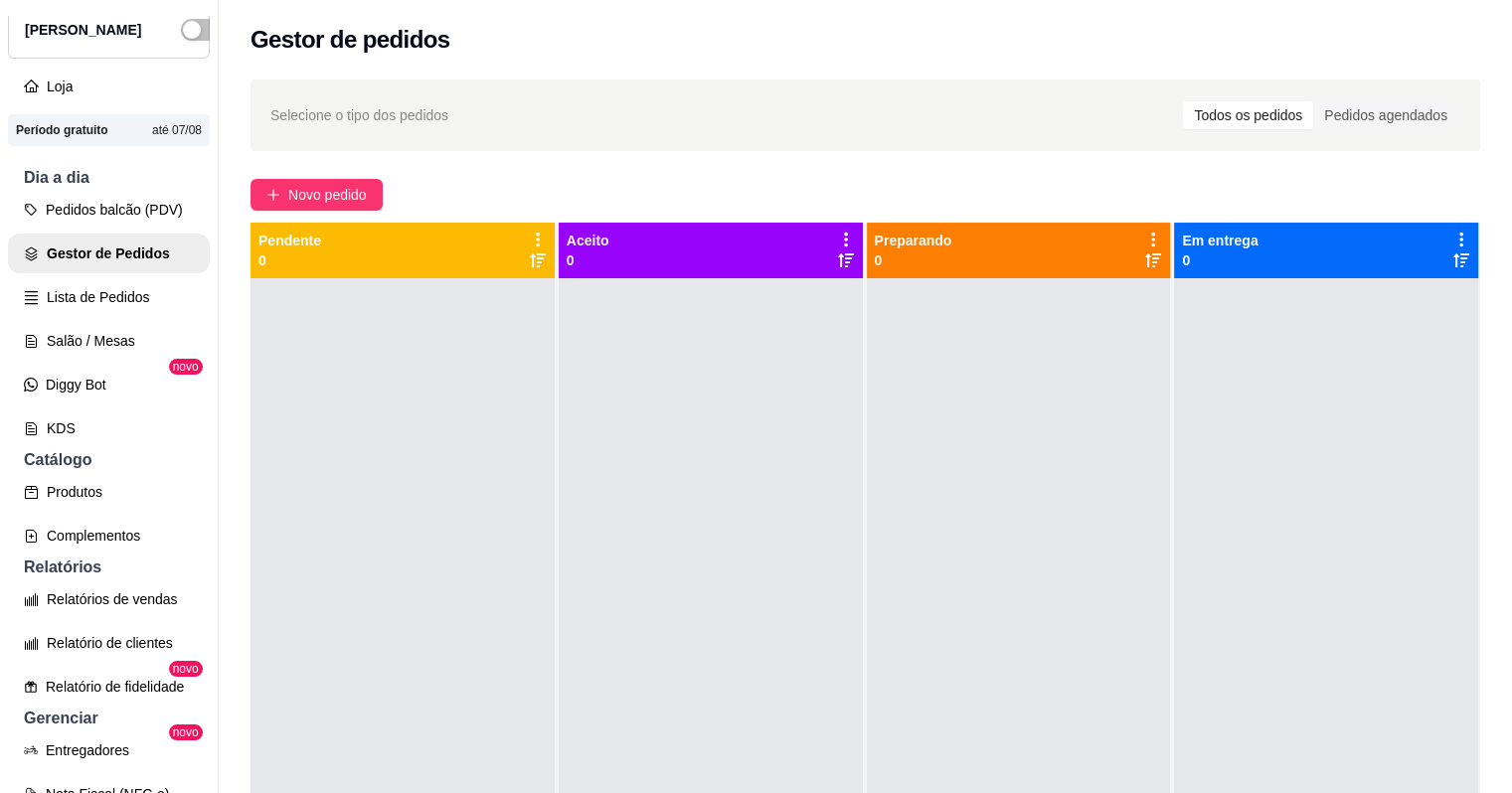 scroll, scrollTop: 79, scrollLeft: 0, axis: vertical 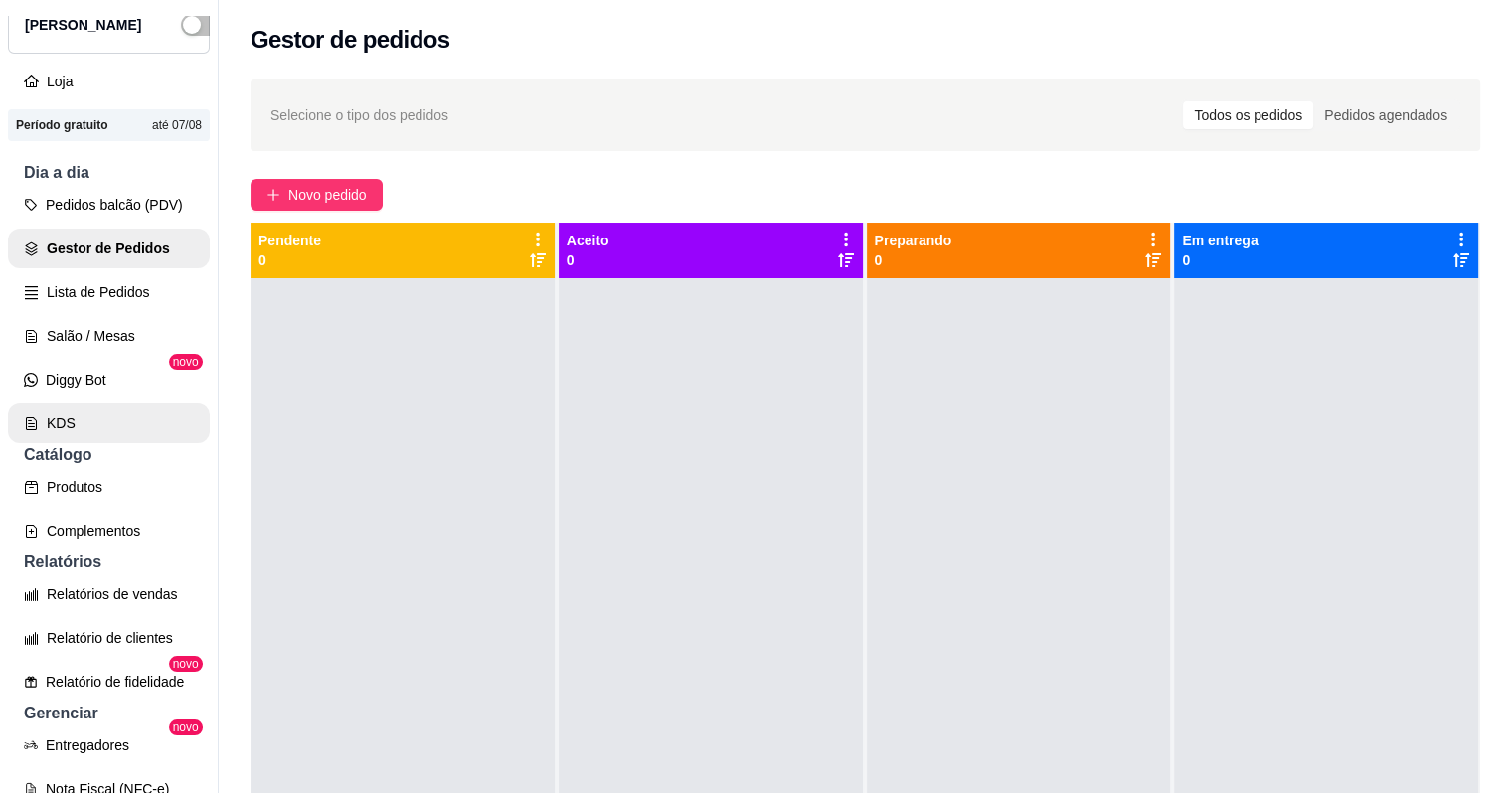 click on "KDS" at bounding box center (108, 423) 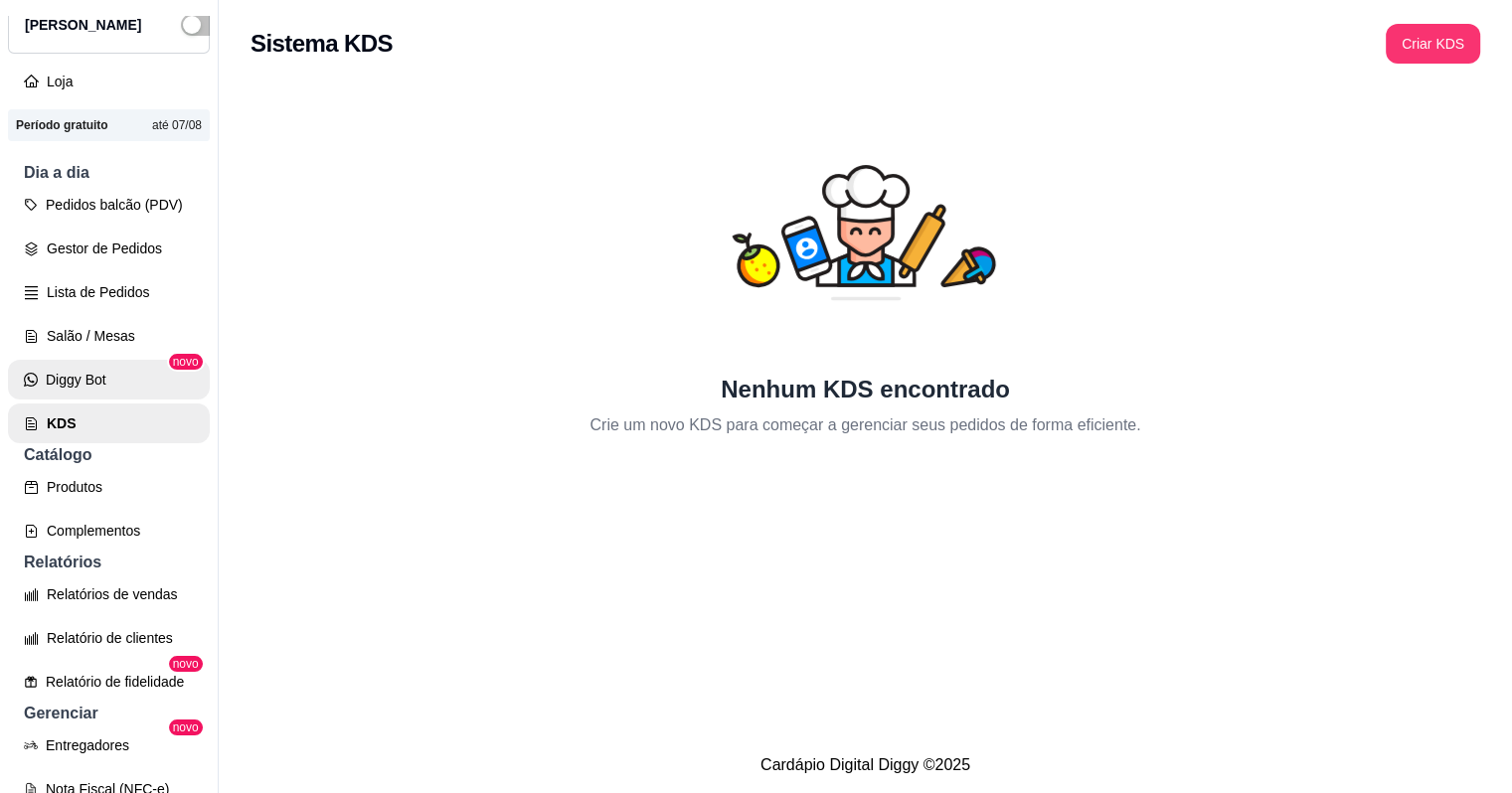 click on "Diggy Bot" at bounding box center (108, 380) 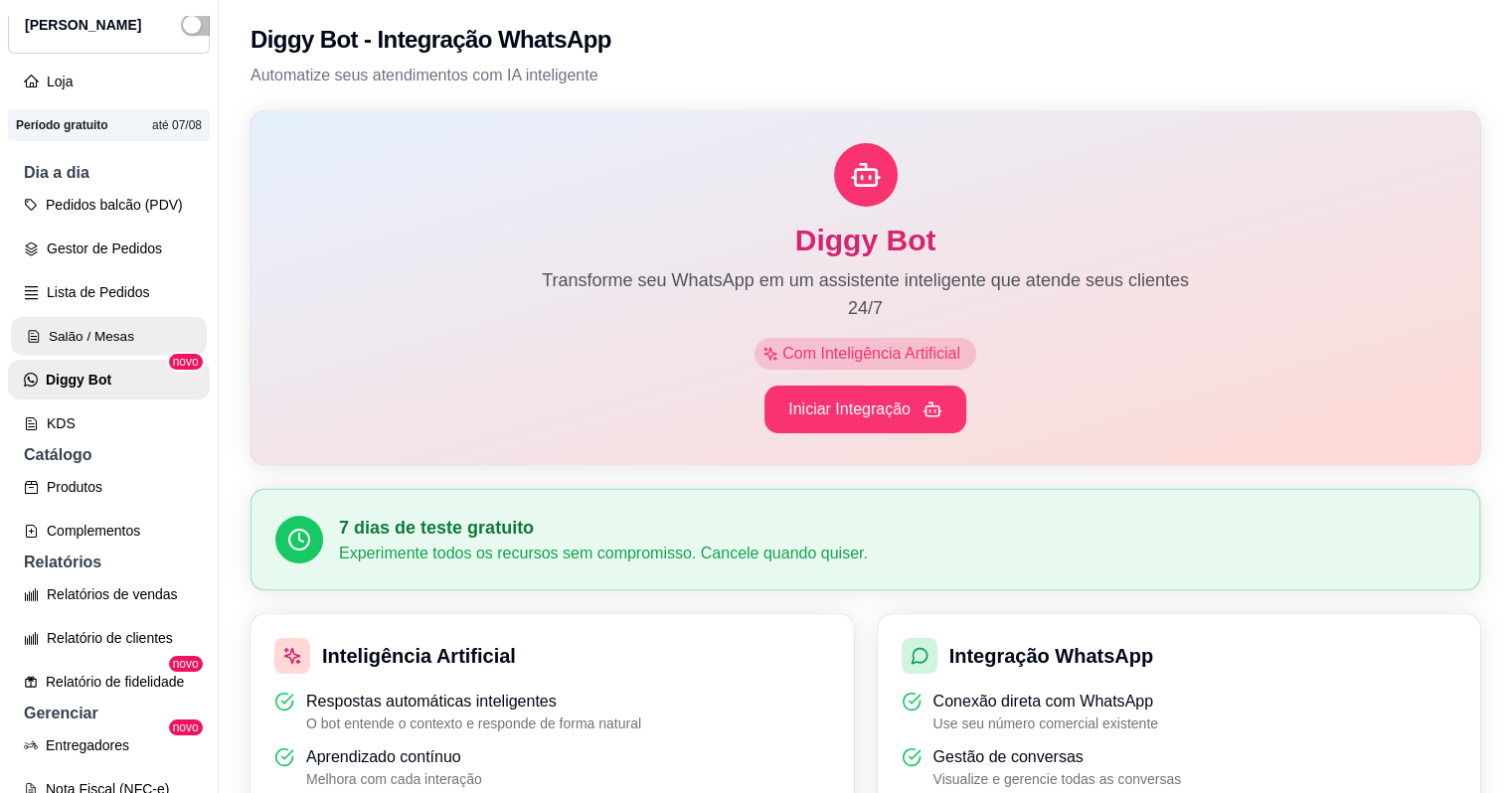 click on "Salão / Mesas" at bounding box center [108, 336] 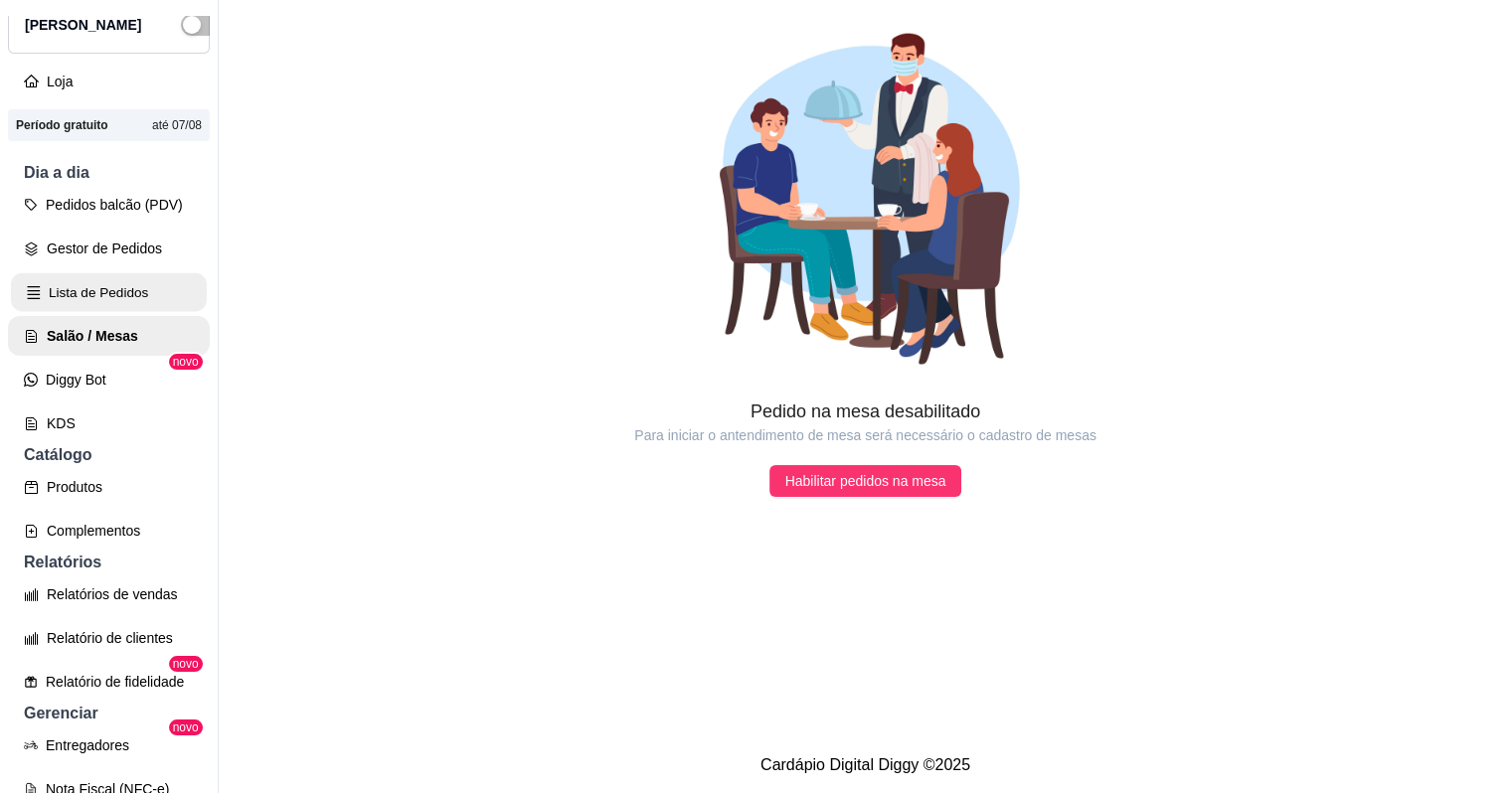 click on "Lista de Pedidos" at bounding box center [108, 292] 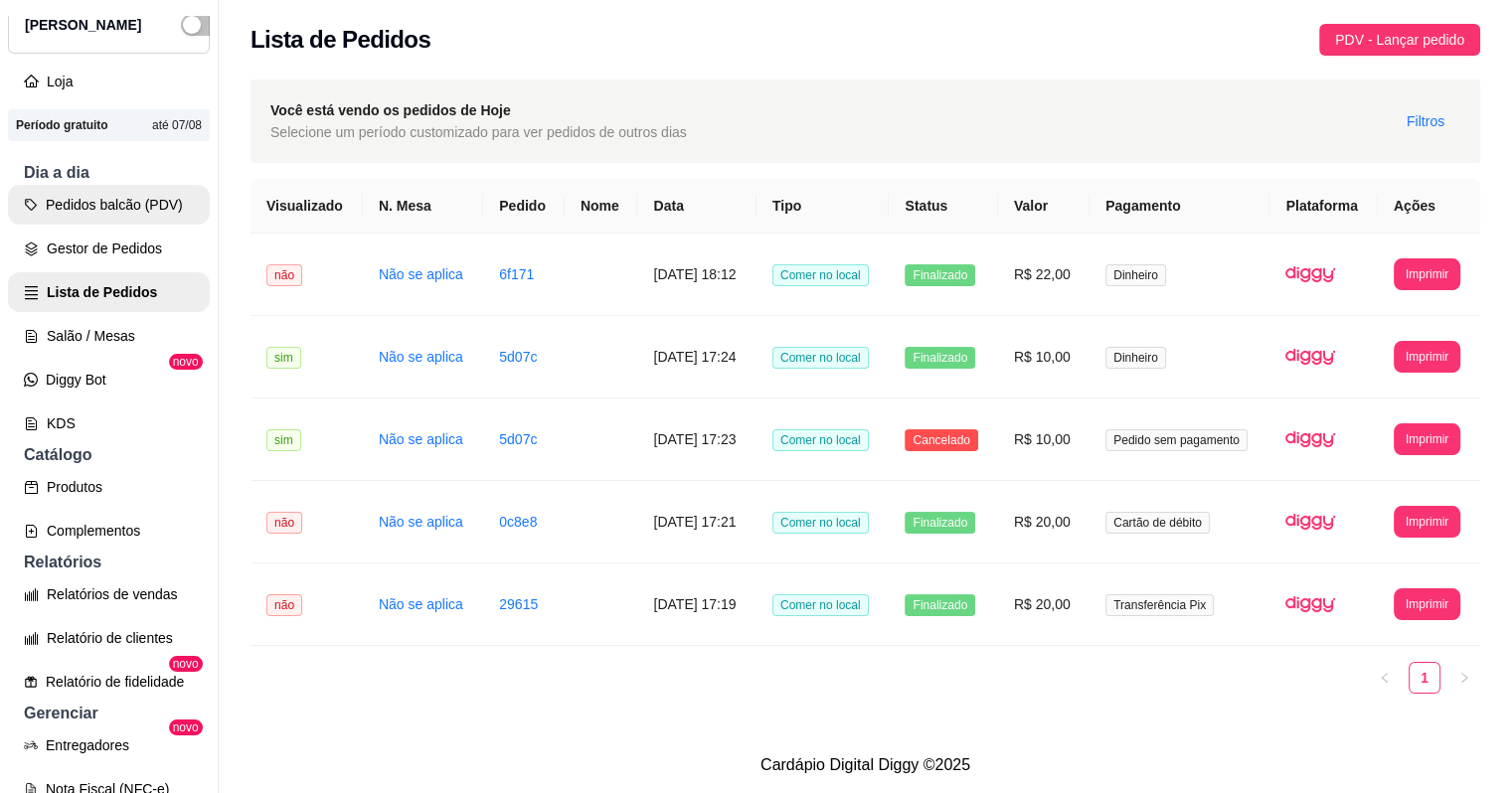 click on "Pedidos balcão (PDV)" at bounding box center (108, 205) 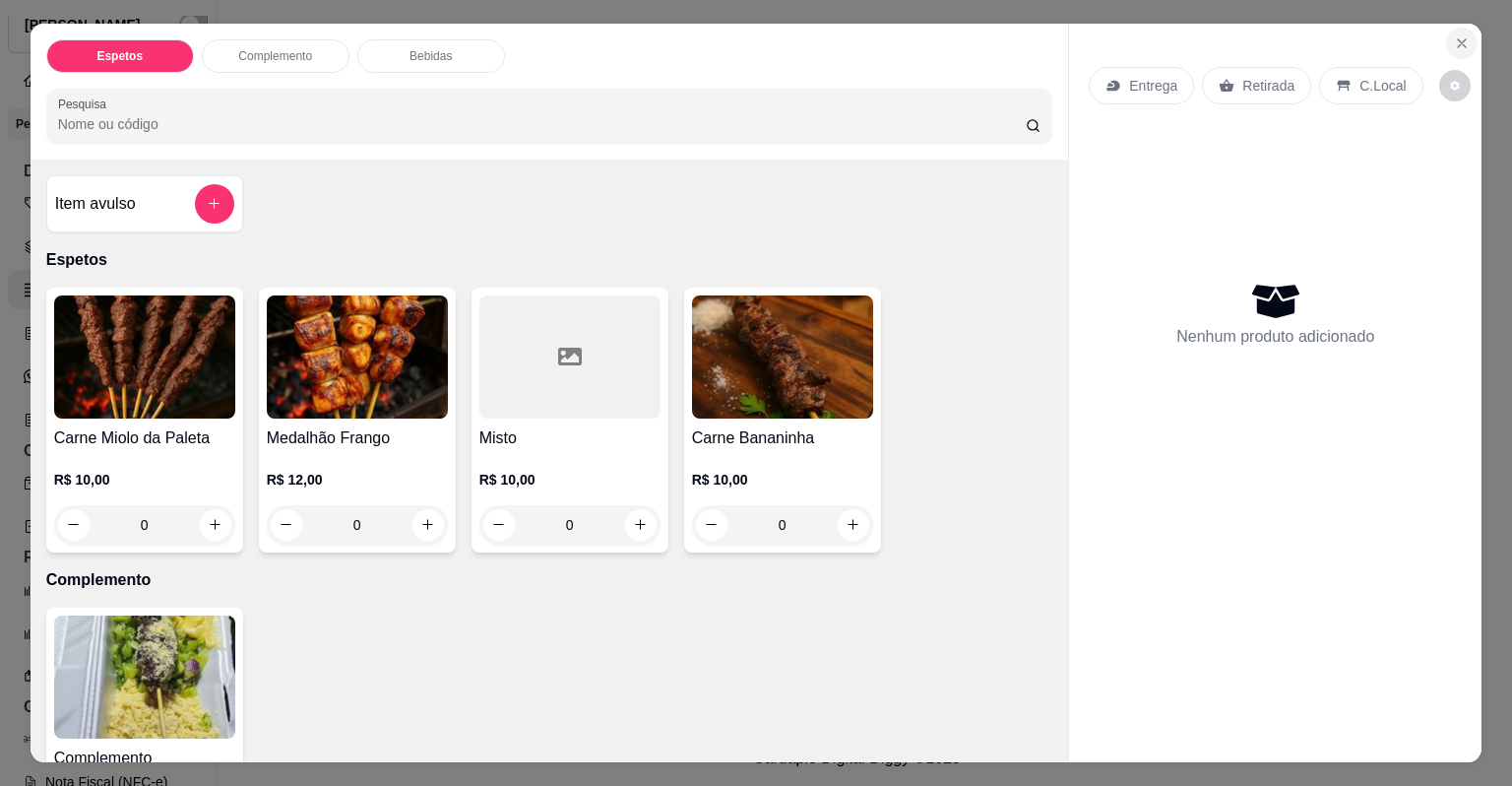 click 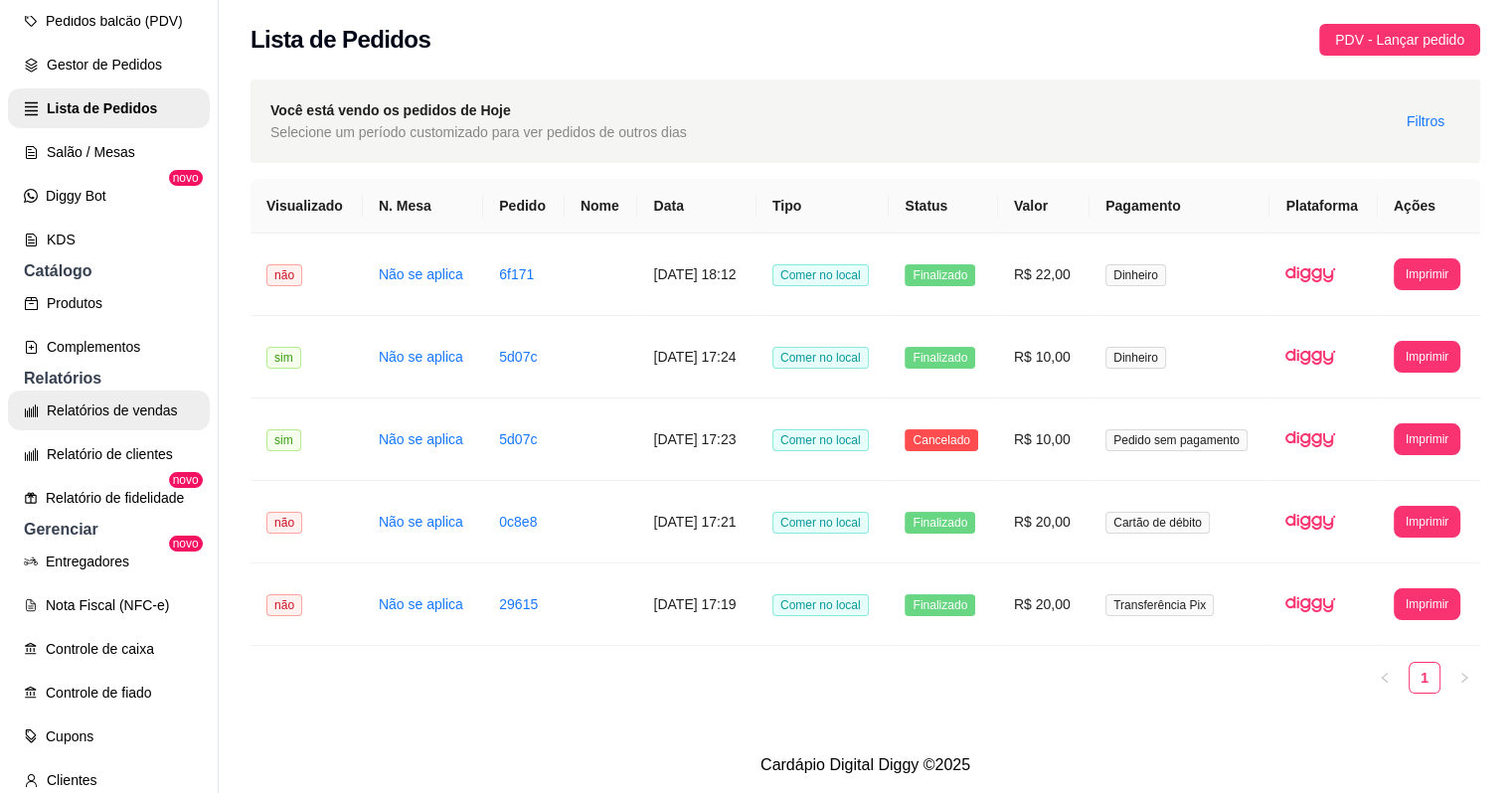 scroll, scrollTop: 264, scrollLeft: 0, axis: vertical 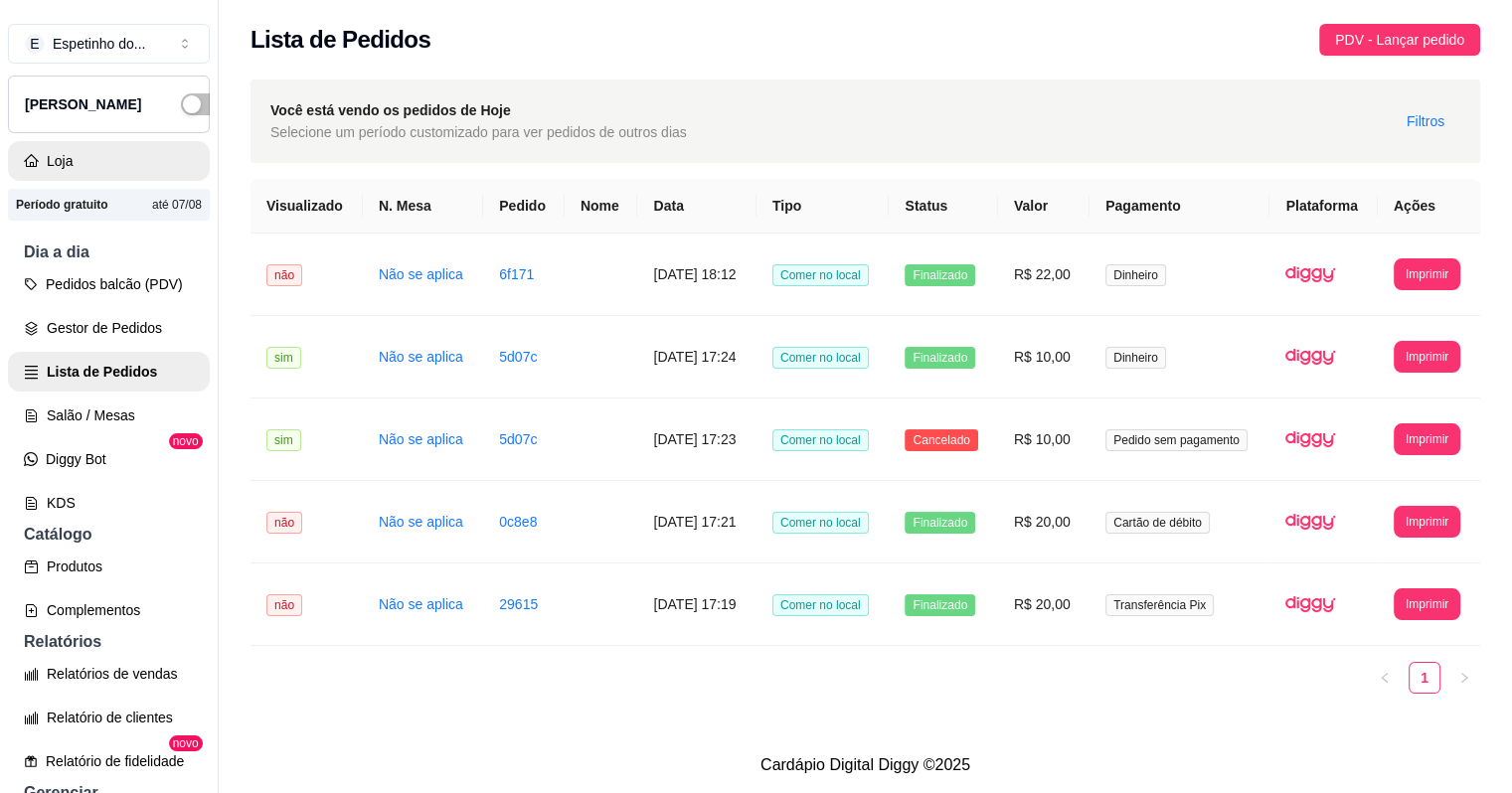 click on "Loja" at bounding box center (108, 161) 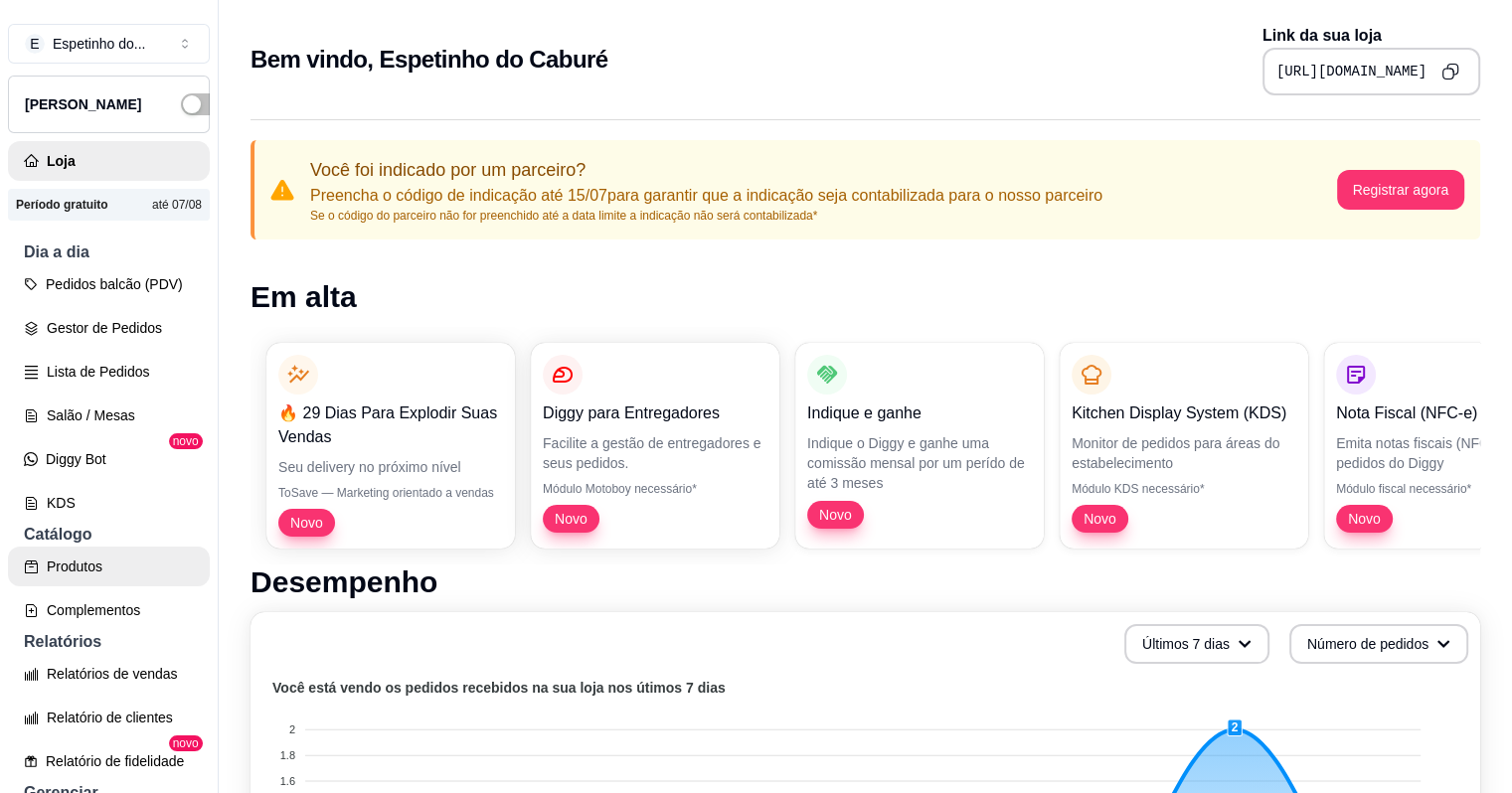 click on "Produtos" at bounding box center [108, 566] 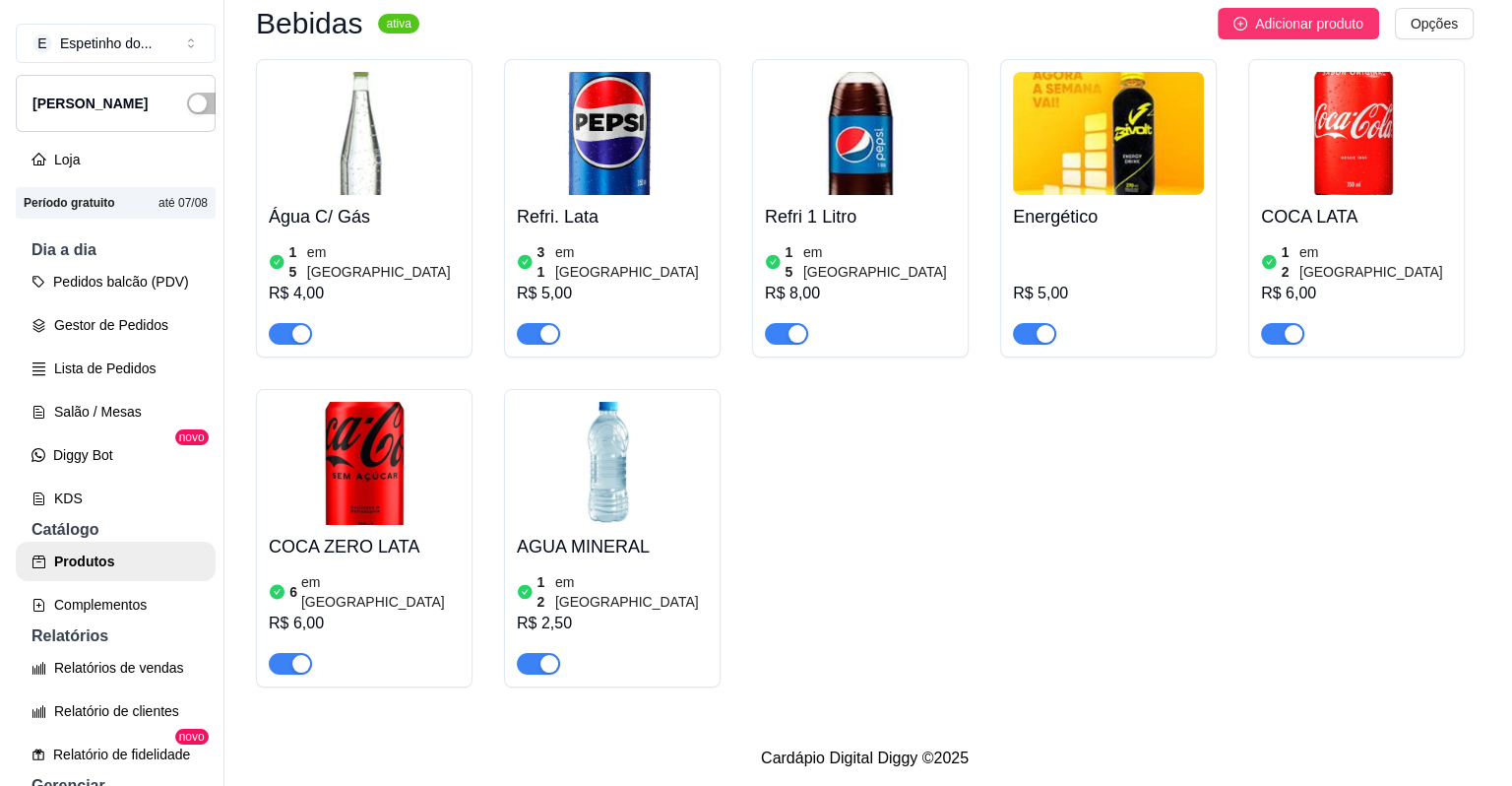 scroll, scrollTop: 1478, scrollLeft: 0, axis: vertical 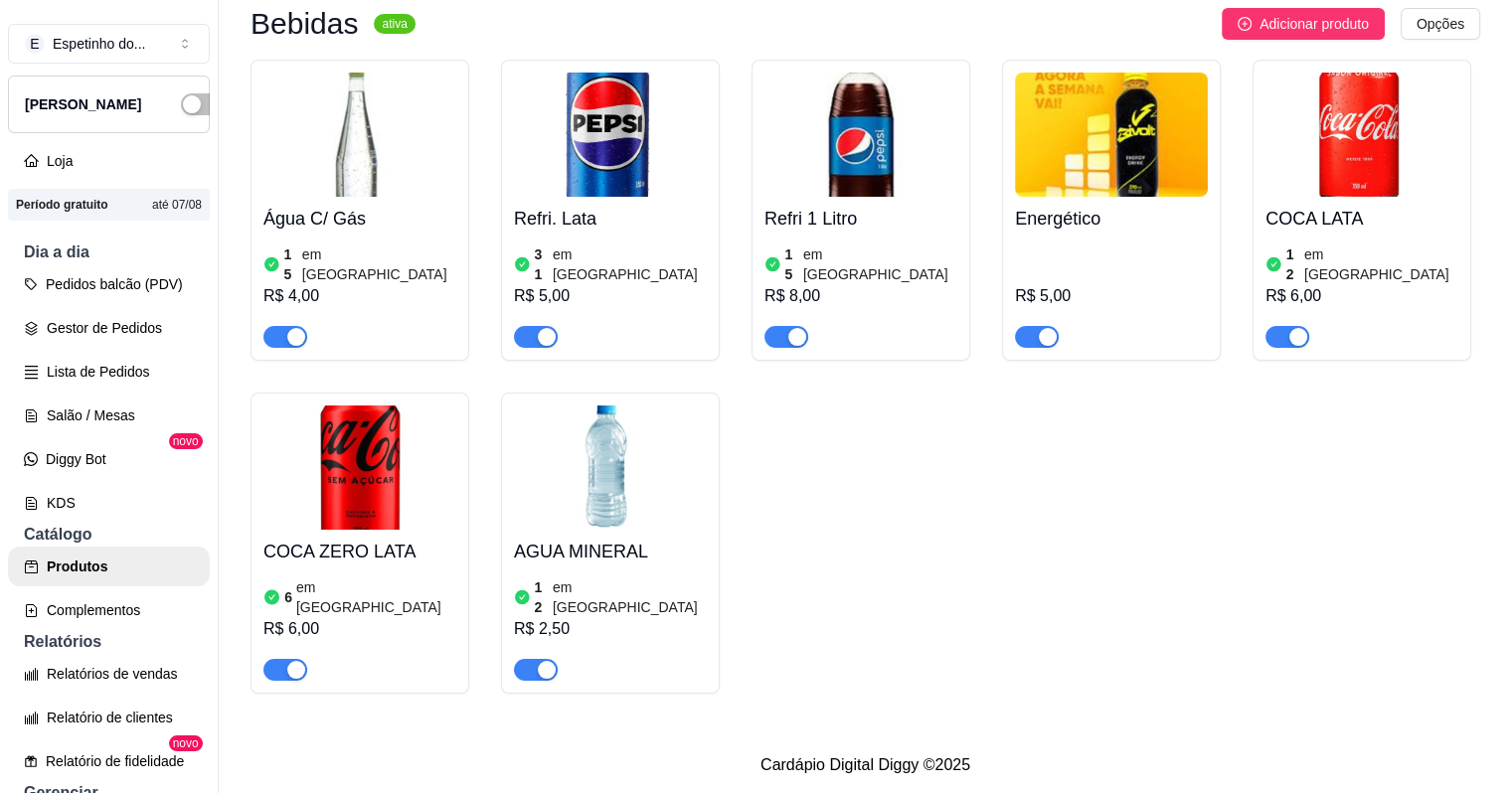 click at bounding box center [360, 134] 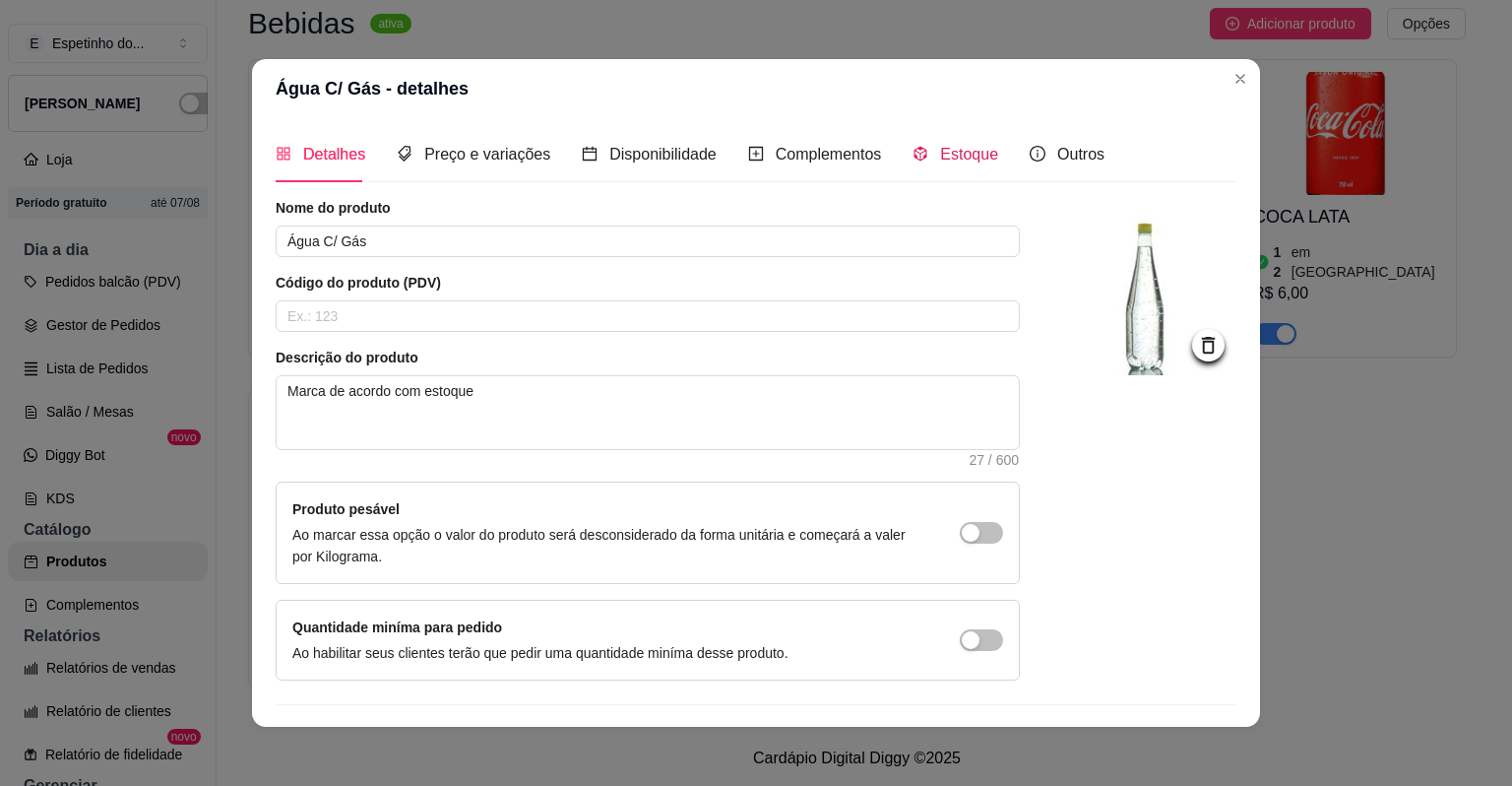 click on "Estoque" at bounding box center [969, 154] 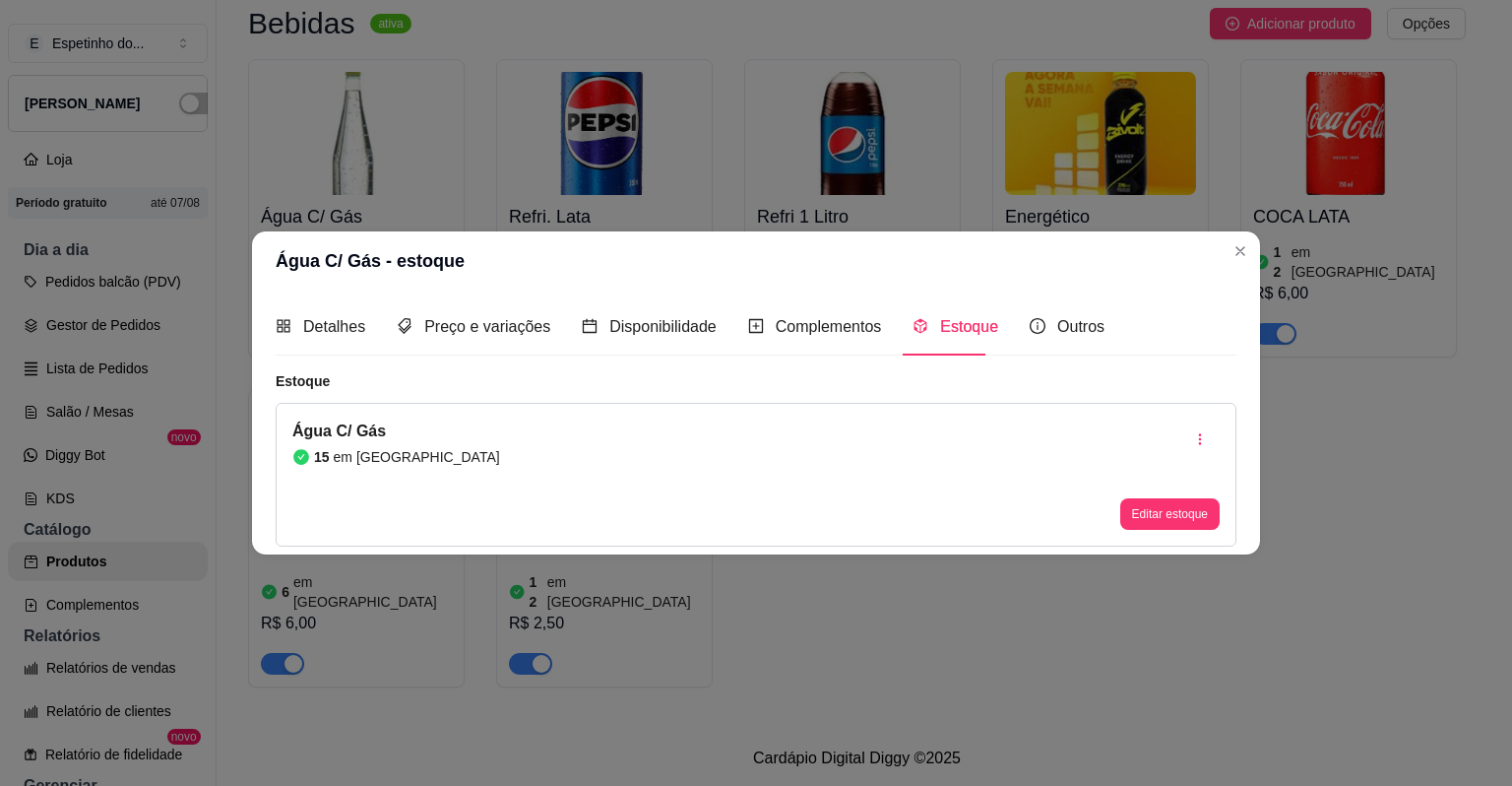 click on "Água C/ Gás 15 em estoque Editar estoque" at bounding box center (756, 475) 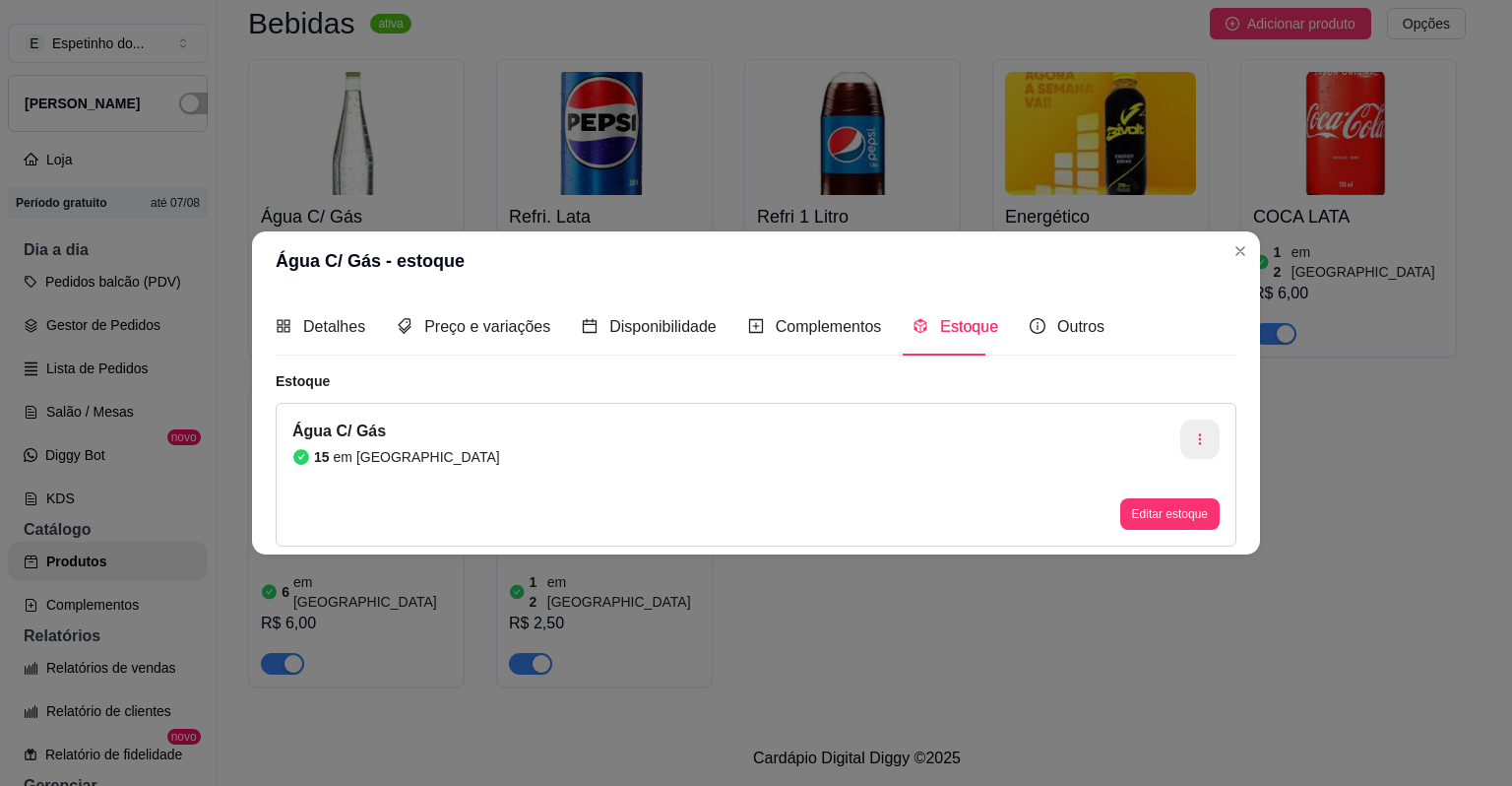 click 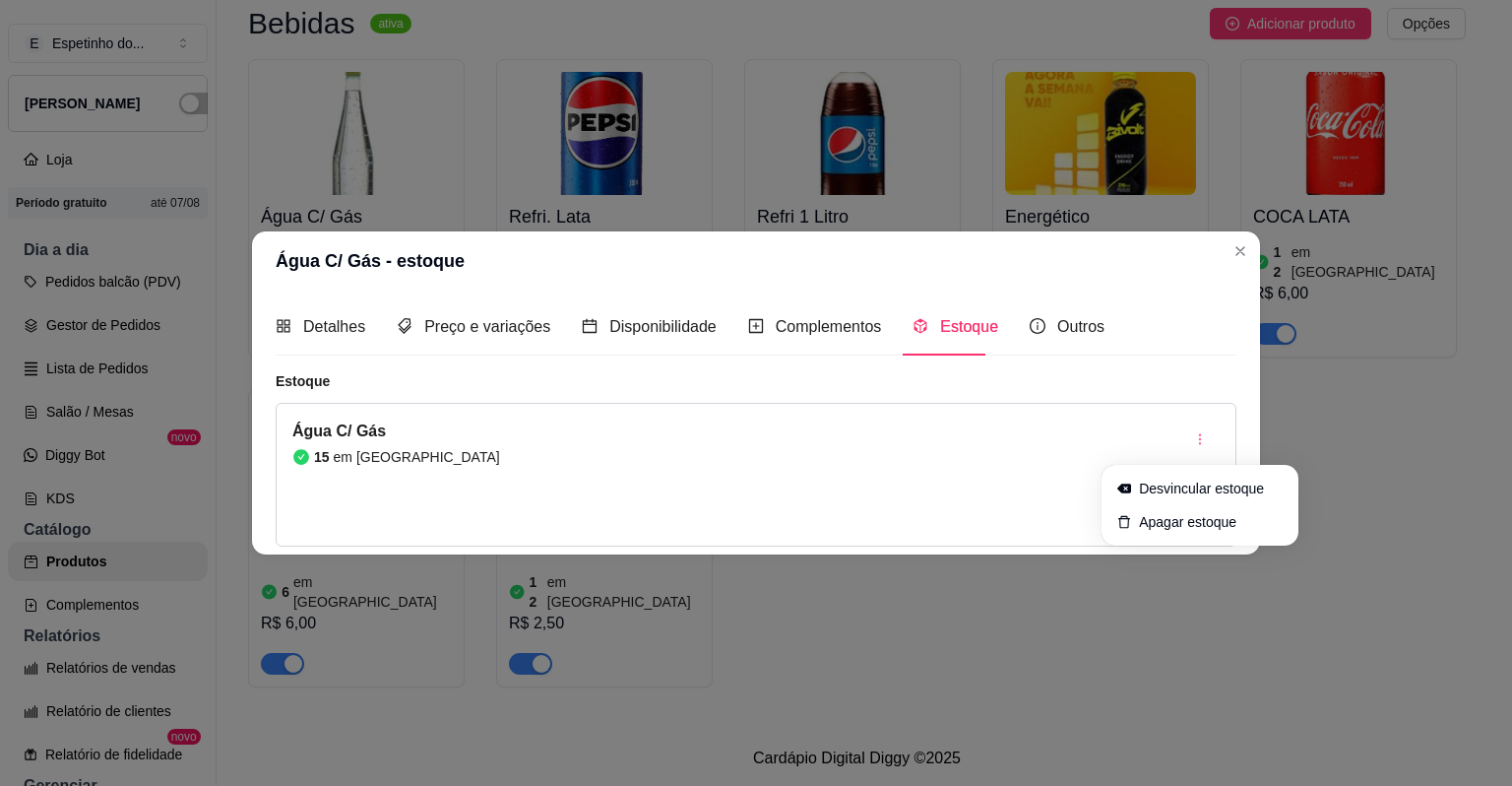 click on "Editar estoque" at bounding box center (1169, 475) 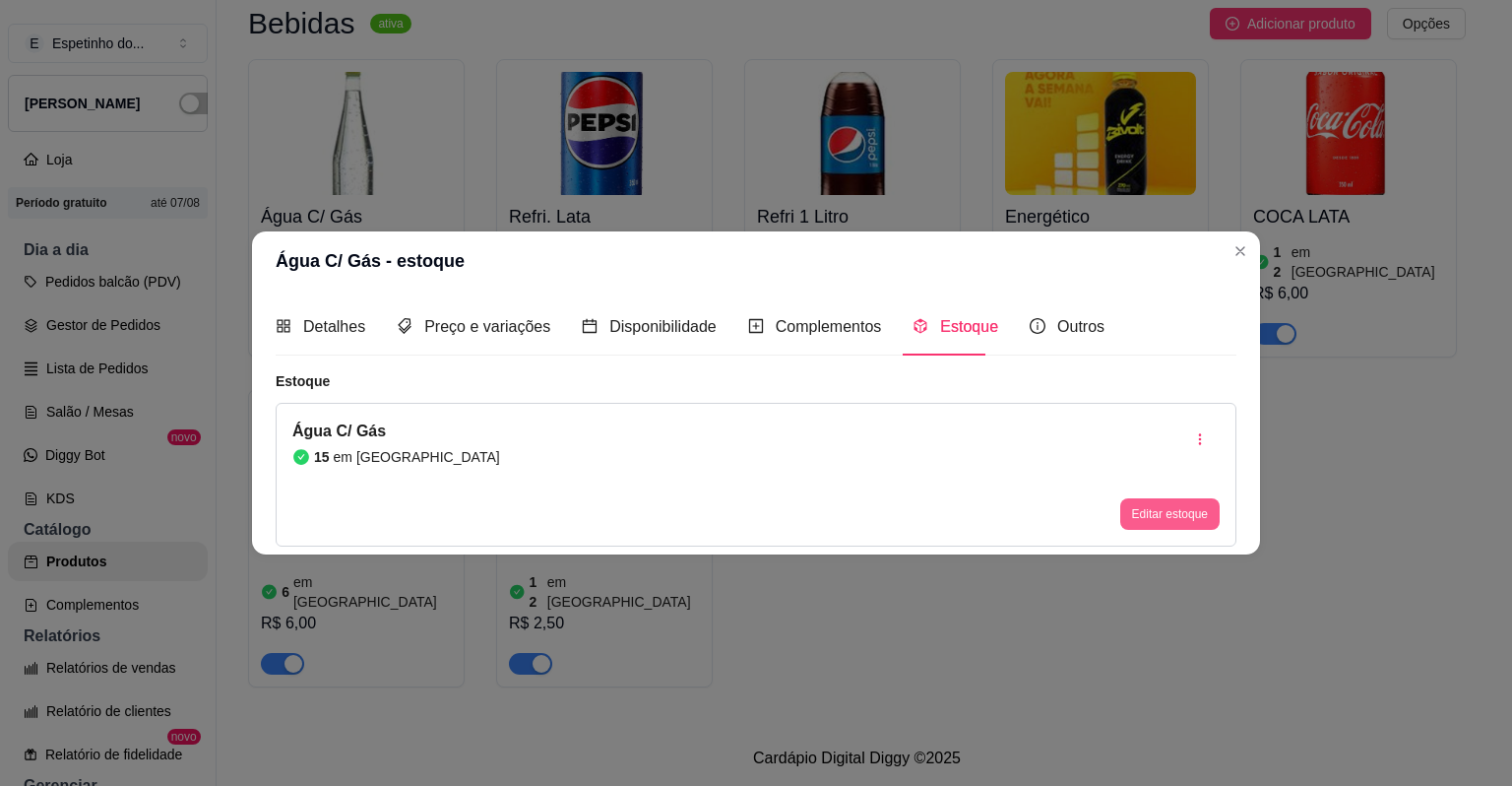 click on "Editar estoque" at bounding box center [1169, 514] 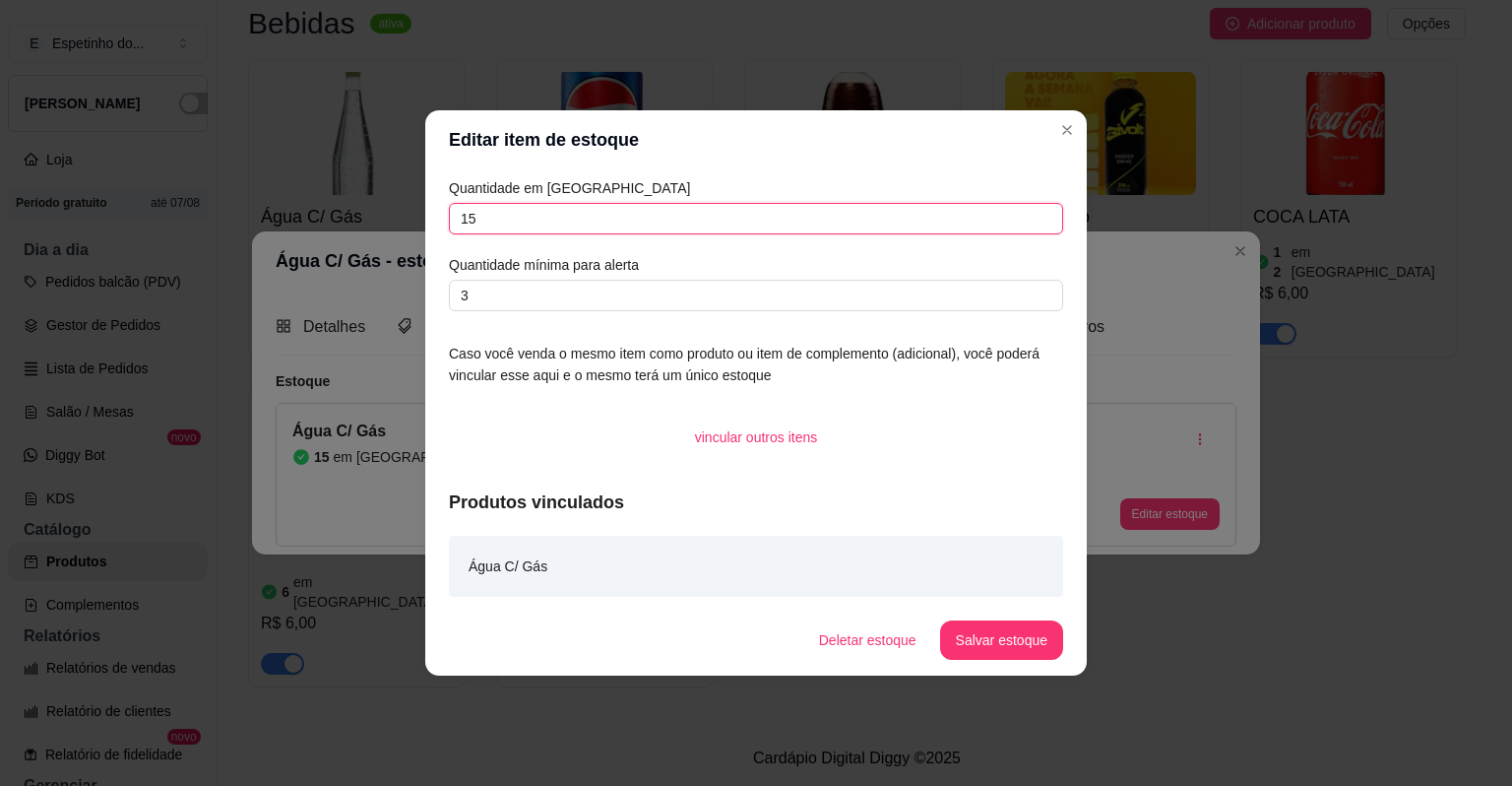 drag, startPoint x: 547, startPoint y: 226, endPoint x: 204, endPoint y: 299, distance: 350.68219 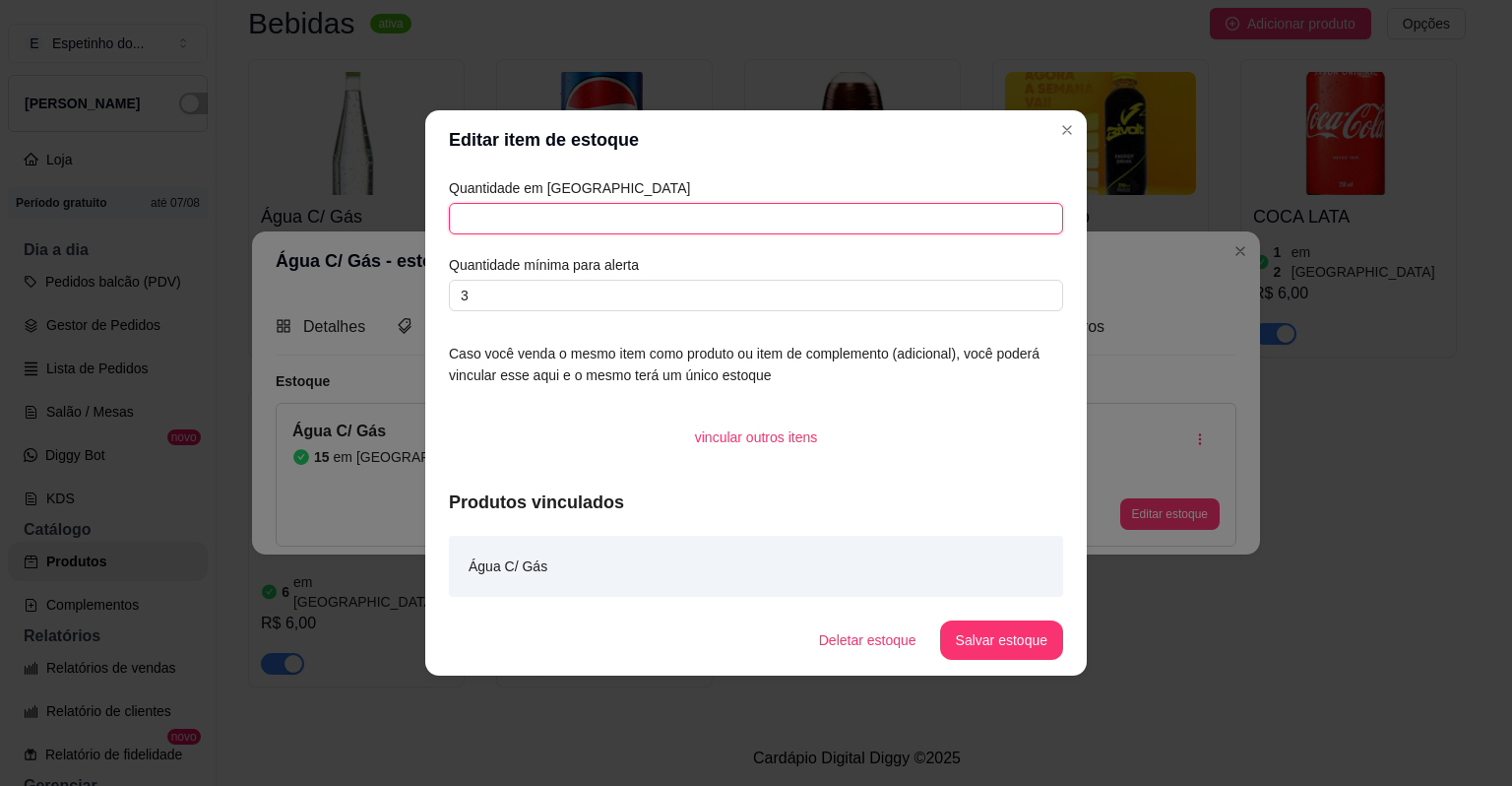 type on "4" 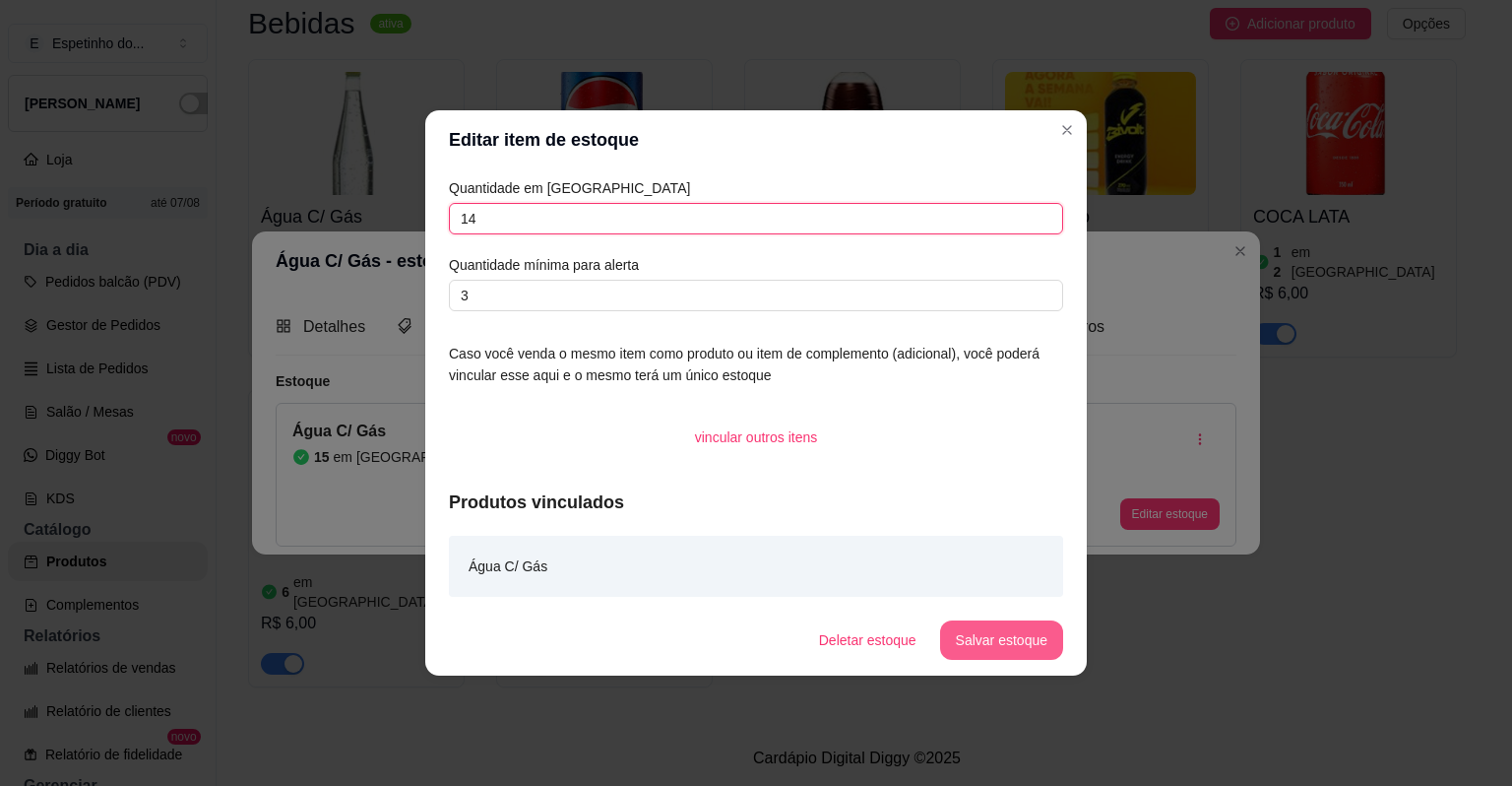 type on "14" 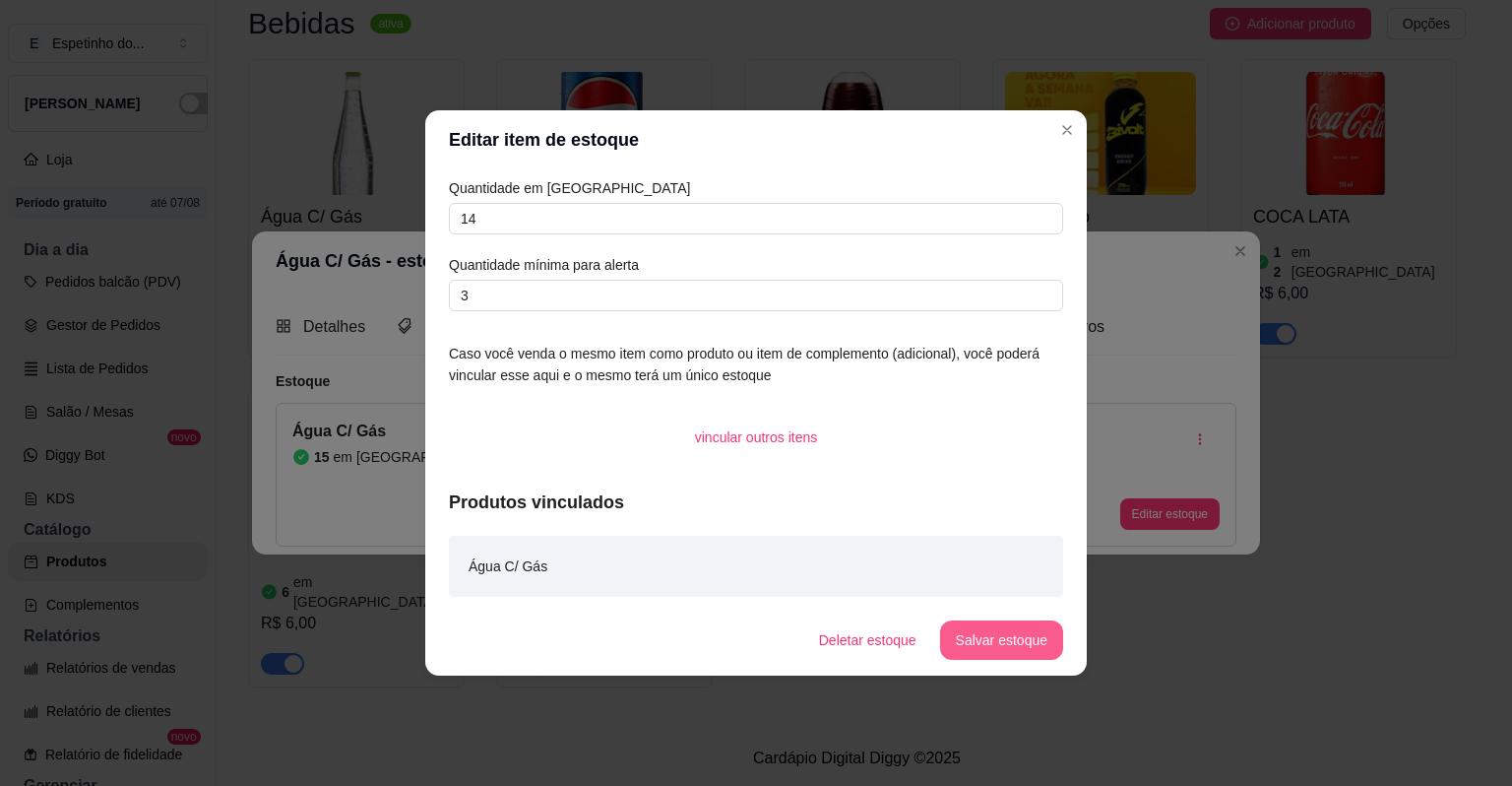 click on "Salvar estoque" at bounding box center (1001, 640) 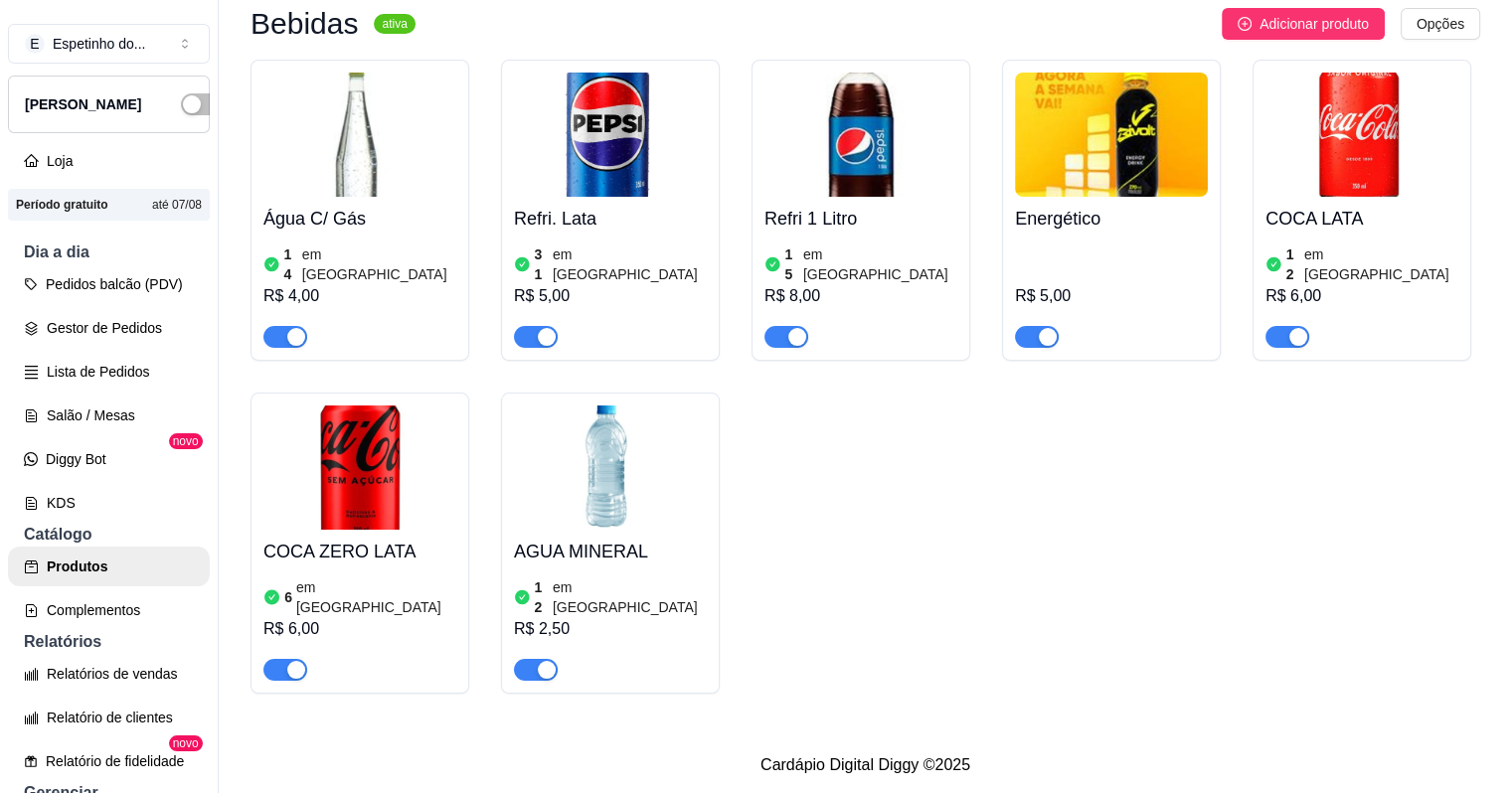 click on "Água C/ Gás   14 em estoque R$ 4,00 Refri. Lata   31 em estoque R$ 5,00 Refri 1 Litro   15 em estoque R$ 8,00 Energético    R$ 5,00 COCA LATA   12 em estoque R$ 6,00 COCA ZERO LATA   6 em estoque R$ 6,00 AGUA MINERAL   12 em estoque R$ 2,50" at bounding box center (865, 377) 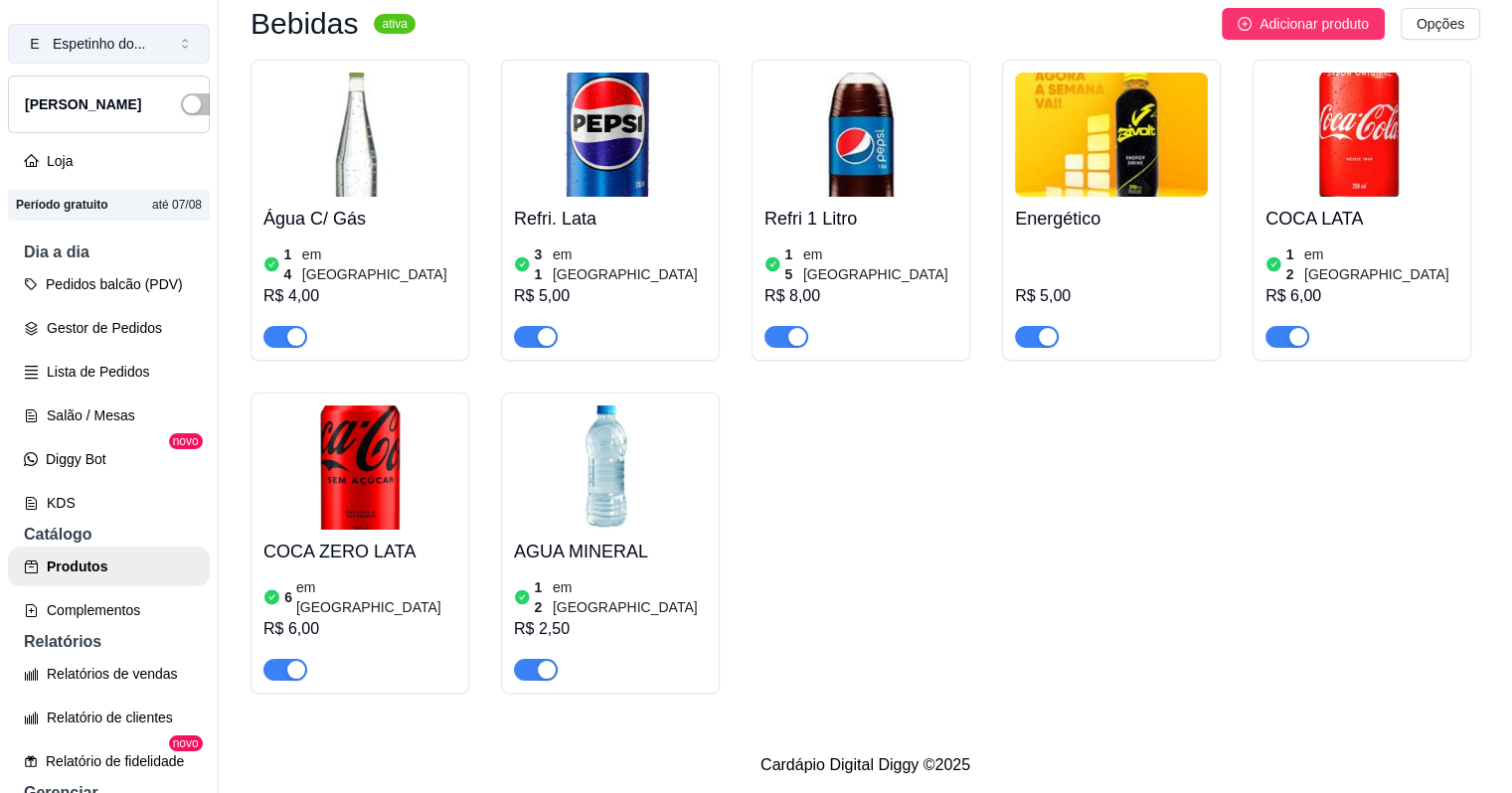 click on "Espetinho do  ..." at bounding box center [98, 44] 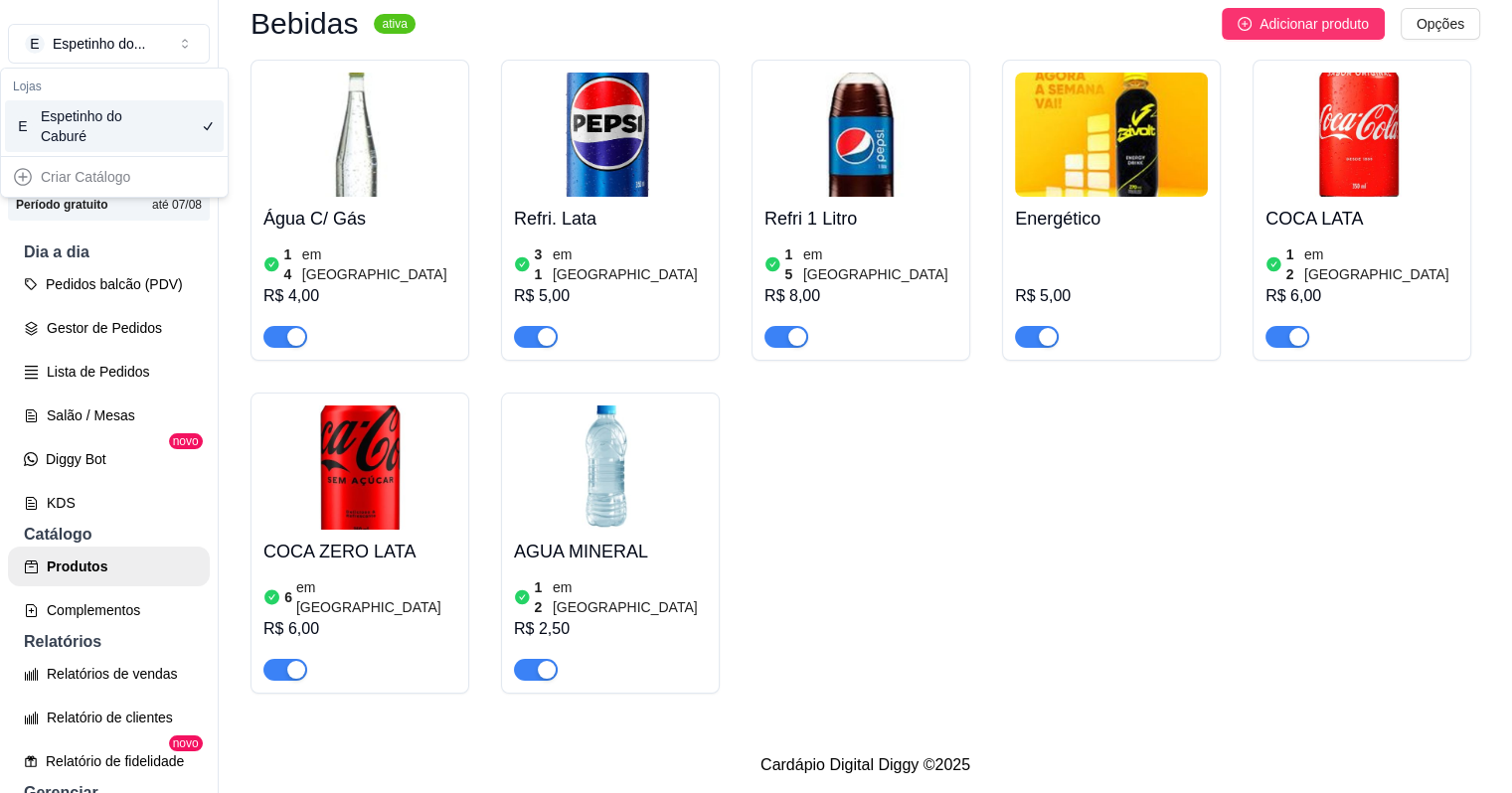 click on "Período gratuito" at bounding box center [62, 205] 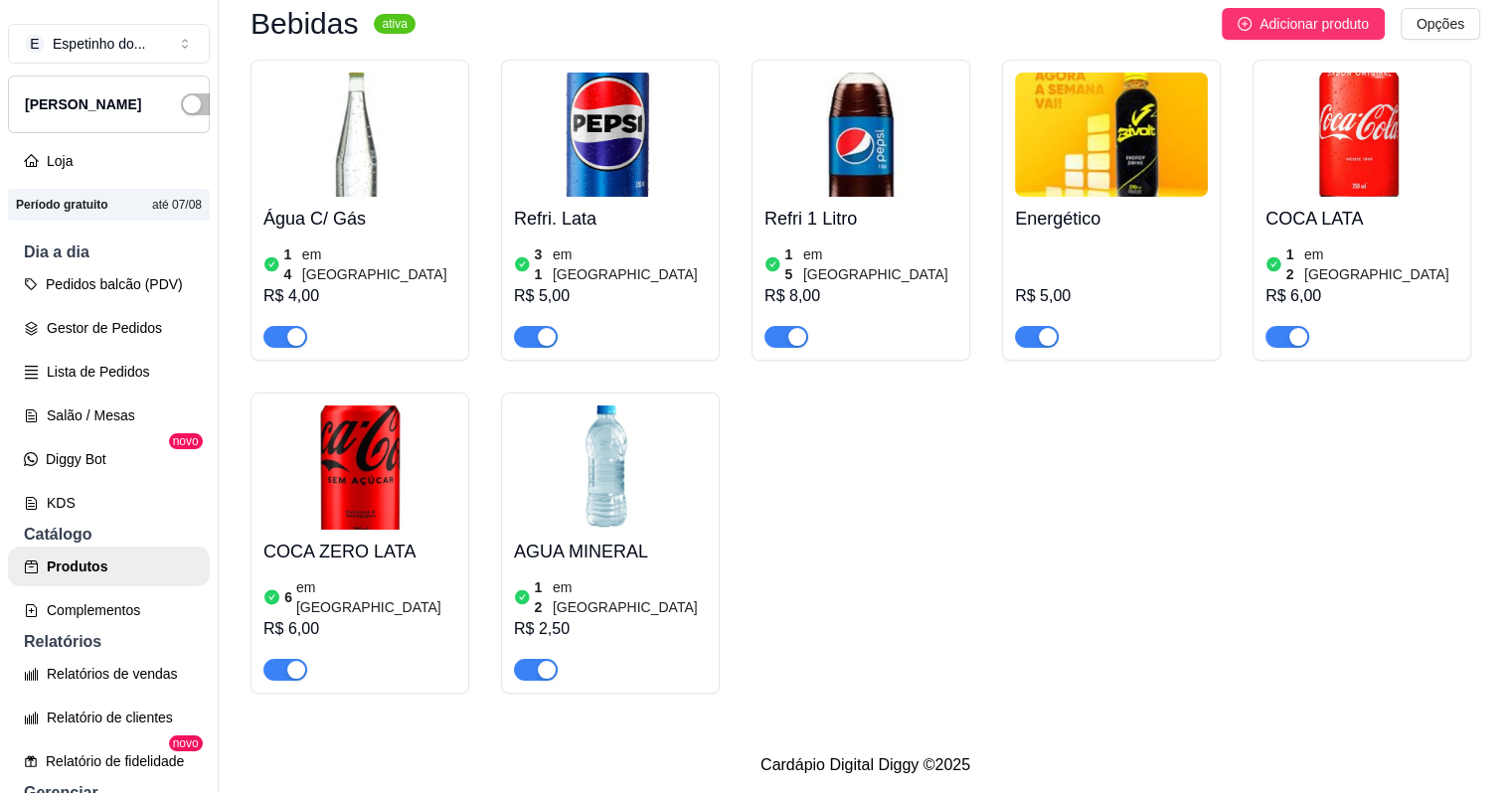click at bounding box center [610, 467] 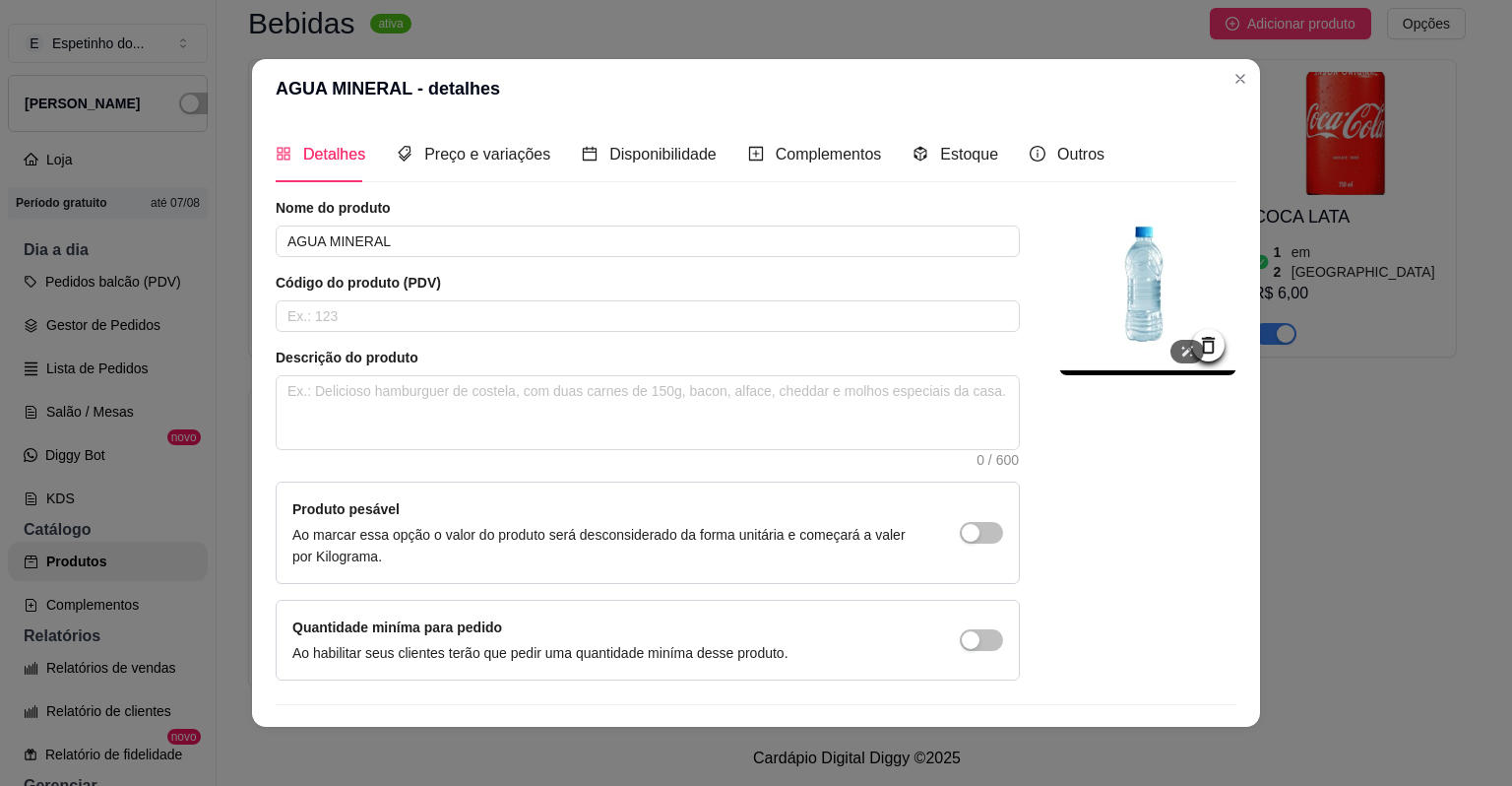 click at bounding box center [1148, 287] 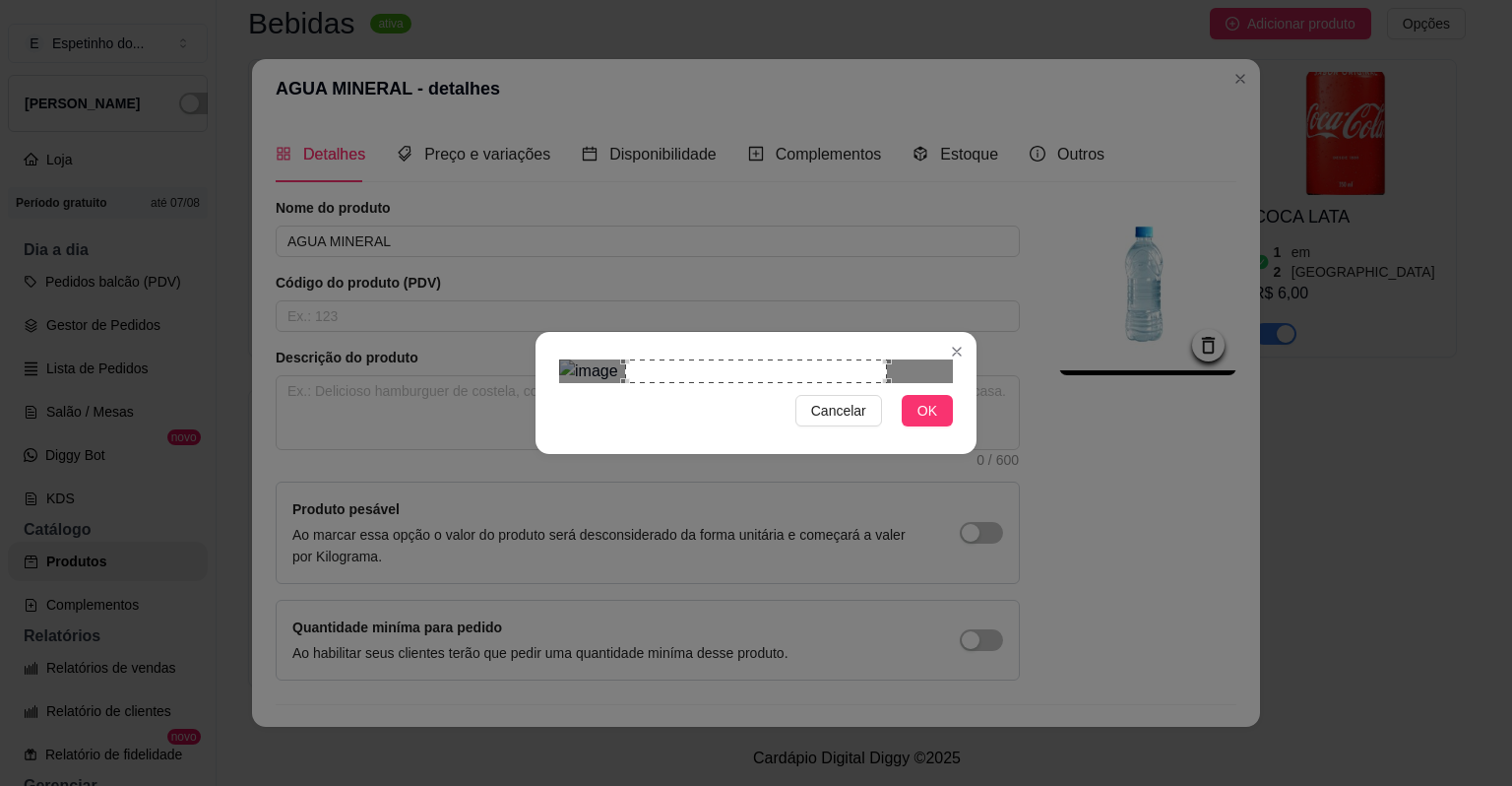 click at bounding box center (756, 371) 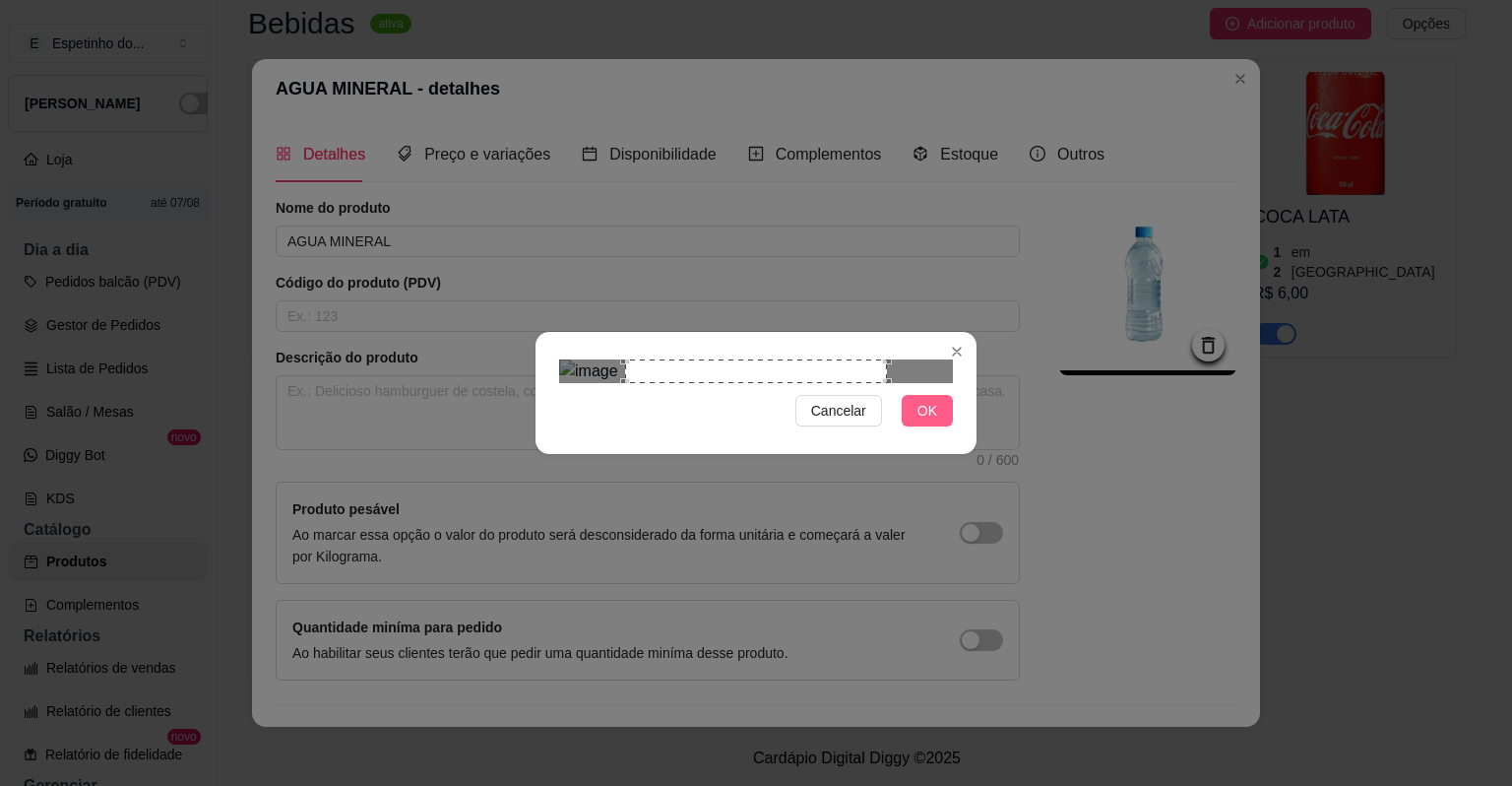 click on "OK" at bounding box center [927, 411] 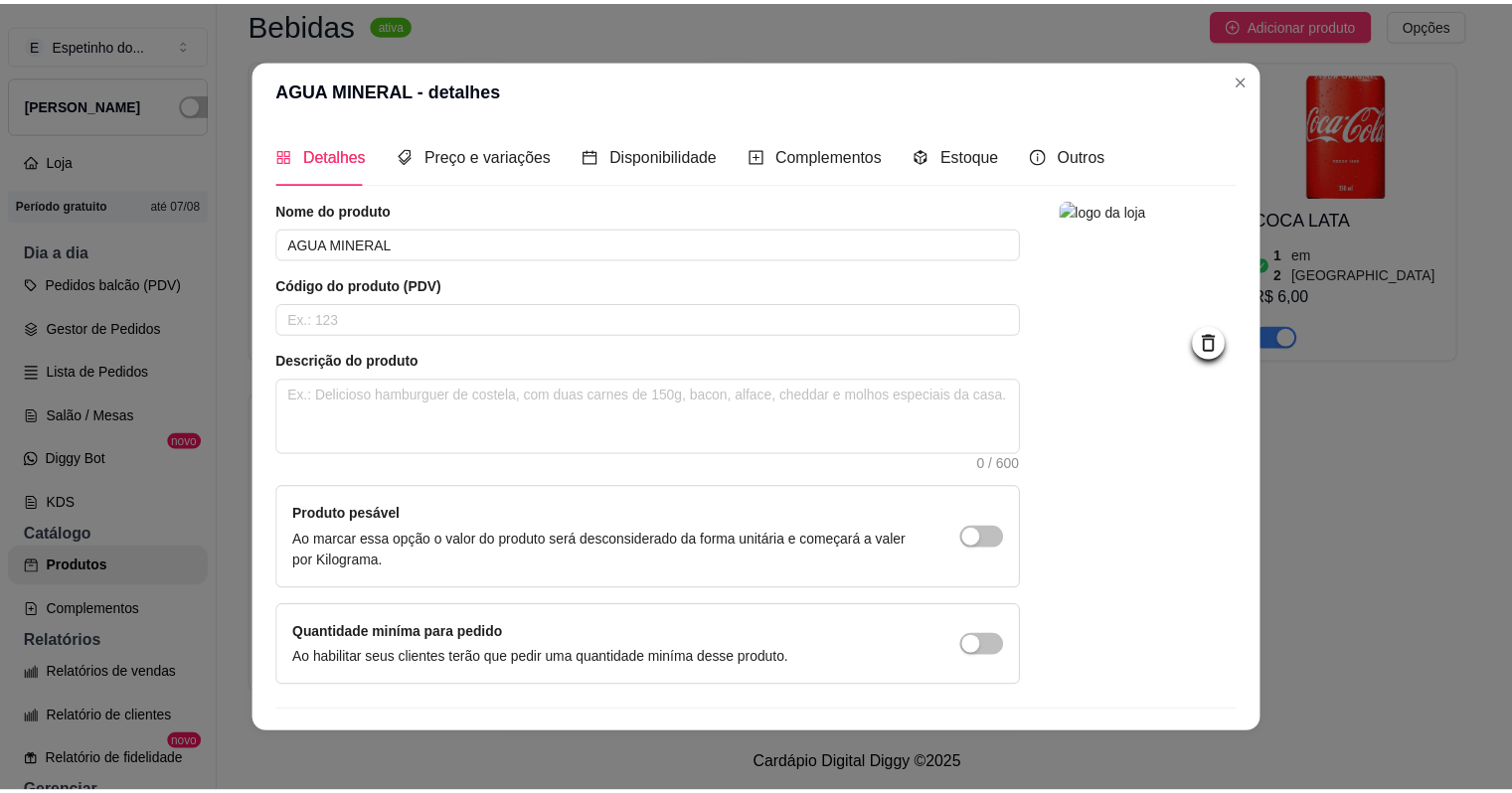 scroll, scrollTop: 47, scrollLeft: 0, axis: vertical 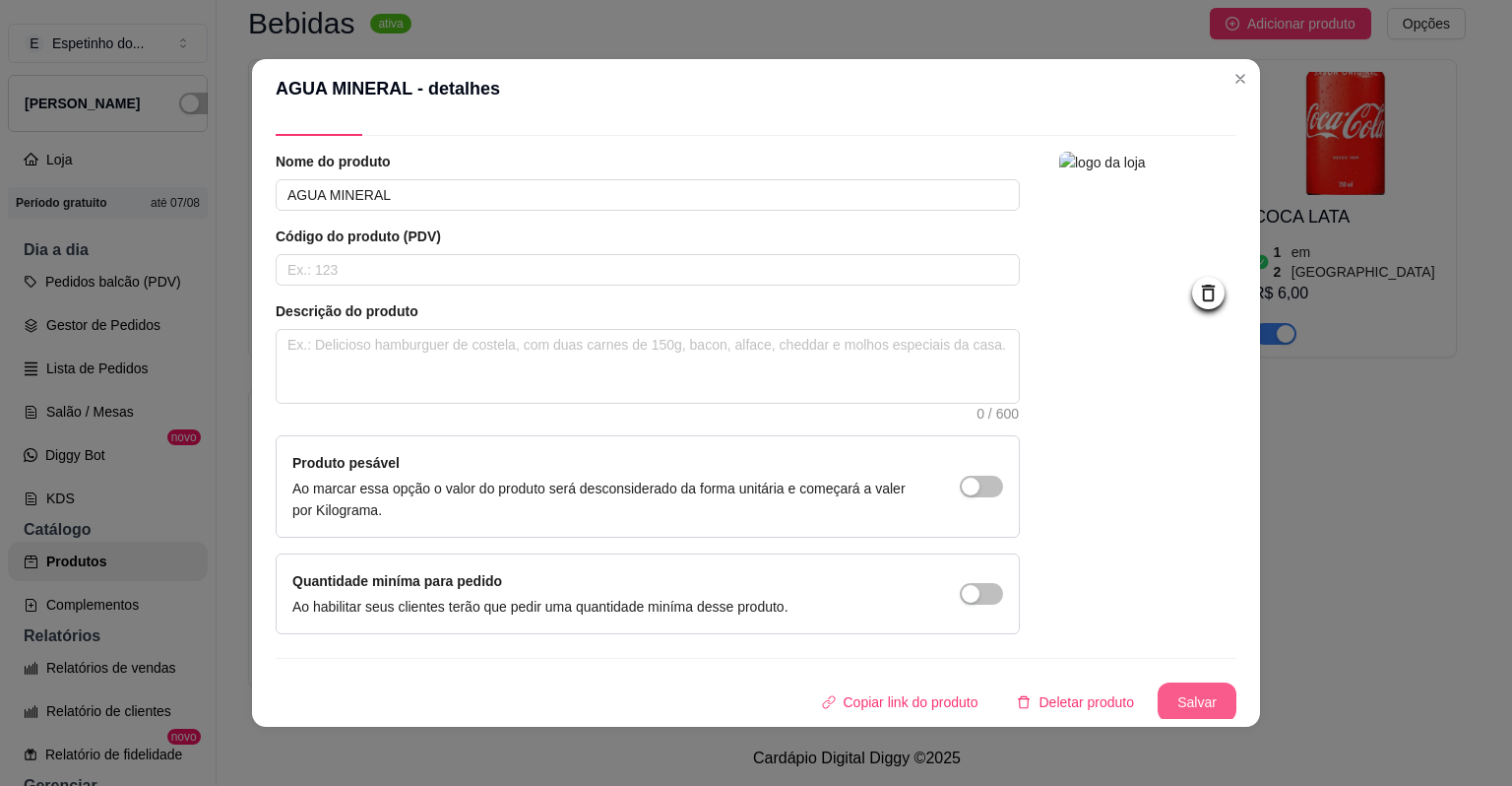 click on "Salvar" at bounding box center (1197, 702) 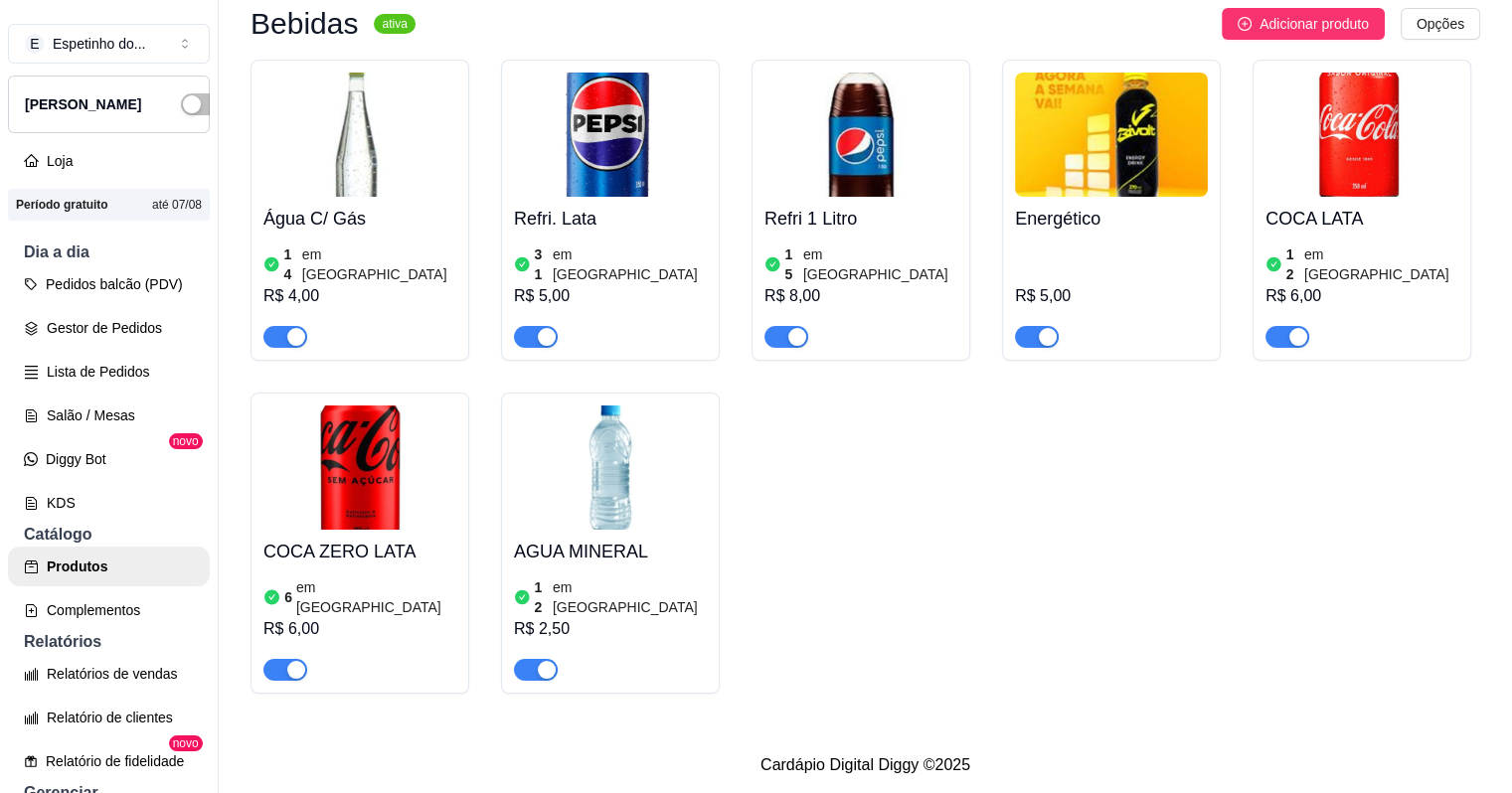 scroll, scrollTop: 1288, scrollLeft: 0, axis: vertical 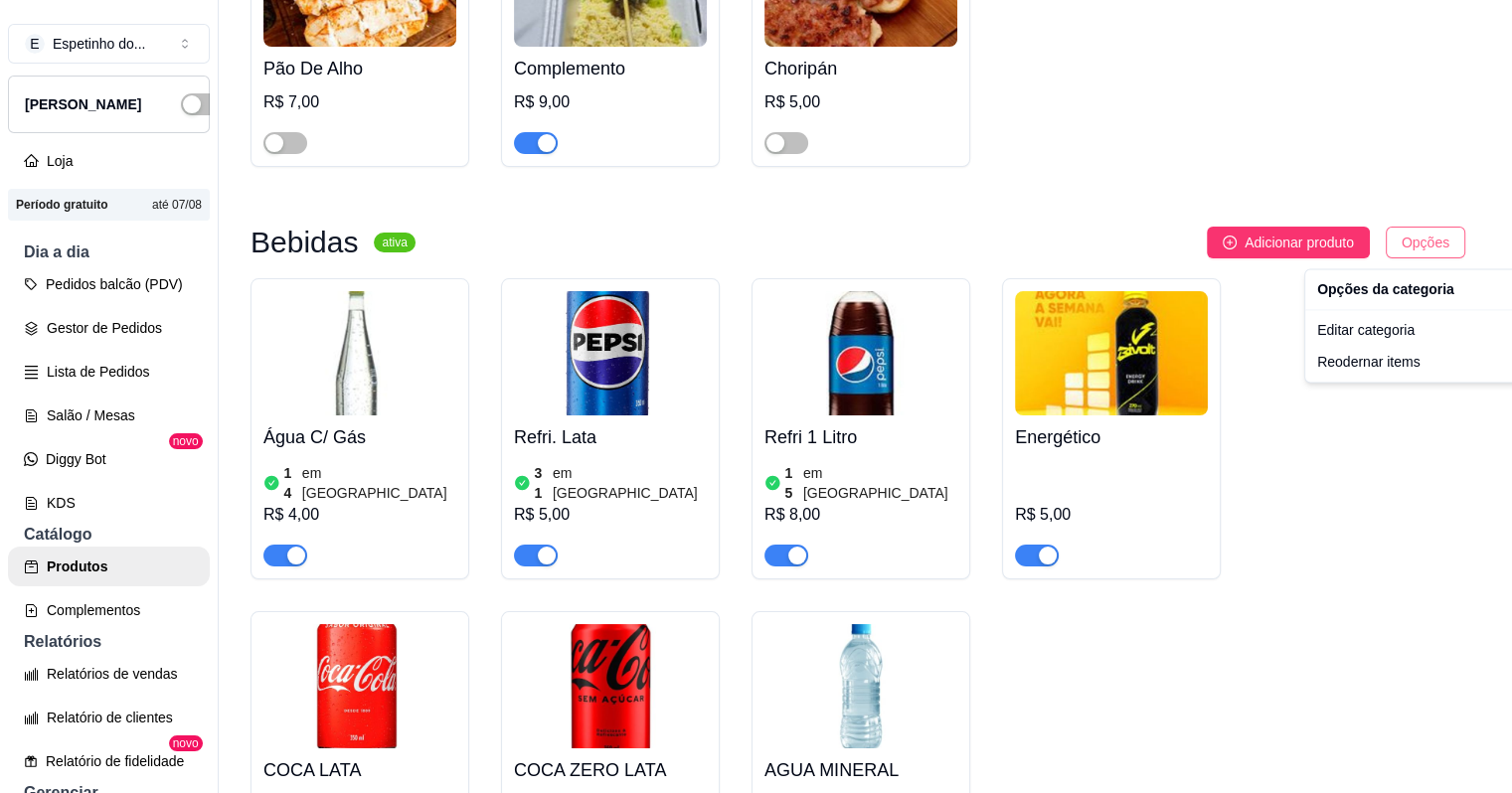 click on "E Espetinho do  ... Loja Aberta Loja Período gratuito até 07/08   Dia a dia Pedidos balcão (PDV) Gestor de Pedidos Lista de Pedidos Salão / Mesas Diggy Bot novo KDS Catálogo Produtos Complementos Relatórios Relatórios de vendas Relatório de clientes Relatório de fidelidade novo Gerenciar Entregadores novo Nota Fiscal (NFC-e) Controle de caixa Controle de fiado Cupons Clientes Estoque Configurações Diggy Planos Precisa de ajuda? Sair Produtos Adicionar categoria Reodernar categorias Aqui você cadastra e gerencia seu produtos e categorias Espetos ativa Adicionar produto Opções Carne Miolo da Paleta    R$ 10,00 Cupim Grill   R$ 12,00 Medalhão Frango   R$ 12,00 Misto   R$ 10,00 Queijo Coalho   R$ 9,00 Carne Bananinha   R$ 10,00 Frango   R$ 9,00 Coração de frango    R$ 10,00 Carne Fraldinha   R$ 10,00 Complemento ativa Adicionar produto Opções Pão De Alho   R$ 7,00 Complemento   R$ 9,00 Choripán   R$ 5,00 Bebidas ativa Adicionar produto Opções Água C/ Gás   14 em estoque   31" at bounding box center (756, 396) 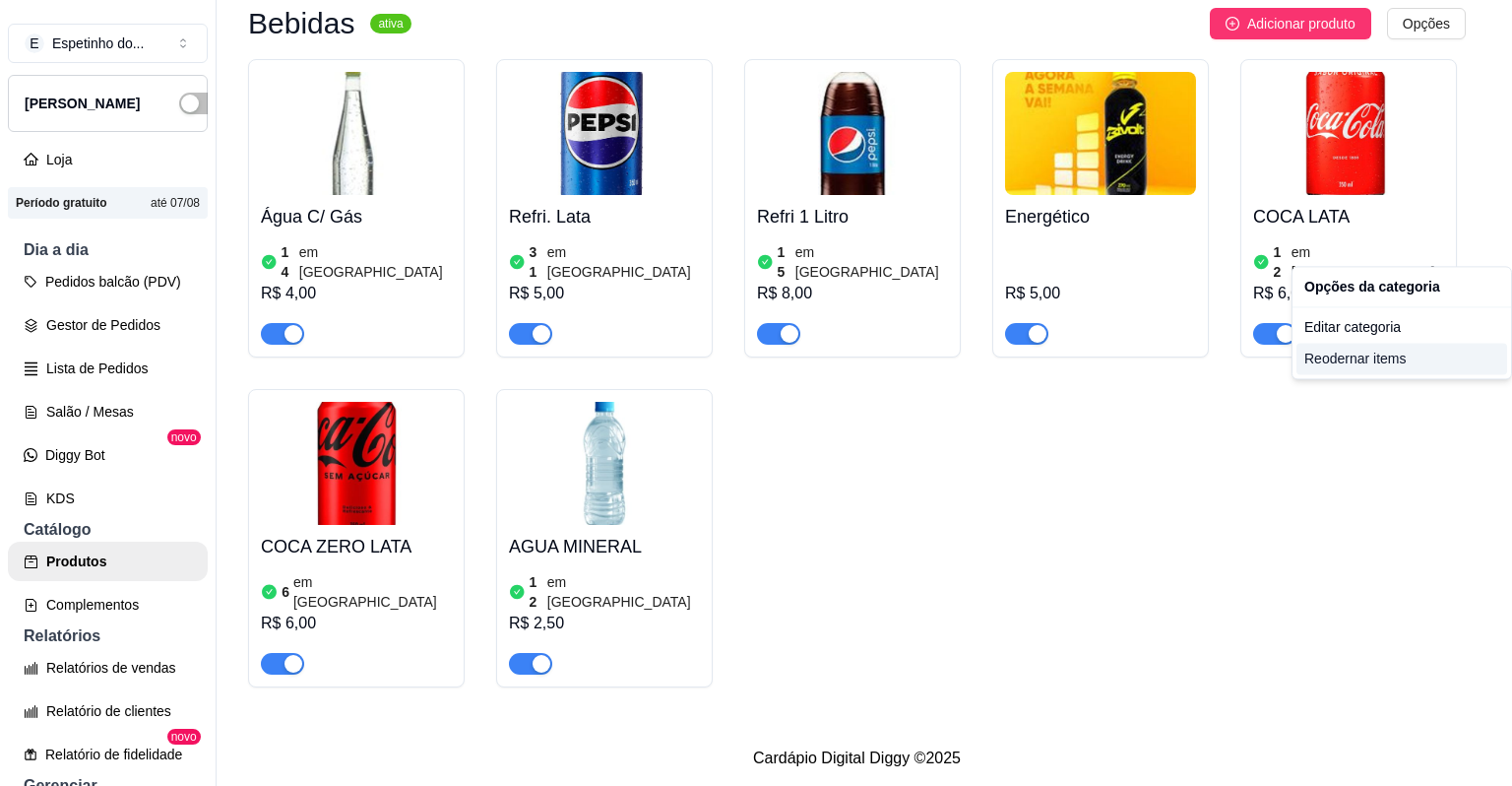 click on "Reodernar items" at bounding box center (1402, 359) 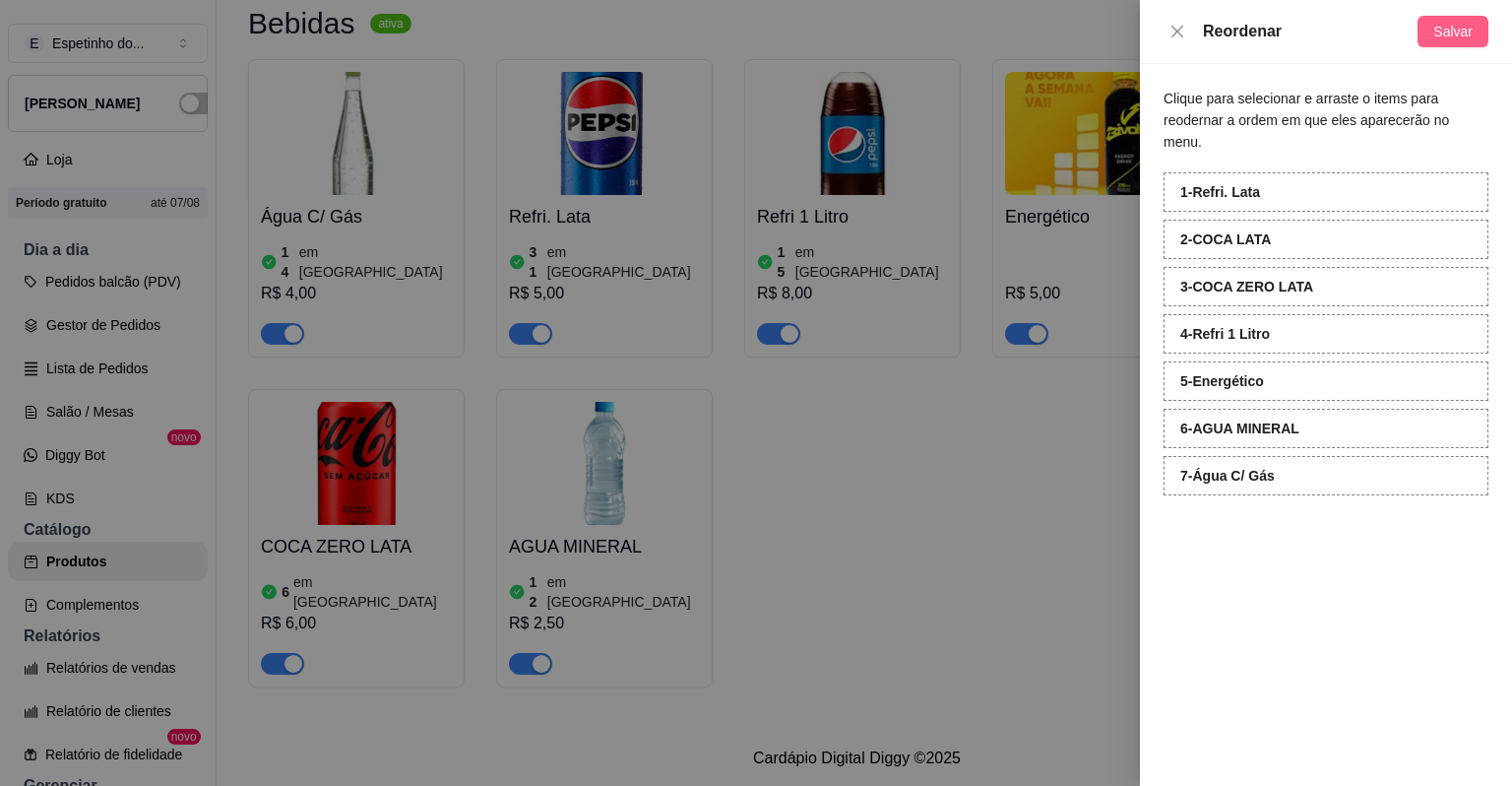 click on "Salvar" at bounding box center (1453, 32) 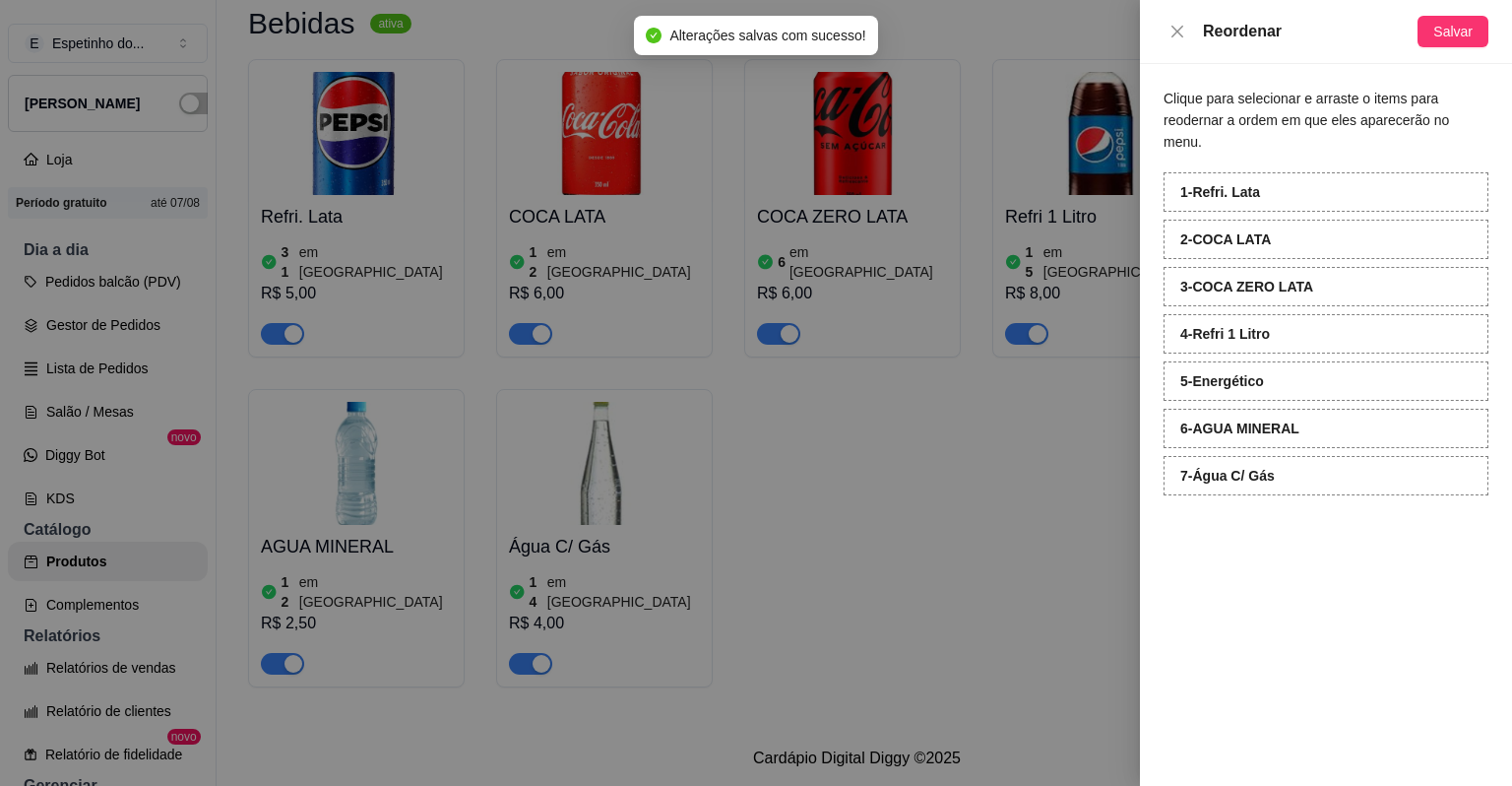 click at bounding box center [756, 393] 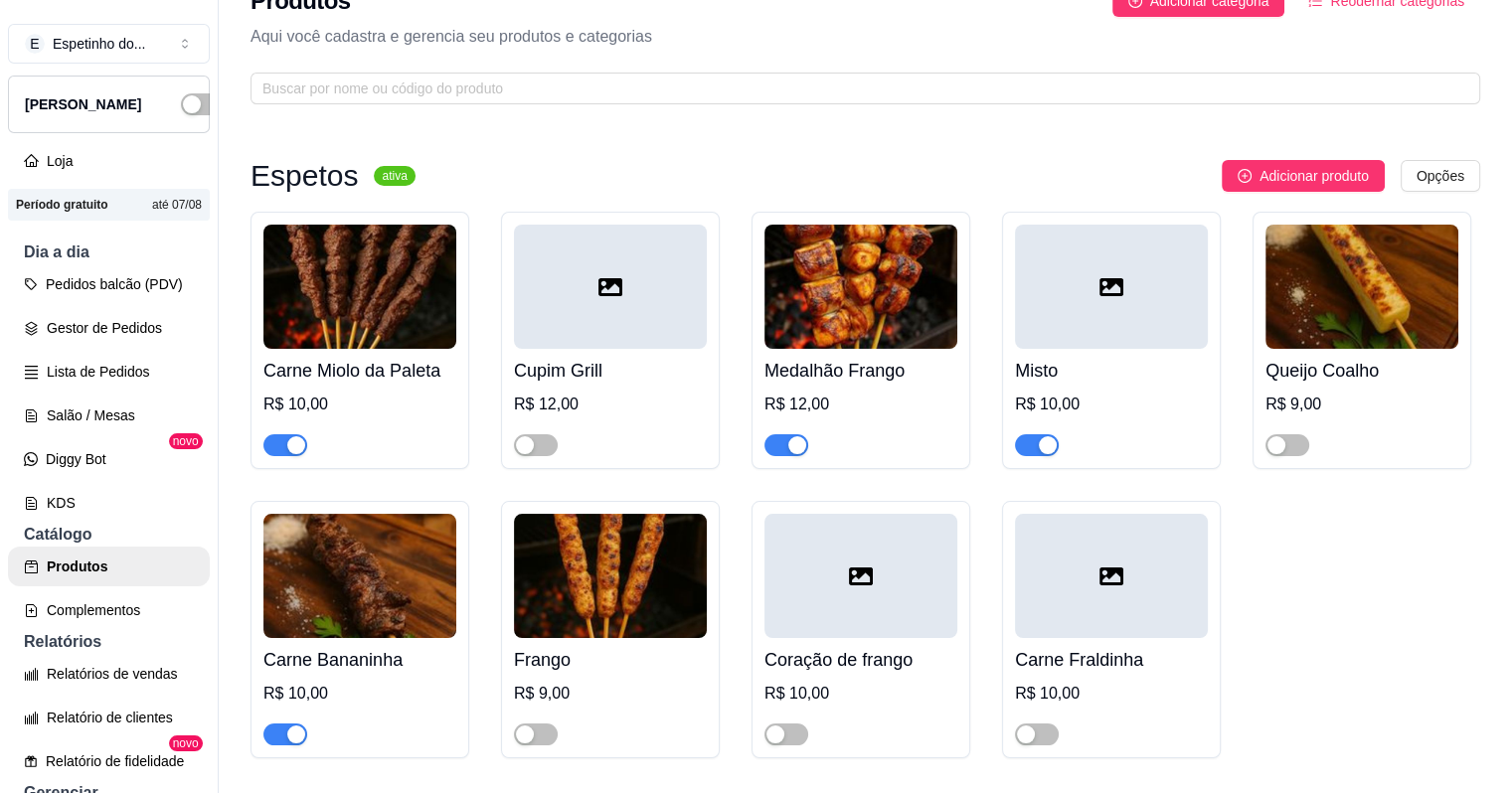 scroll, scrollTop: 36, scrollLeft: 0, axis: vertical 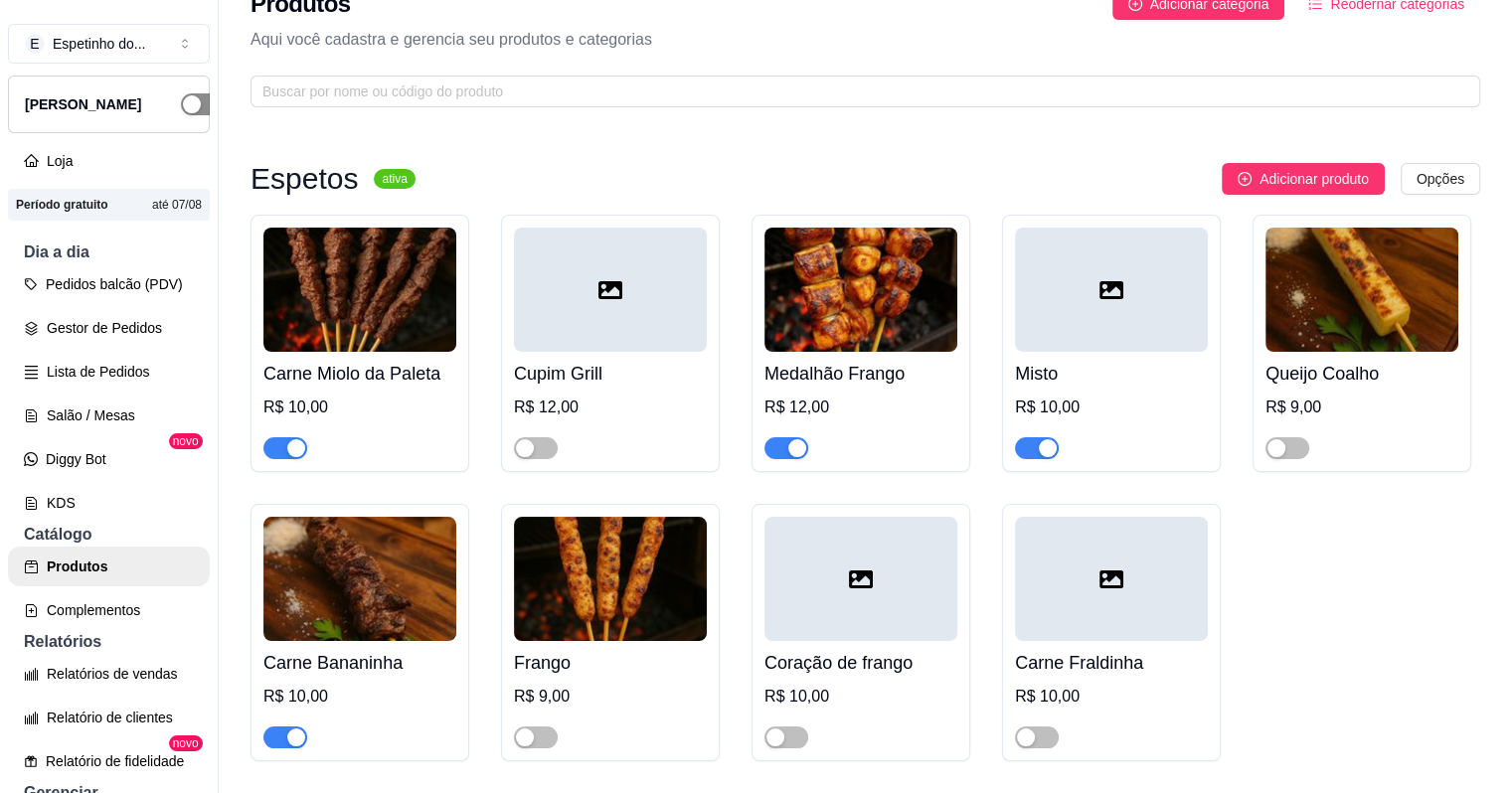 click at bounding box center [192, 104] 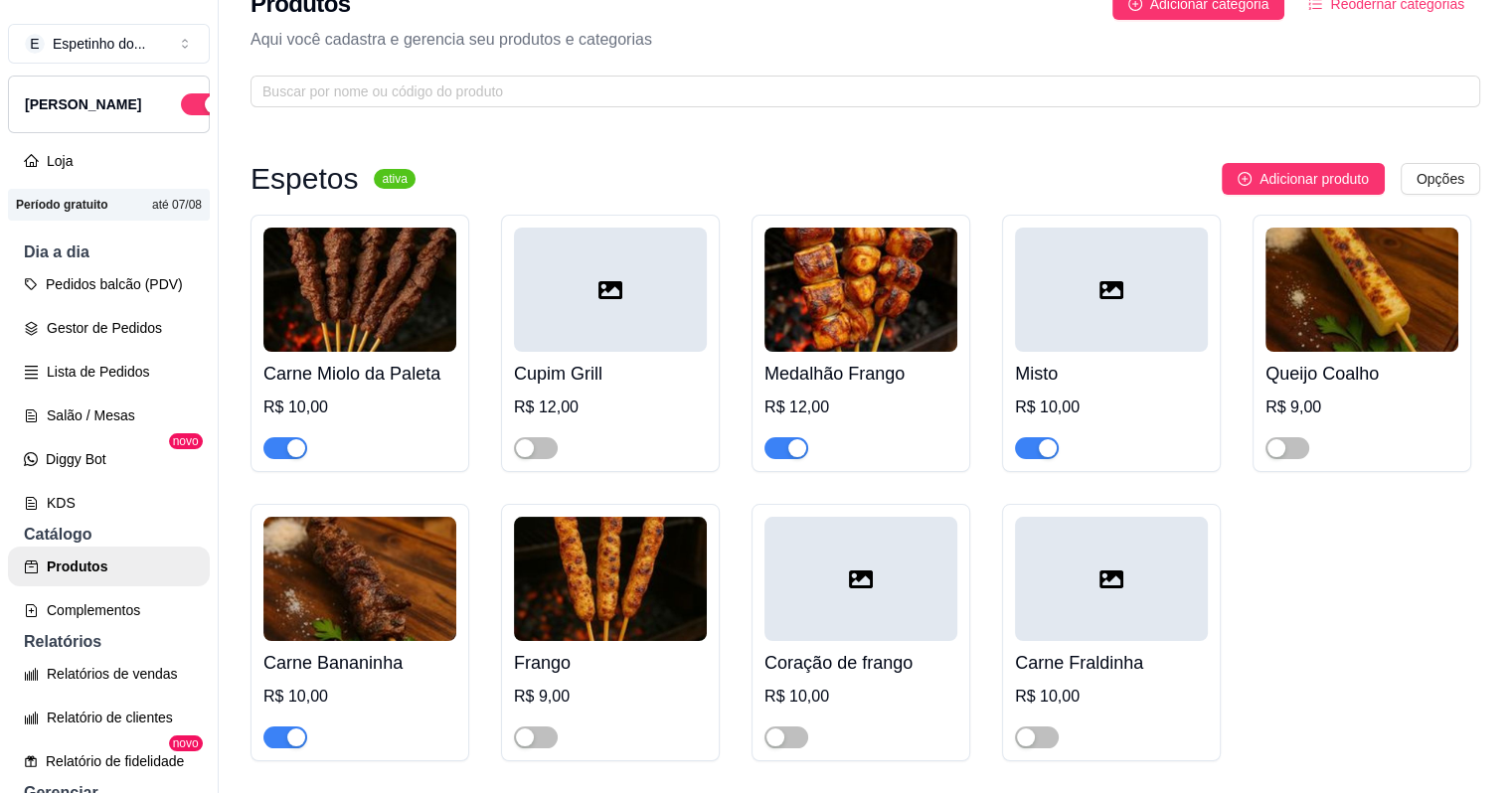 scroll, scrollTop: 0, scrollLeft: 0, axis: both 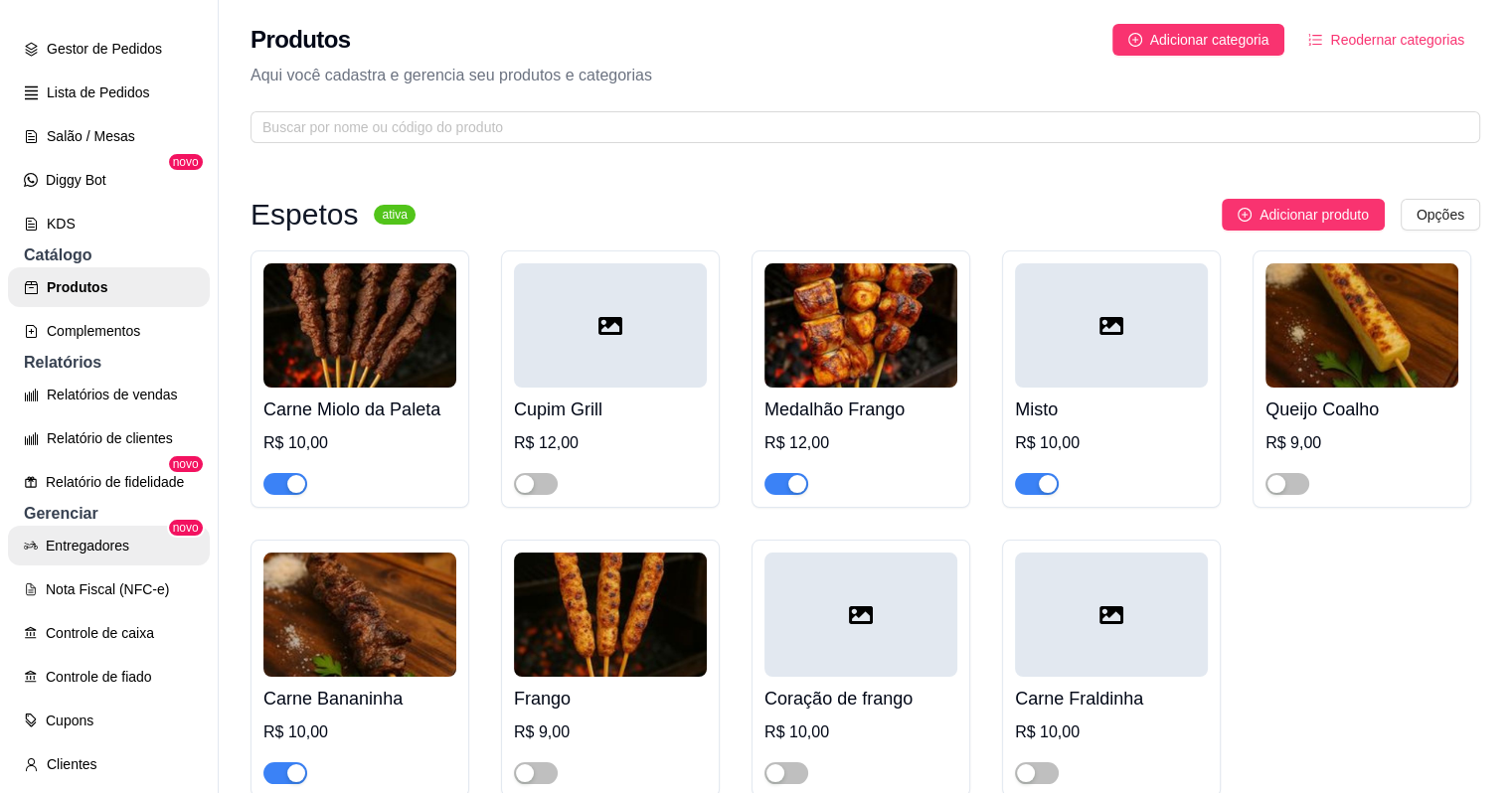 click on "Entregadores" at bounding box center [108, 546] 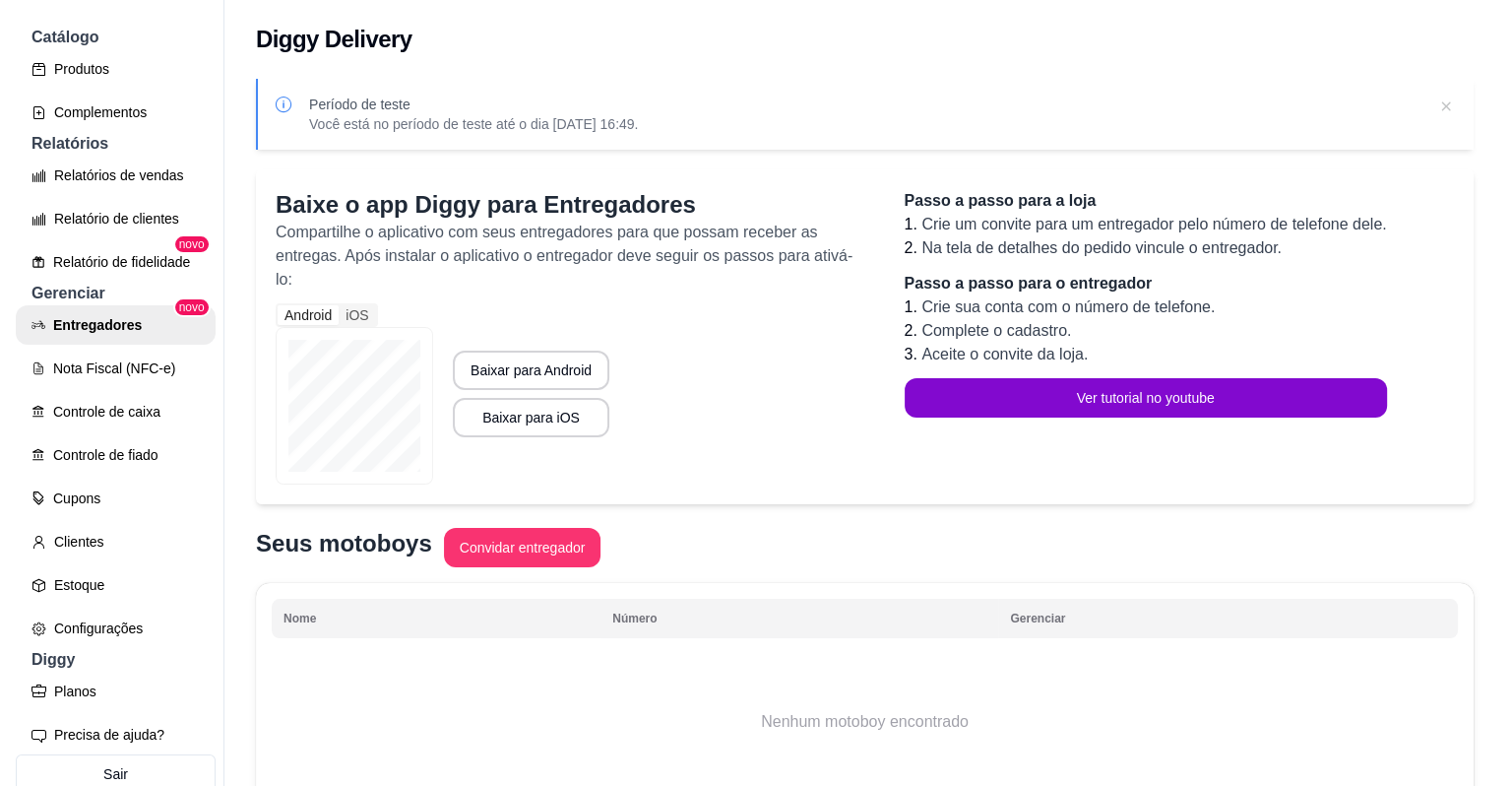 scroll, scrollTop: 562, scrollLeft: 0, axis: vertical 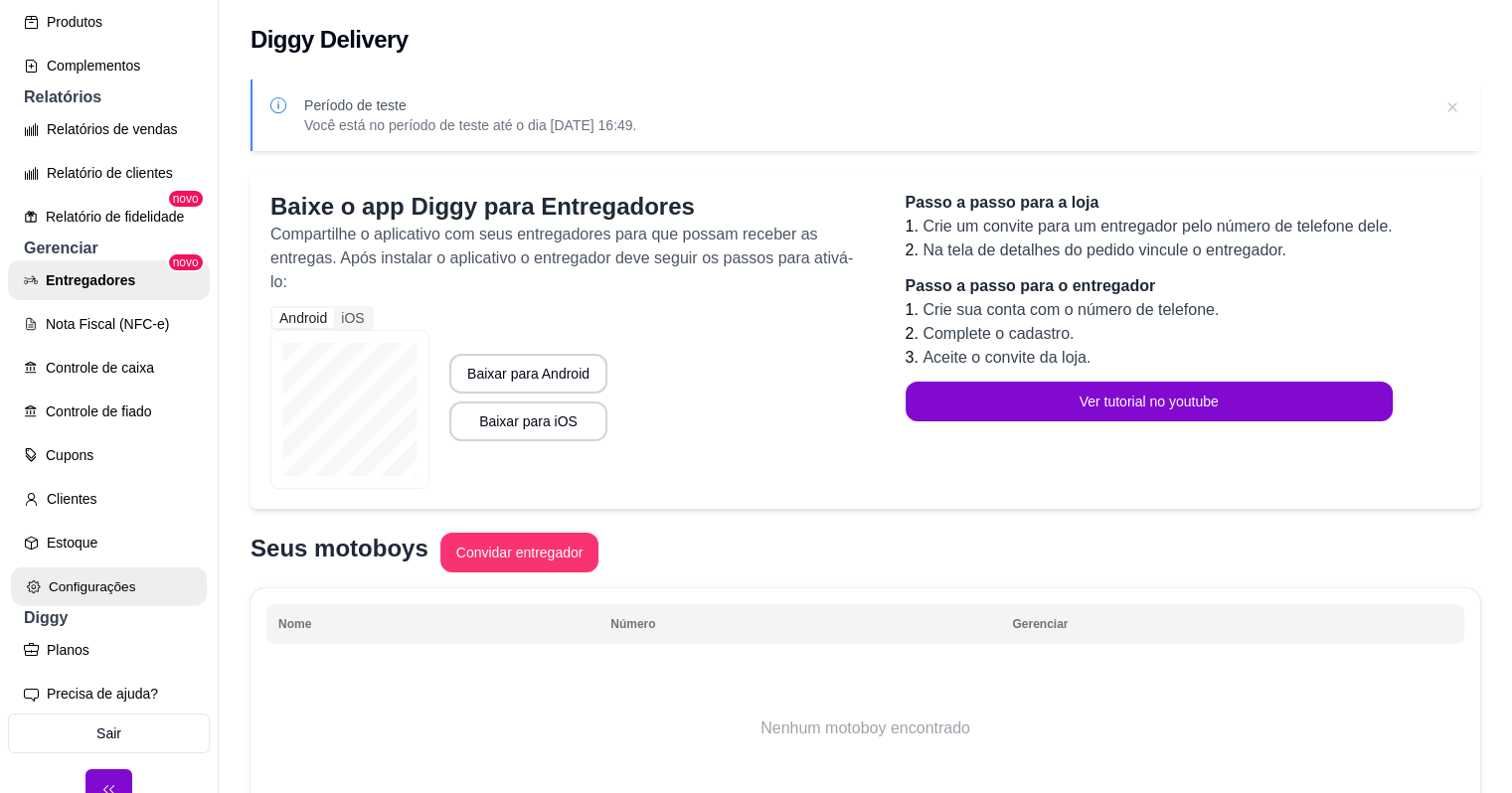 click on "Configurações" at bounding box center [108, 586] 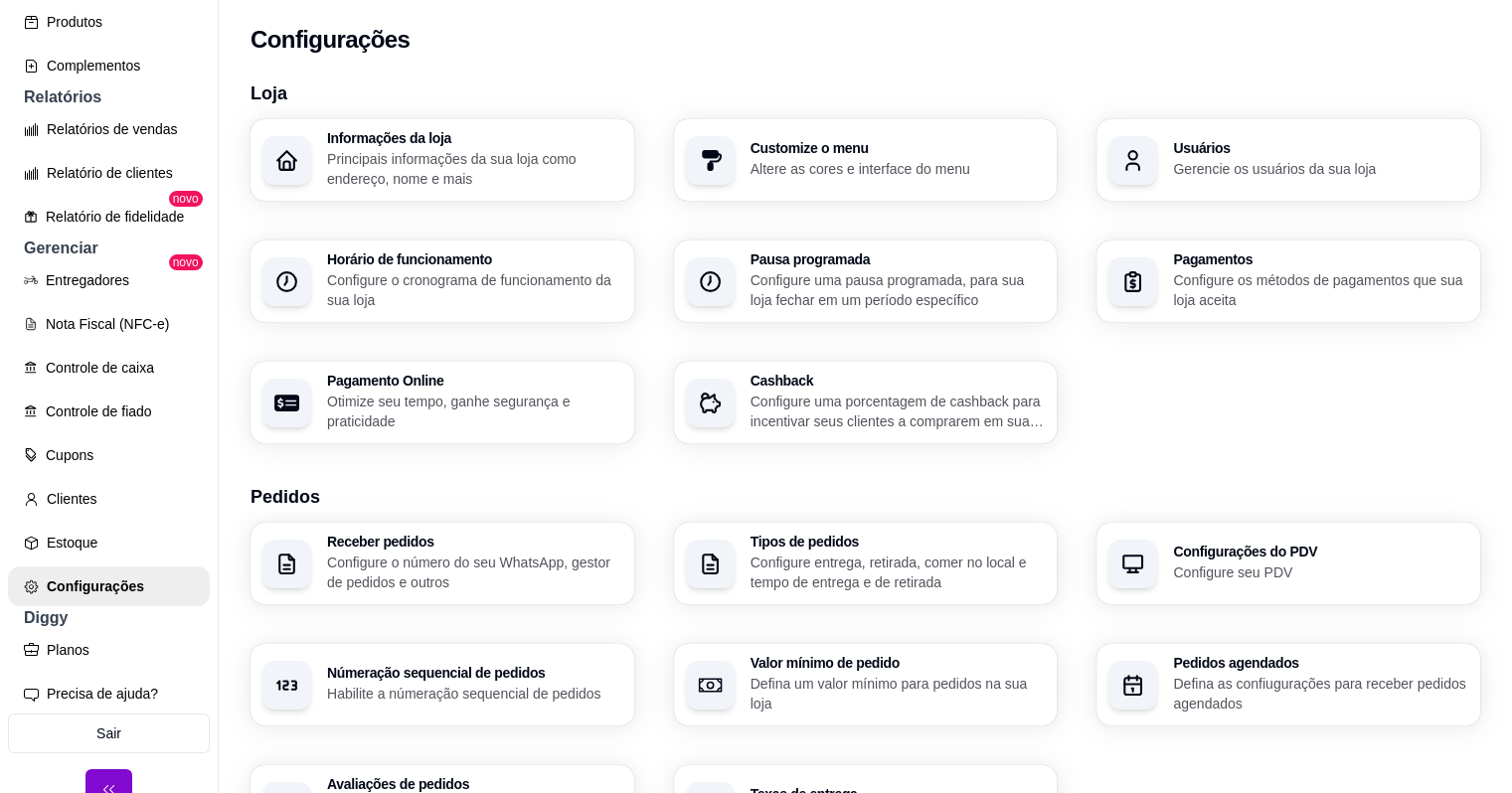 click on "Principais informações da sua loja como endereço, nome e mais" at bounding box center (474, 169) 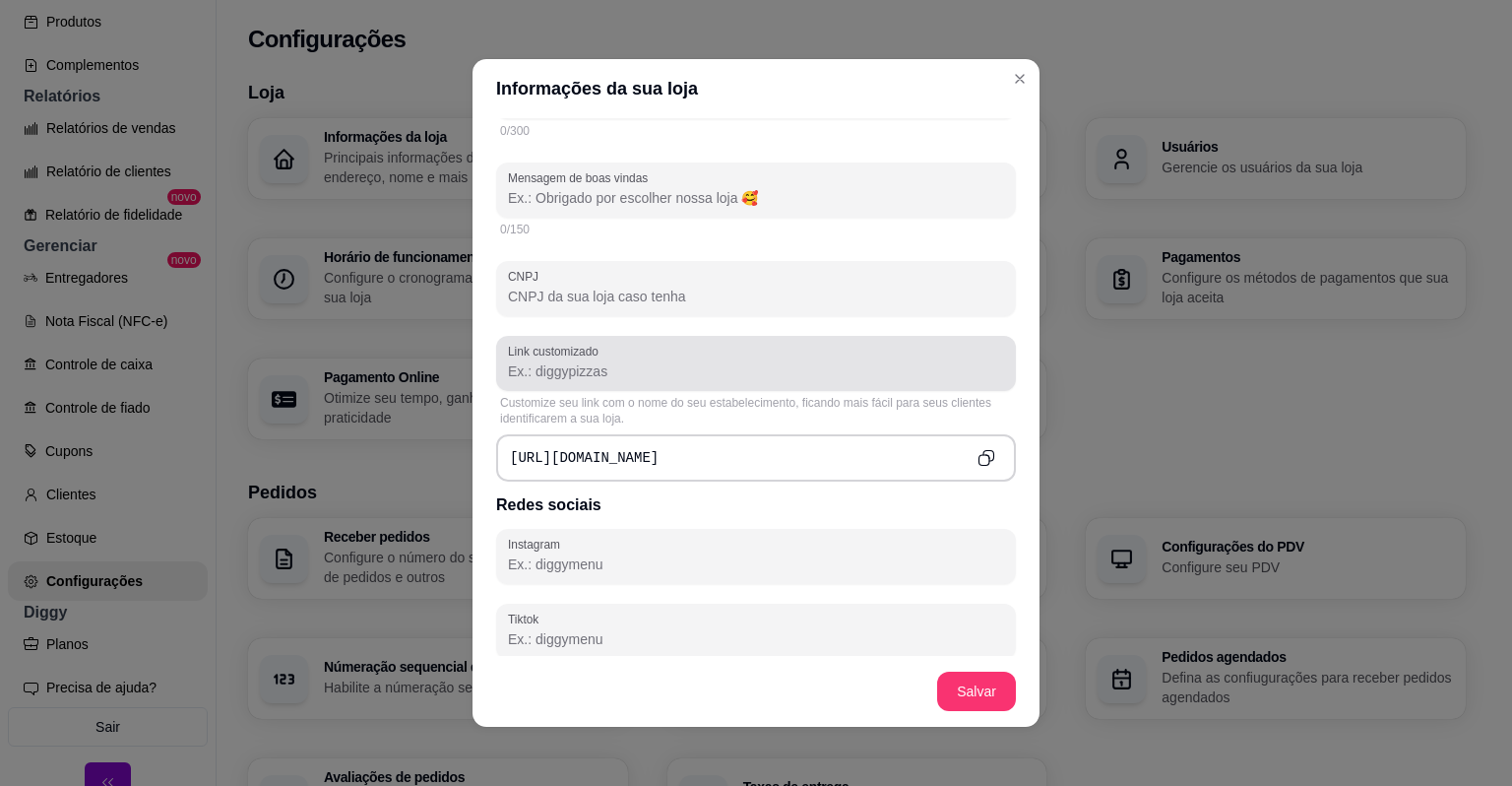 scroll, scrollTop: 564, scrollLeft: 0, axis: vertical 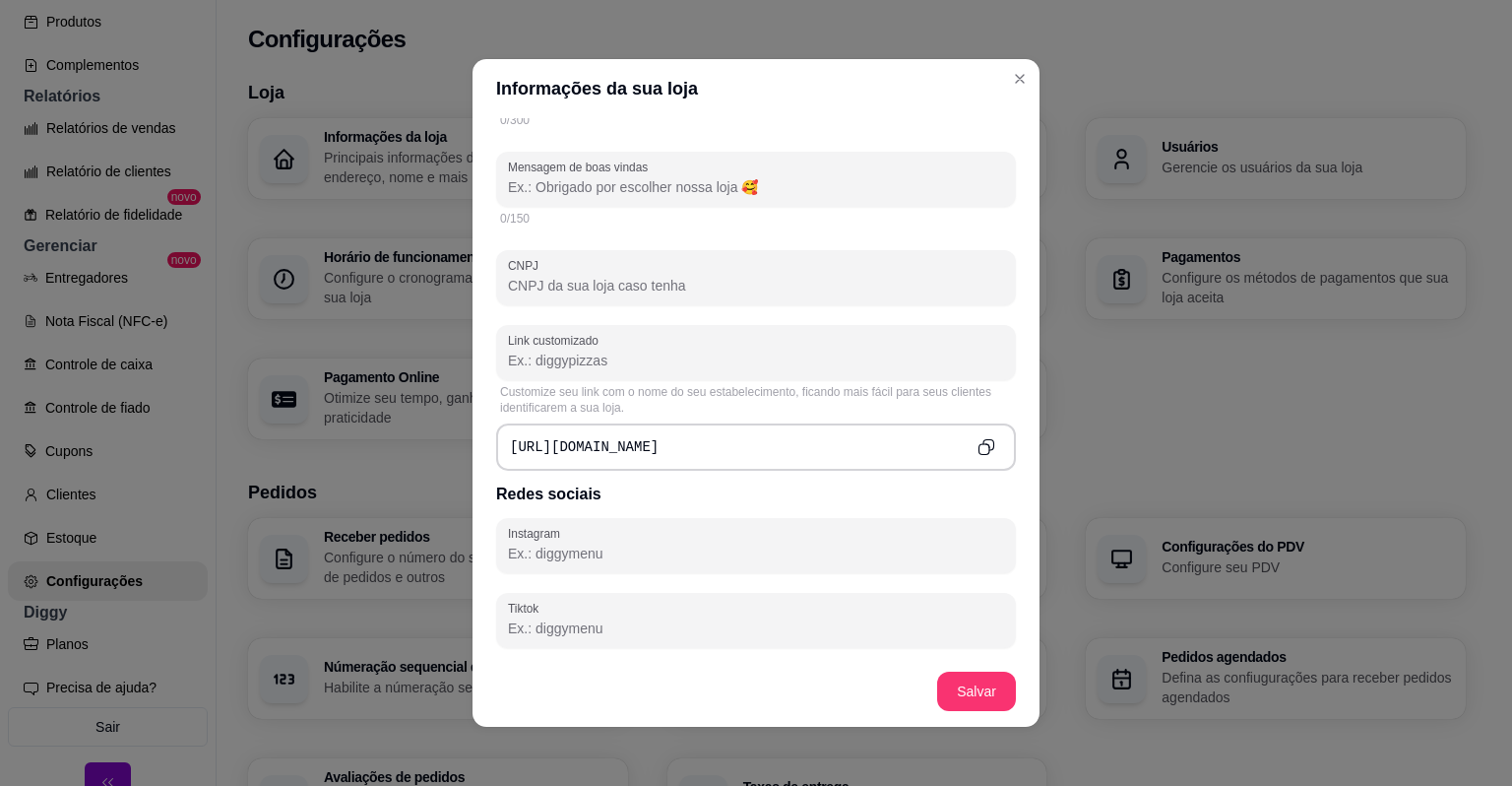 click on "Instagram Tiktok" at bounding box center (756, 583) 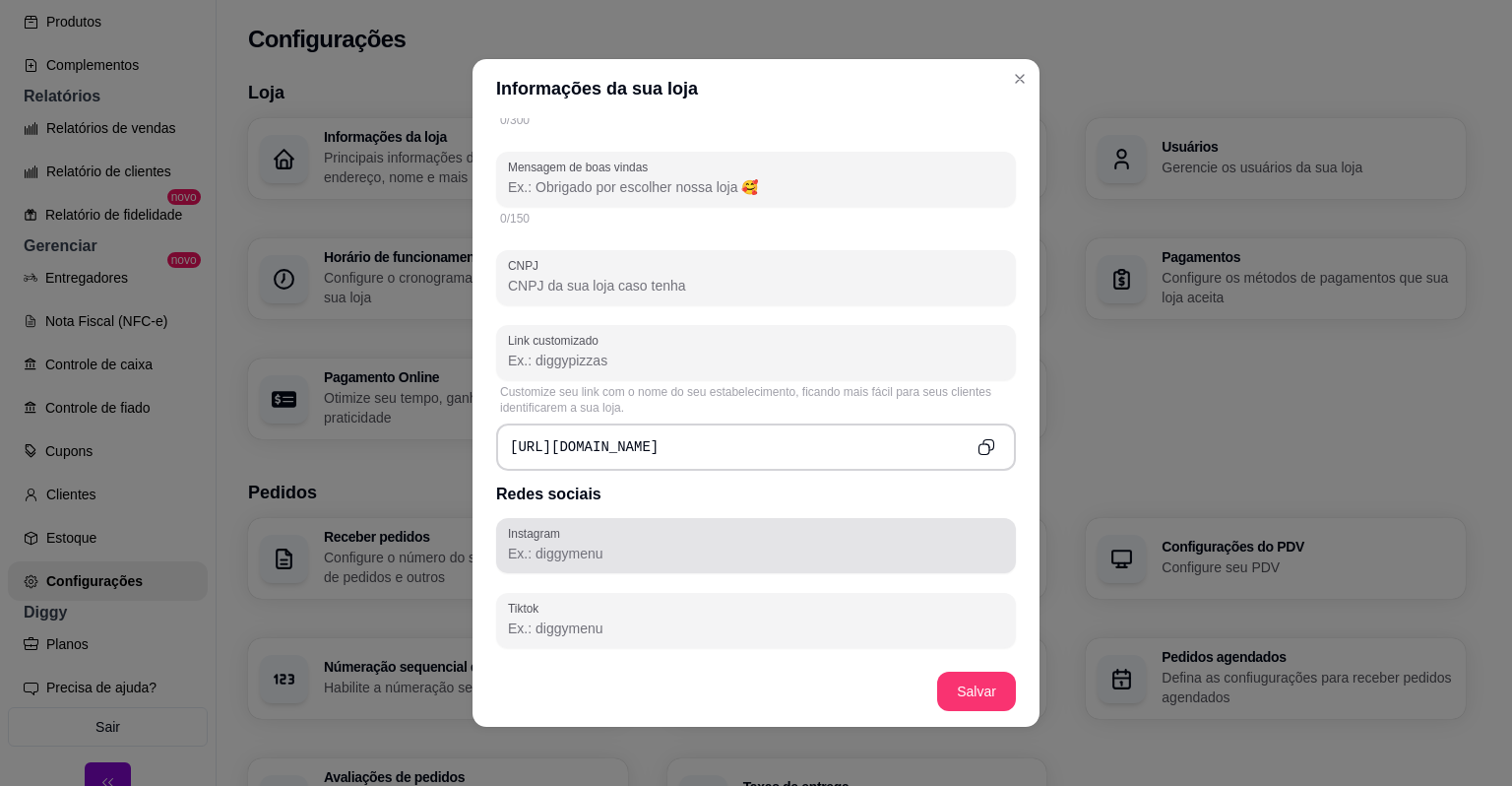 click on "Instagram" at bounding box center [756, 554] 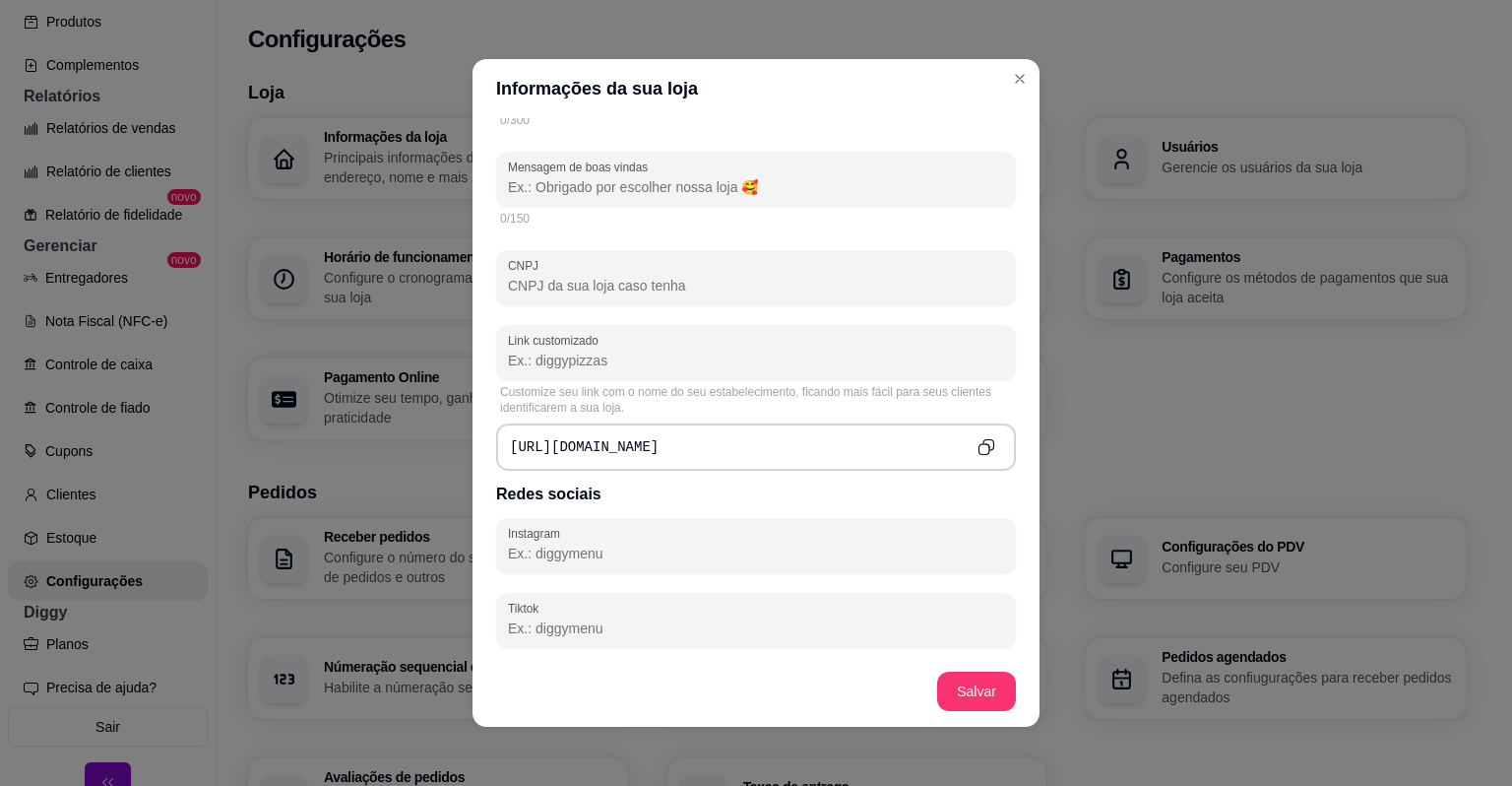paste on "https://www.instagram.com/espetinhodocabure" 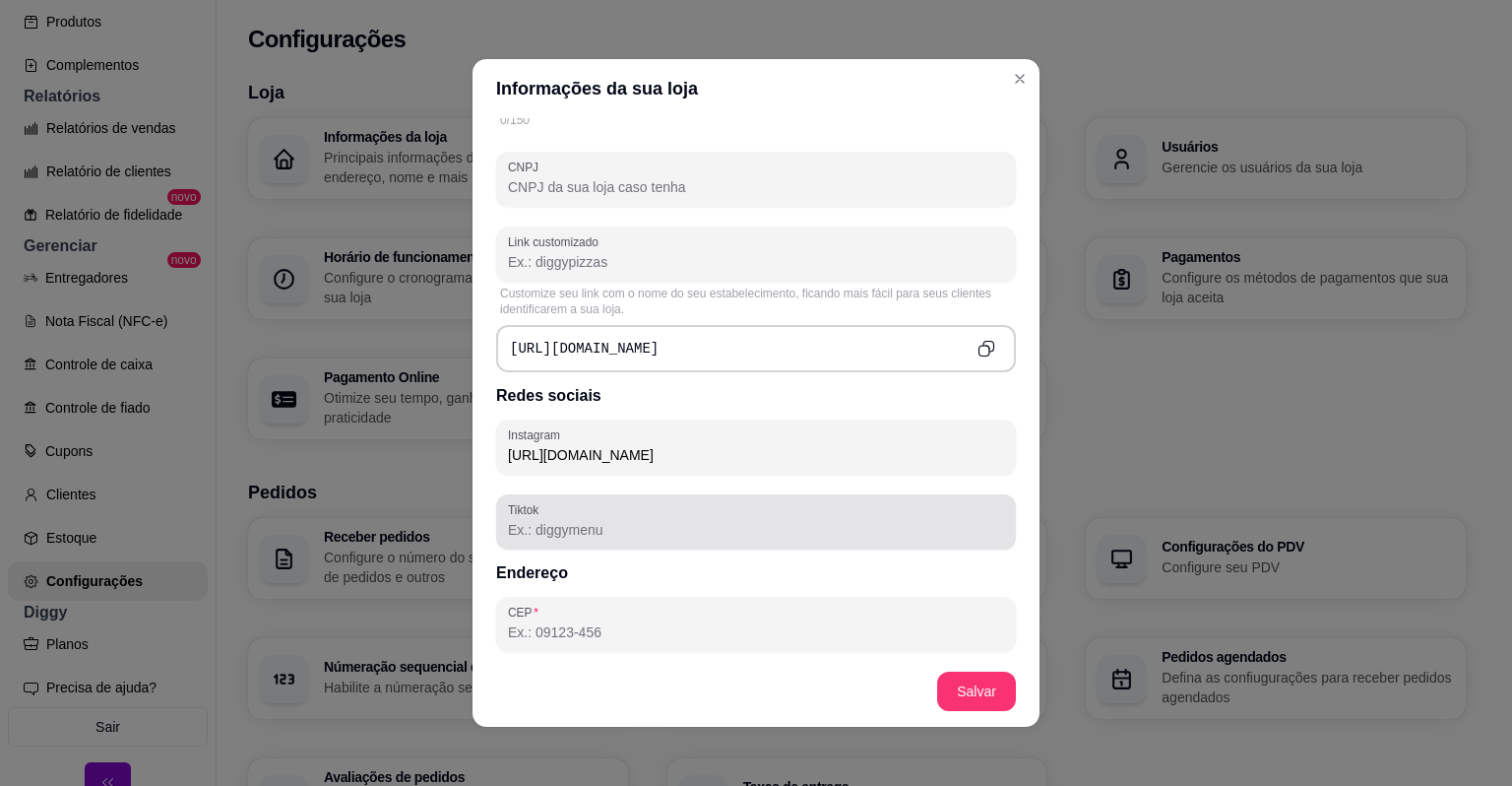 scroll, scrollTop: 673, scrollLeft: 0, axis: vertical 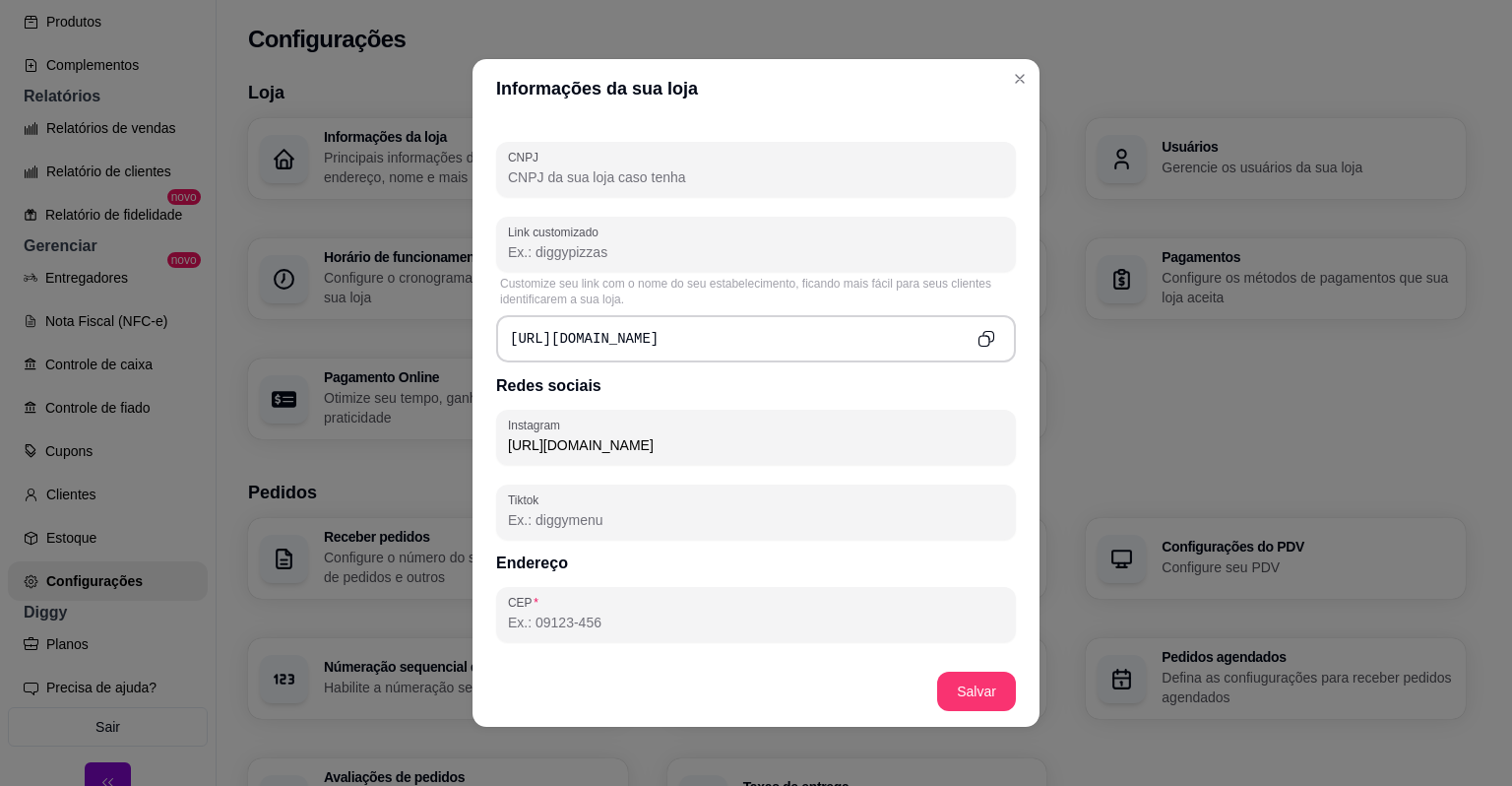 type on "https://www.instagram.com/espetinhodocabure" 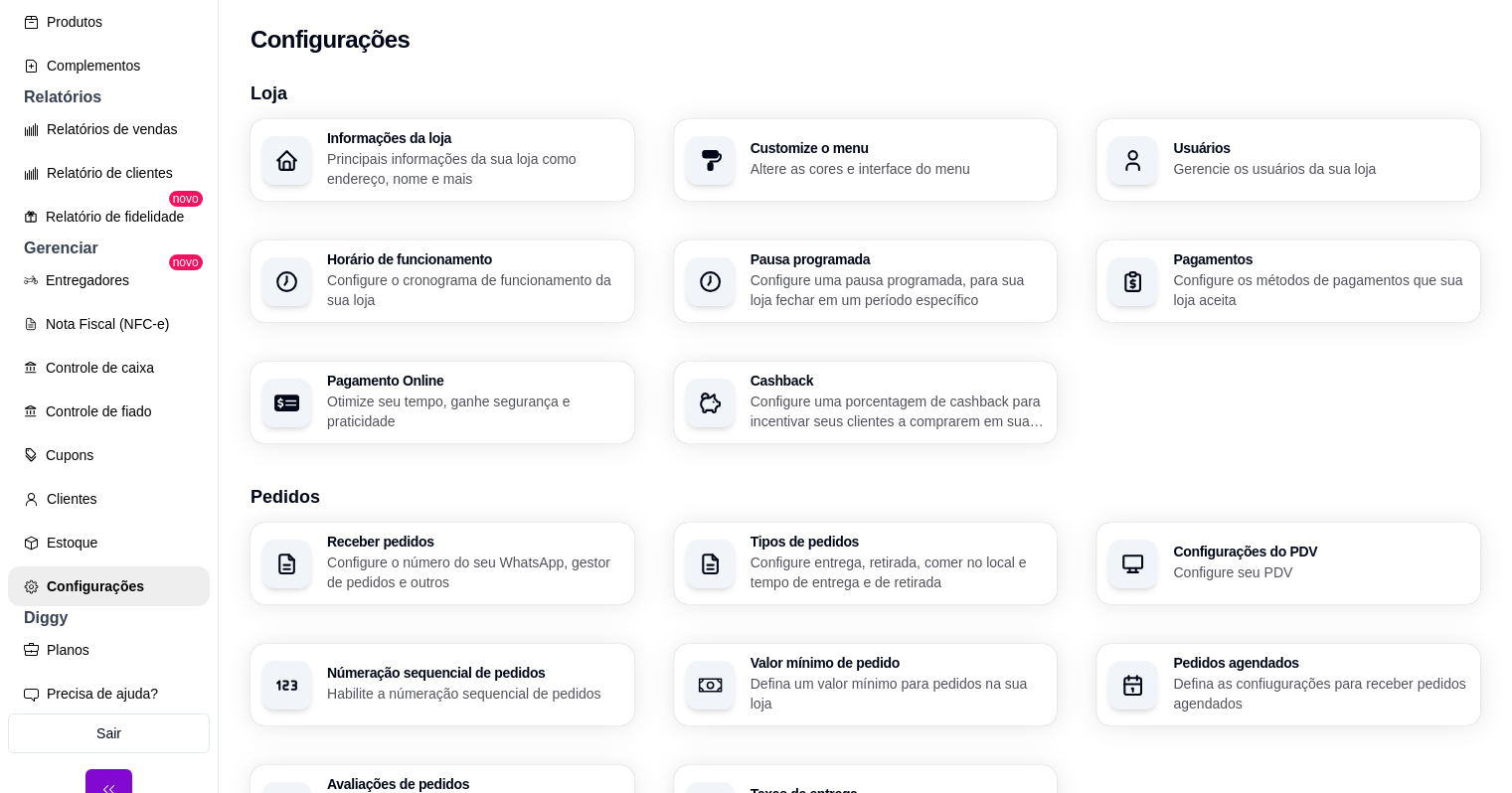 click on "Principais informações da sua loja como endereço, nome e mais" at bounding box center [474, 169] 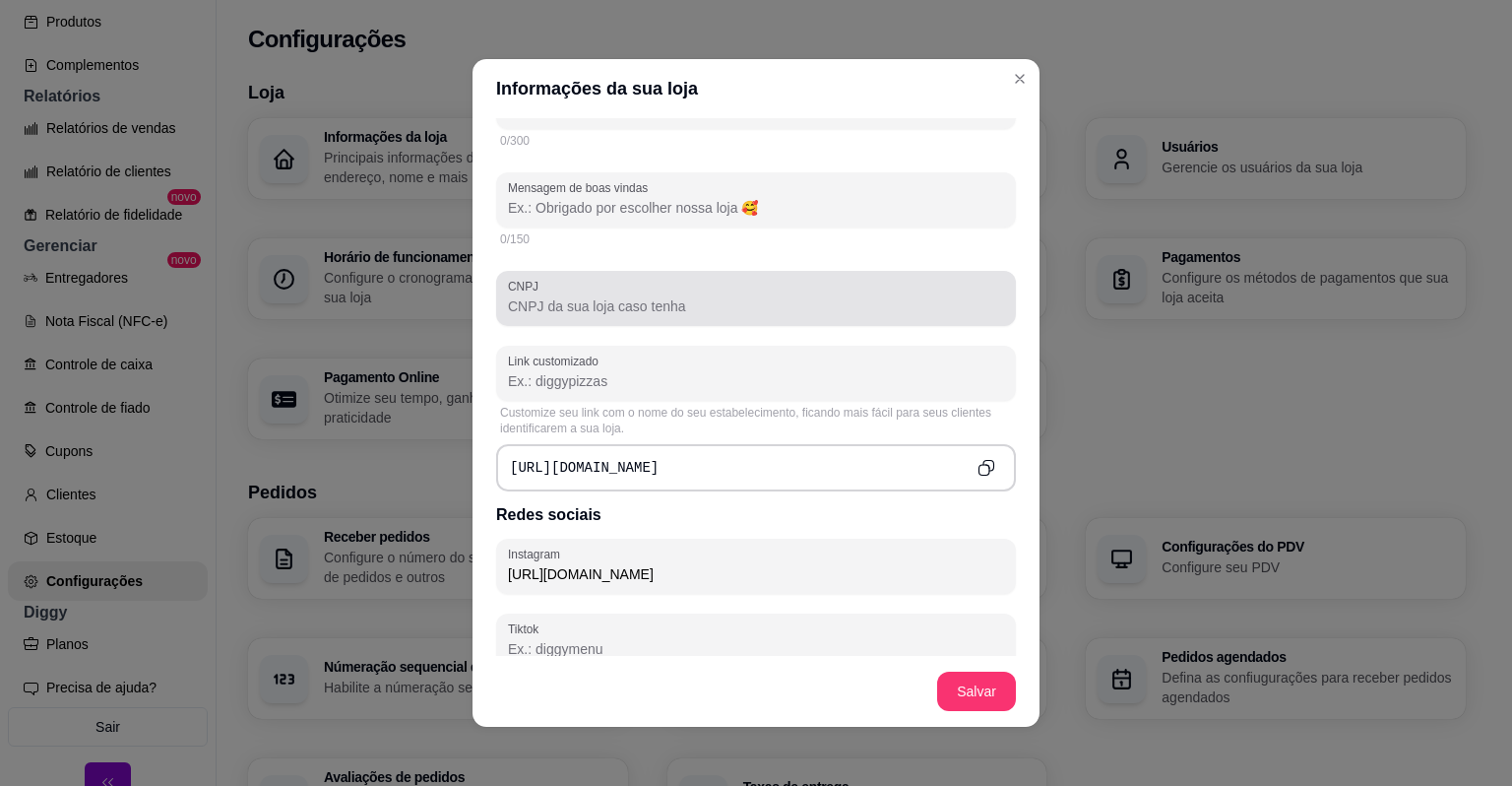 scroll, scrollTop: 579, scrollLeft: 0, axis: vertical 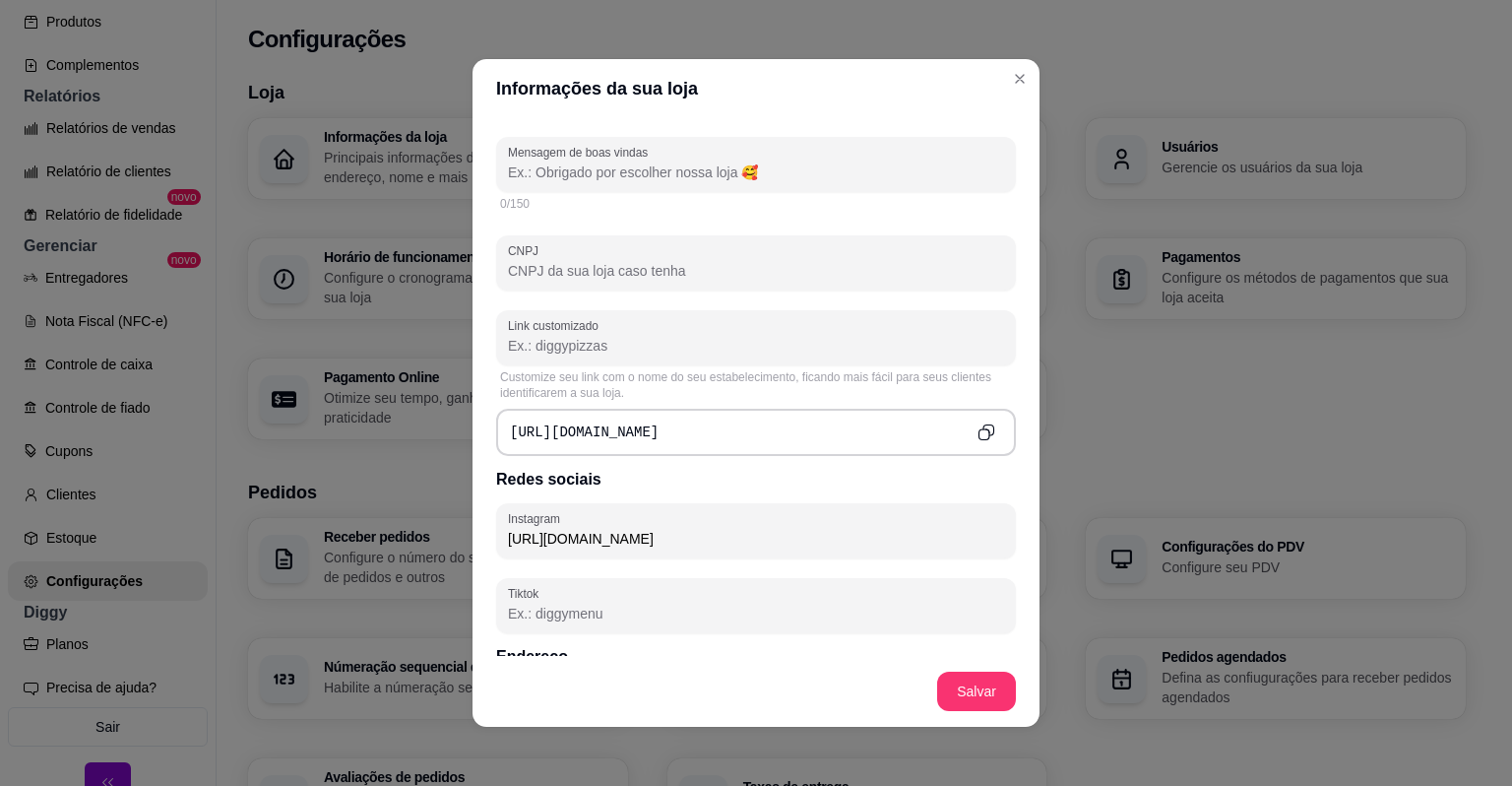 click on "https://diggy.menu/" at bounding box center [756, 432] 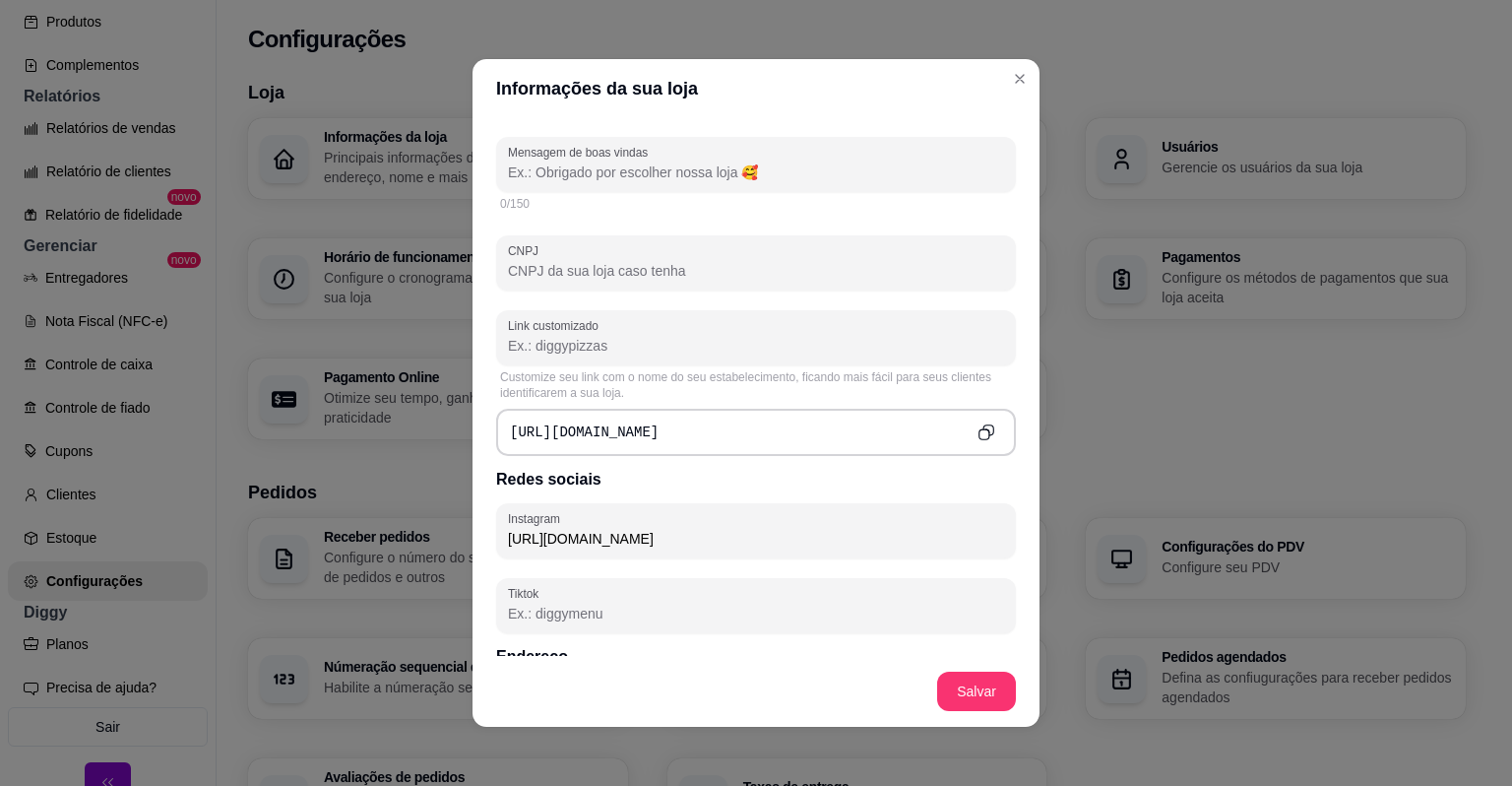 click at bounding box center (985, 431) 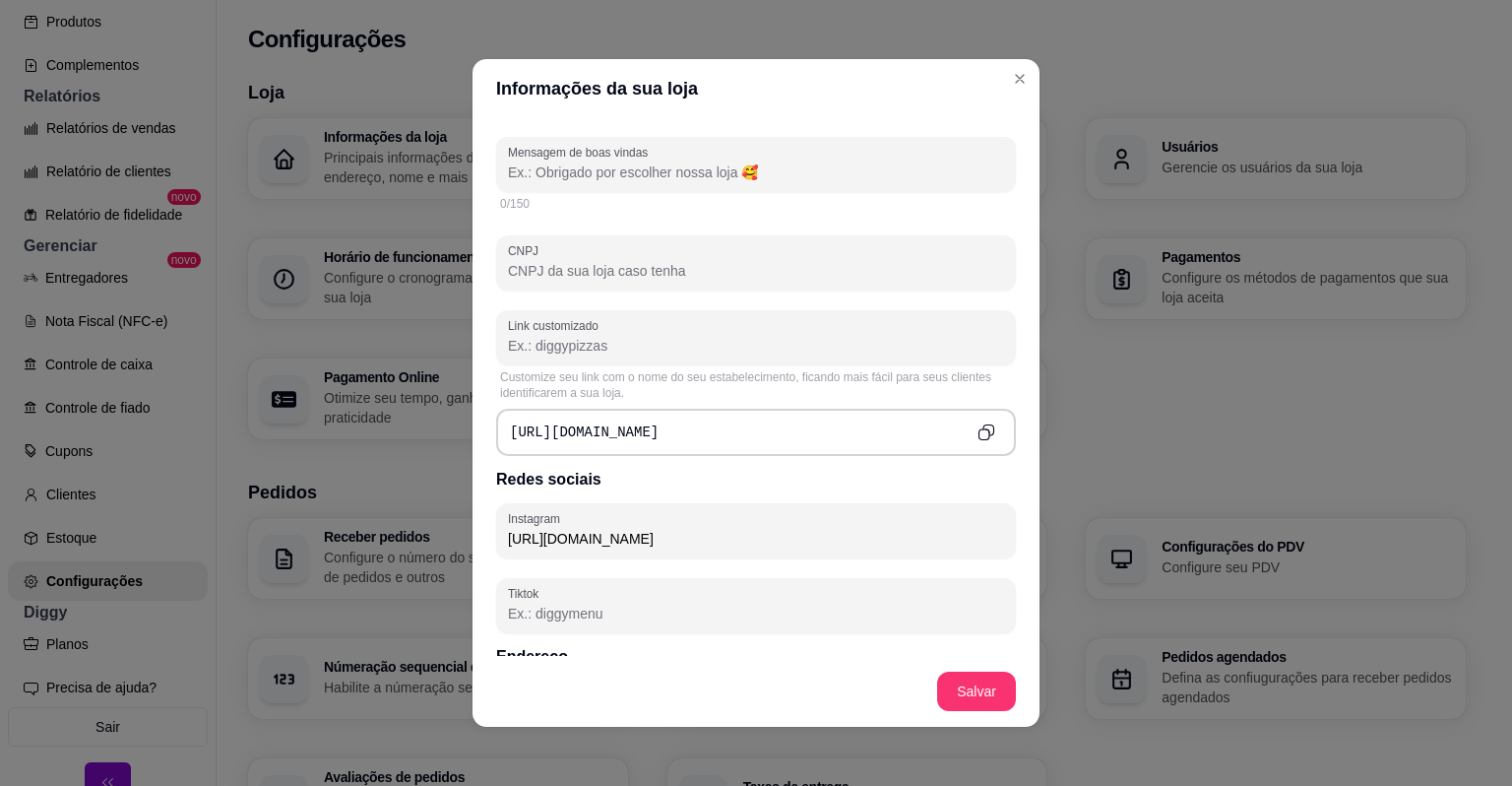 click on "https://diggy.menu/" at bounding box center [756, 432] 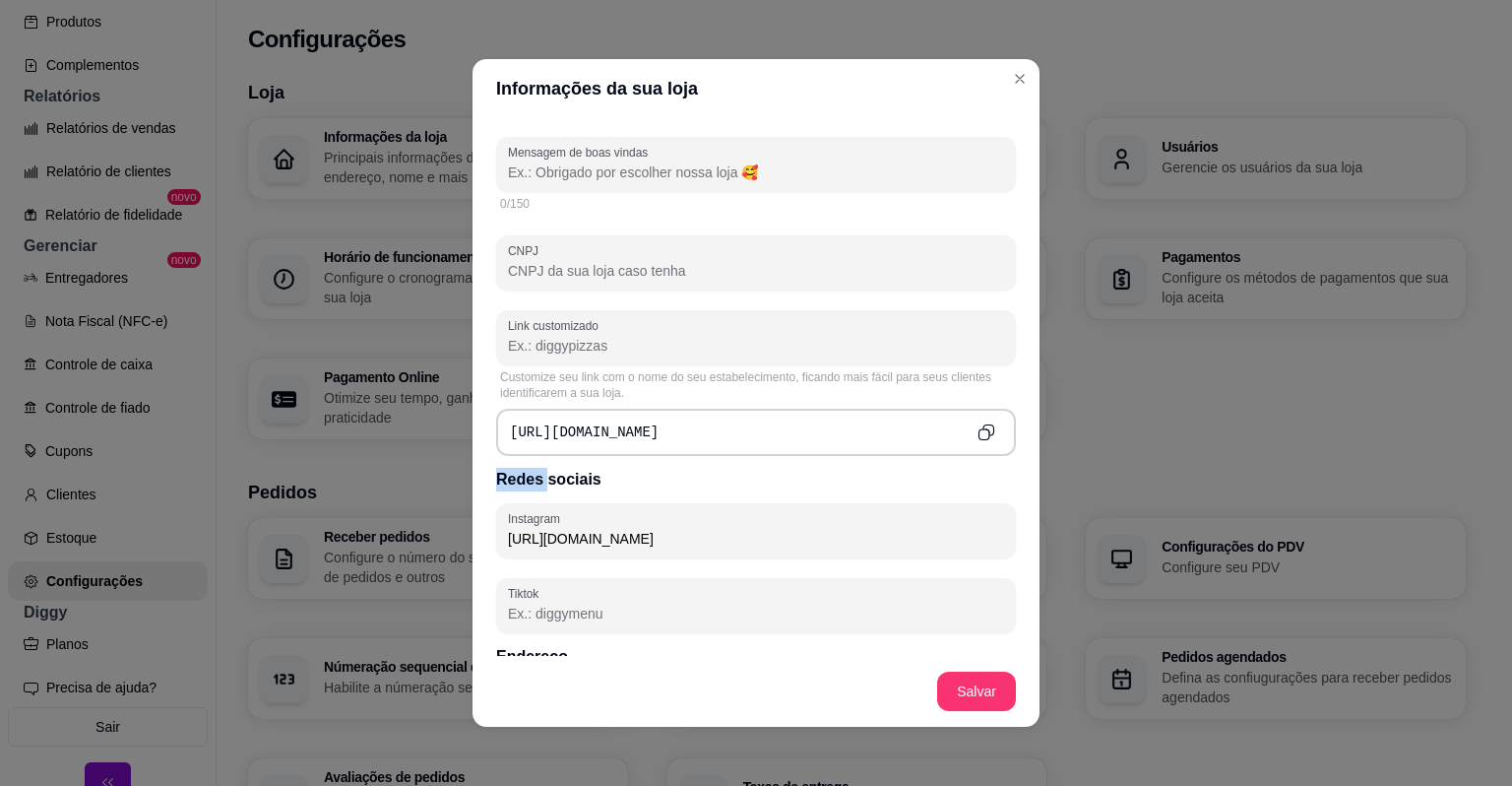 click on "https://diggy.menu/" at bounding box center (756, 432) 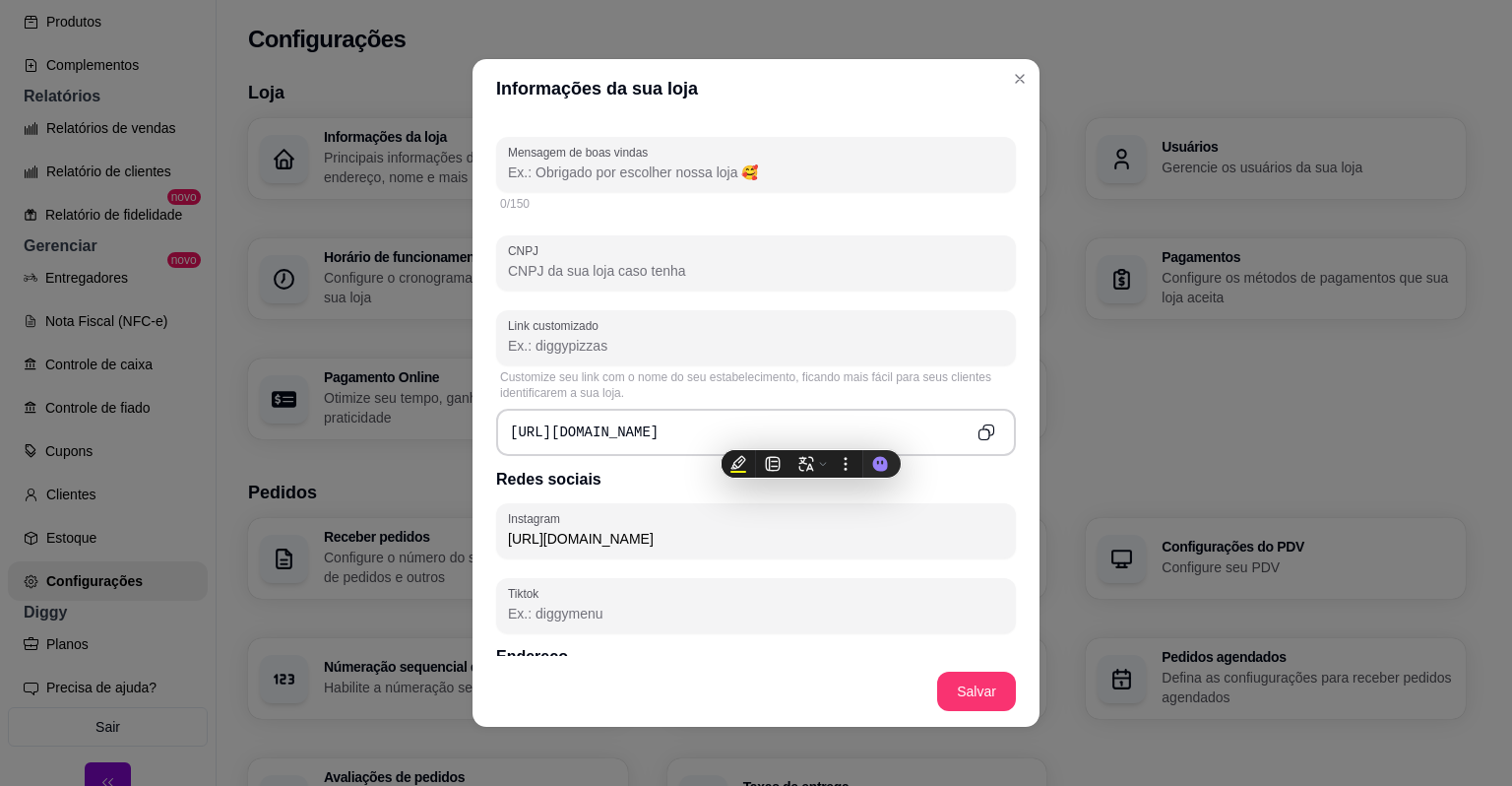 click on "Redes sociais" at bounding box center [756, 480] 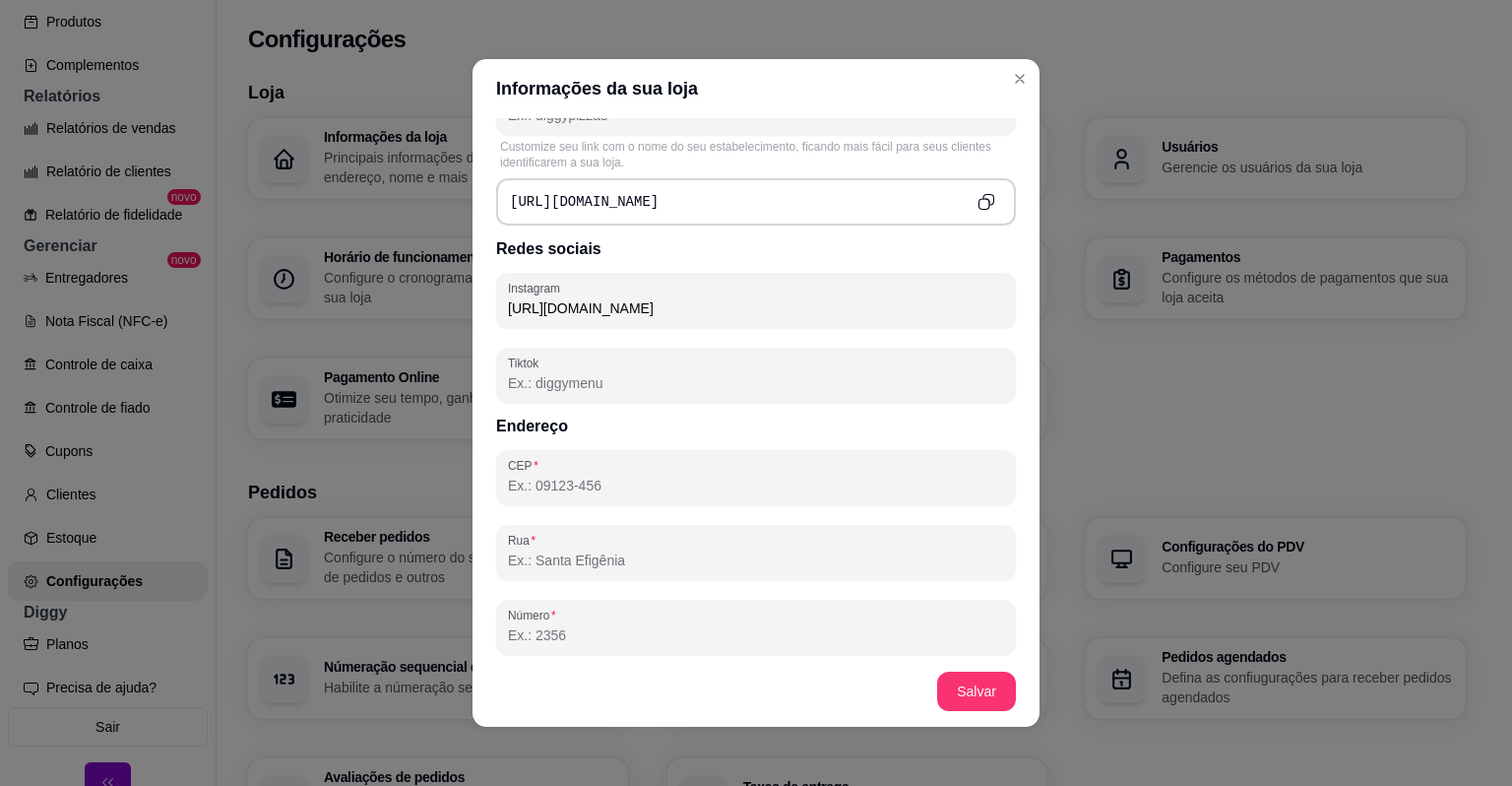 scroll, scrollTop: 812, scrollLeft: 0, axis: vertical 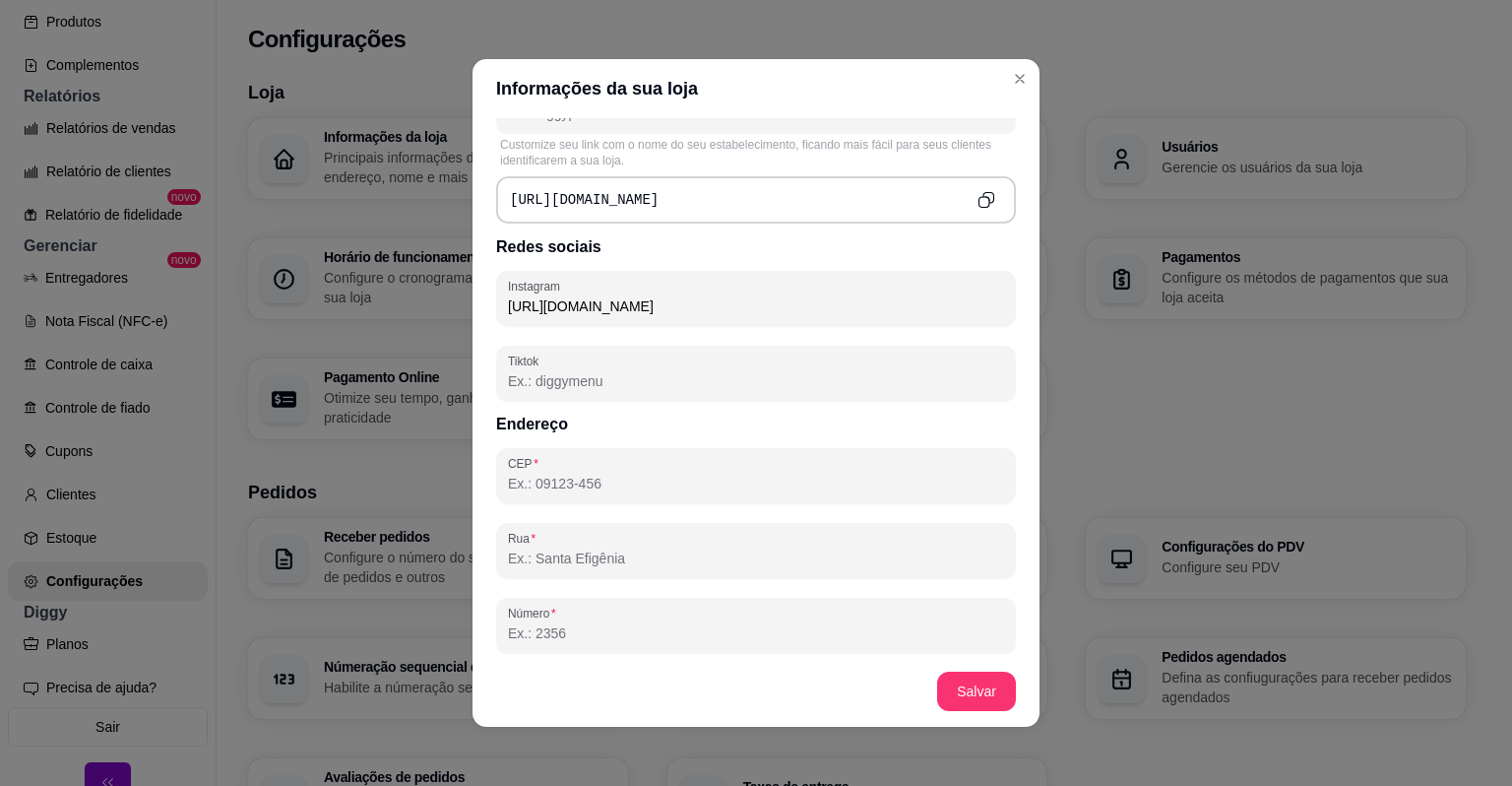 click on "CEP" at bounding box center (756, 484) 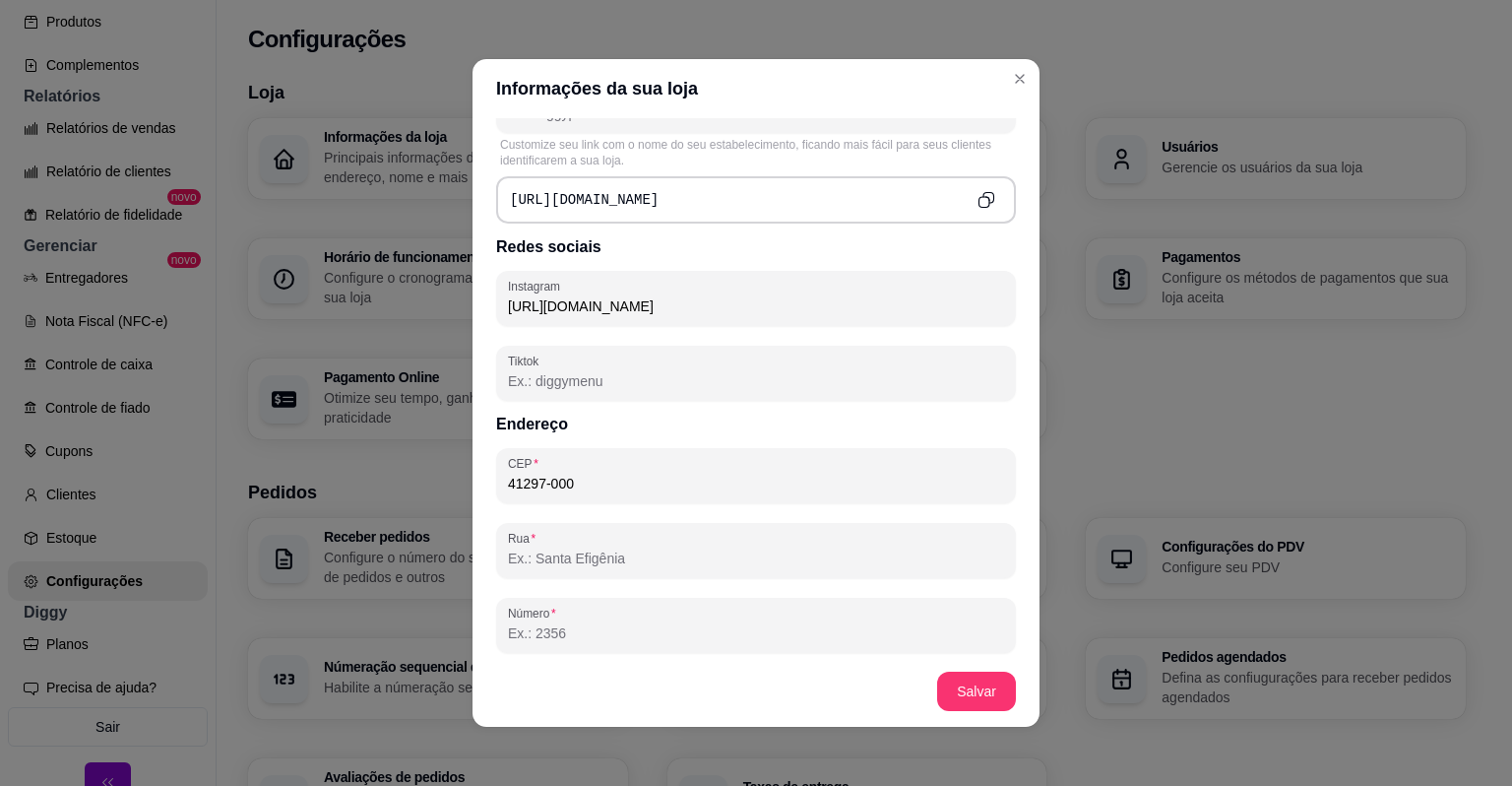 type on "41297-000" 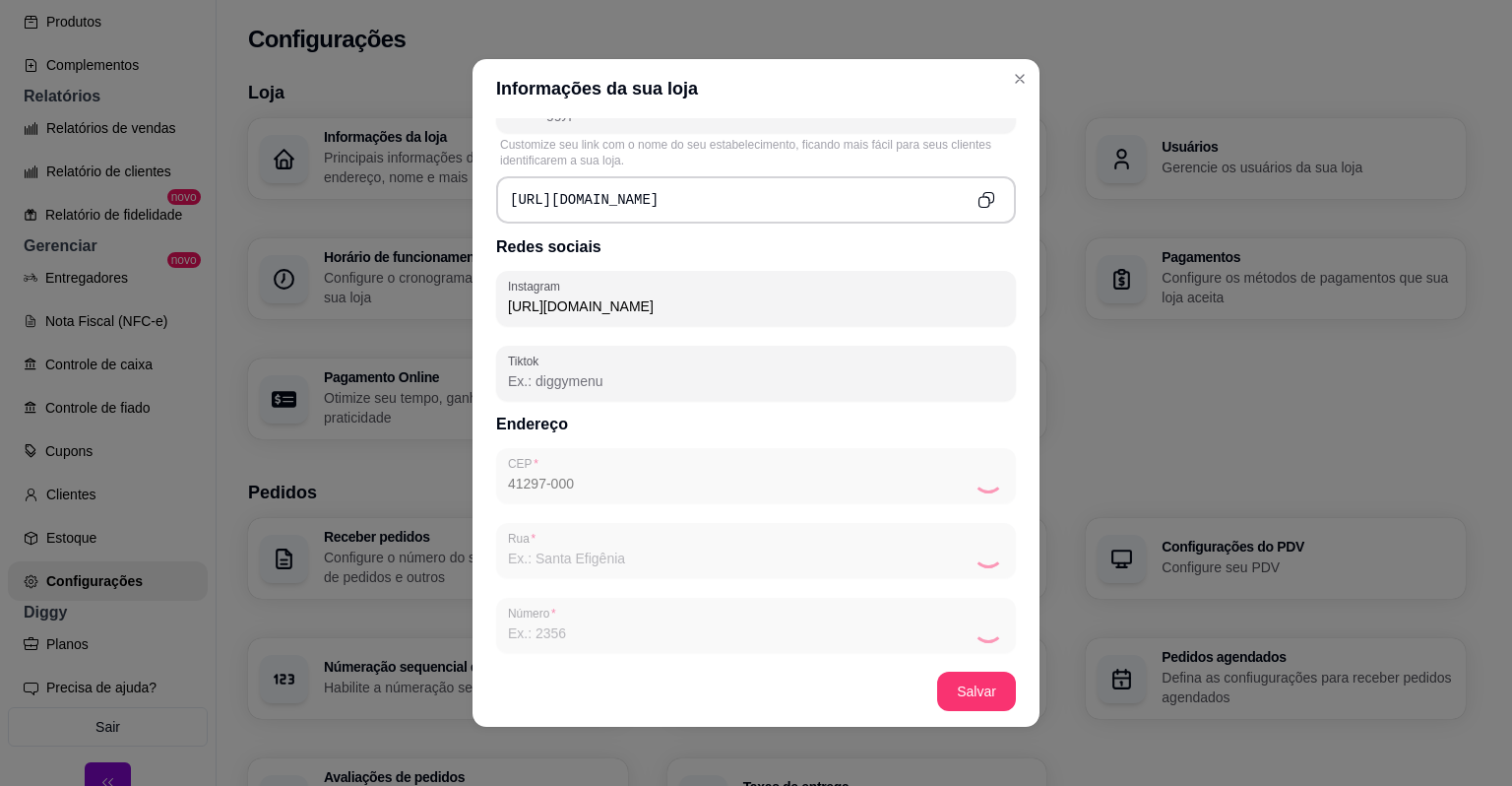 click on "CEP 41297-000 Rua Número Bairro Cidade Estado Complemento" at bounding box center [756, 700] 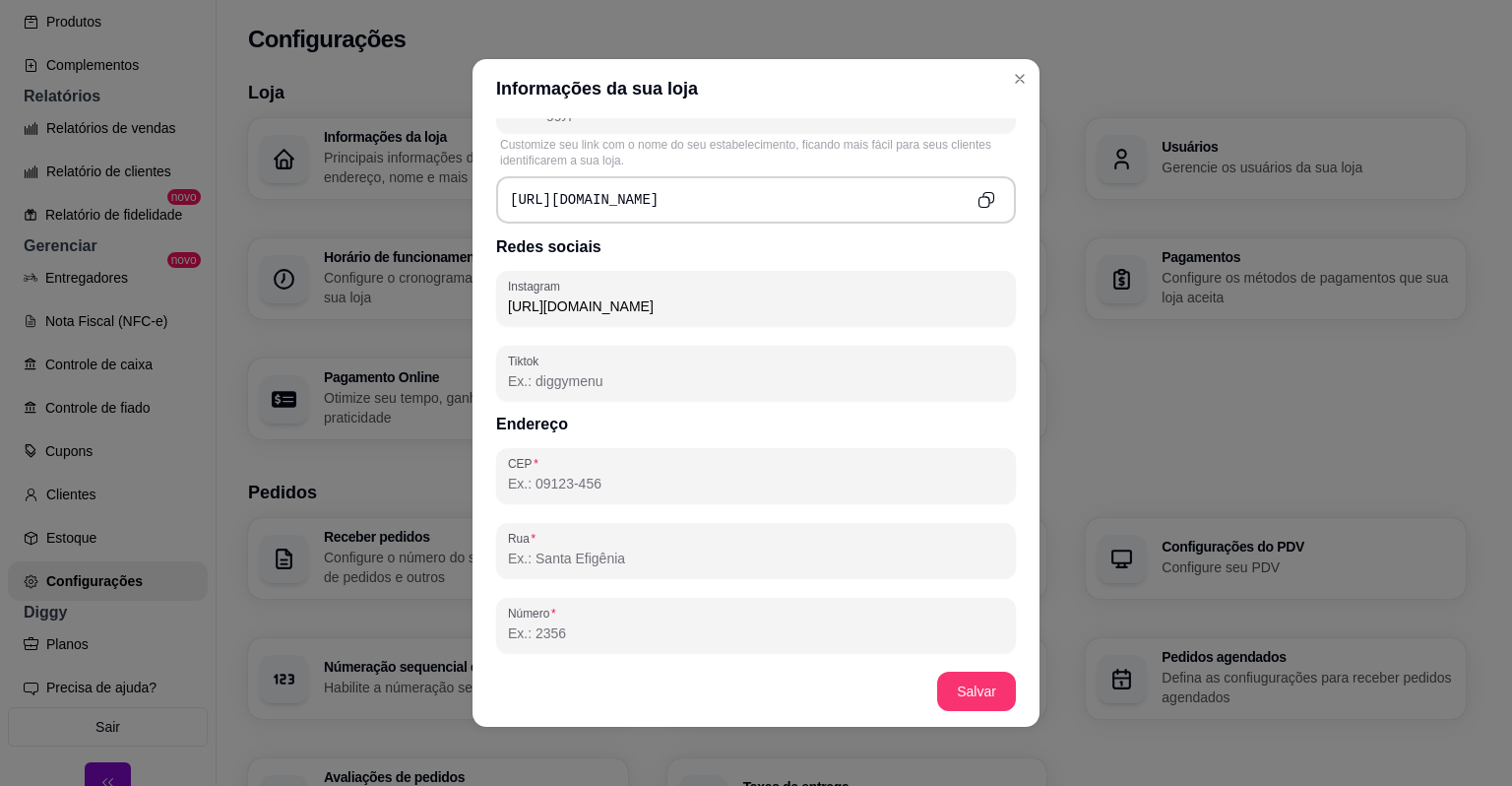 click on "CEP" at bounding box center (756, 484) 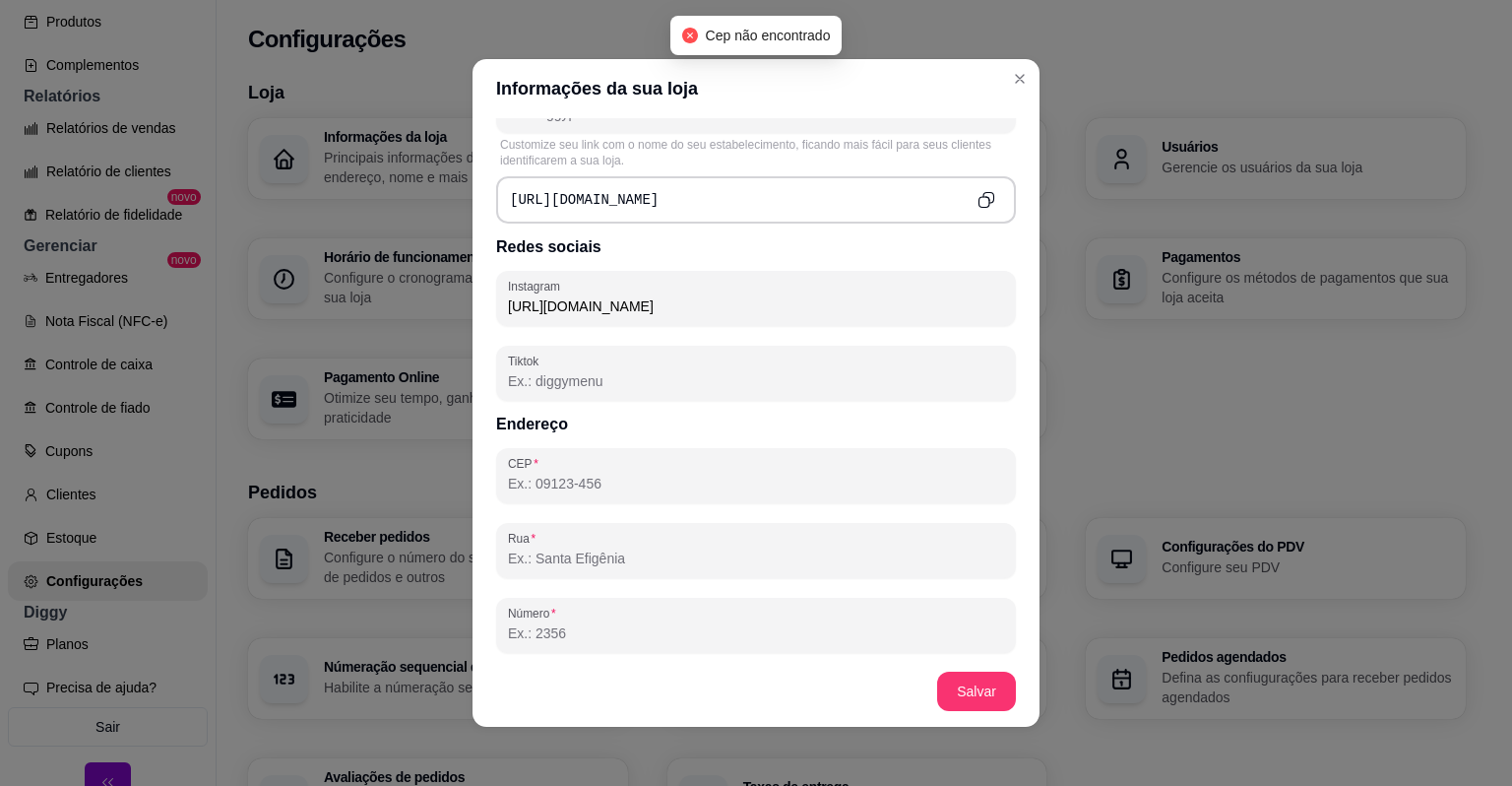 click on "CEP" at bounding box center [756, 484] 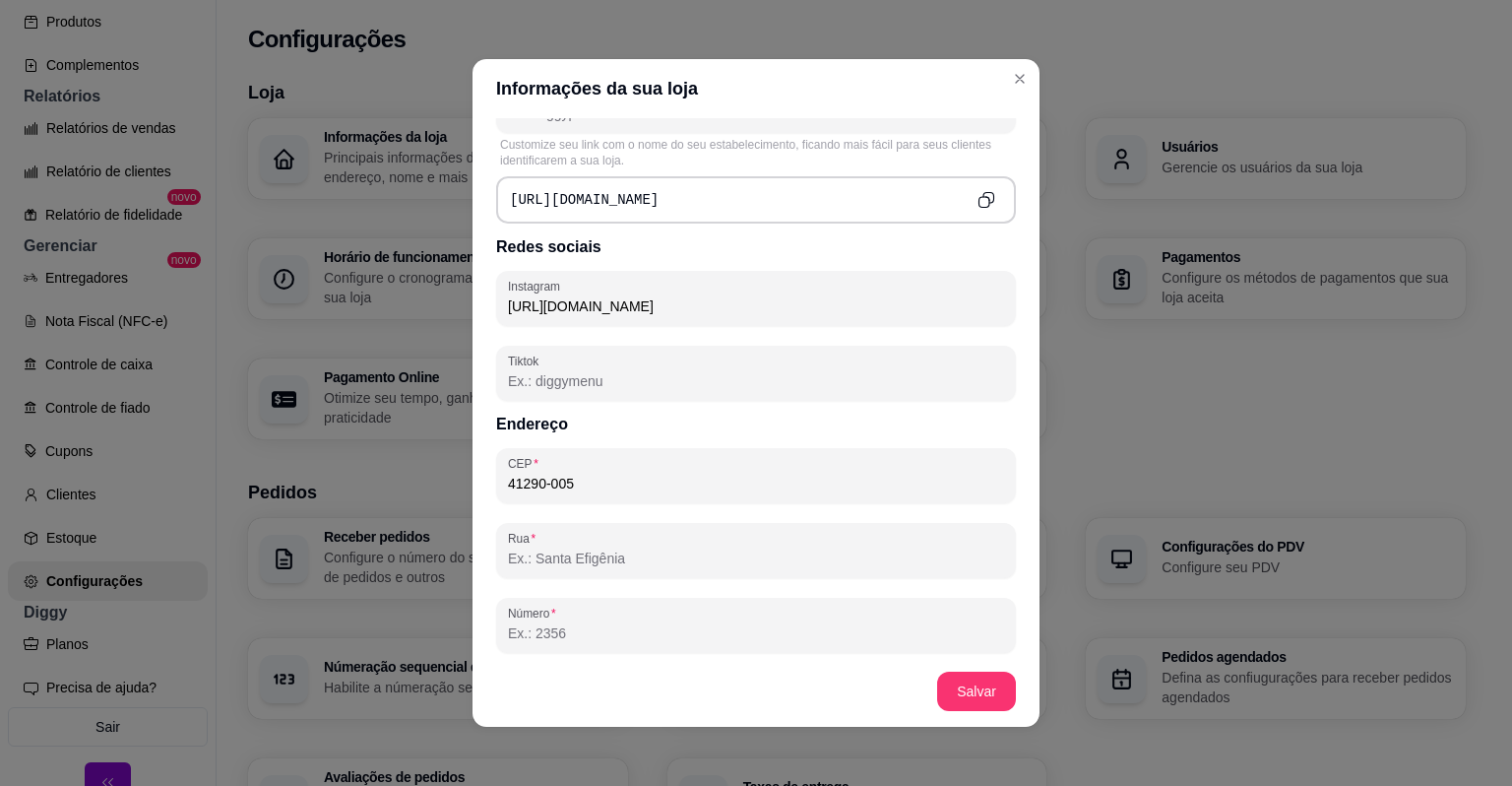 type on "41290-005" 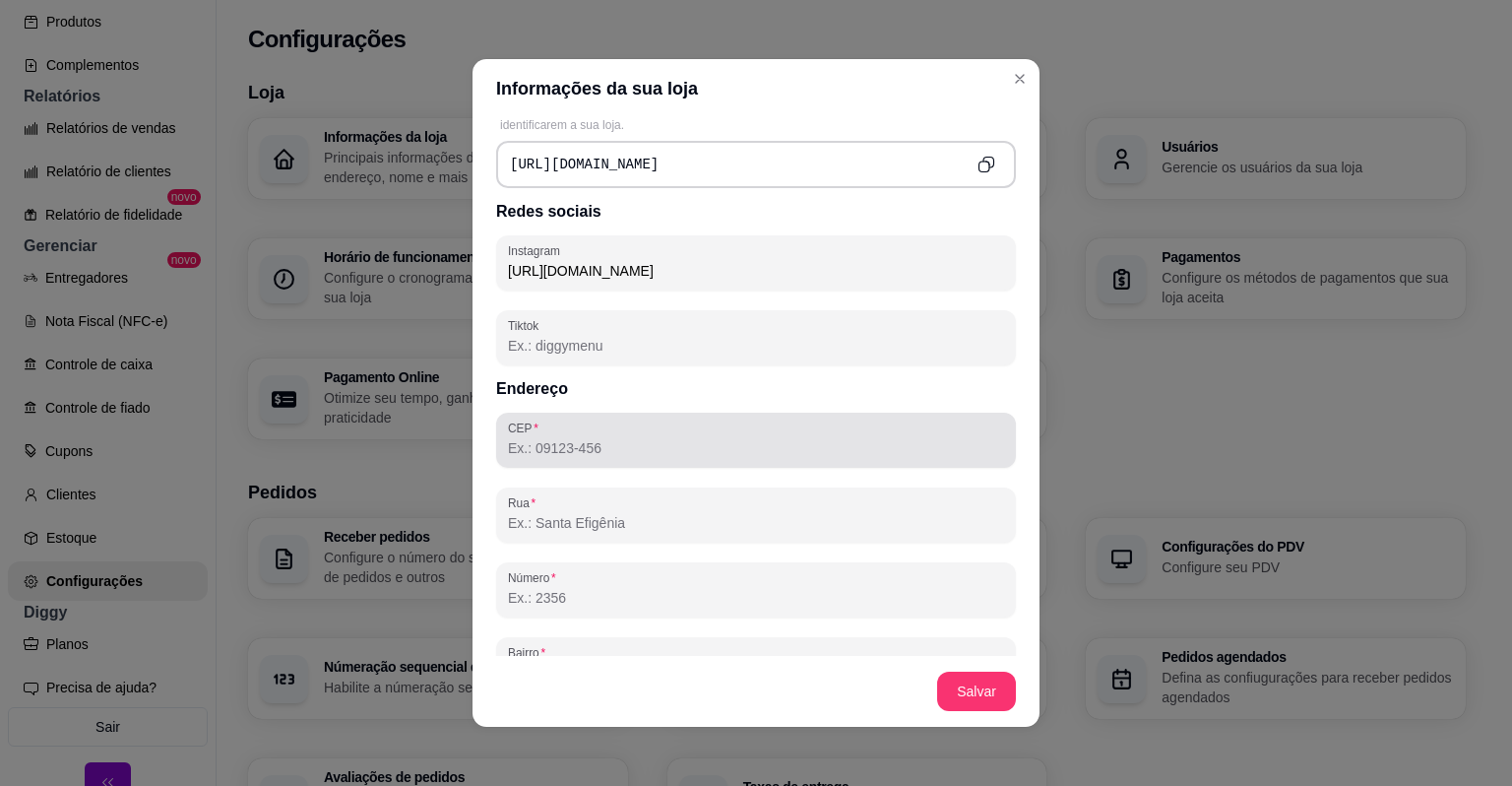 scroll, scrollTop: 848, scrollLeft: 0, axis: vertical 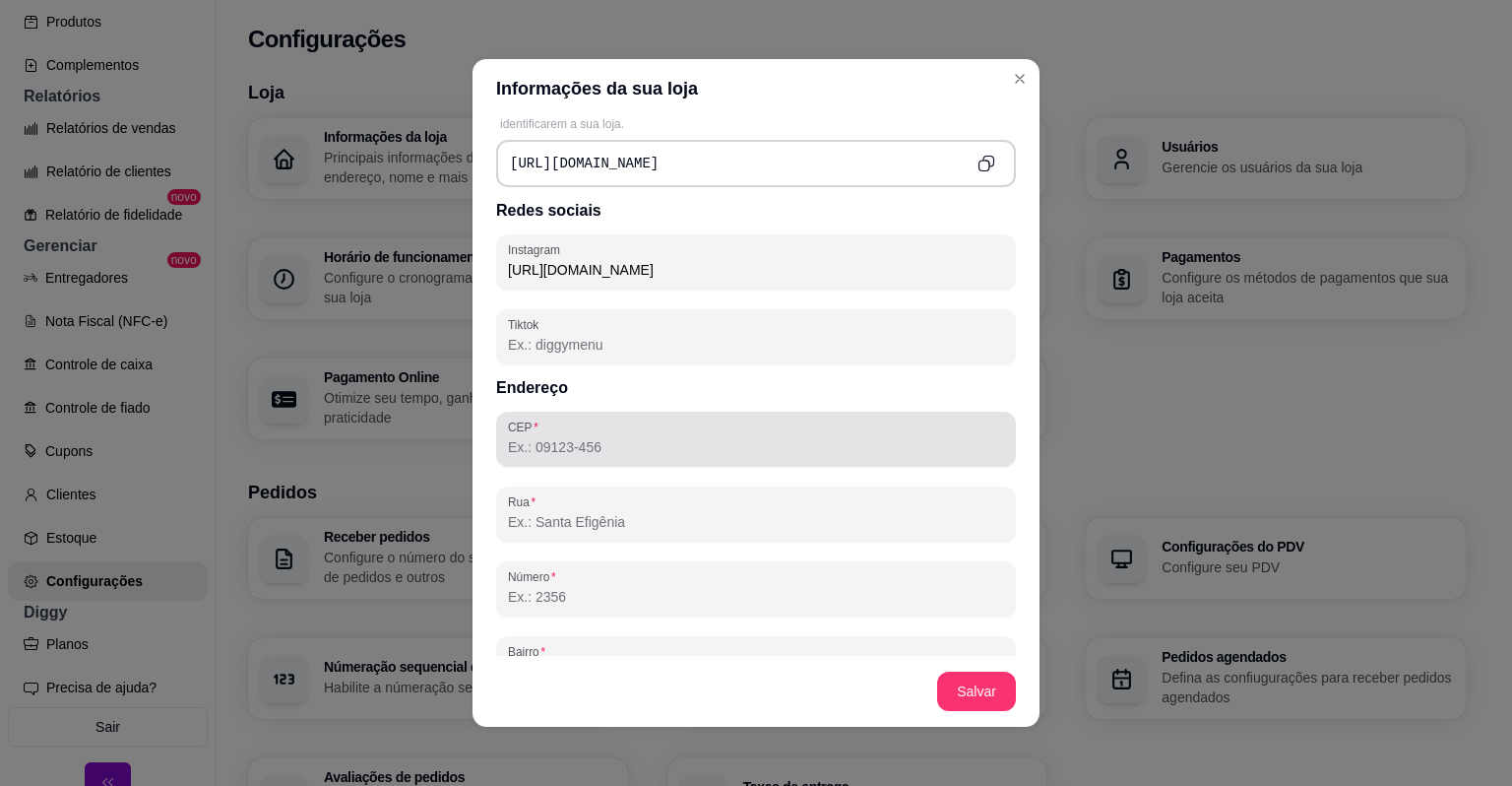 click on "CEP" at bounding box center (756, 447) 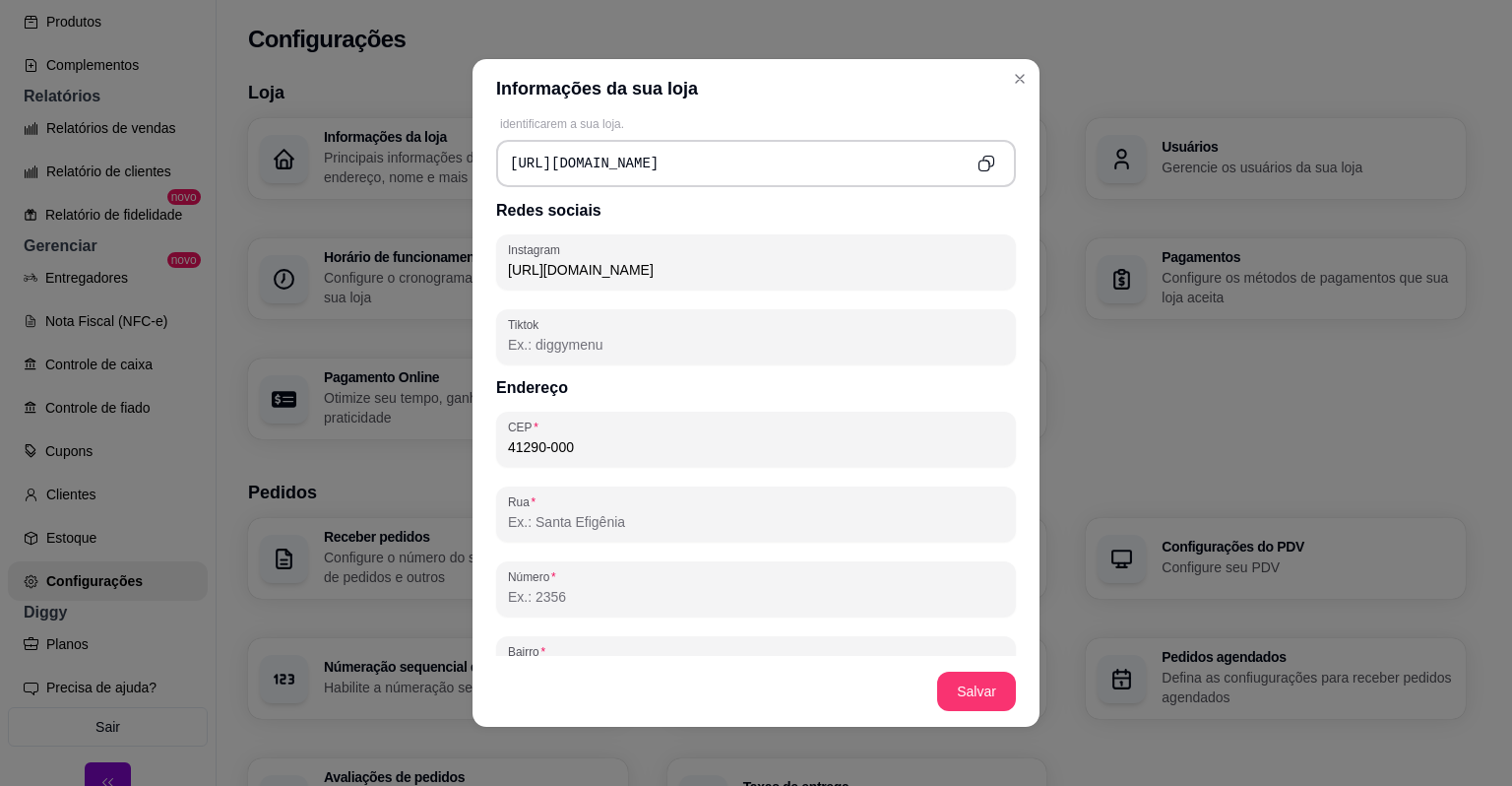 type on "41290-000" 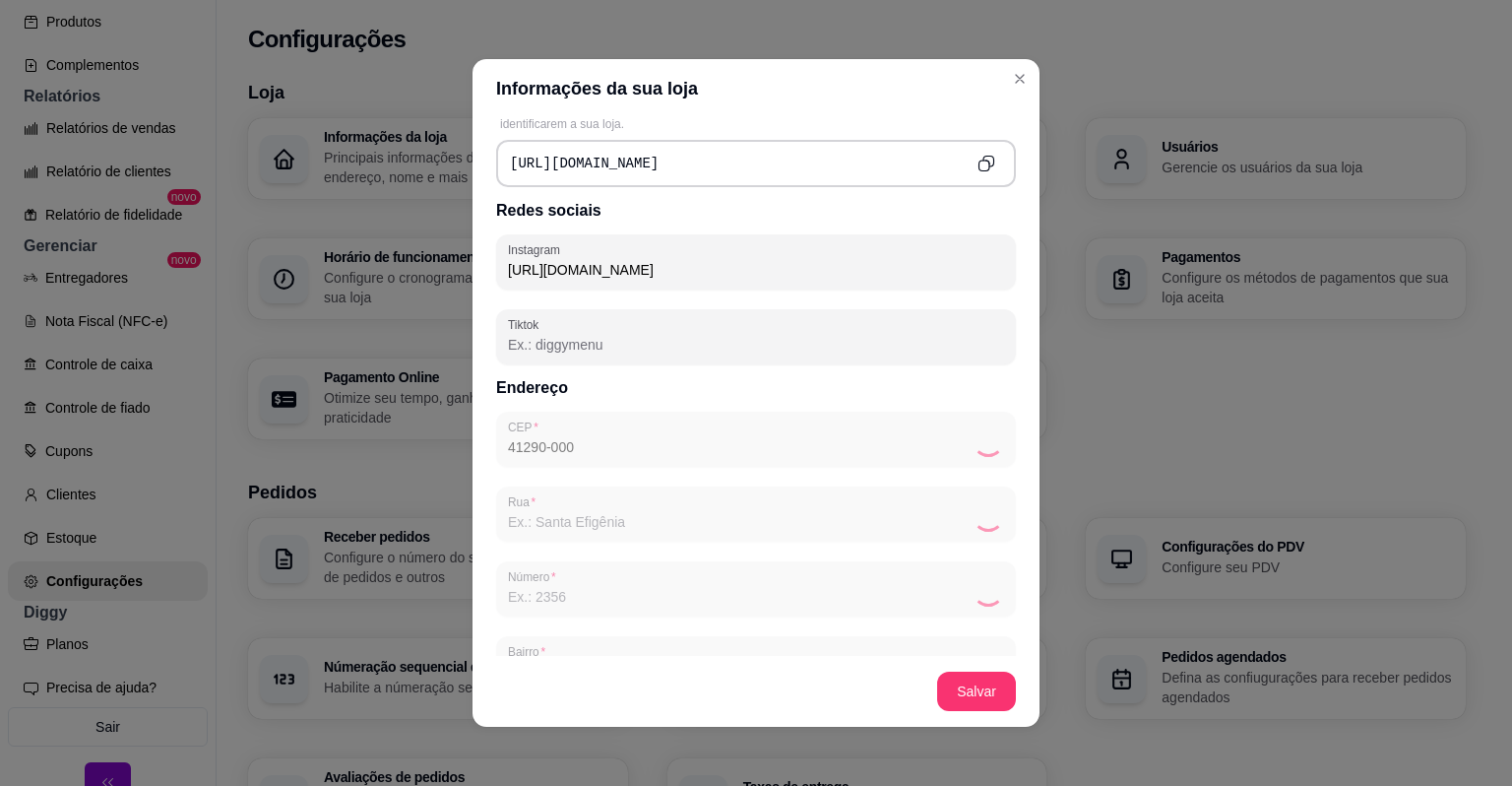 type on "Estrada de Pirajá" 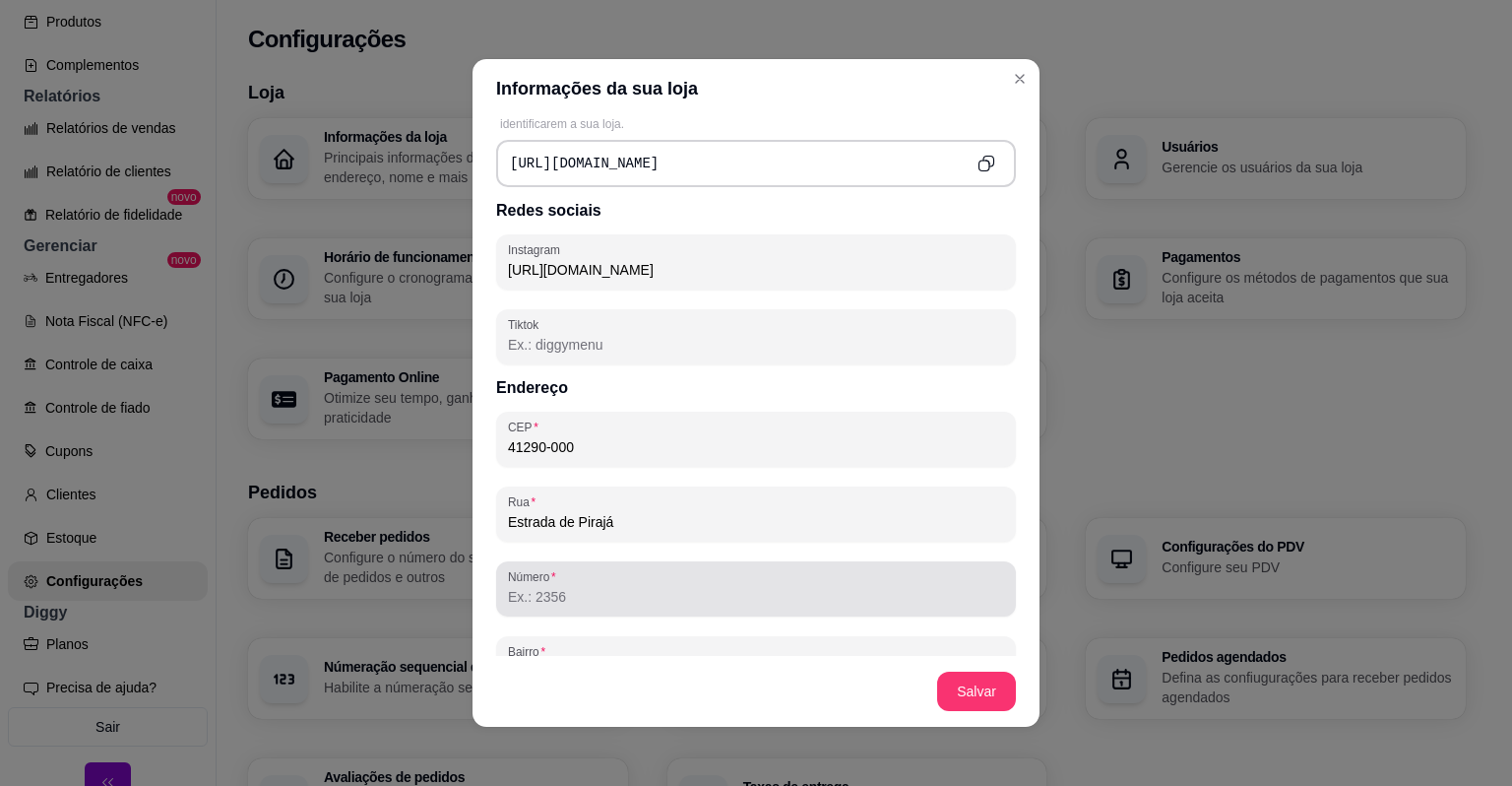 click on "Número" at bounding box center (756, 597) 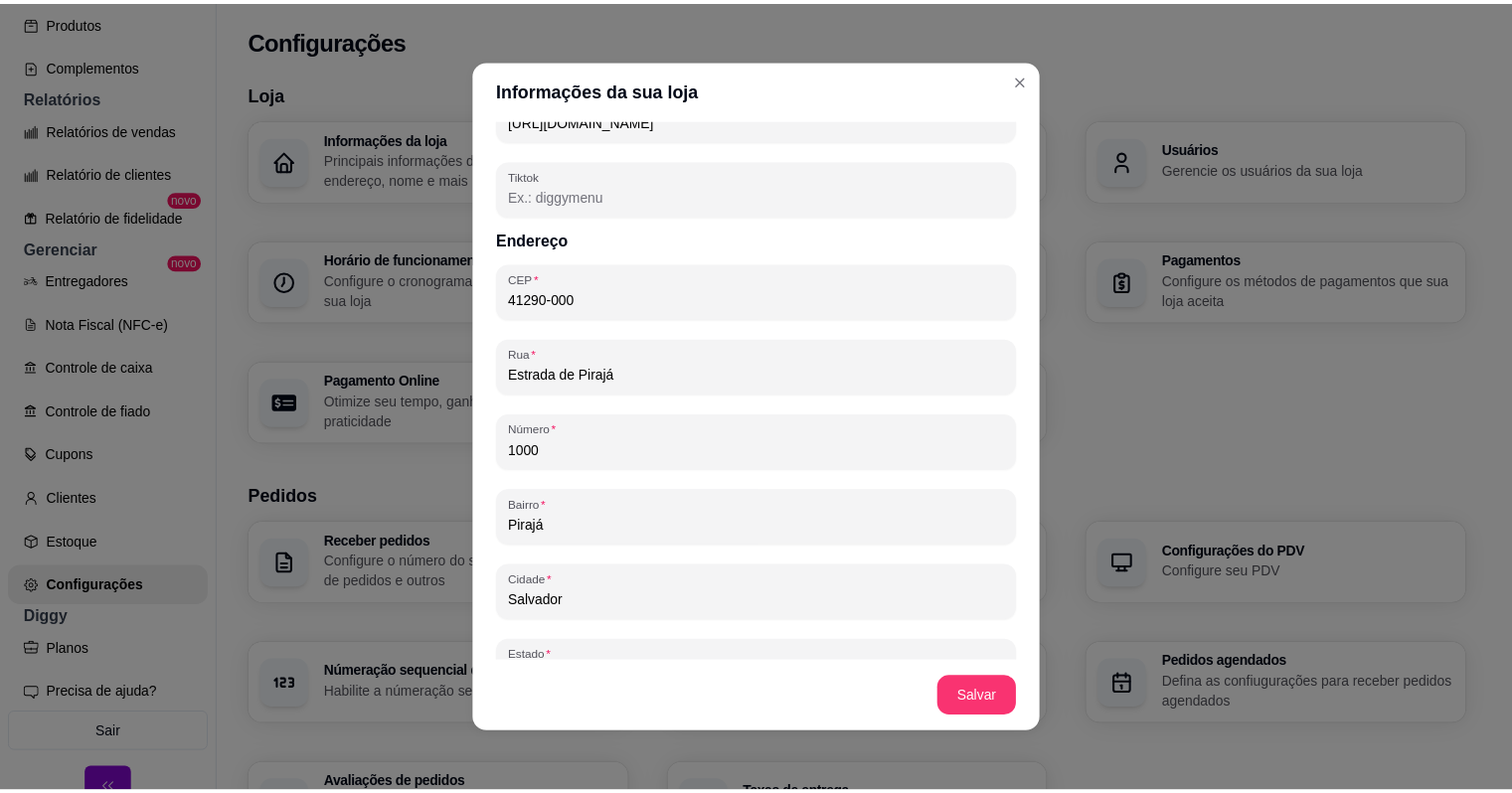 scroll, scrollTop: 1122, scrollLeft: 0, axis: vertical 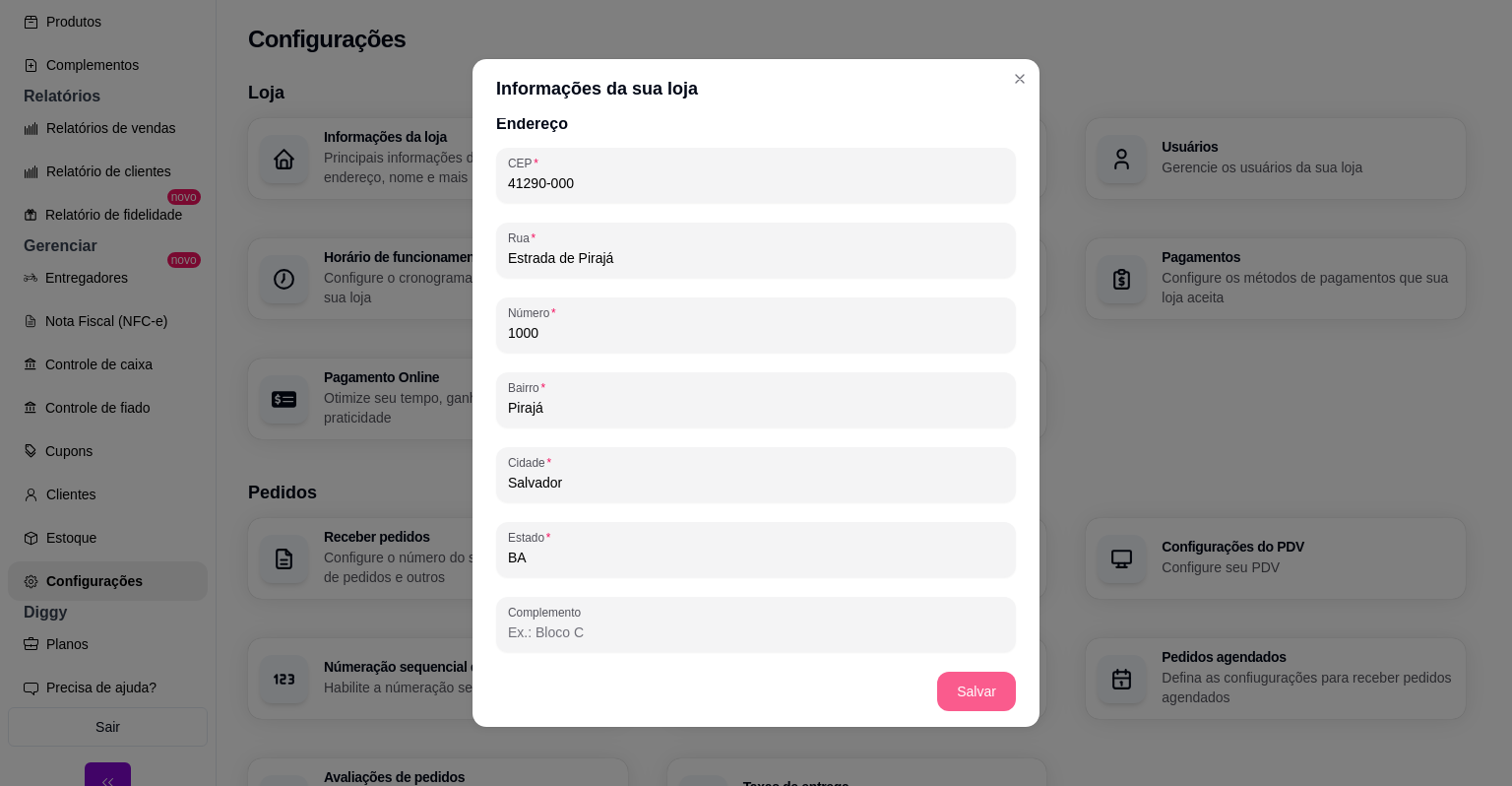 type on "1000" 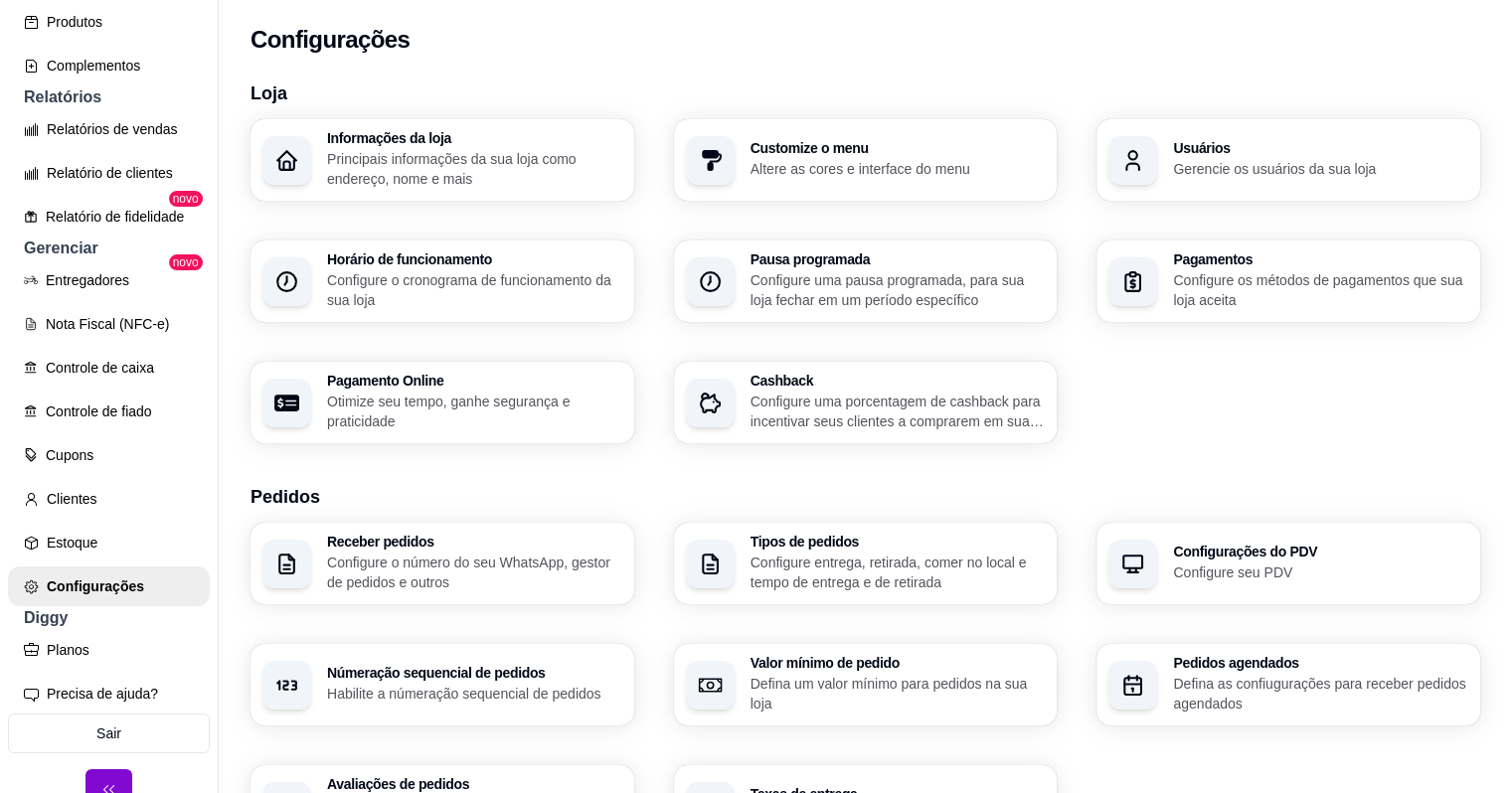 click on "Horário de funcionamento" at bounding box center (474, 259) 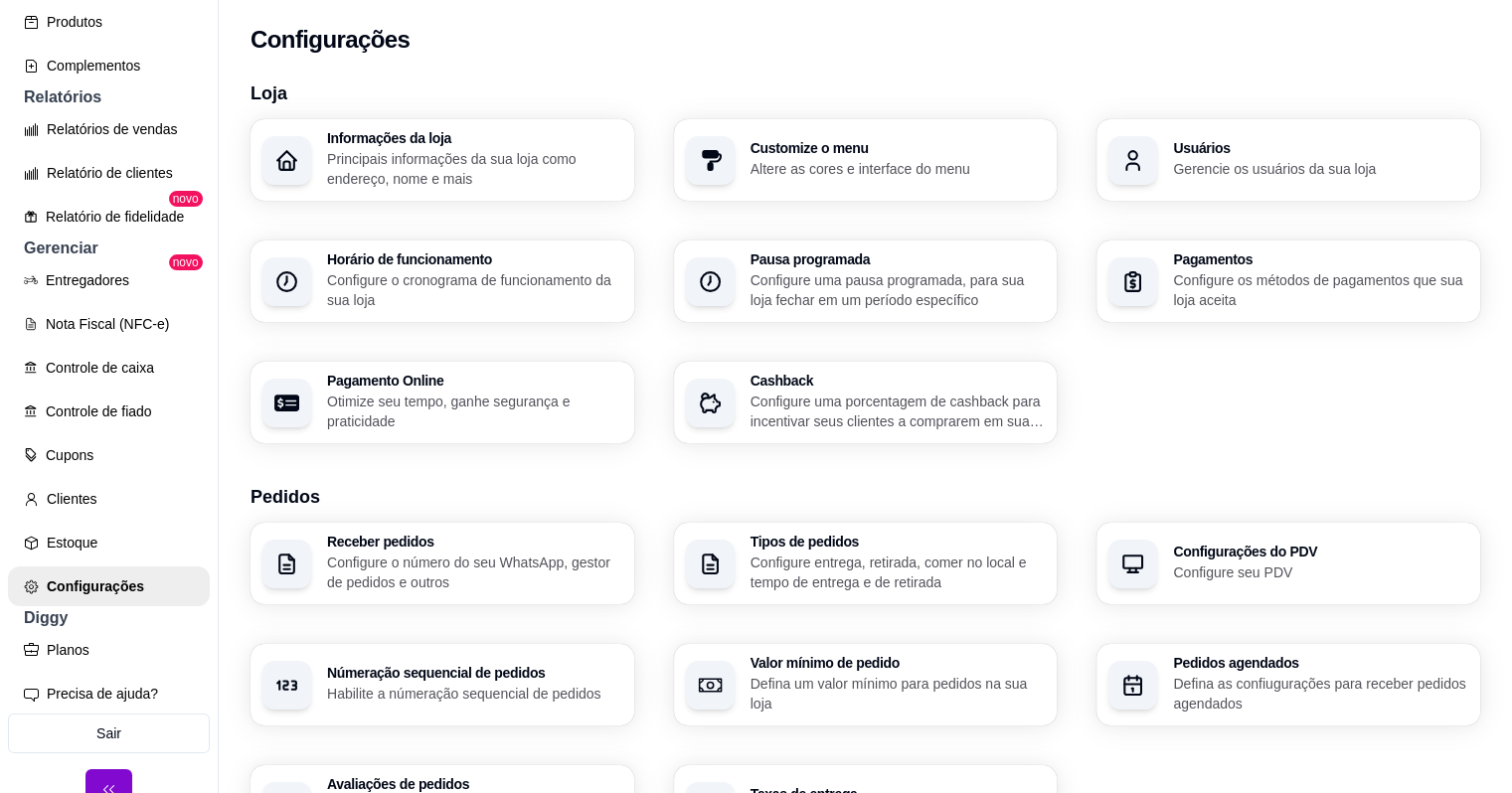 click on "Configure seu PDV" at bounding box center (1320, 572) 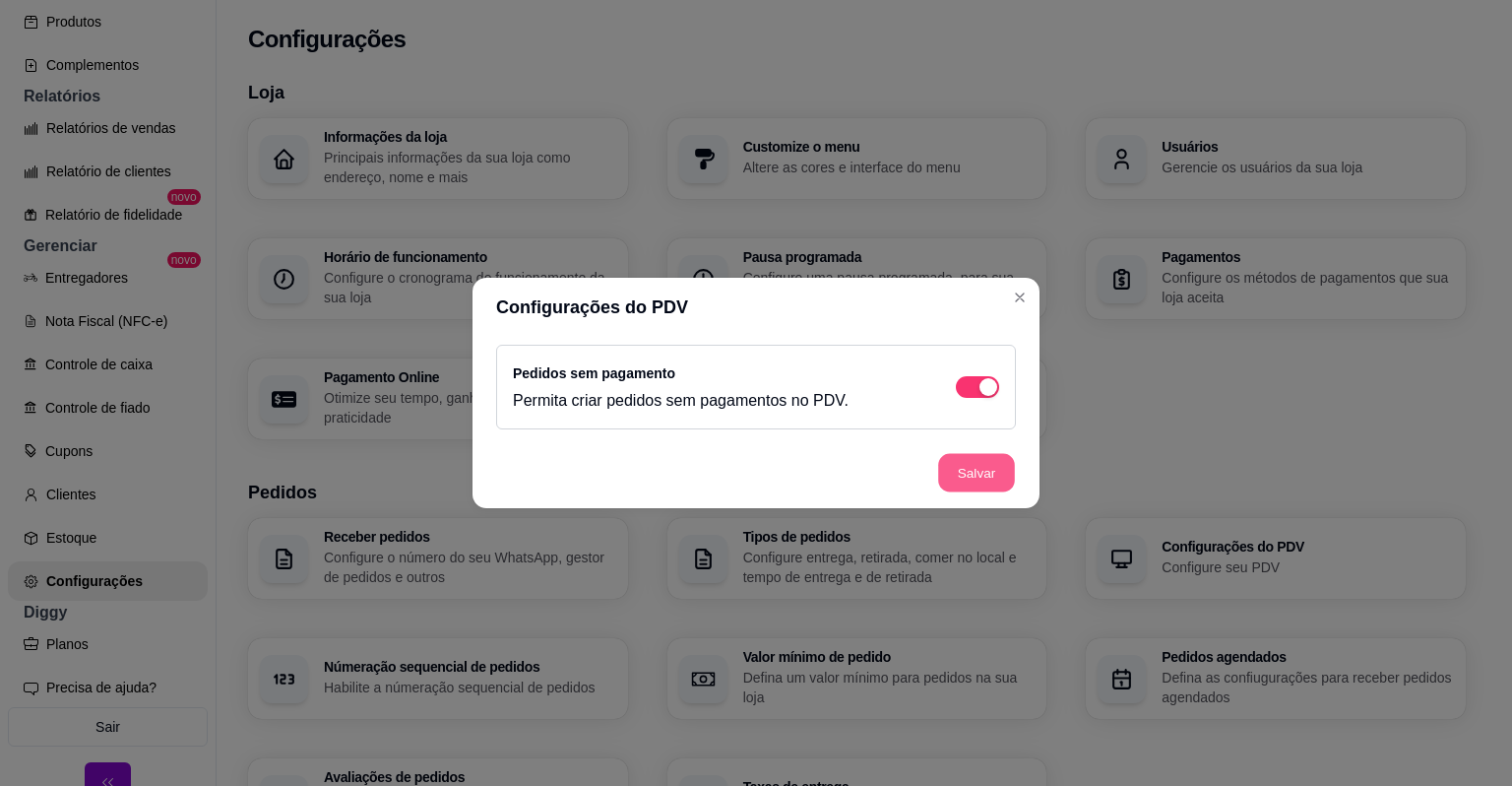 click on "Salvar" at bounding box center [976, 473] 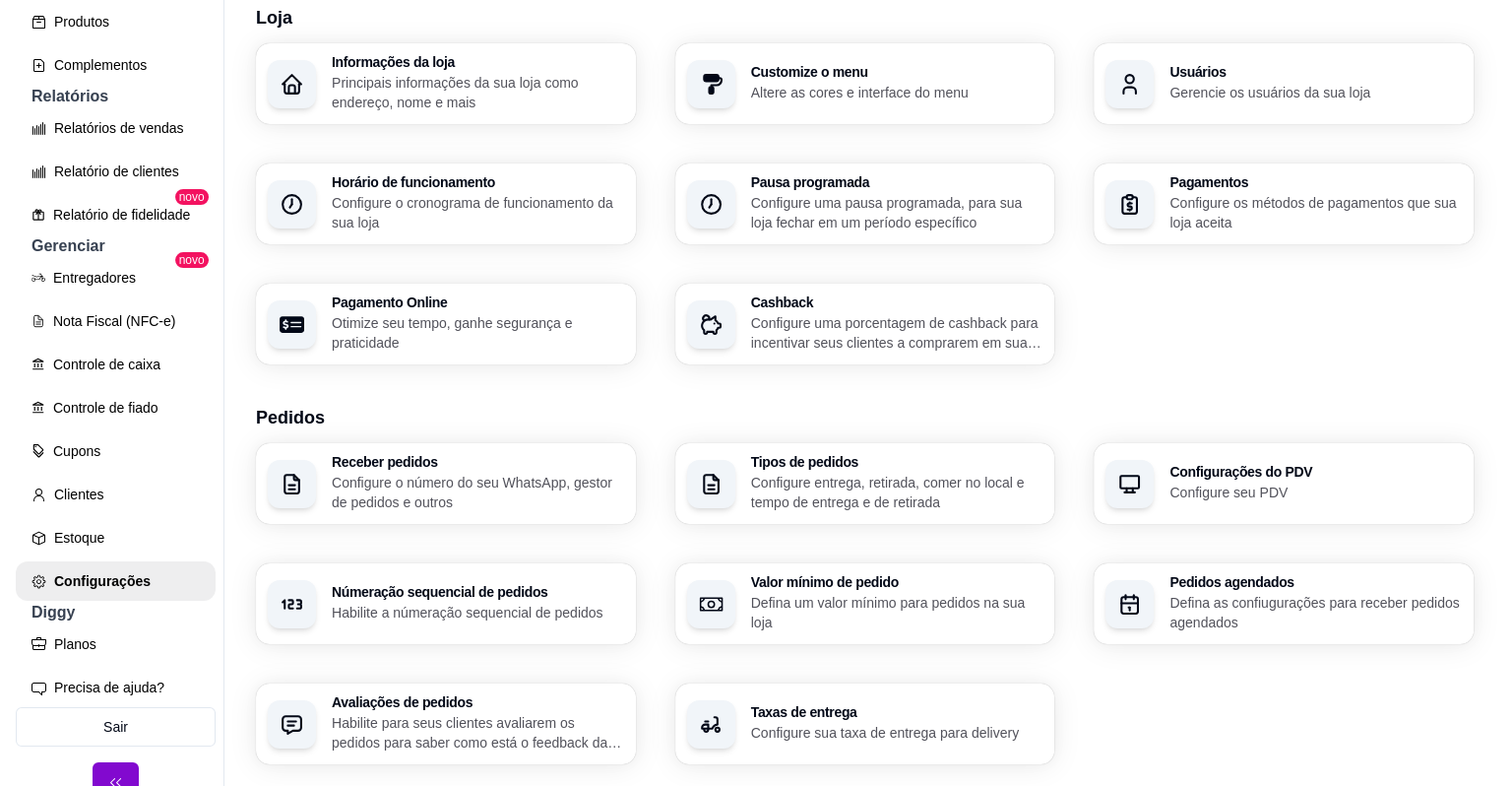scroll, scrollTop: 176, scrollLeft: 0, axis: vertical 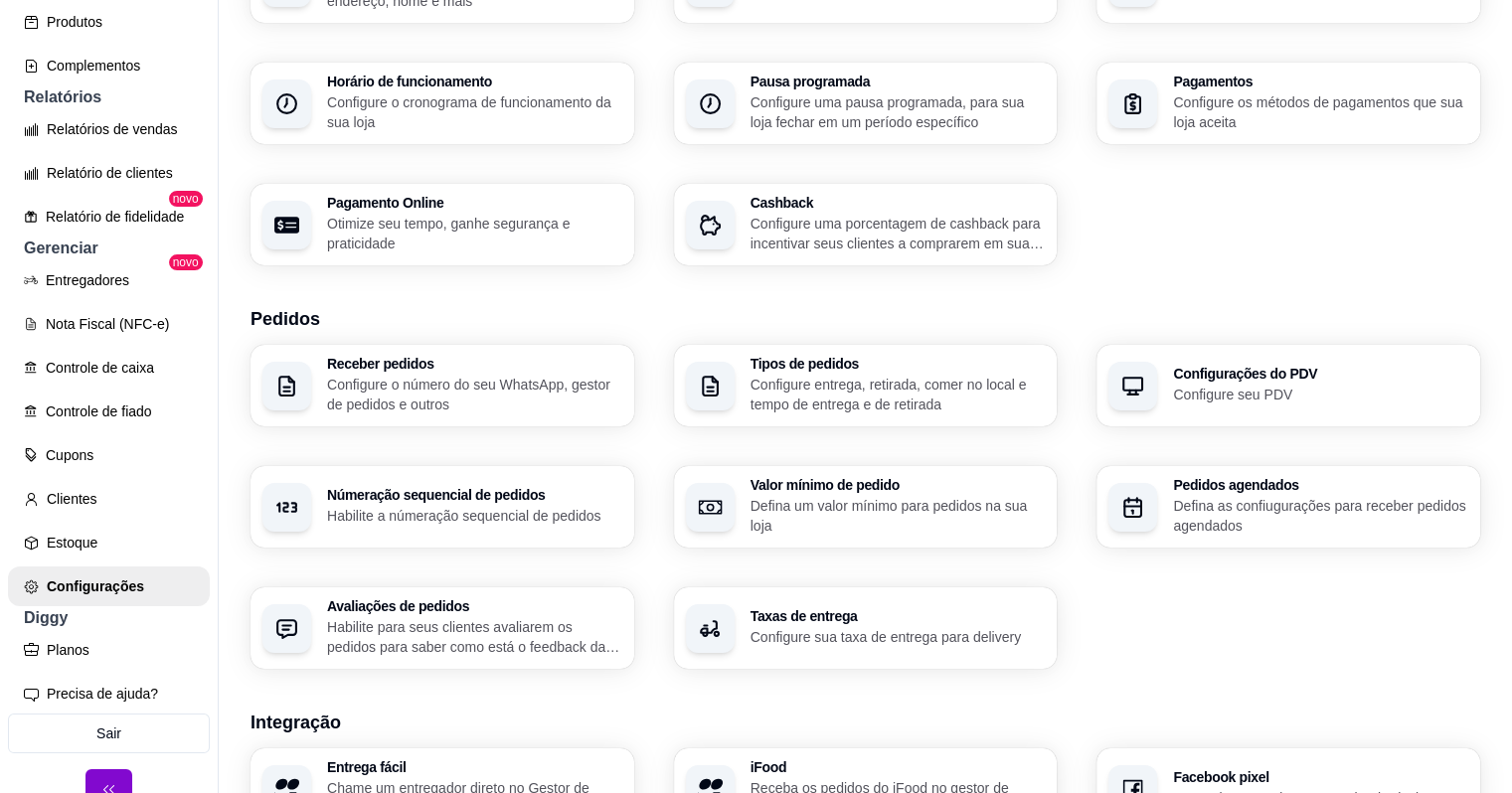 click on "Configure o número do seu WhatsApp, gestor de pedidos e outros" at bounding box center (474, 395) 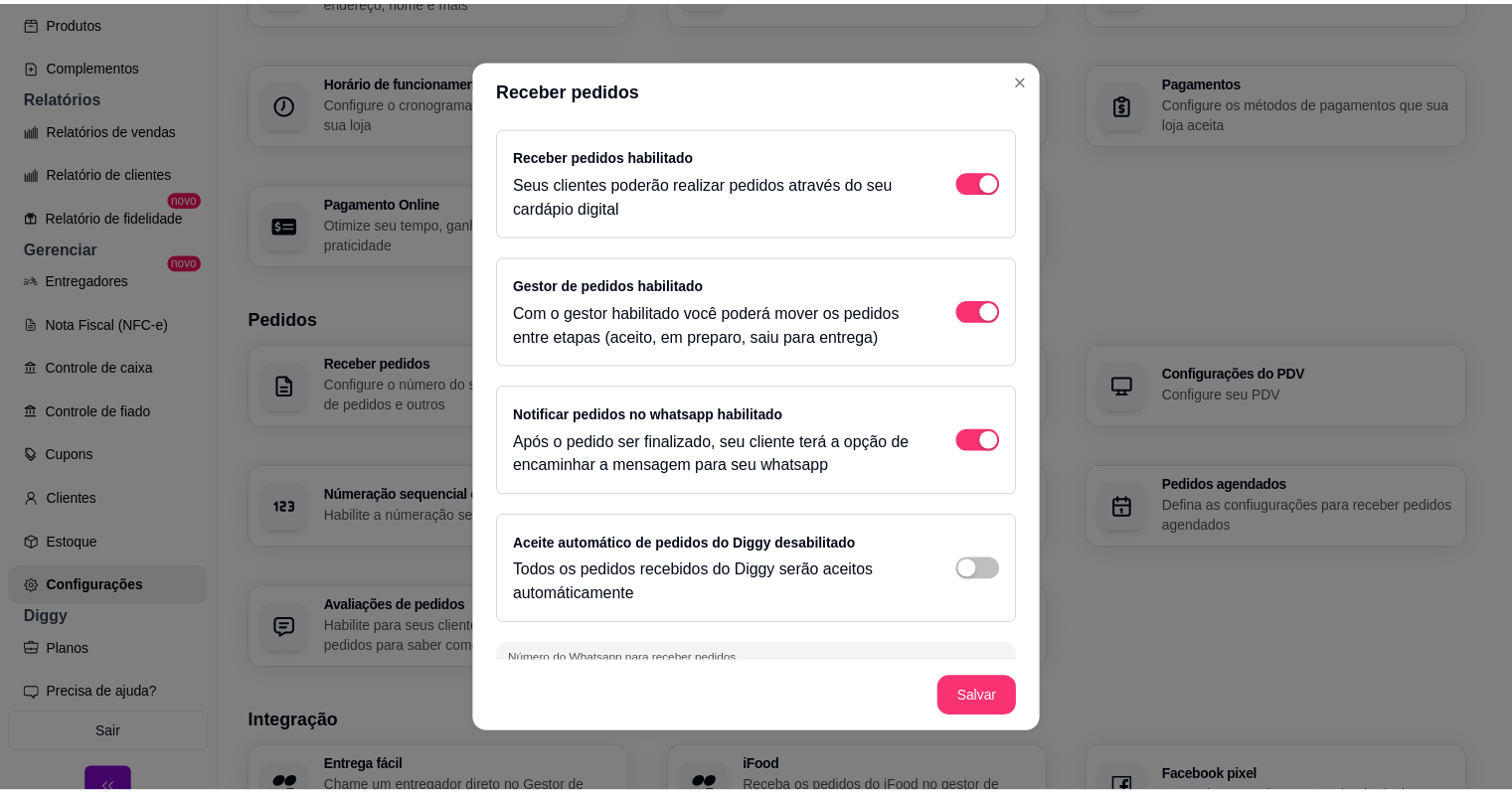 scroll, scrollTop: 44, scrollLeft: 0, axis: vertical 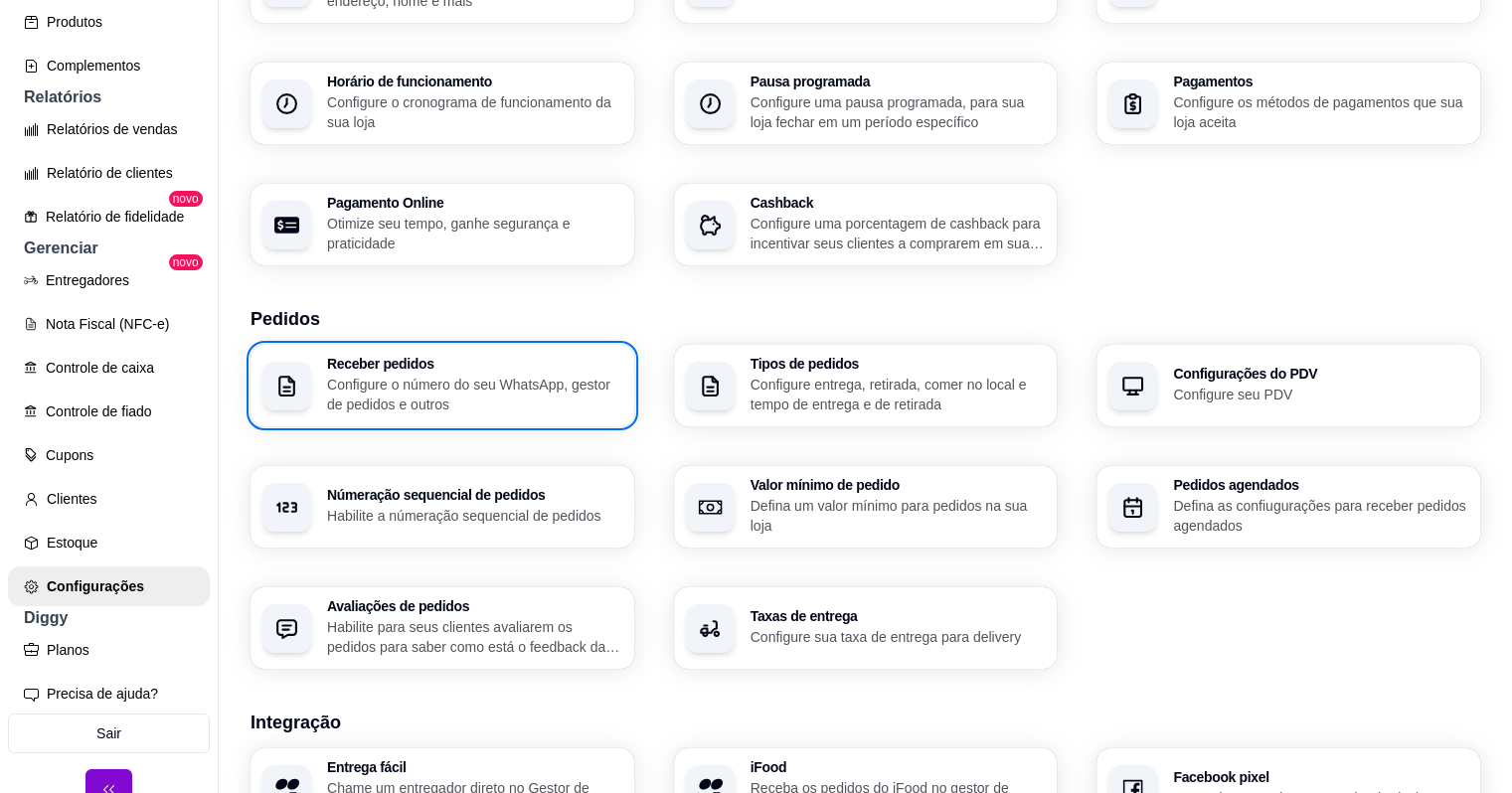 type 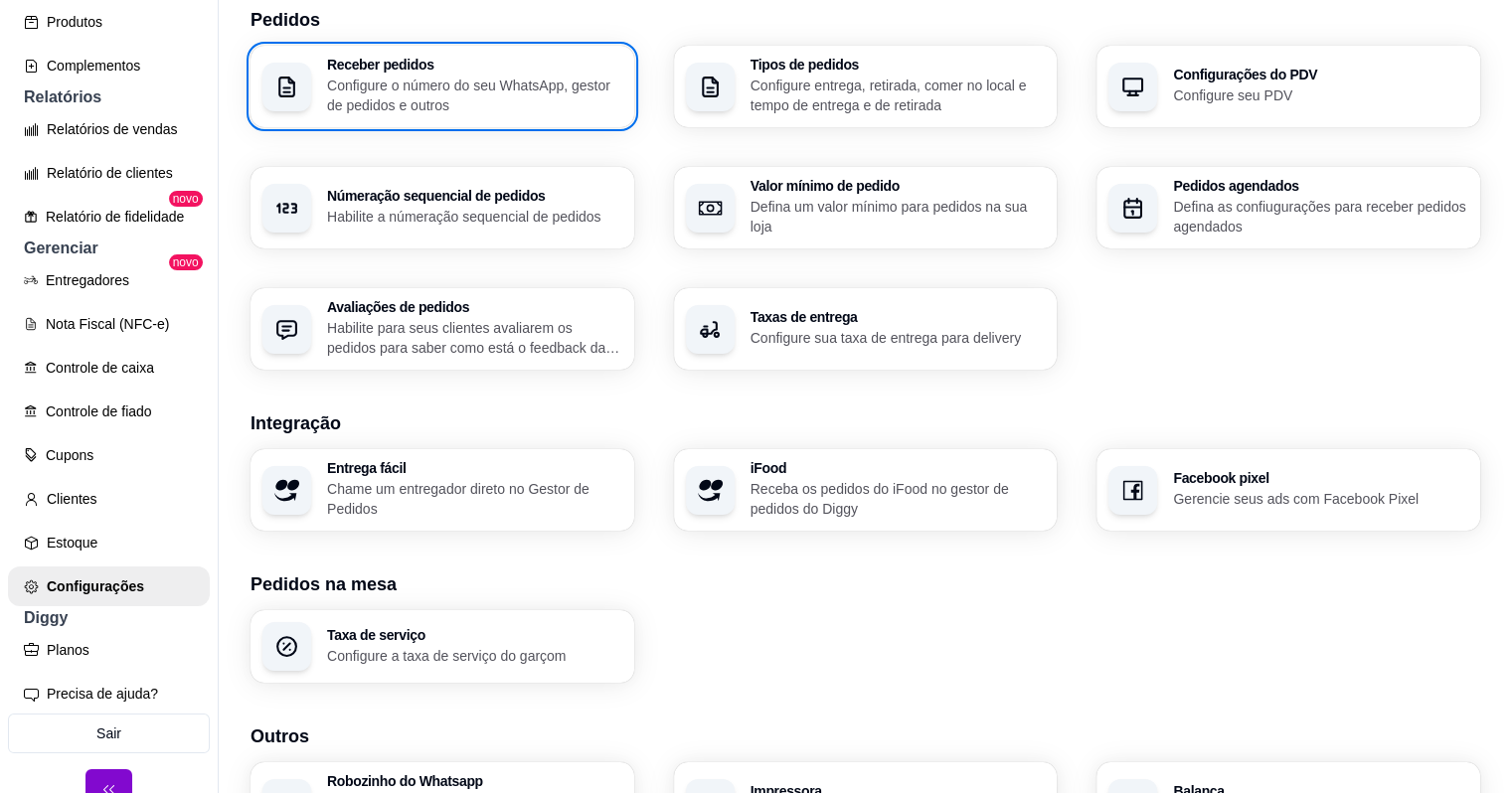scroll, scrollTop: 479, scrollLeft: 0, axis: vertical 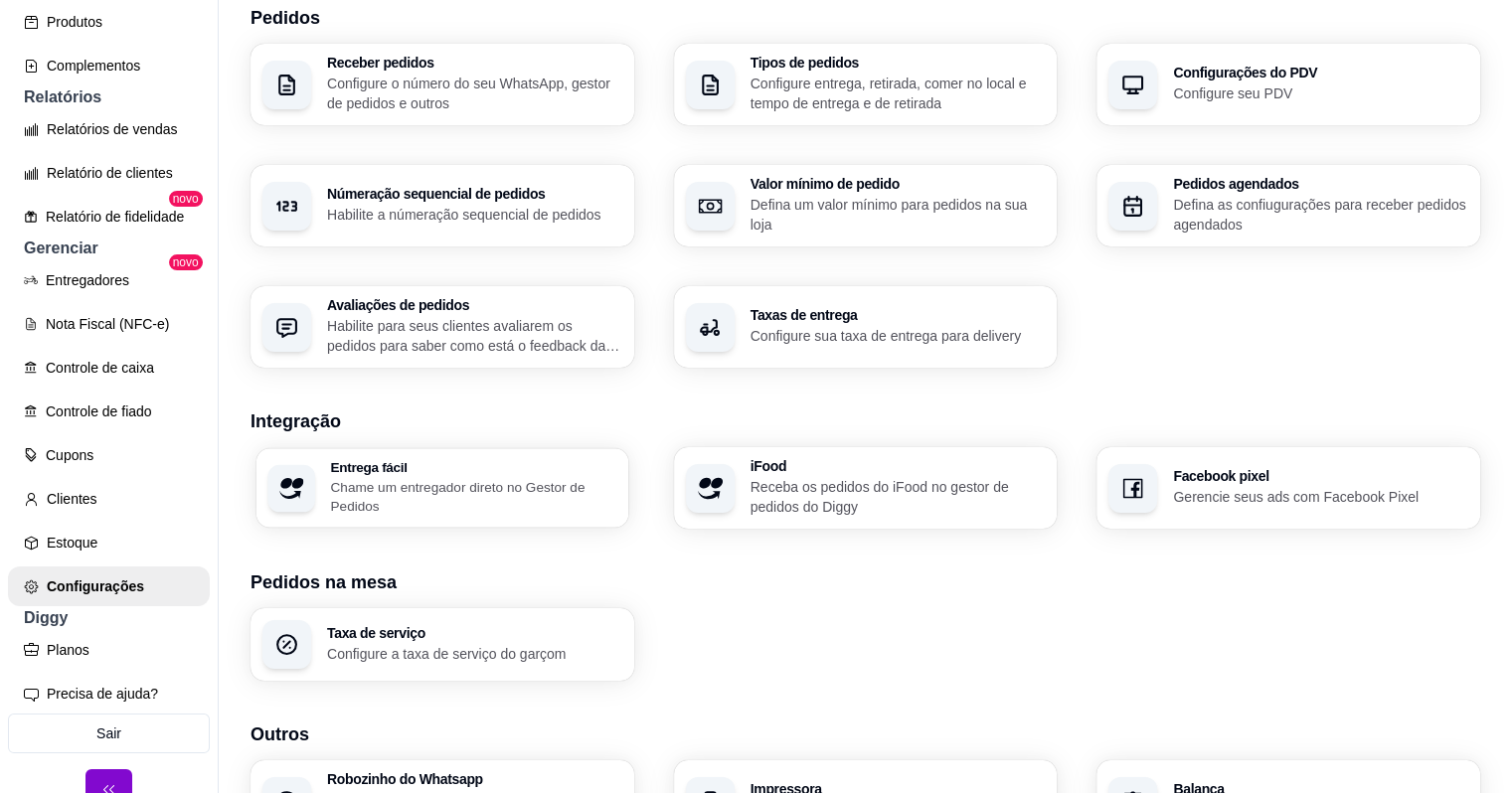 click on "Chame um entregador direto no Gestor de Pedidos" at bounding box center (473, 496) 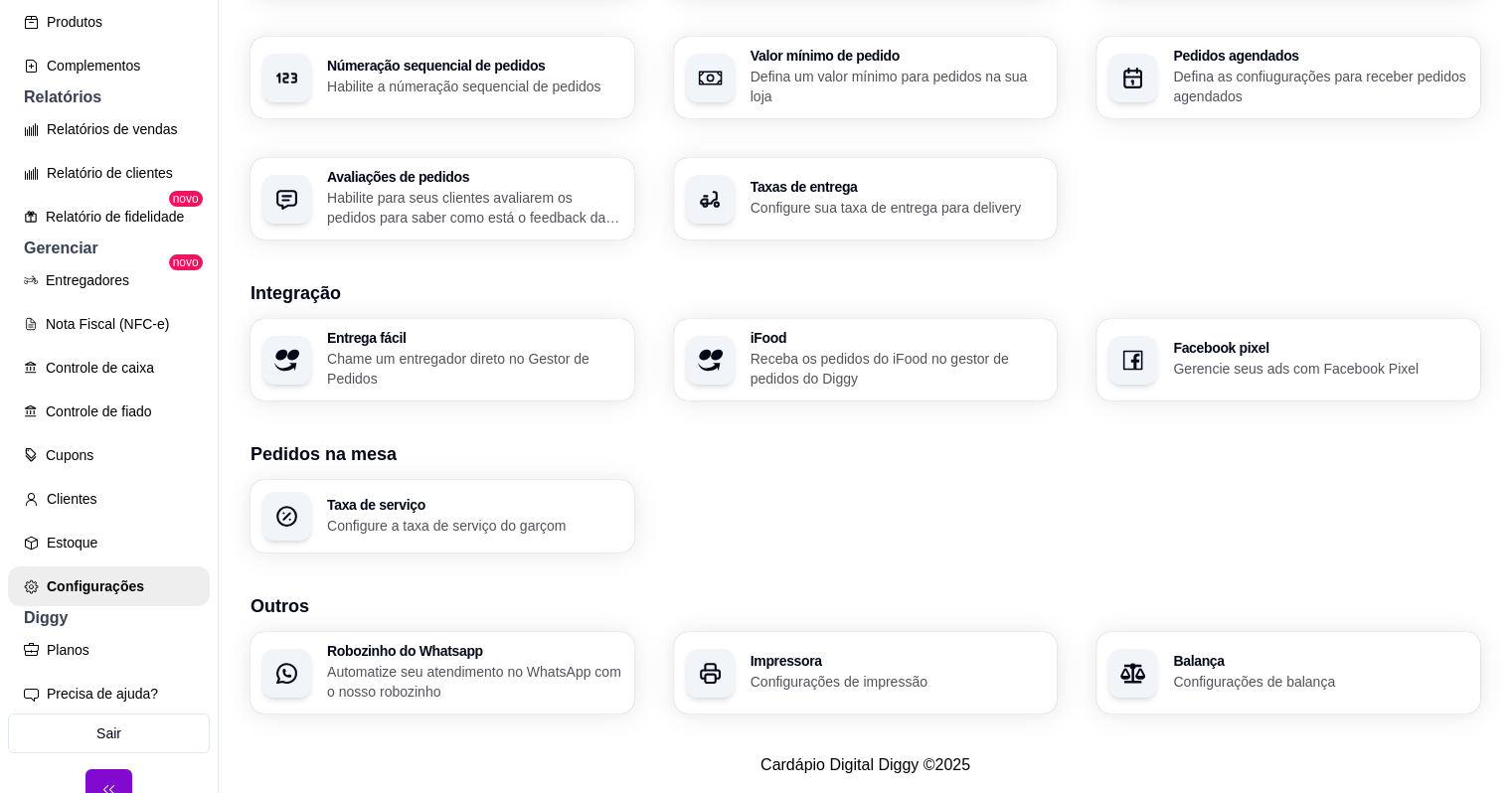 scroll, scrollTop: 621, scrollLeft: 0, axis: vertical 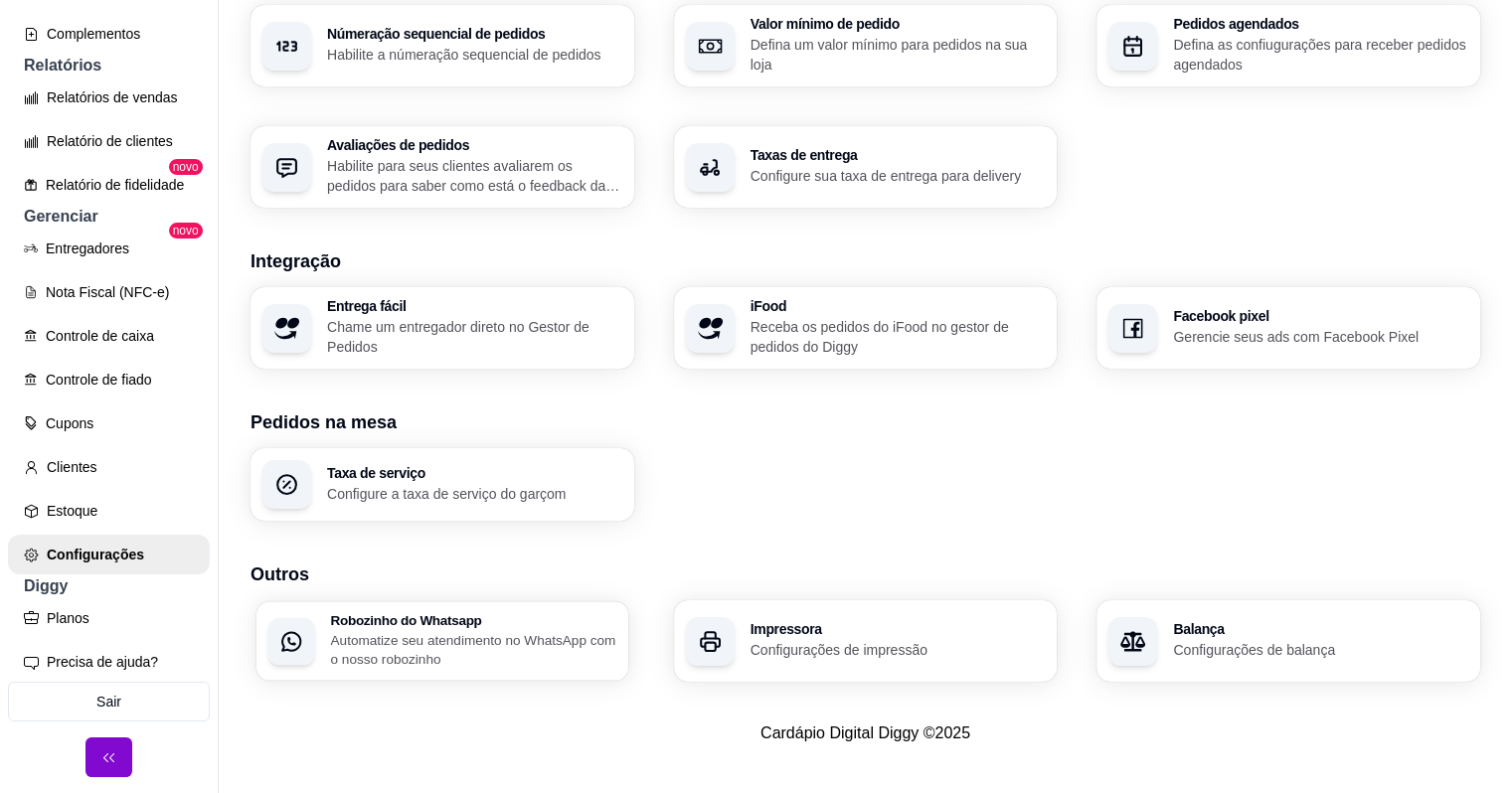 click on "Automatize seu atendimento no WhatsApp com o nosso robozinho" at bounding box center (473, 649) 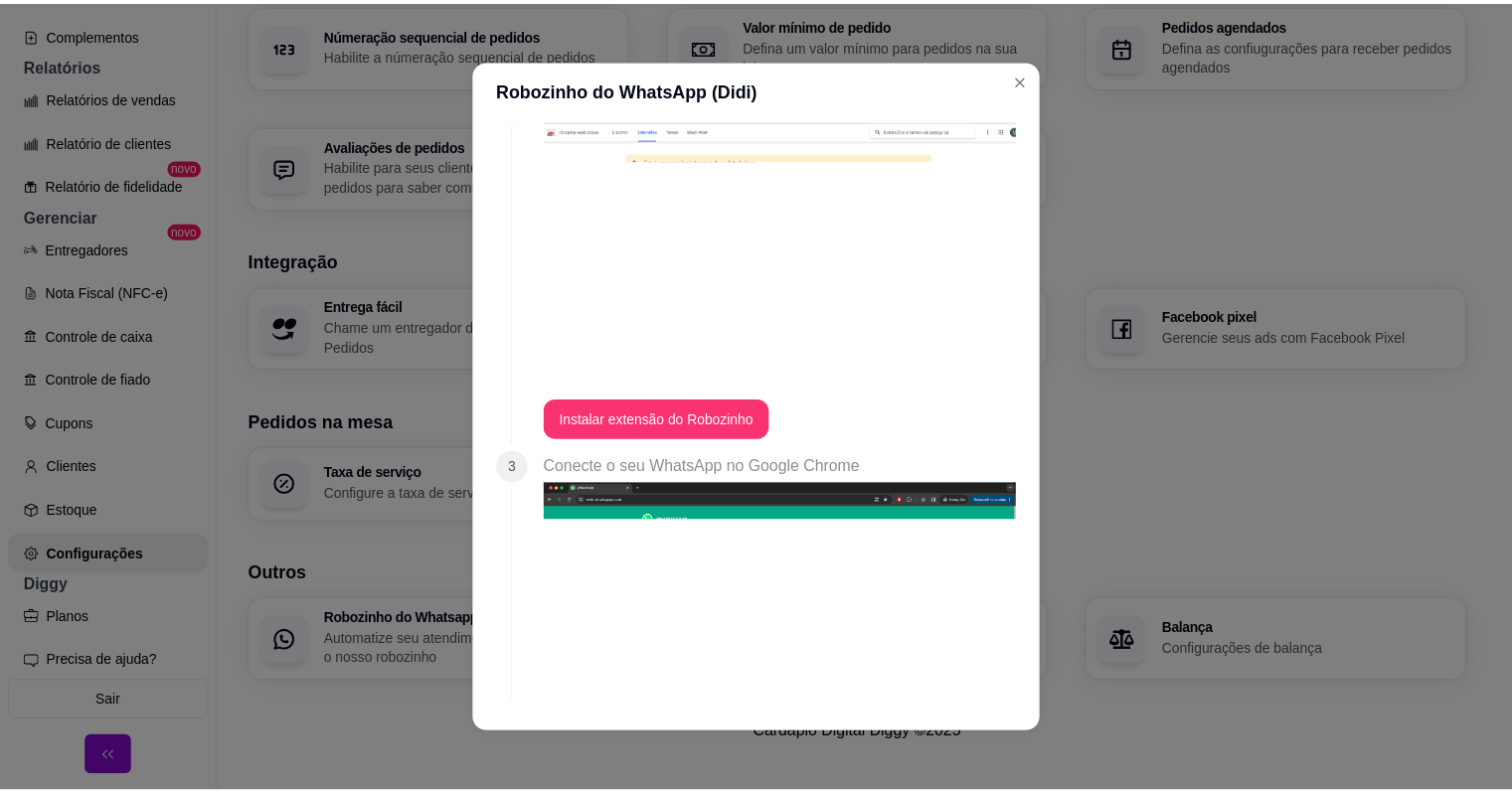scroll, scrollTop: 1081, scrollLeft: 0, axis: vertical 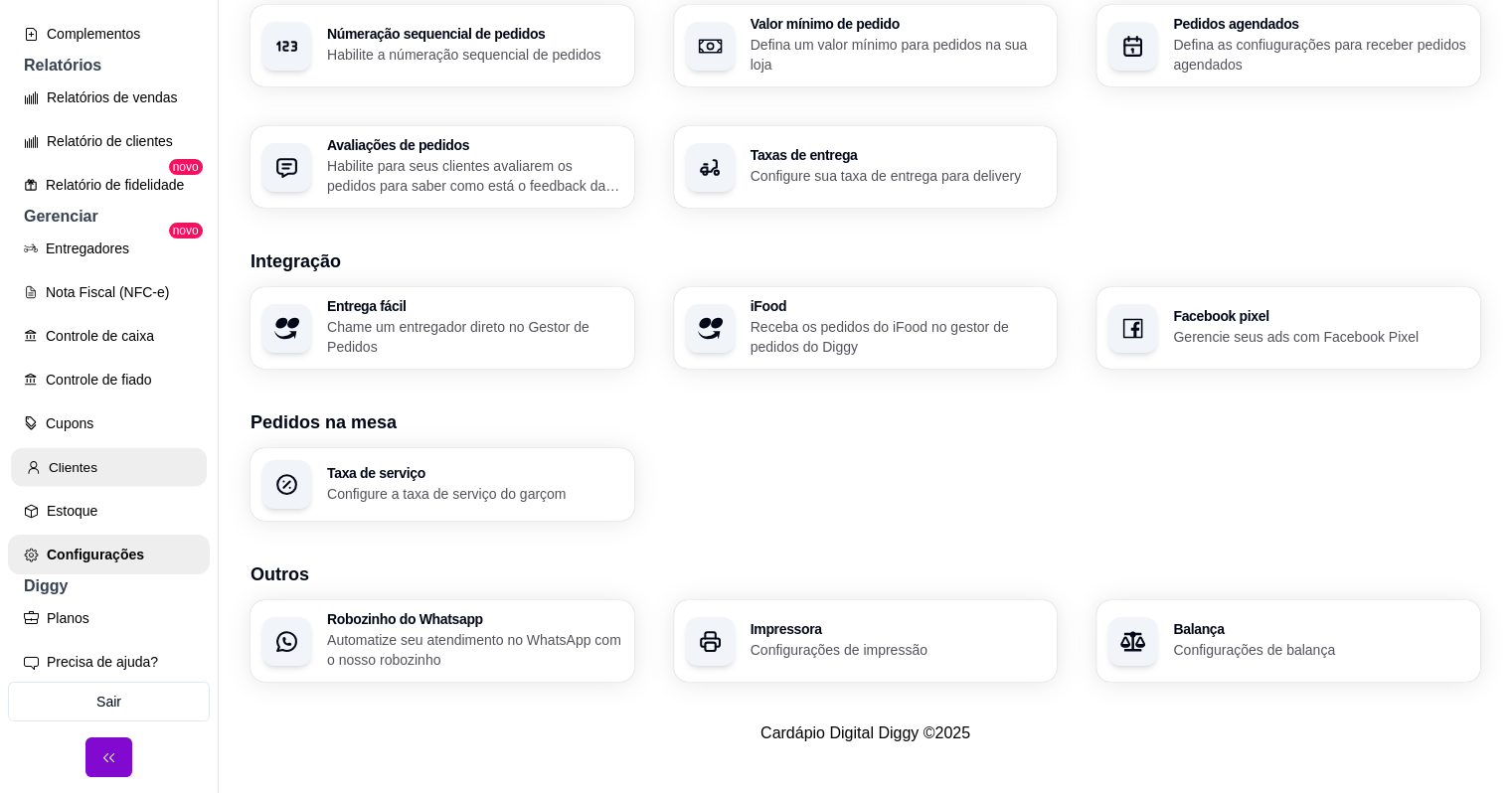 click on "Clientes" at bounding box center (108, 467) 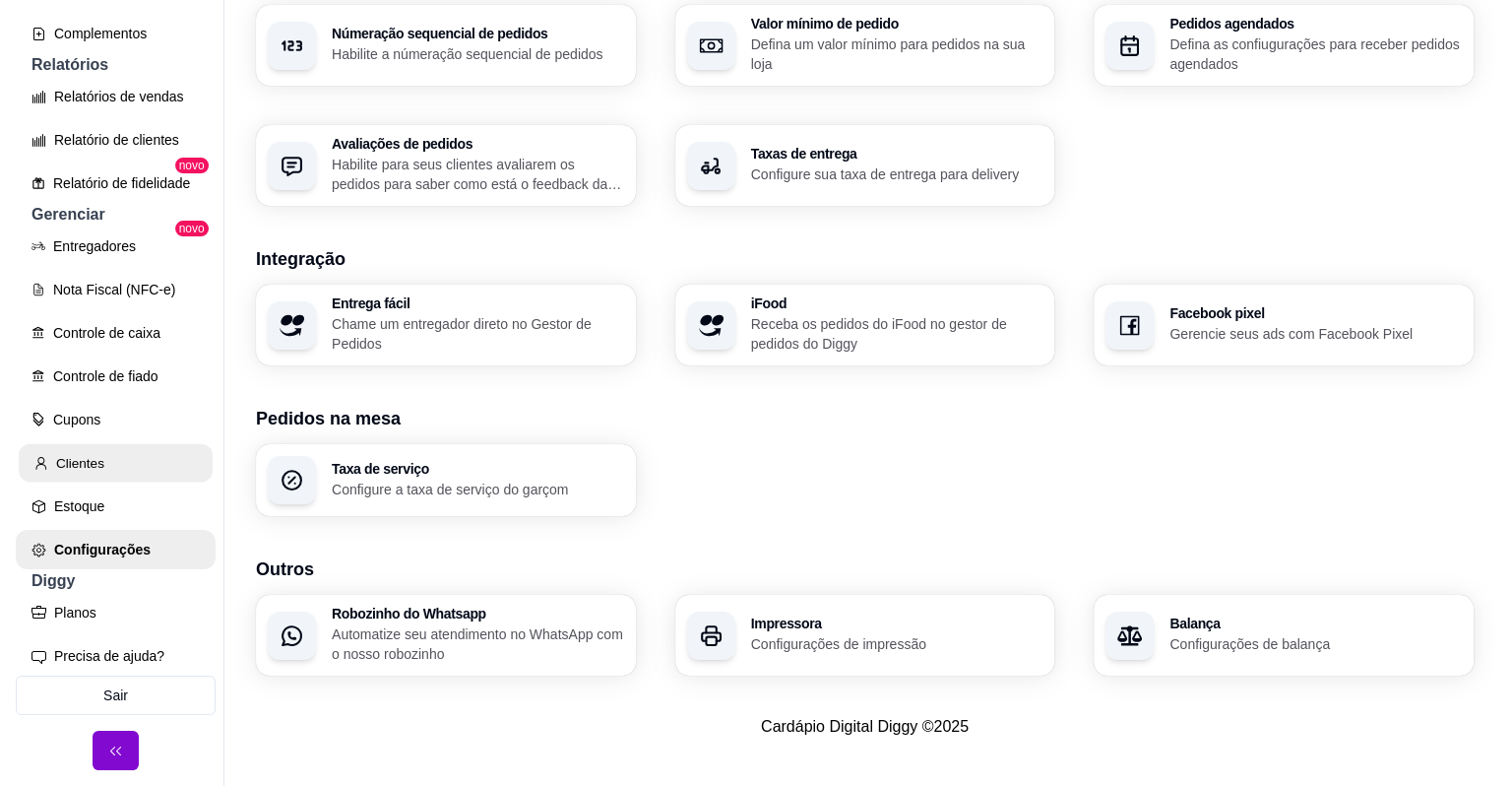 scroll, scrollTop: 0, scrollLeft: 0, axis: both 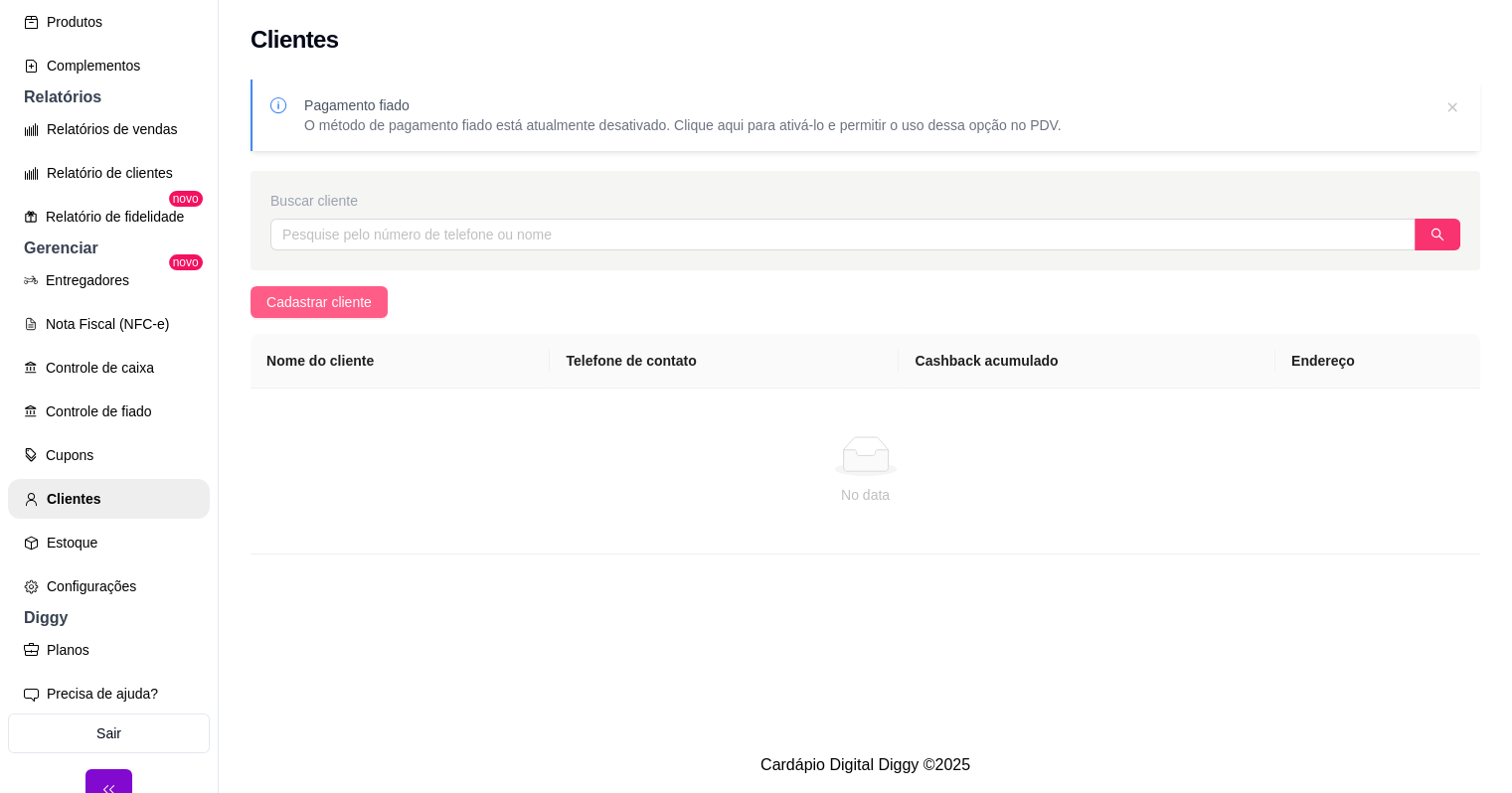 click on "Cadastrar cliente" at bounding box center (319, 302) 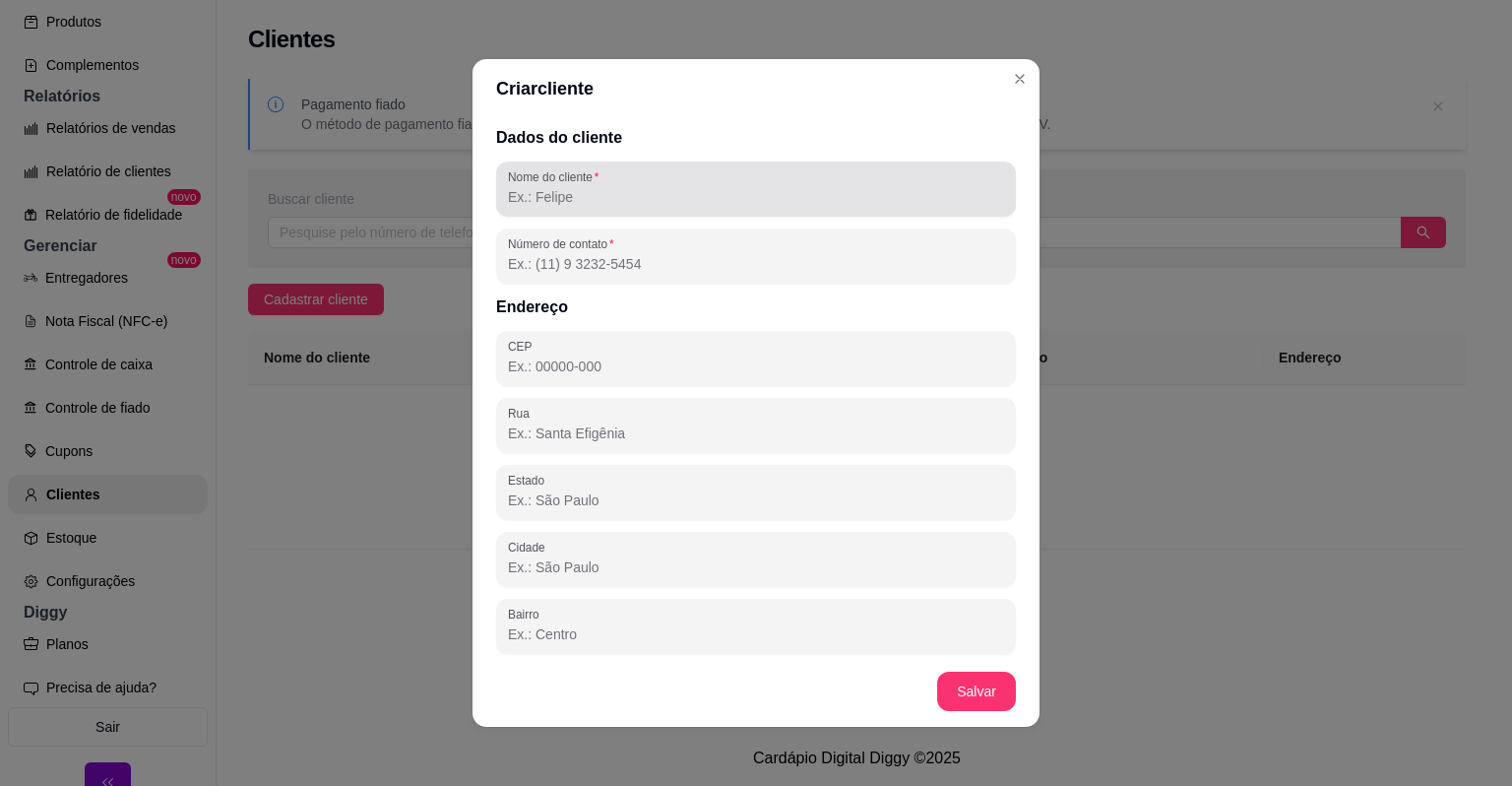 click on "Nome do cliente" at bounding box center (756, 197) 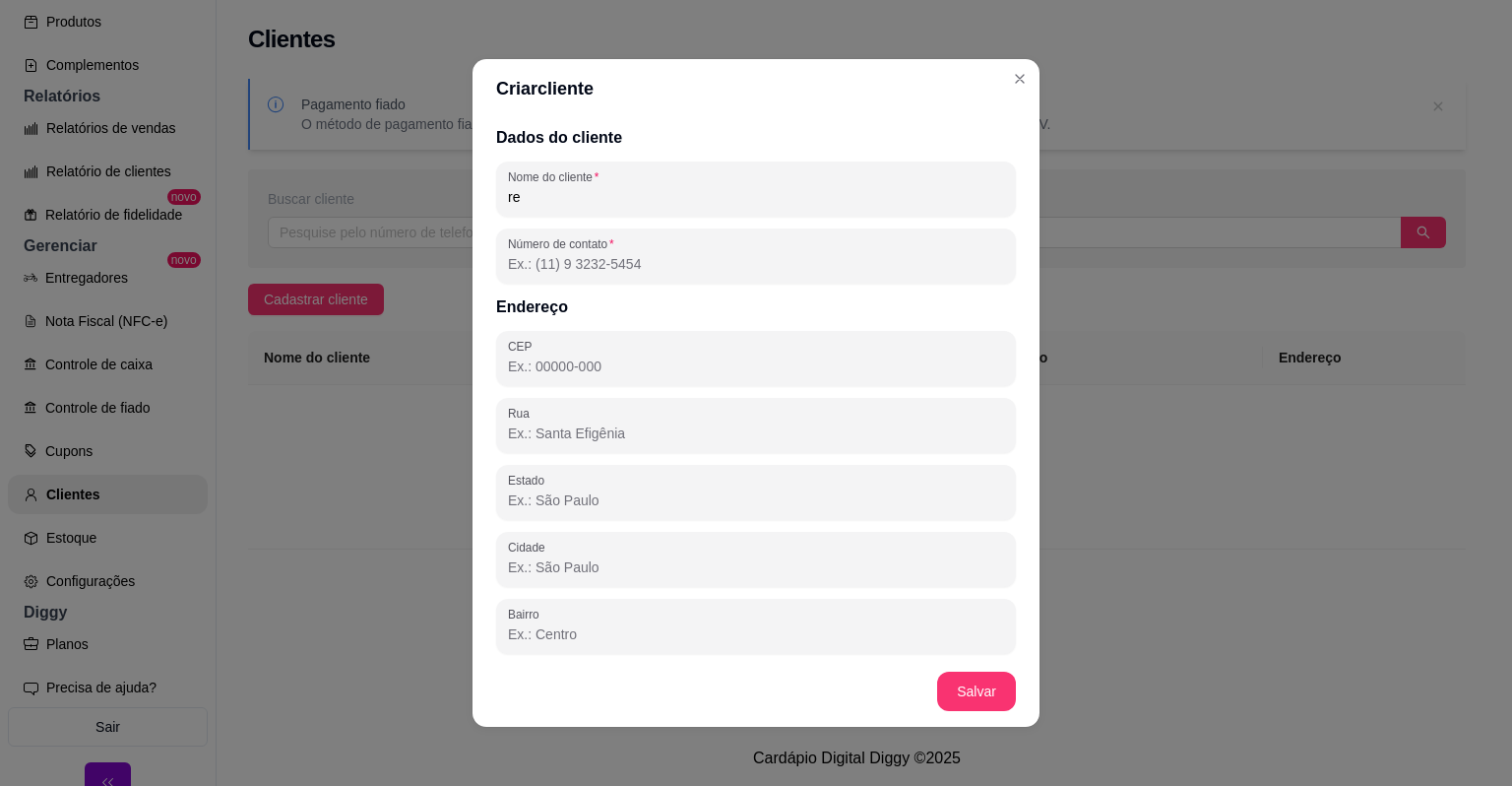 type on "r" 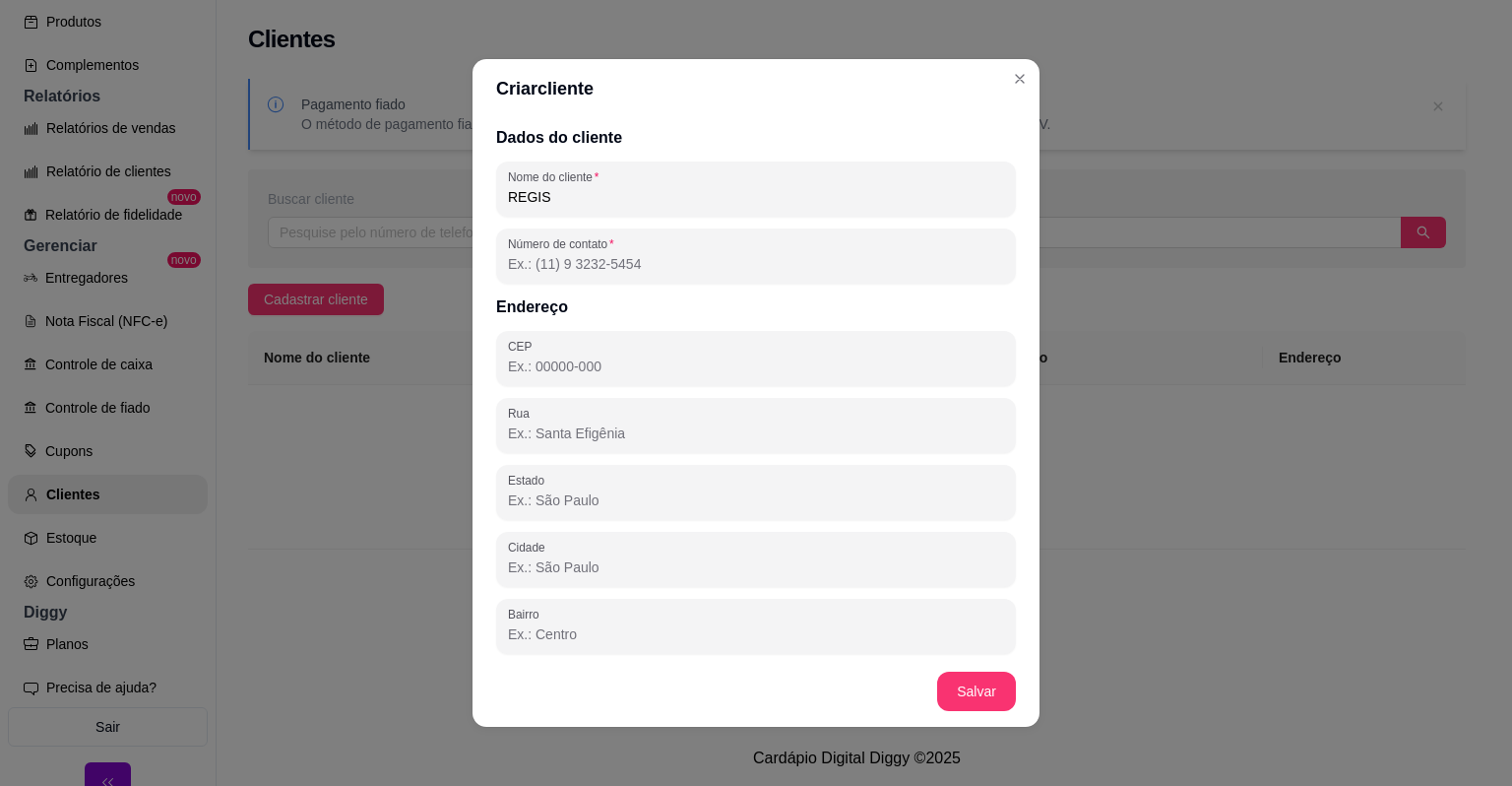 type on "REGIS" 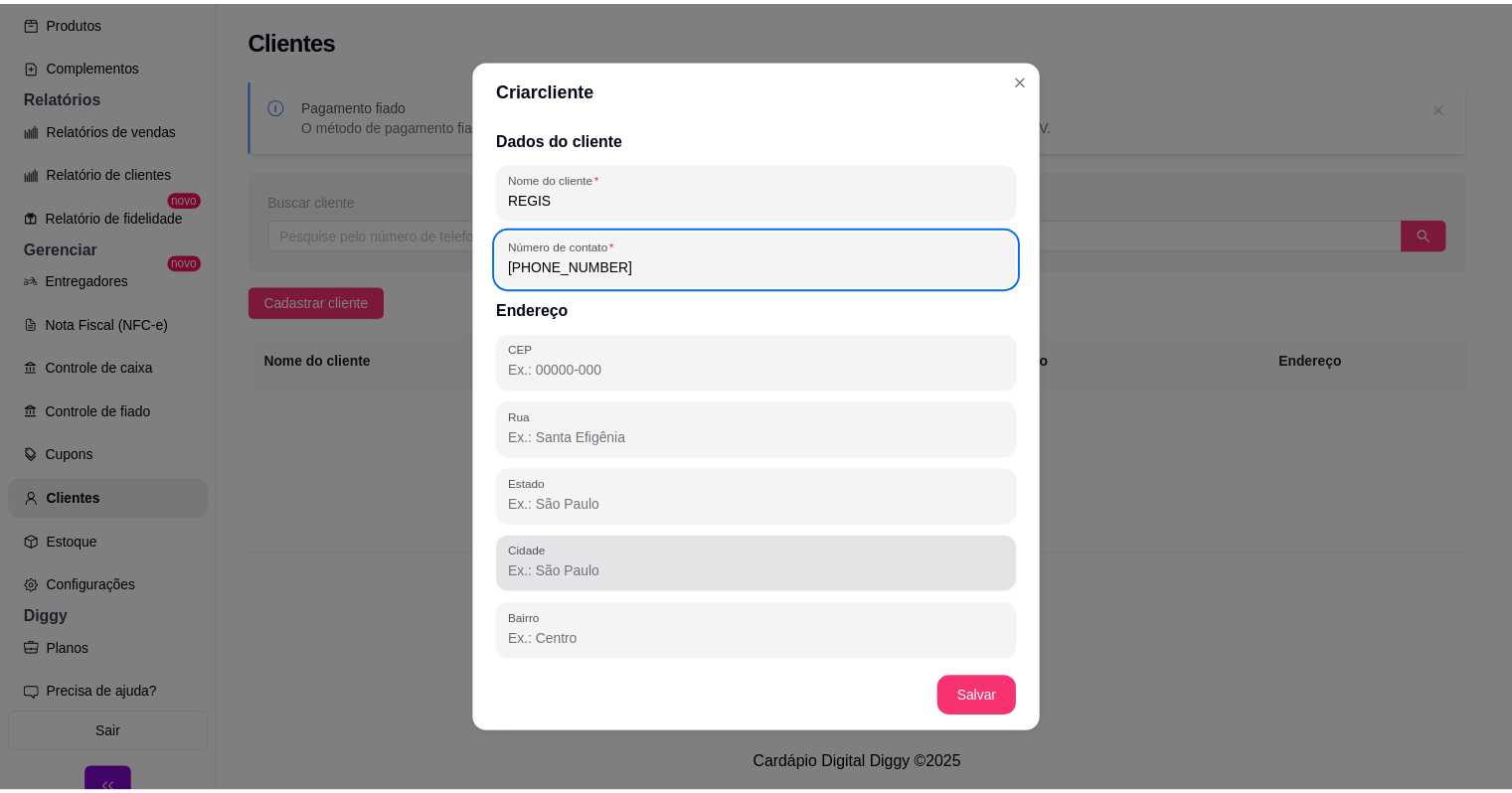 scroll, scrollTop: 73, scrollLeft: 0, axis: vertical 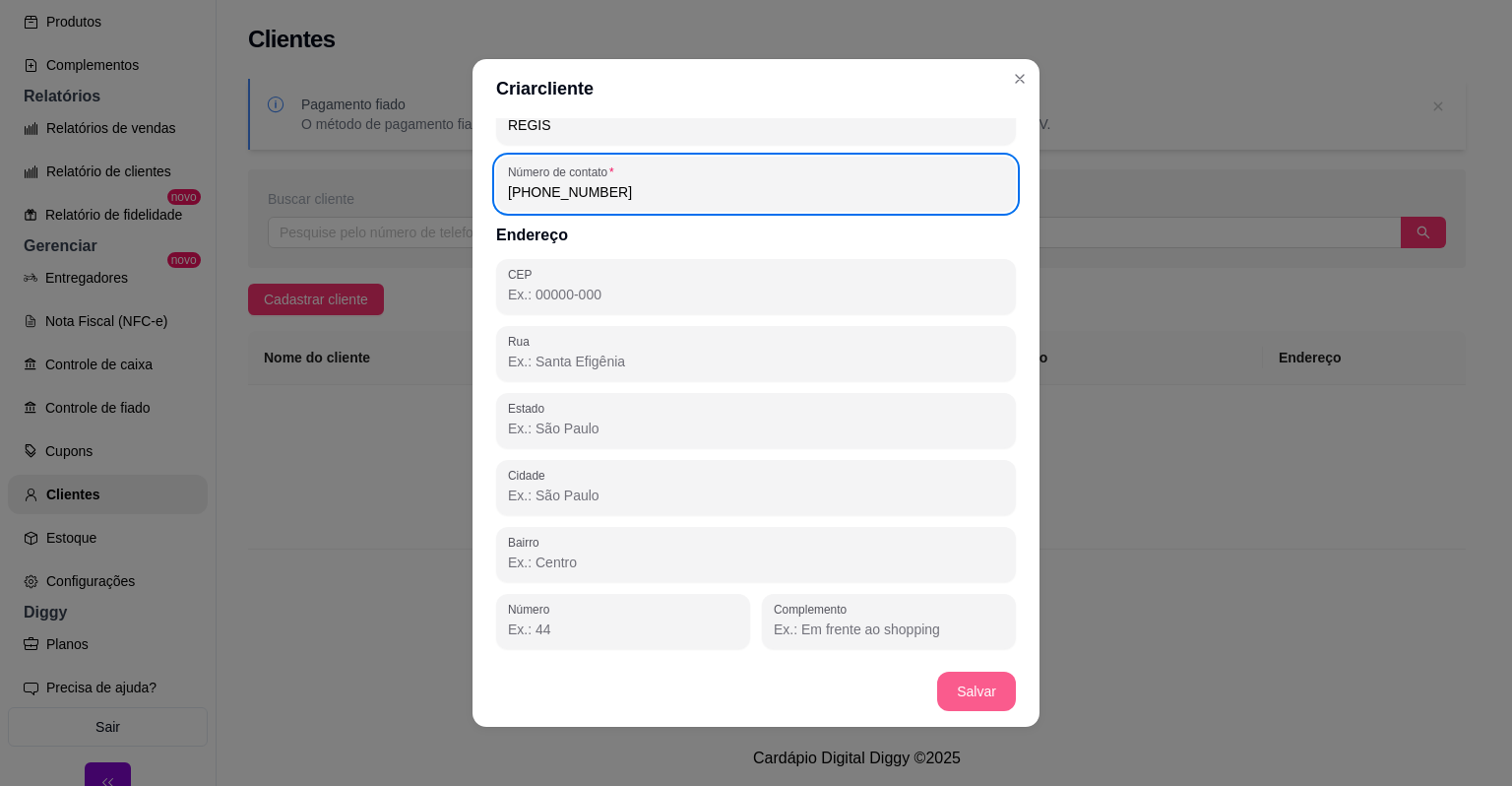 type on "(71) 9 9680-2402" 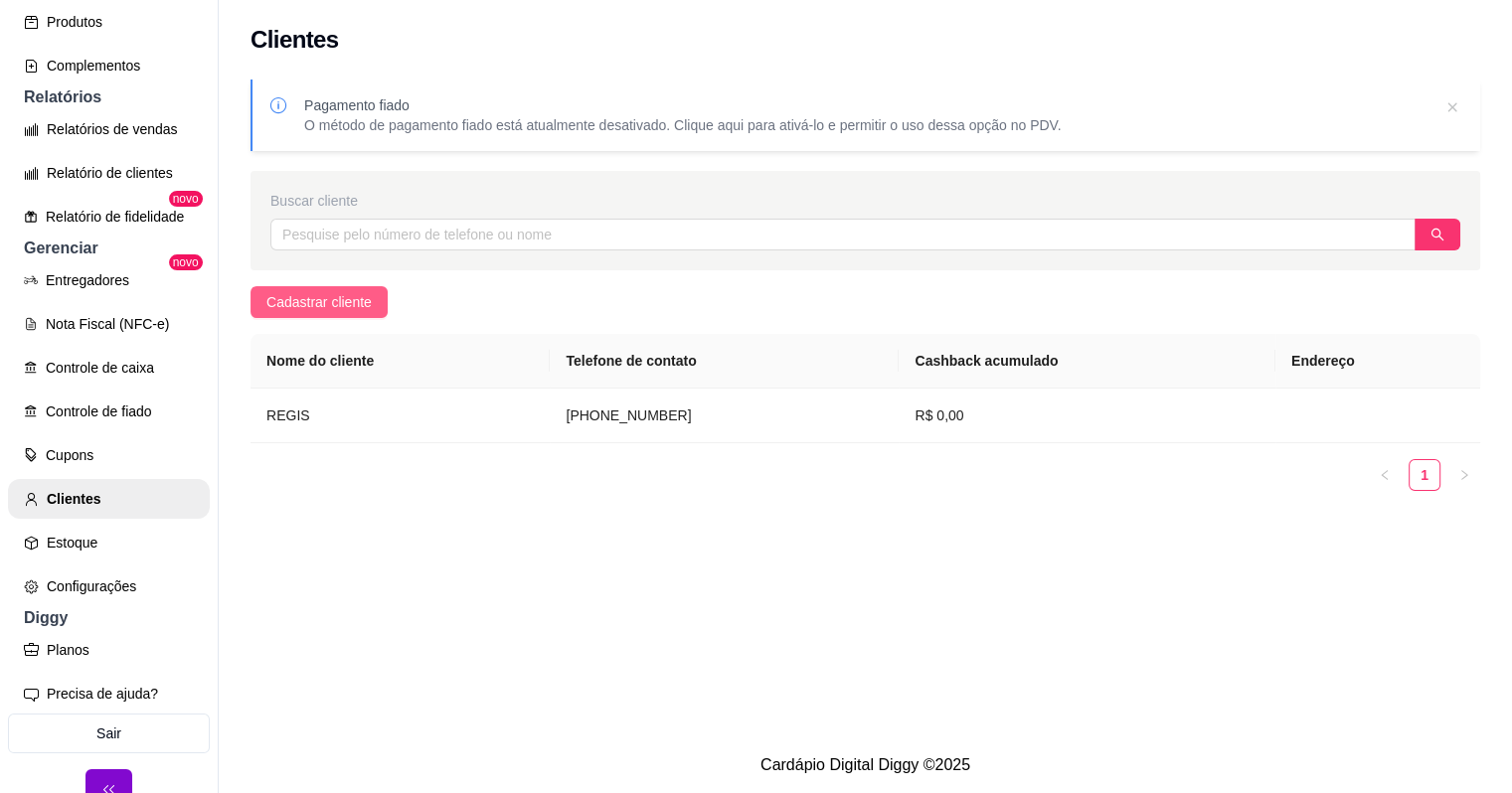 click on "Cadastrar cliente" at bounding box center (319, 302) 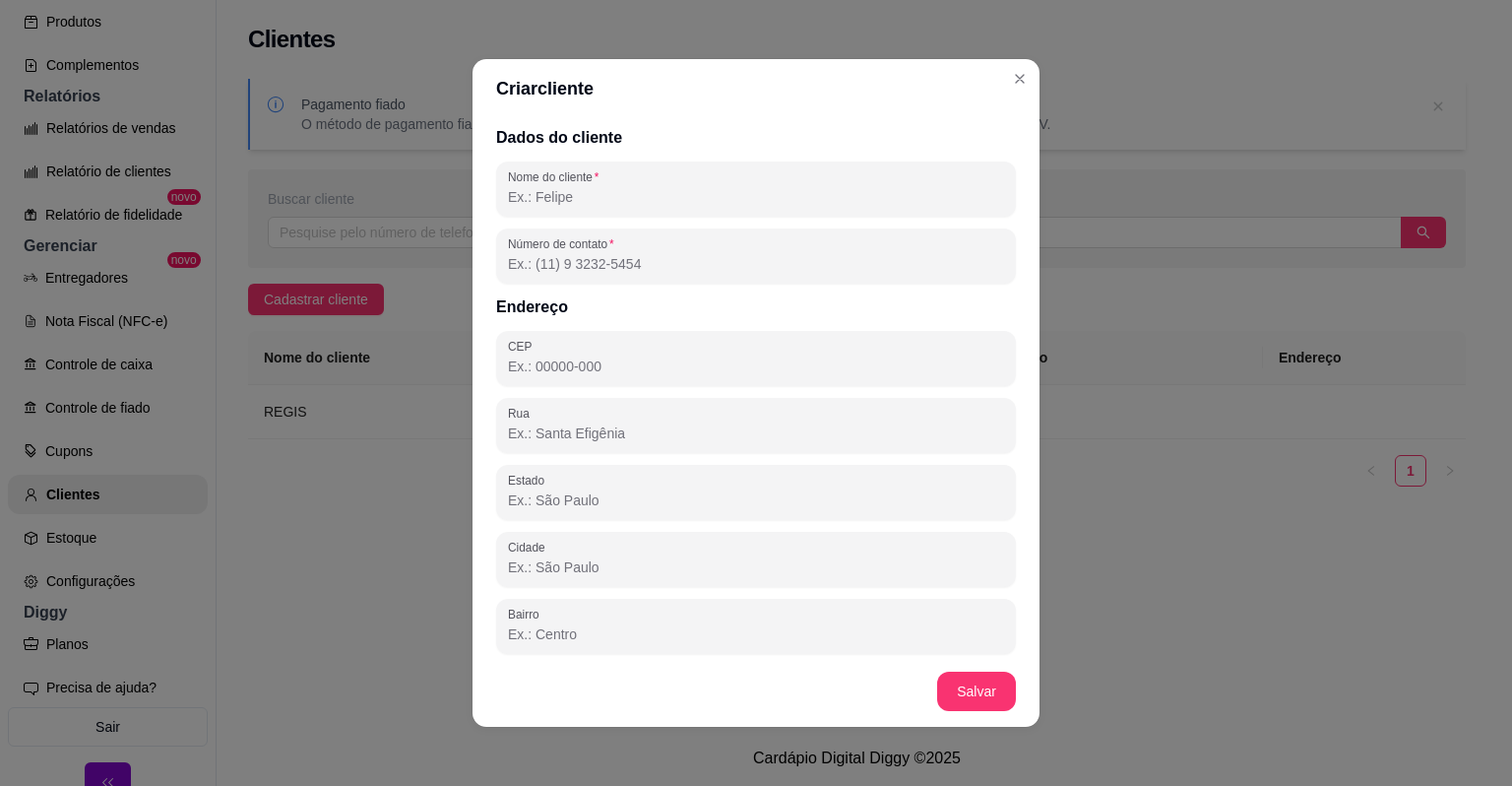 click on "Nome do cliente" at bounding box center (756, 197) 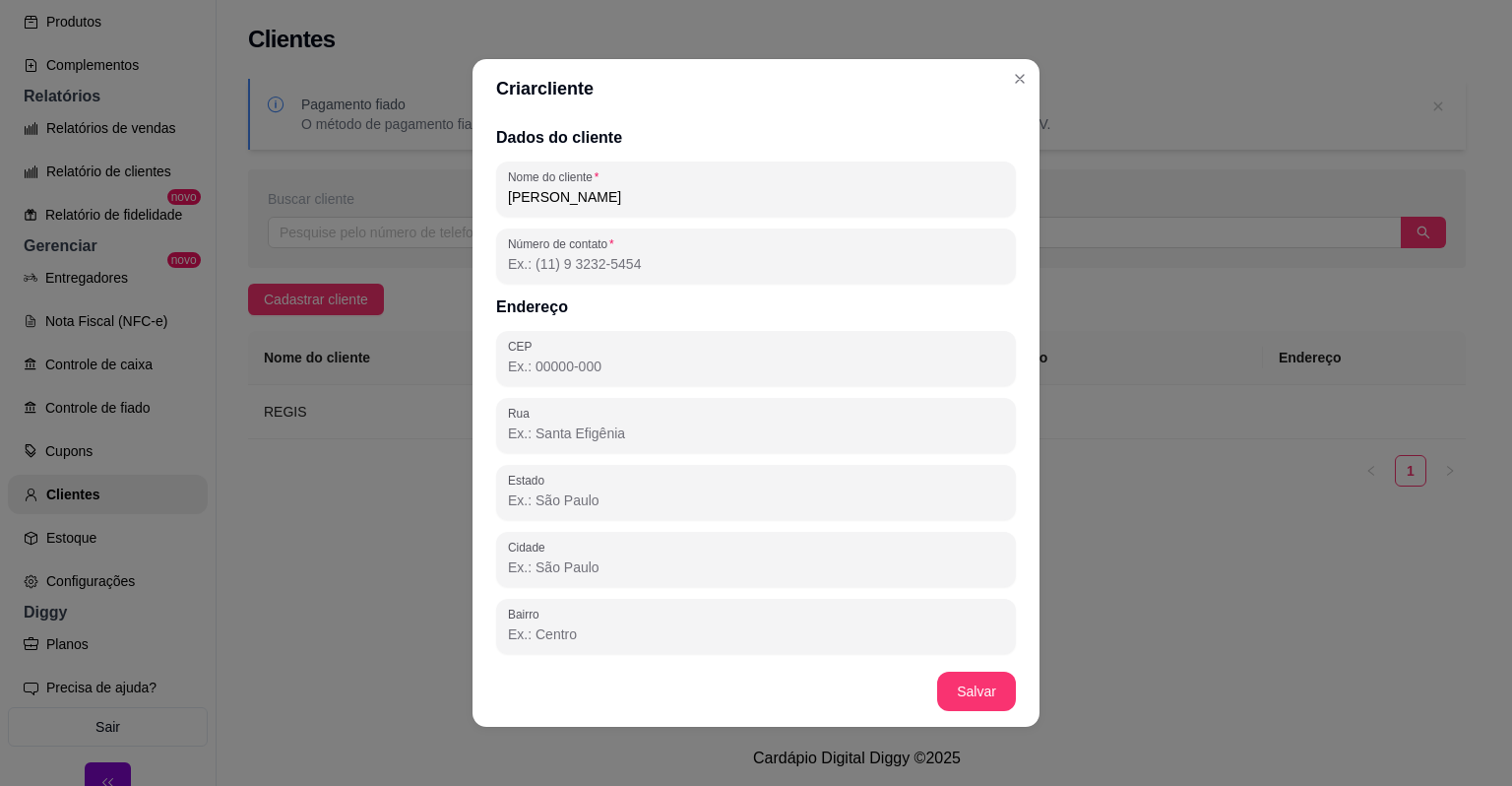 type on "FABIO OFICINS" 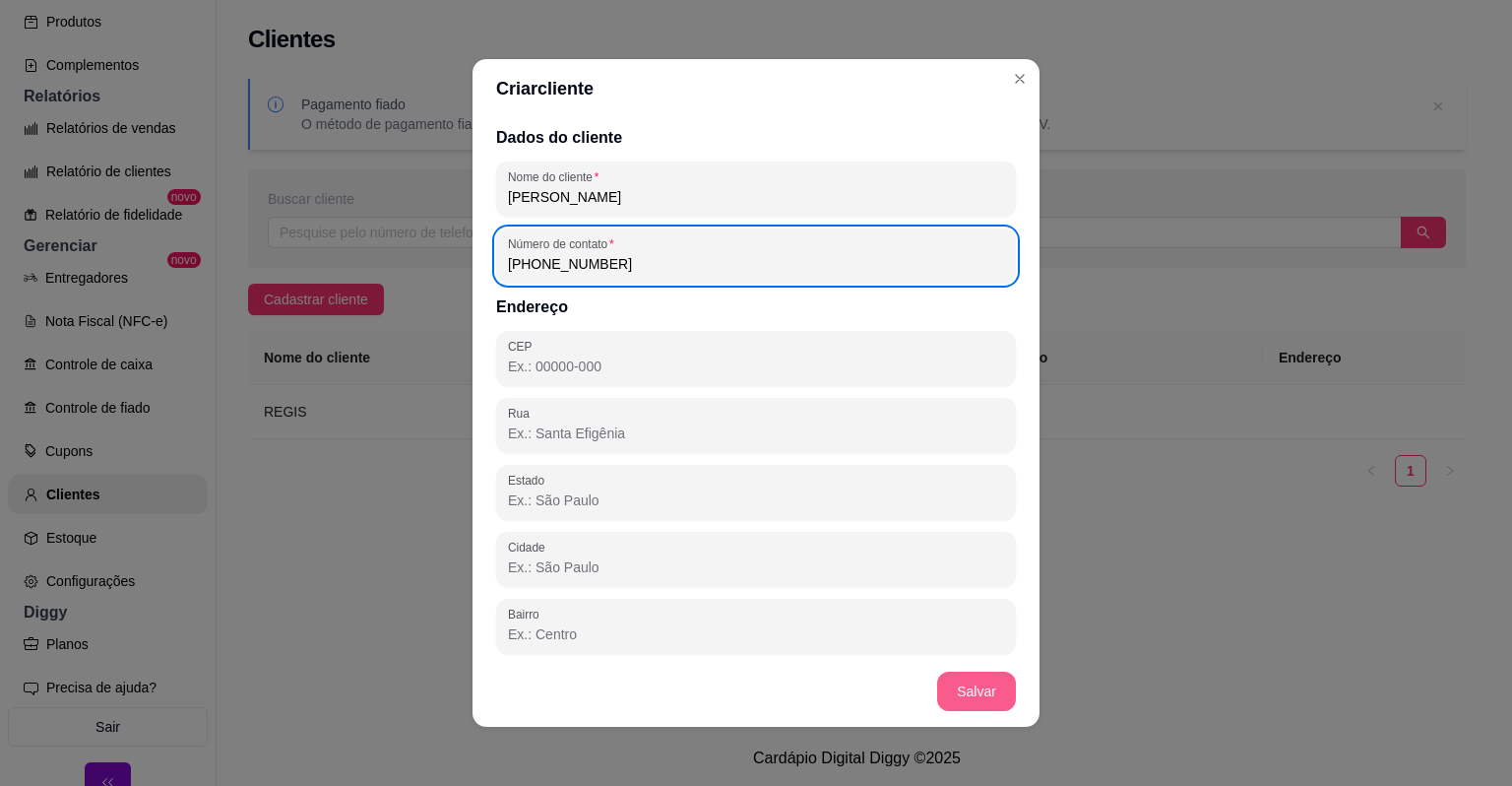 type on "(71) 9 9332-7598" 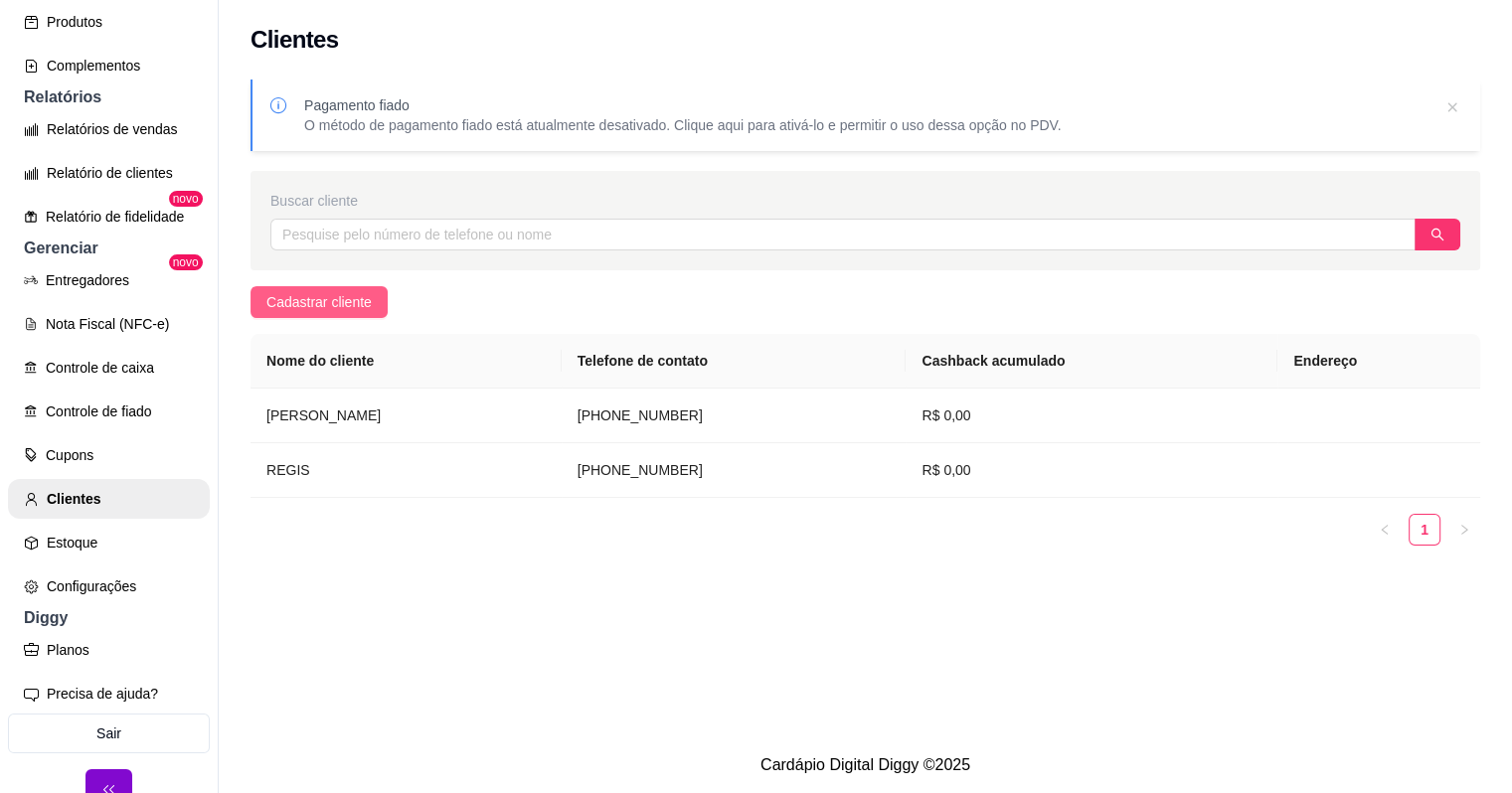 click on "Cadastrar cliente" at bounding box center [319, 302] 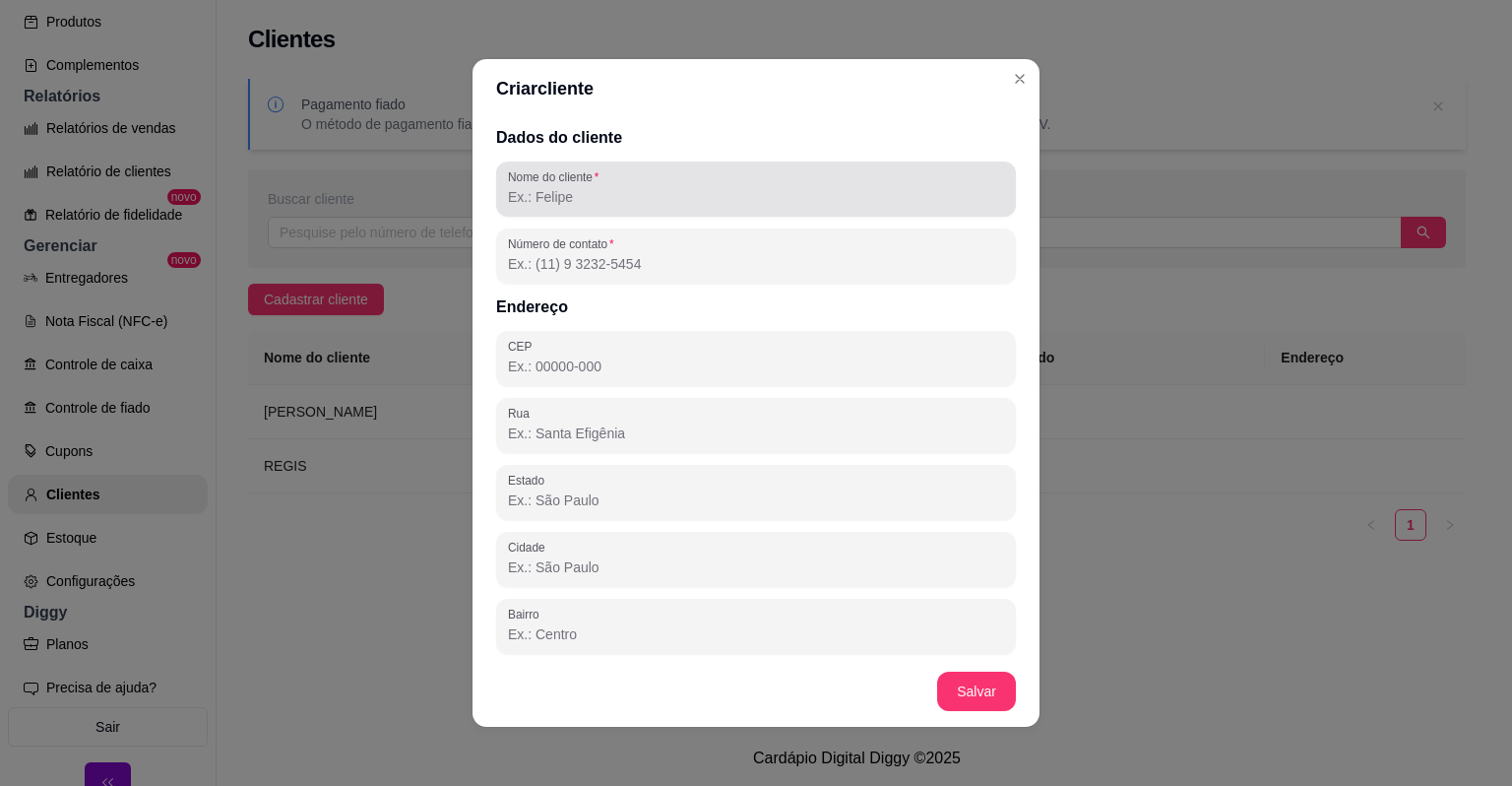 click on "Nome do cliente" at bounding box center (756, 197) 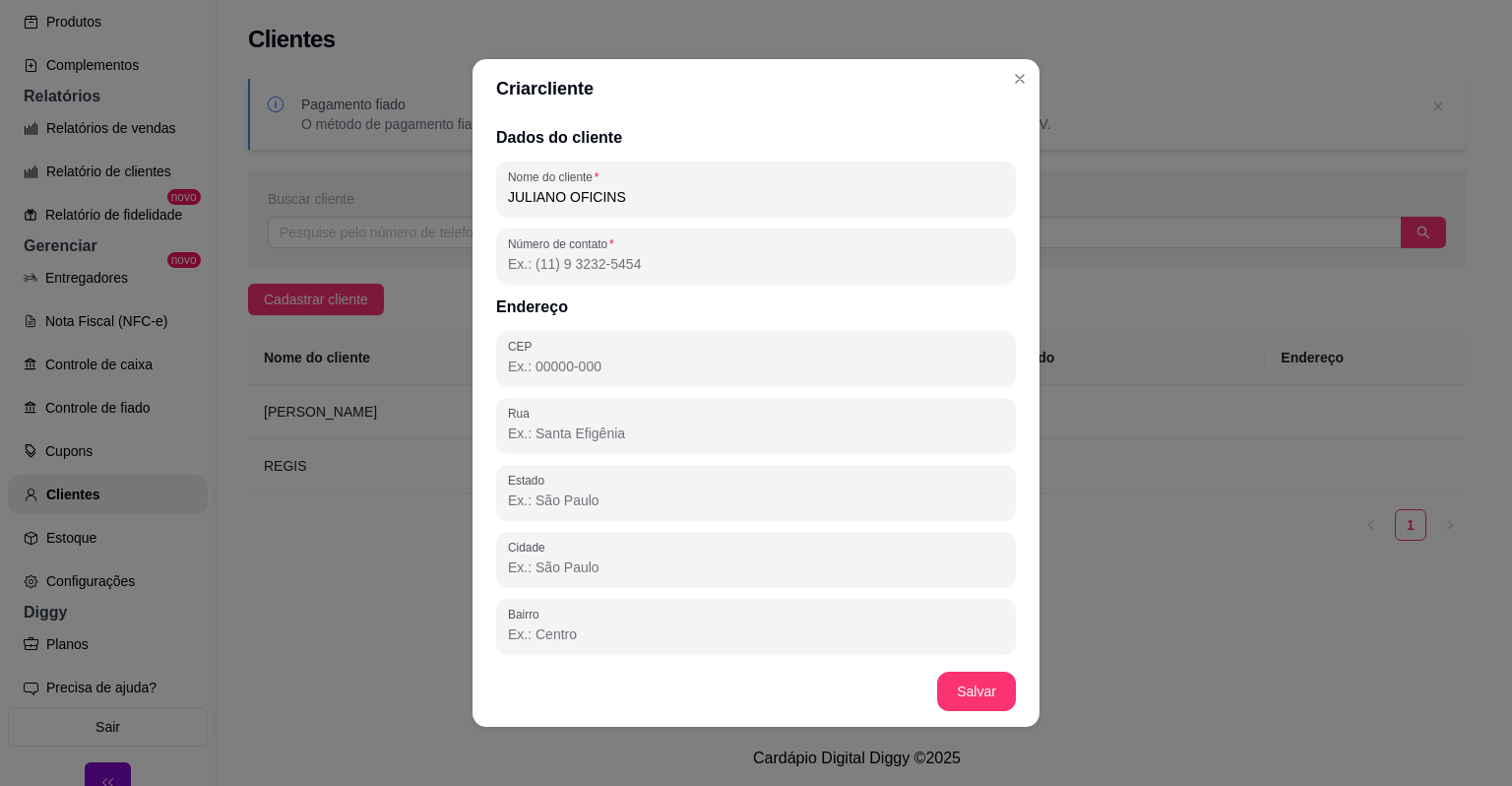 type on "JULIANO OFICINS" 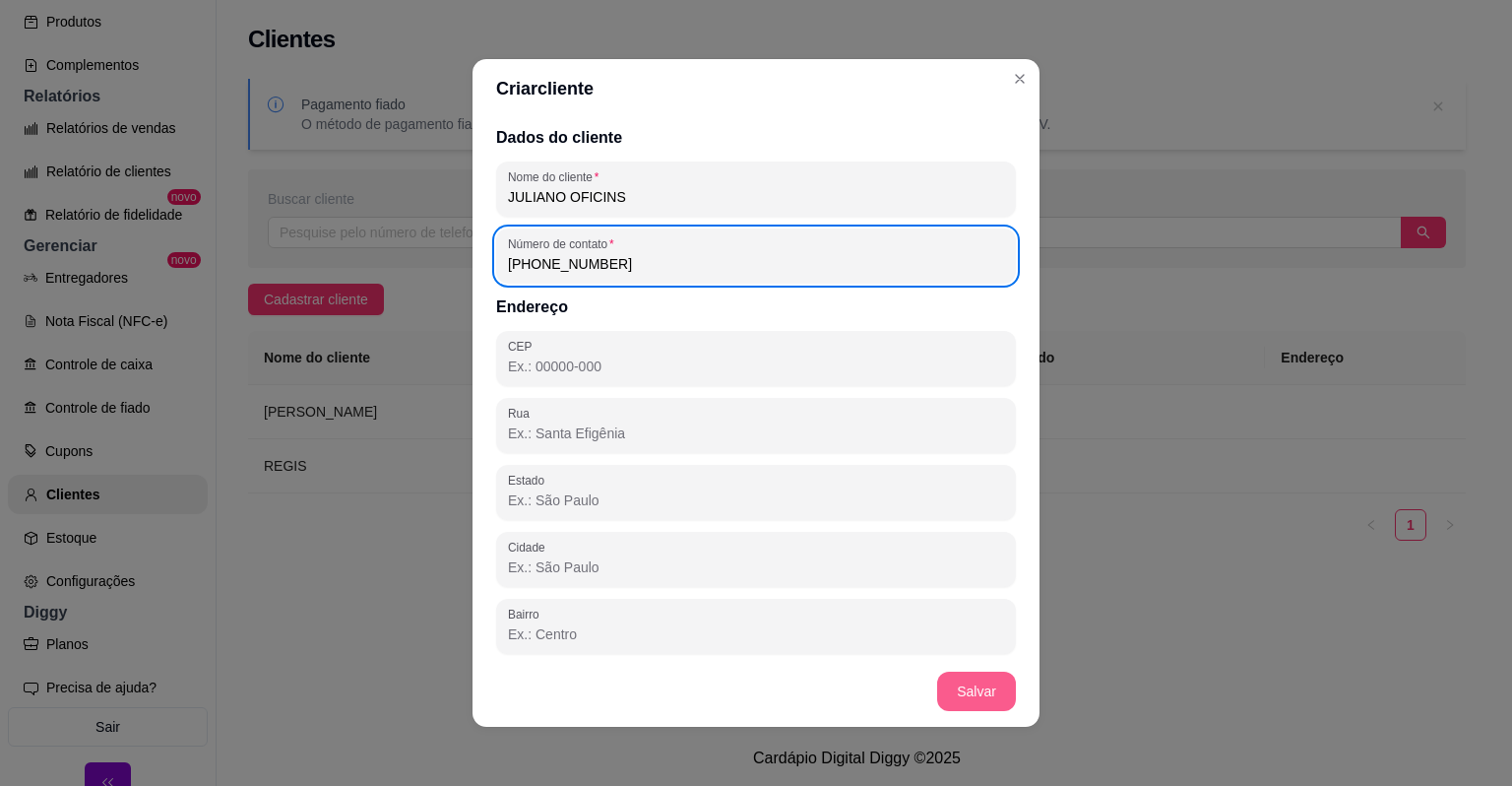 type on "(71) 9 9707-2339" 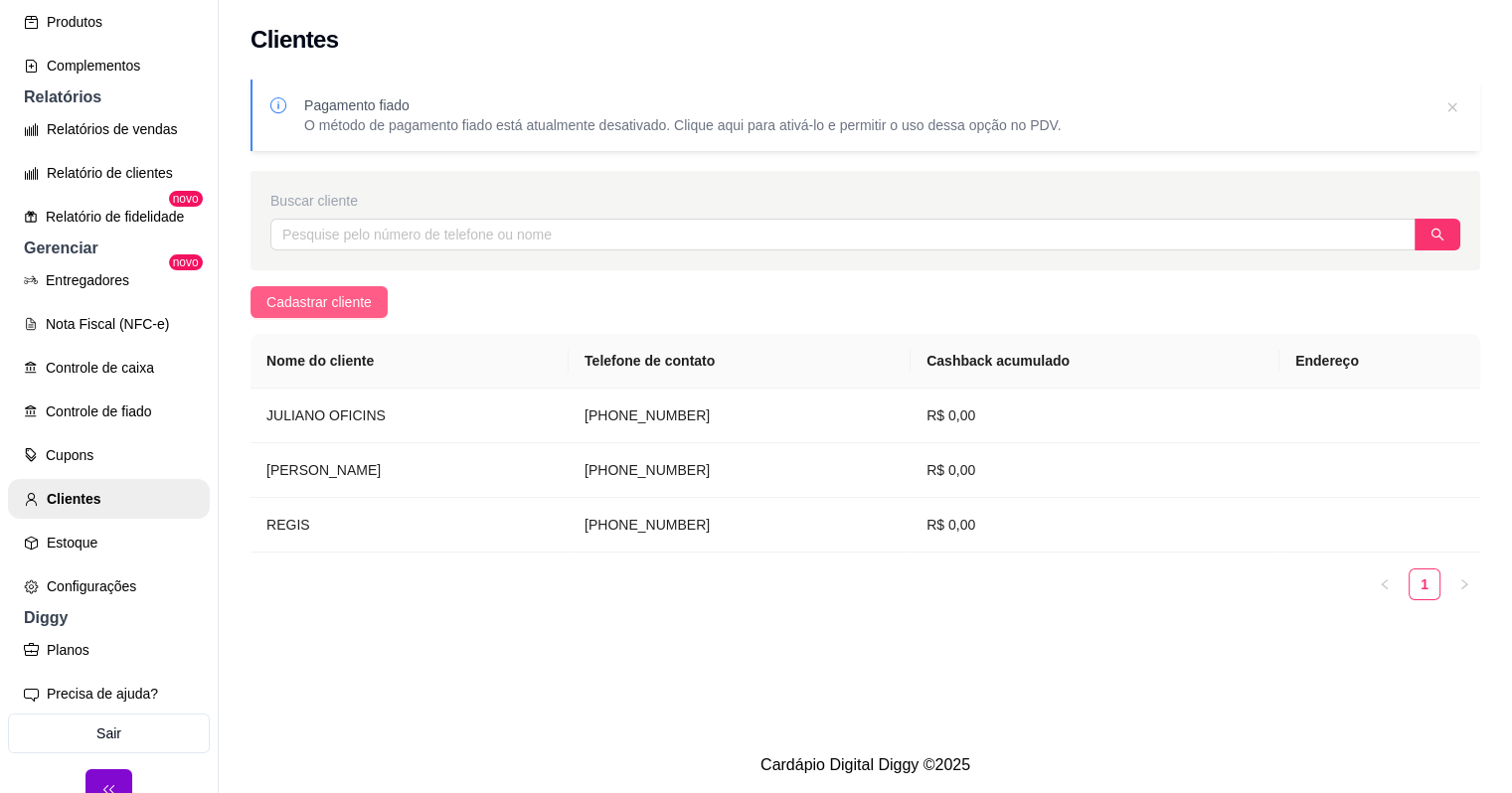 click on "Cadastrar cliente" at bounding box center [319, 302] 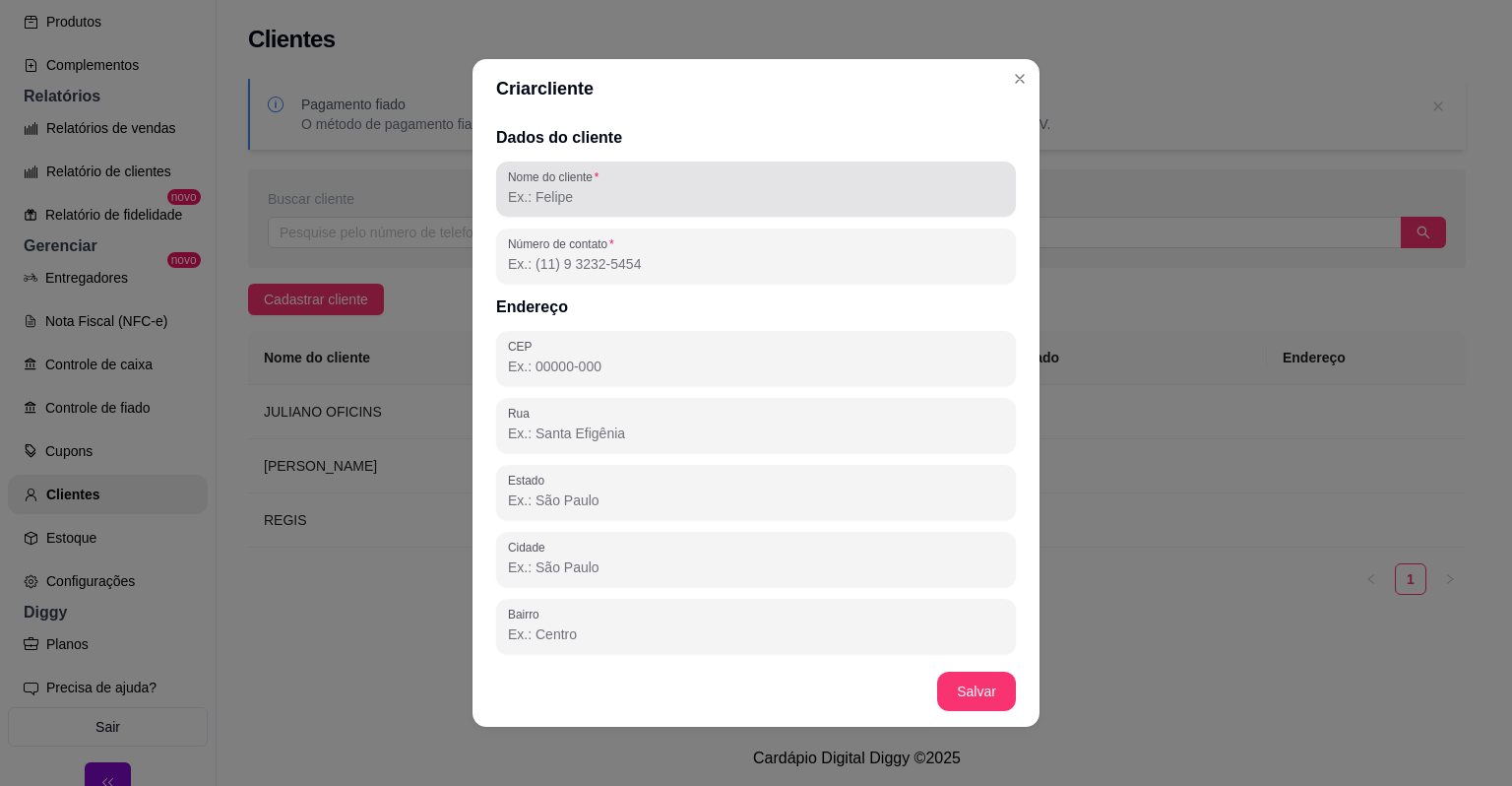 click at bounding box center (756, 189) 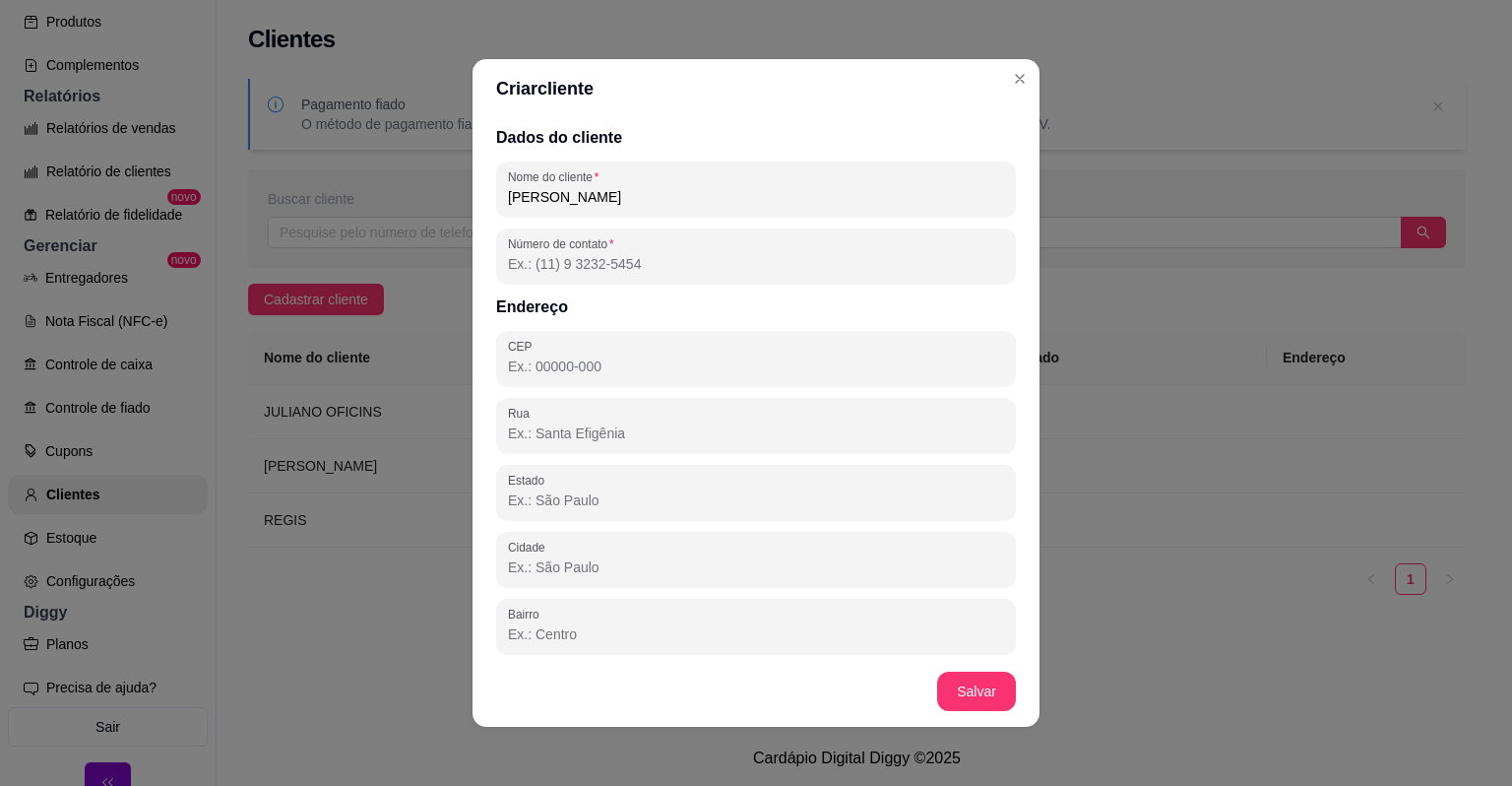 click on "RAIMUNDINHO" at bounding box center [756, 197] 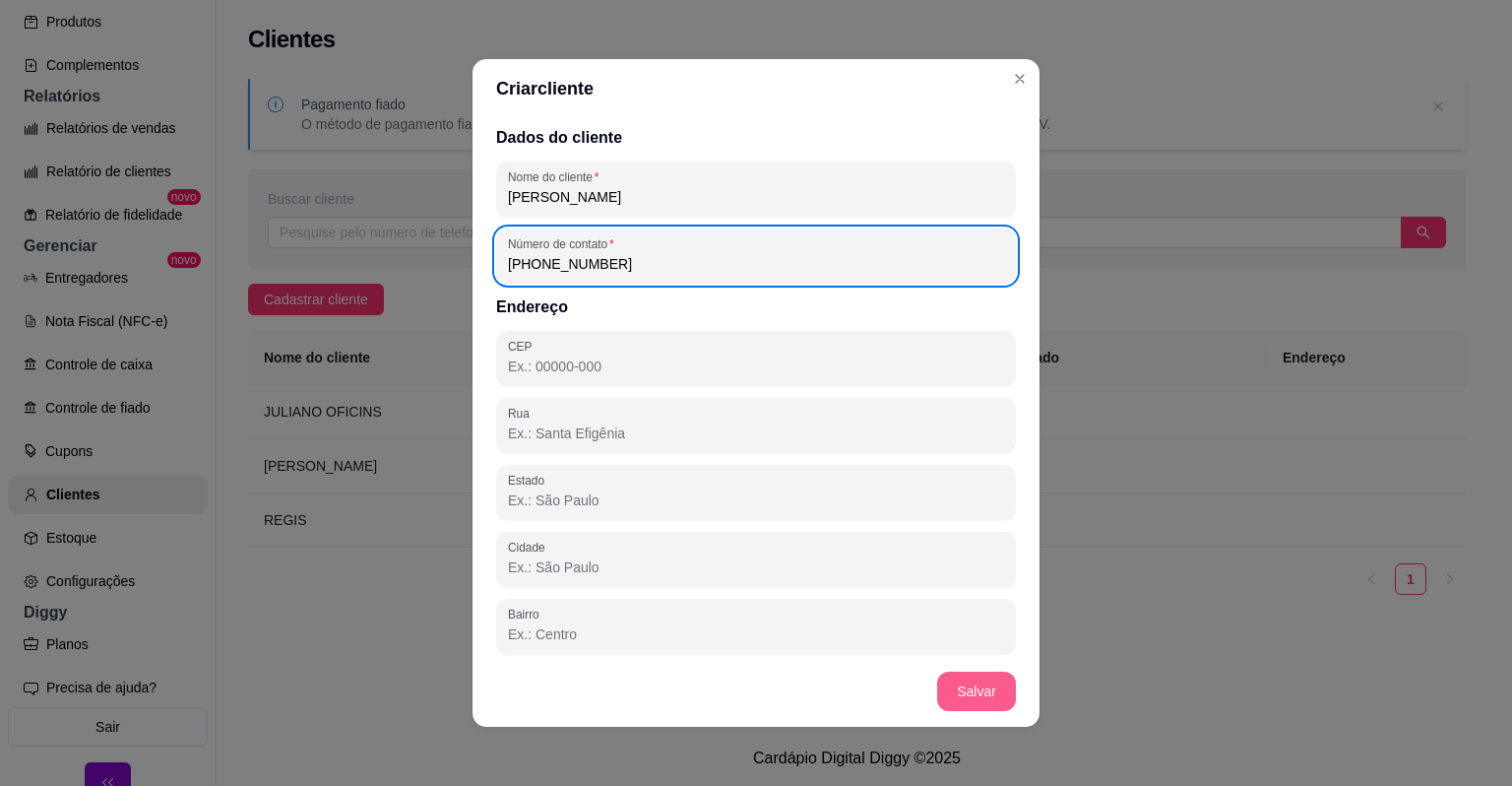 type on "(71) 9 8878-6121" 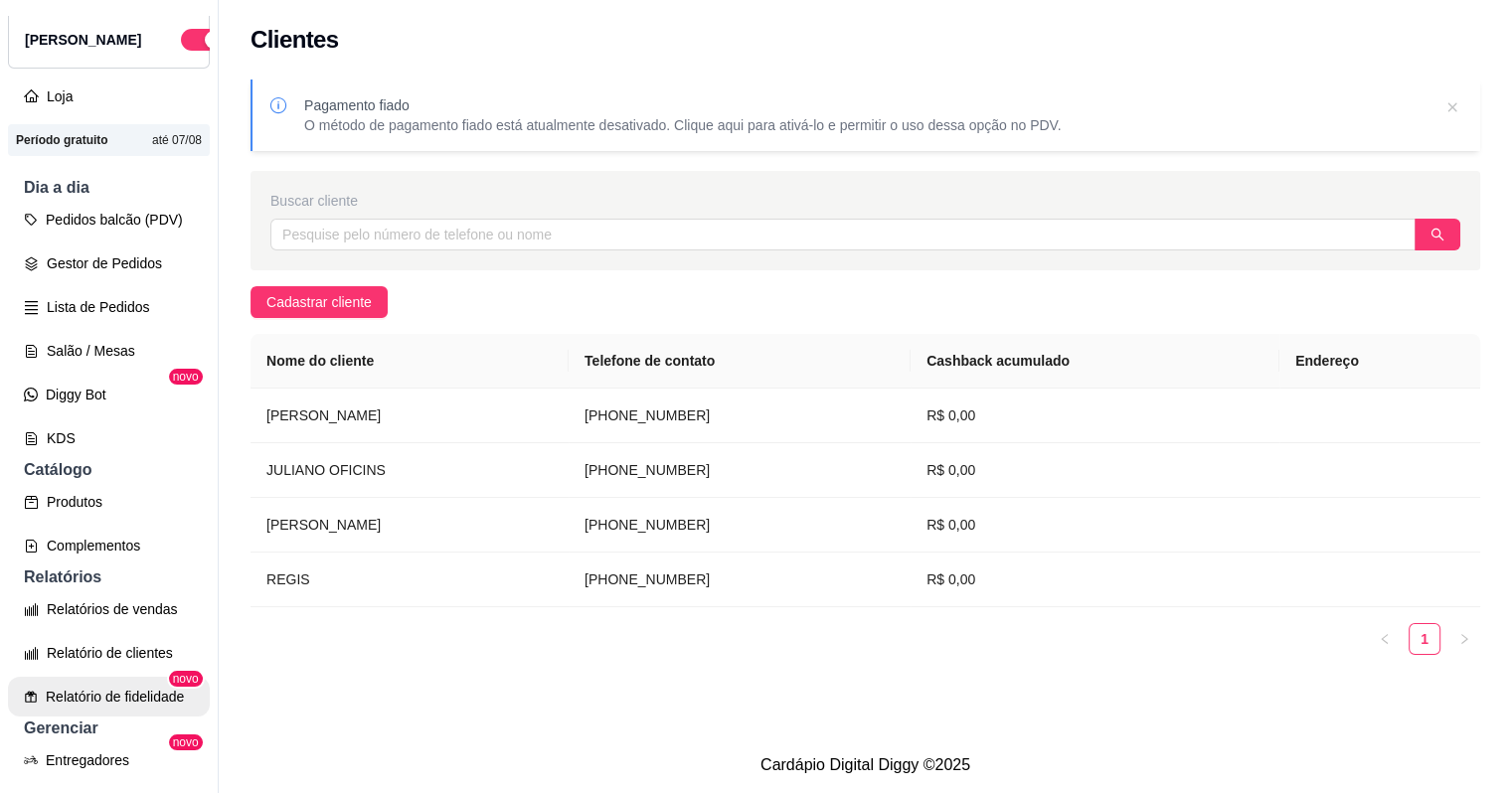 scroll, scrollTop: 52, scrollLeft: 0, axis: vertical 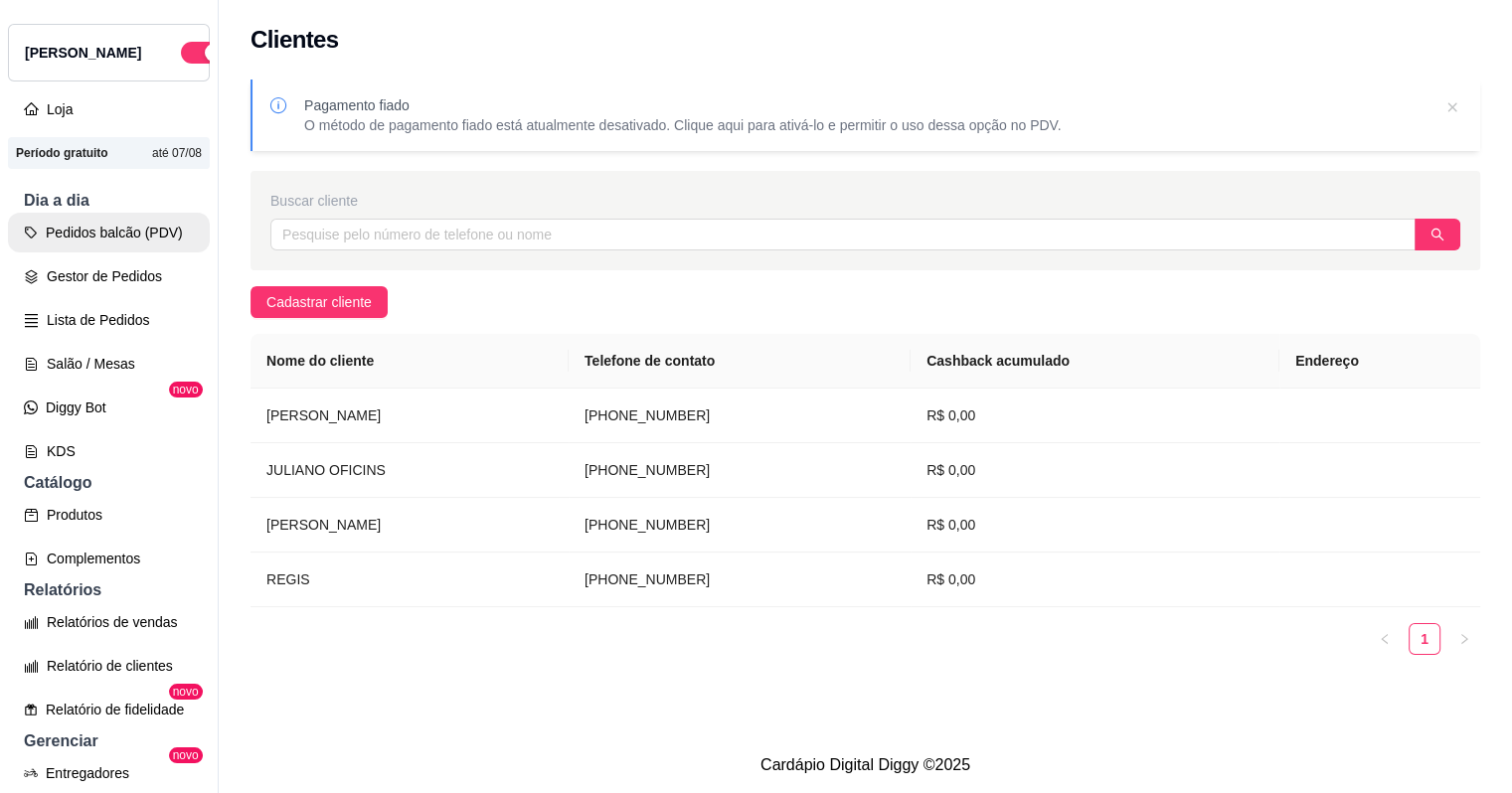 click on "Pedidos balcão (PDV)" at bounding box center (108, 233) 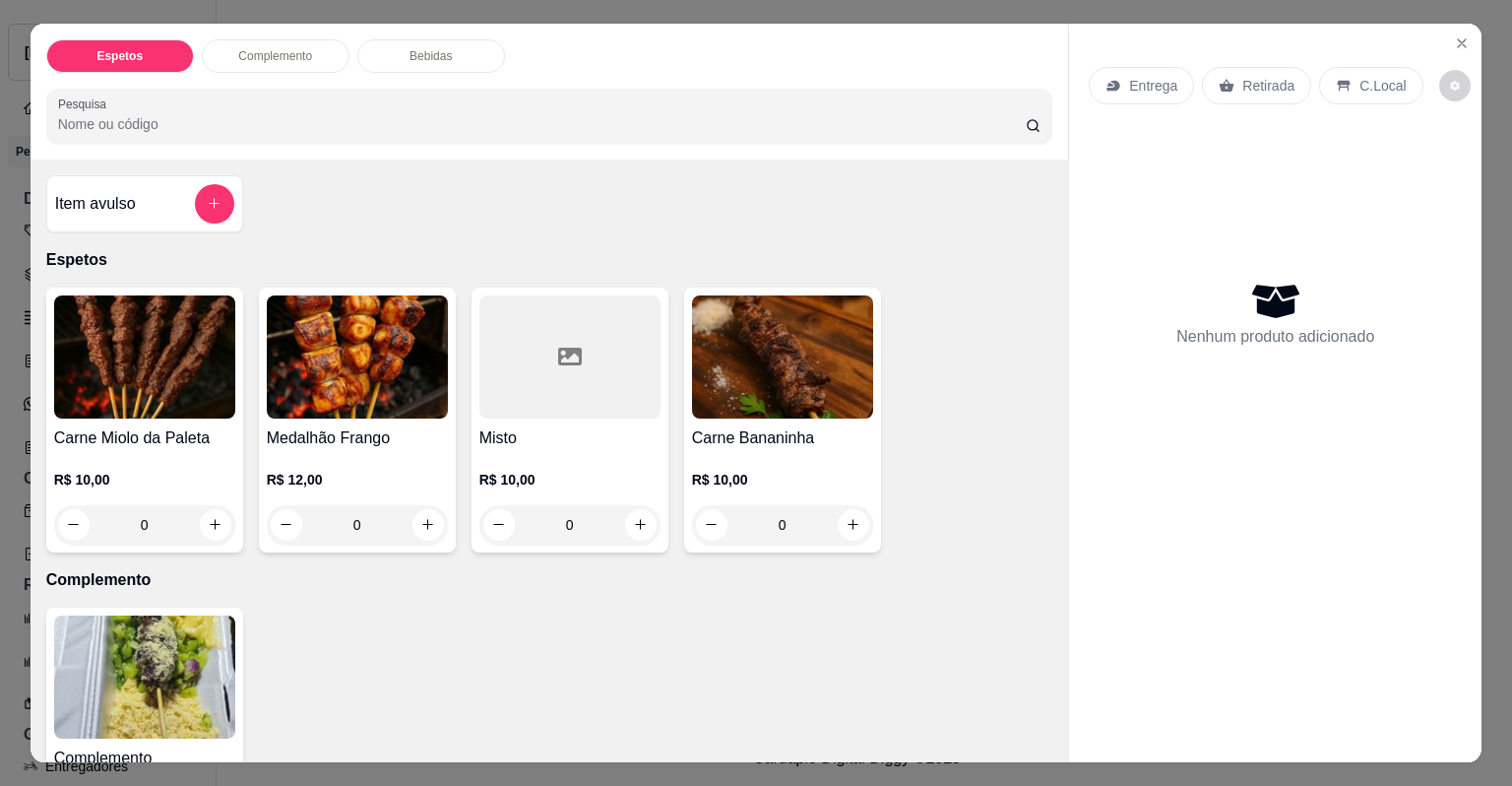 type 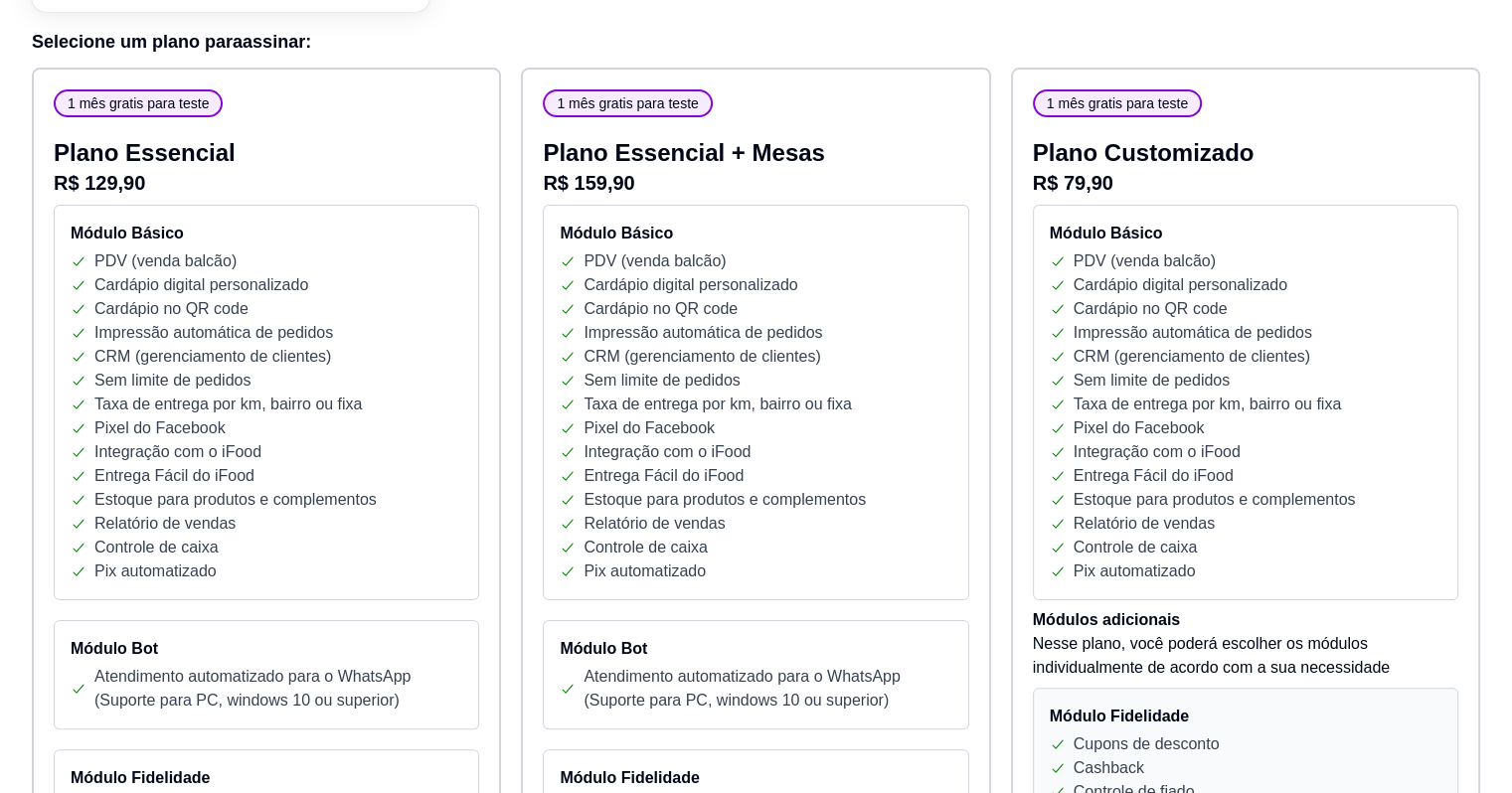 scroll, scrollTop: 0, scrollLeft: 0, axis: both 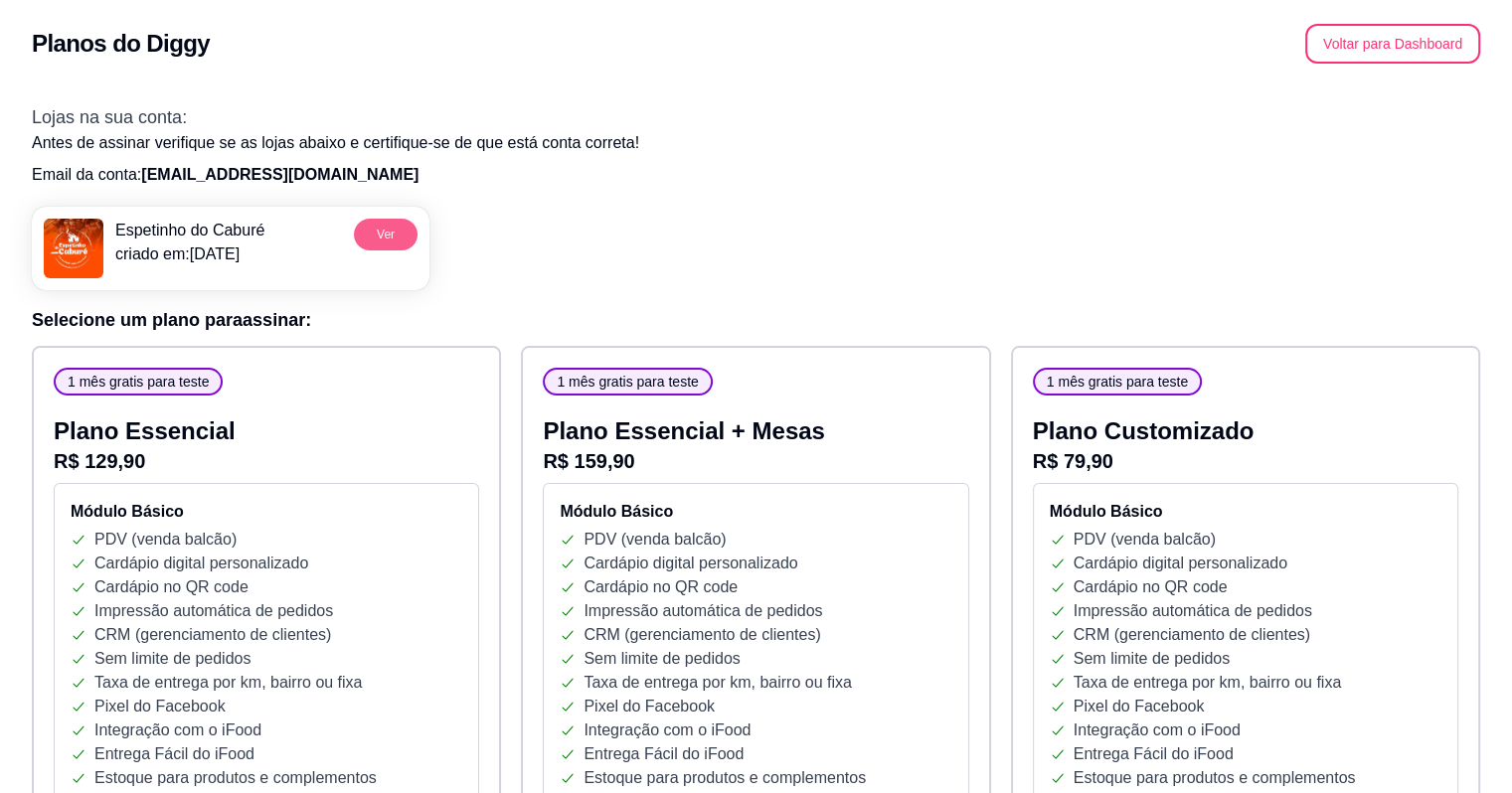 click on "Ver" at bounding box center (386, 235) 